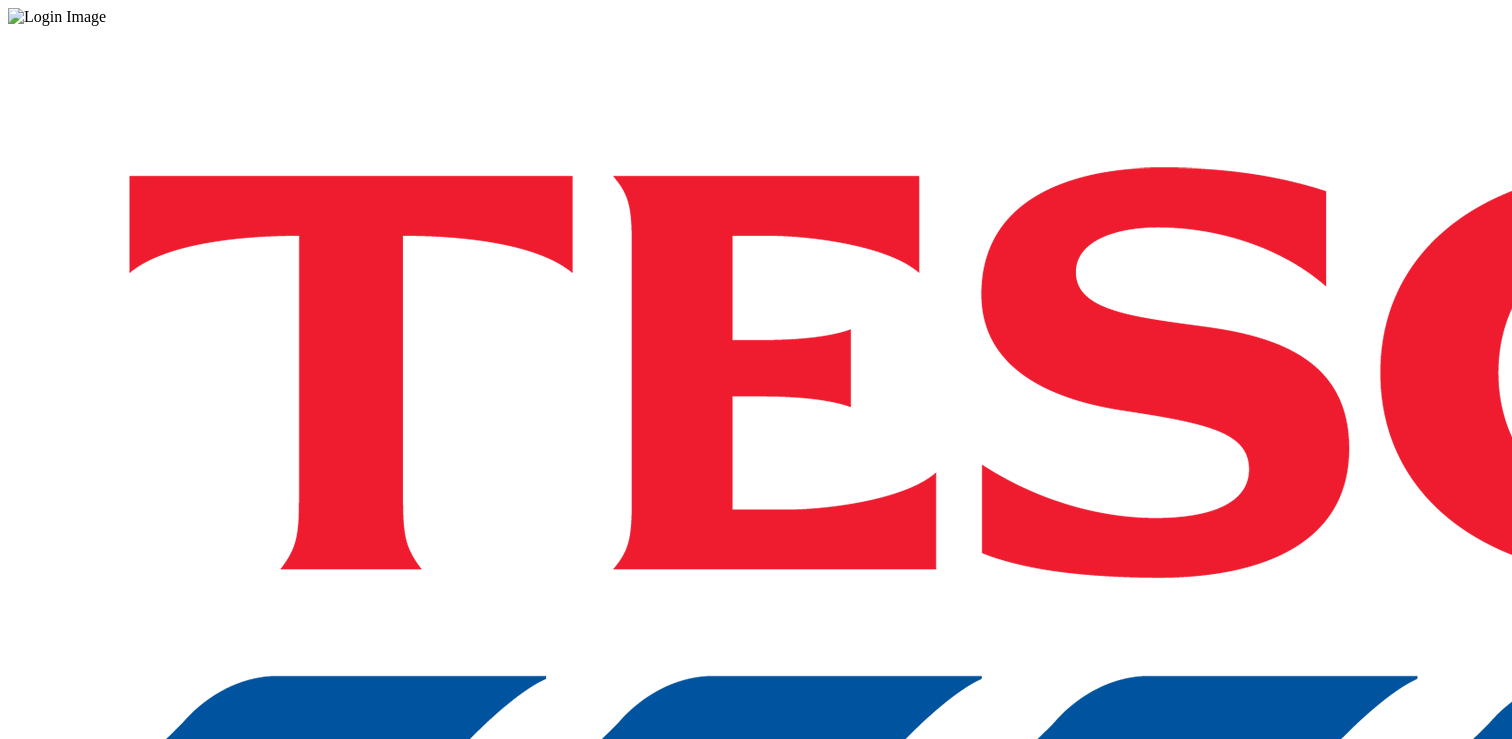 scroll, scrollTop: 0, scrollLeft: 0, axis: both 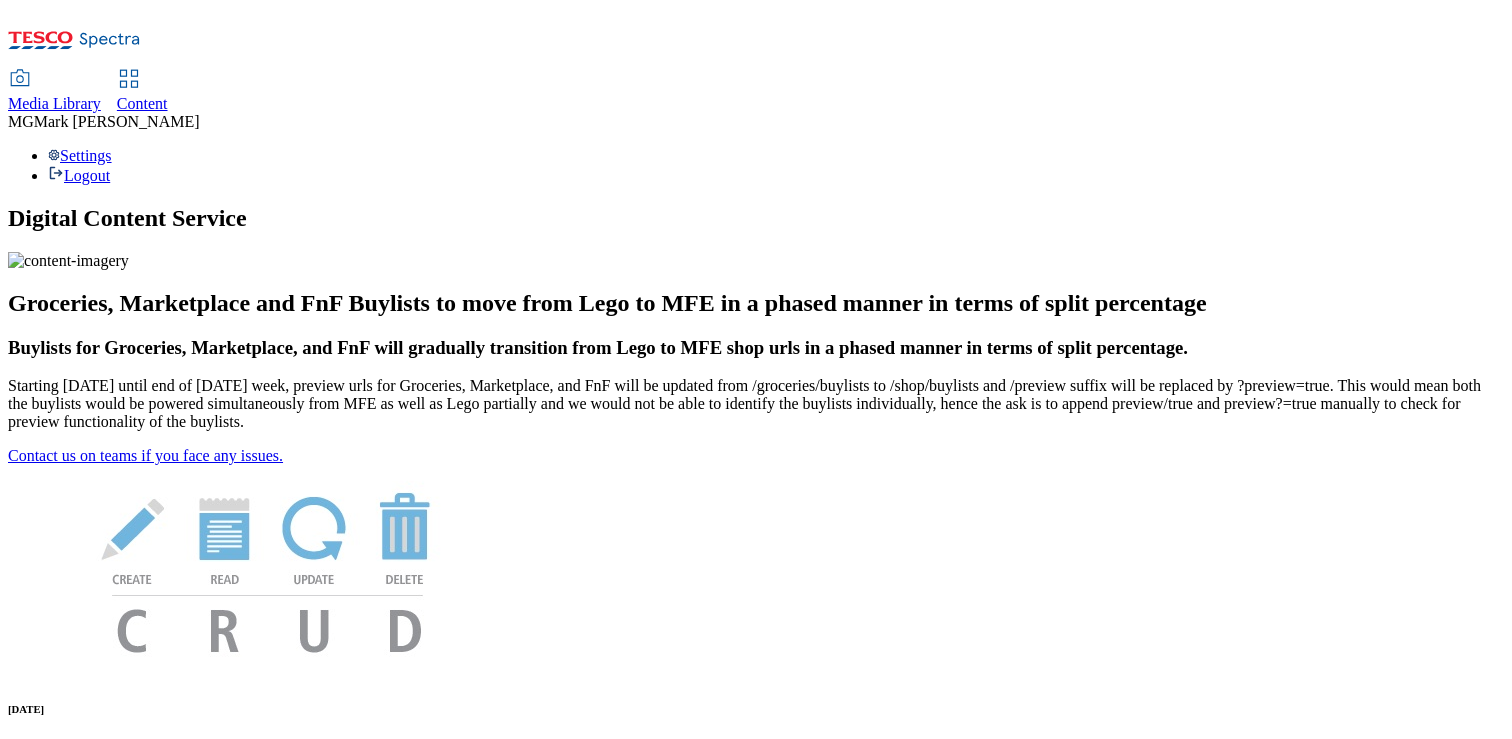 click on "Media Library" at bounding box center (54, 103) 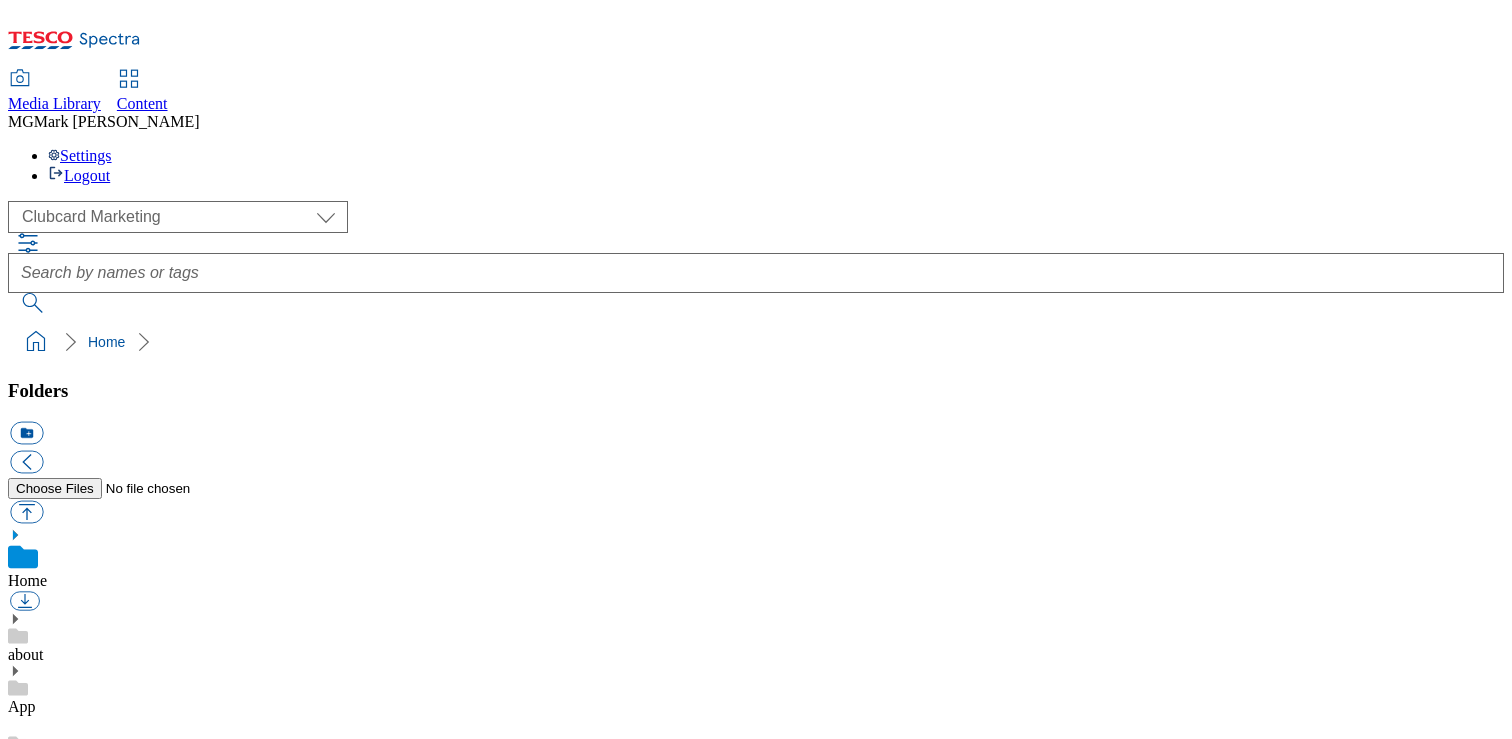 click on "Content" at bounding box center [142, 104] 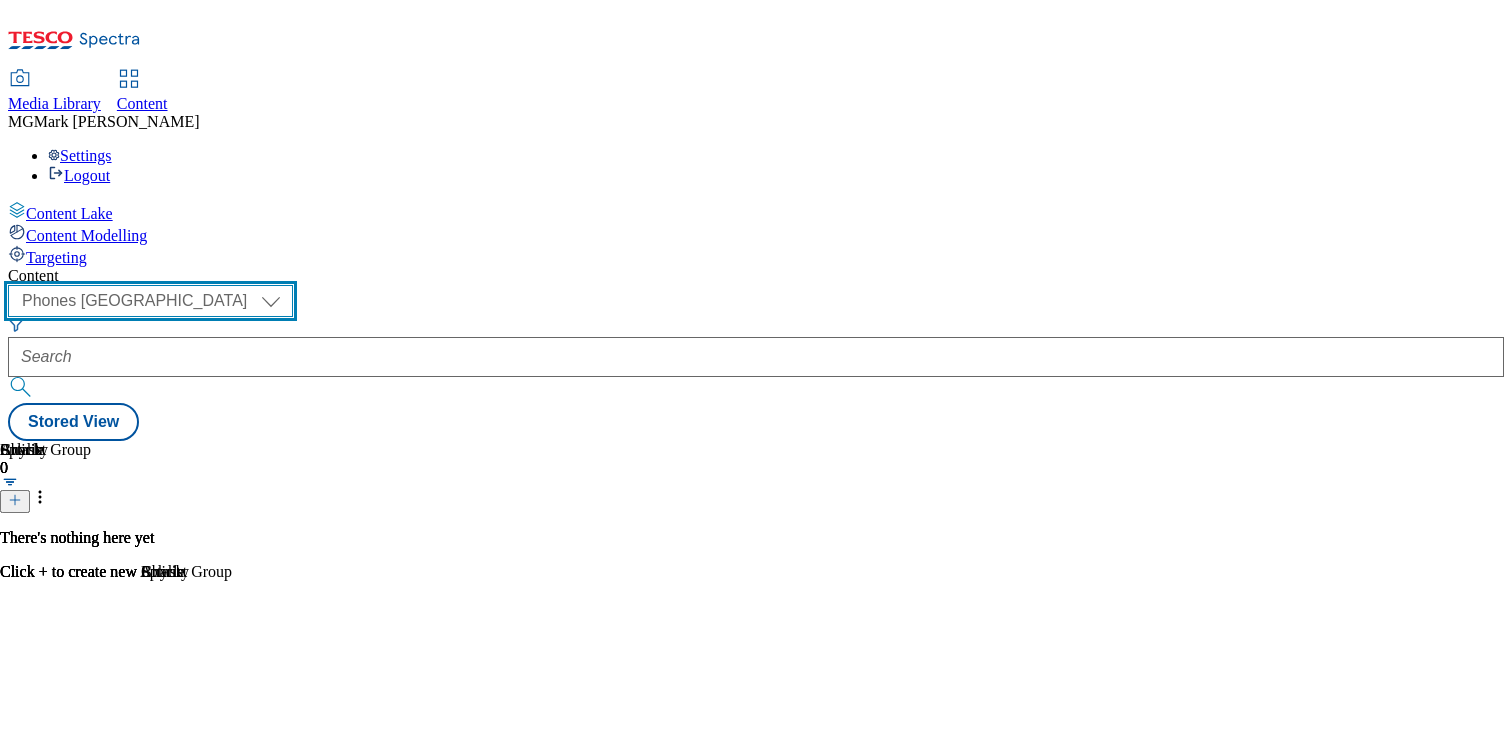click on "Dotcom CZ Dotcom SK ghs-roi ghs-uk Phones [GEOGRAPHIC_DATA]" at bounding box center (150, 301) 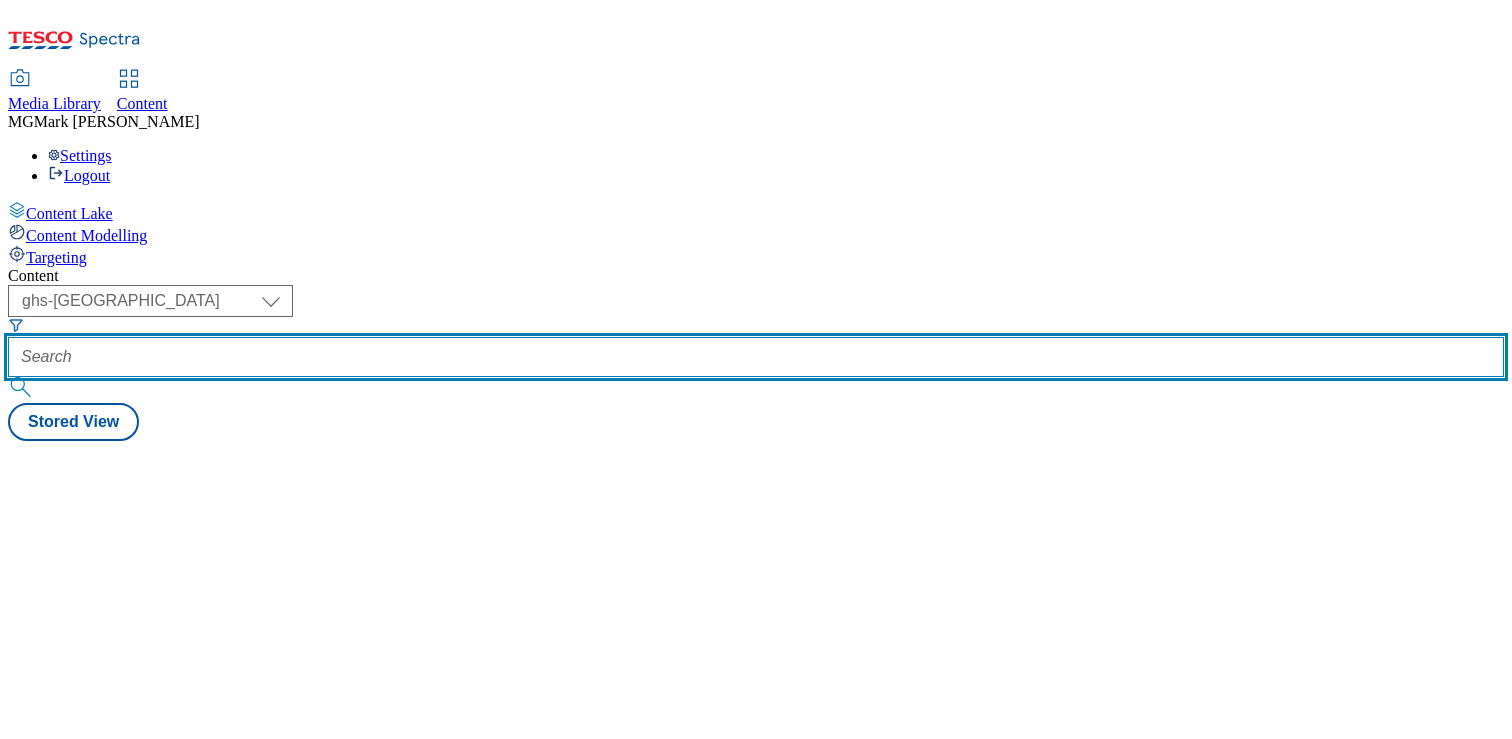 click at bounding box center [756, 357] 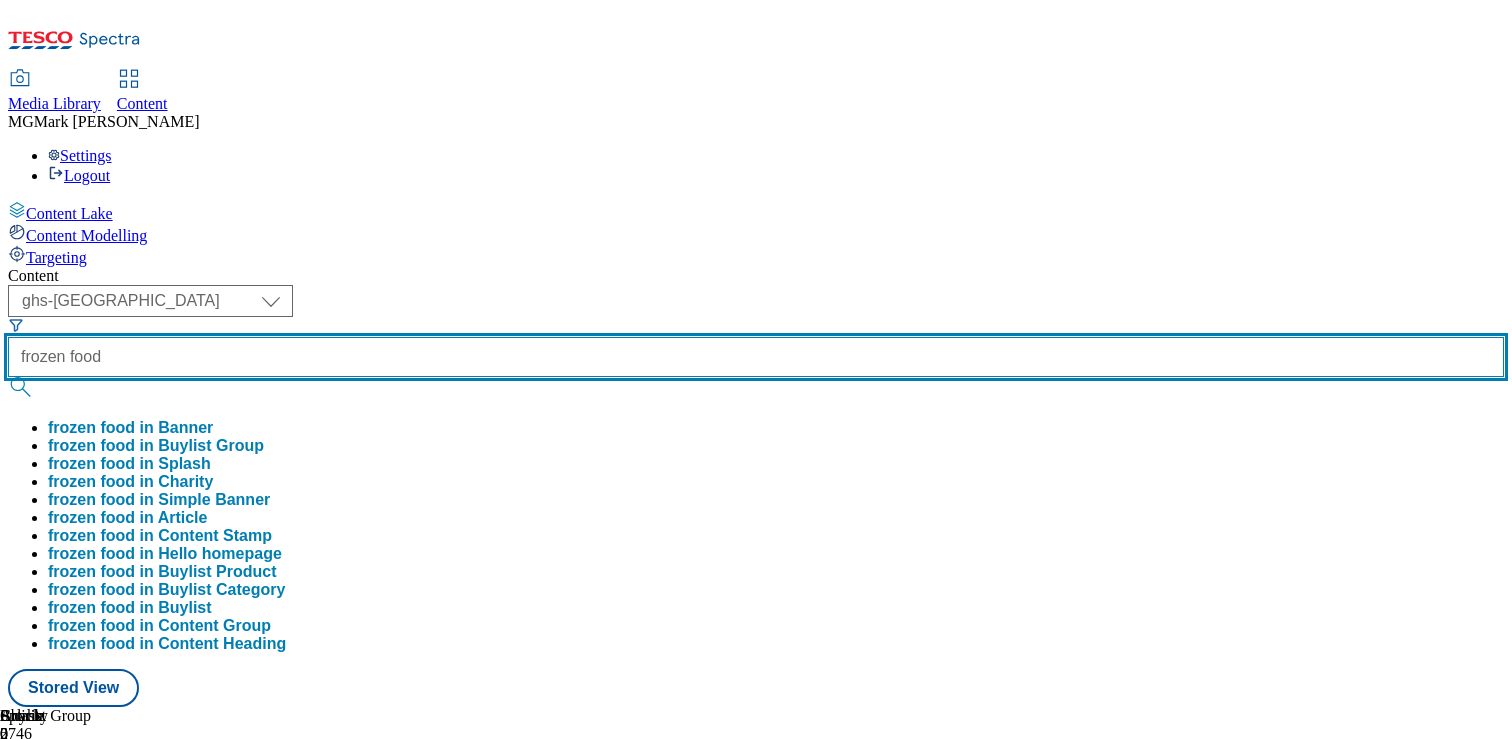 type on "frozen food" 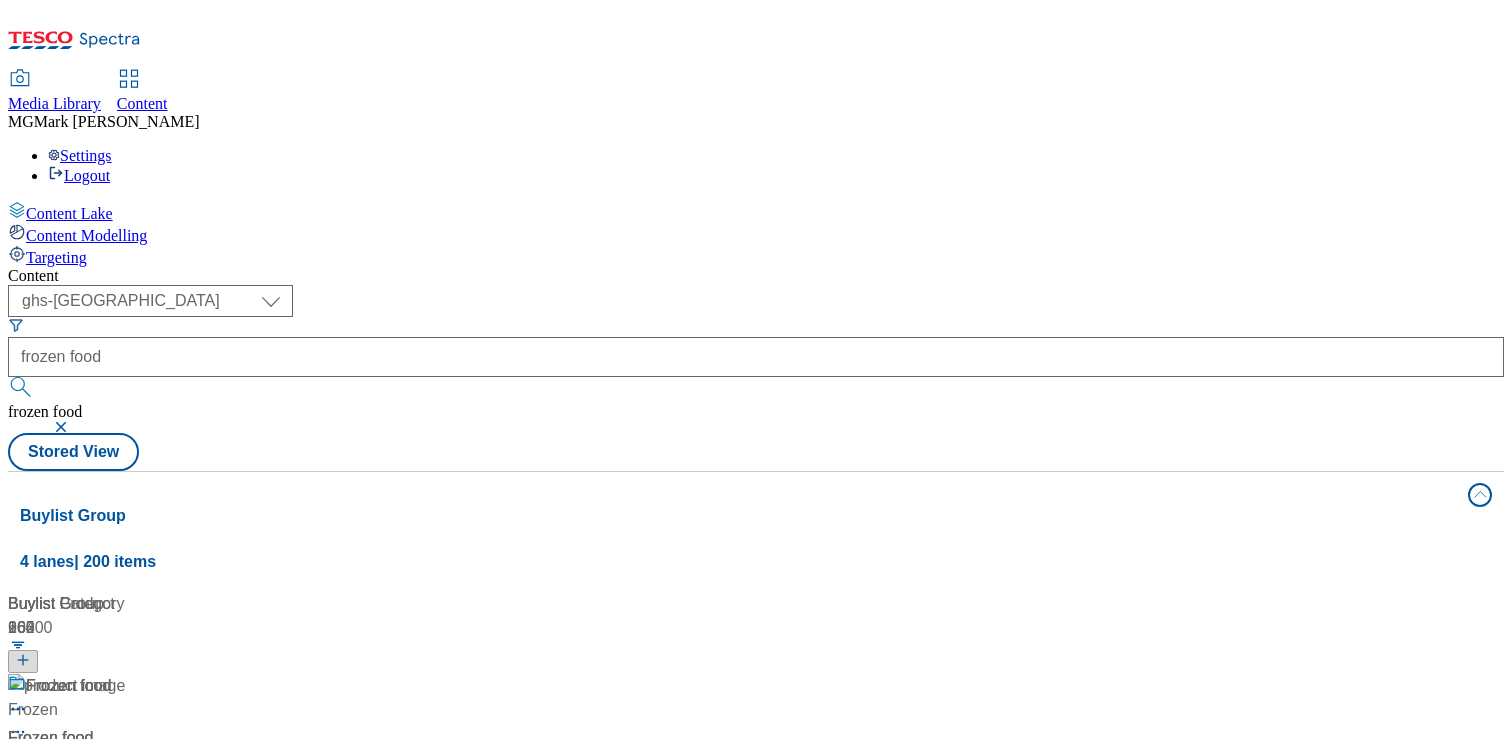 click on "Content   ( optional ) Dotcom CZ Dotcom SK ghs-roi ghs-uk Phones UK ghs-uk frozen food frozen food Stored View Buylist Group 4 lanes  |   200 items Buylist Group 264 Frozen food Frozen food / frozen-food 17 Jul 2024 02:47 am Frozen Food Frozen Food / birds-eye-17tw22 17 Jul 2024 02:45 am frozen party food AD538330 Frozen Party Food / ccep-coke-frozenpartyfood-24tw33 9 Oct 2024 03:18 pm Great deals Great deals / birds-eye-tw36 17 Jul 2024 02:45 am Bring on the smiles Ad537537 hain-frozen / hain-frozen-hartleys-jelly-24tw28 20 Aug 2024 06:47 am Frozen Toddler Meals Frozen Toddler Meals / annabel-karmel-17tw25 17 Jul 2024 03:08 am Frozen top offers Frozen top offers / frozen-top-offers 17 Jul 2024 03:25 am £5 off when you spend £15 or more on selected frozen food			 £5 off when you spend £15 or more on selected frozen food			 / frozen-spend-and-save 17 Jul 2024 02:45 am 5 for 4 frozen essentials 5 for 4 frozen essentials / 5-for-4-frozen-essentials 17 Jul 2024 02:41 am Red's Frozen Sausages & Burgers		 / 662" at bounding box center [756, 813] 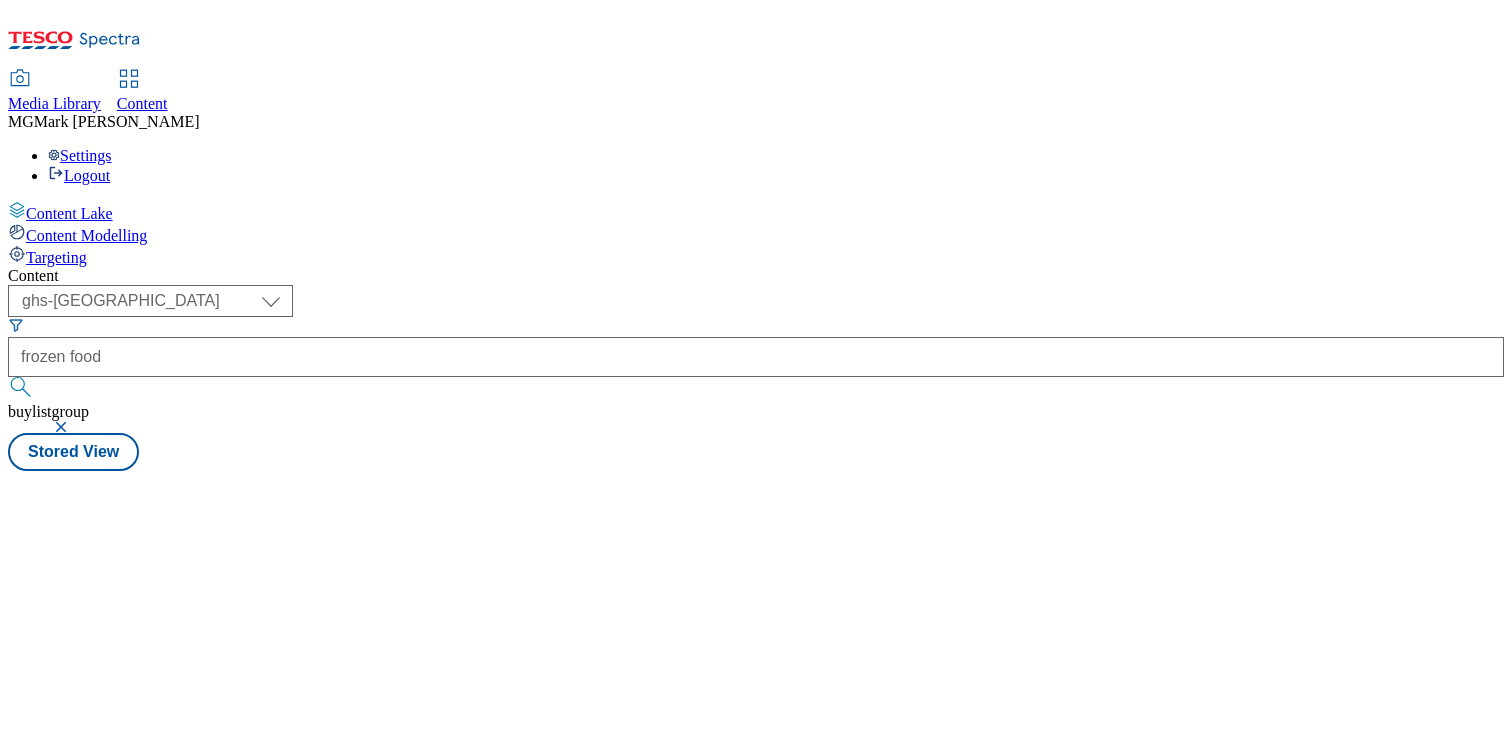 type 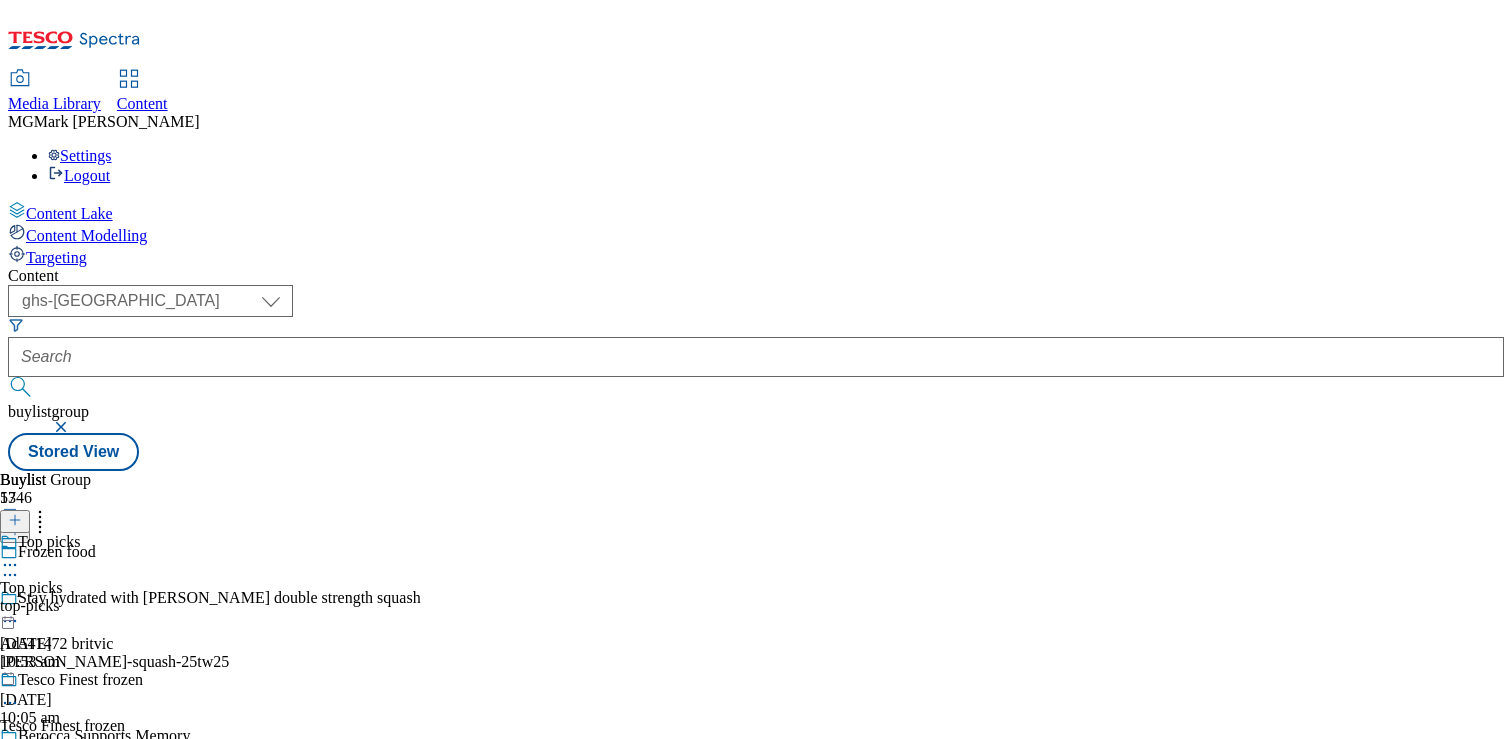 click on "top-picks" at bounding box center [92, 606] 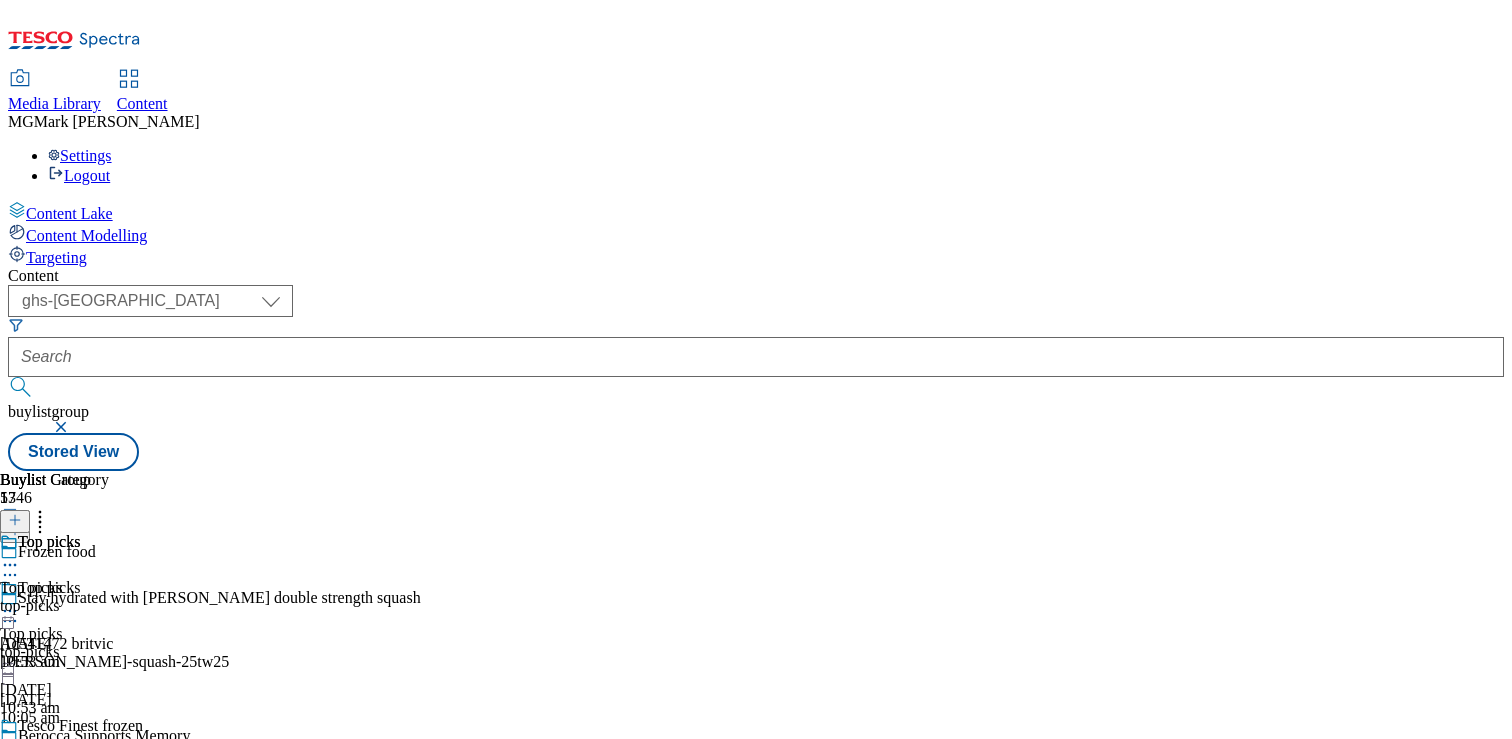 click on "top-picks" at bounding box center [54, 606] 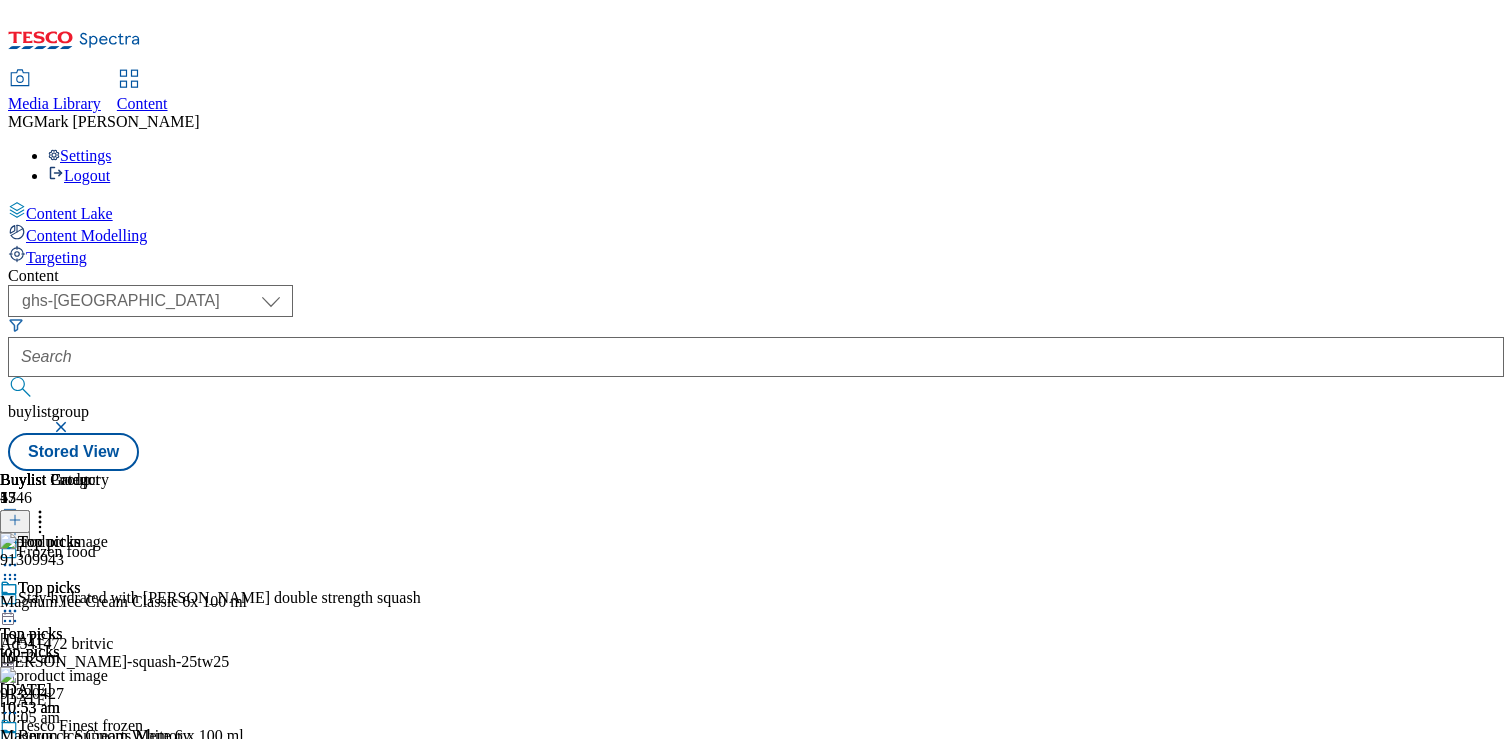 scroll, scrollTop: 0, scrollLeft: 263, axis: horizontal 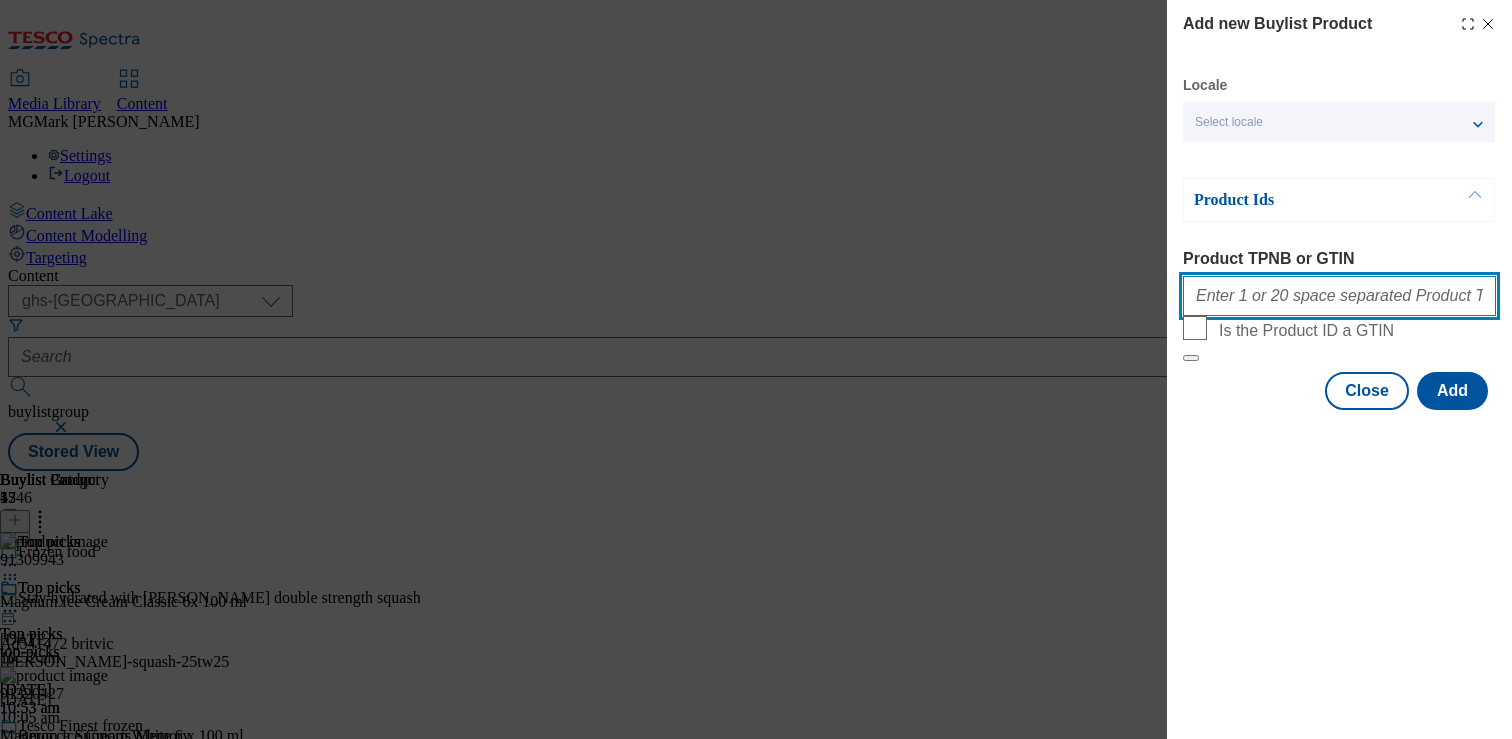 click on "Product TPNB or GTIN" at bounding box center (1339, 296) 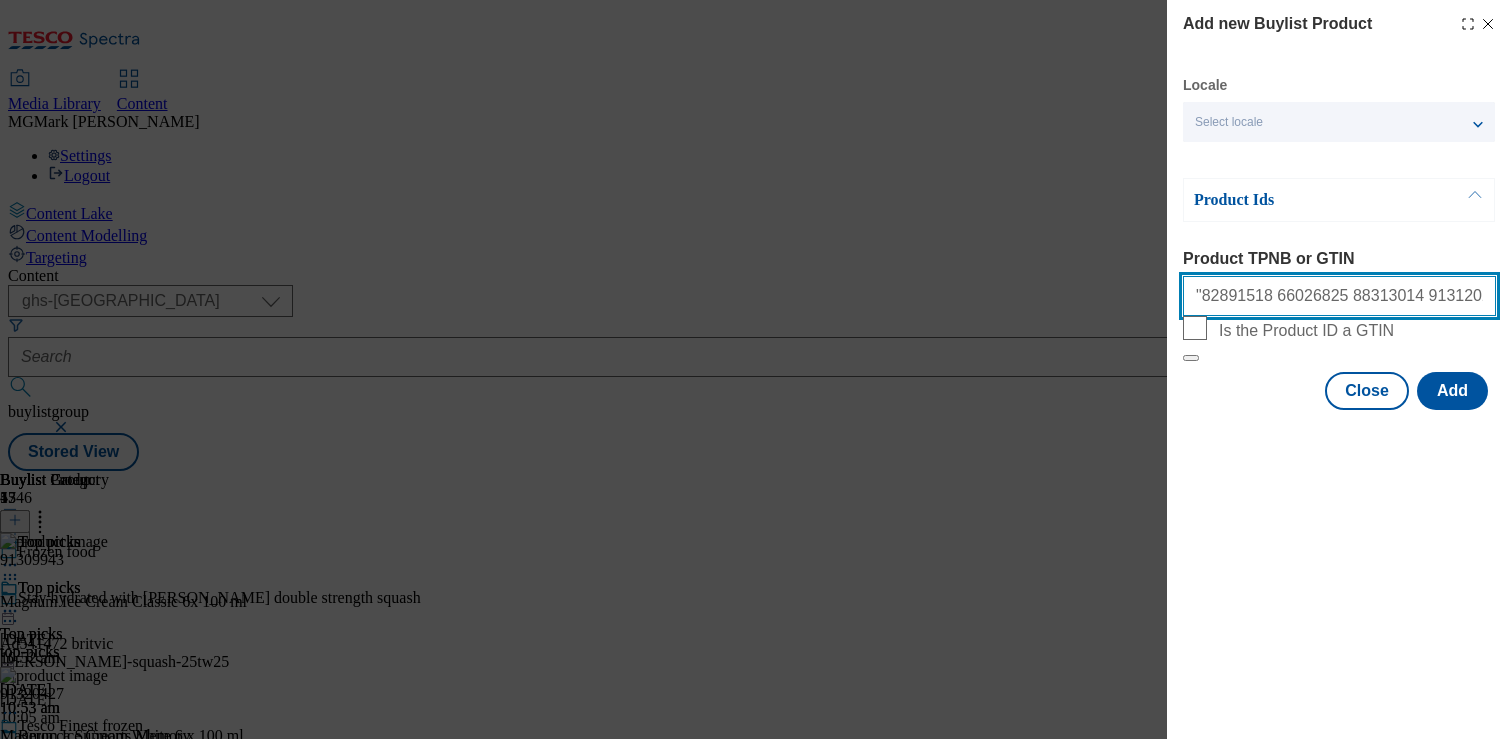 scroll, scrollTop: 0, scrollLeft: 1243, axis: horizontal 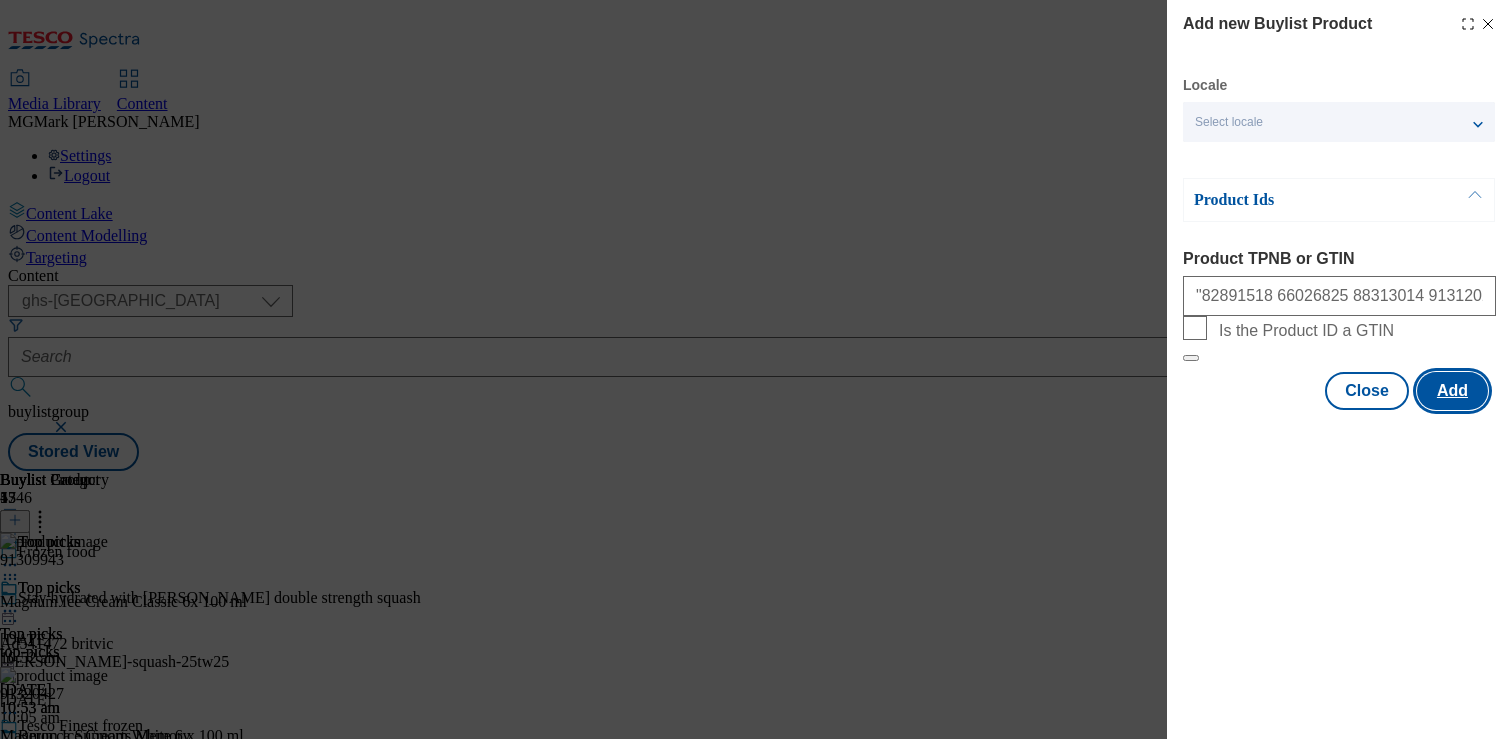 click on "Add" at bounding box center [1452, 391] 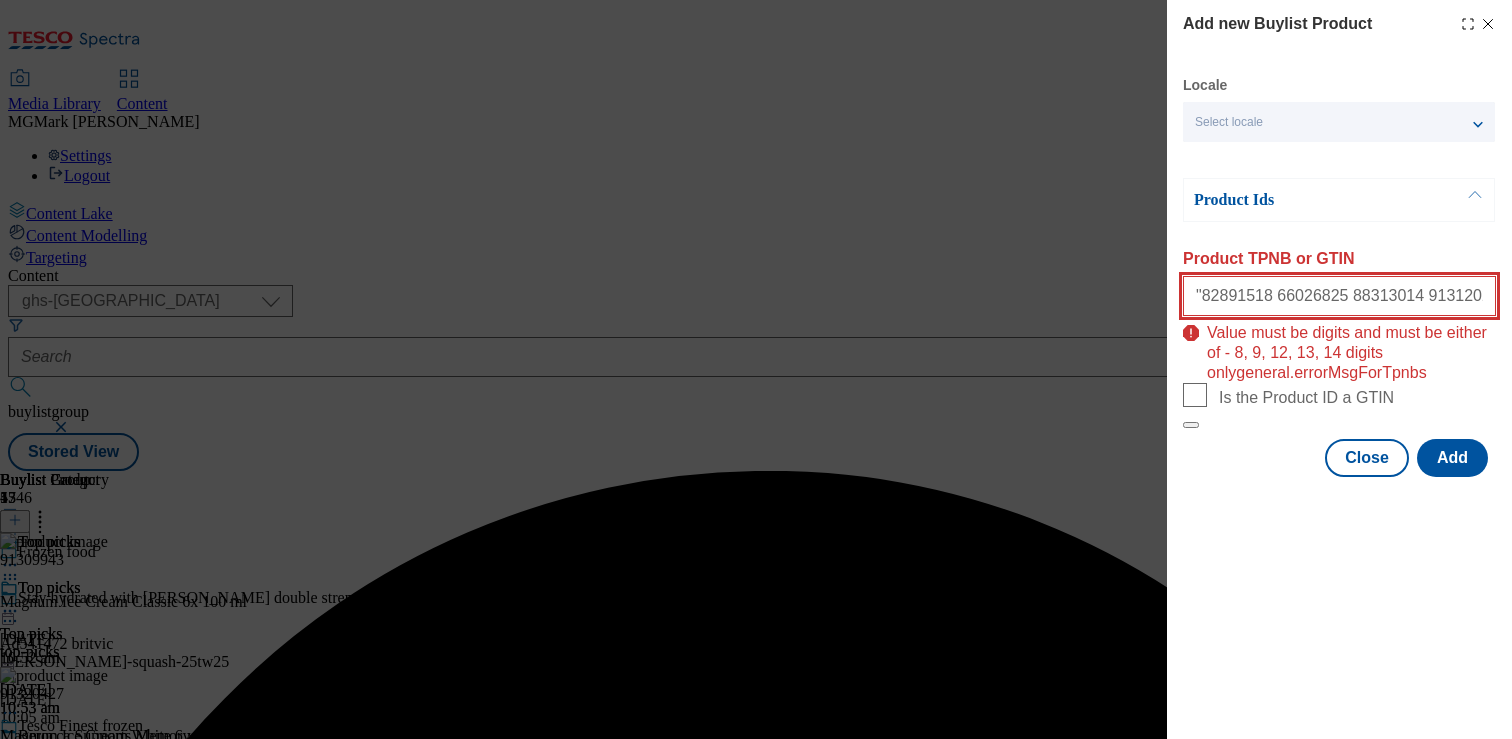 click on ""82891518 66026825 88313014 91312028 91315850 87690783 94040984 66784176 96543242 54310052 87894571 87880086 55510159 67554630 87887983 96397230 94032942 85726930 91484584 93766708 93775375 93722520 93778896 66340683 87588945 76205224 88242420 93094184"" at bounding box center (1339, 296) 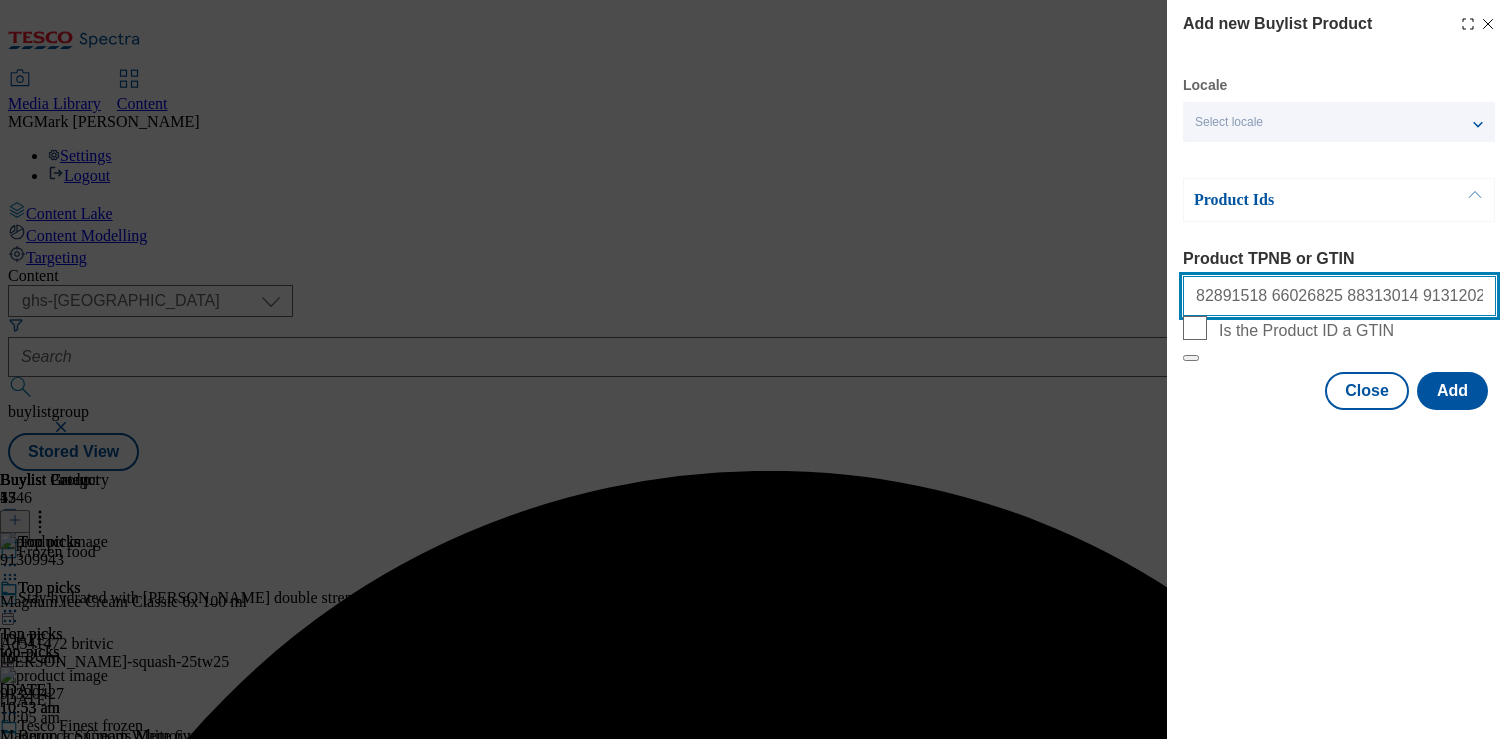 scroll, scrollTop: 0, scrollLeft: 0, axis: both 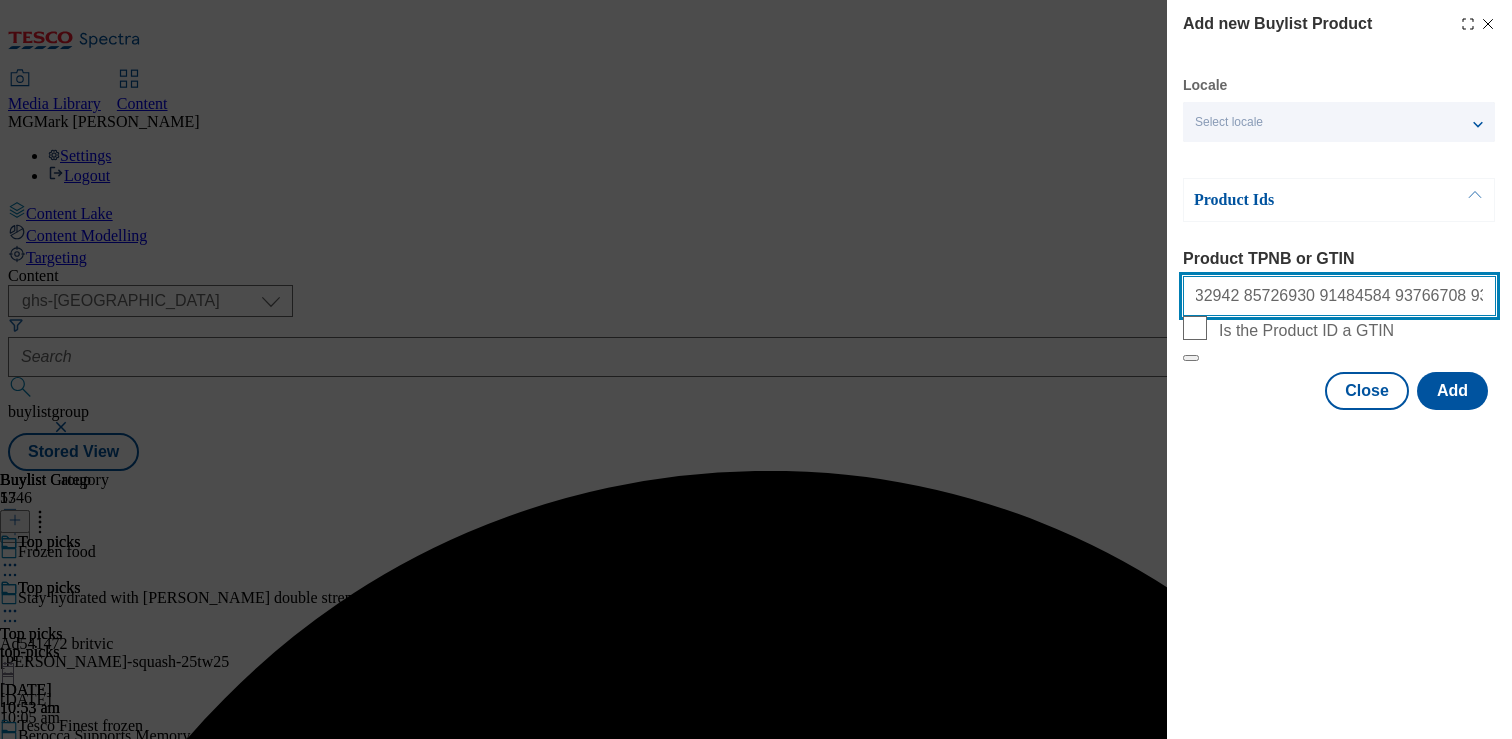 drag, startPoint x: 1235, startPoint y: 304, endPoint x: 1511, endPoint y: 306, distance: 276.00723 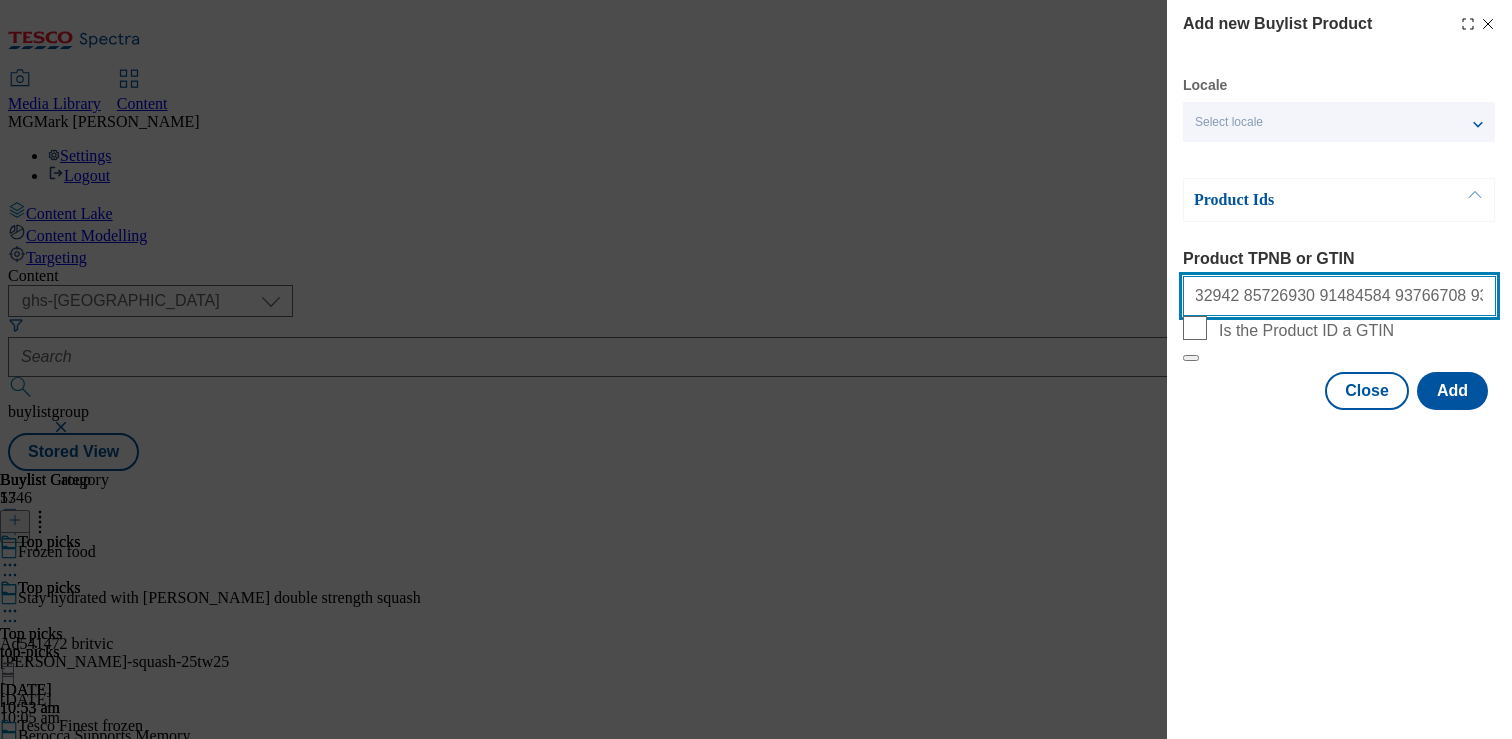 scroll, scrollTop: 0, scrollLeft: 1233, axis: horizontal 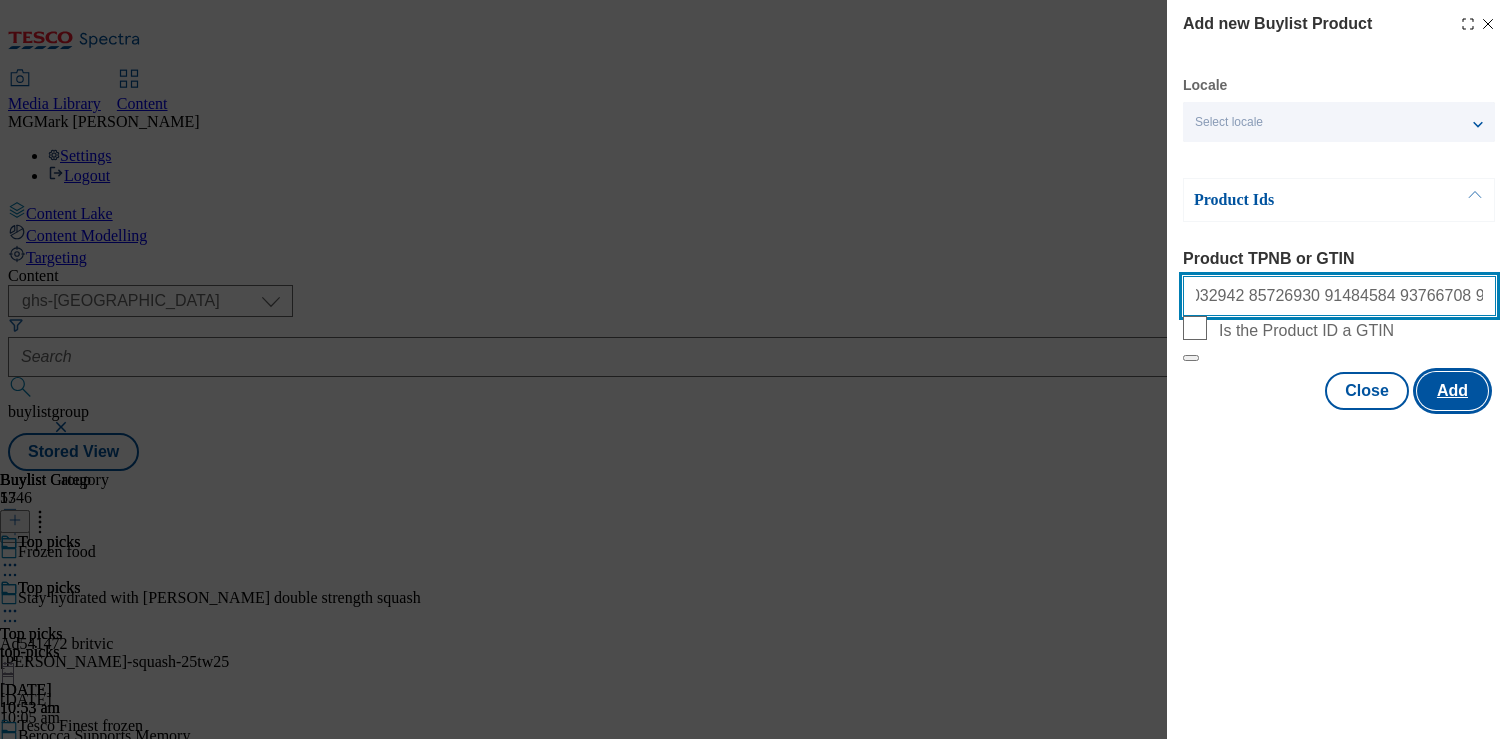 type on "82891518 66026825 88313014 91312028 91315850 87690783 94040984 66784176 96543242 54310052 87894571 87880086 55510159 67554630 87887983 96397230 94032942 85726930 91484584 93766708 93775375 93722520 93778896 66340683 87588945 76205224 88242420 93094184" 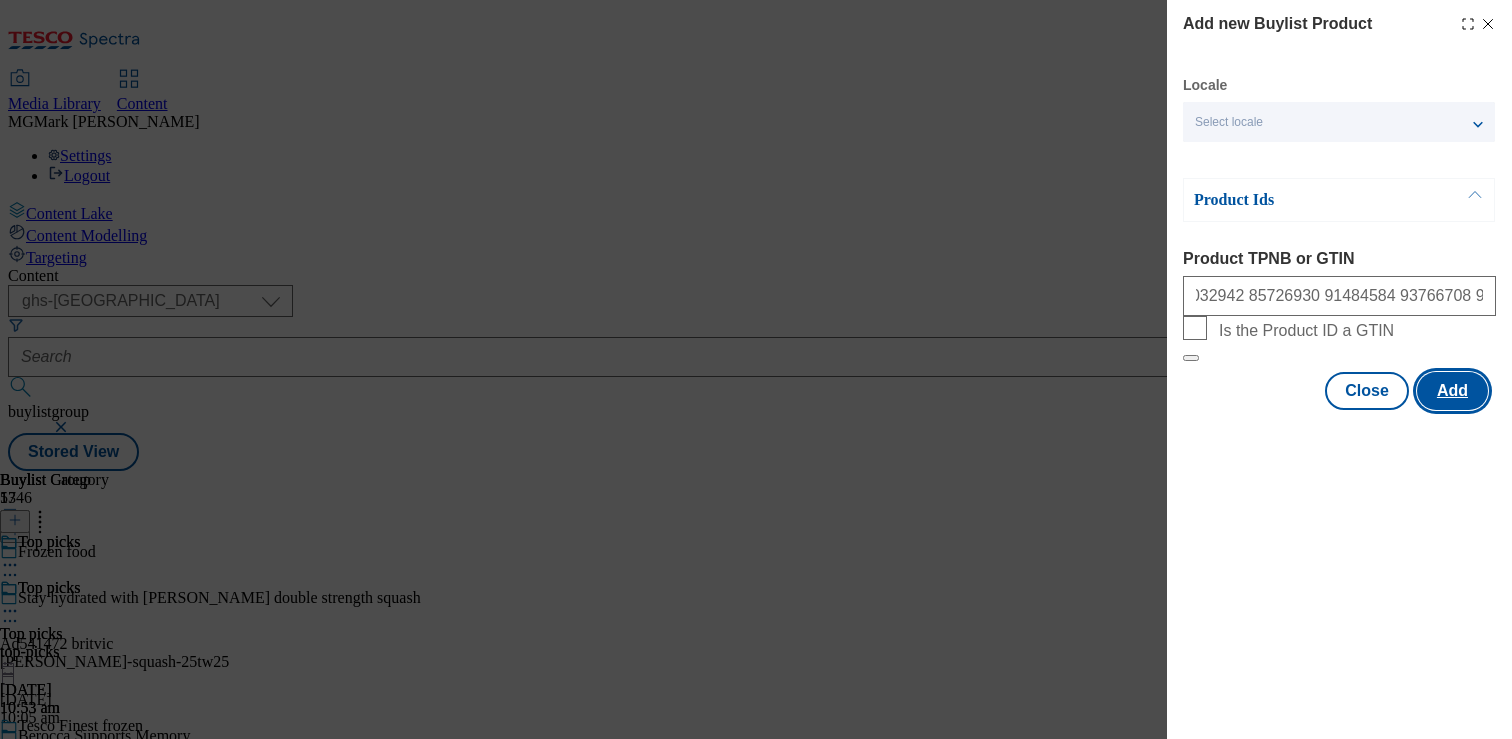 click on "Add" at bounding box center [1452, 391] 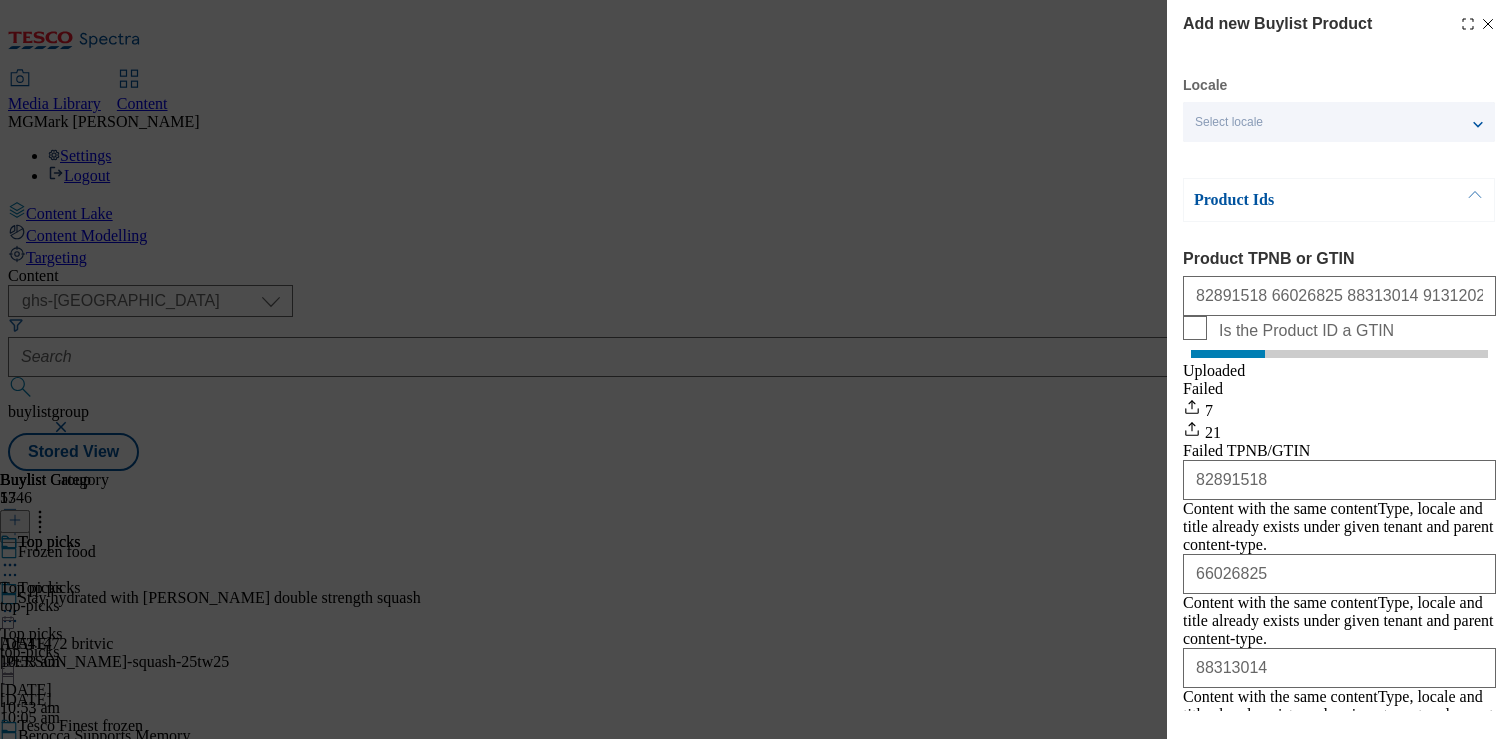 click on "Add new Buylist Product Locale   Select locale English Welsh Product Ids Product TPNB or GTIN 82891518 66026825 88313014 91312028 91315850 87690783 94040984 66784176 96543242 54310052 87894571 87880086 55510159 67554630 87887983 96397230 94032942 85726930 91484584 93766708 93775375 93722520 93778896 66340683 87588945 76205224 88242420 93094184 Is the Product ID a GTIN Uploaded Failed   7     21 Failed TPNB/GTIN 82891518 Content with the same contentType, locale and title already exists under given tenant and parent content-type. 66026825 Content with the same contentType, locale and title already exists under given tenant and parent content-type. 88313014 Content with the same contentType, locale and title already exists under given tenant and parent content-type. 91312028 Content with the same contentType, locale and title already exists under given tenant and parent content-type. 91315850 Content with the same contentType, locale and title already exists under given tenant and parent content-type. 87690783" at bounding box center [756, 369] 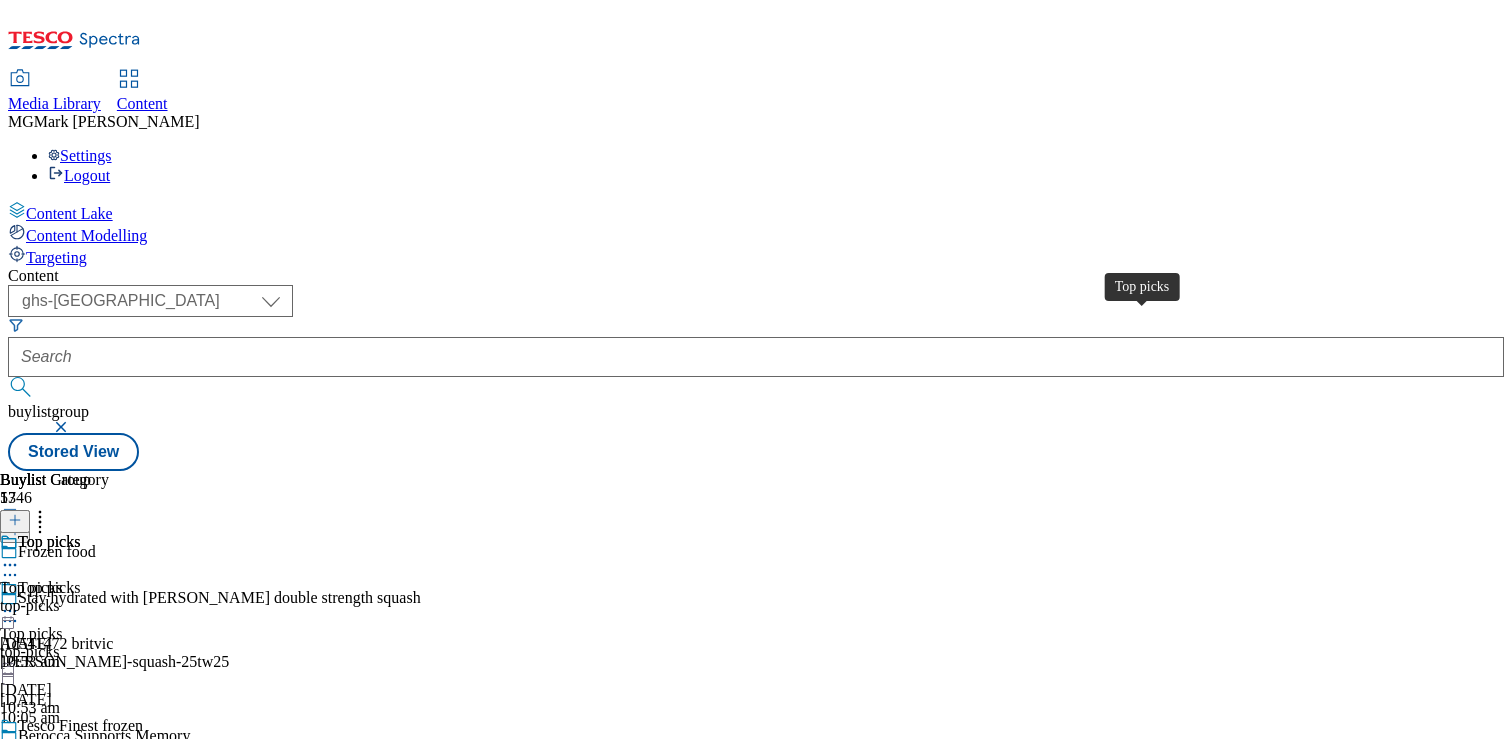 click on "Top picks" at bounding box center (49, 542) 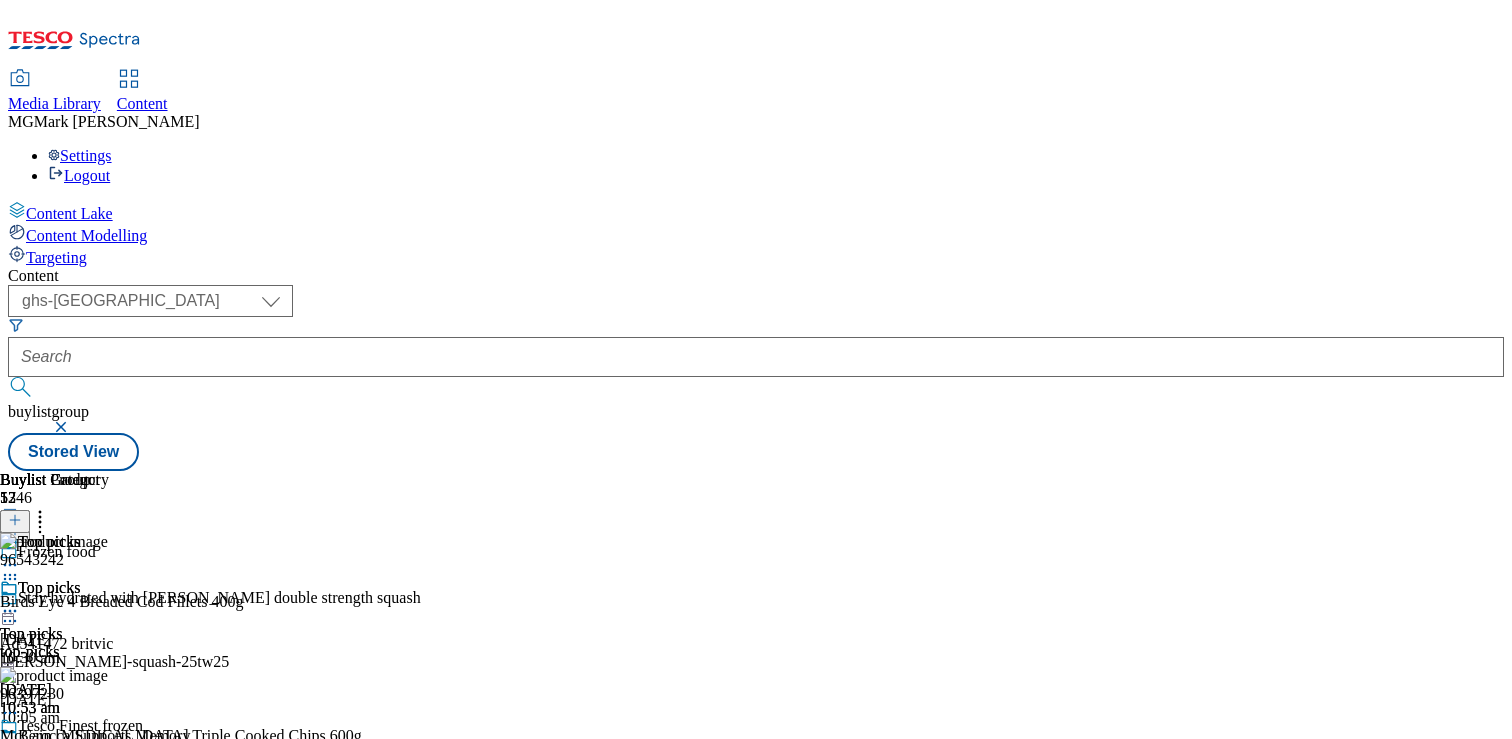 scroll, scrollTop: 0, scrollLeft: 263, axis: horizontal 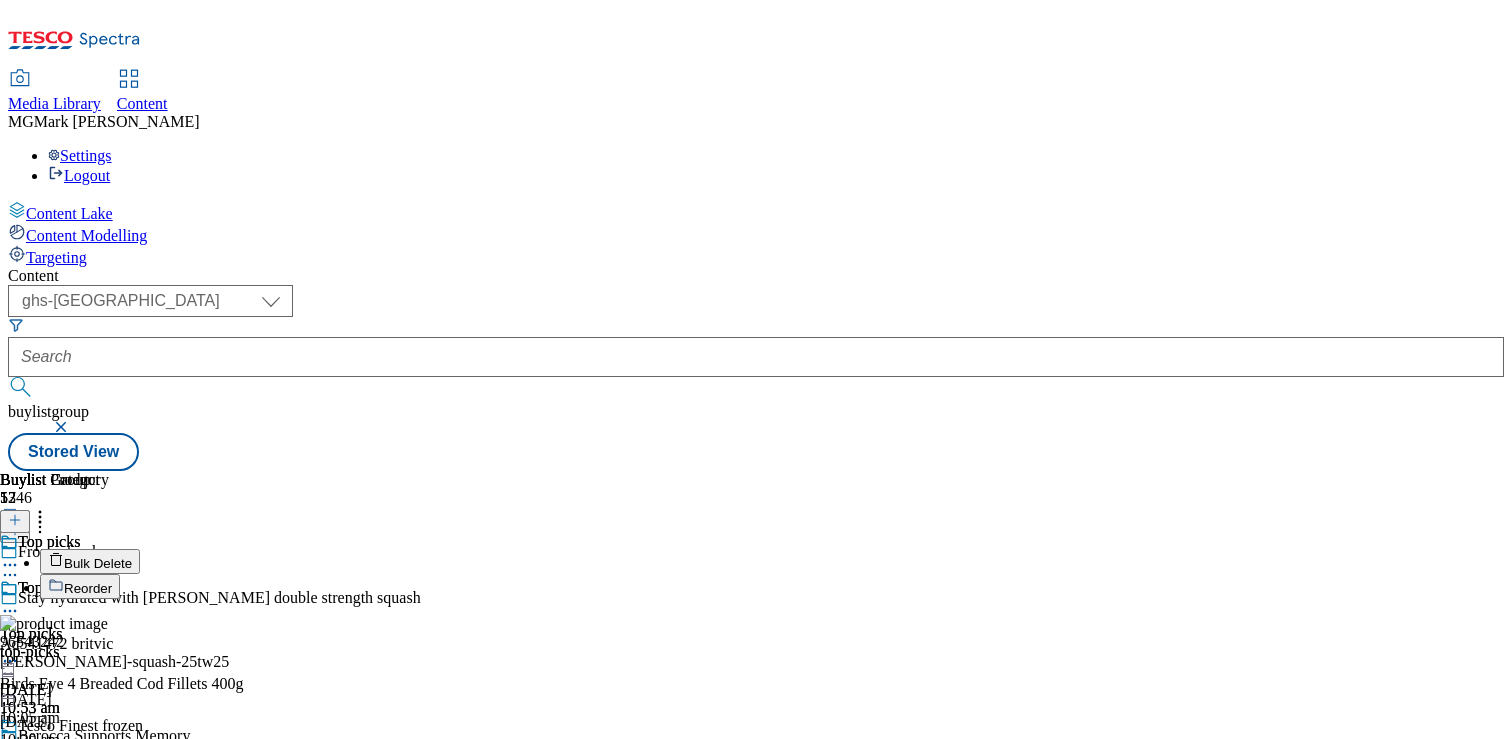 click on "Reorder" at bounding box center [80, 586] 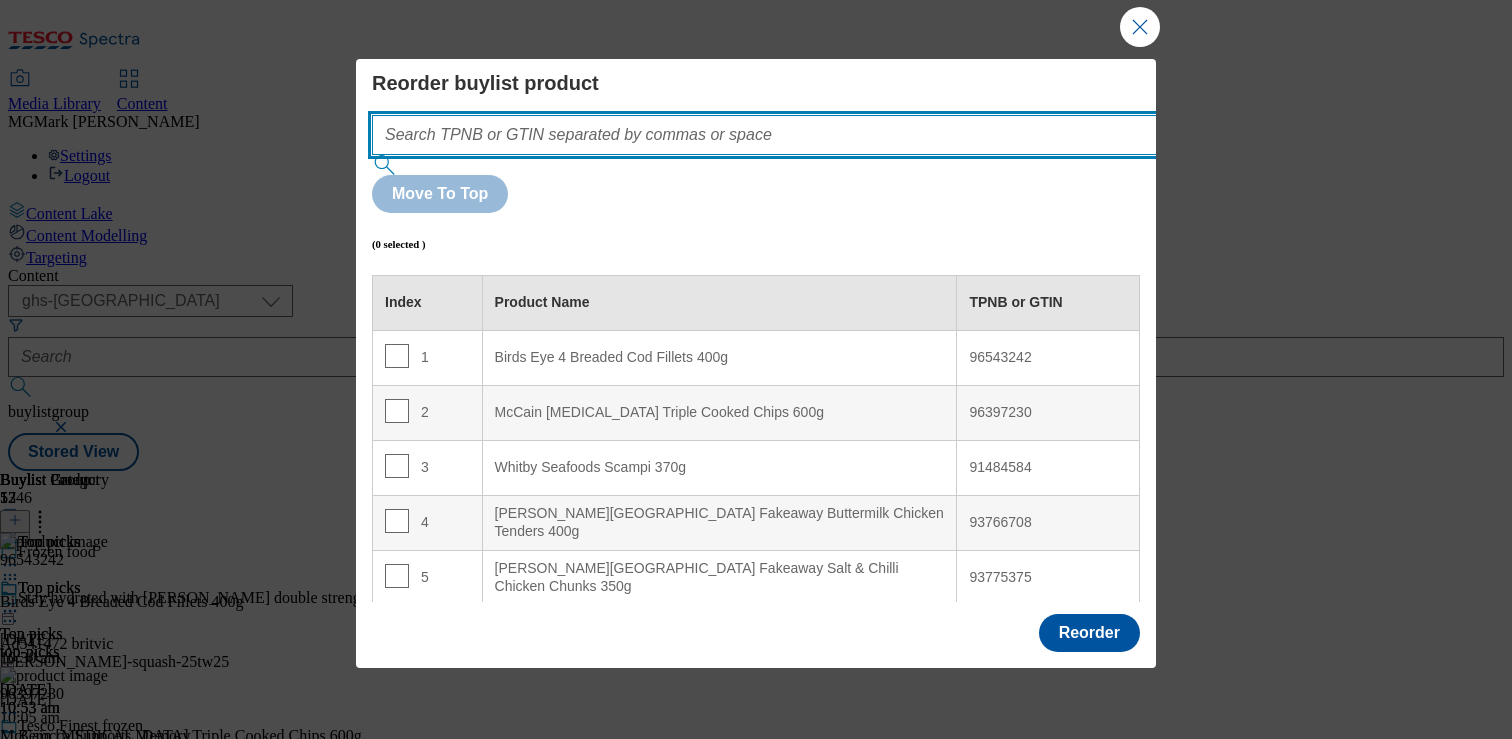 click at bounding box center [794, 135] 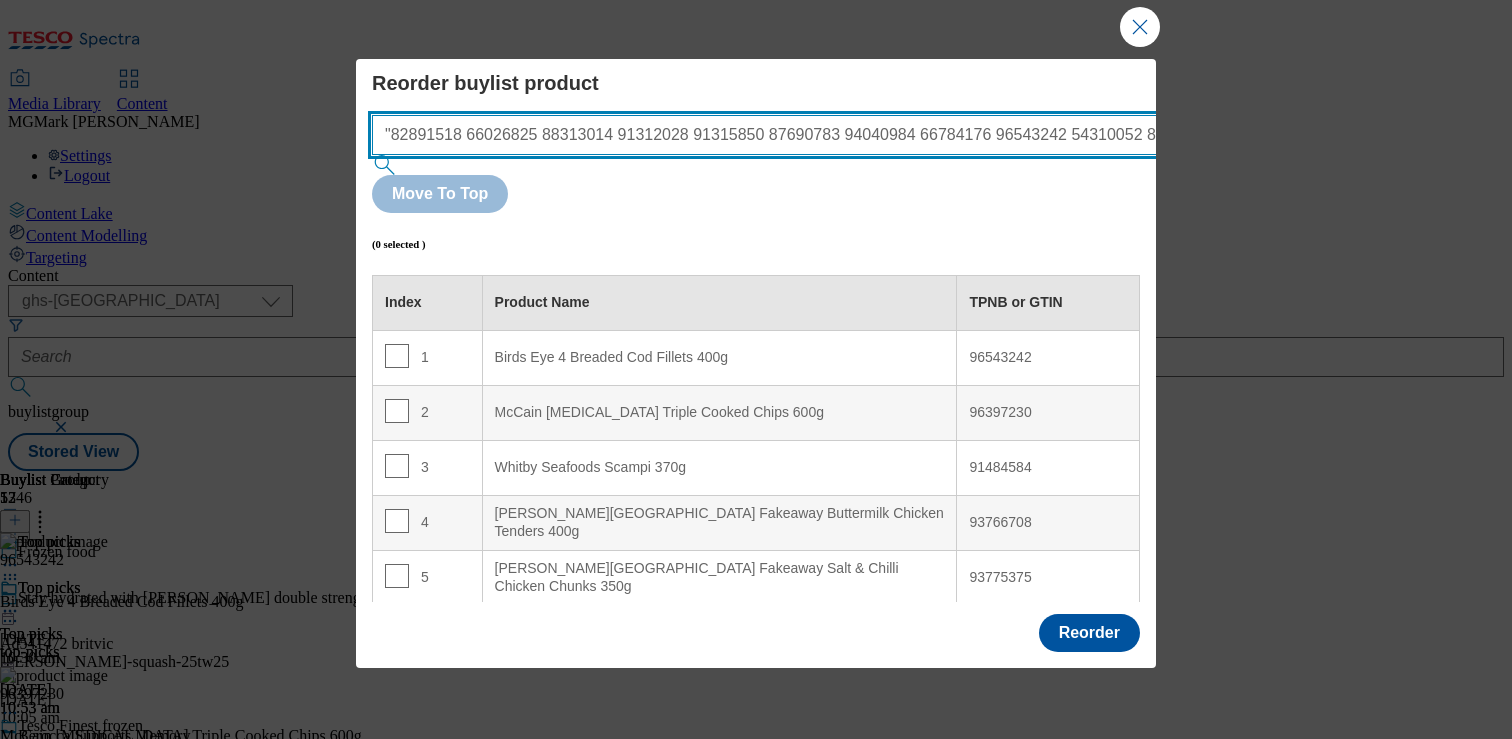 scroll, scrollTop: 0, scrollLeft: 1167, axis: horizontal 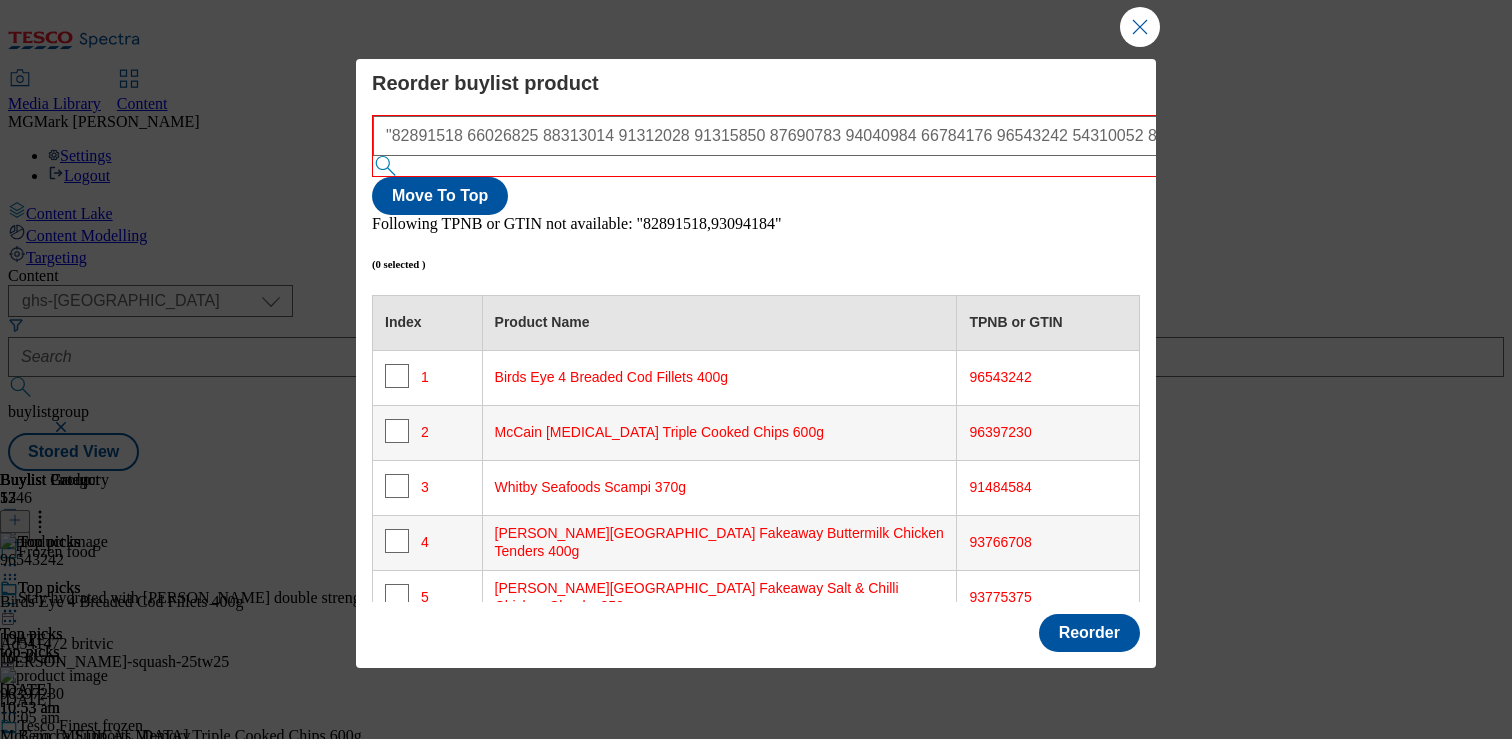 click on ""82891518 66026825 88313014 91312028 91315850 87690783 94040984 66784176 96543242 54310052 87894571 87880086 55510159 67554630 87887983 96397230 94032942 85726930 91484584 93766708 93775375 93722520 93778896 66340683 87588945 76205224 88242420 93094184"" at bounding box center [795, 136] 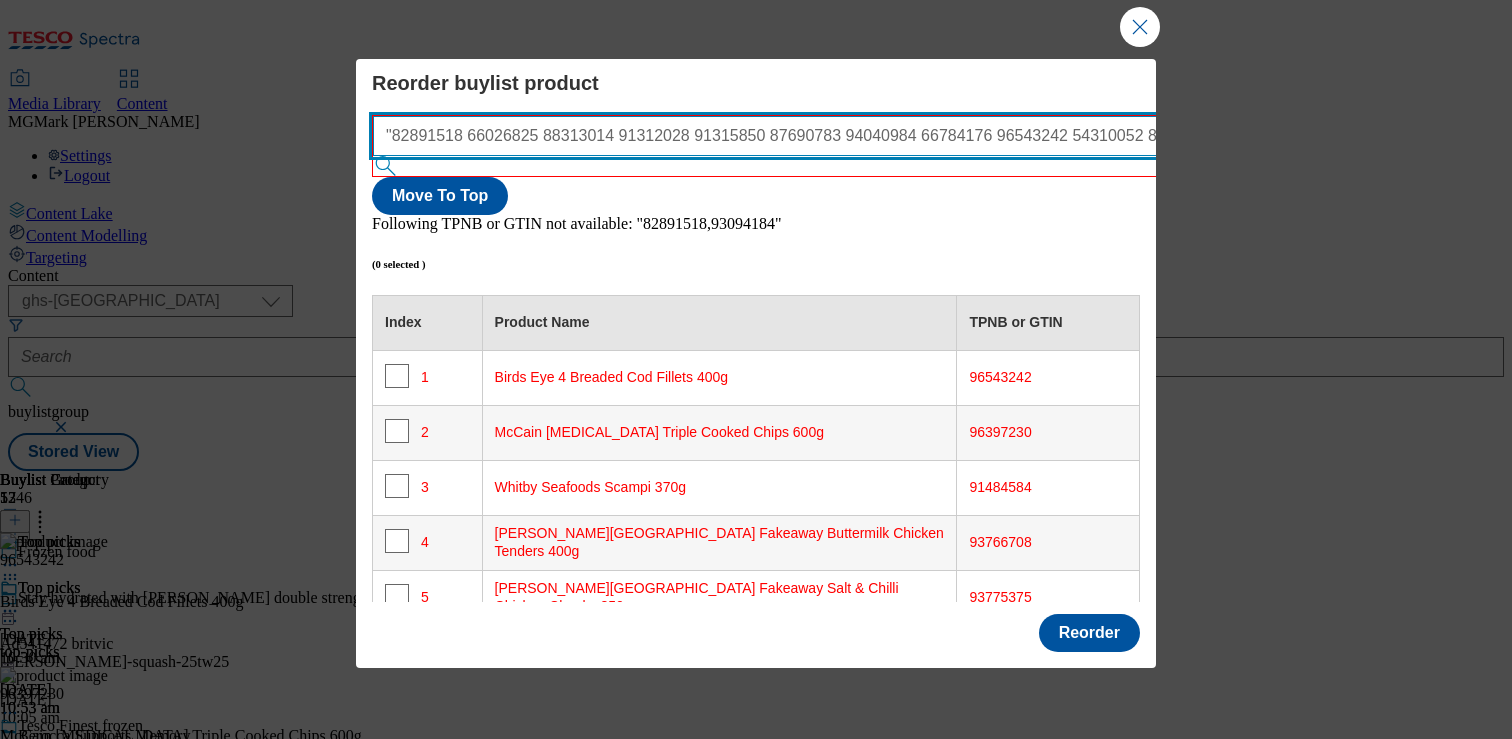 click on ""82891518 66026825 88313014 91312028 91315850 87690783 94040984 66784176 96543242 54310052 87894571 87880086 55510159 67554630 87887983 96397230 94032942 85726930 91484584 93766708 93775375 93722520 93778896 66340683 87588945 76205224 88242420 93094184"" at bounding box center [795, 136] 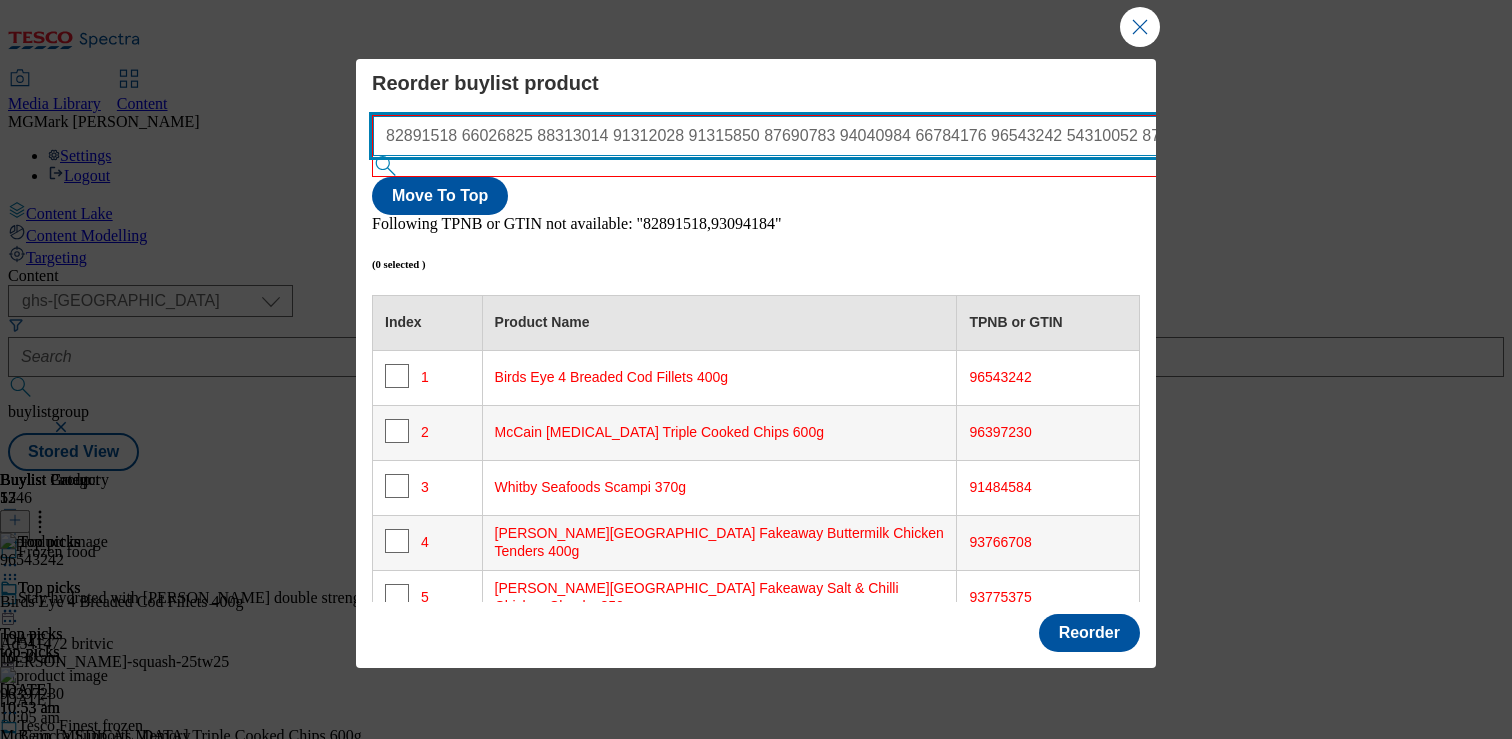 scroll, scrollTop: 78, scrollLeft: 0, axis: vertical 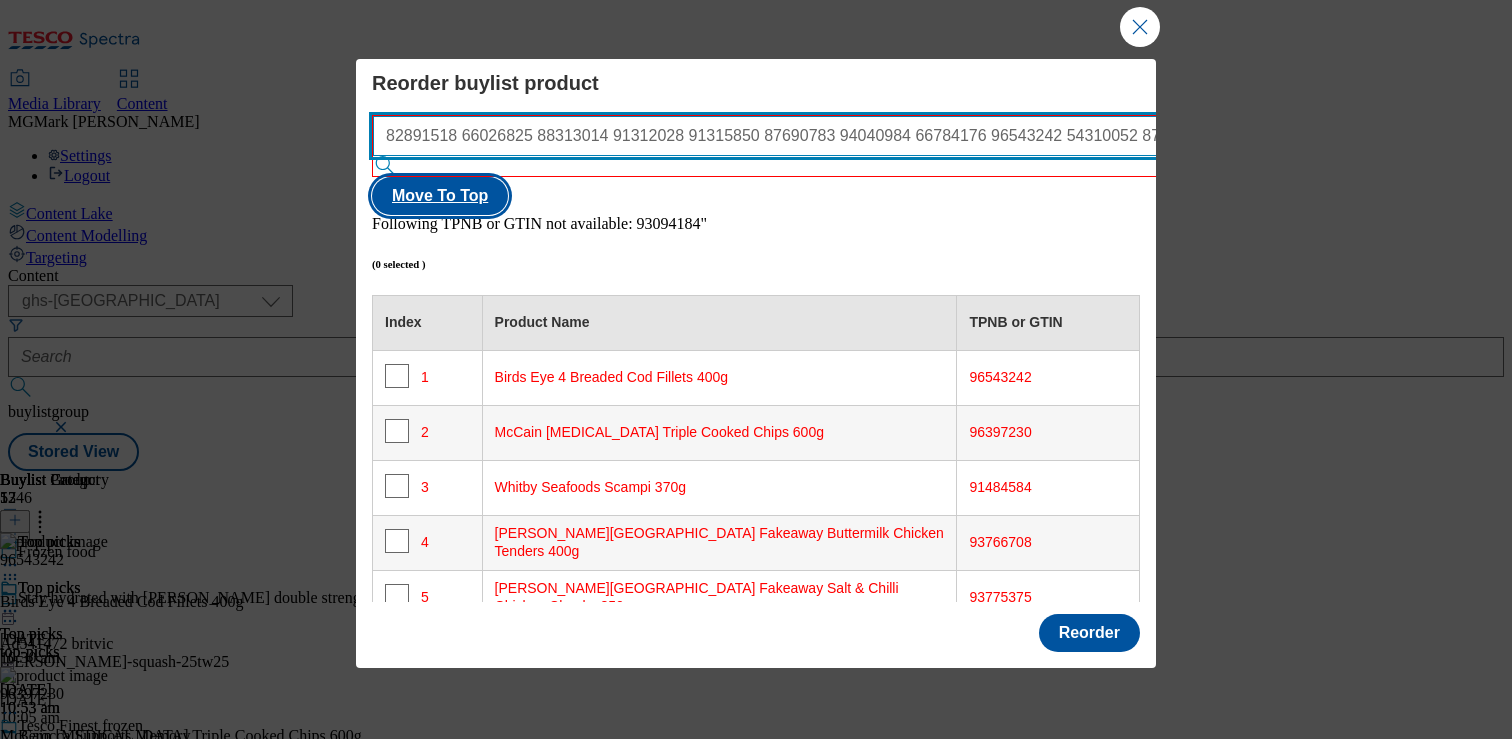 drag, startPoint x: 838, startPoint y: 146, endPoint x: 1041, endPoint y: 145, distance: 203.00246 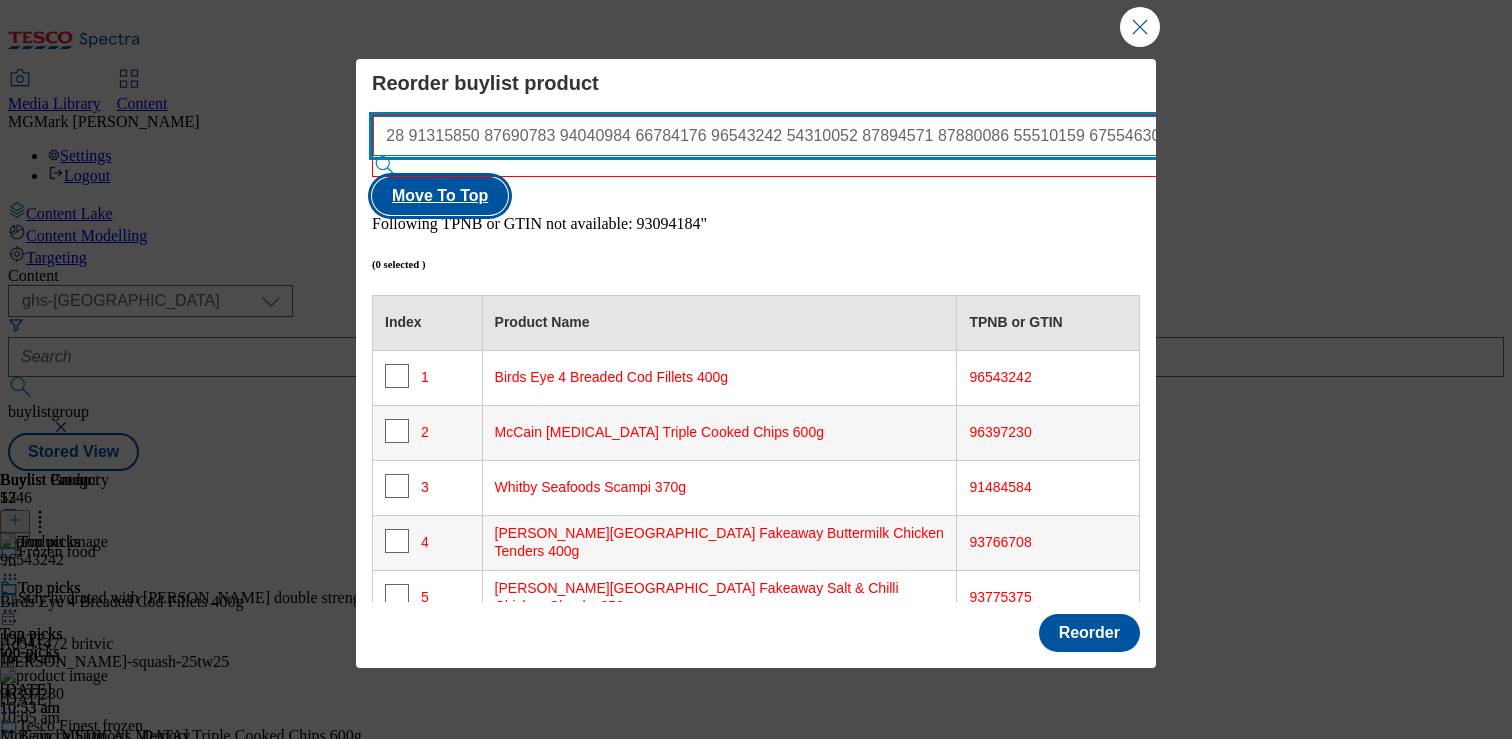 scroll, scrollTop: 0, scrollLeft: 1163, axis: horizontal 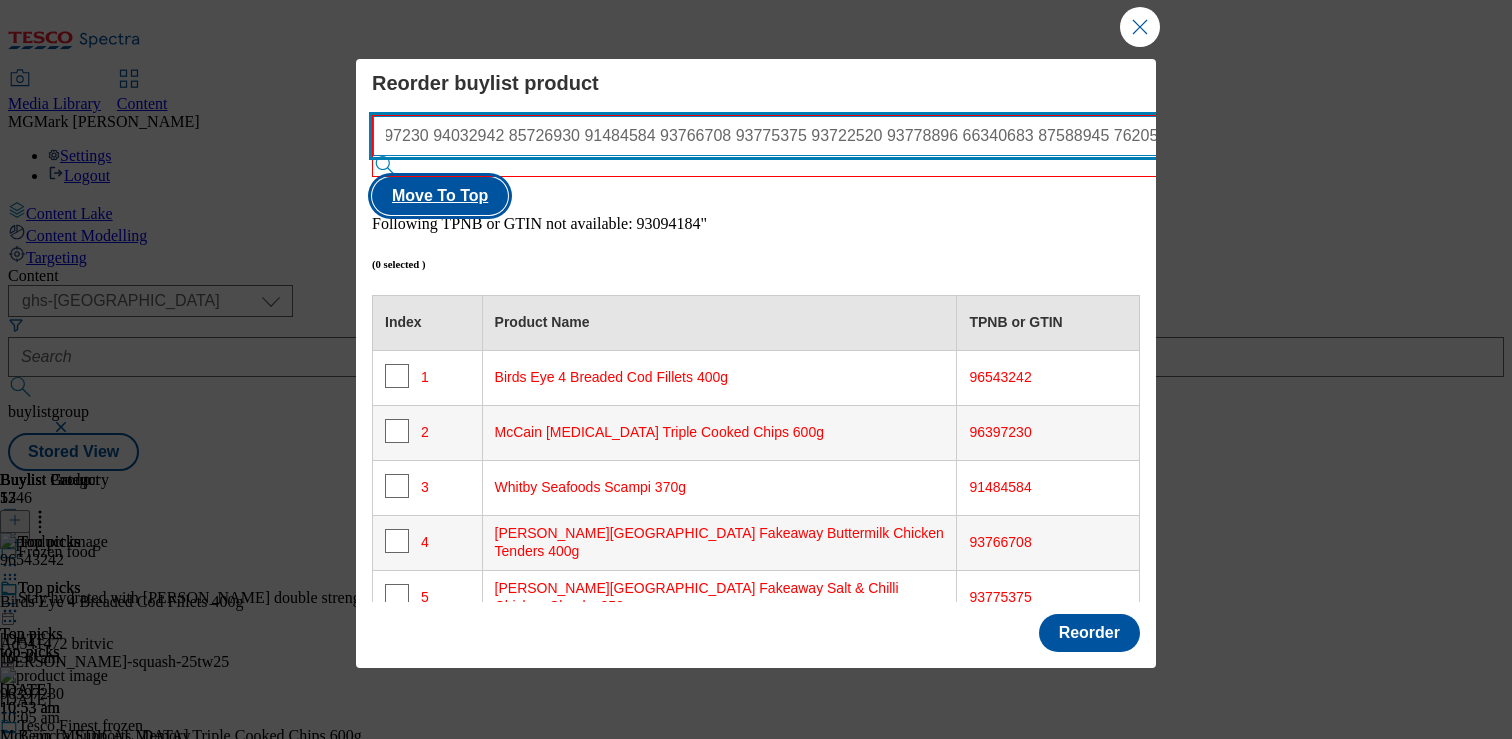 drag, startPoint x: 856, startPoint y: 142, endPoint x: 1017, endPoint y: 142, distance: 161 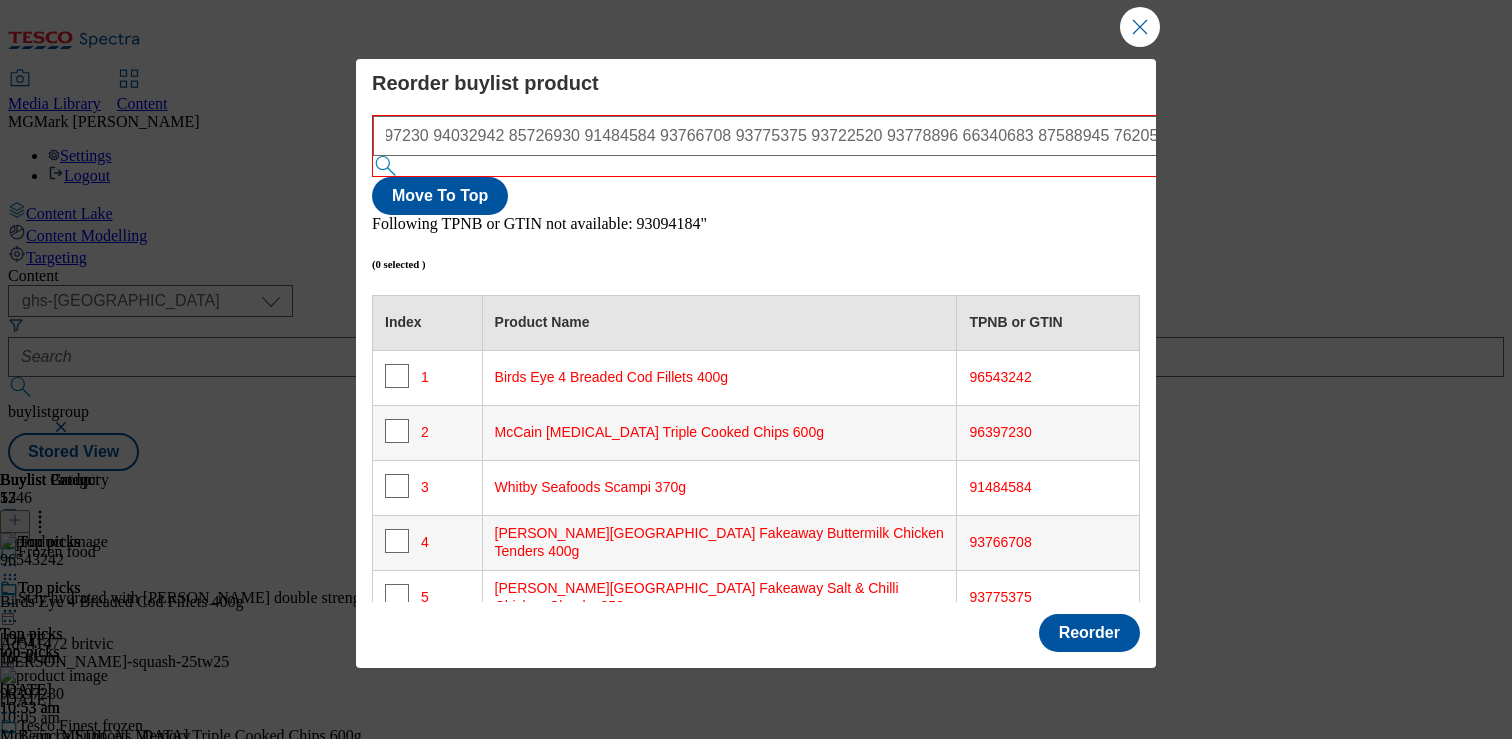 scroll, scrollTop: 0, scrollLeft: 0, axis: both 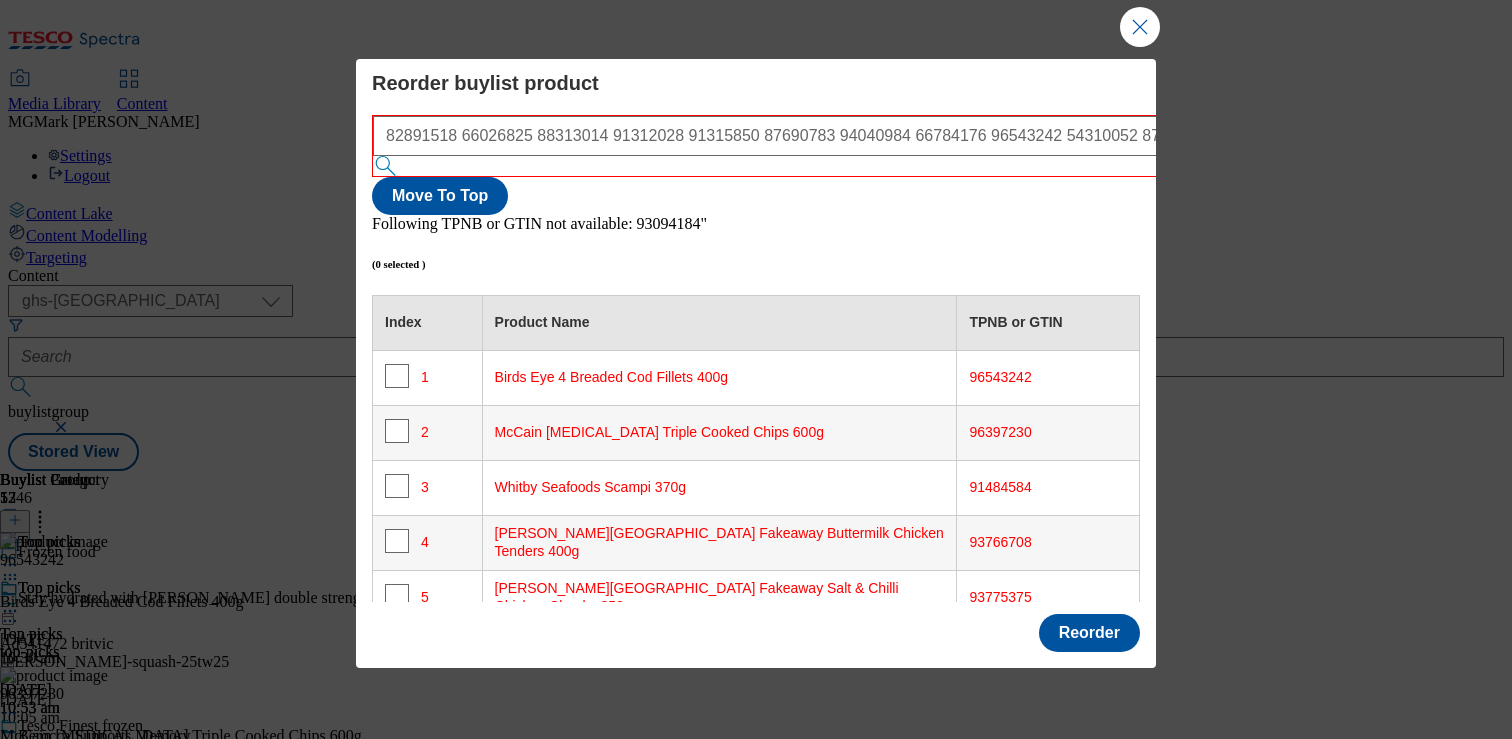 click on "82891518 66026825 88313014 91312028 91315850 87690783 94040984 66784176 96543242 54310052 87894571 87880086 55510159 67554630 87887983 96397230 94032942 85726930 91484584 93766708 93775375 93722520 93778896 66340683 87588945 76205224 88242420 93094184"" at bounding box center (795, 136) 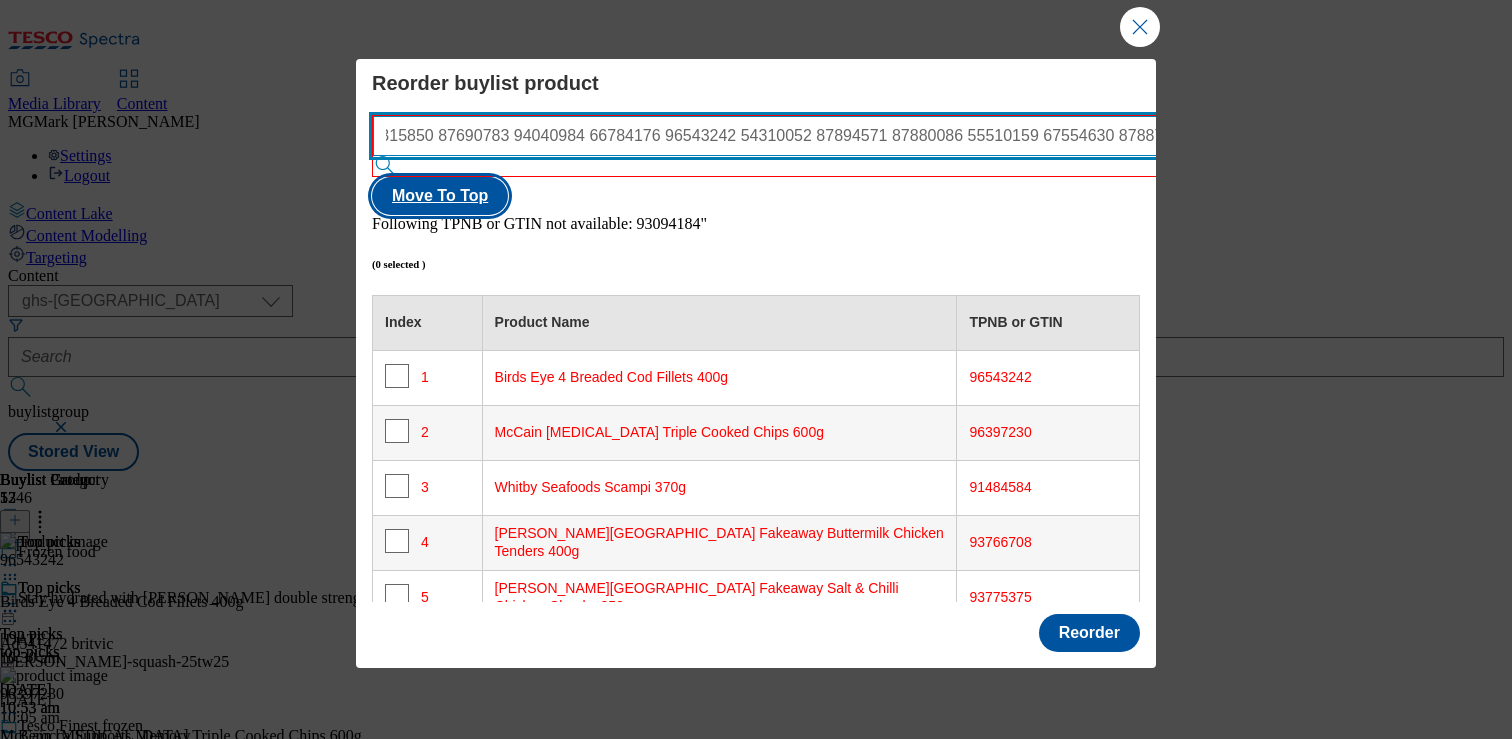 scroll, scrollTop: 0, scrollLeft: 1163, axis: horizontal 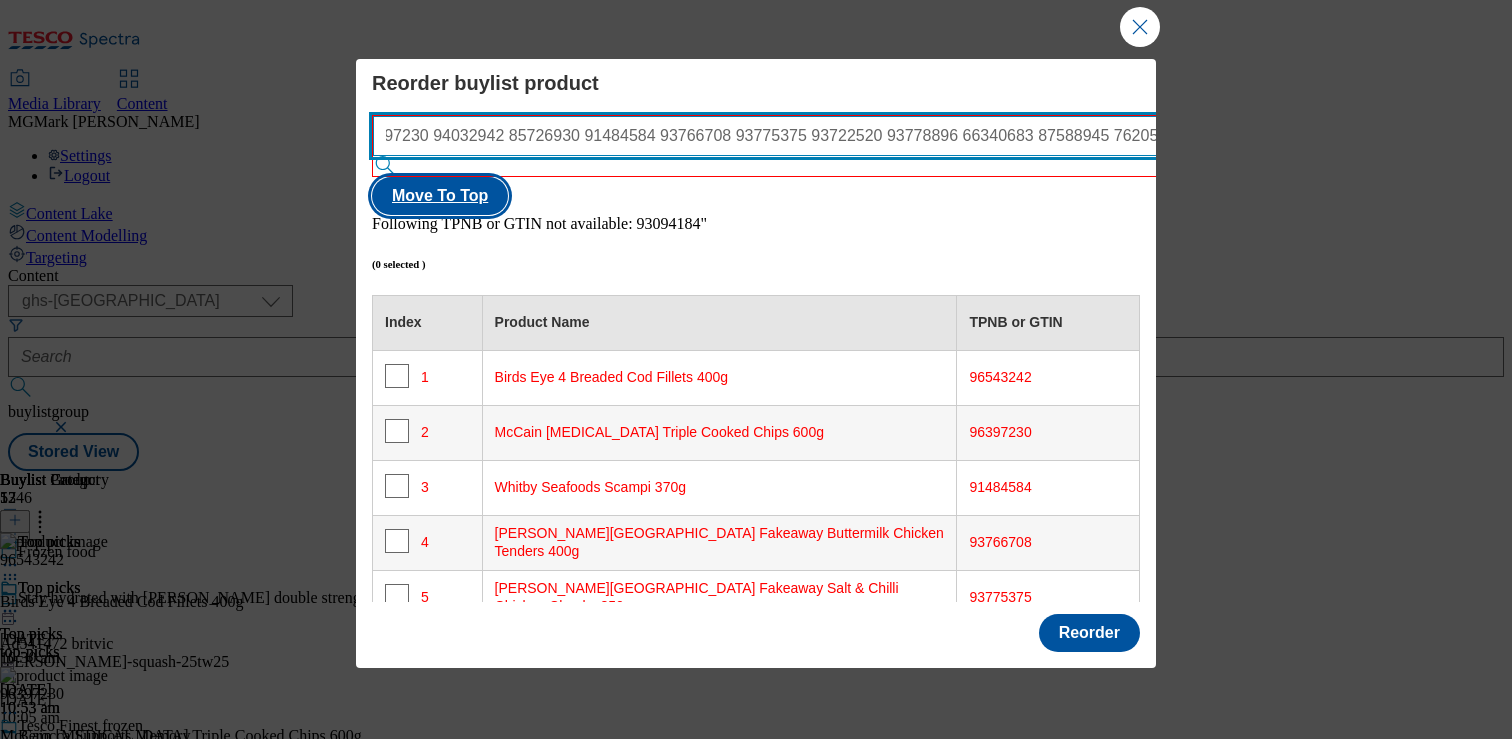 drag, startPoint x: 894, startPoint y: 133, endPoint x: 1037, endPoint y: 132, distance: 143.0035 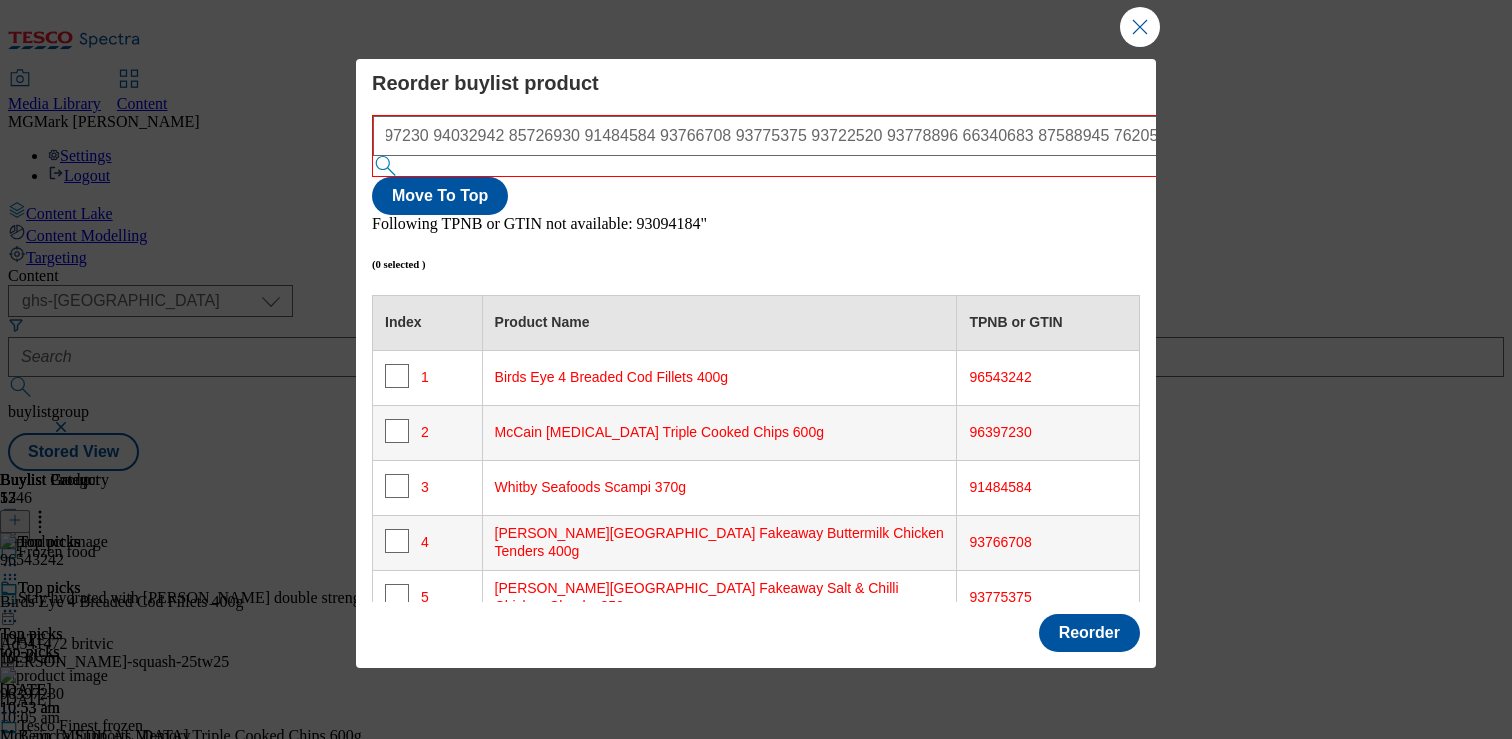 scroll, scrollTop: 0, scrollLeft: 0, axis: both 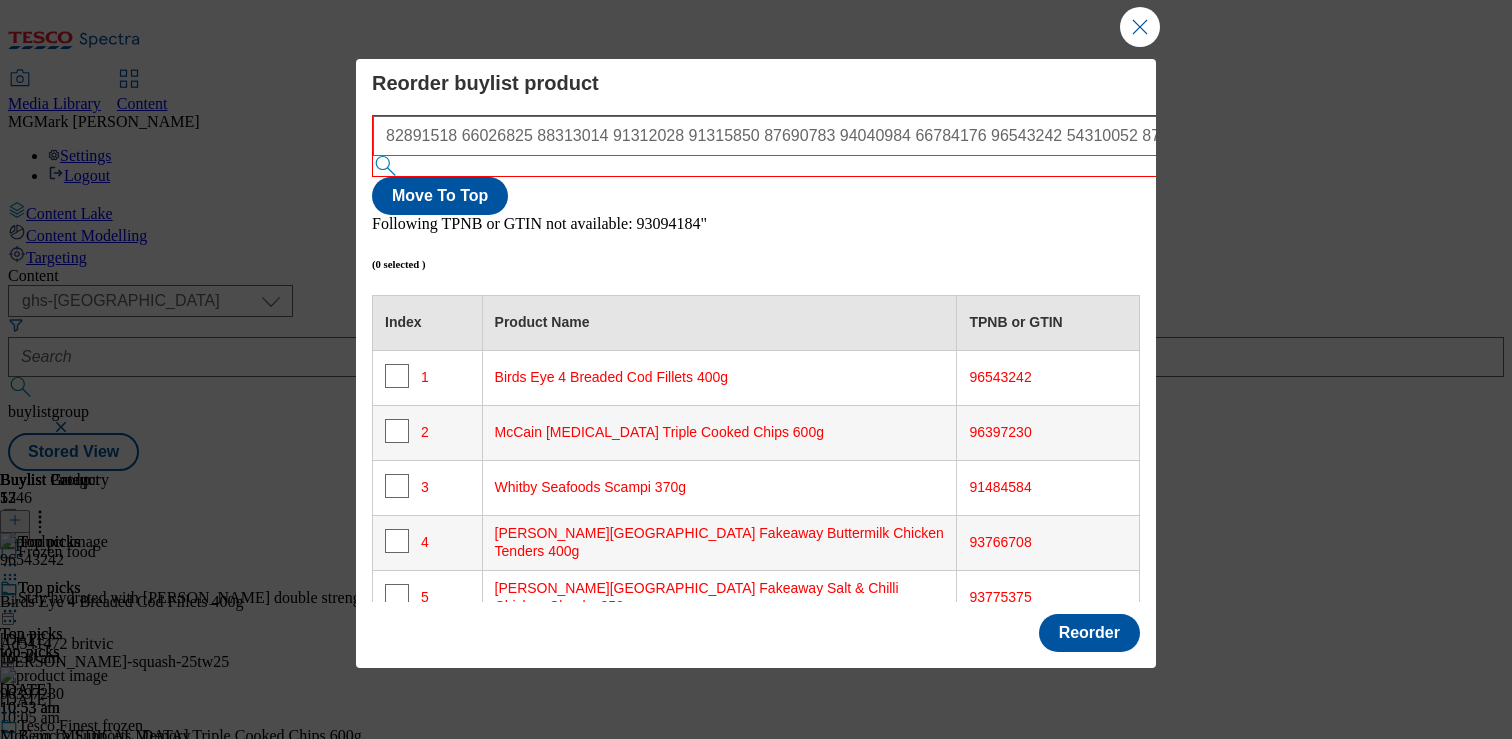 click on "82891518 66026825 88313014 91312028 91315850 87690783 94040984 66784176 96543242 54310052 87894571 87880086 55510159 67554630 87887983 96397230 94032942 85726930 91484584 93766708 93775375 93722520 93778896 66340683 87588945 76205224 88242420 93094184"" at bounding box center [795, 136] 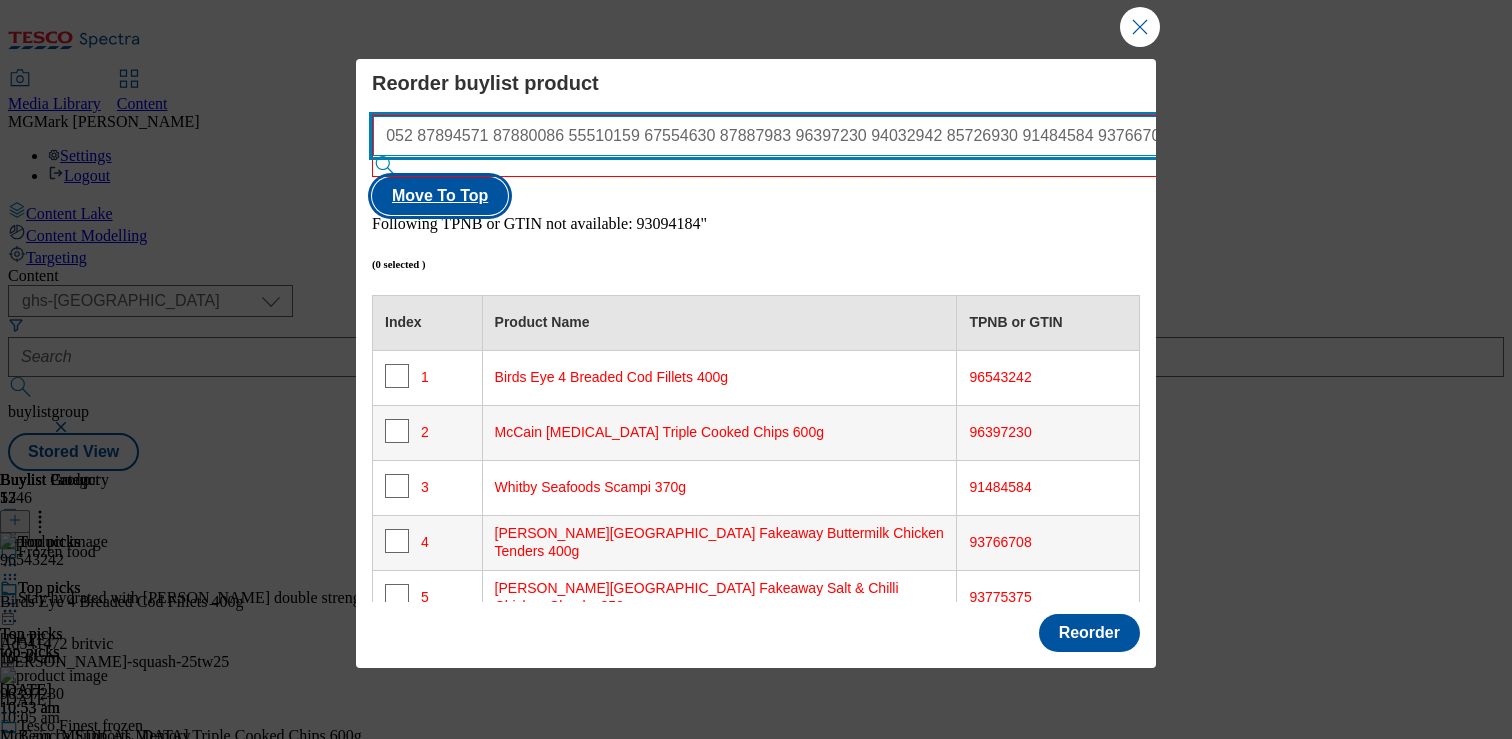 scroll, scrollTop: 0, scrollLeft: 1163, axis: horizontal 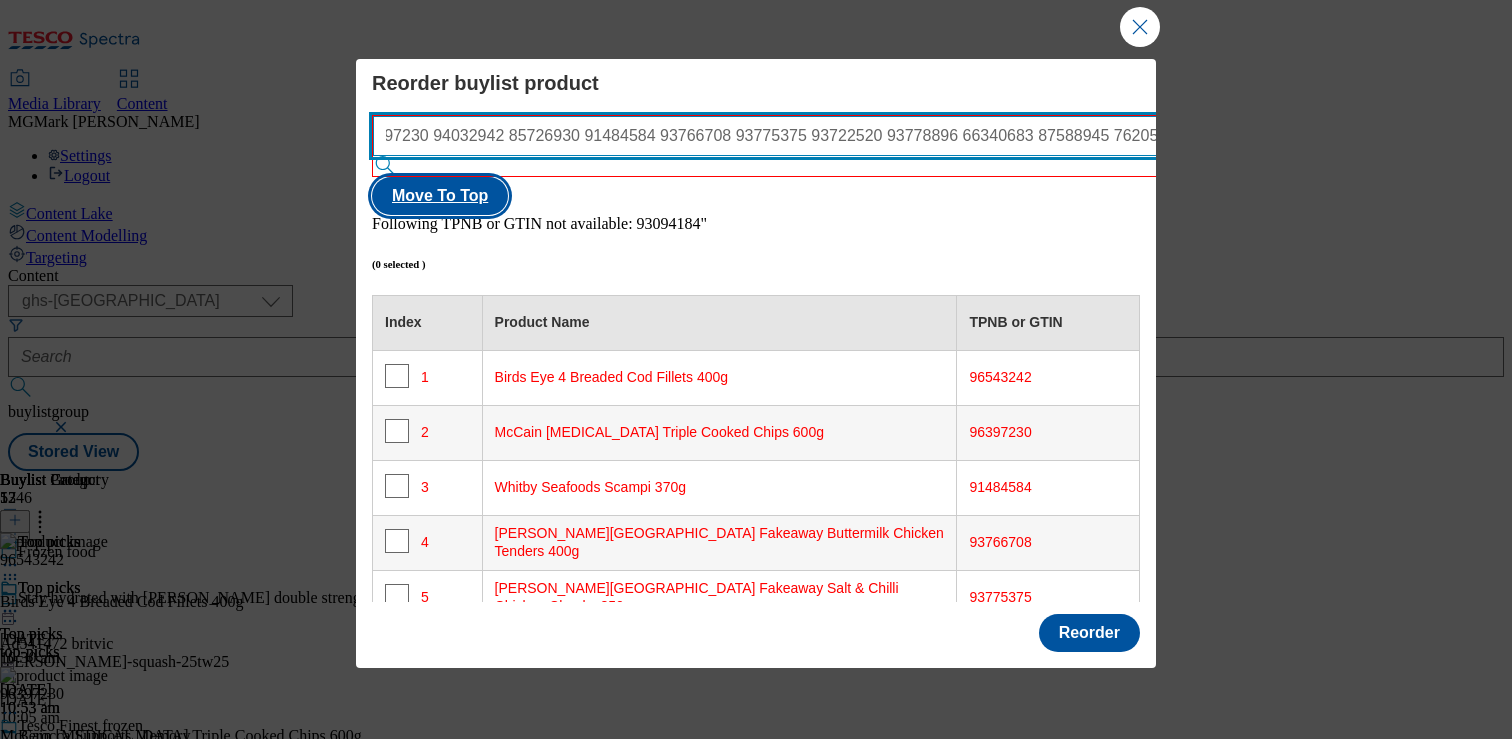 drag, startPoint x: 894, startPoint y: 128, endPoint x: 1081, endPoint y: 127, distance: 187.00267 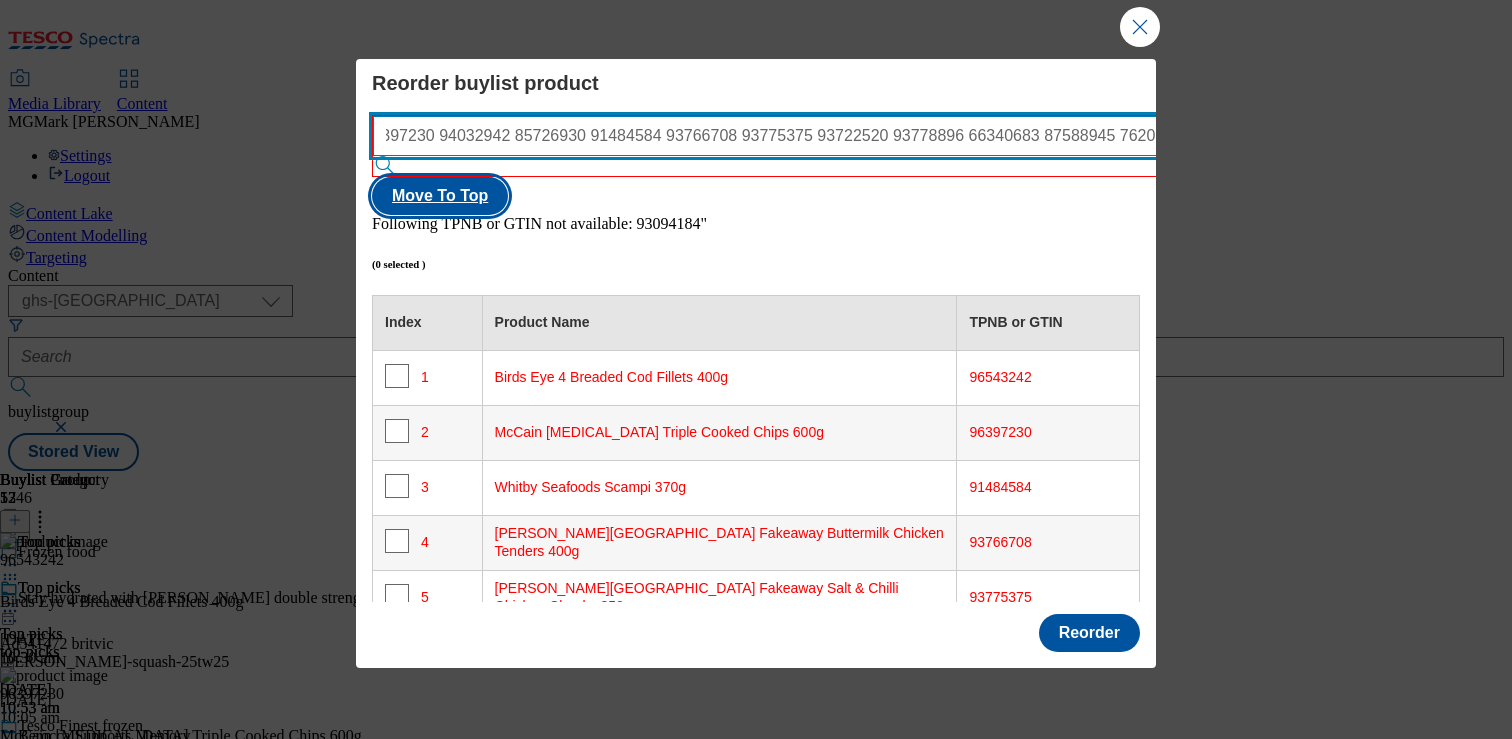 scroll, scrollTop: 31, scrollLeft: 0, axis: vertical 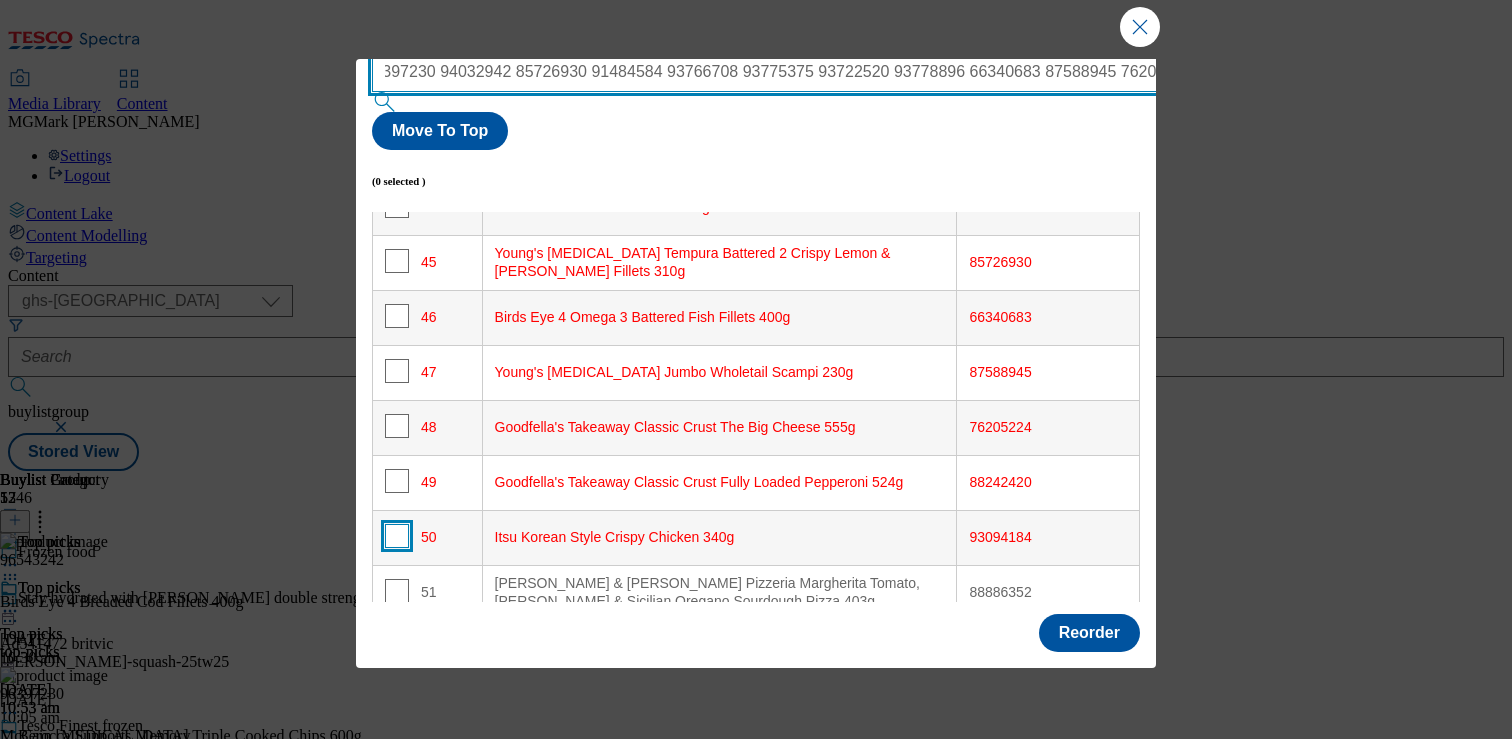 type on "82891518 66026825 88313014 91312028 91315850 87690783 94040984 66784176 96543242 54310052 87894571 87880086 55510159 67554630 87887983 96397230 94032942 85726930 91484584 93766708 93775375 93722520 93778896 66340683 87588945 76205224 88242420 93094184" 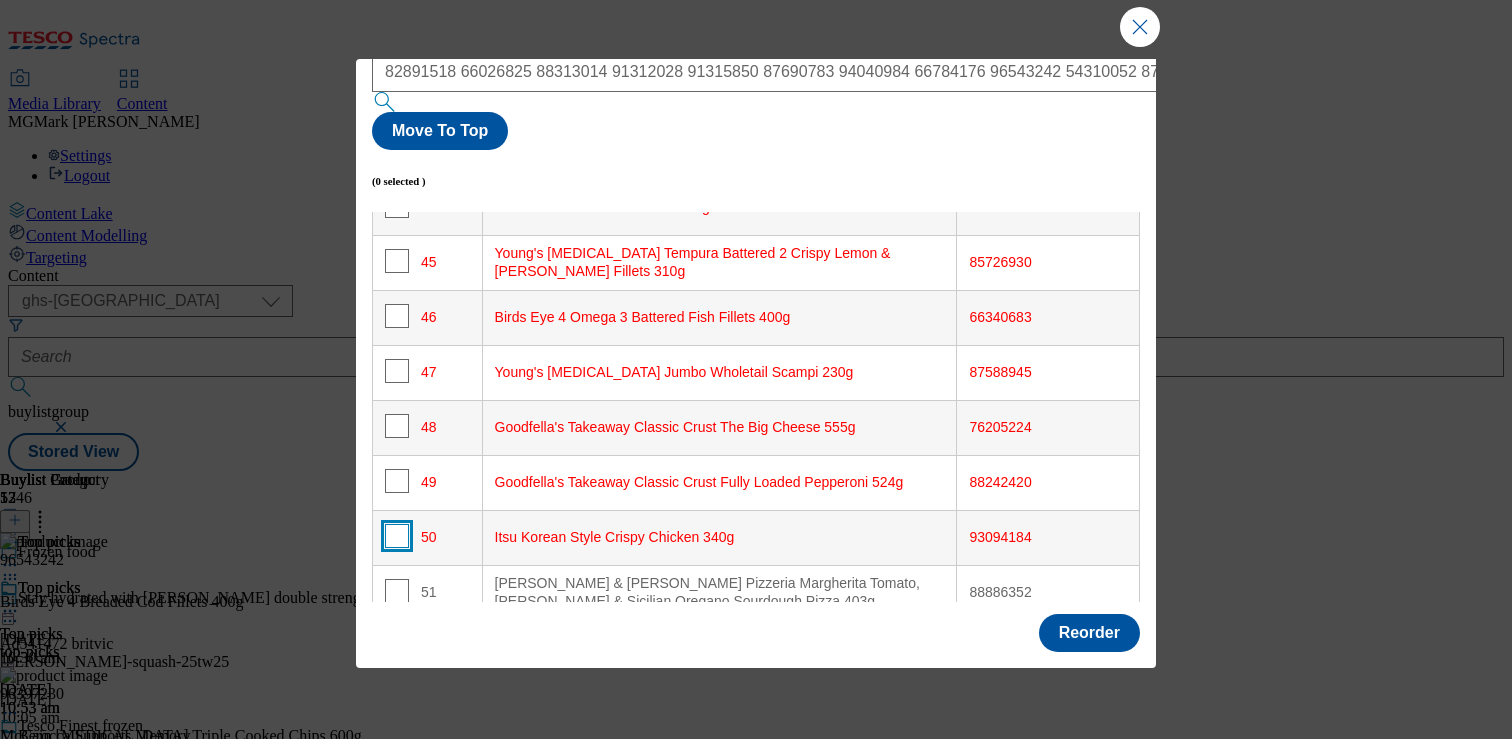 click at bounding box center (397, 536) 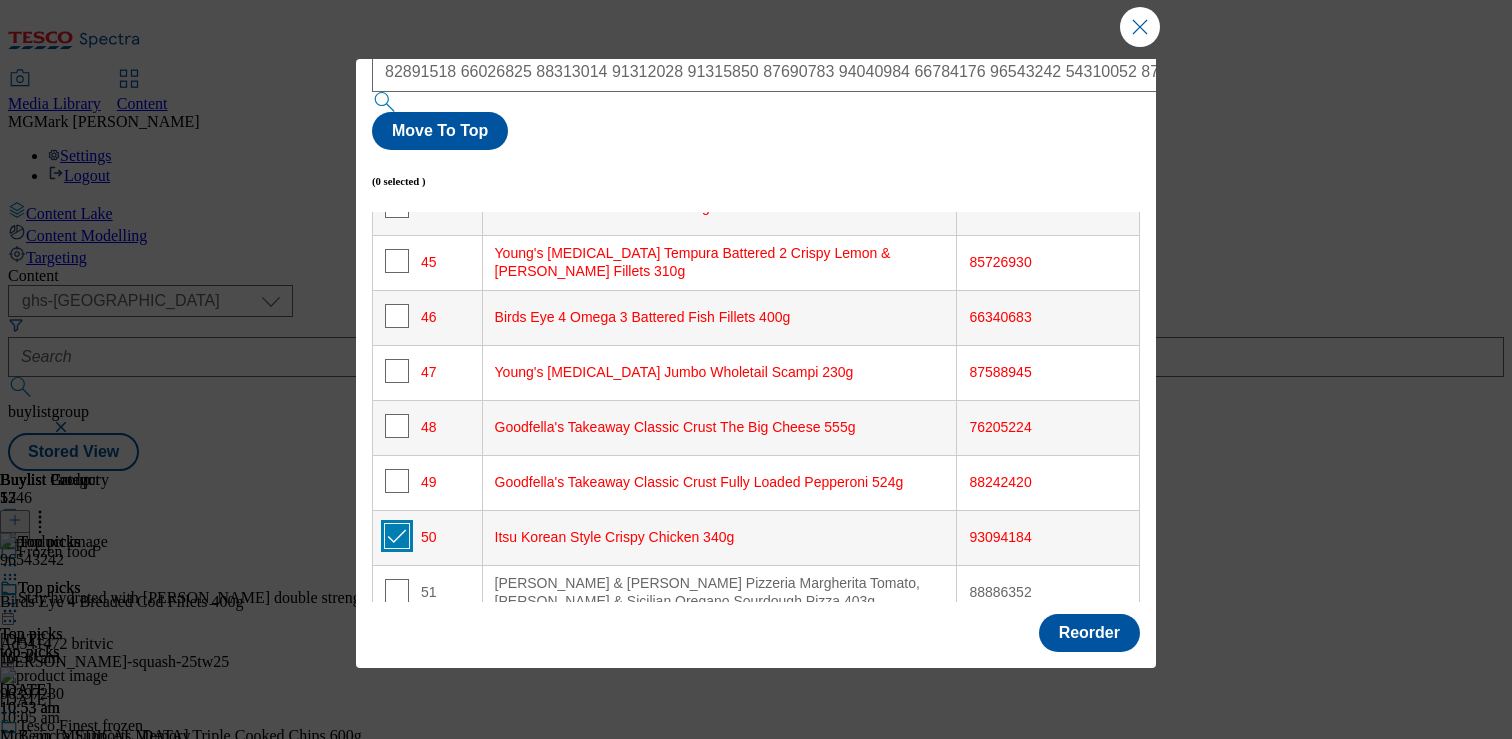 checkbox on "true" 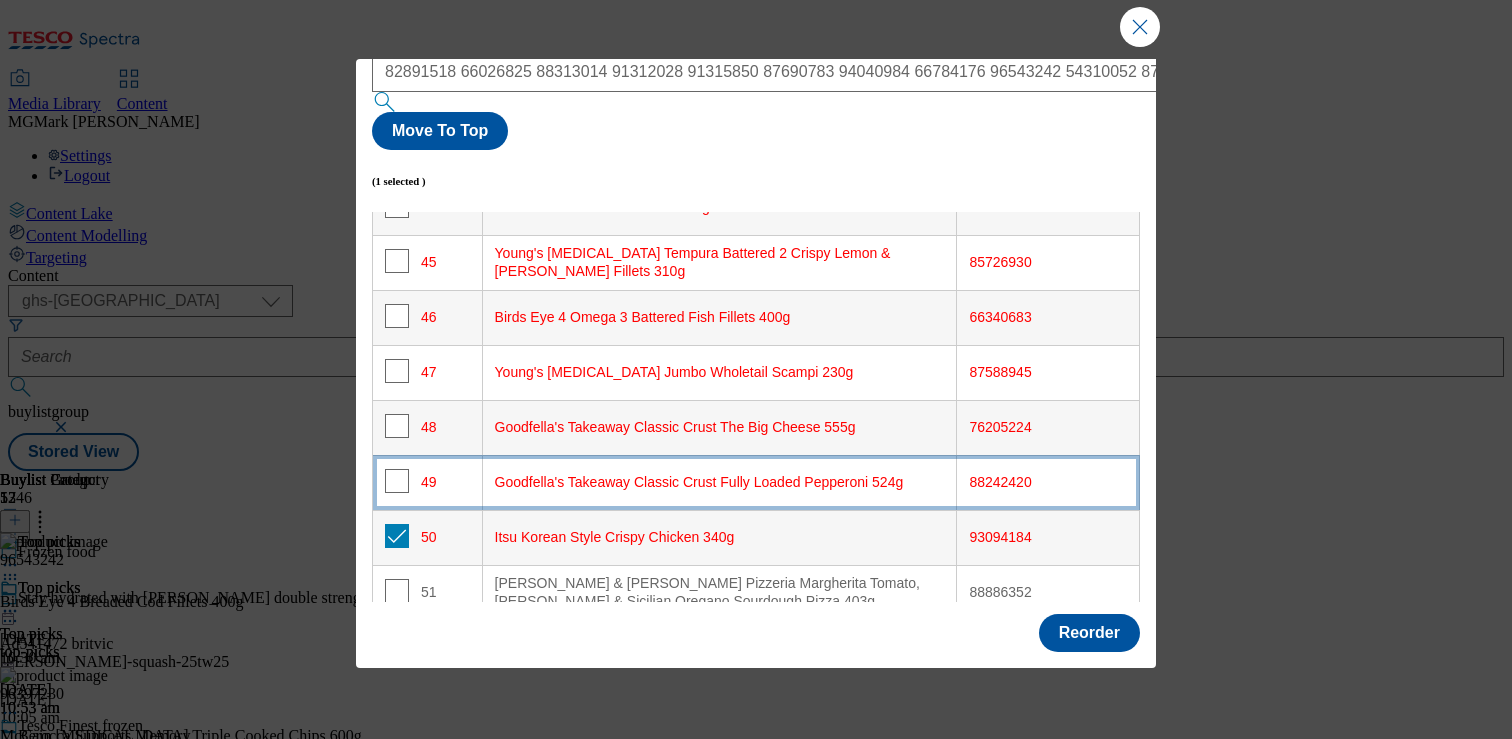 click on "49" at bounding box center (428, 482) 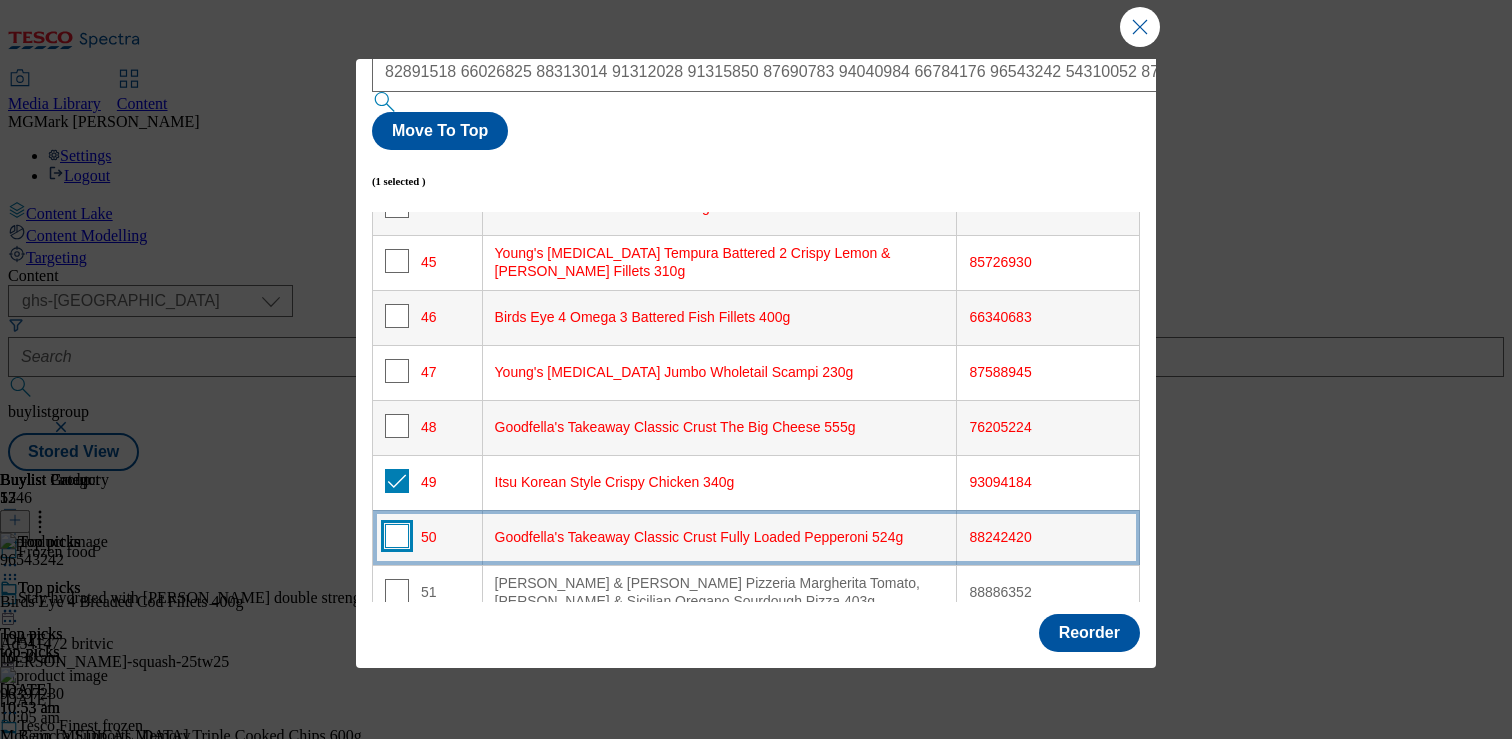click at bounding box center (397, 536) 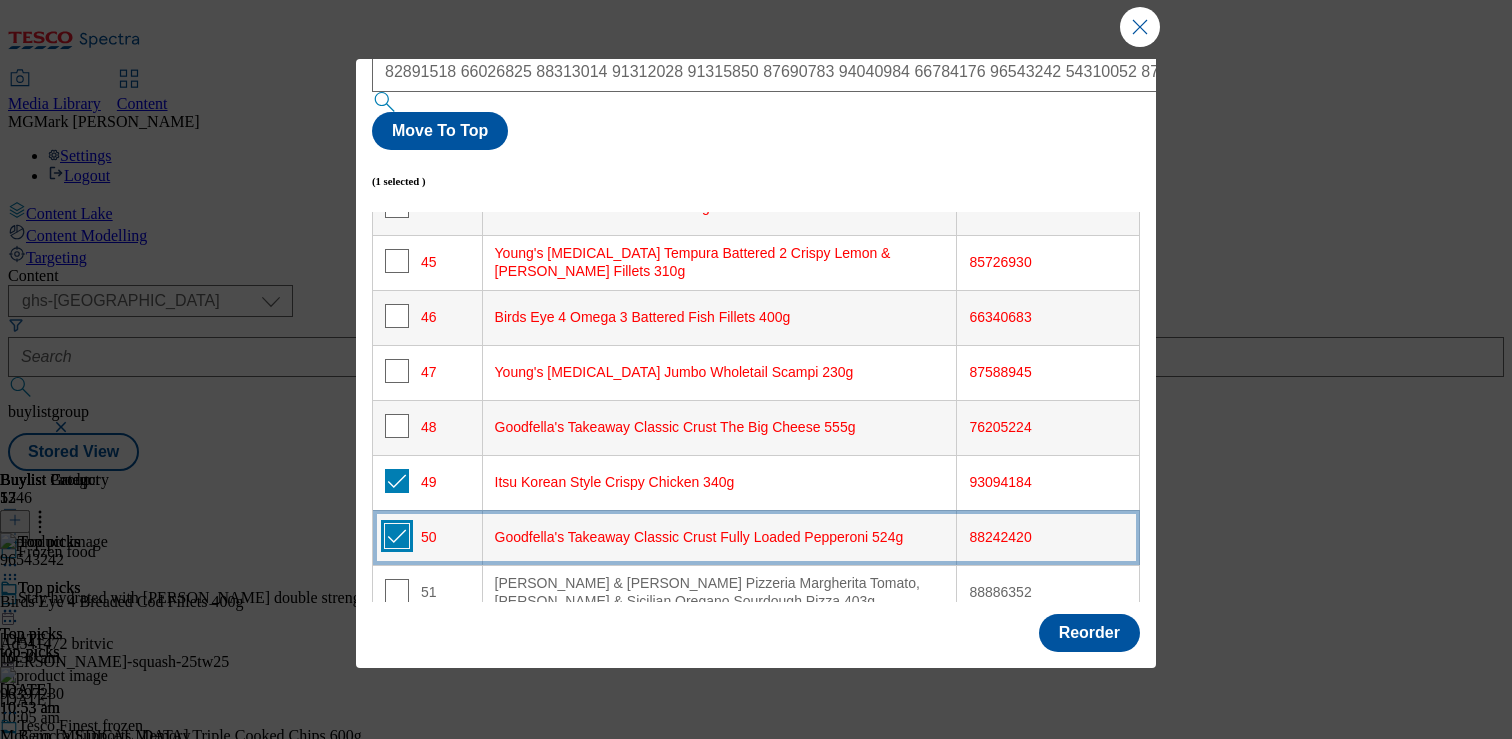 checkbox on "true" 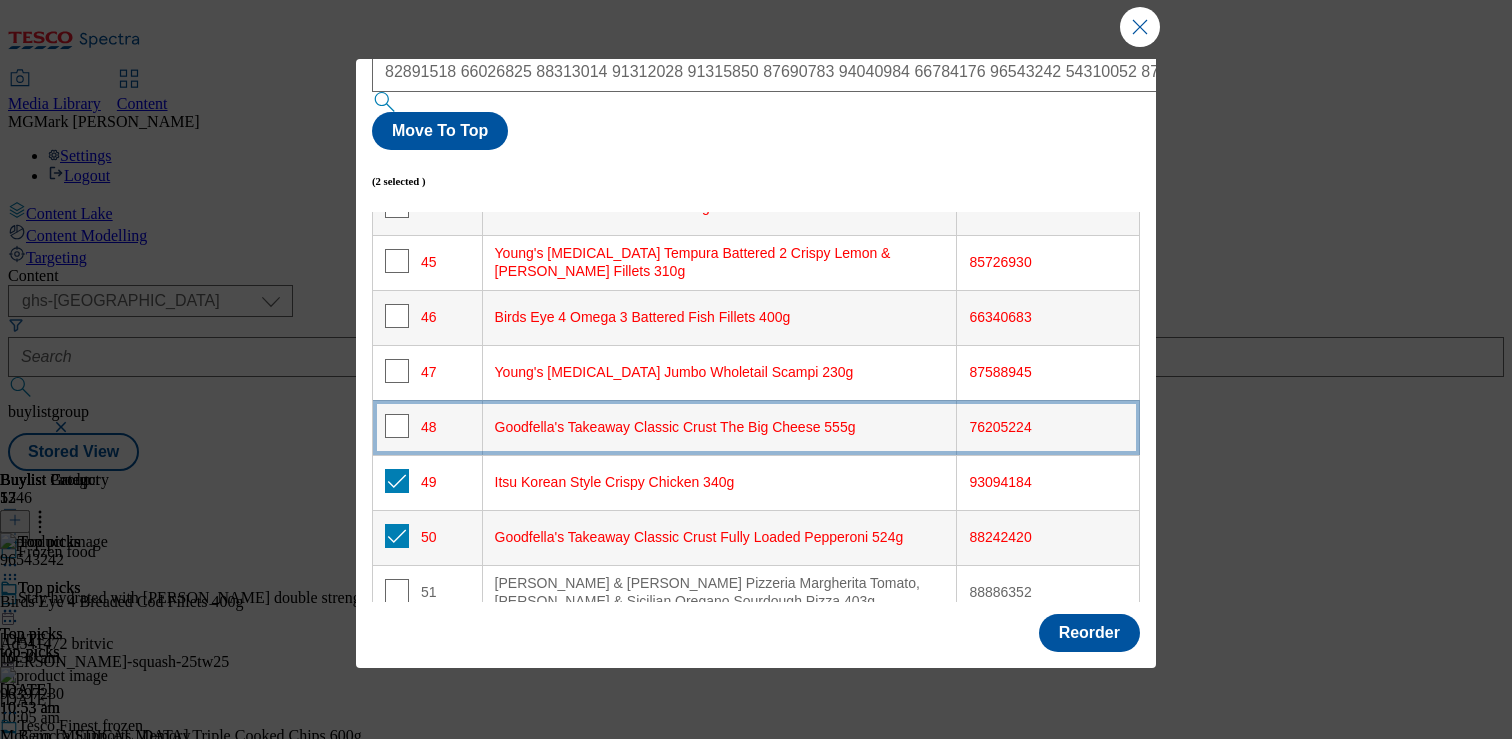 click on "48" at bounding box center (428, 427) 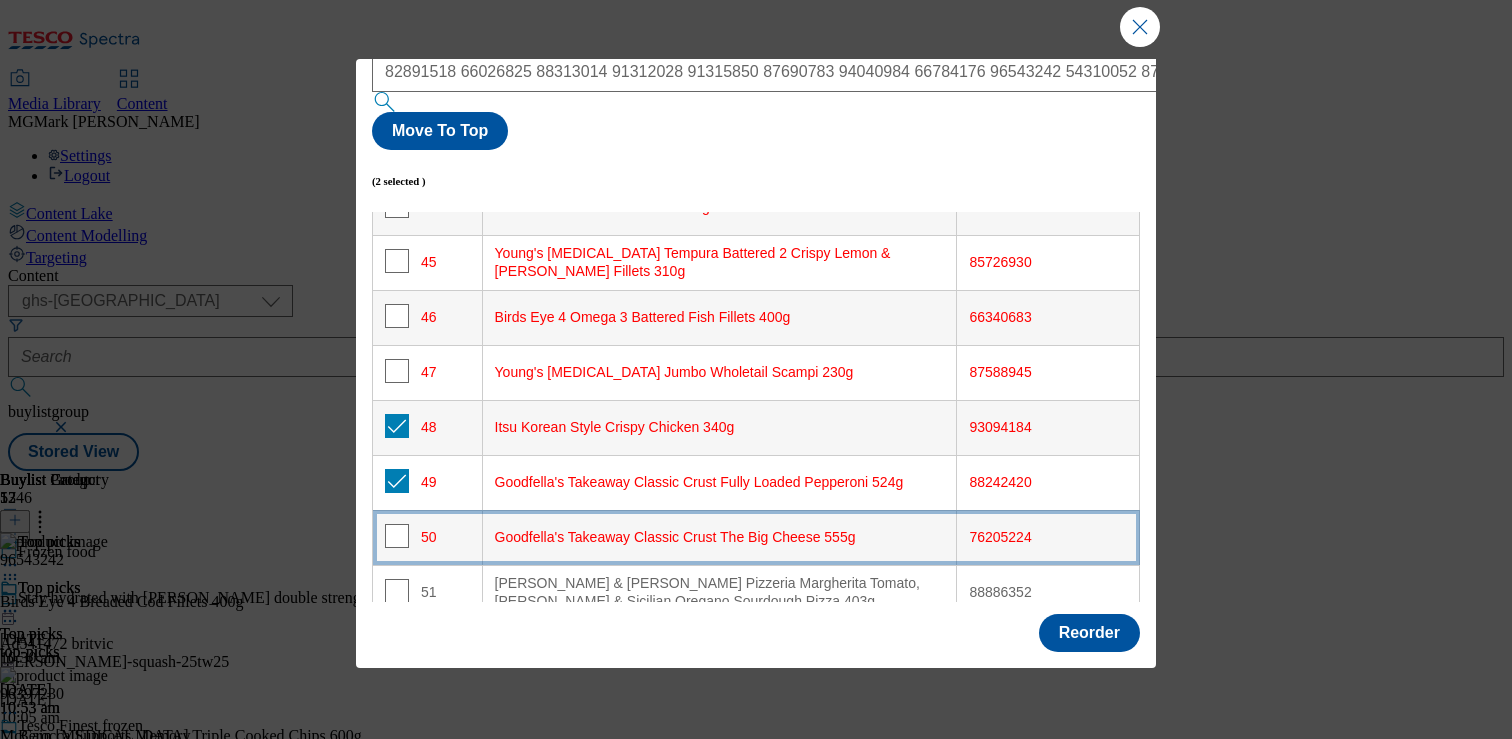 click on "50" at bounding box center [428, 537] 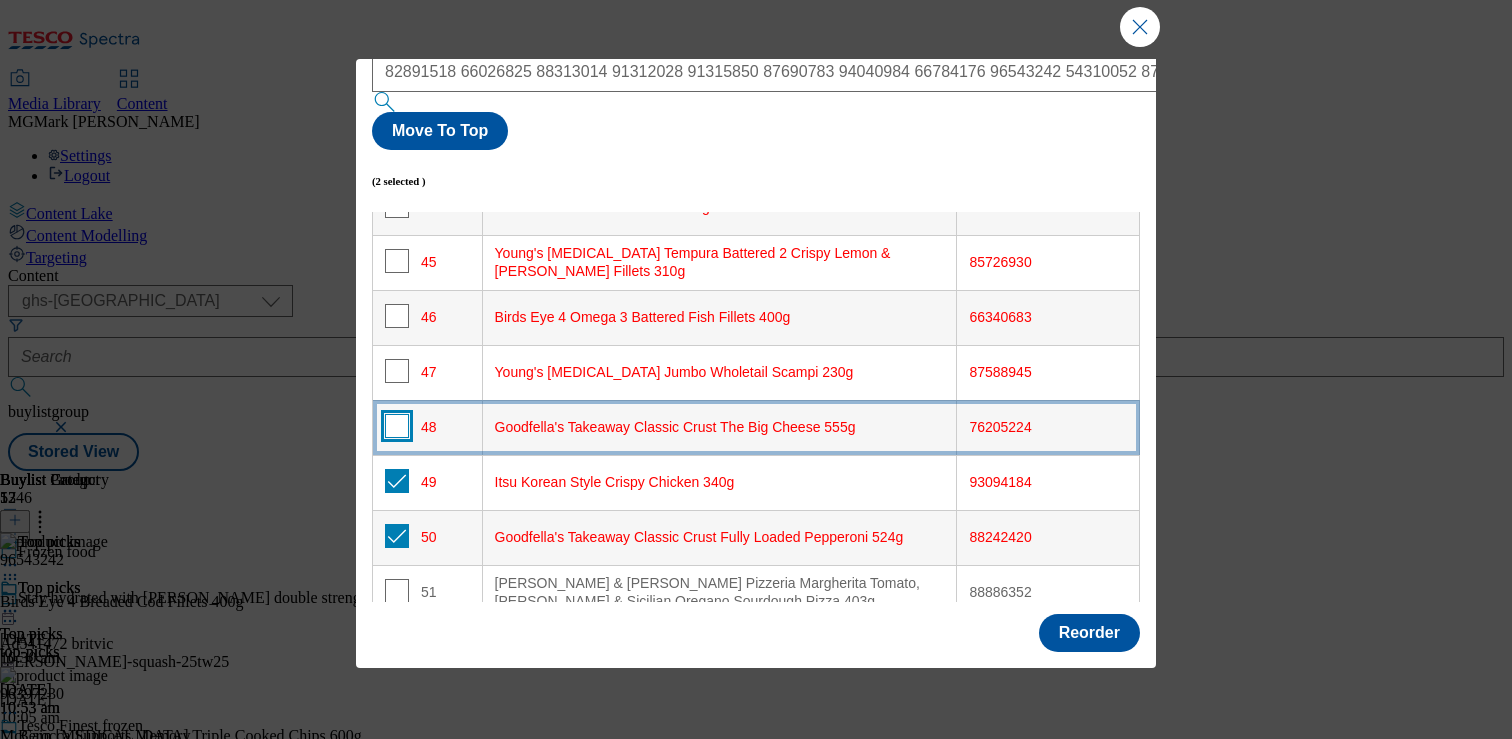 click at bounding box center [397, 426] 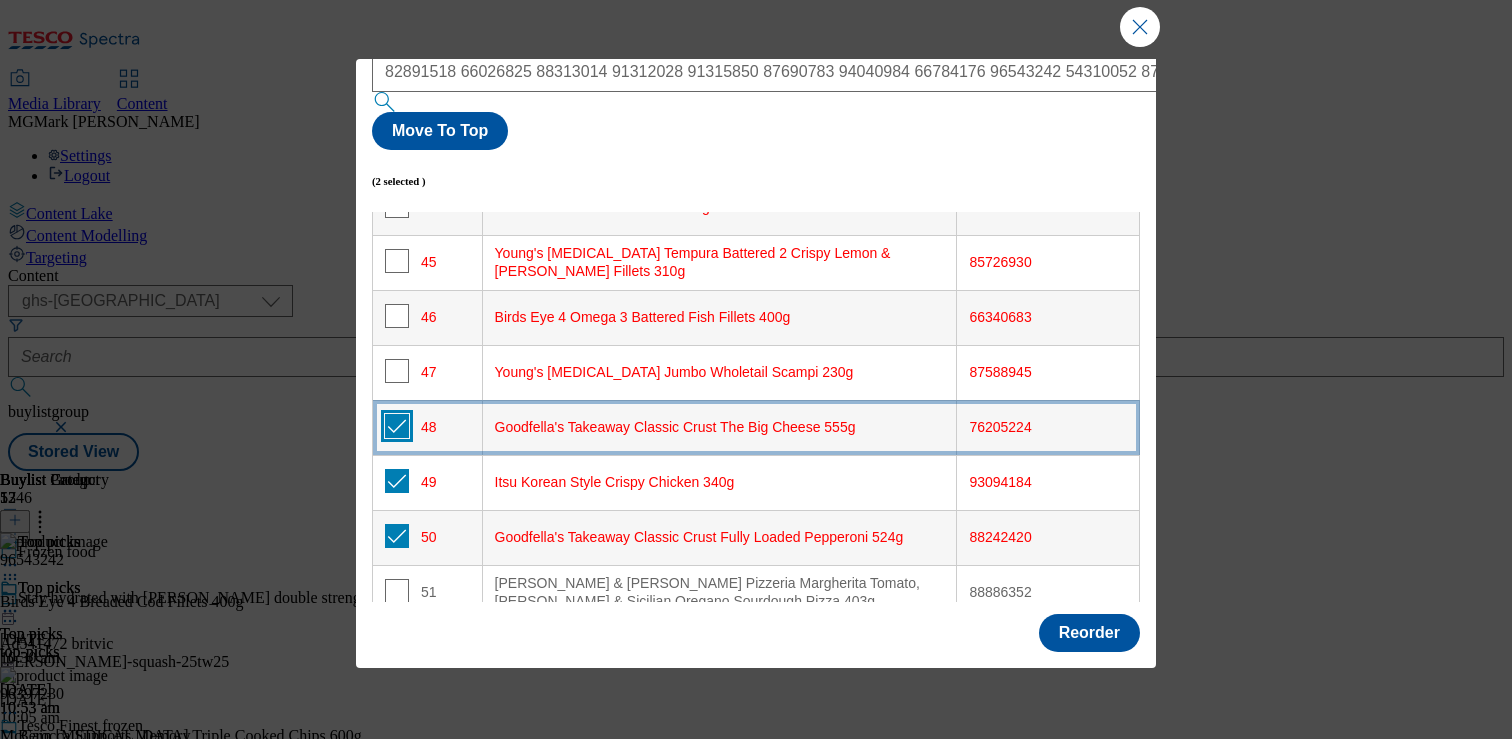checkbox on "true" 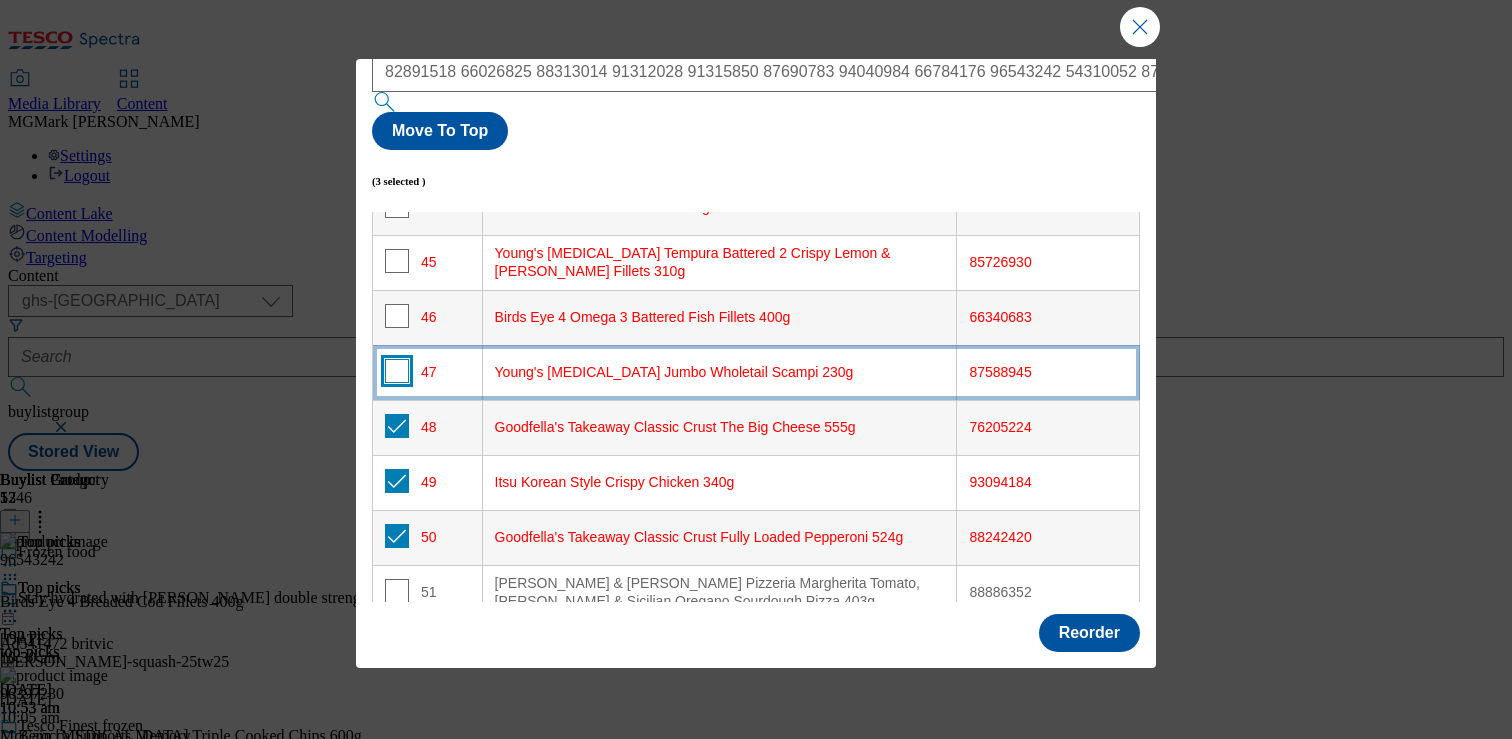 click at bounding box center [397, 371] 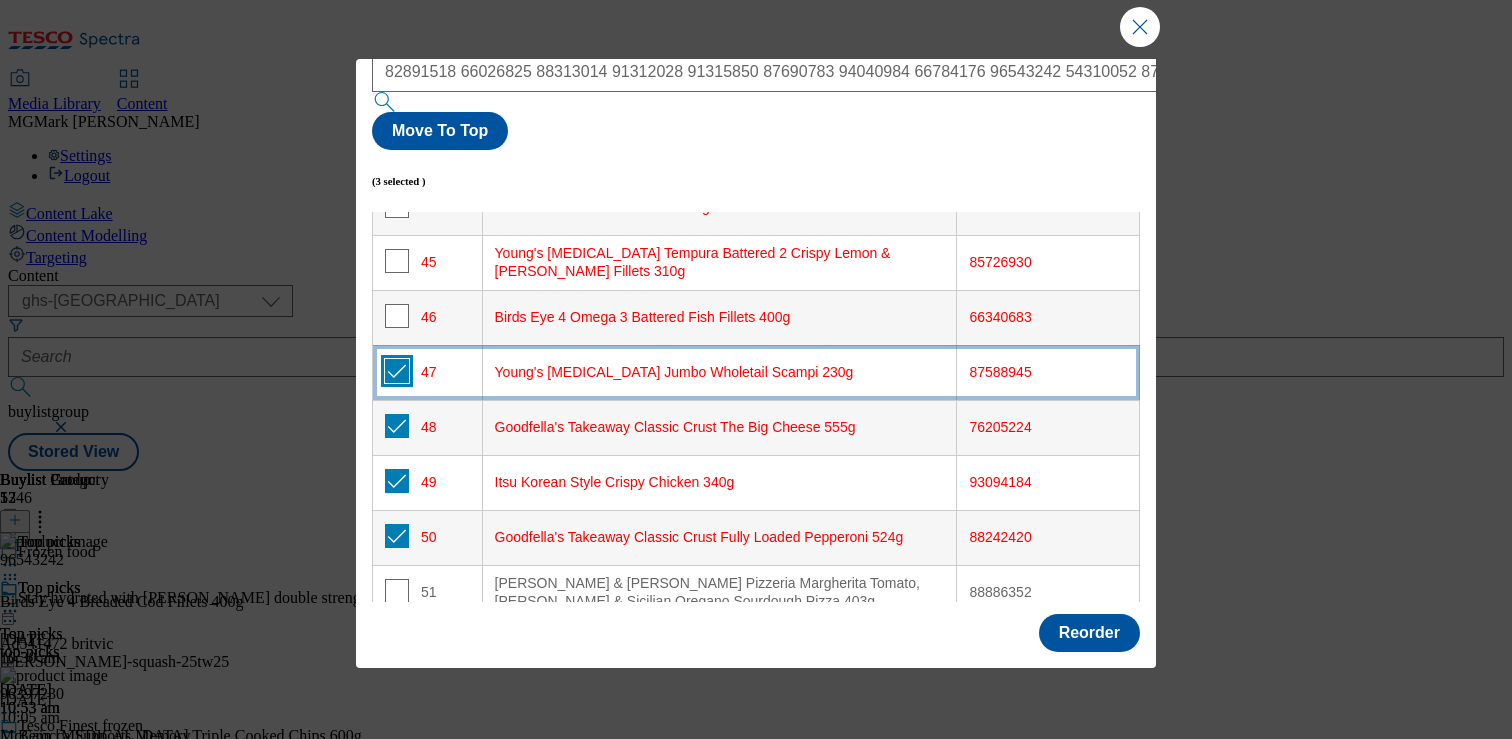checkbox on "true" 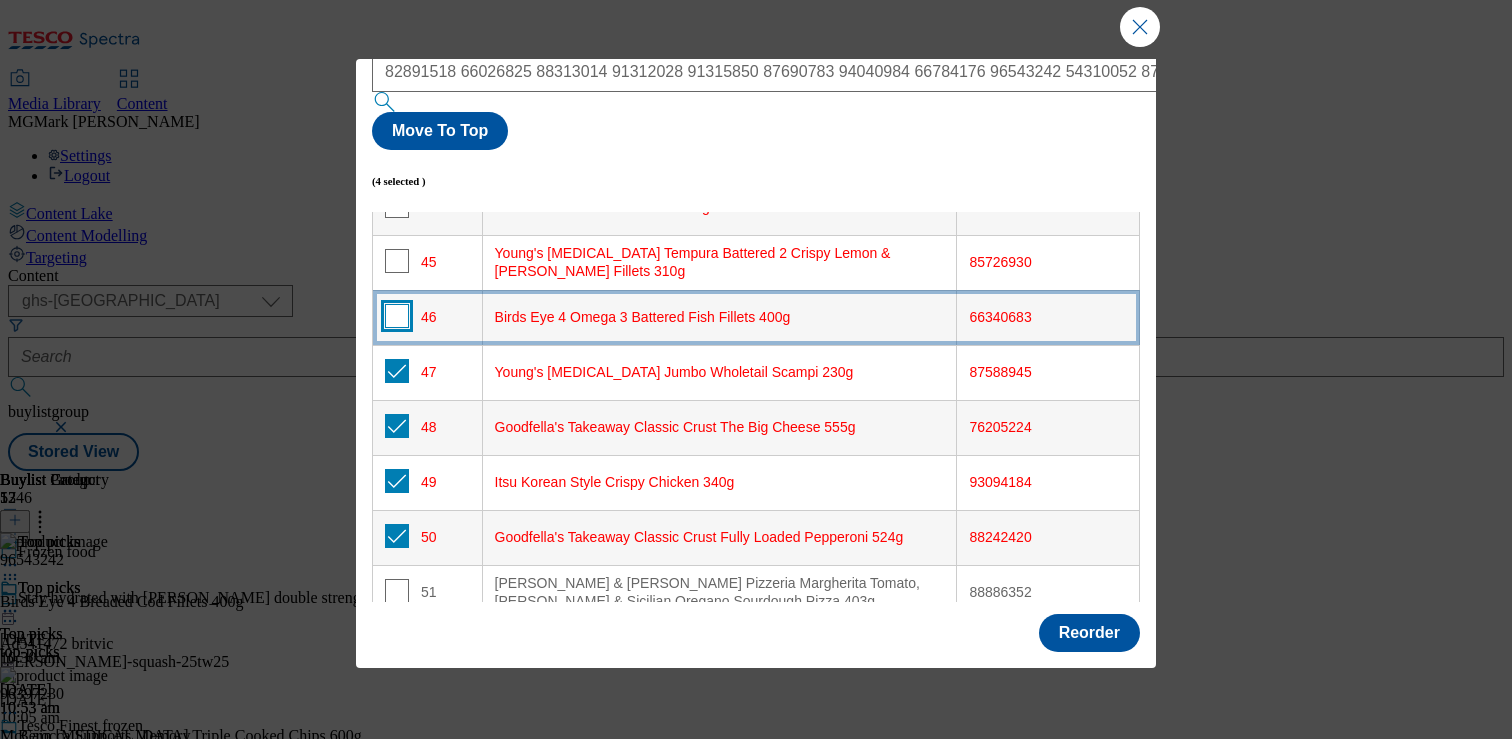 click at bounding box center (397, 316) 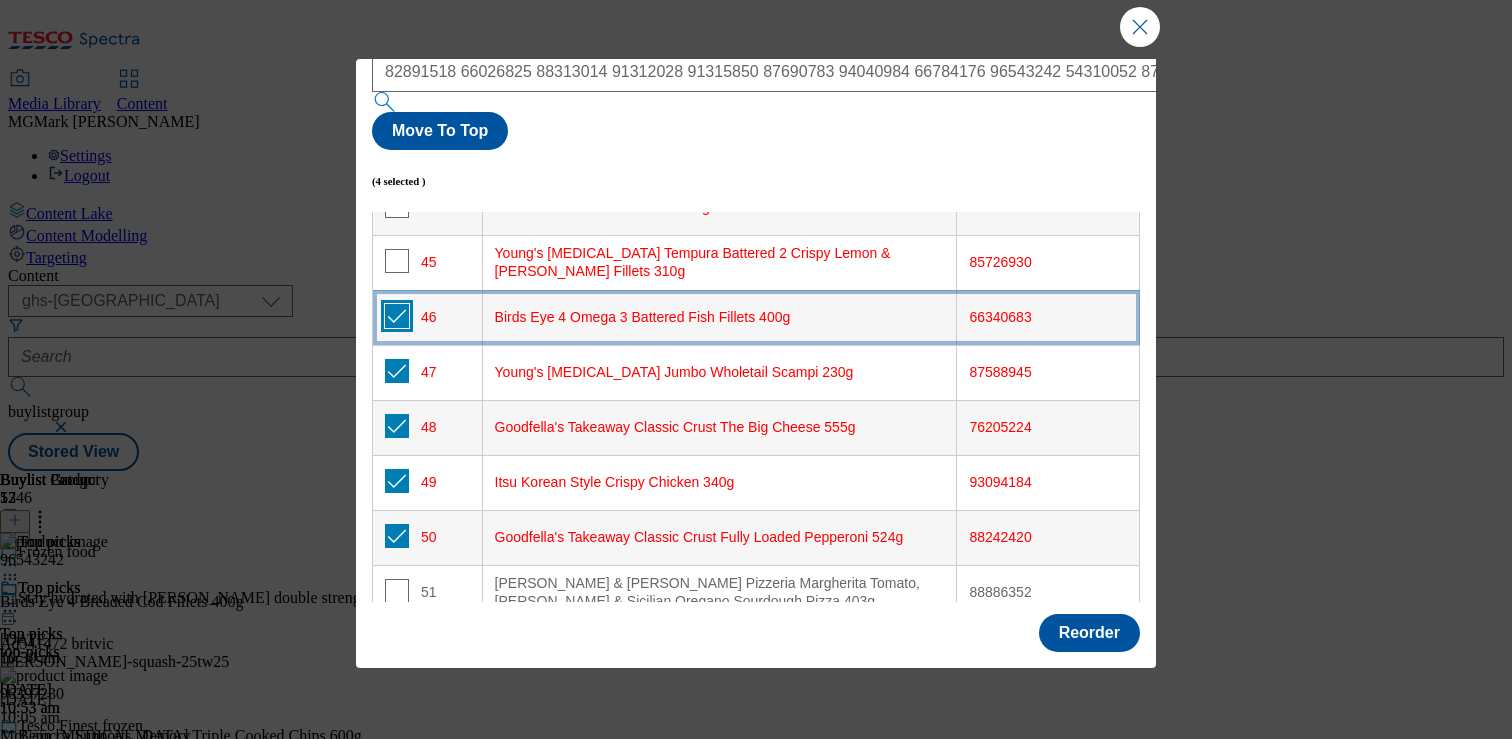 checkbox on "true" 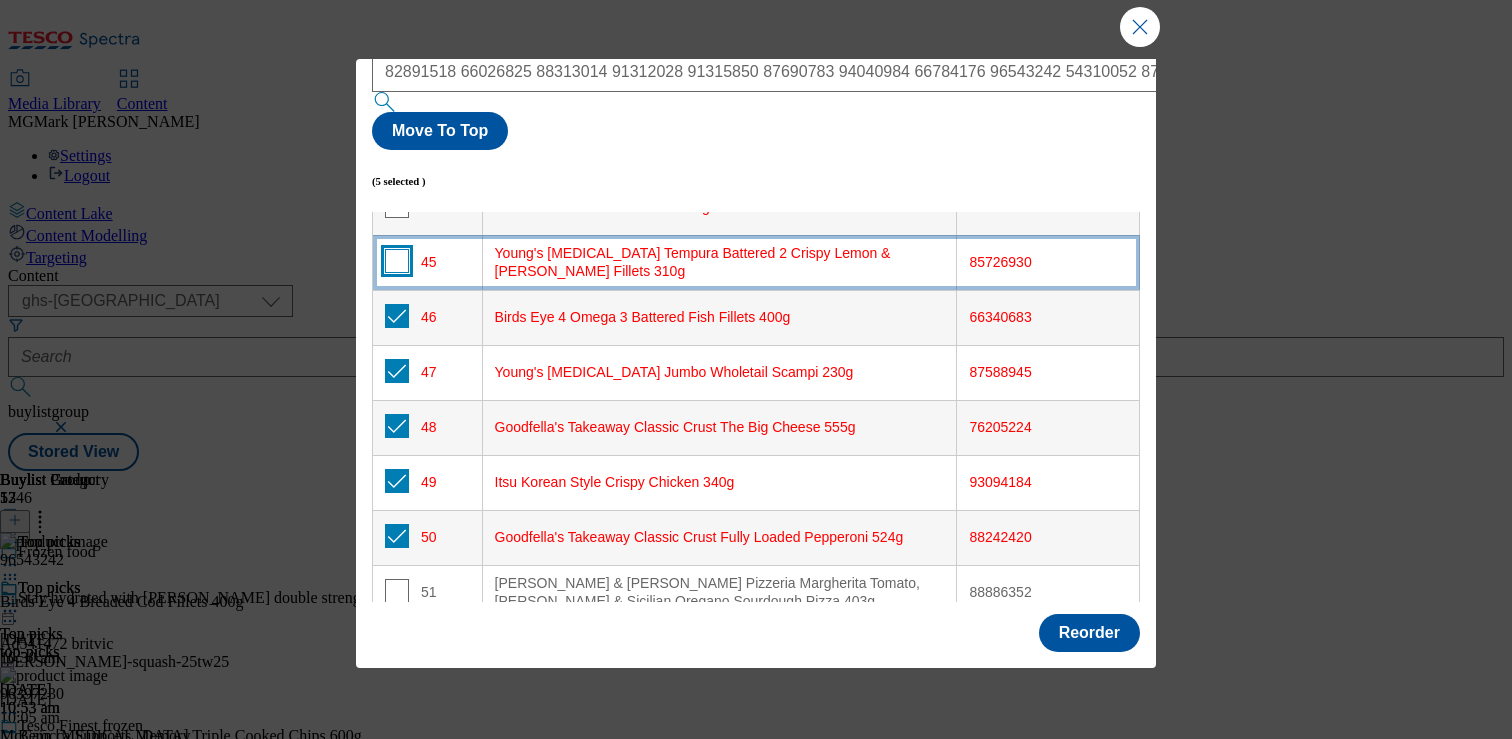click at bounding box center [397, 261] 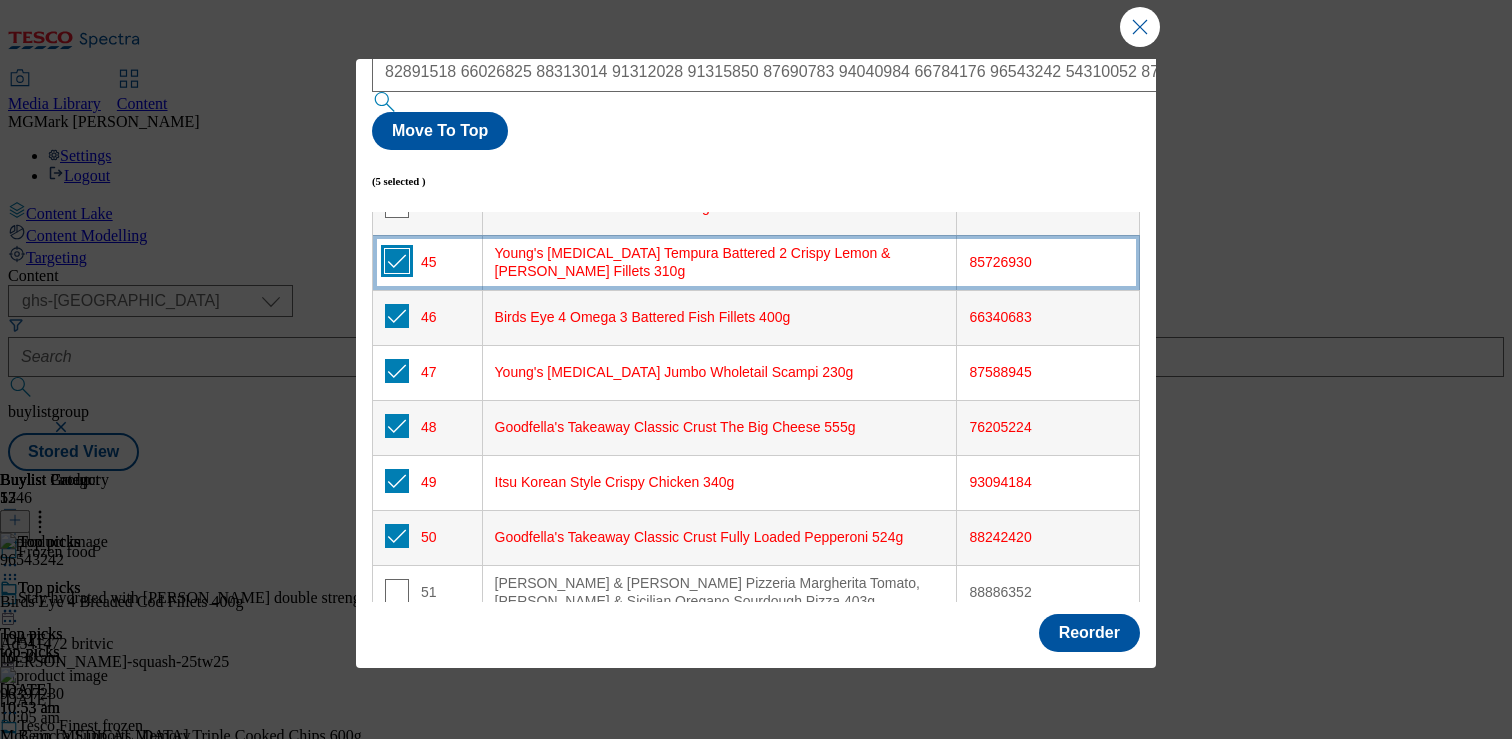checkbox on "true" 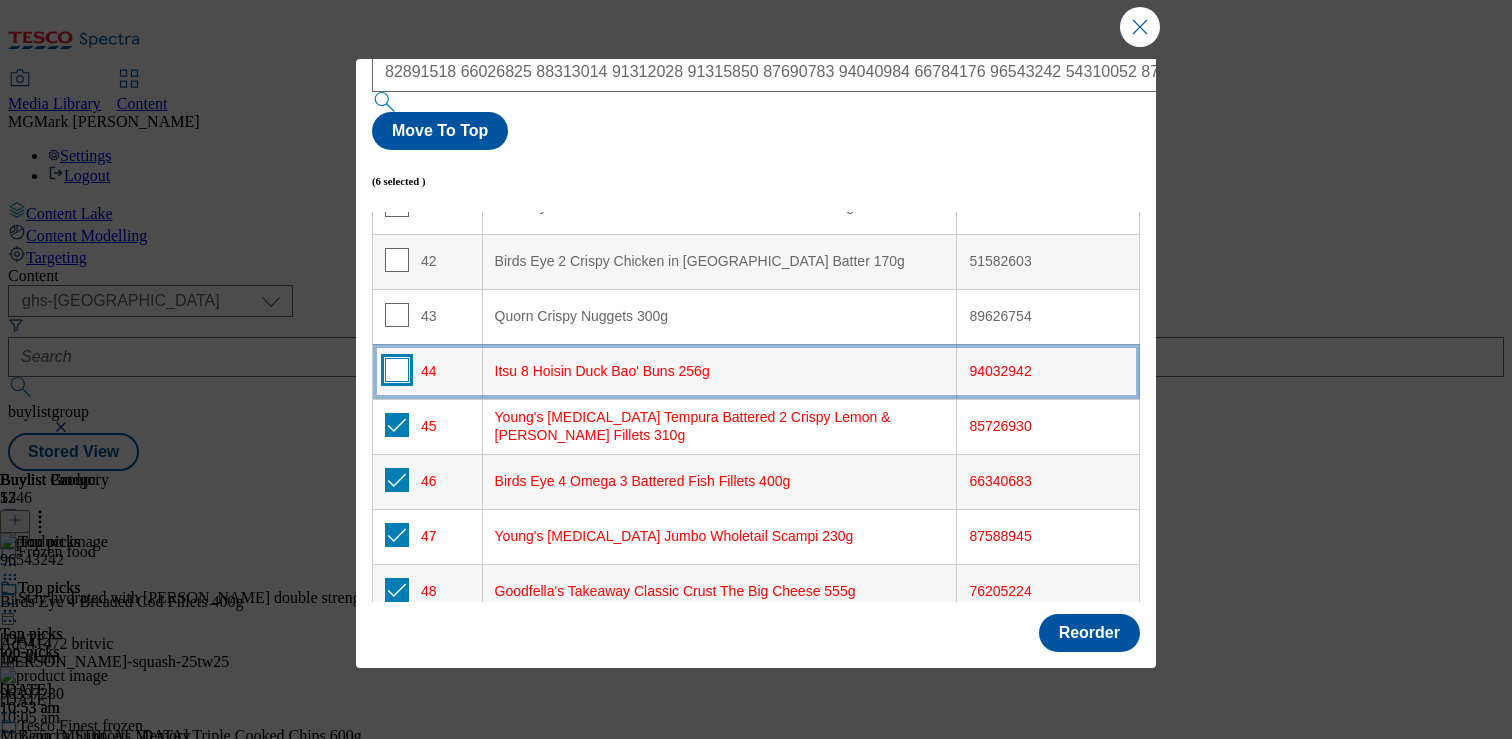 click at bounding box center [397, 370] 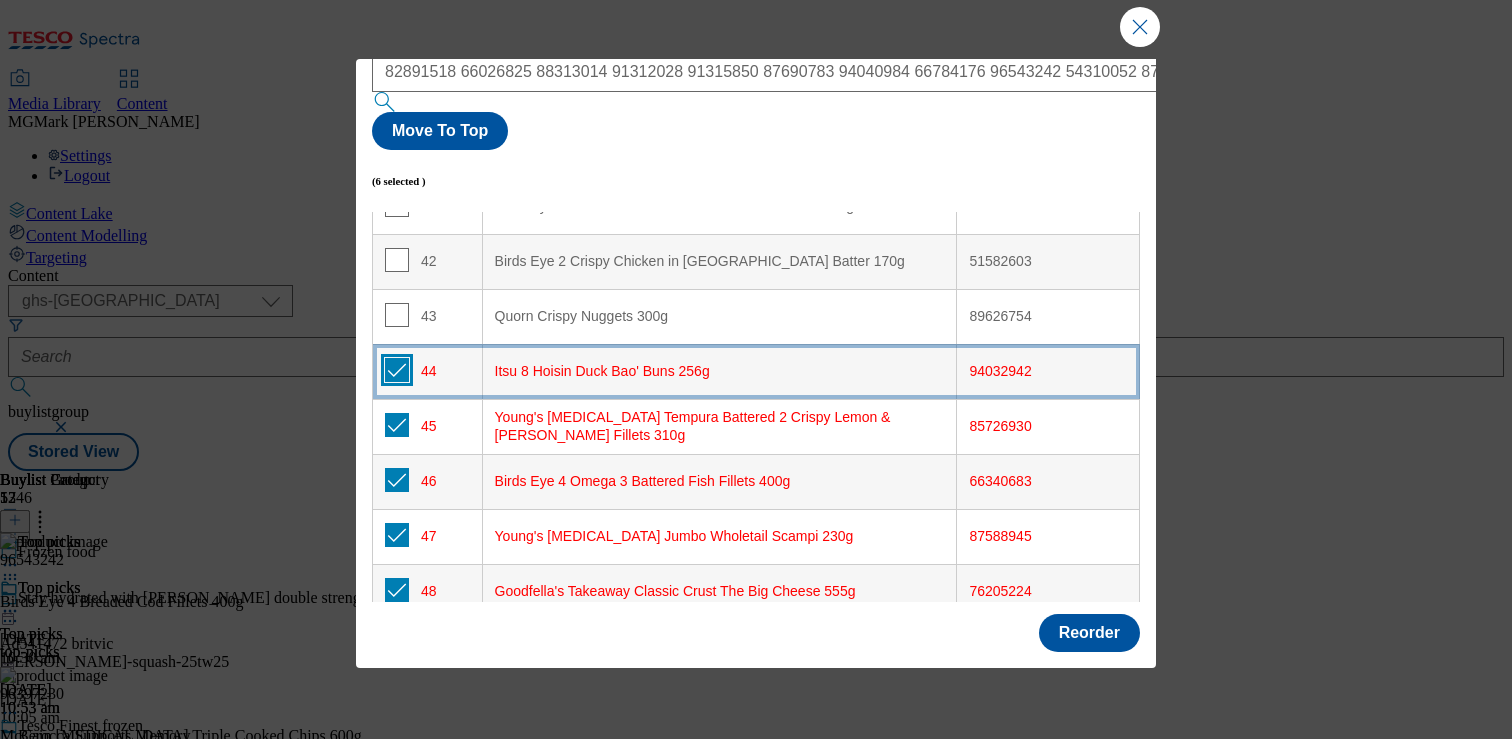 checkbox on "true" 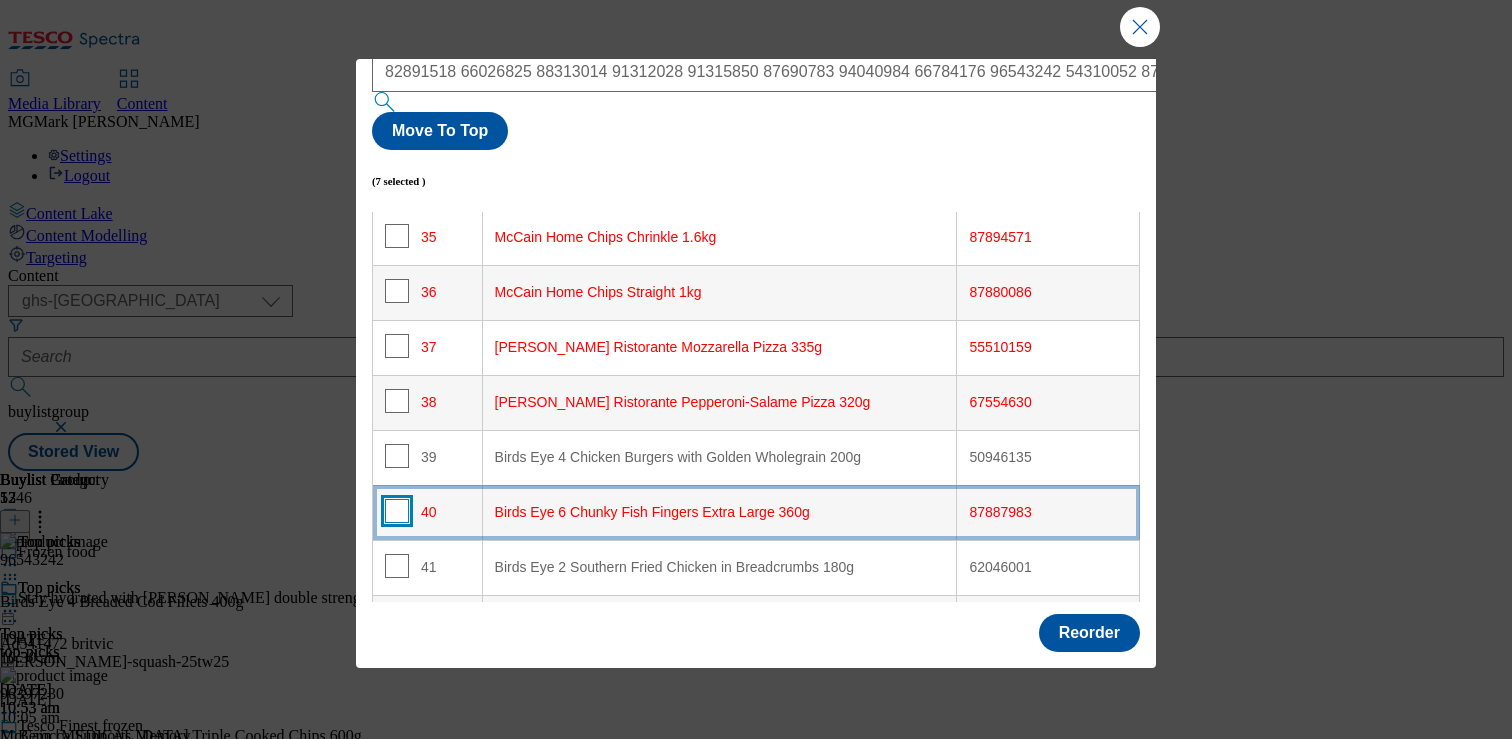 click at bounding box center (397, 511) 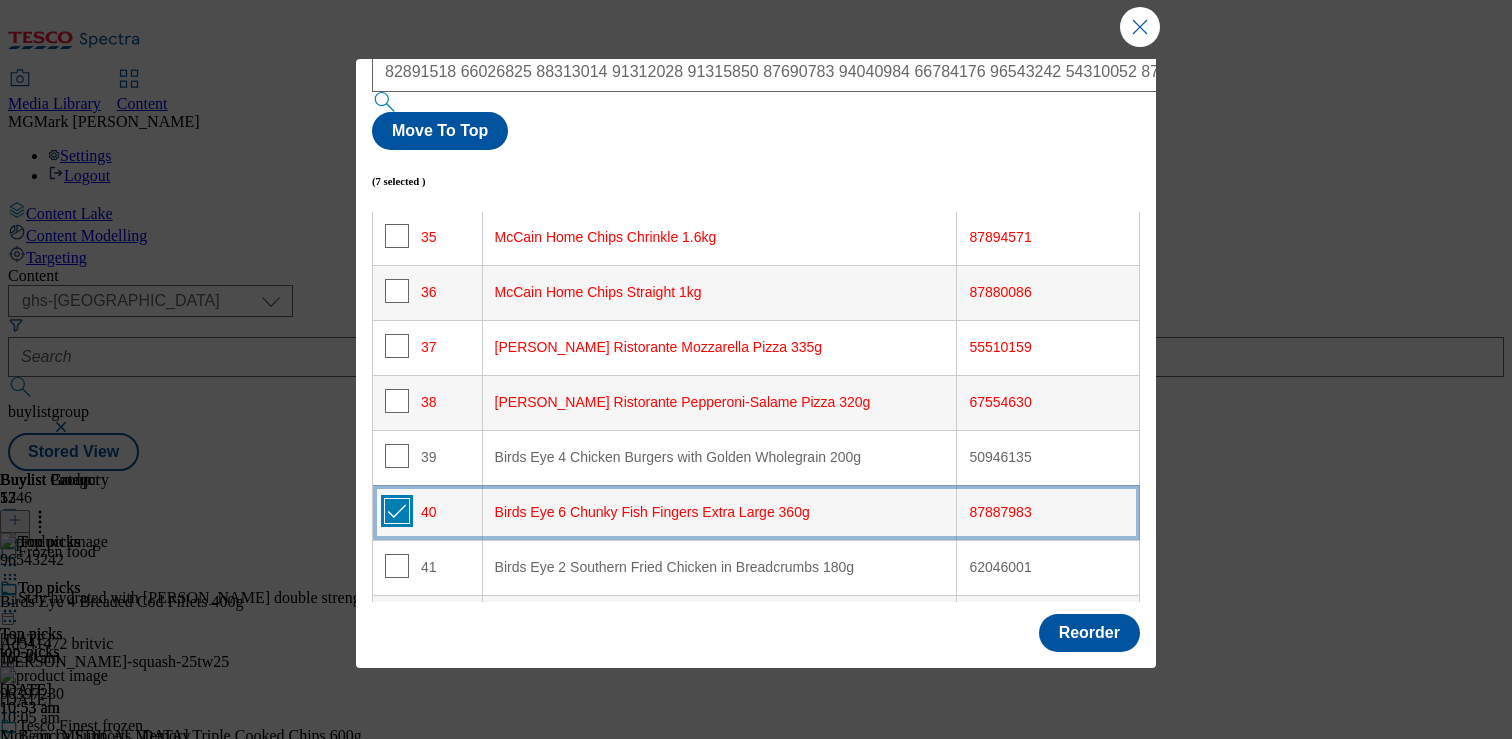 checkbox on "true" 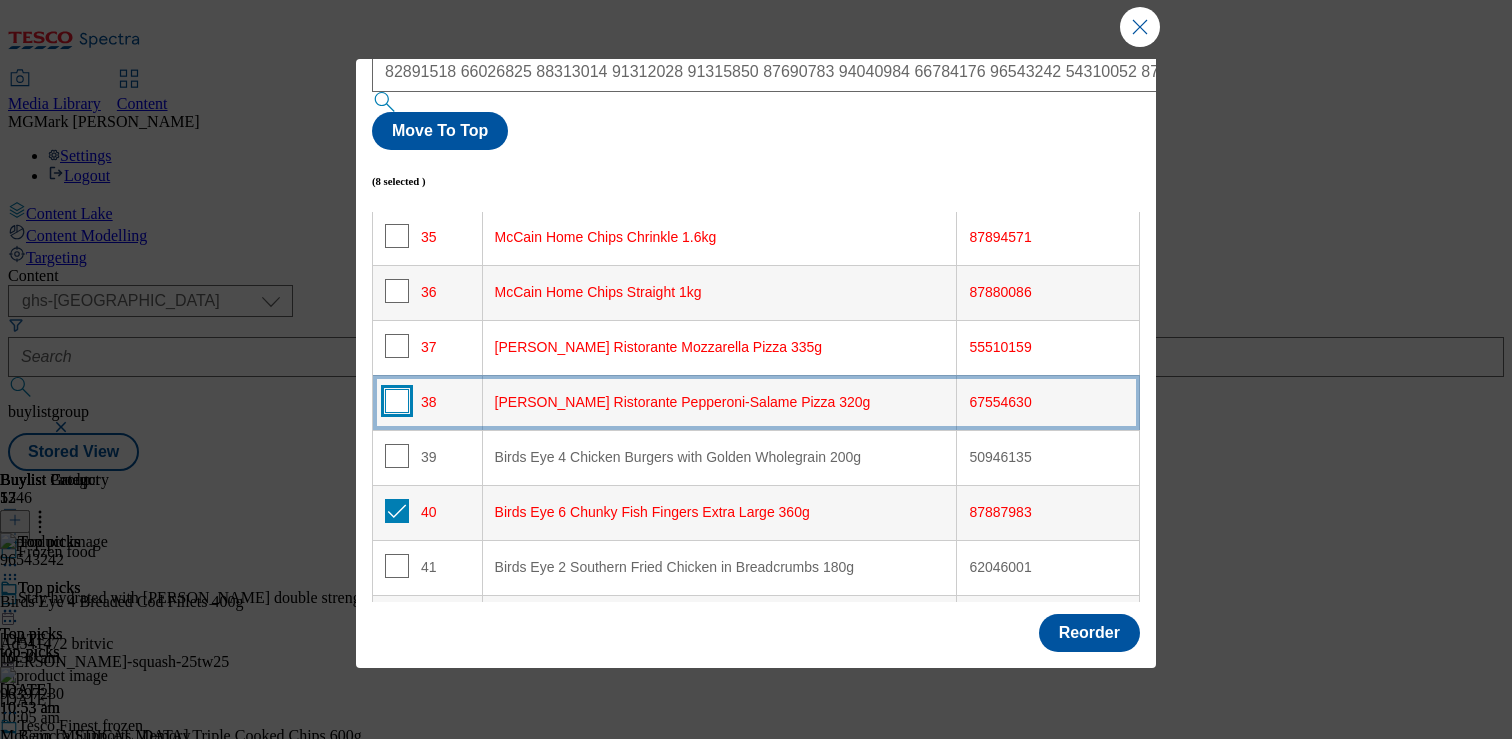 click at bounding box center [397, 401] 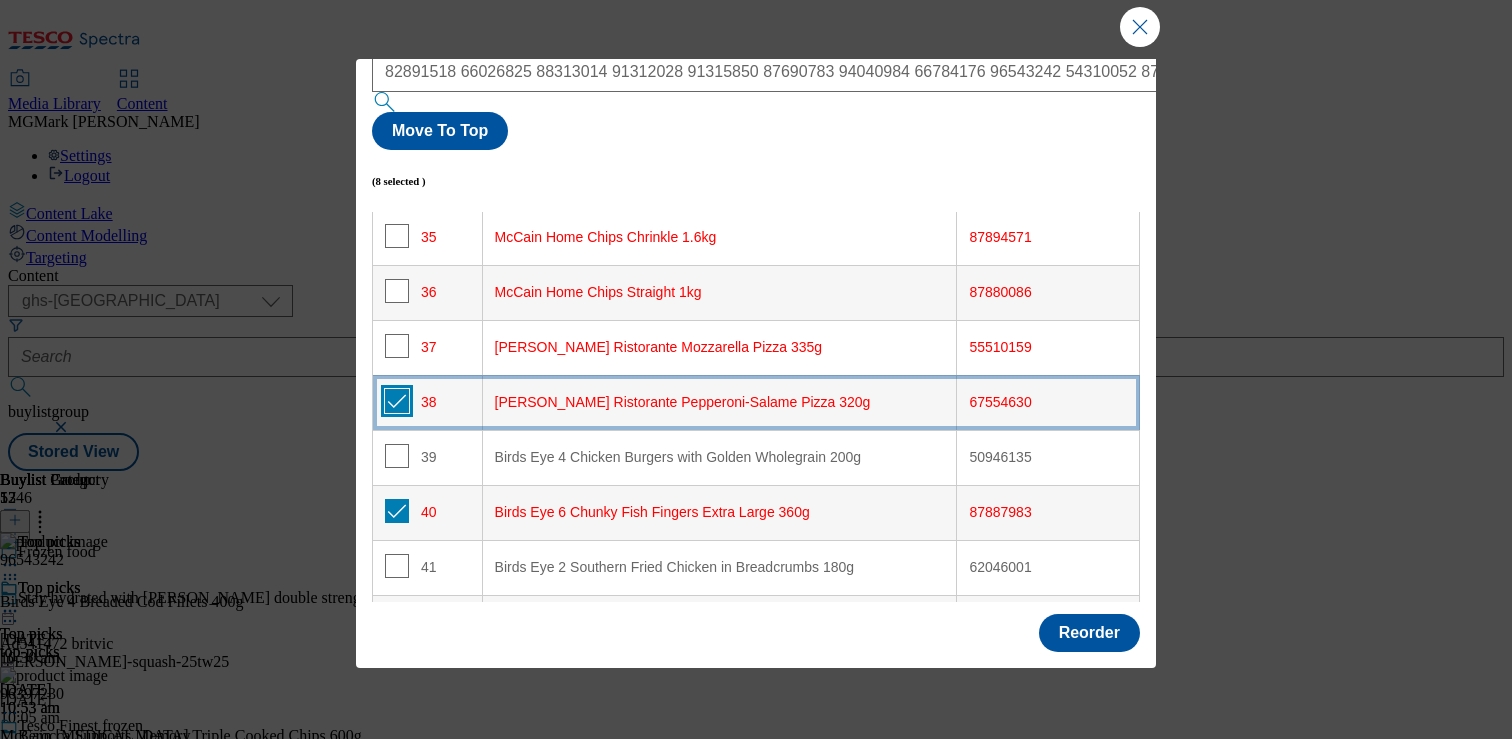 checkbox on "true" 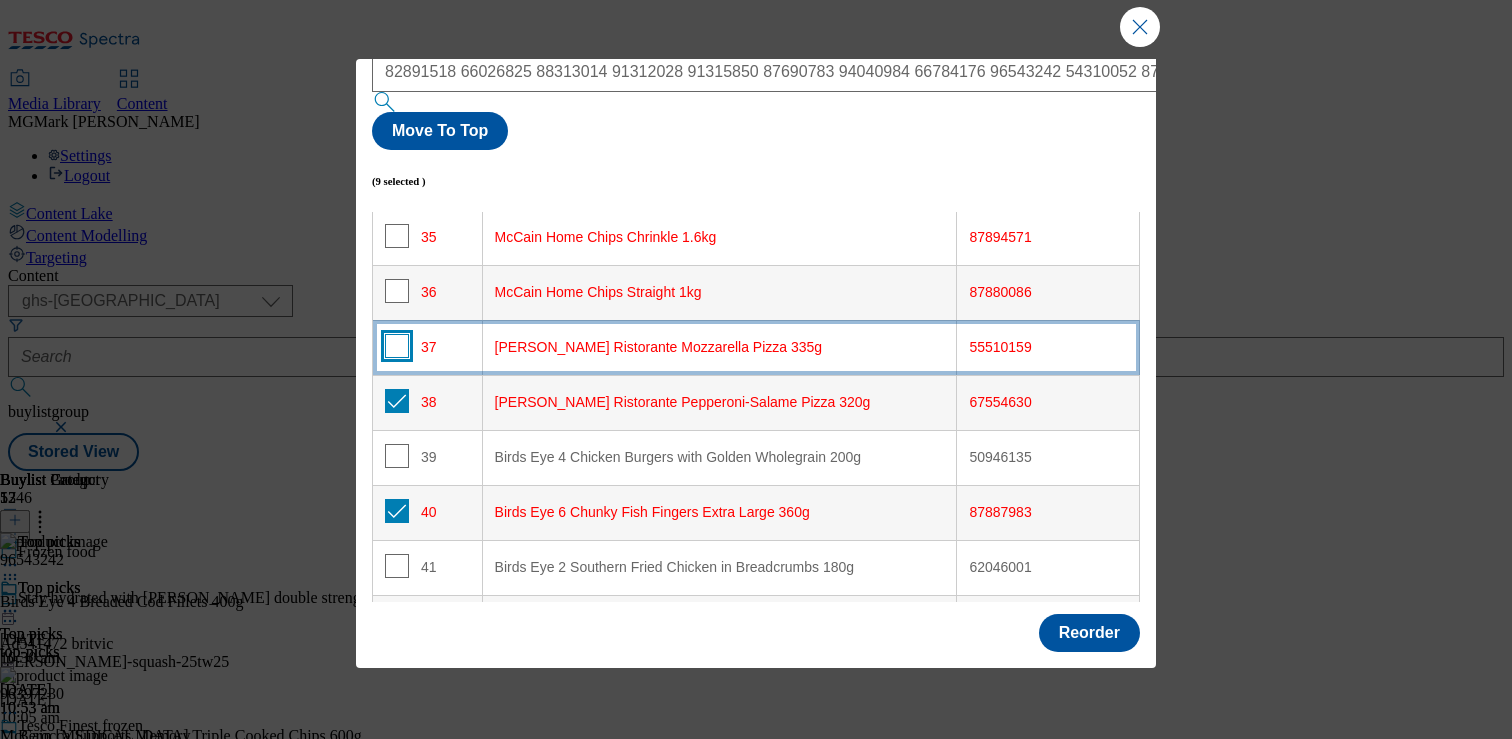 click at bounding box center (397, 346) 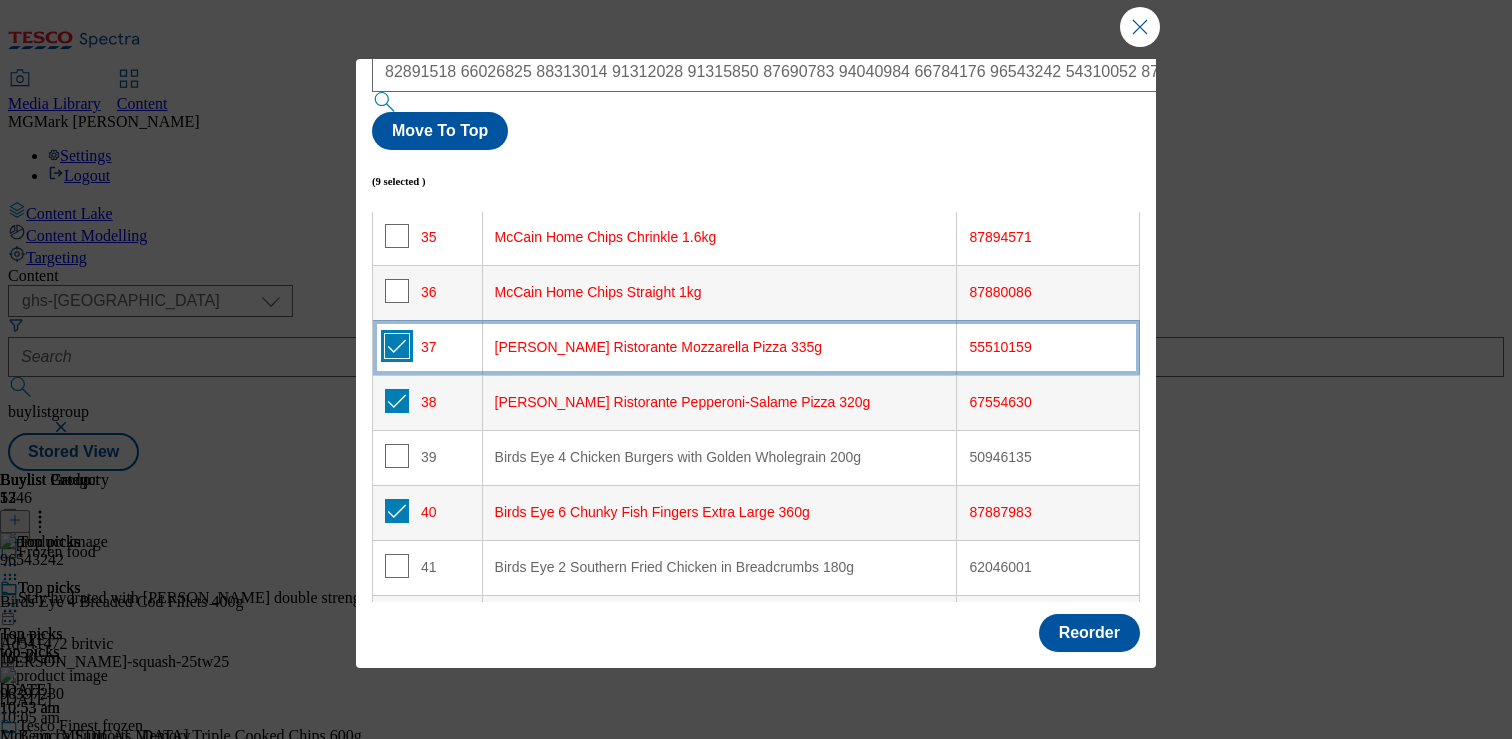 checkbox on "true" 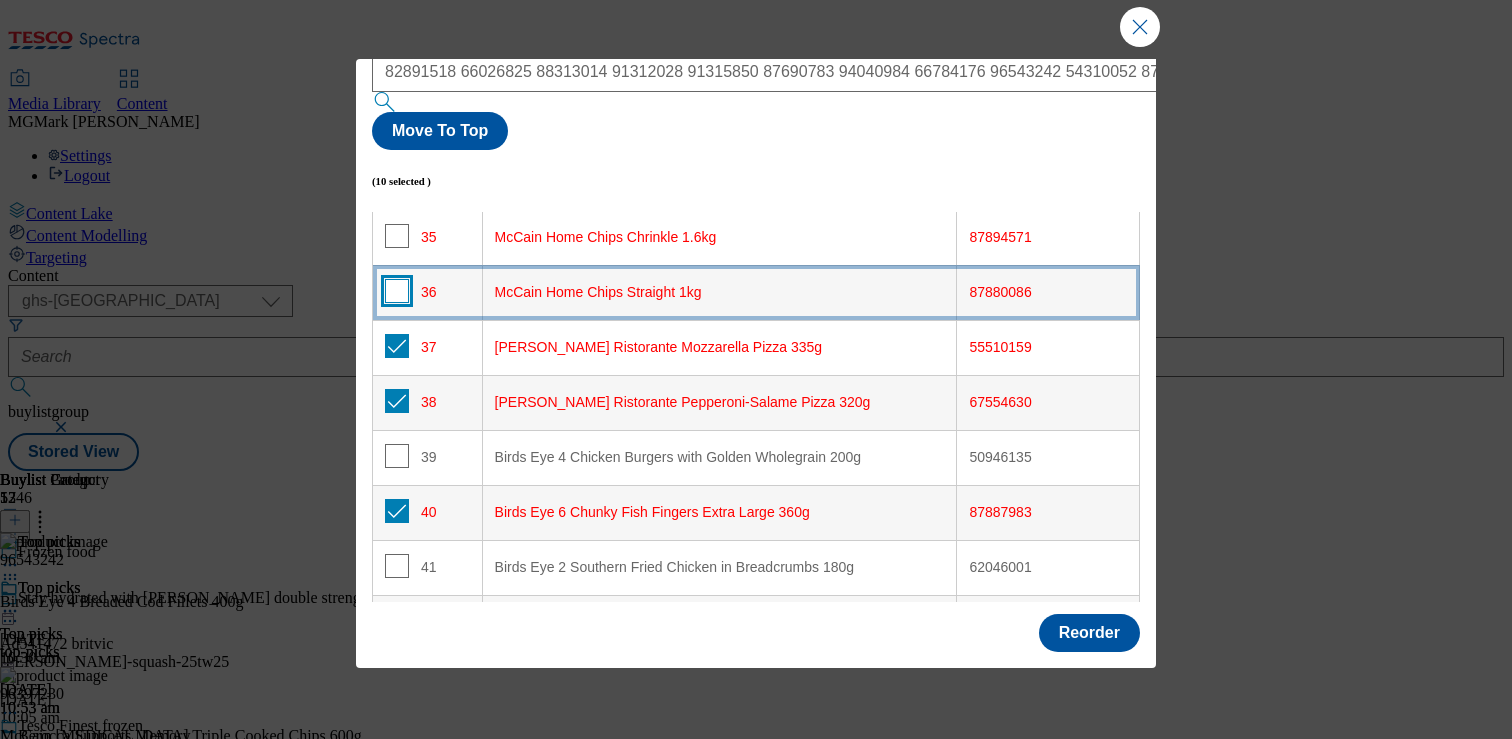 click at bounding box center (397, 291) 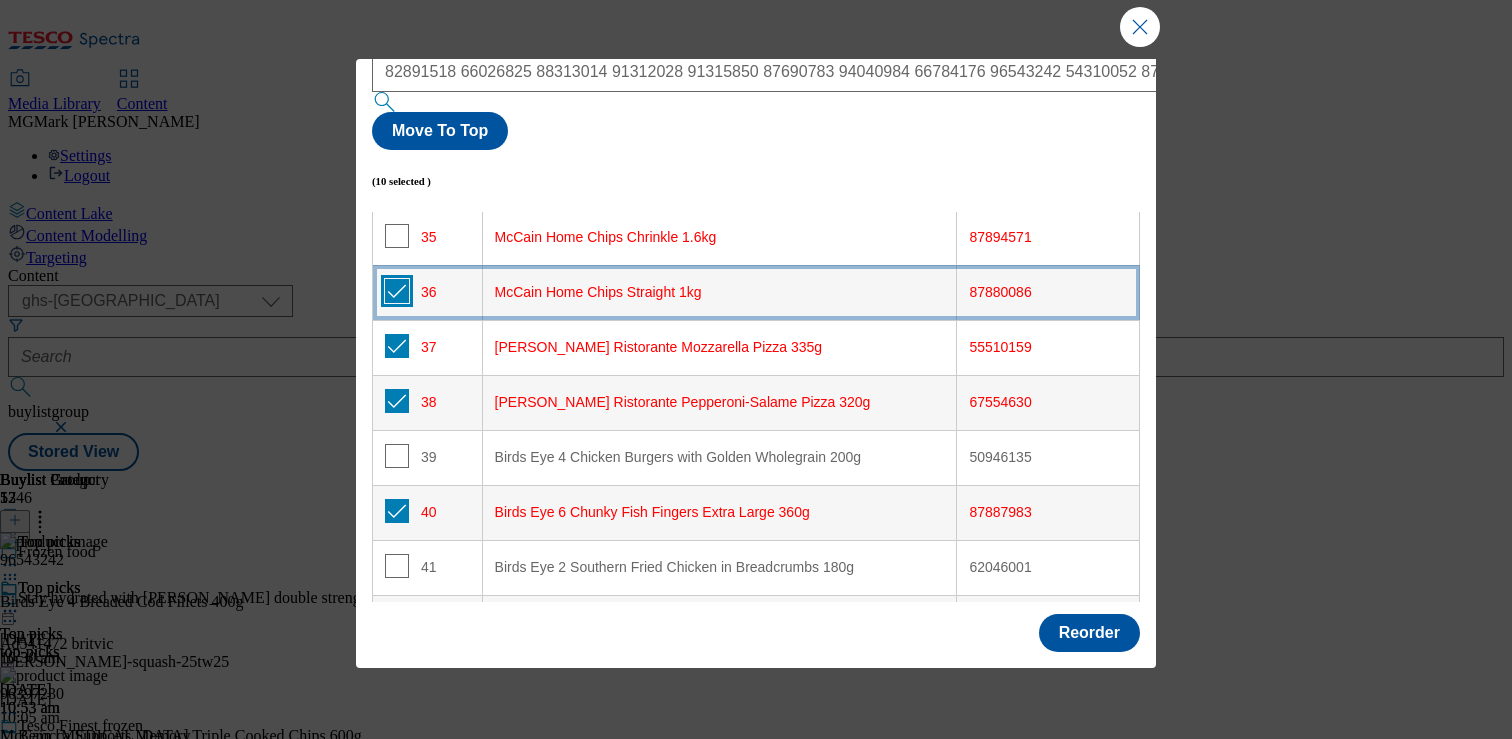 checkbox on "true" 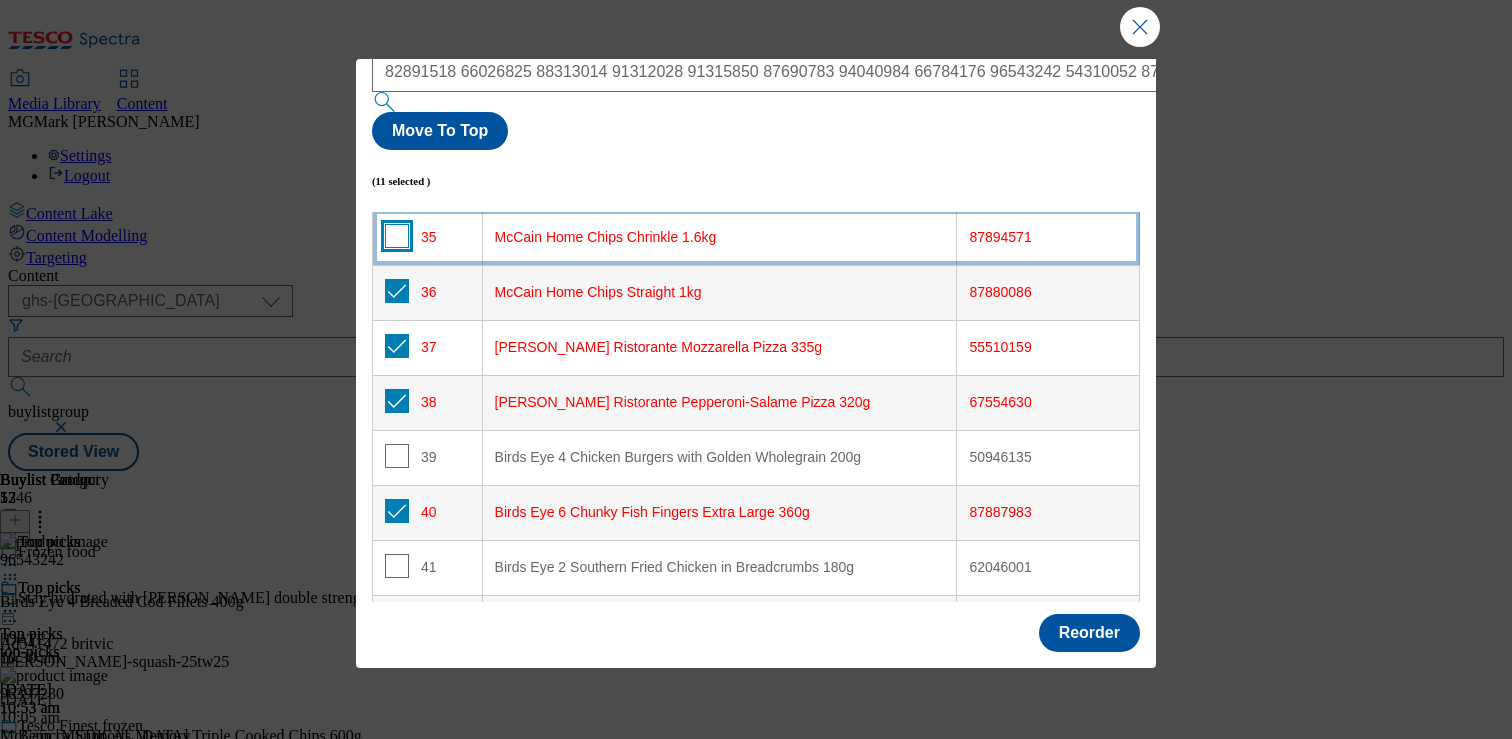 click at bounding box center [397, 236] 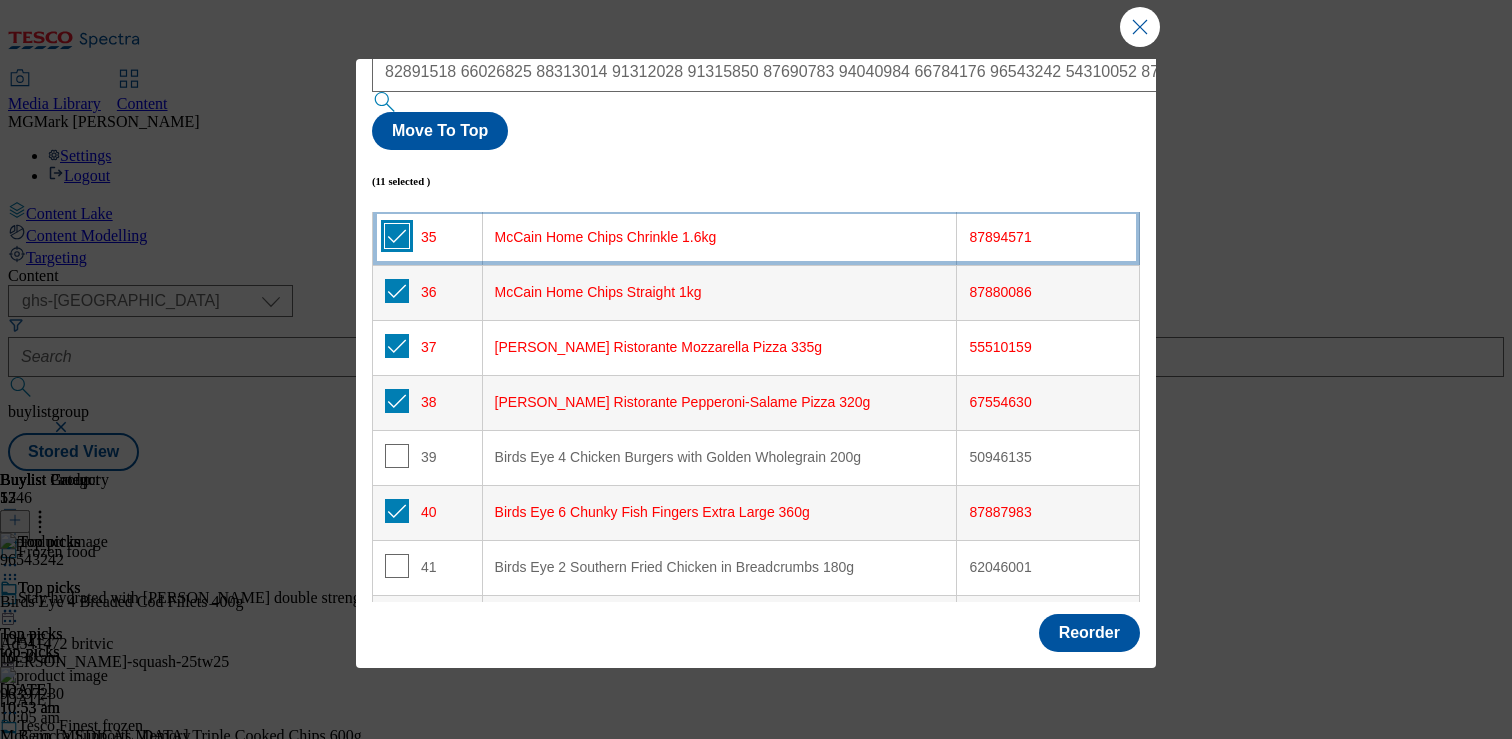 checkbox on "true" 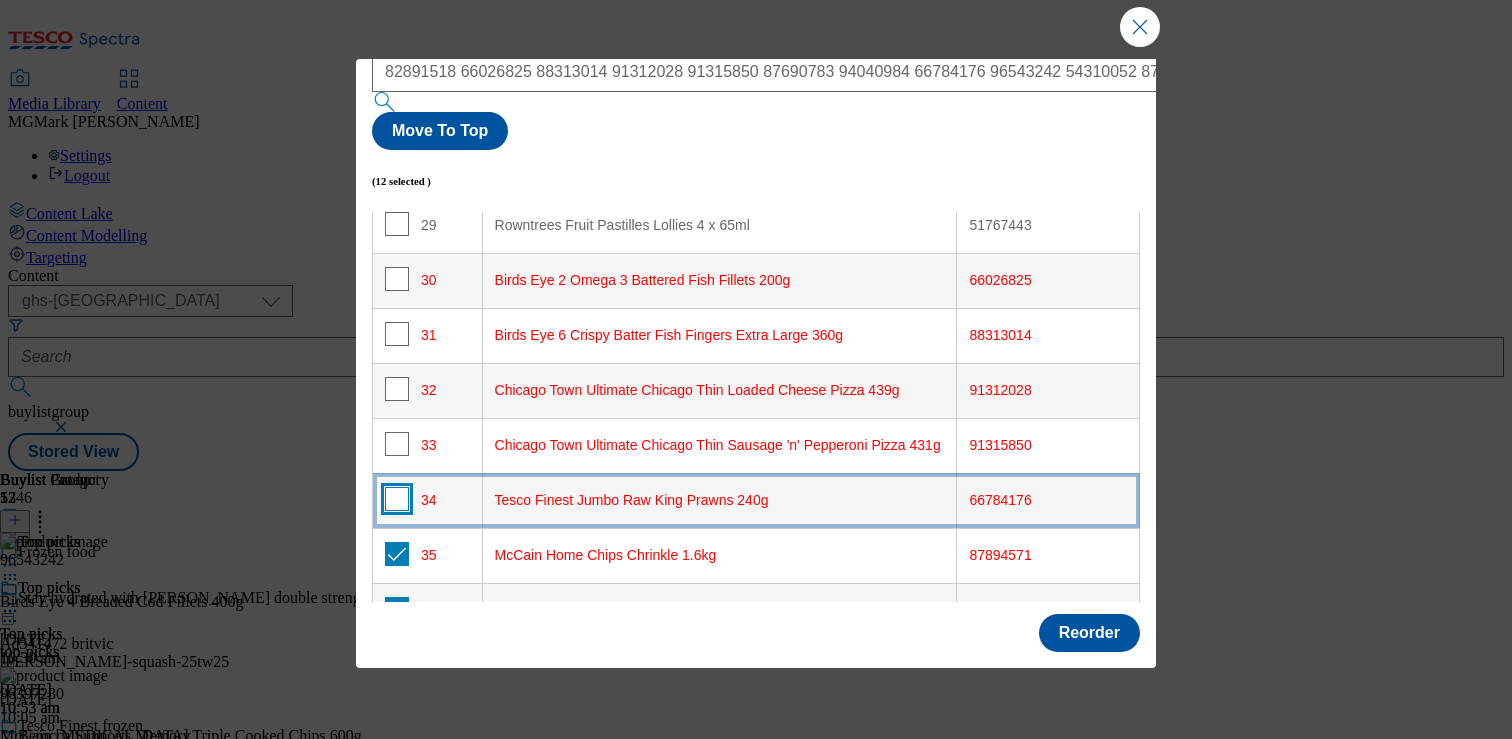 click at bounding box center (397, 499) 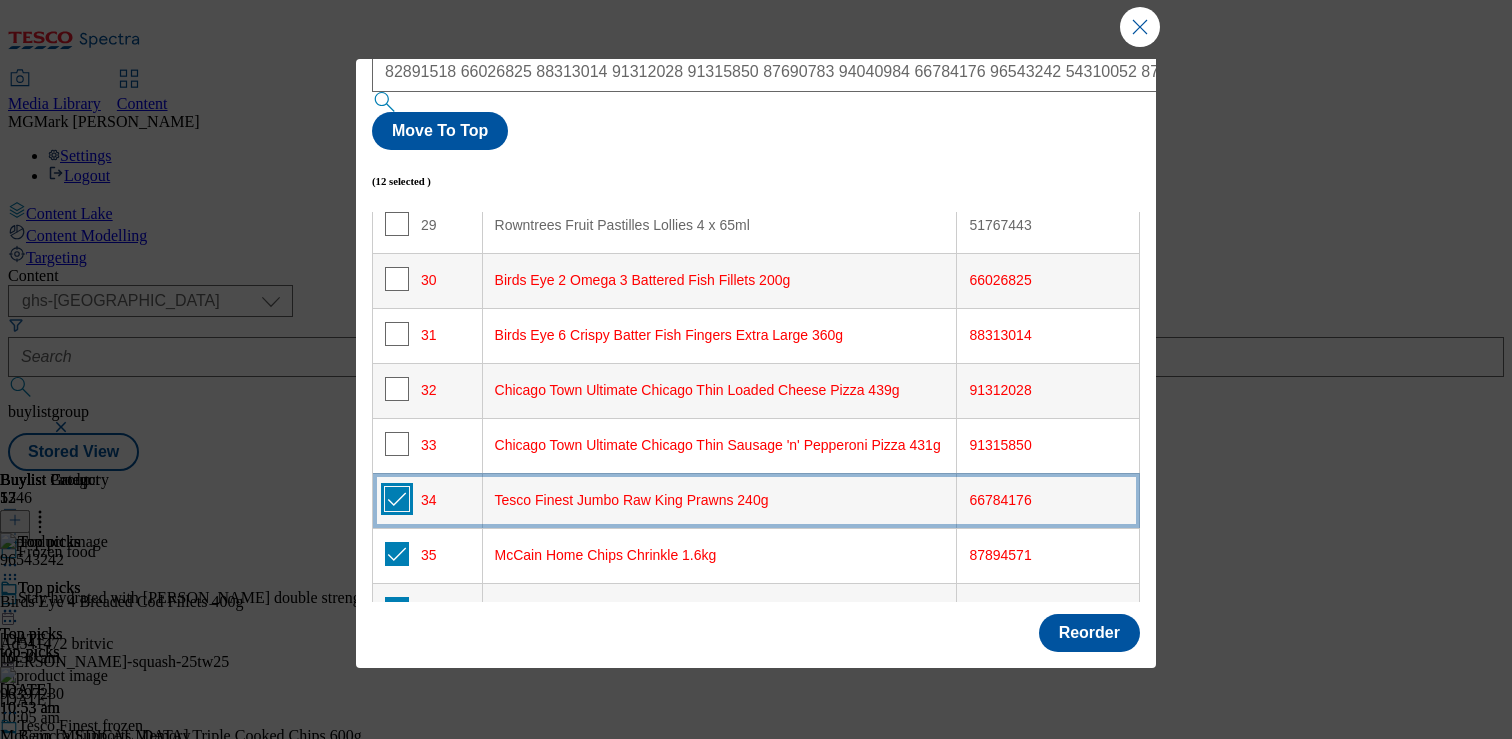 checkbox on "true" 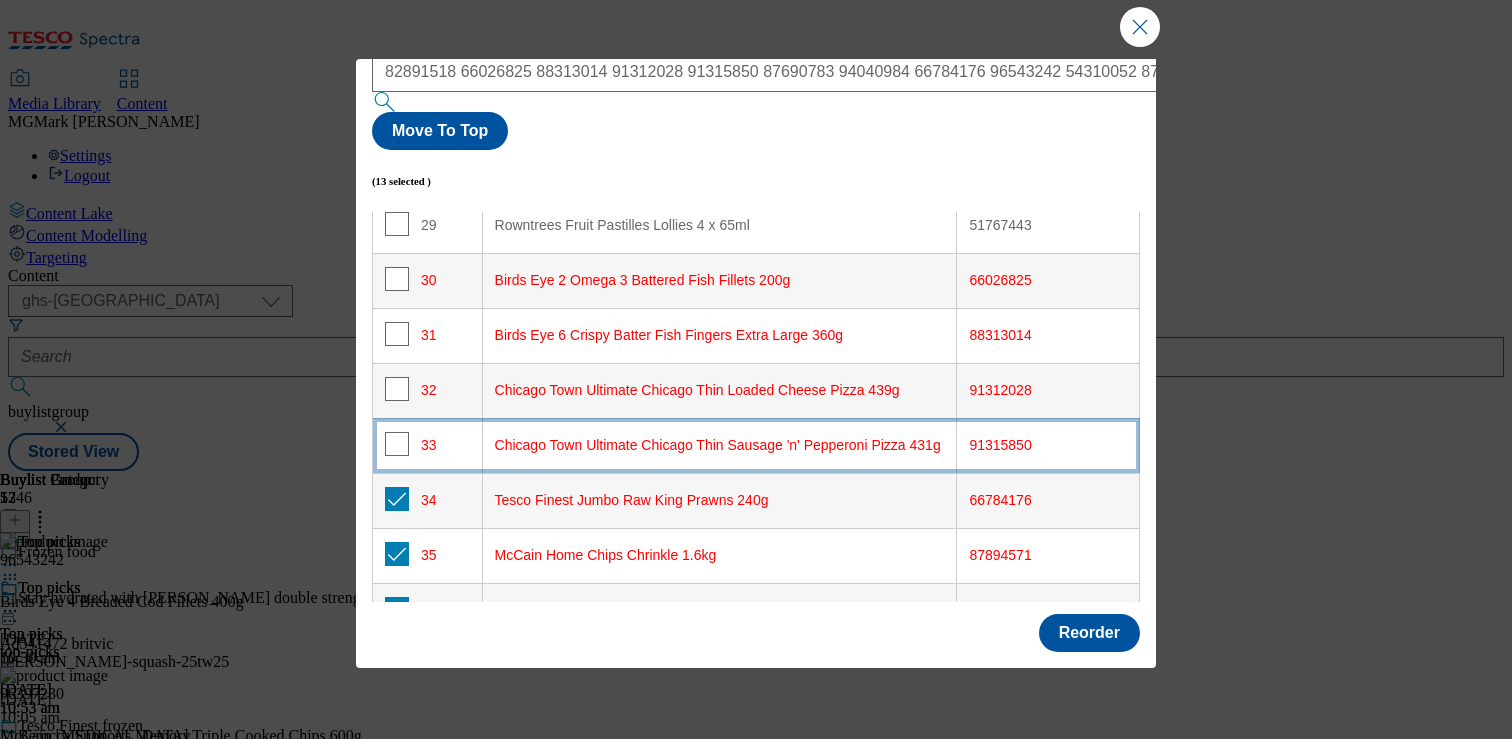 click 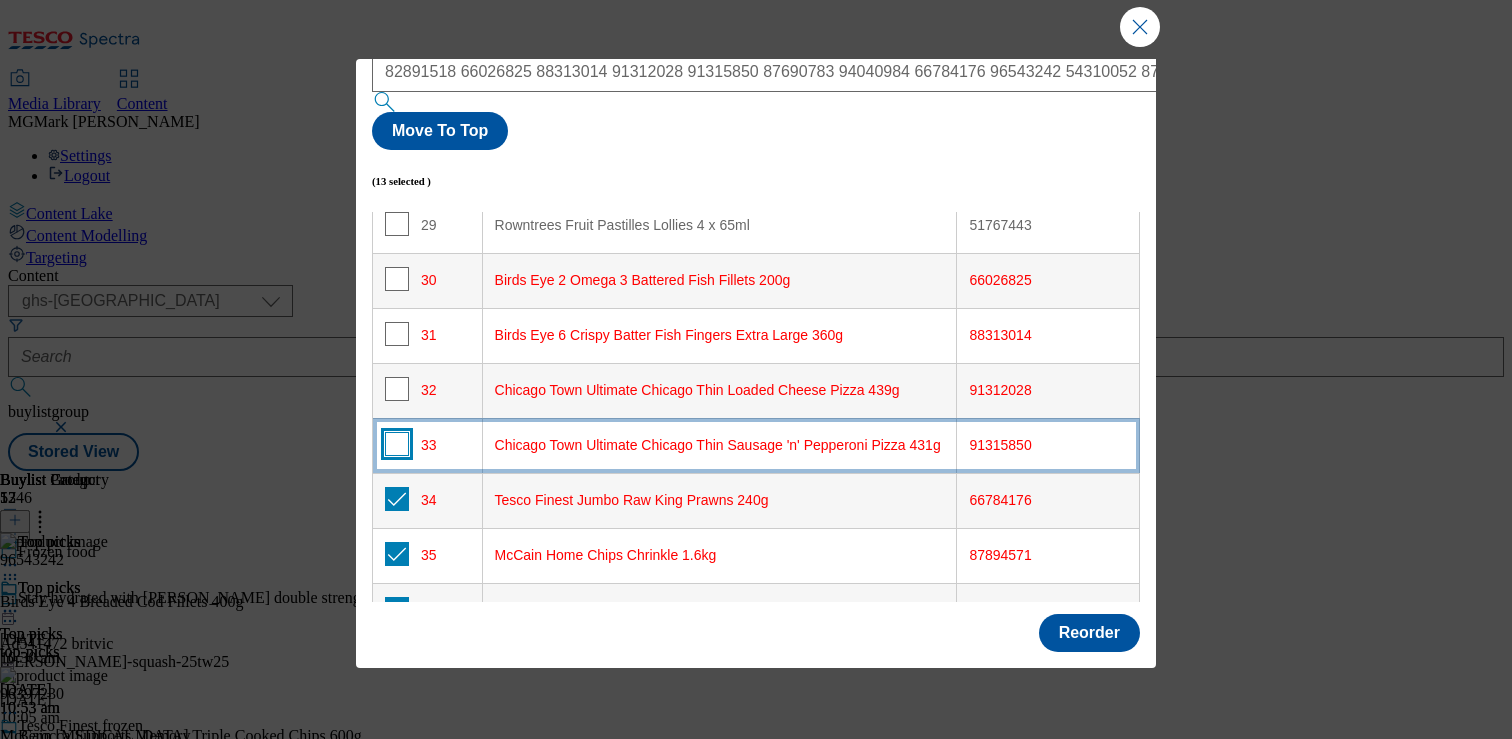 click at bounding box center [397, 444] 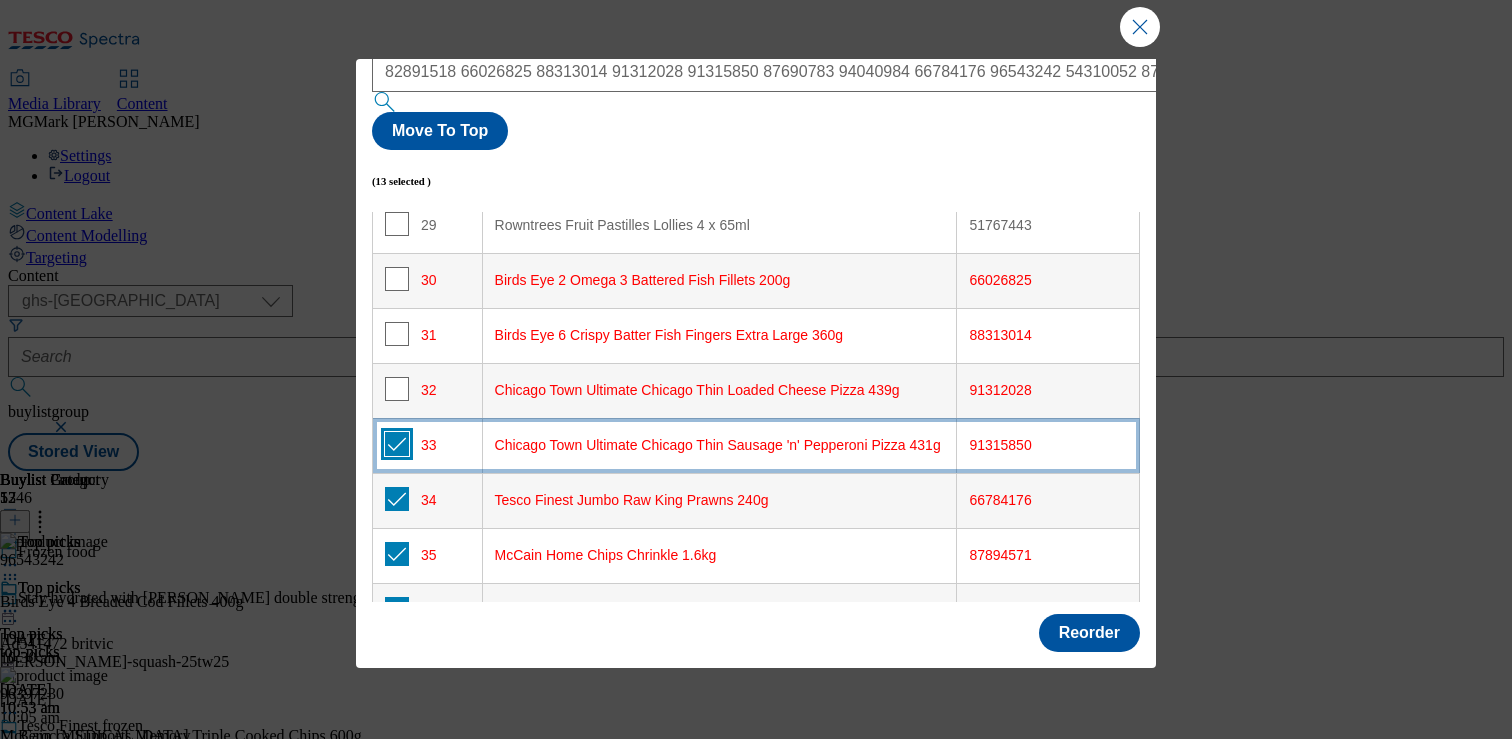 checkbox on "true" 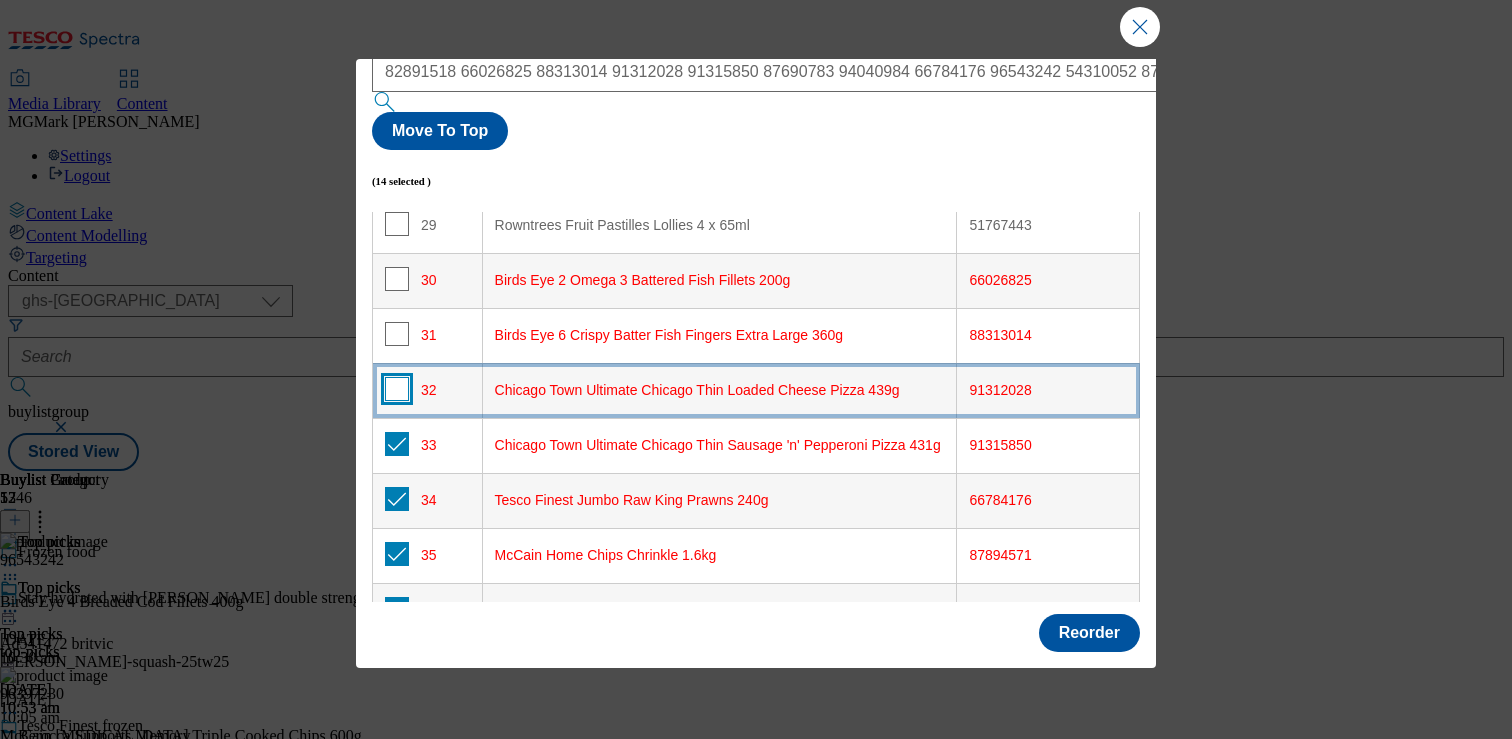 click at bounding box center [397, 389] 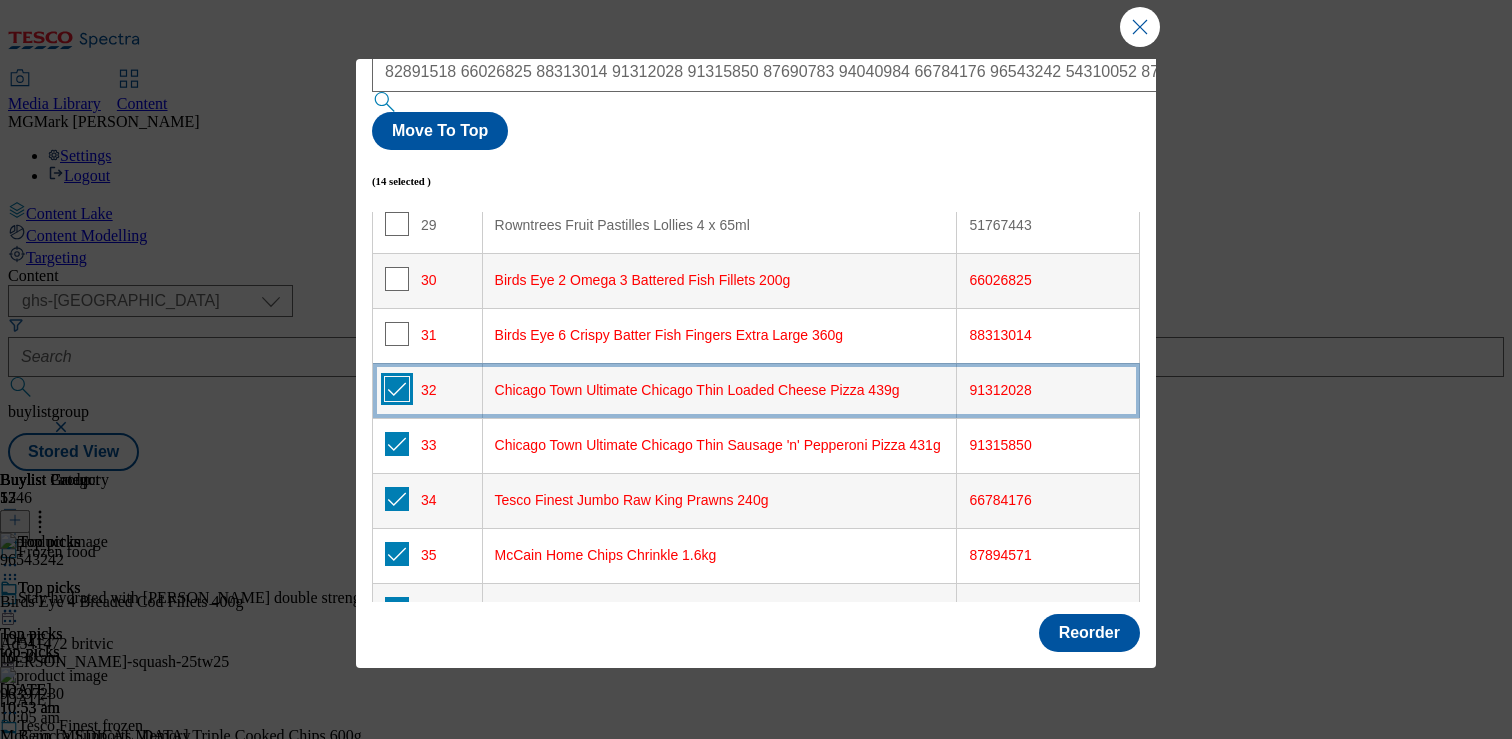 checkbox on "true" 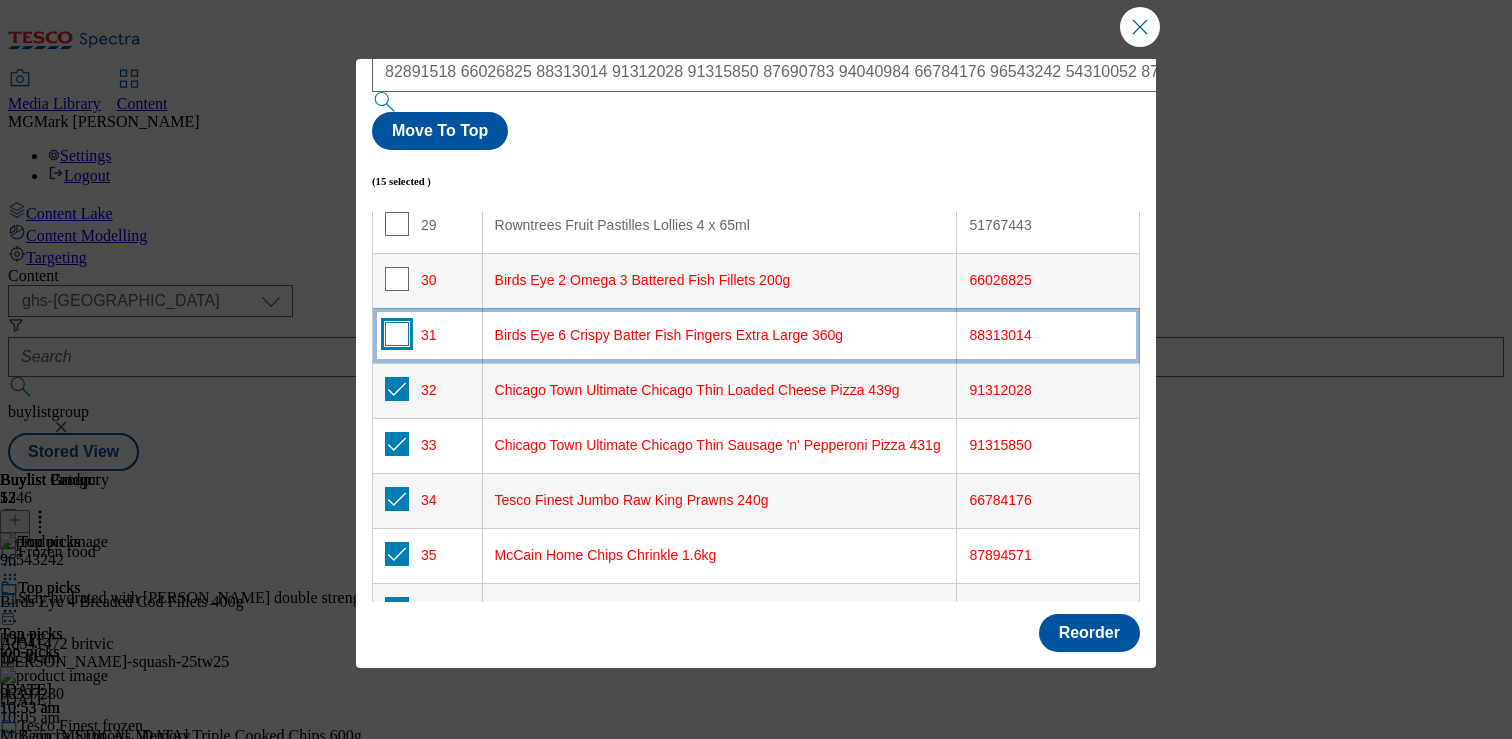click at bounding box center [397, 334] 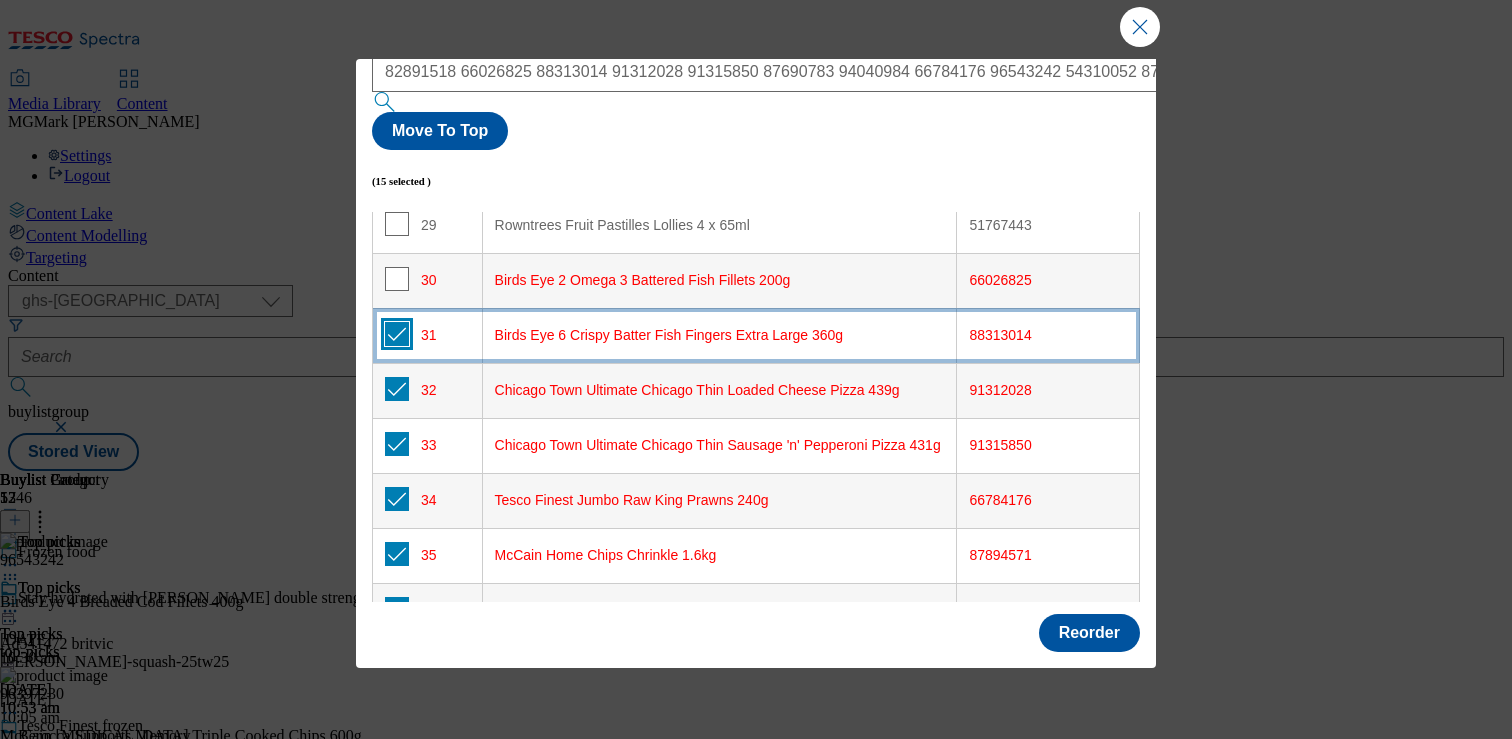 checkbox on "true" 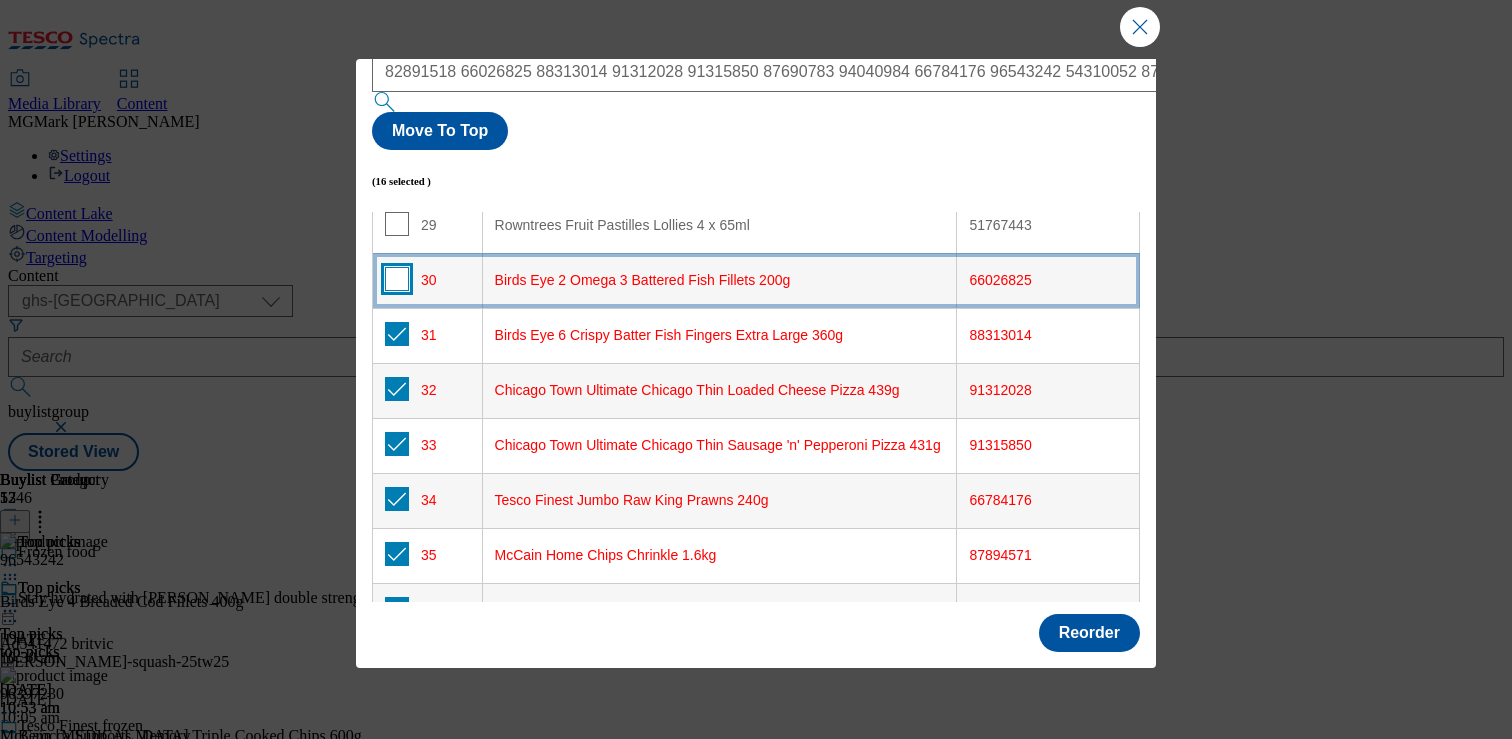click at bounding box center [397, 279] 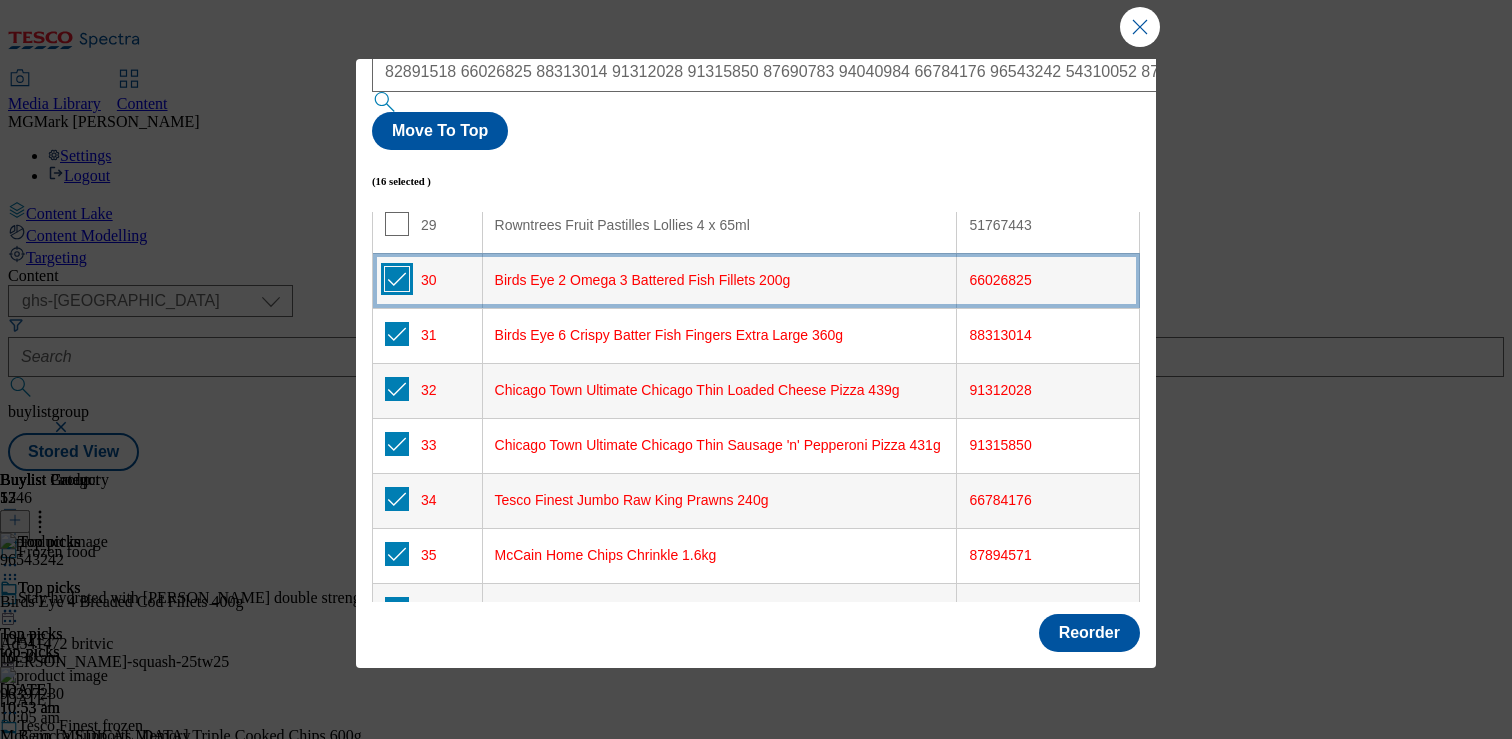 checkbox on "true" 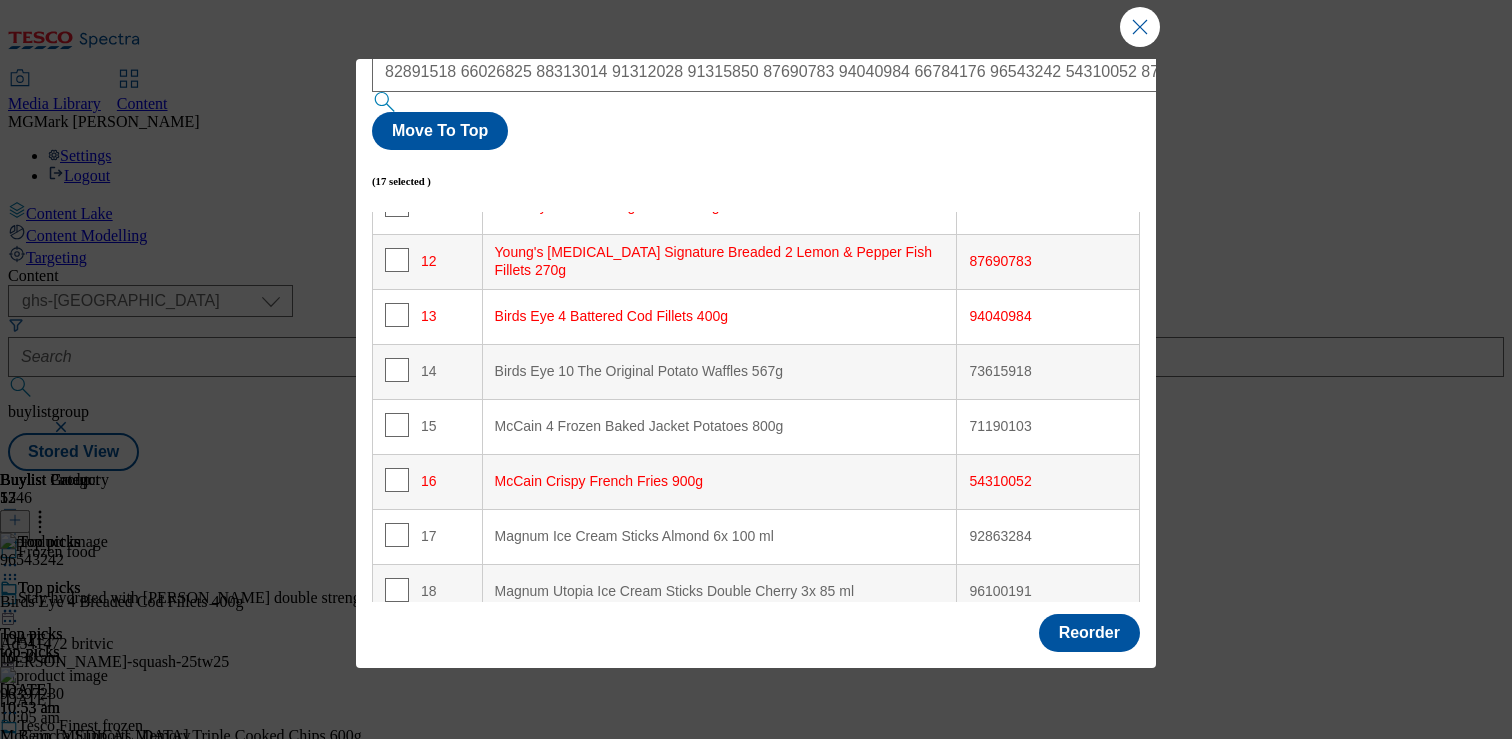 scroll, scrollTop: 635, scrollLeft: 0, axis: vertical 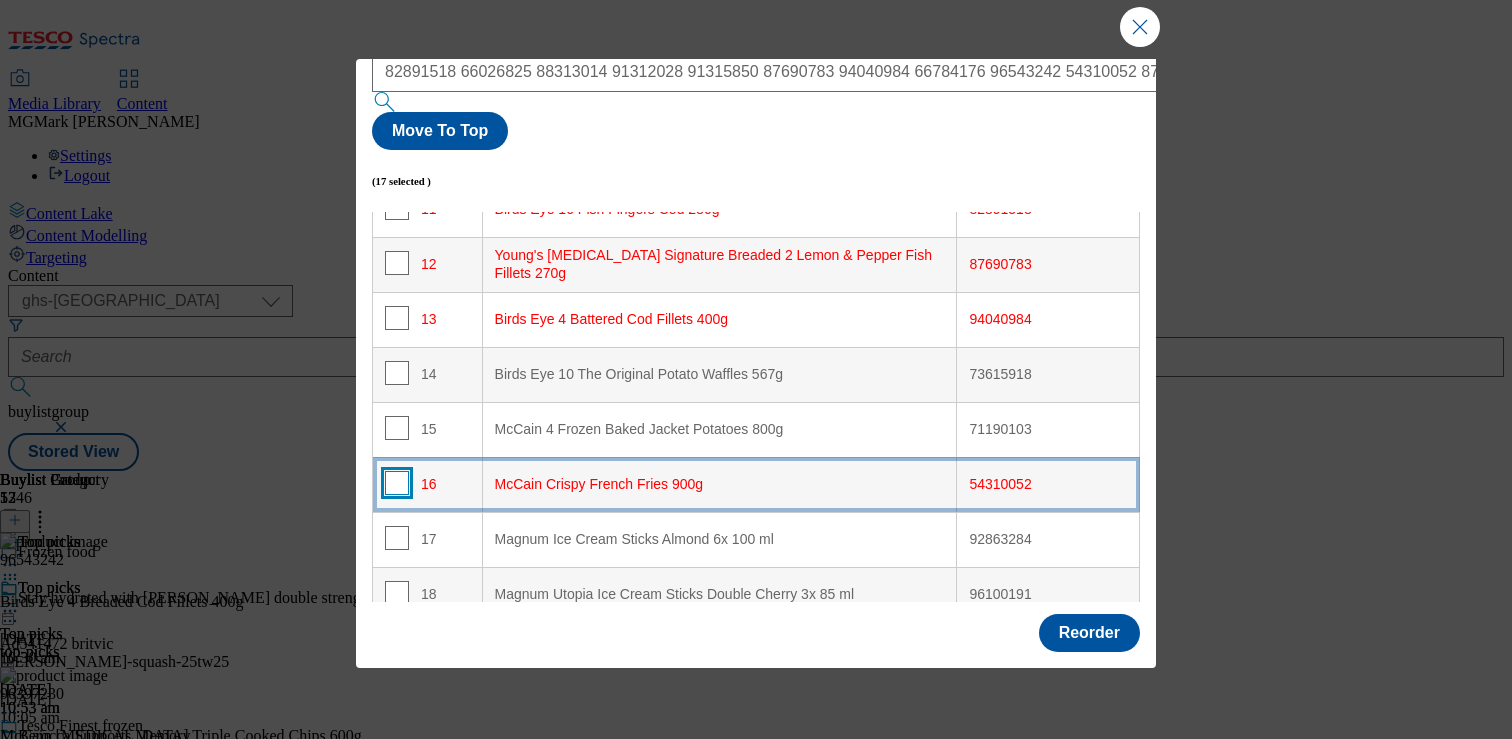 click at bounding box center (397, 483) 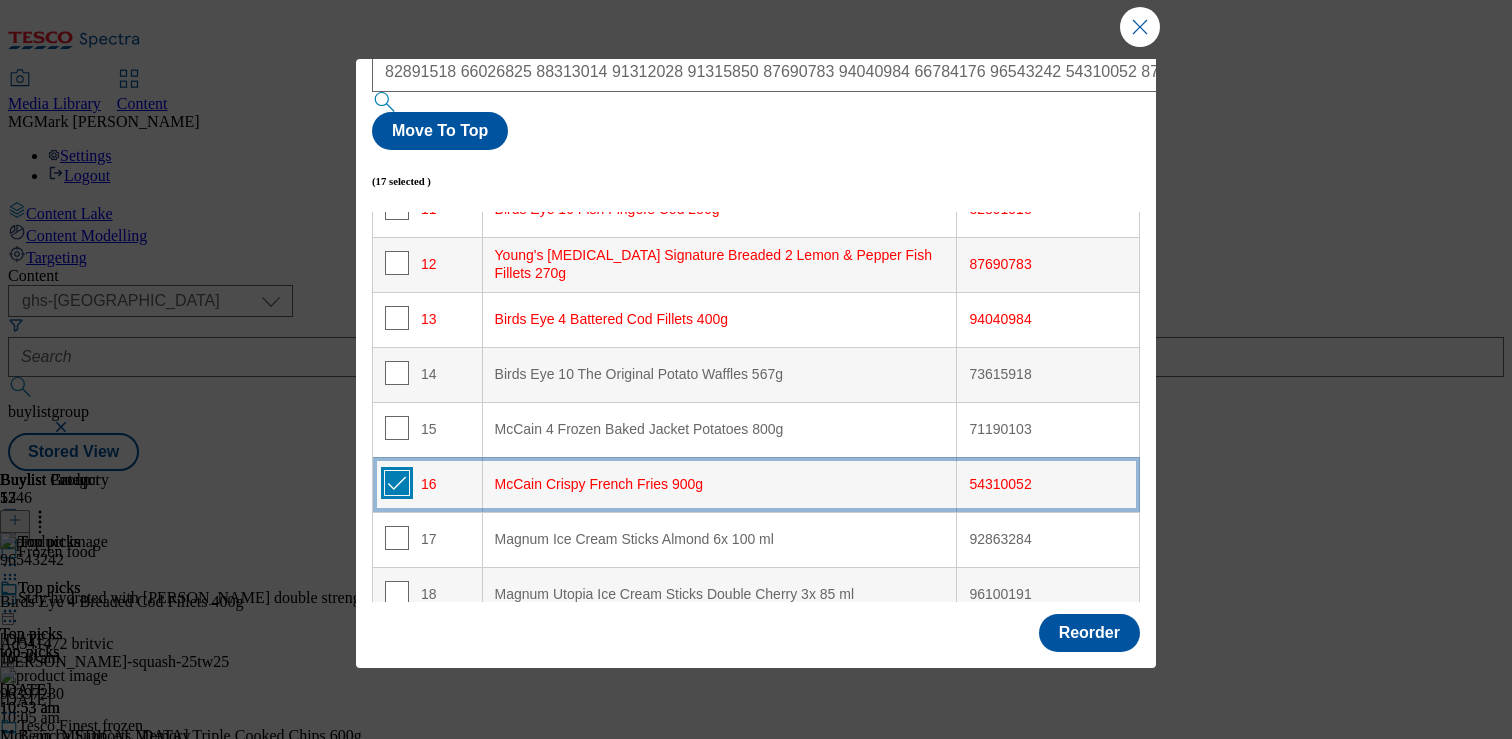 checkbox on "true" 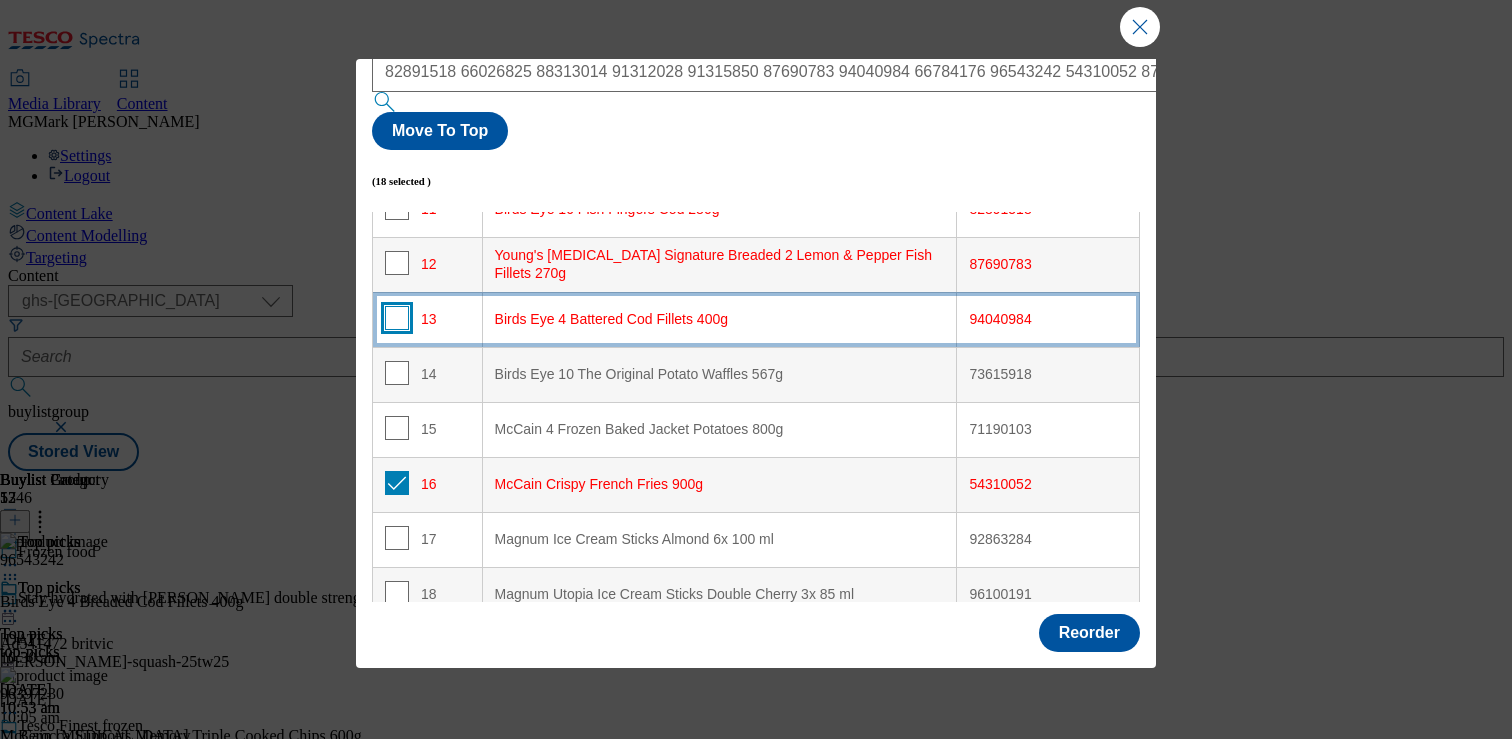 click at bounding box center (397, 318) 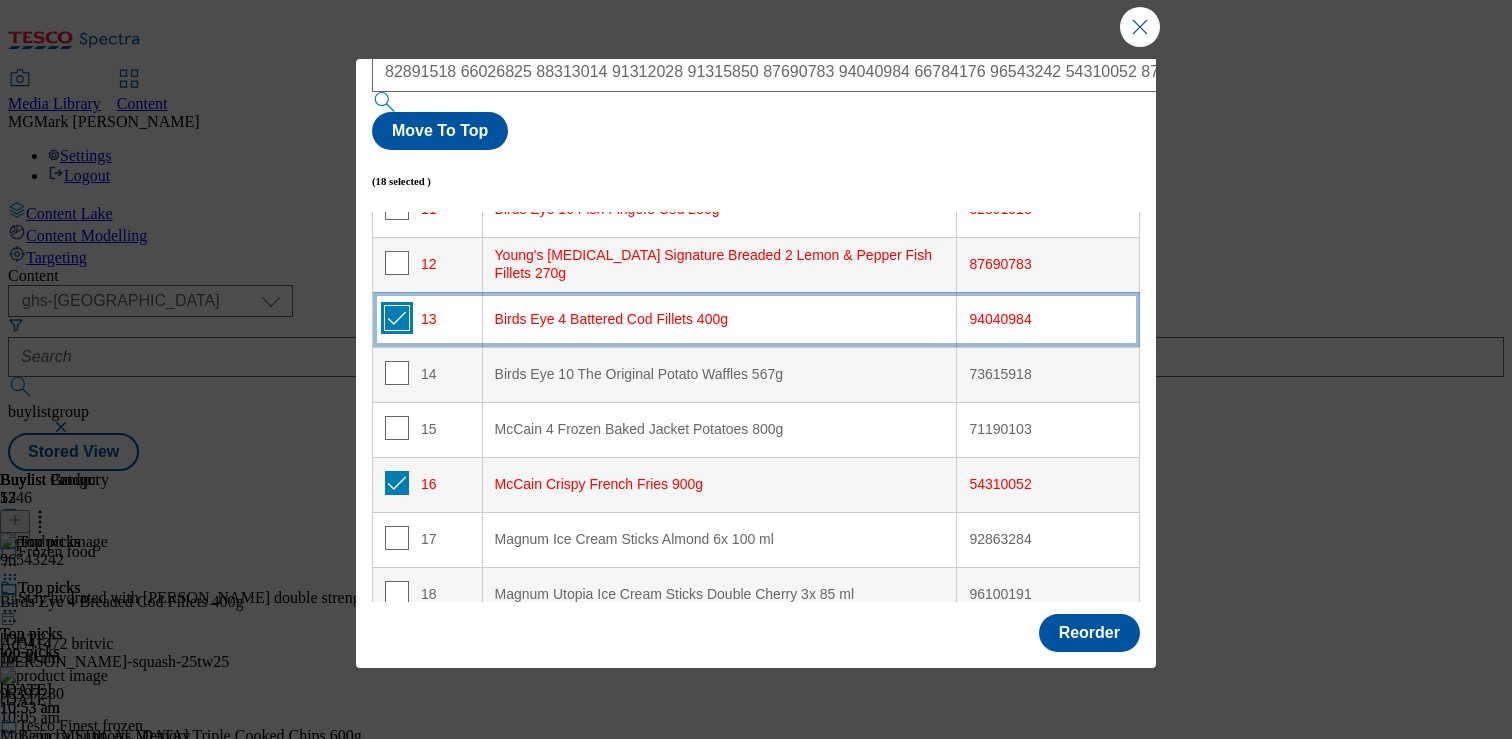 checkbox on "true" 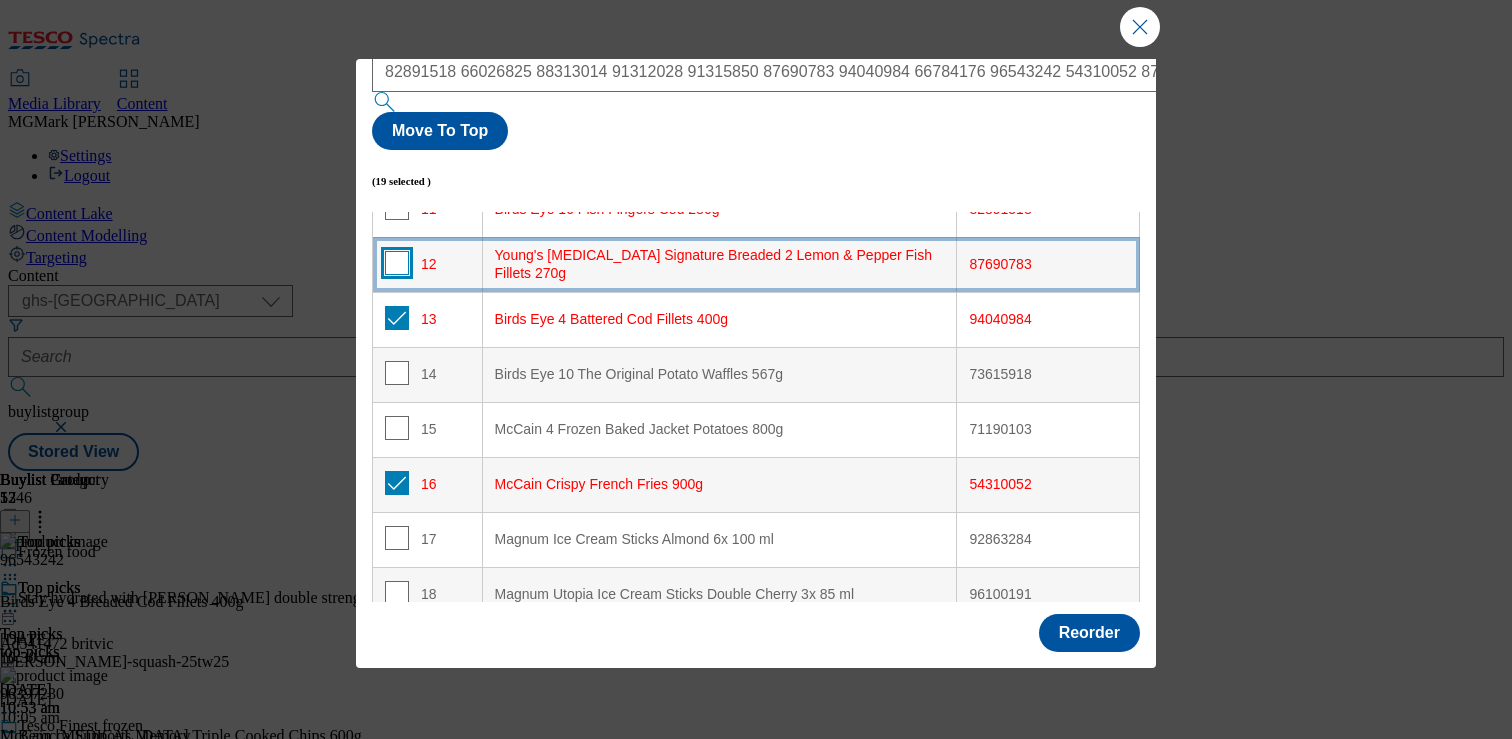 click at bounding box center [397, 263] 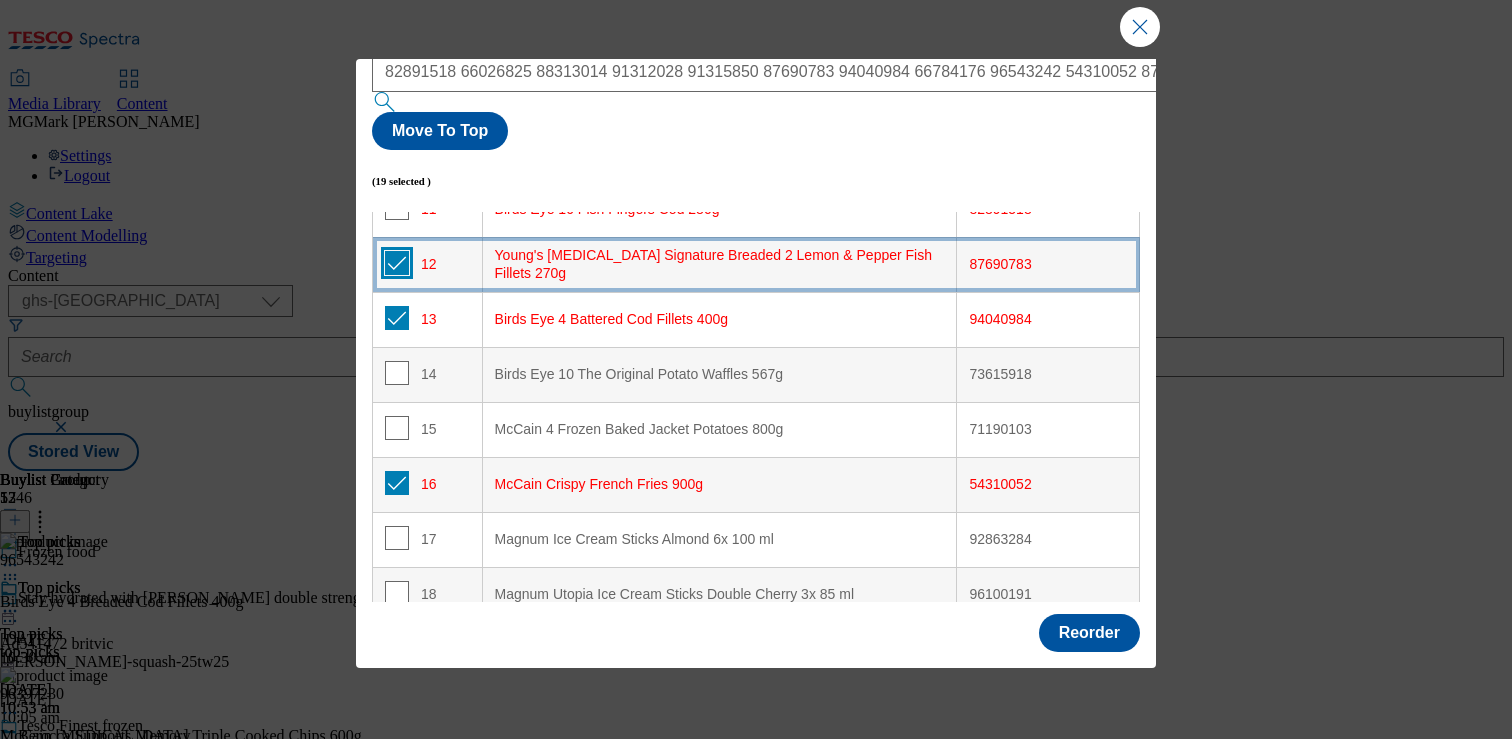 checkbox on "true" 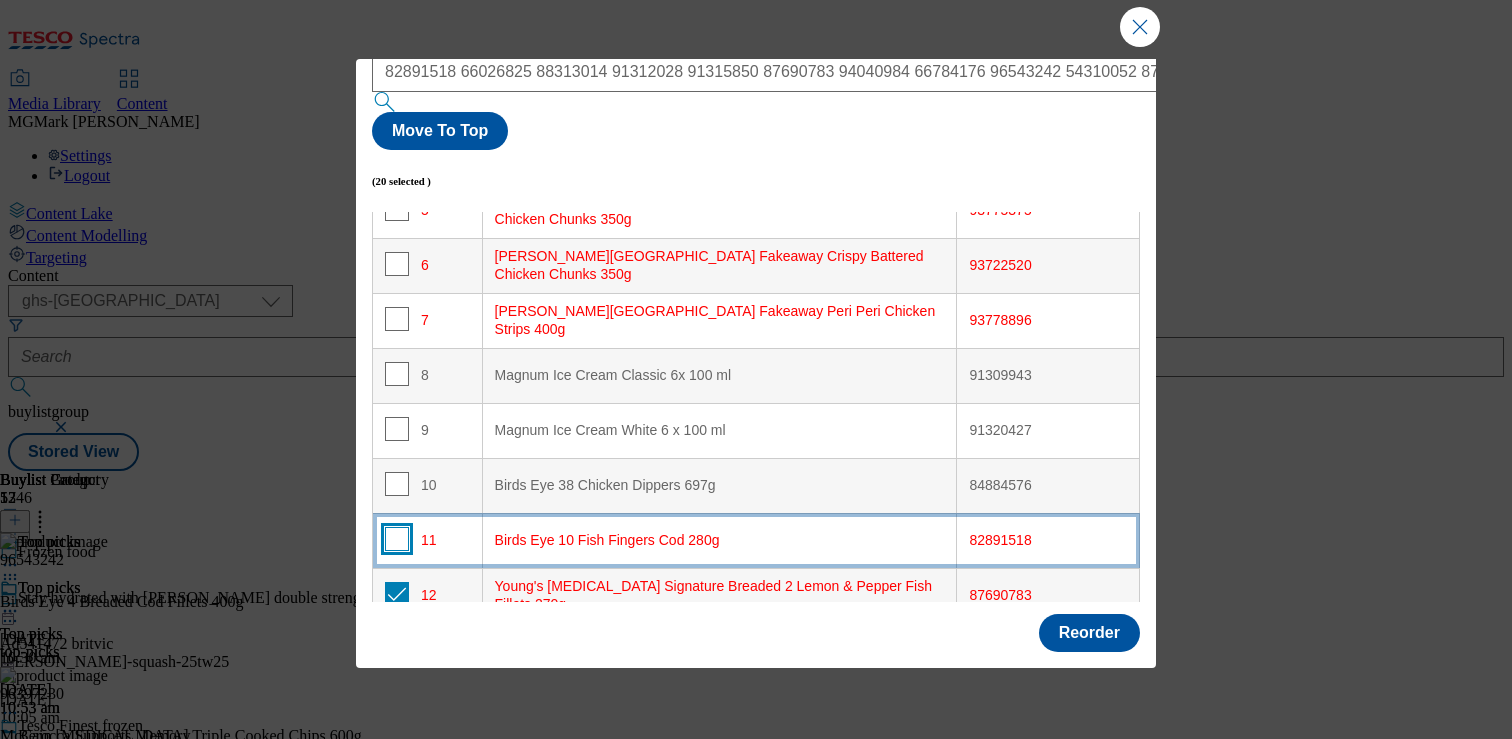 click at bounding box center [397, 539] 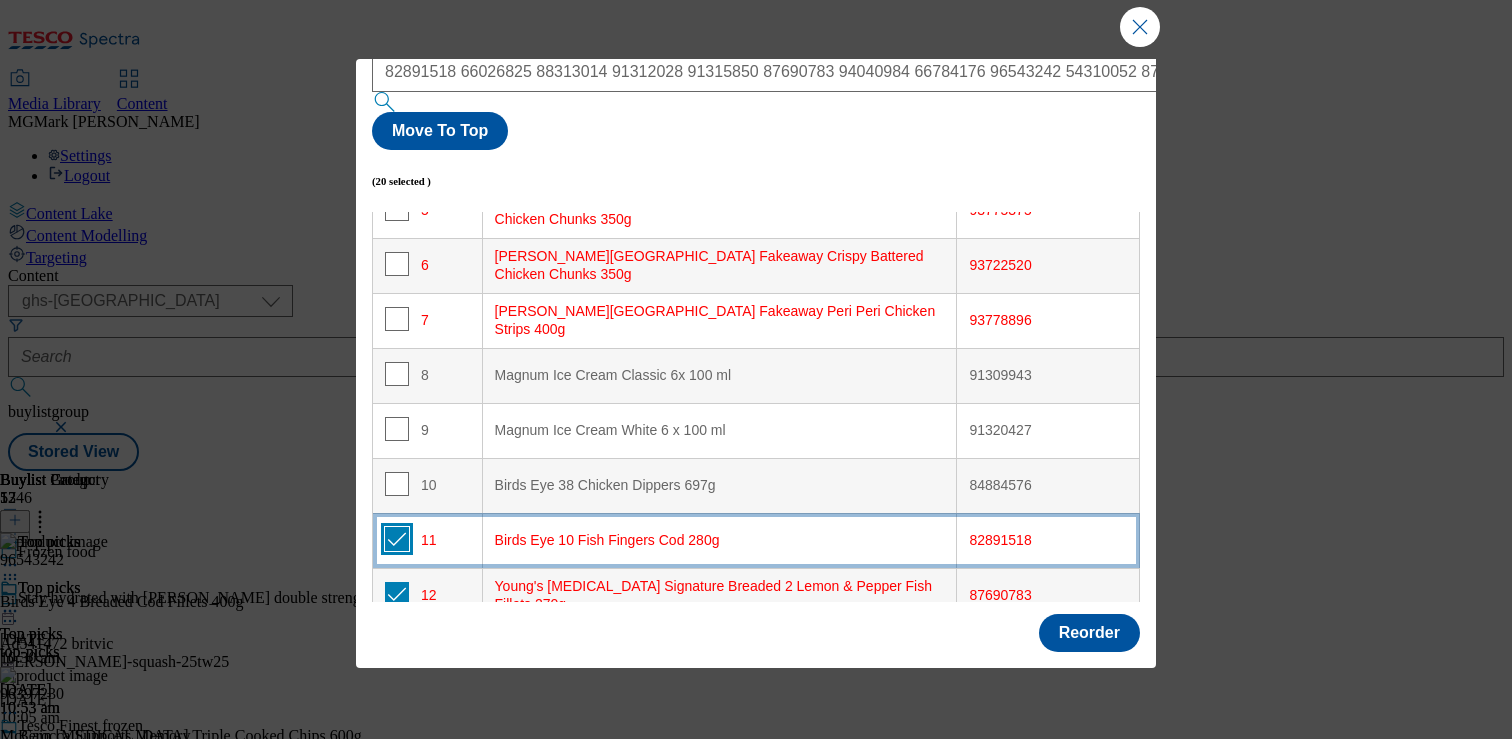 checkbox on "true" 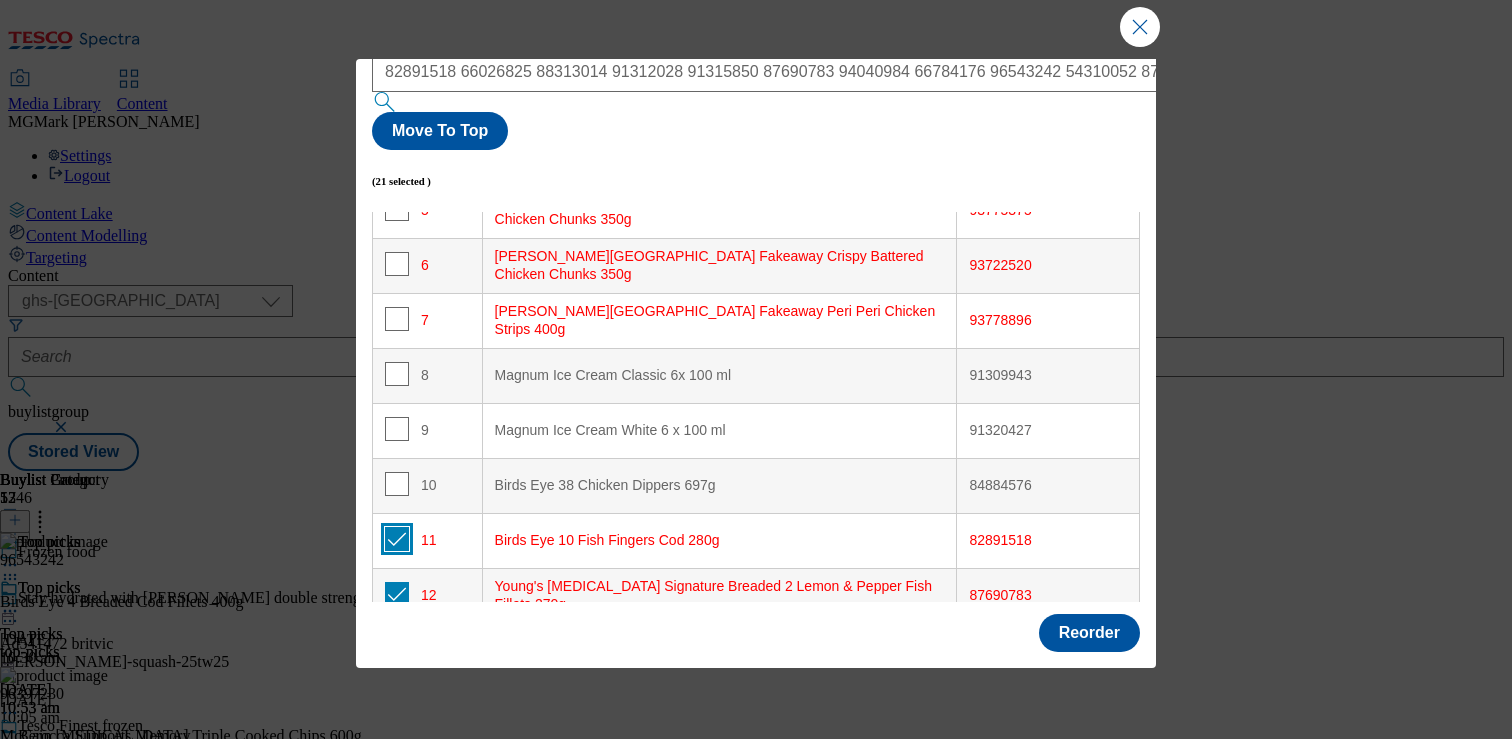 scroll, scrollTop: 96, scrollLeft: 0, axis: vertical 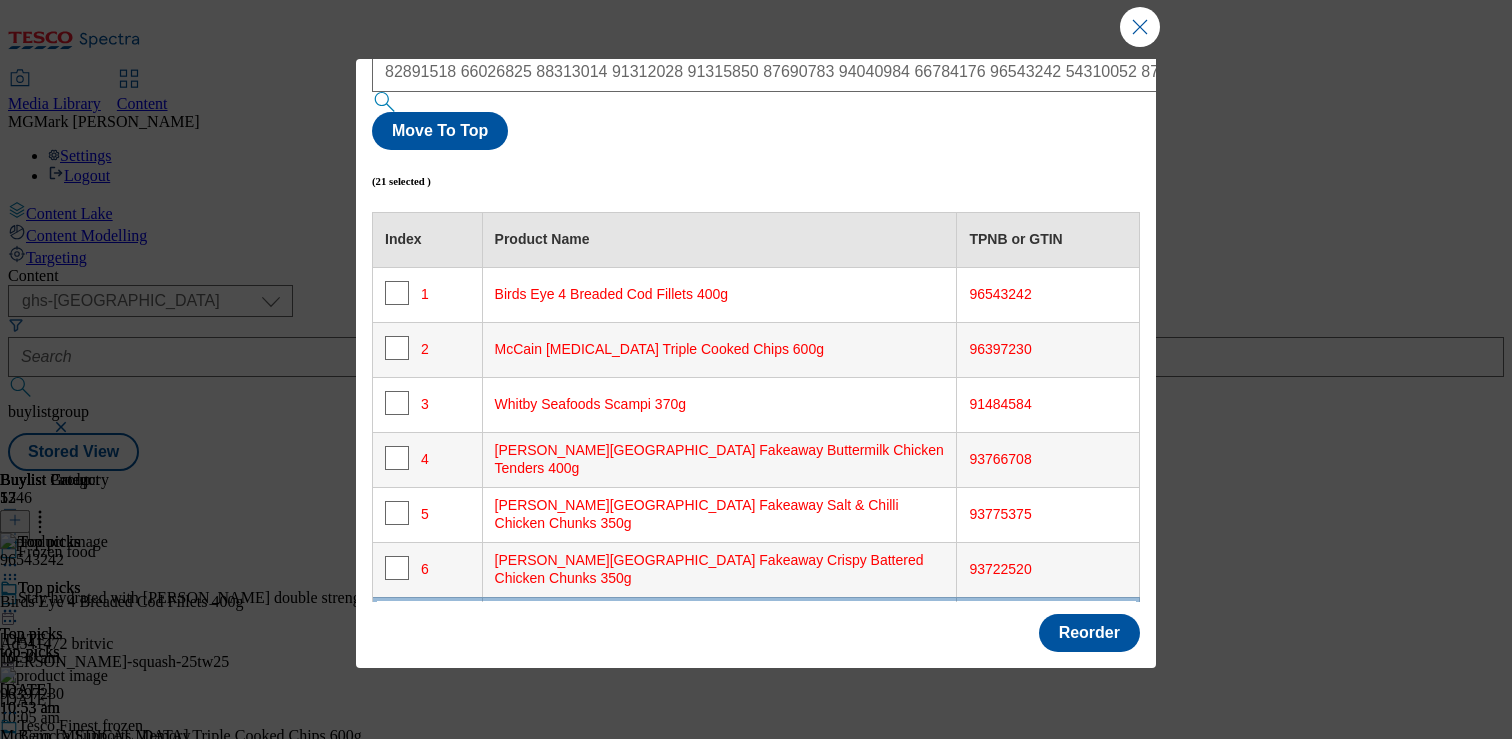 click at bounding box center [397, 623] 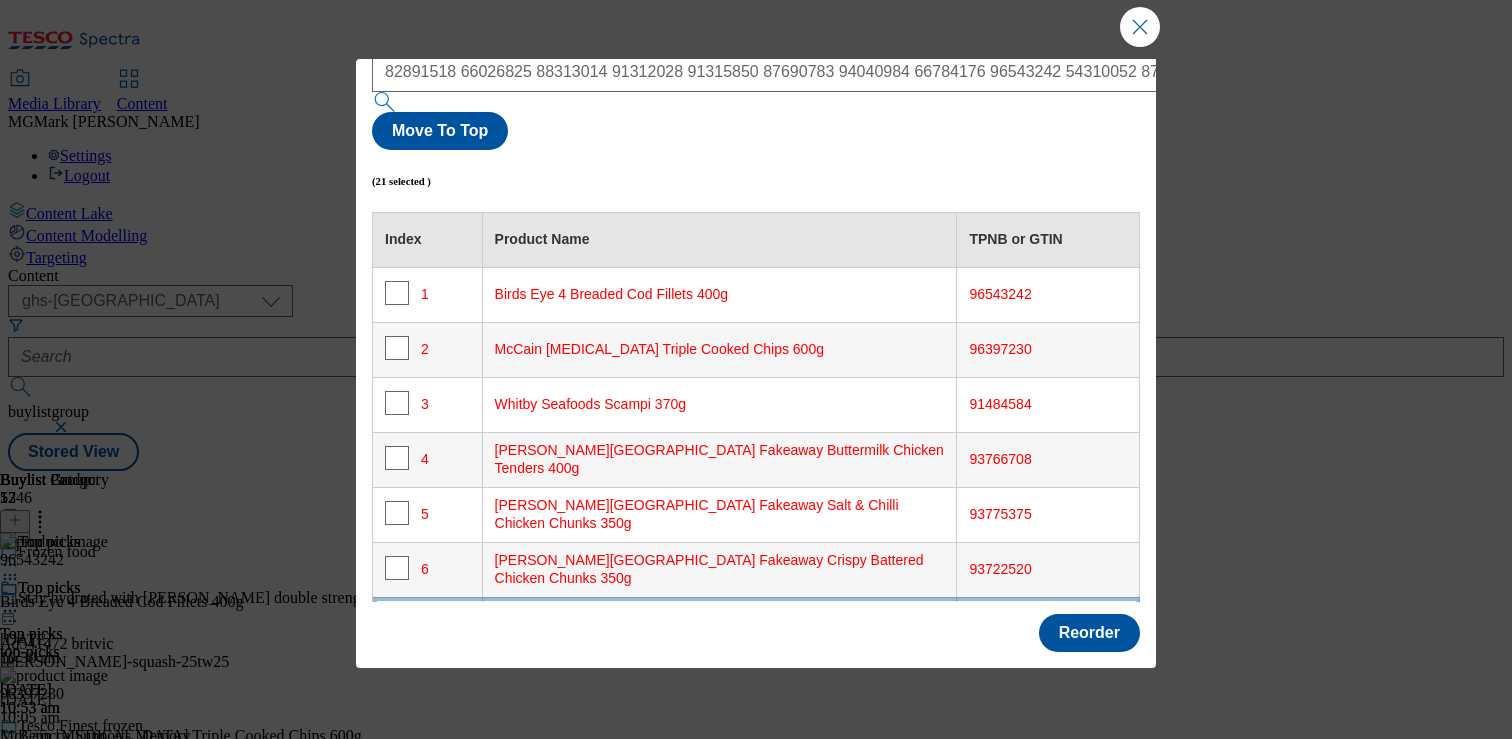 checkbox on "true" 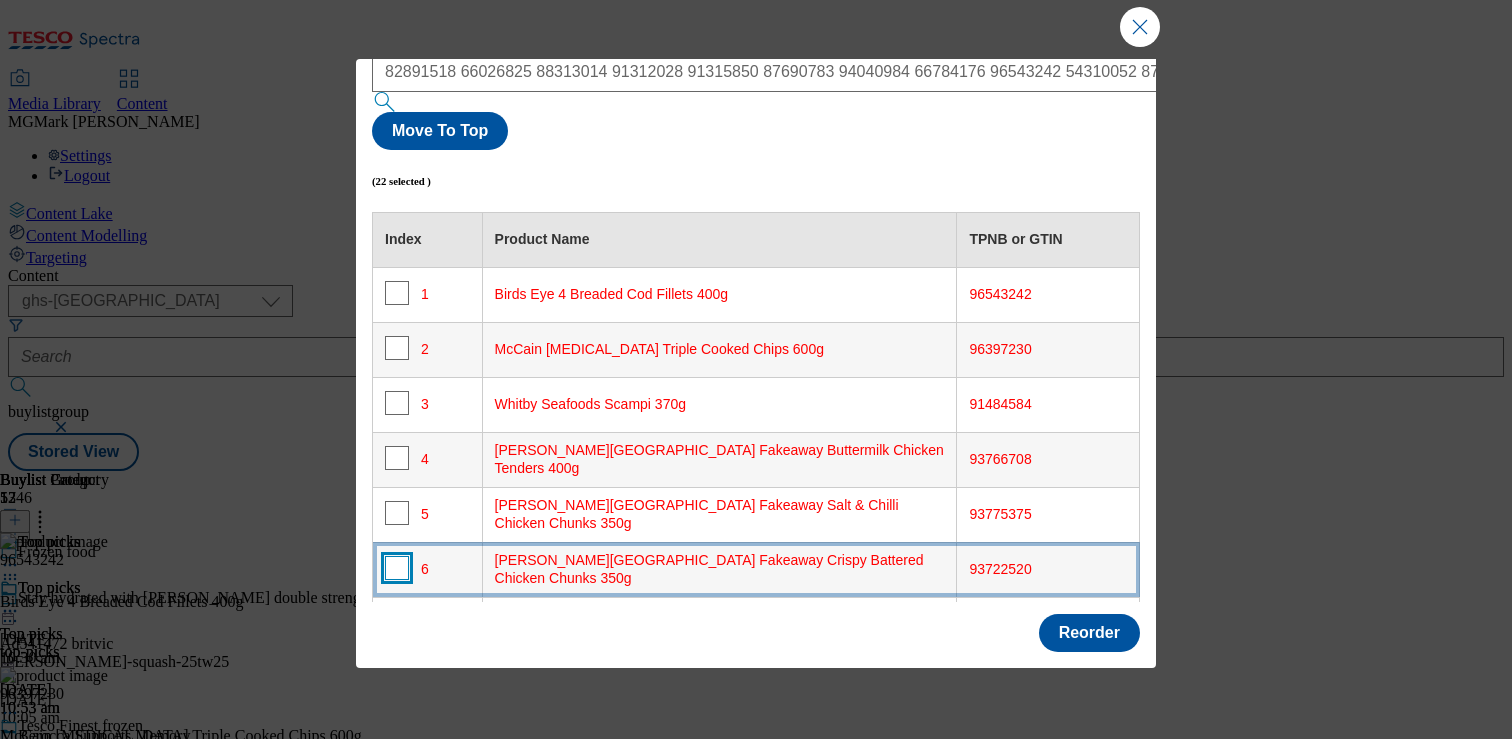 click at bounding box center [397, 568] 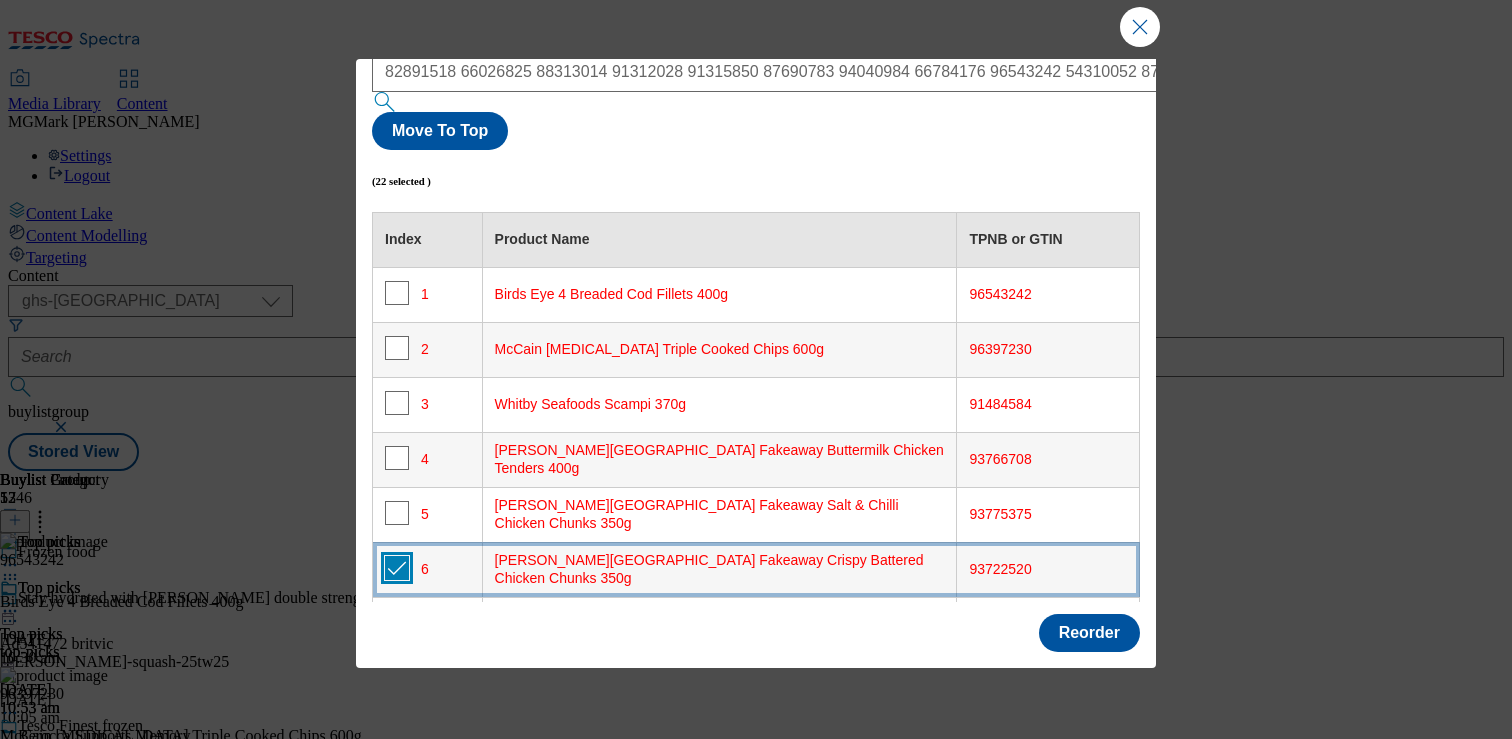 checkbox on "true" 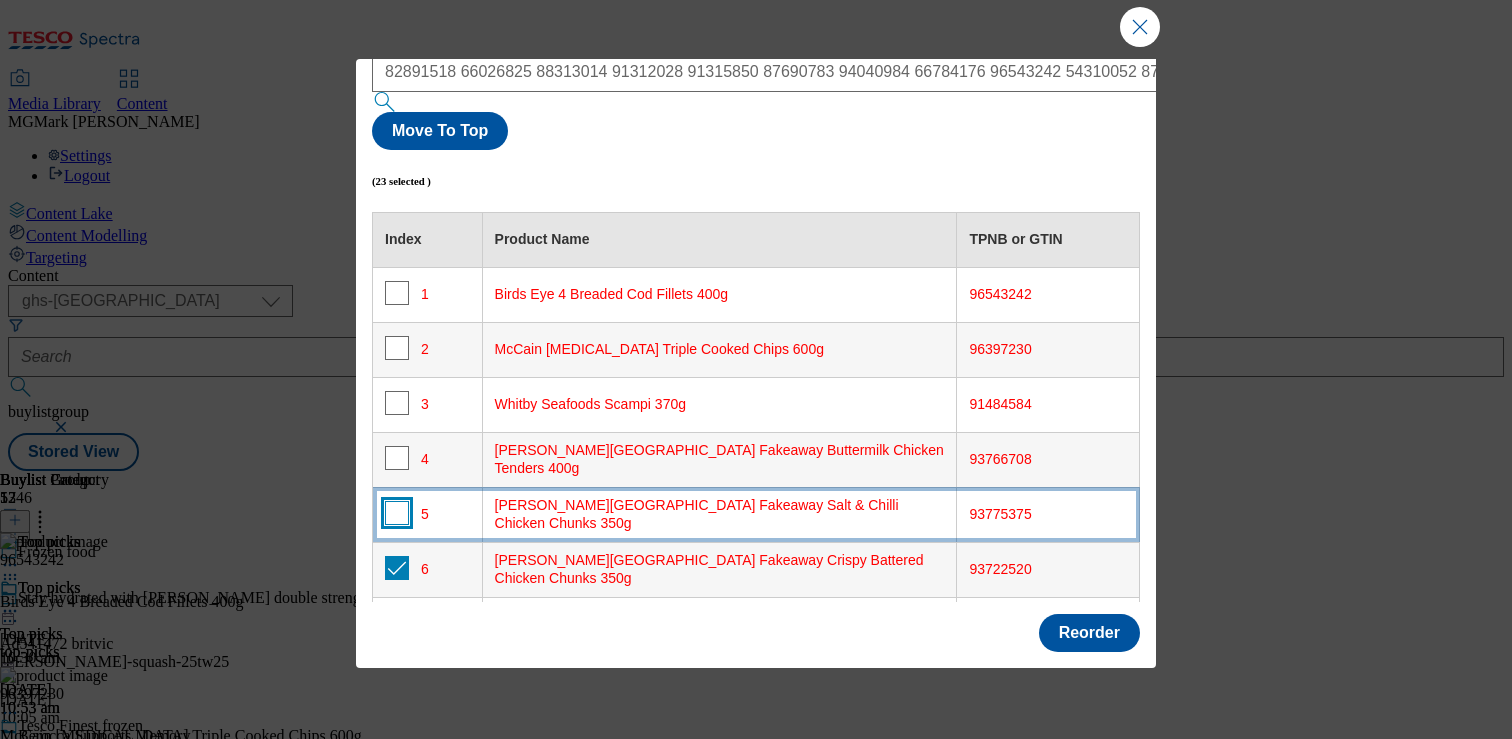 click at bounding box center (397, 513) 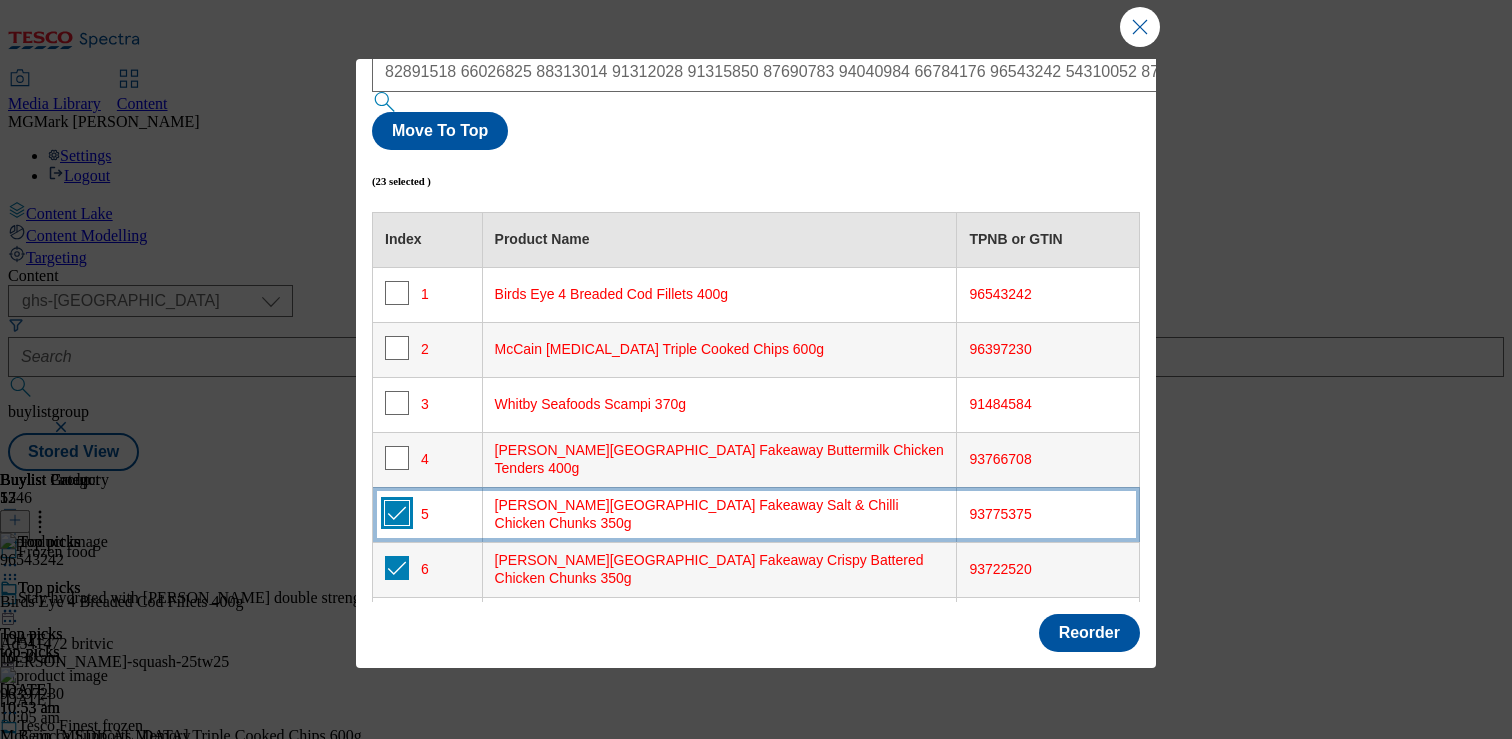 checkbox on "true" 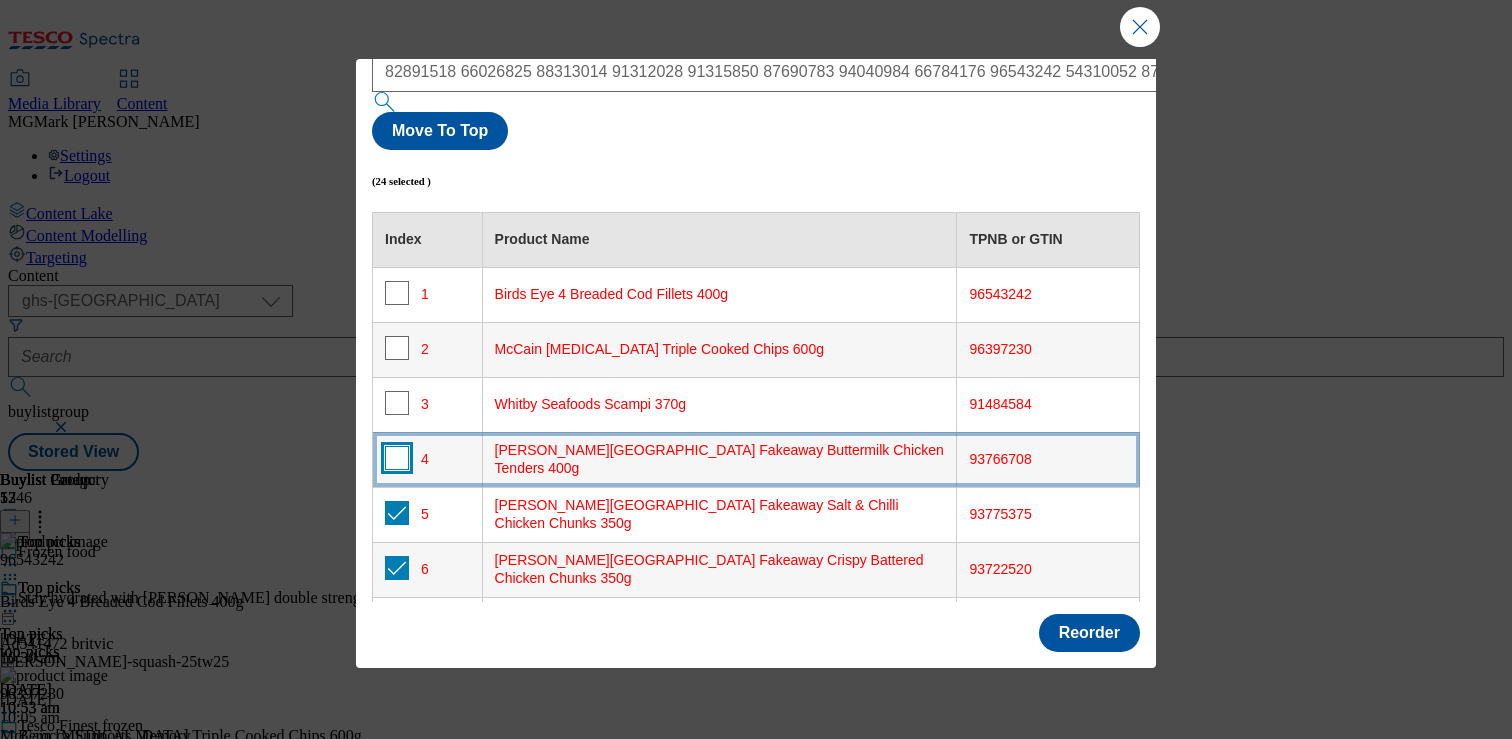 click at bounding box center (397, 458) 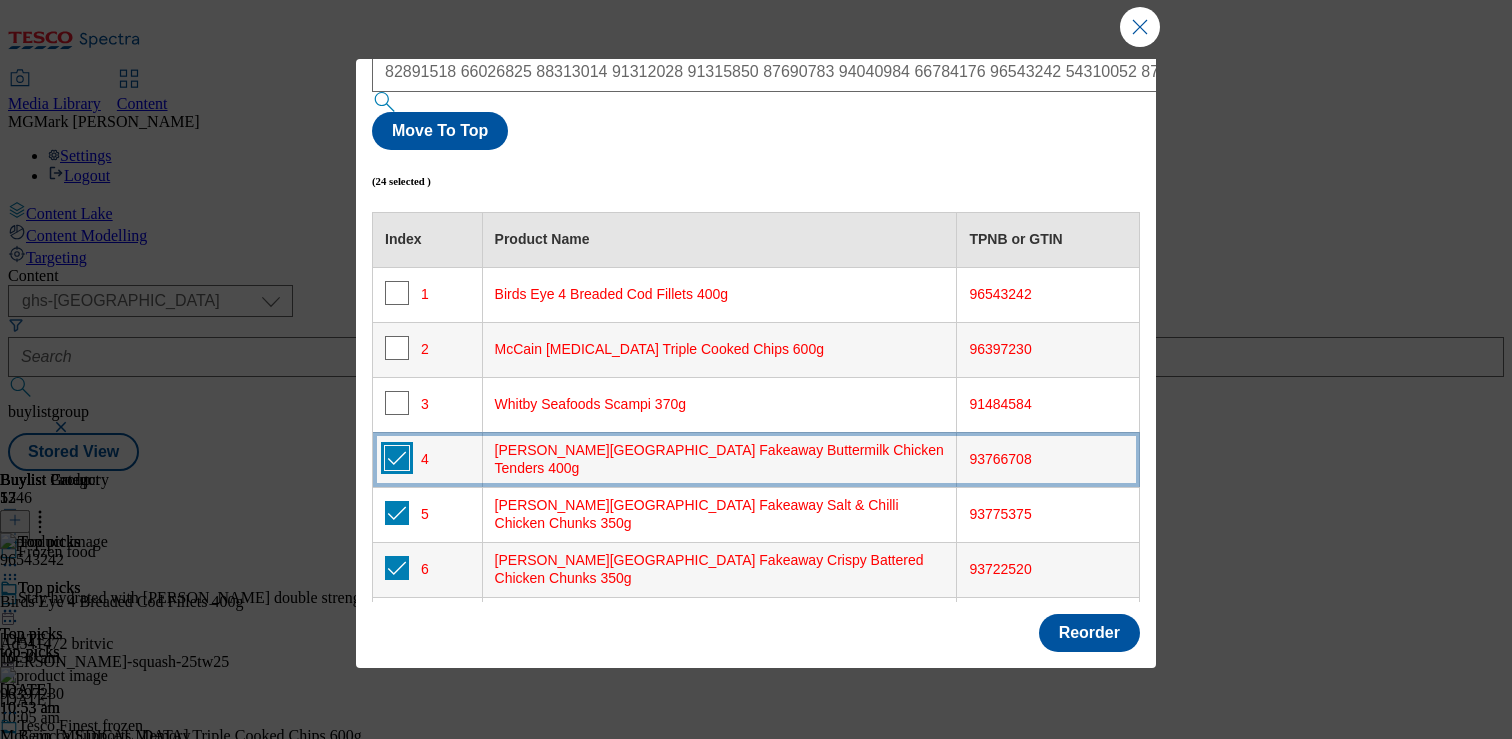 checkbox on "true" 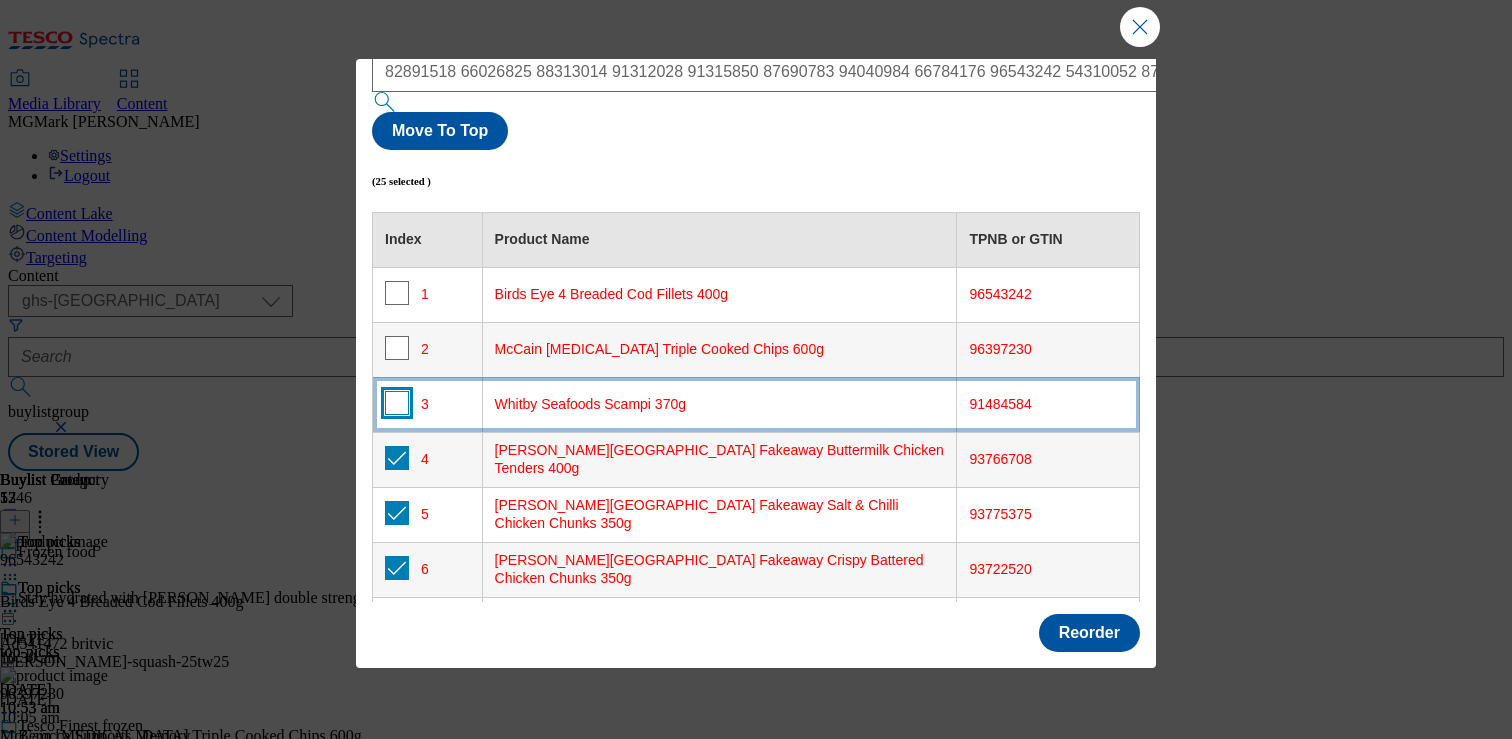 click at bounding box center [397, 403] 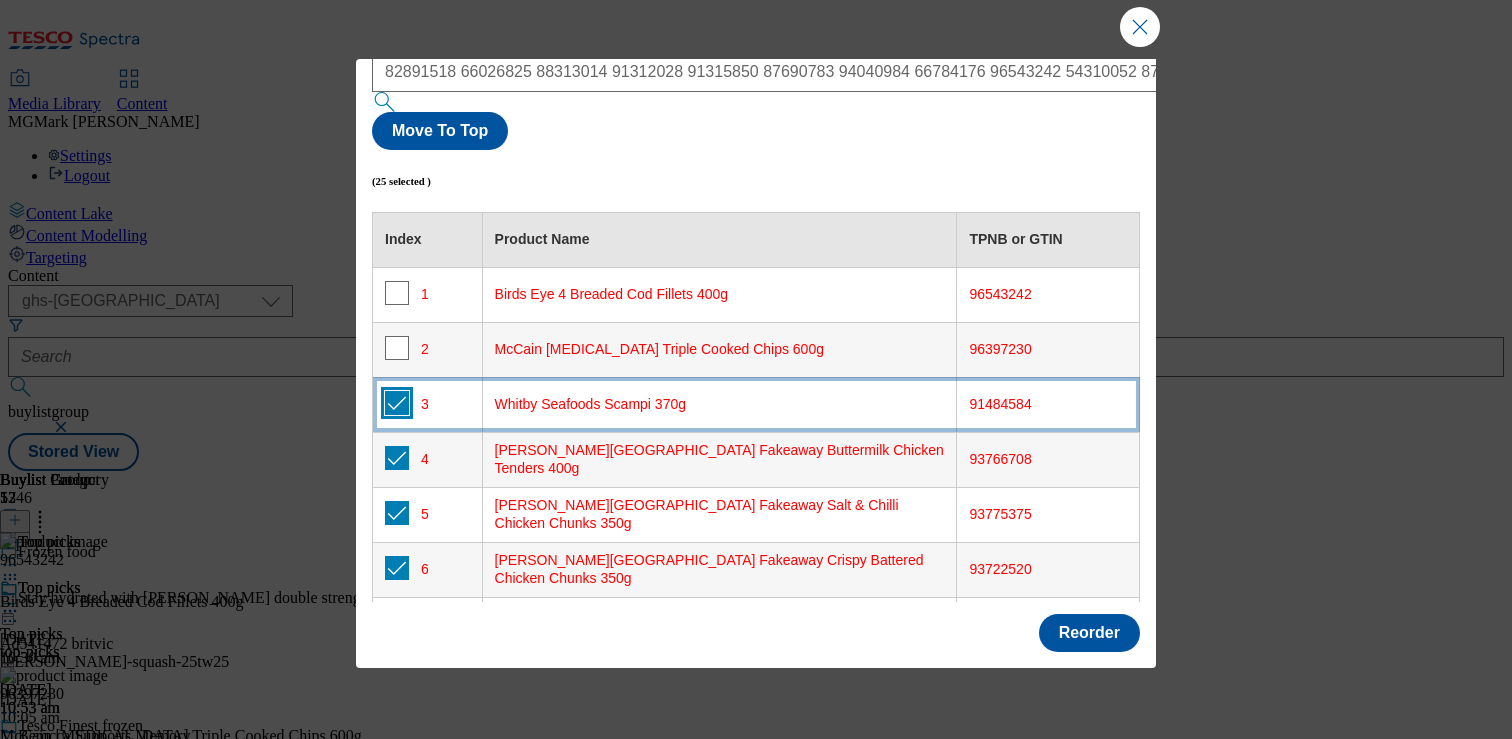 checkbox on "true" 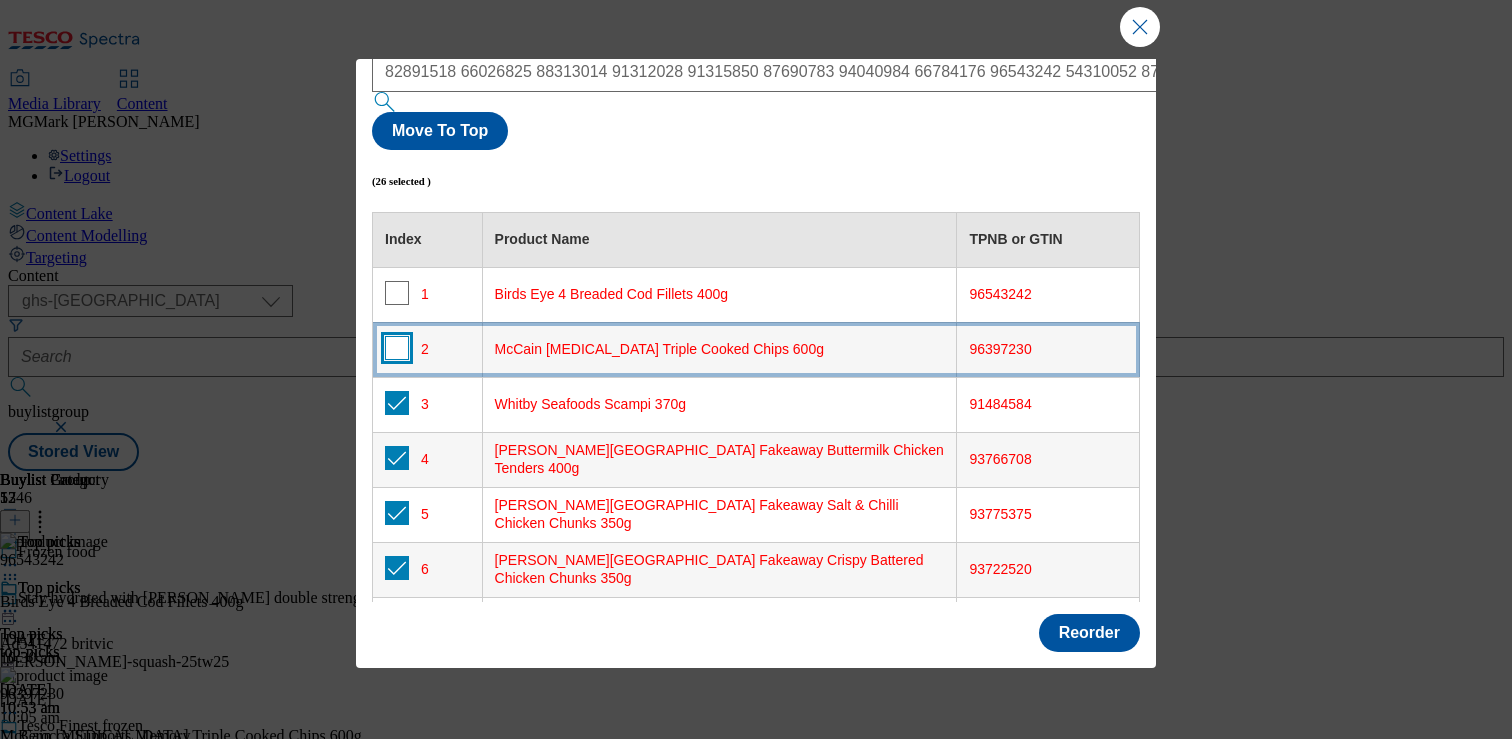click at bounding box center [397, 348] 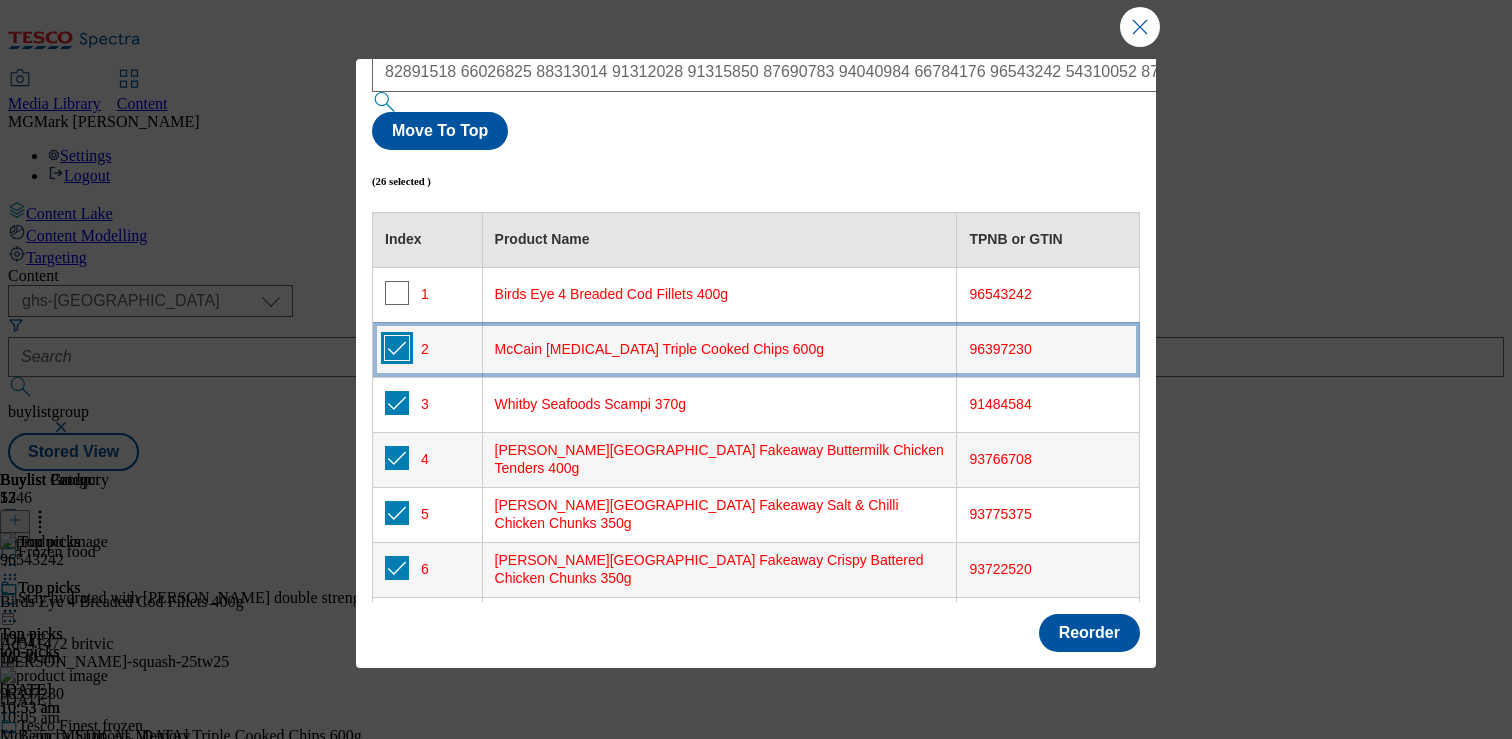 checkbox on "true" 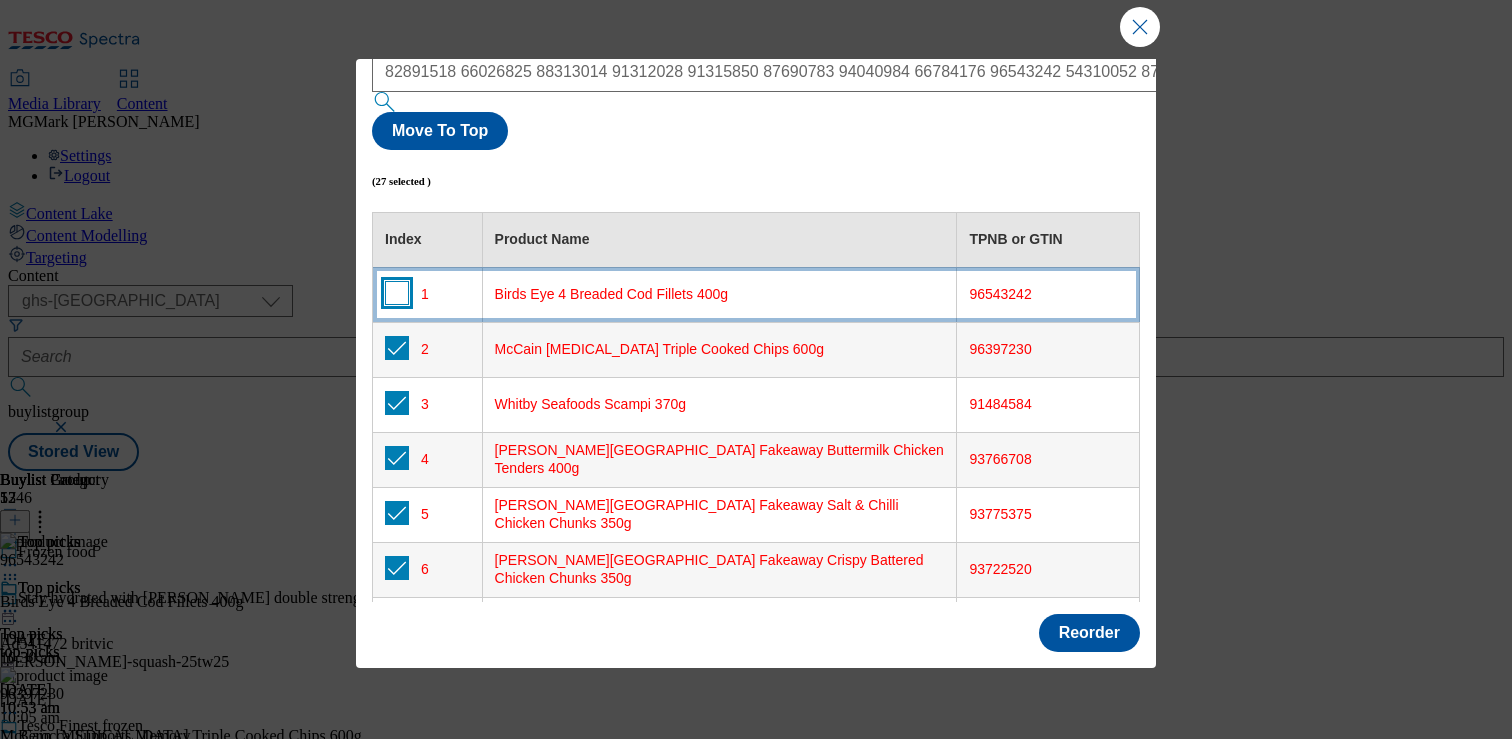 click at bounding box center [397, 293] 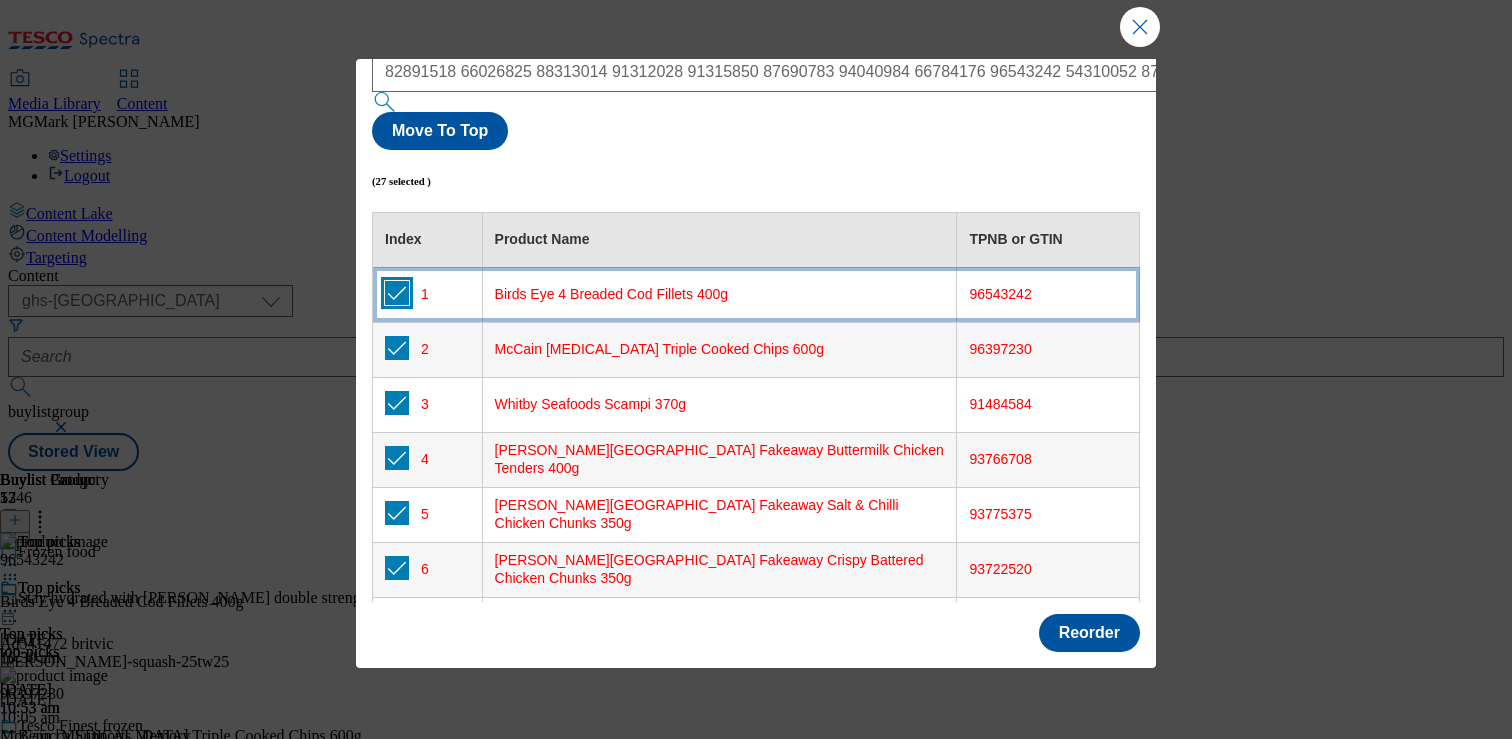 checkbox on "true" 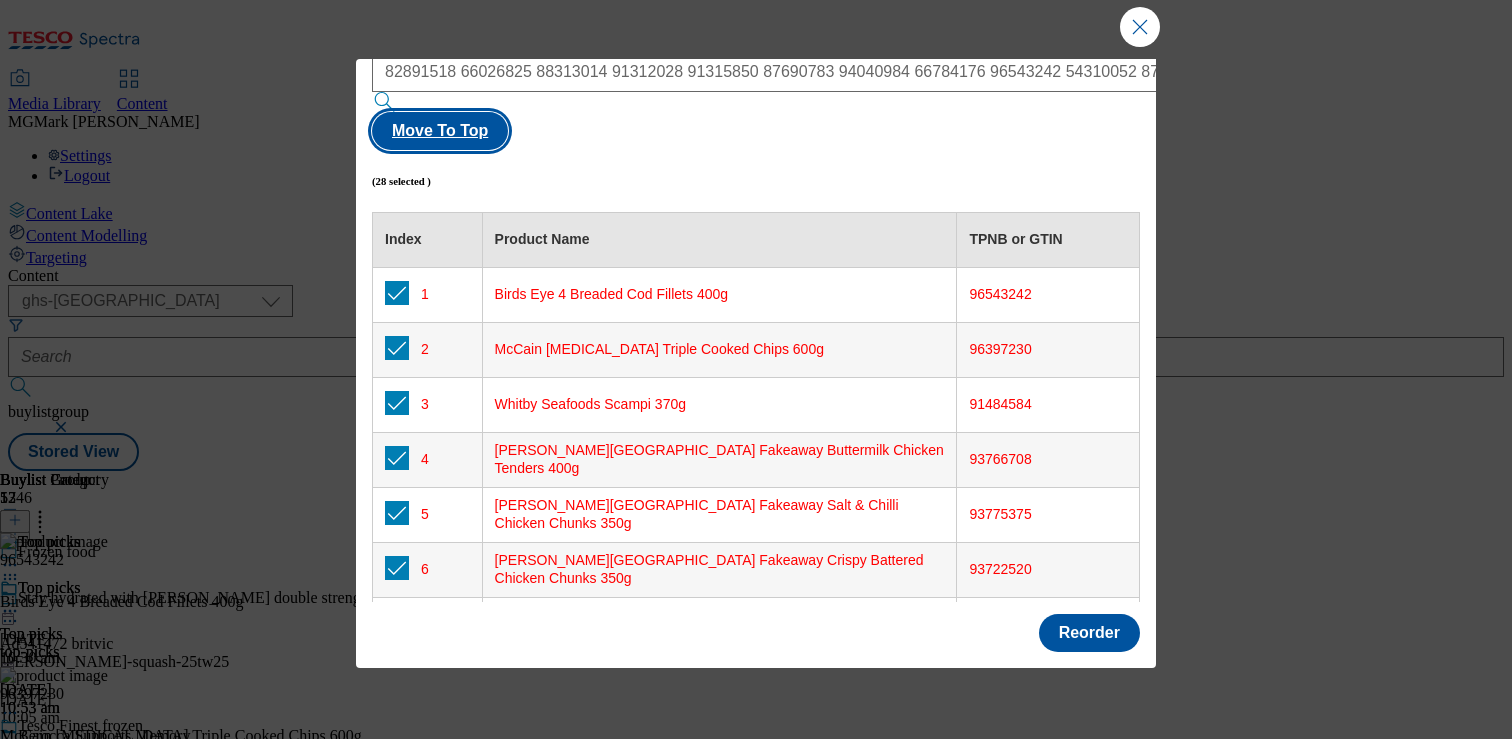click on "Move To Top" at bounding box center (440, 131) 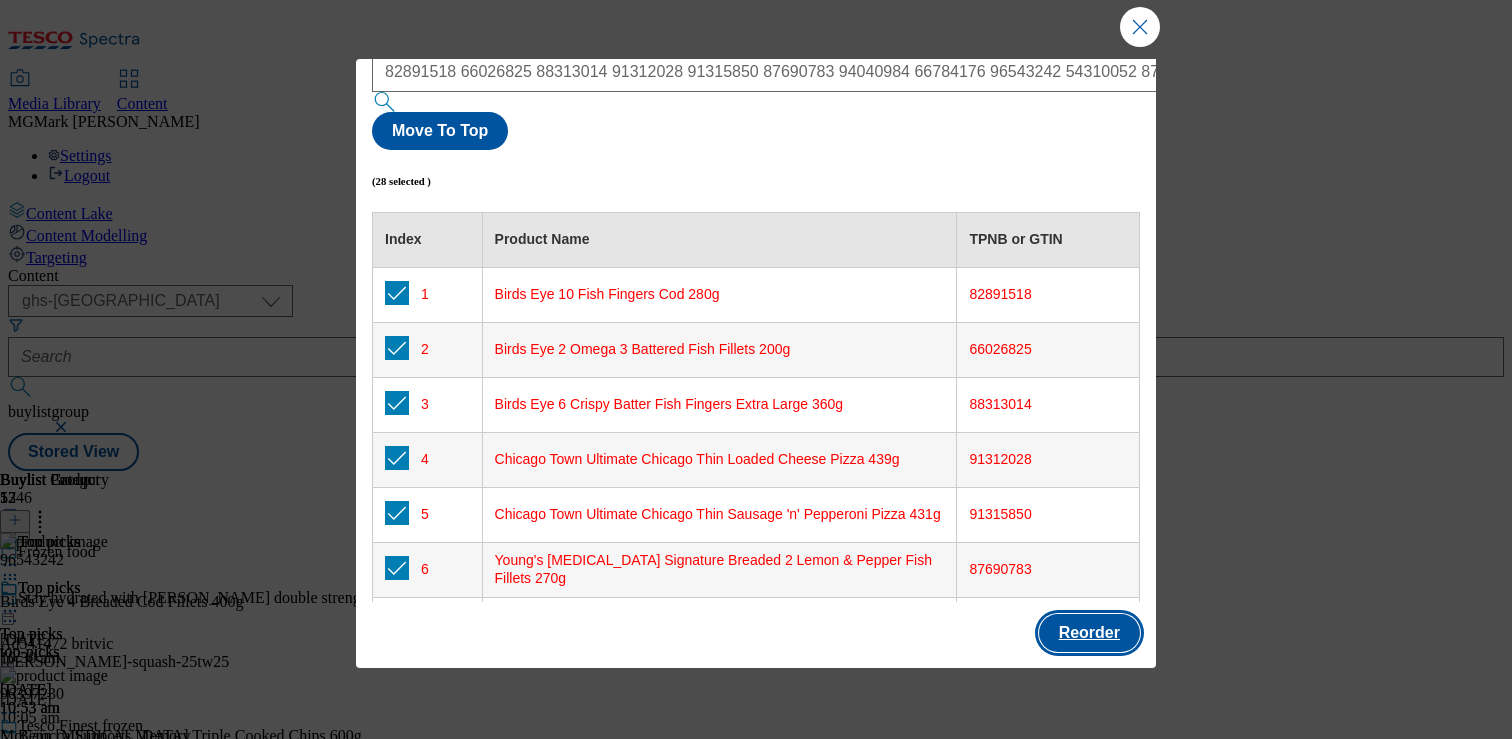 click on "Reorder" at bounding box center (1089, 633) 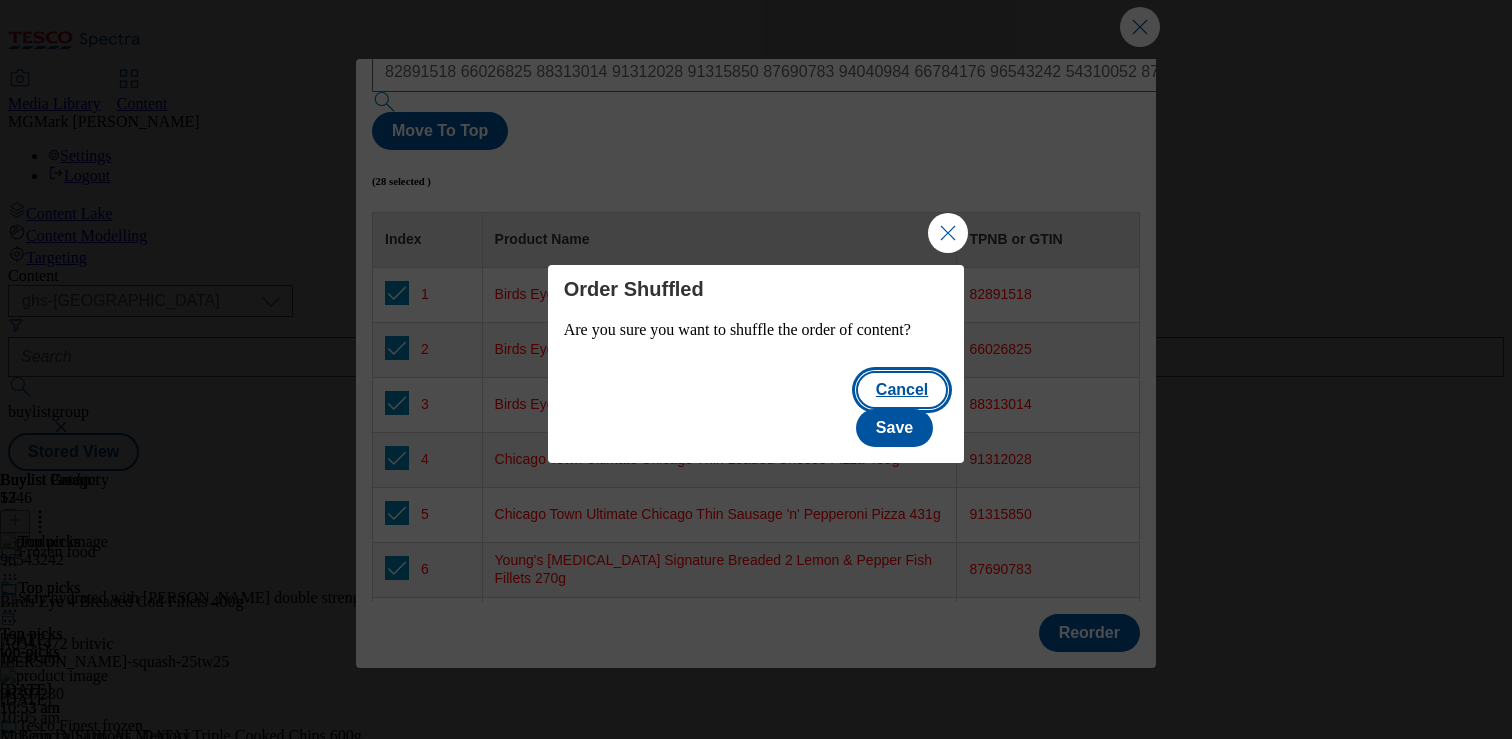 click on "Cancel" at bounding box center (902, 390) 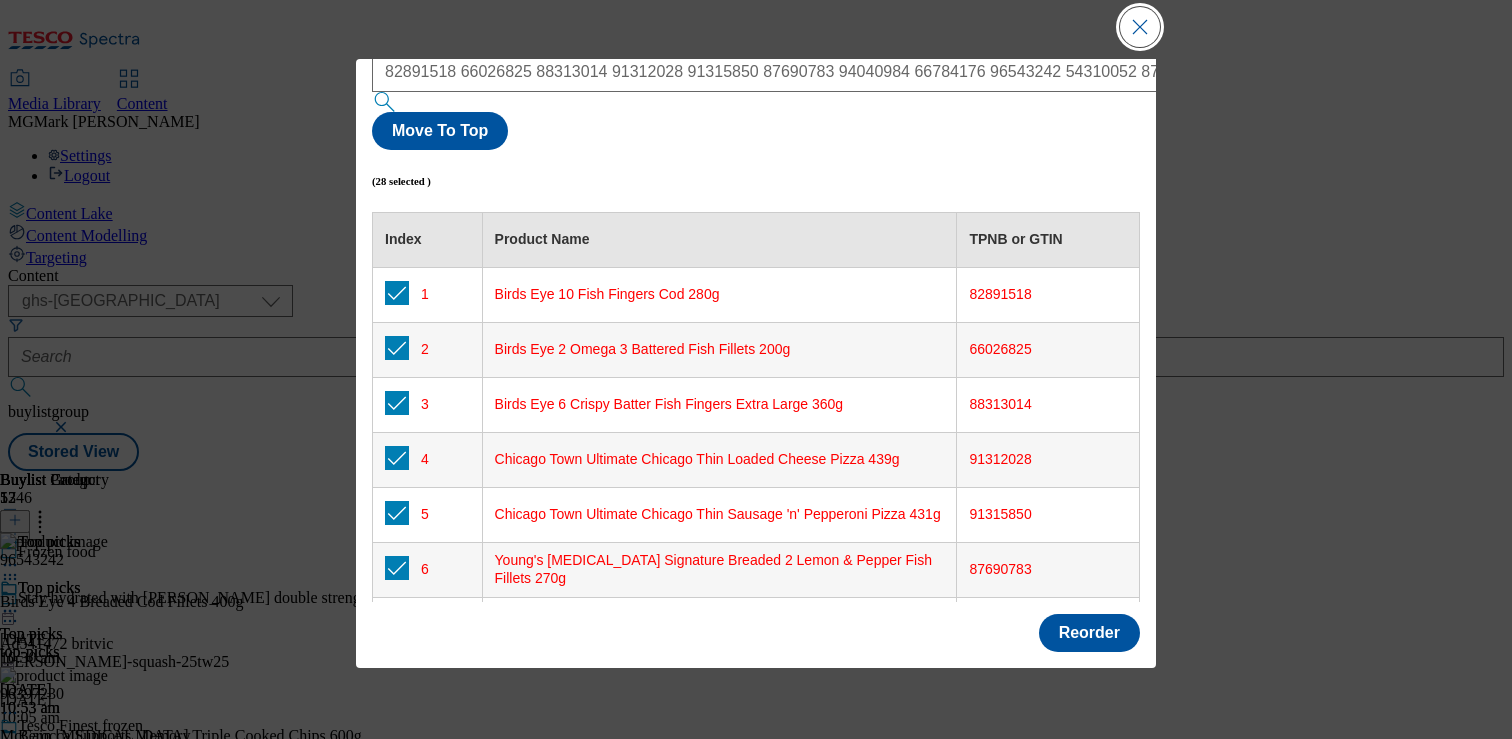 scroll, scrollTop: 0, scrollLeft: 0, axis: both 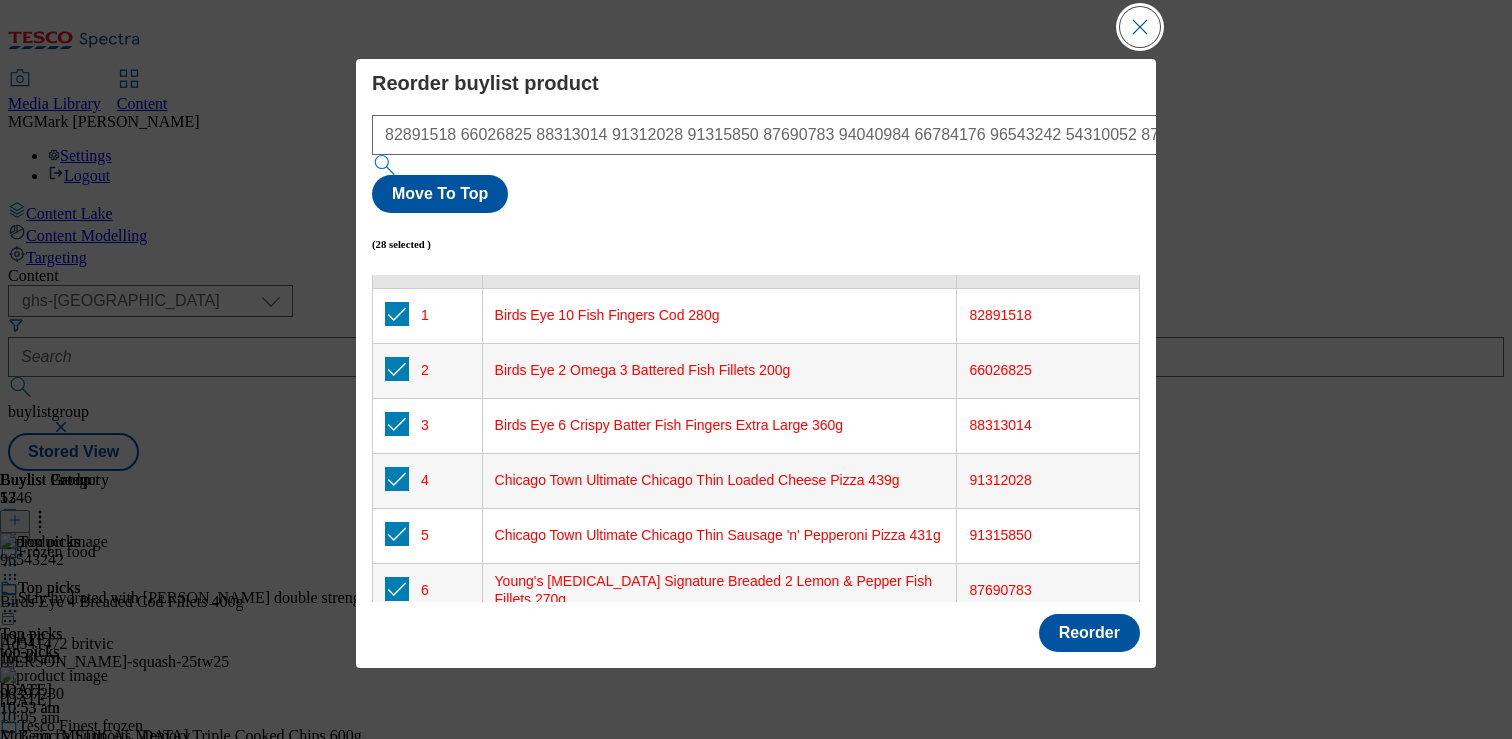 click at bounding box center [1140, 27] 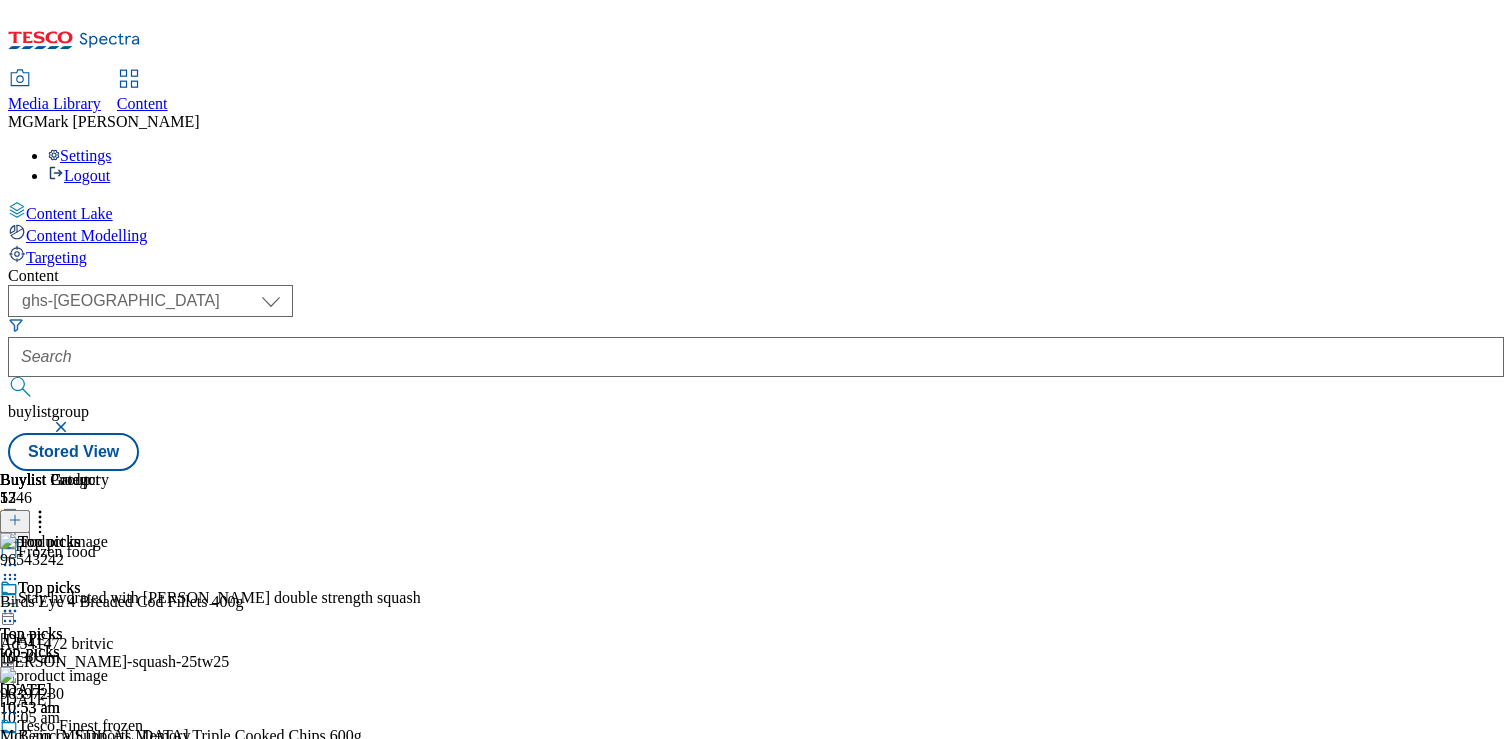 click 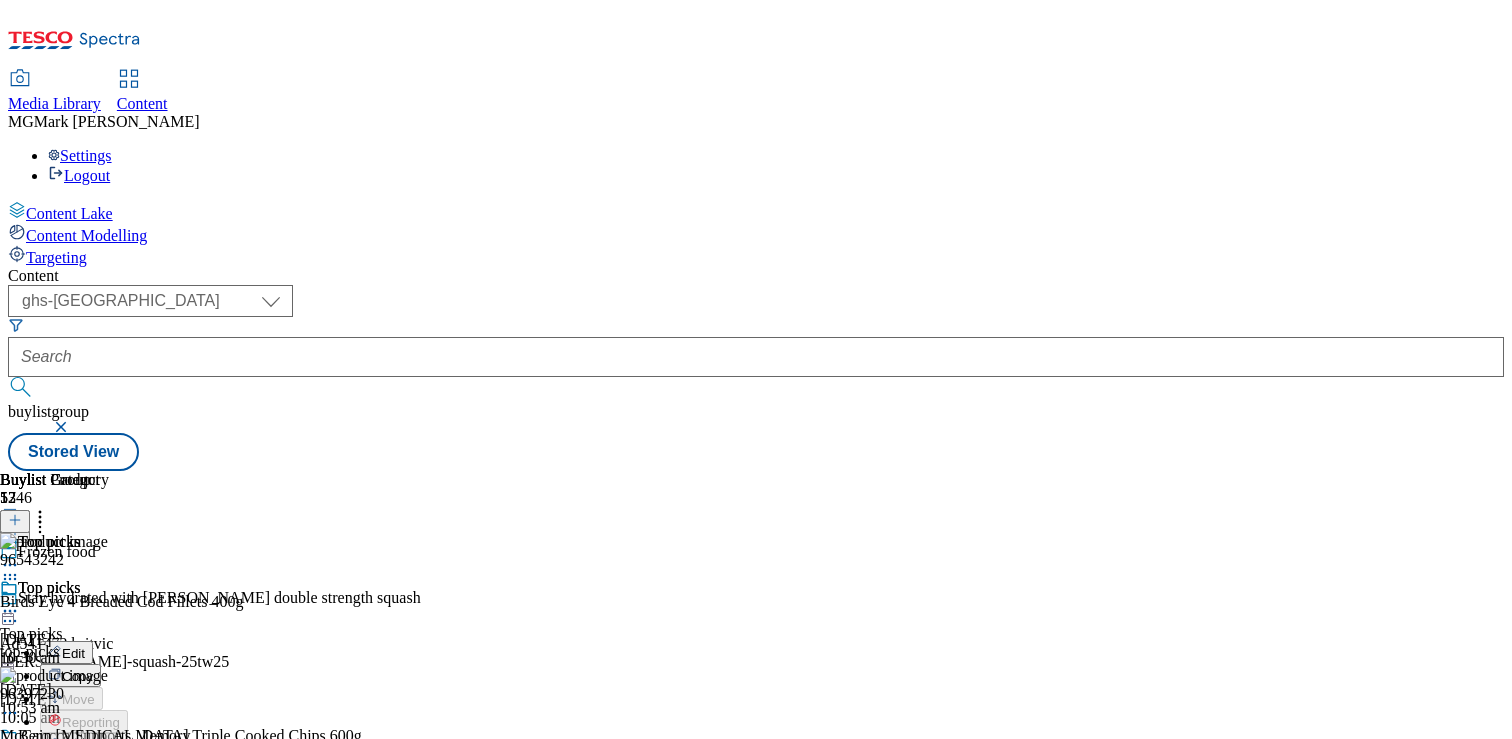 click on "Un-publish" at bounding box center [94, 837] 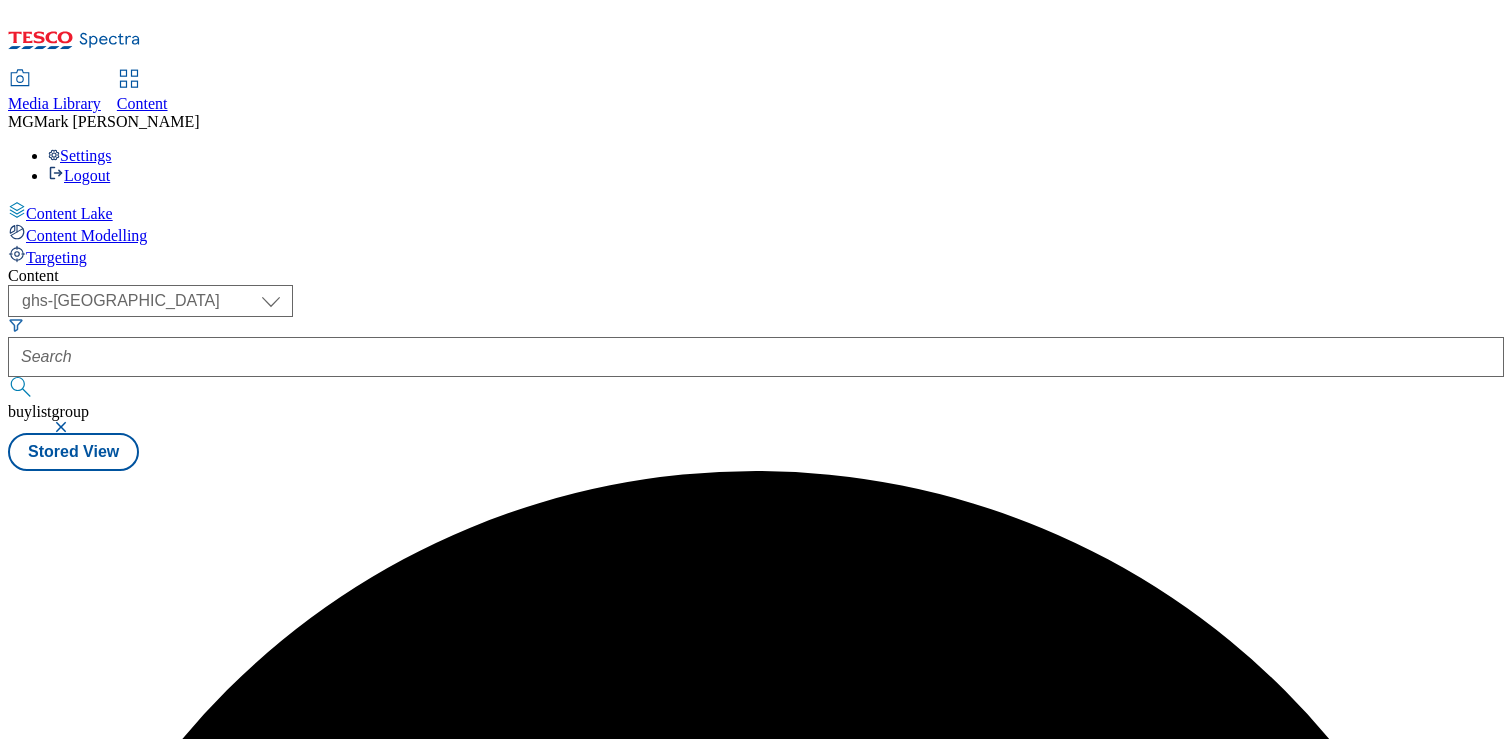 scroll, scrollTop: 0, scrollLeft: 0, axis: both 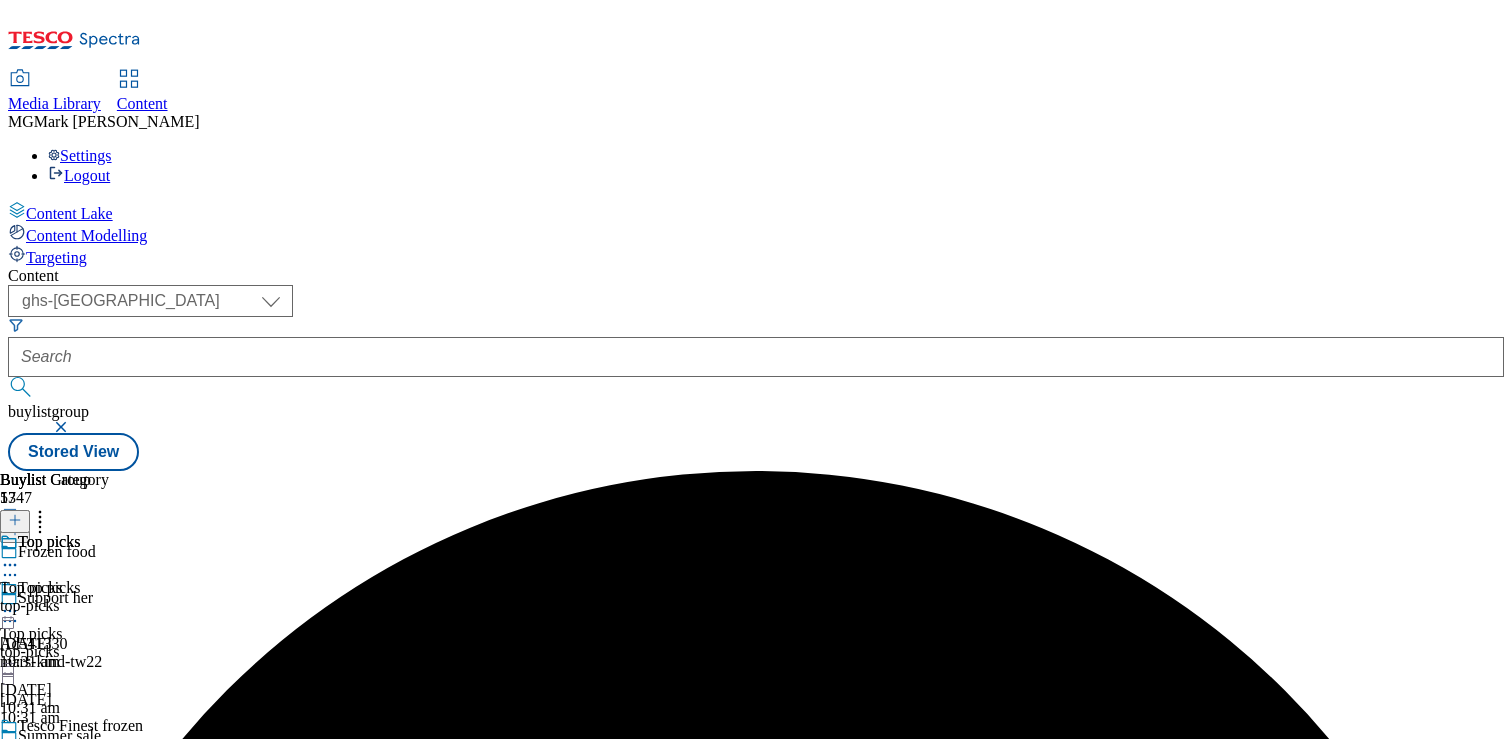 click at bounding box center (92, 613) 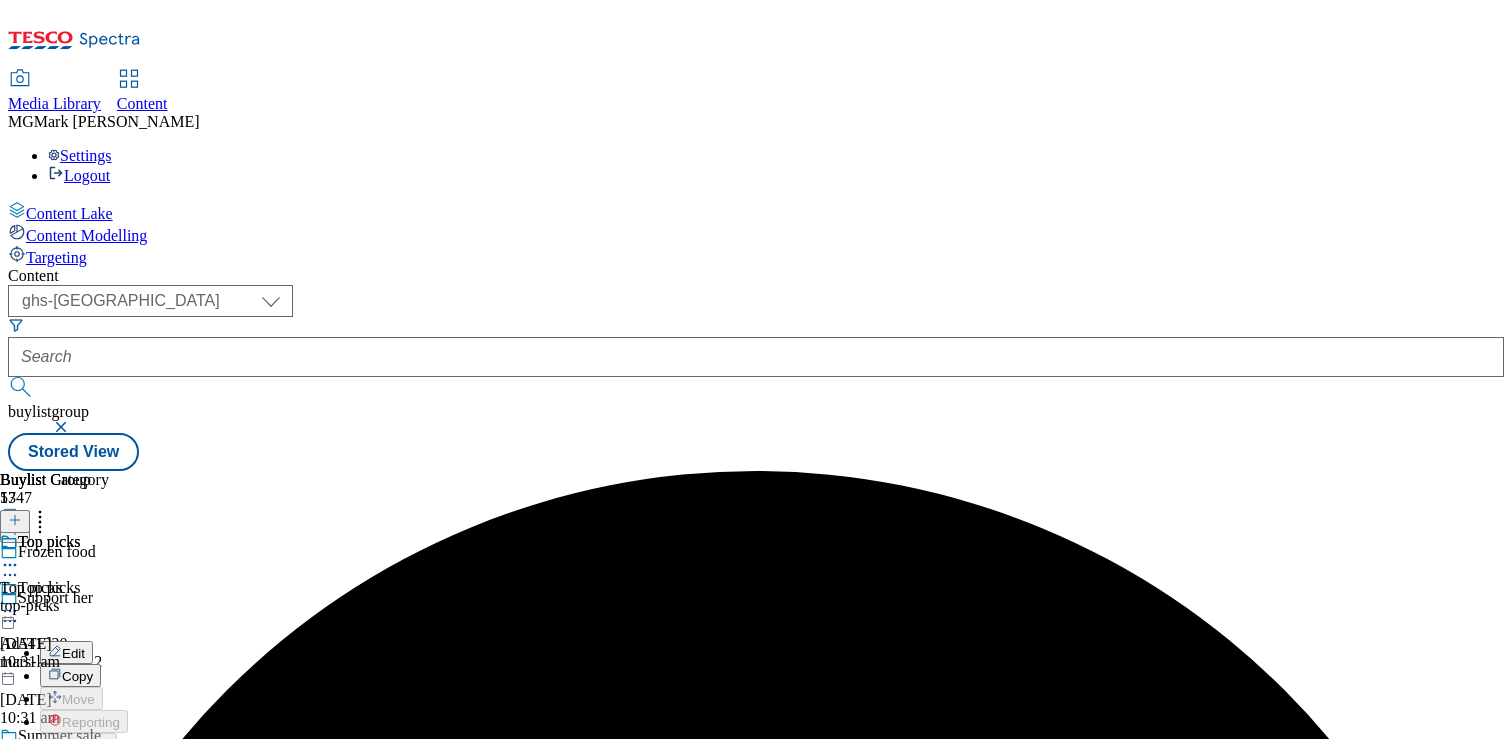 click on "Publish" at bounding box center (84, 814) 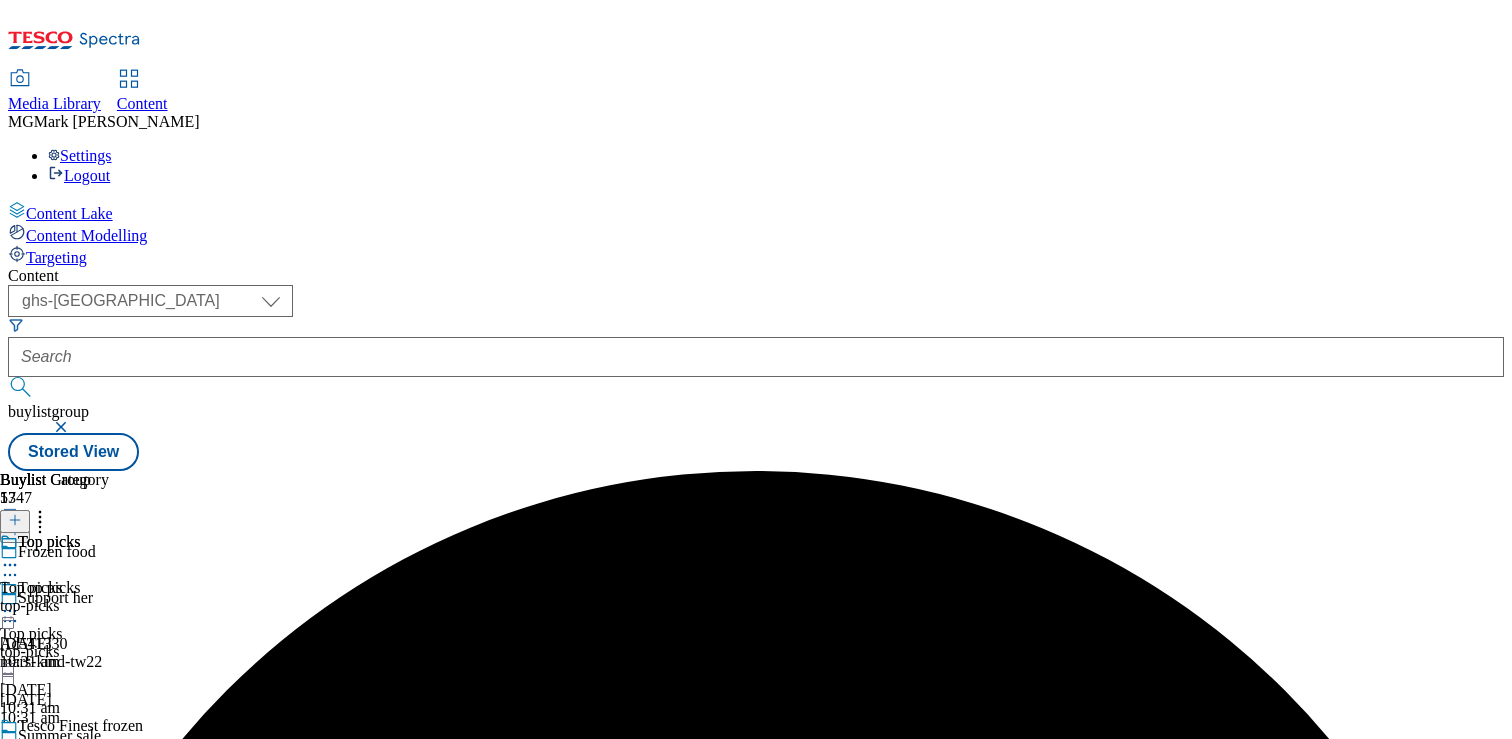 click on "Top picks" at bounding box center (31, 588) 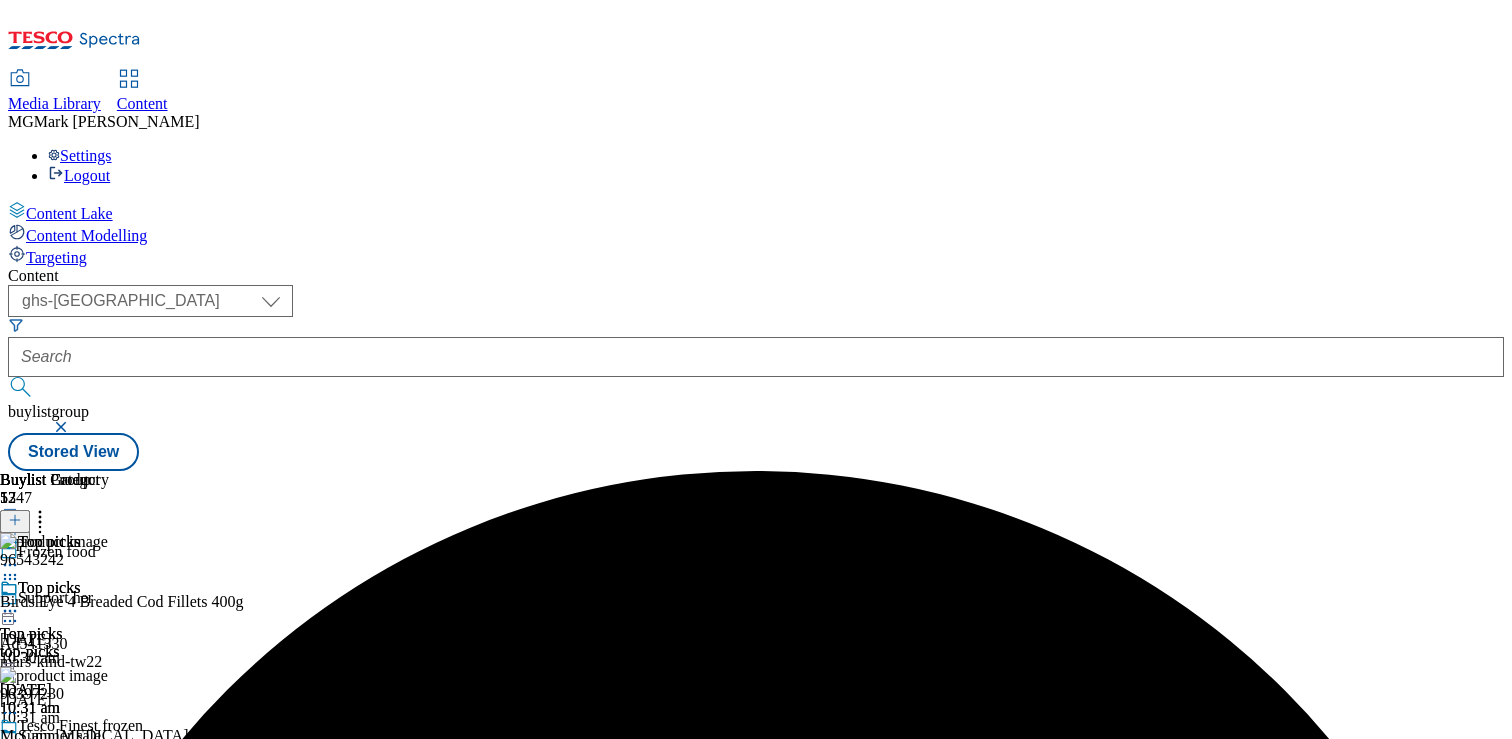 scroll, scrollTop: 0, scrollLeft: 263, axis: horizontal 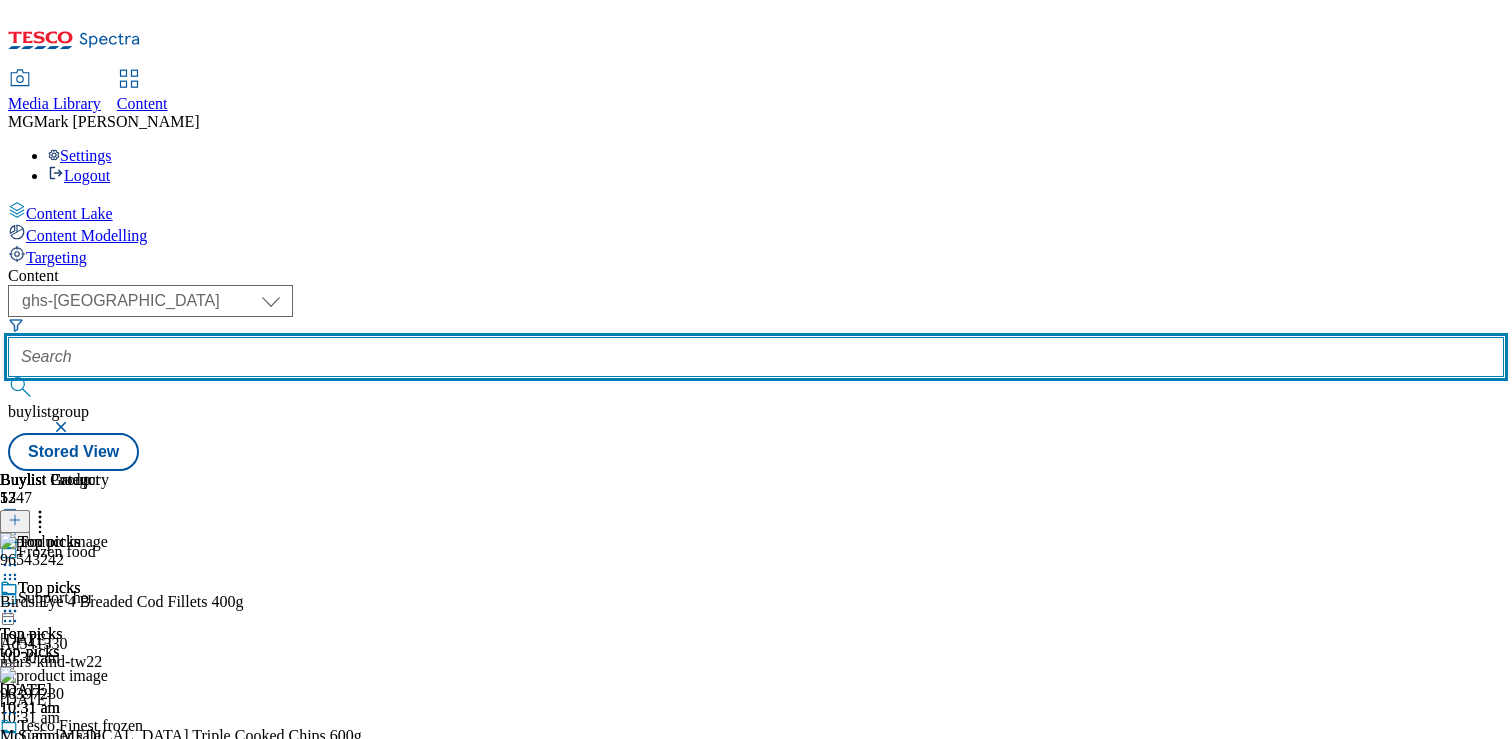 click at bounding box center (756, 357) 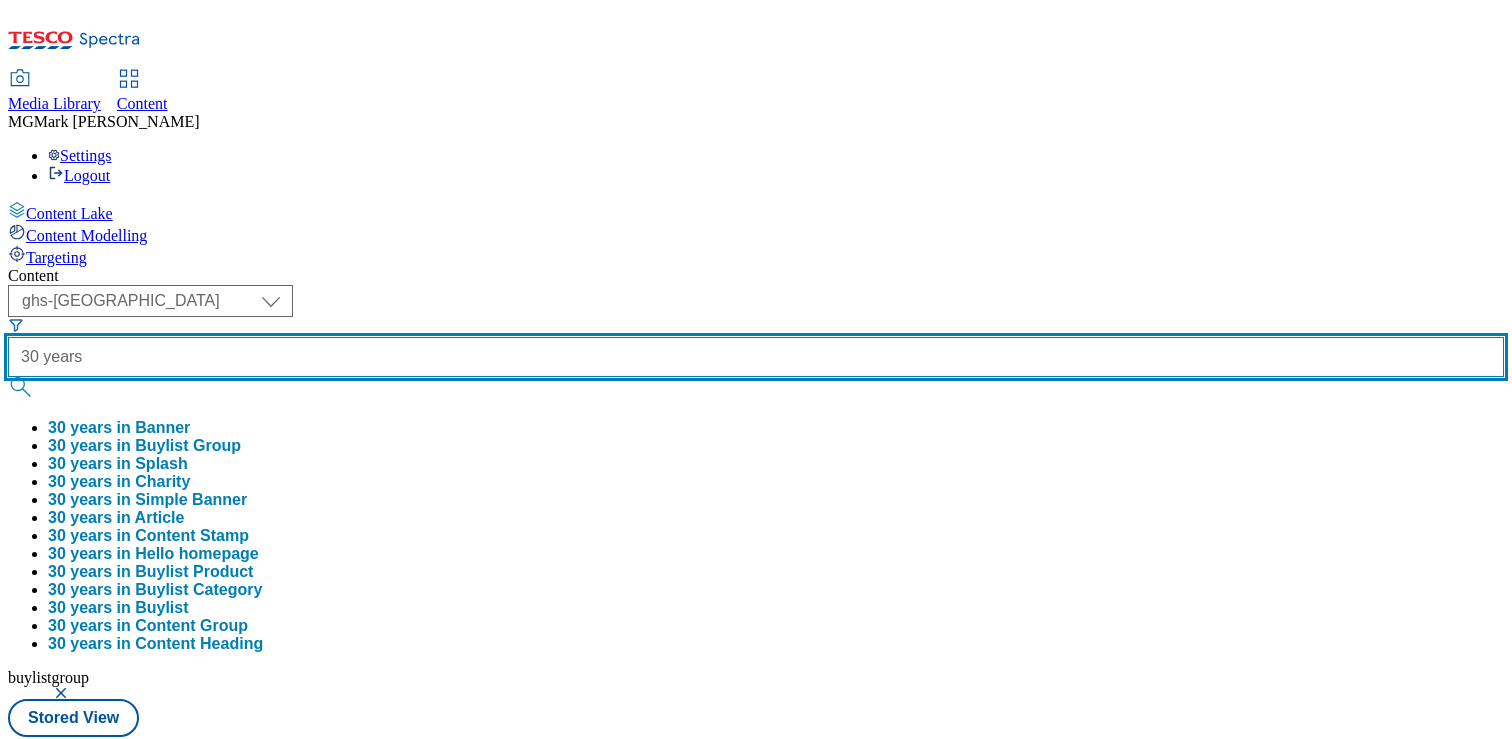 click at bounding box center (22, 387) 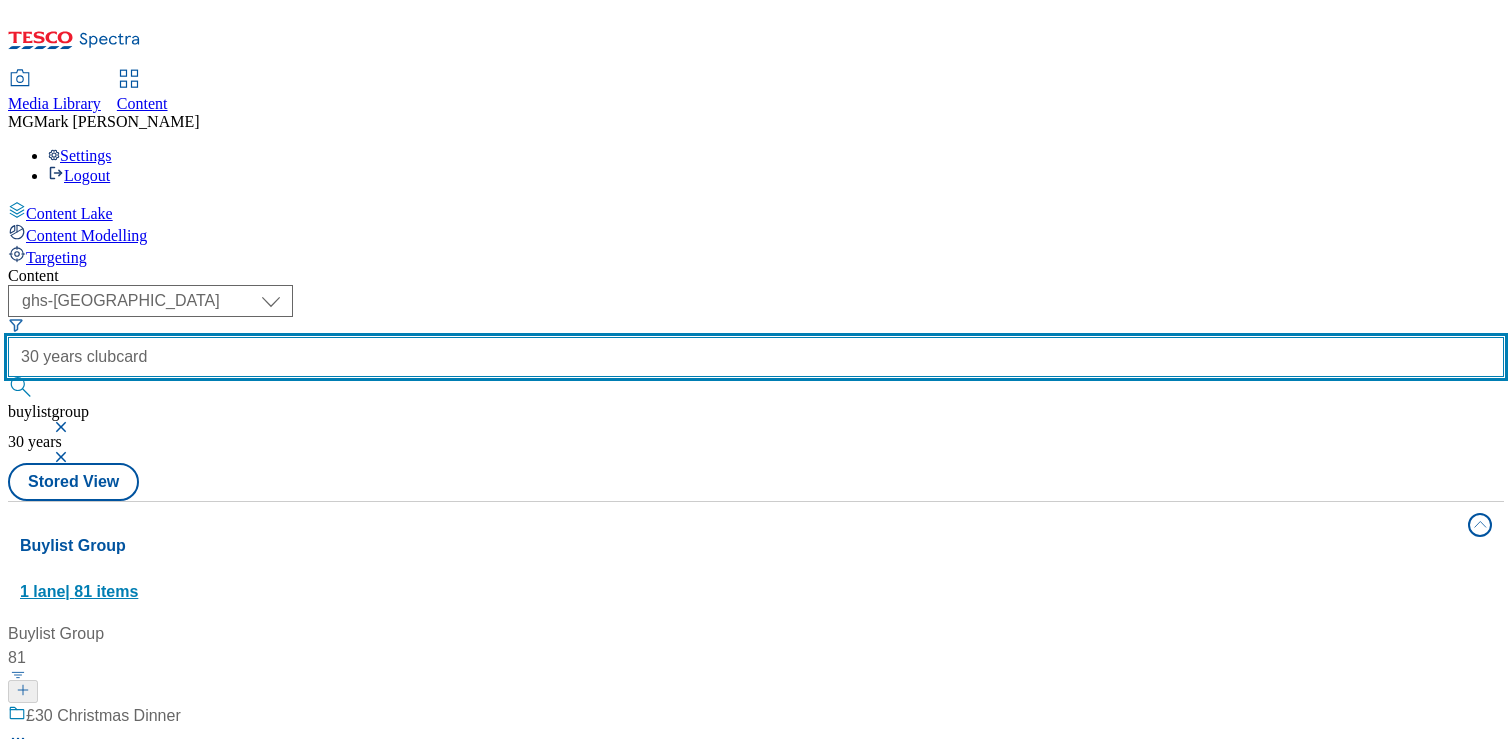 type on "30 years clubcard" 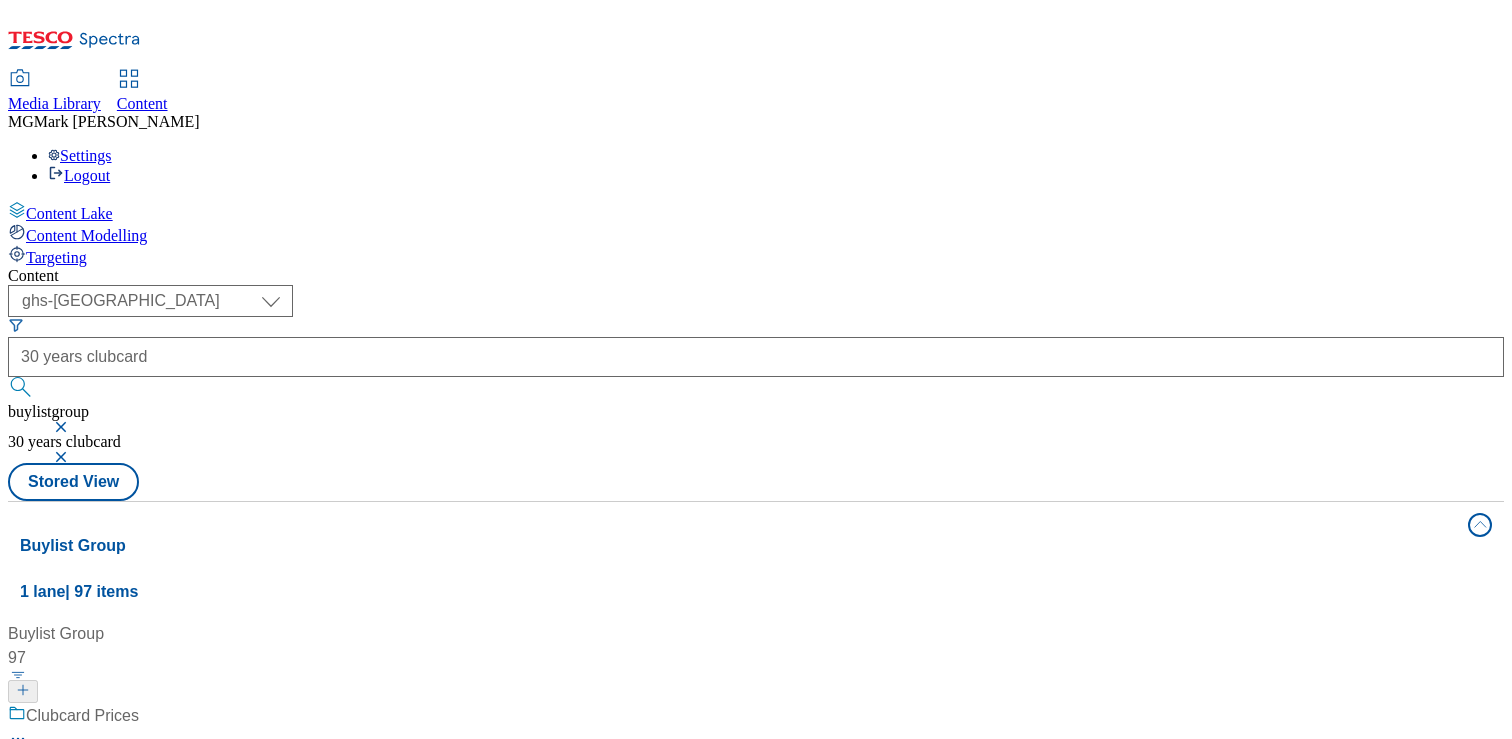 click on "/ clubcard-prices" at bounding box center [133, 792] 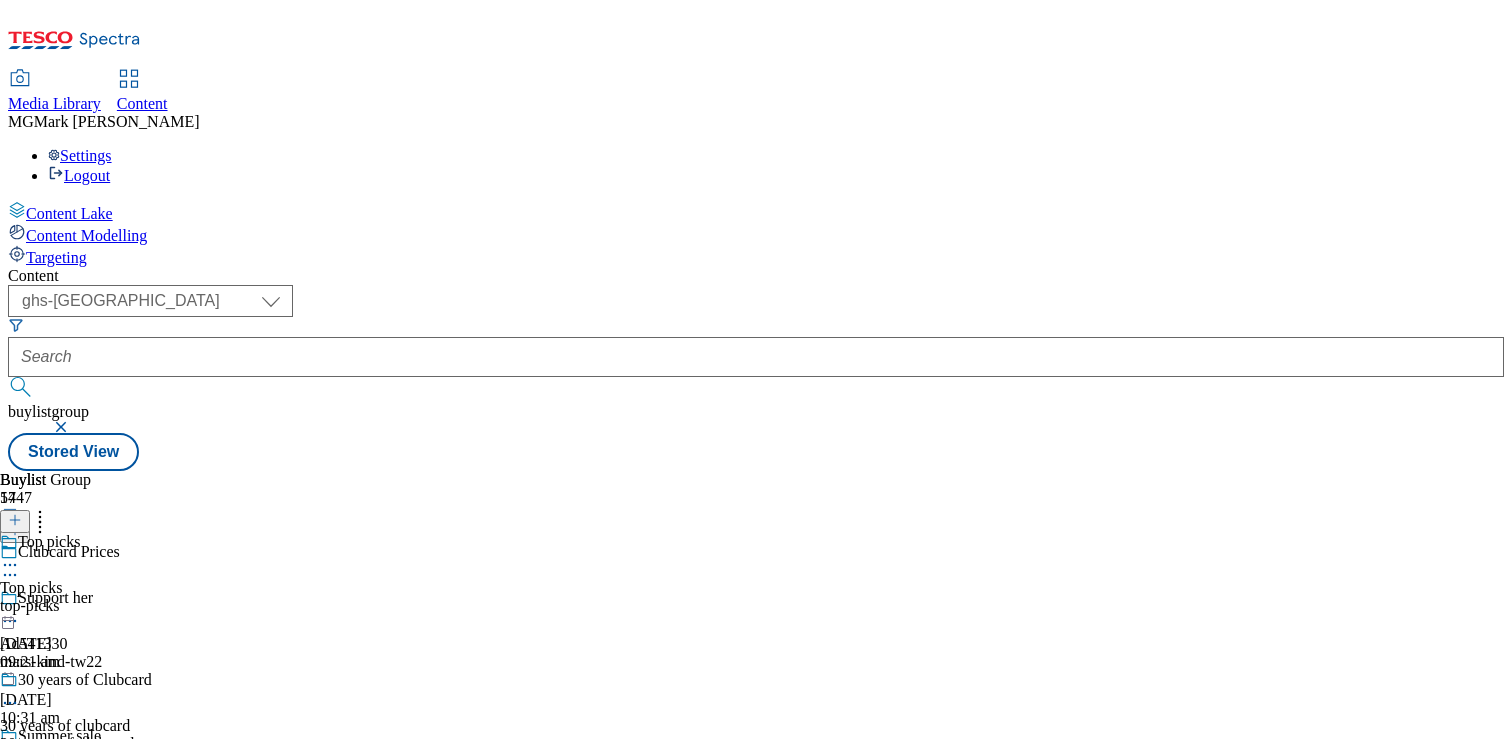 click on "top-picks" at bounding box center (114, 606) 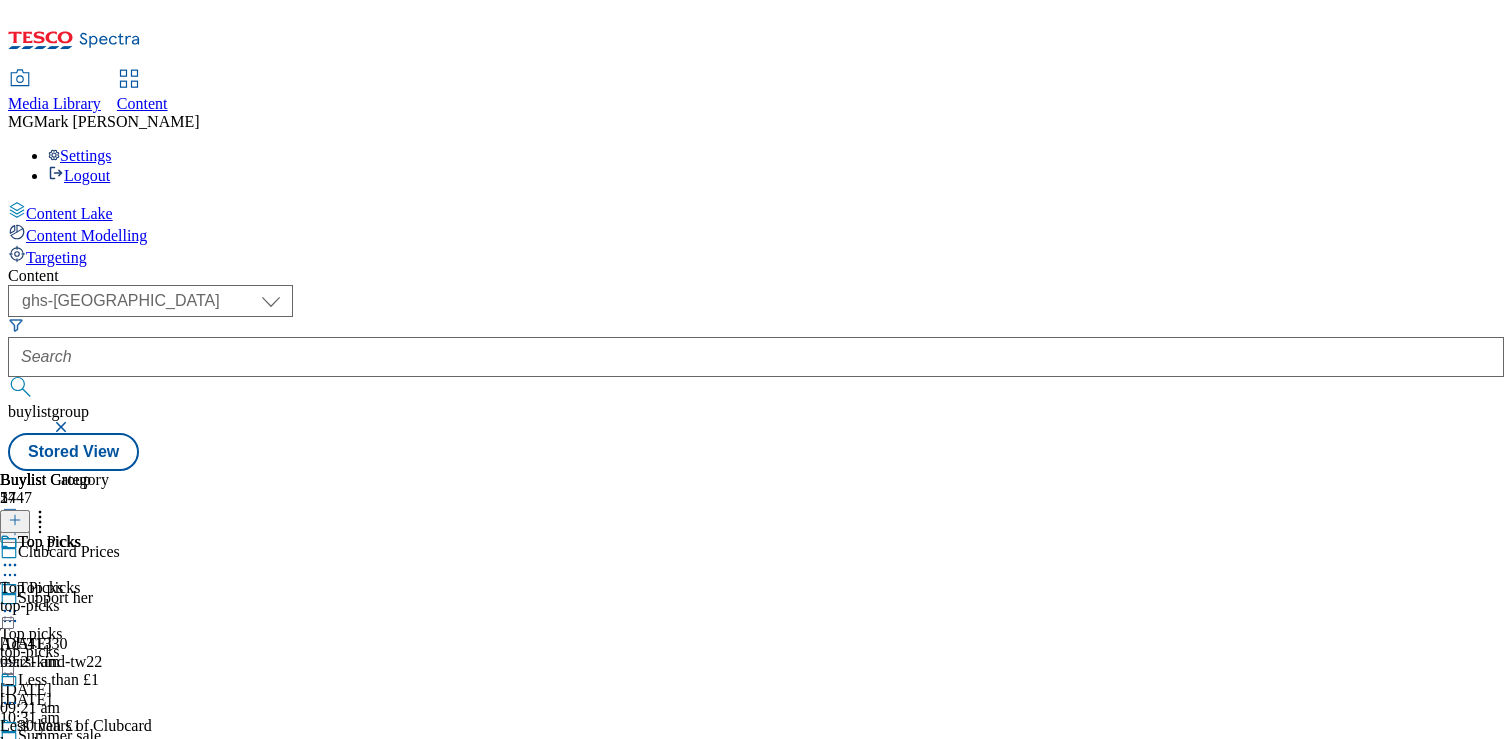 click on "Top Picks Top Picks top-picks 22 Jul 2025 09:21 am" at bounding box center [54, 602] 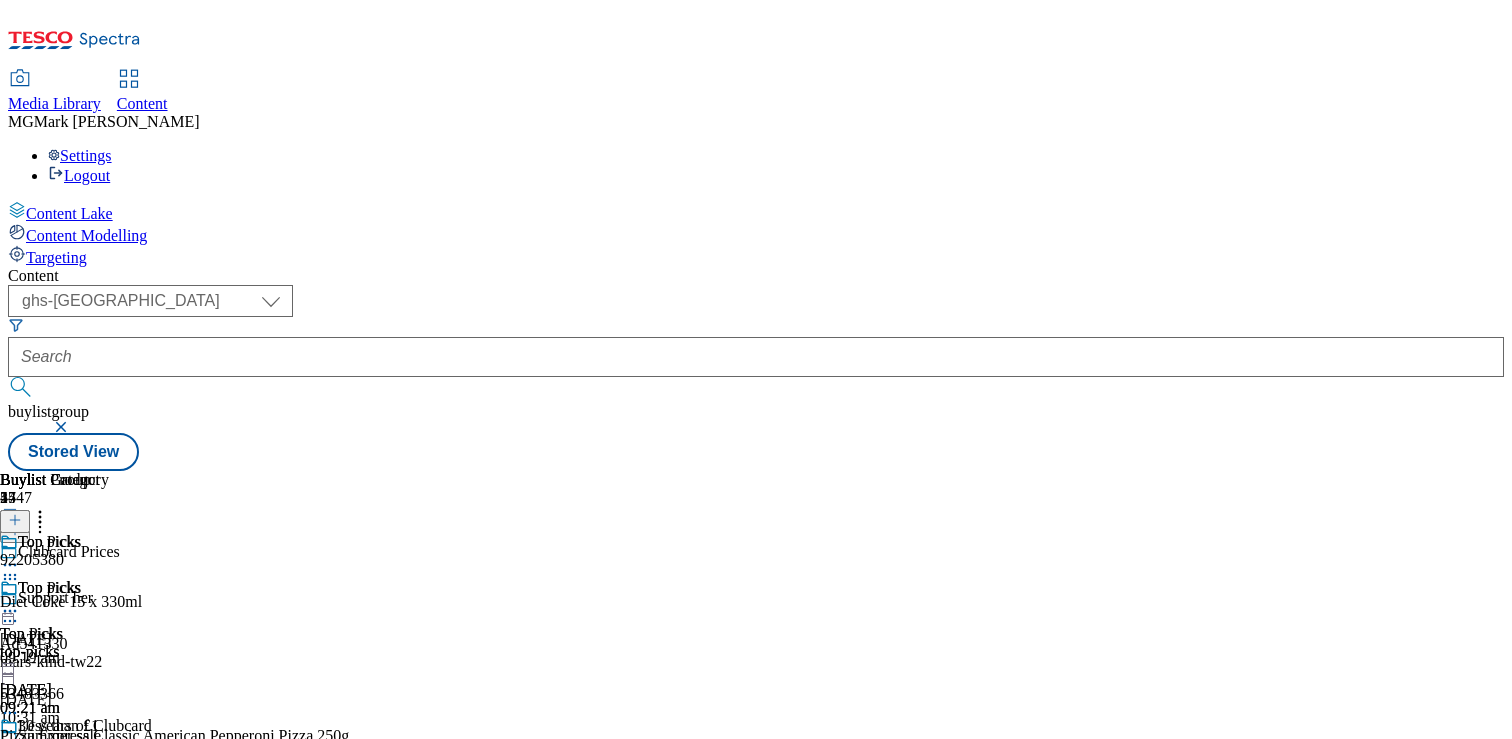 scroll, scrollTop: 0, scrollLeft: 263, axis: horizontal 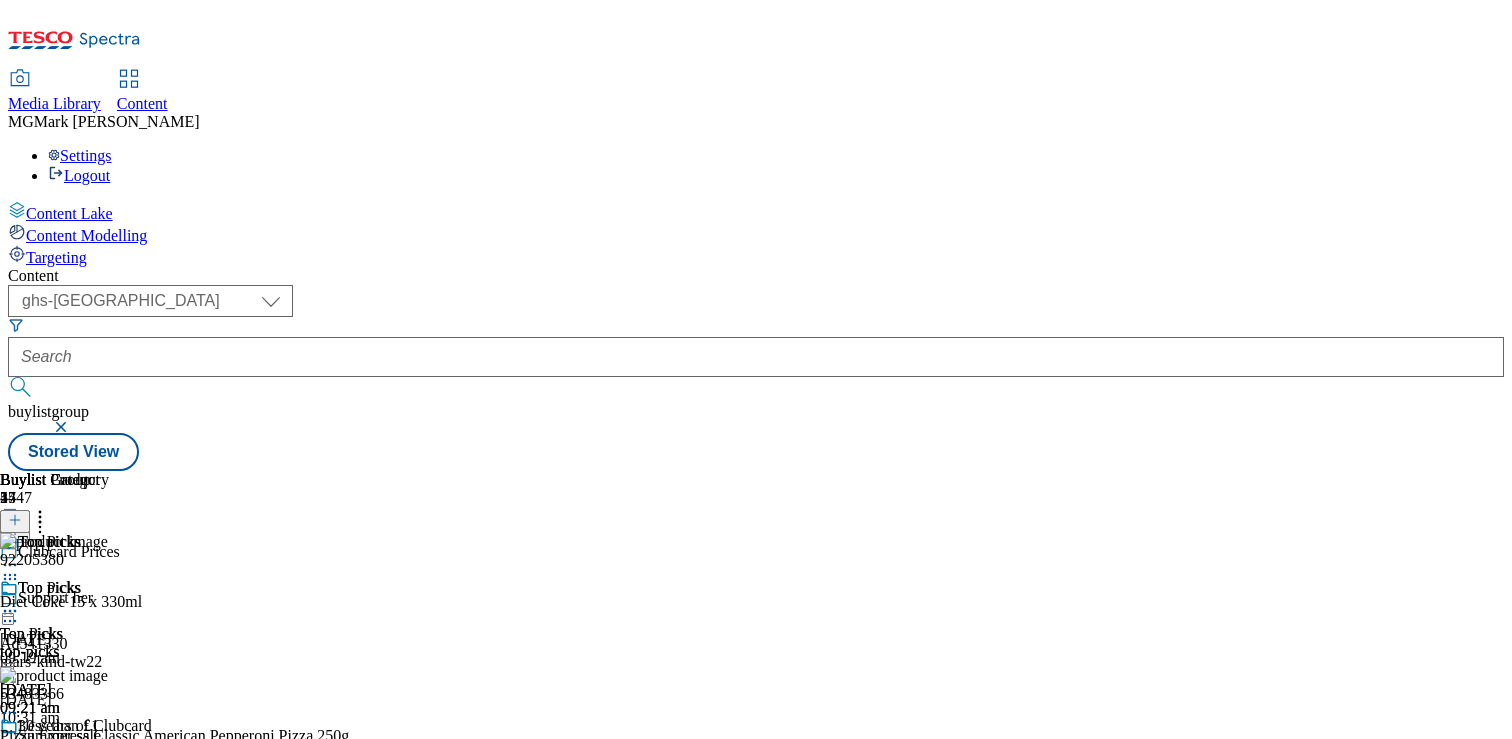 click 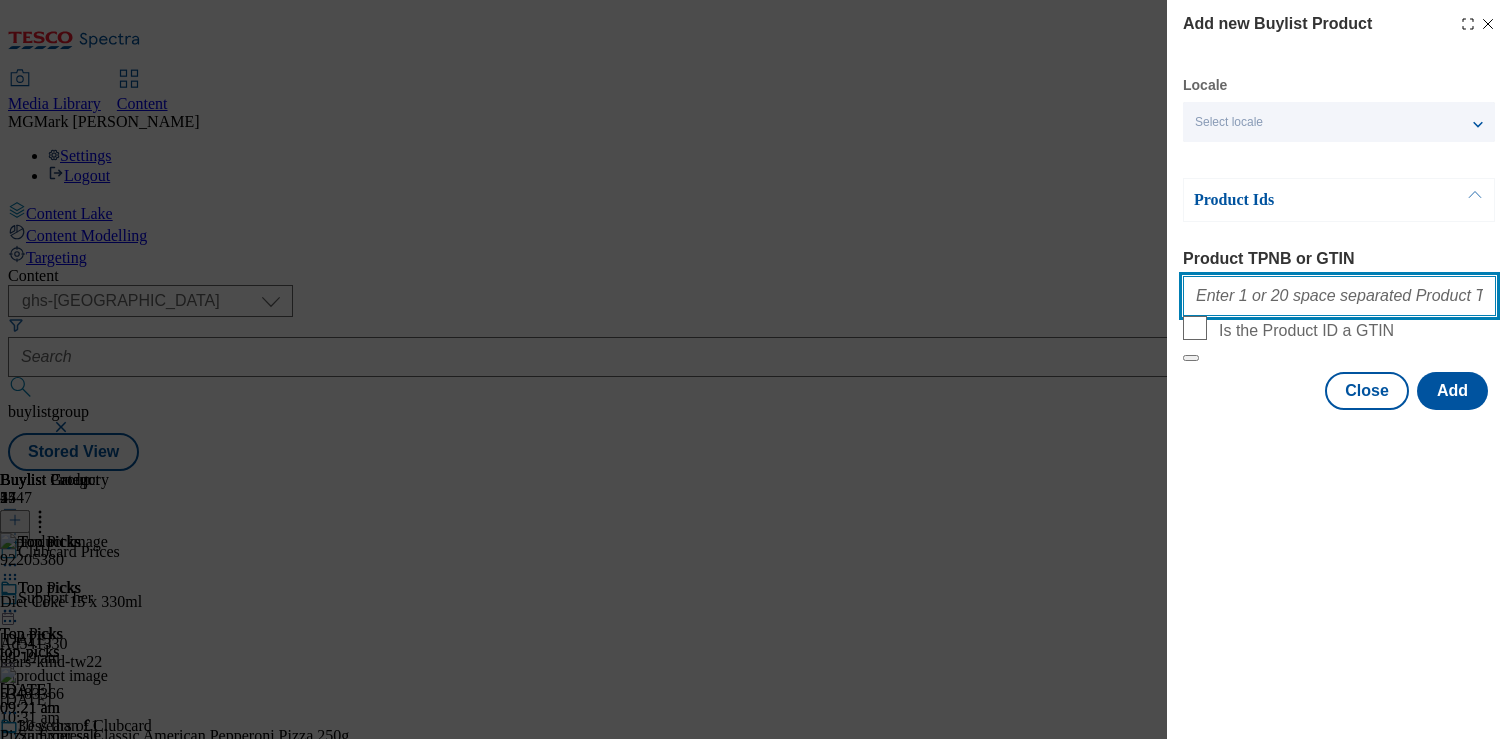 click on "Product TPNB or GTIN" at bounding box center [1339, 296] 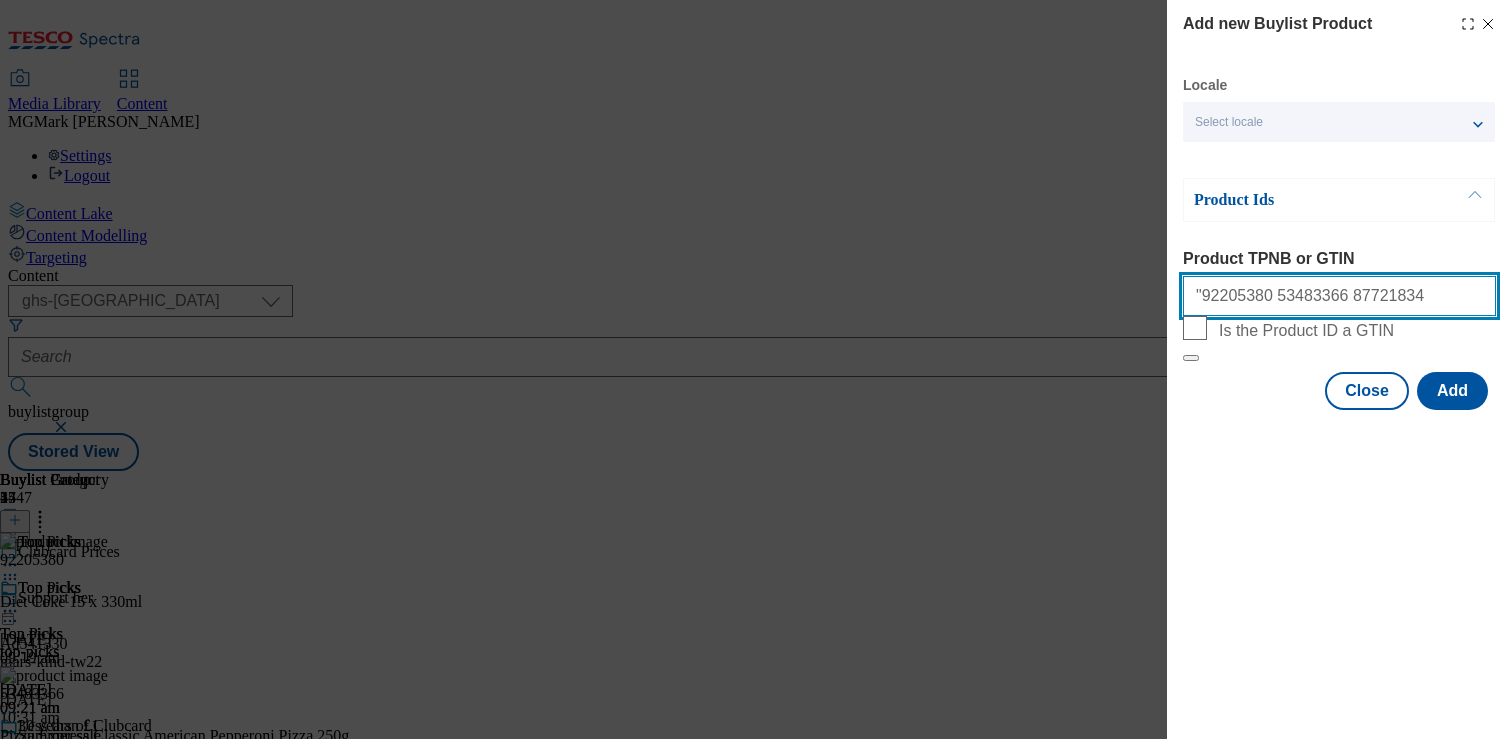 click on ""92205380 53483366 87721834" at bounding box center [1339, 296] 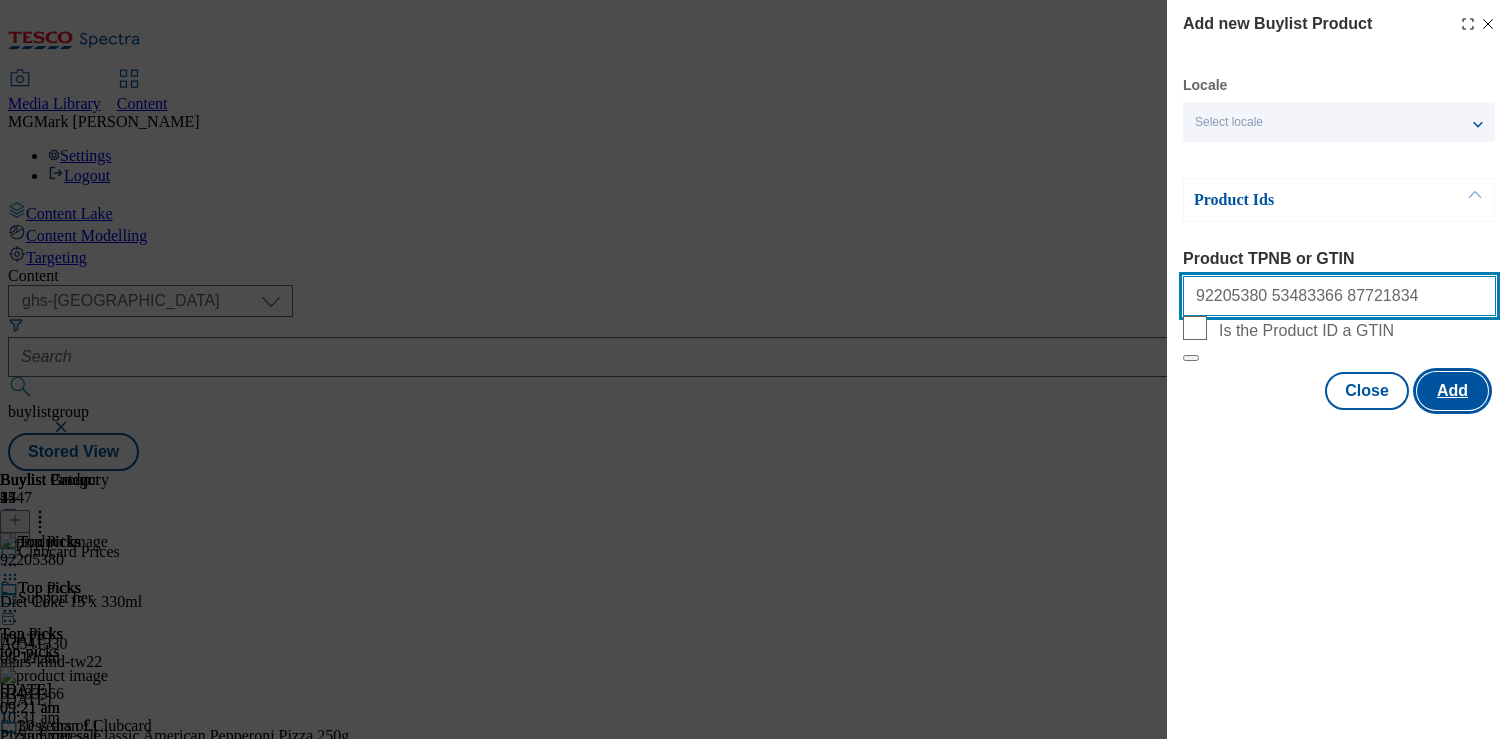 type on "92205380 53483366 87721834" 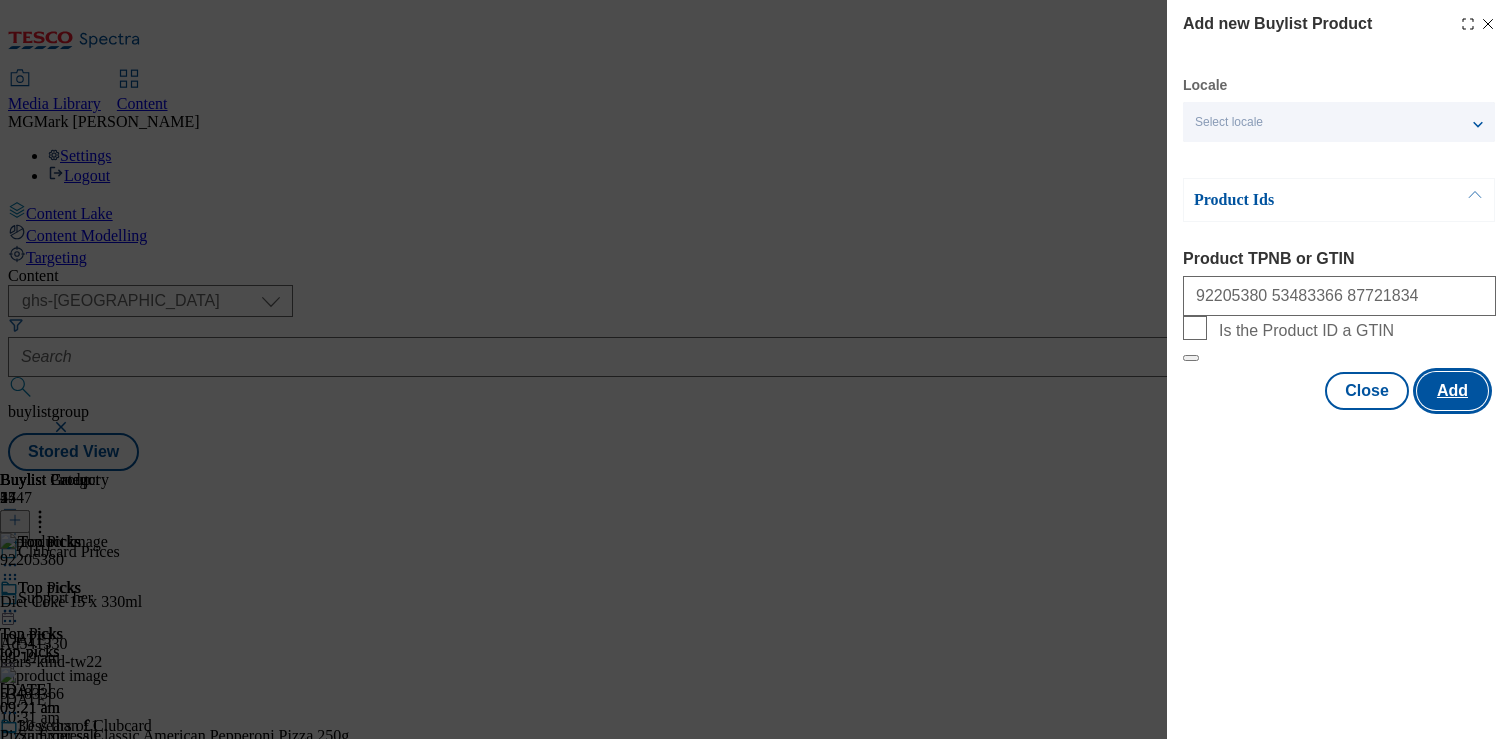 click on "Add" at bounding box center [1452, 391] 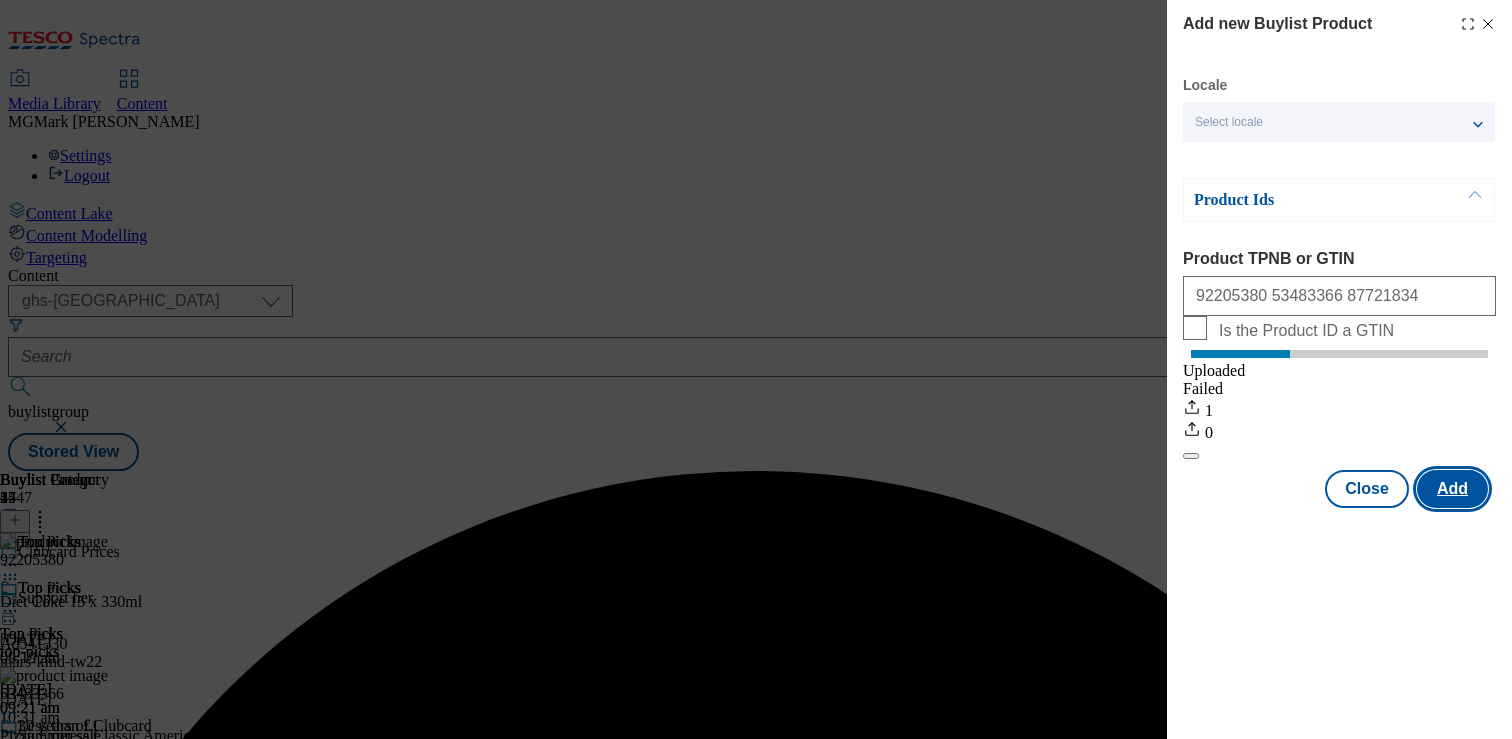 scroll, scrollTop: 0, scrollLeft: 0, axis: both 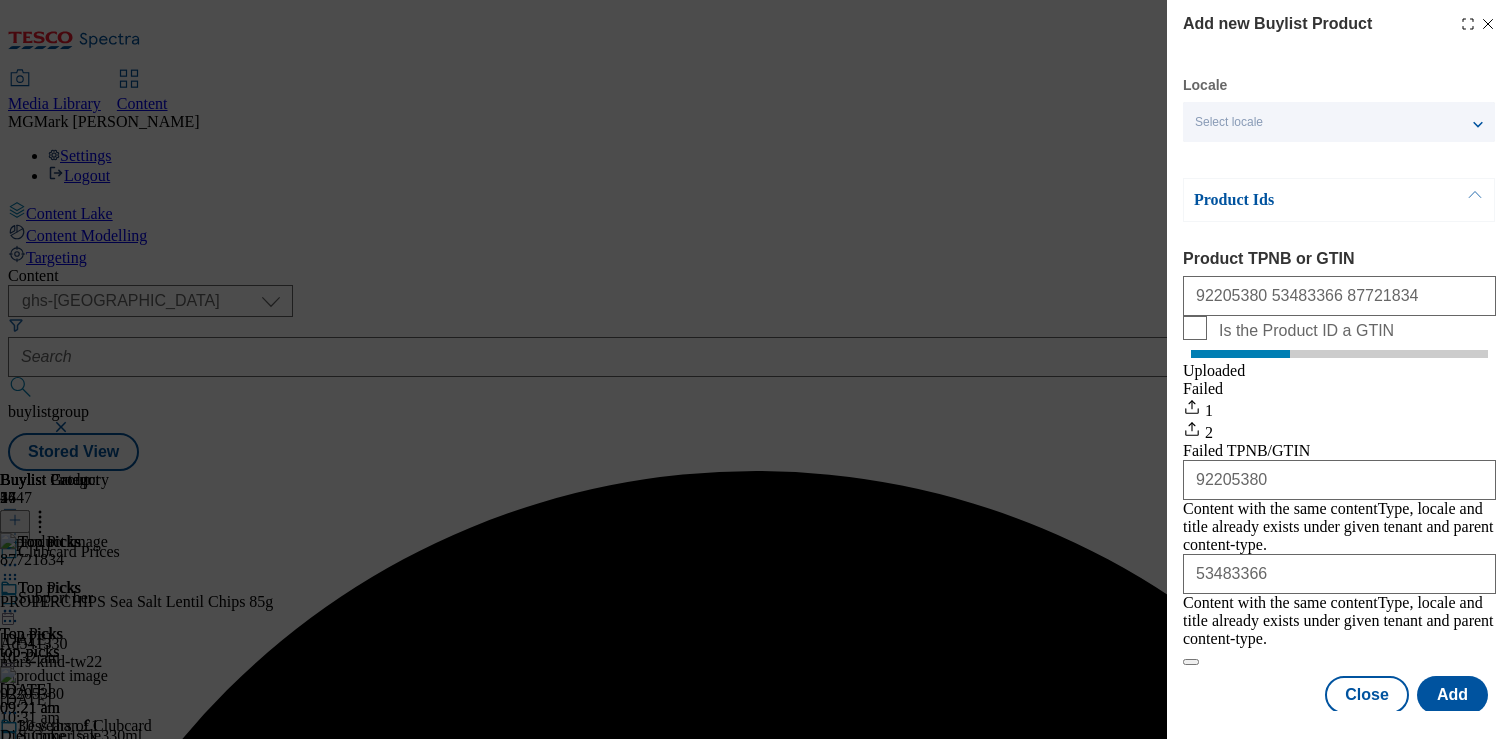 click 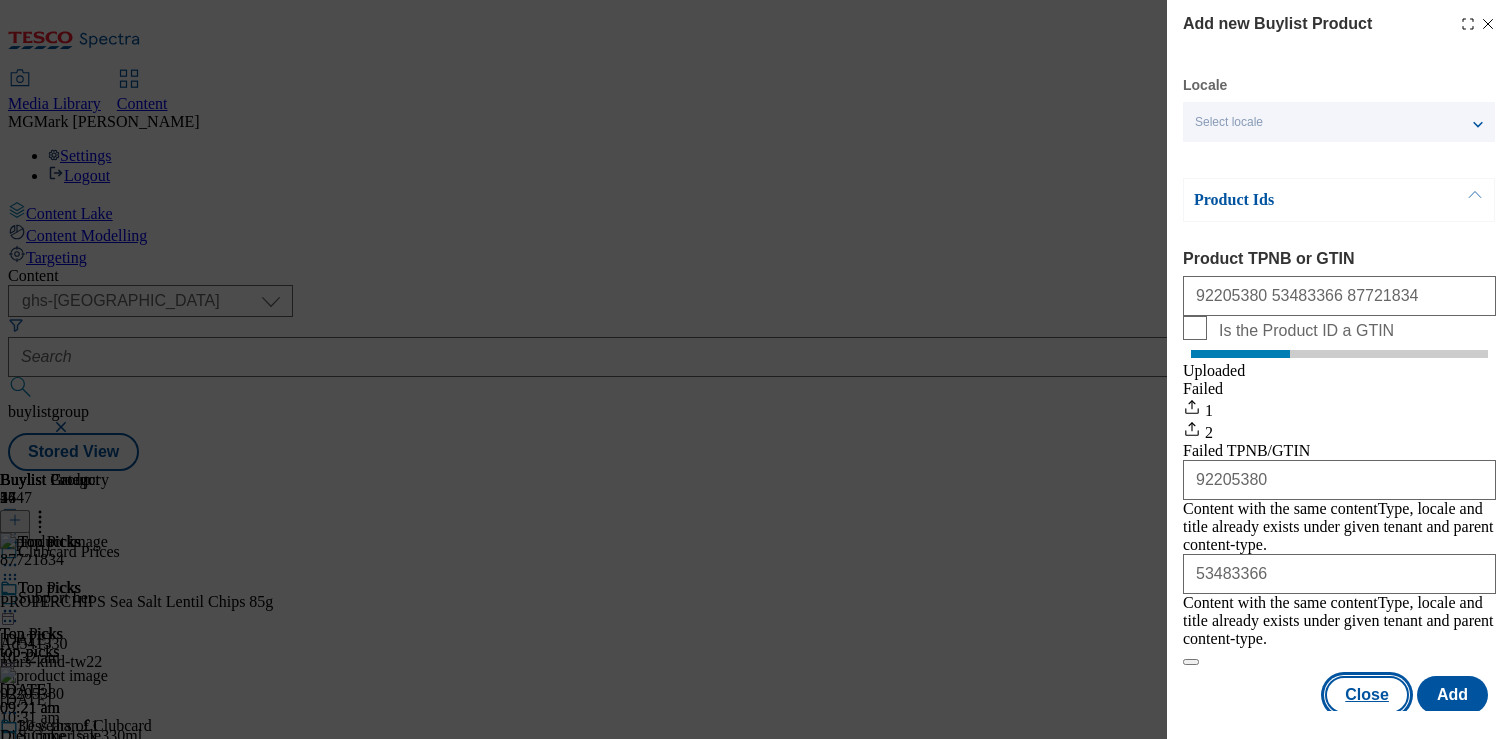 click on "Close" at bounding box center [1367, 695] 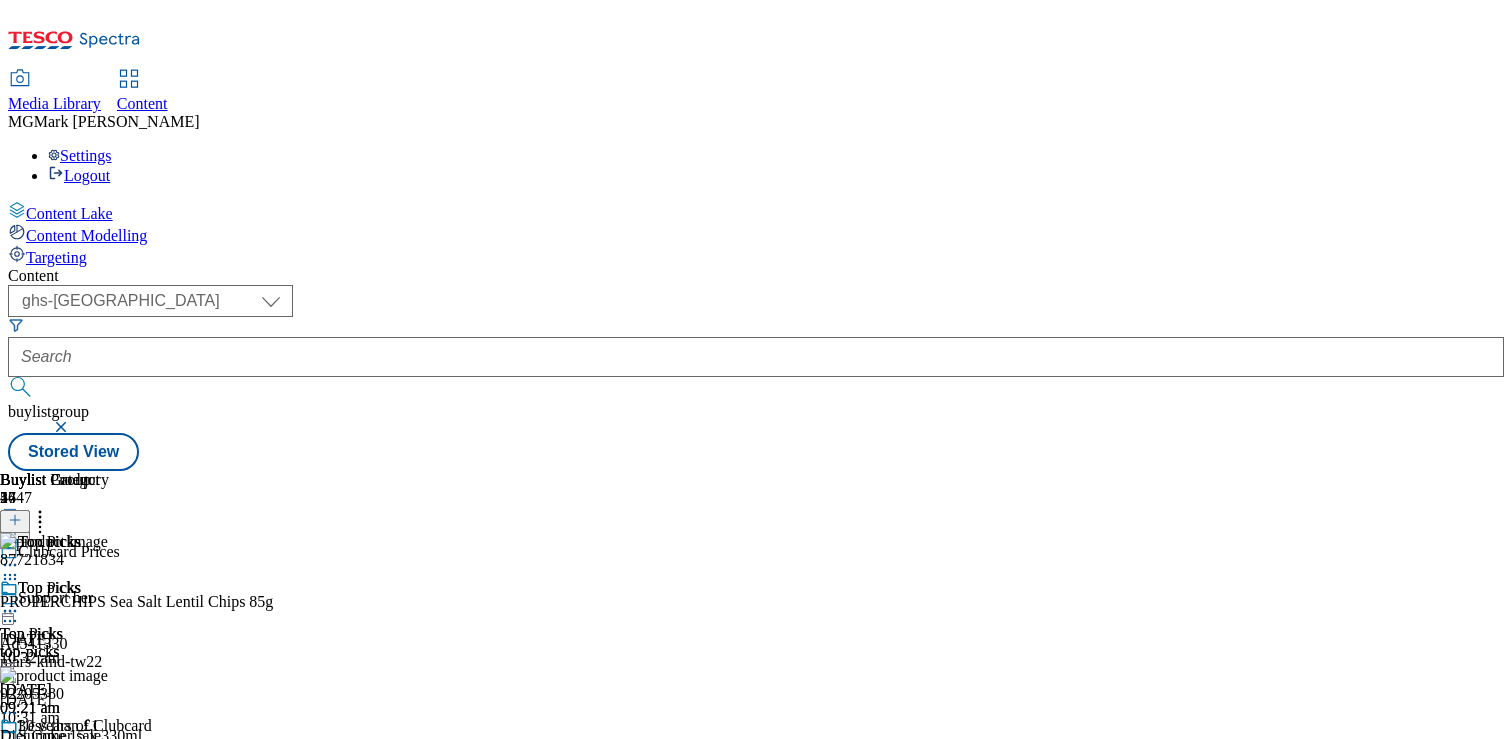 scroll, scrollTop: 0, scrollLeft: 263, axis: horizontal 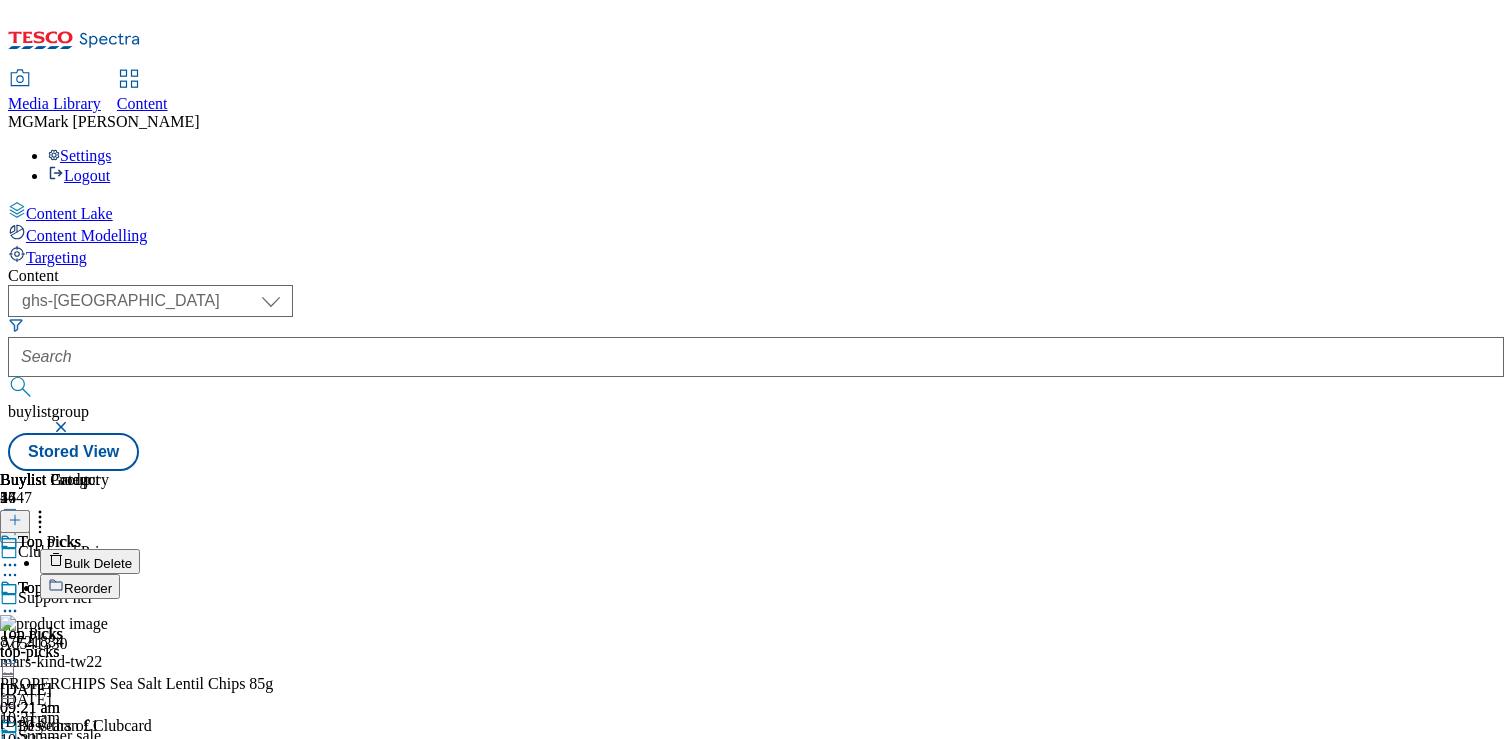 click on "Reorder" at bounding box center [80, 586] 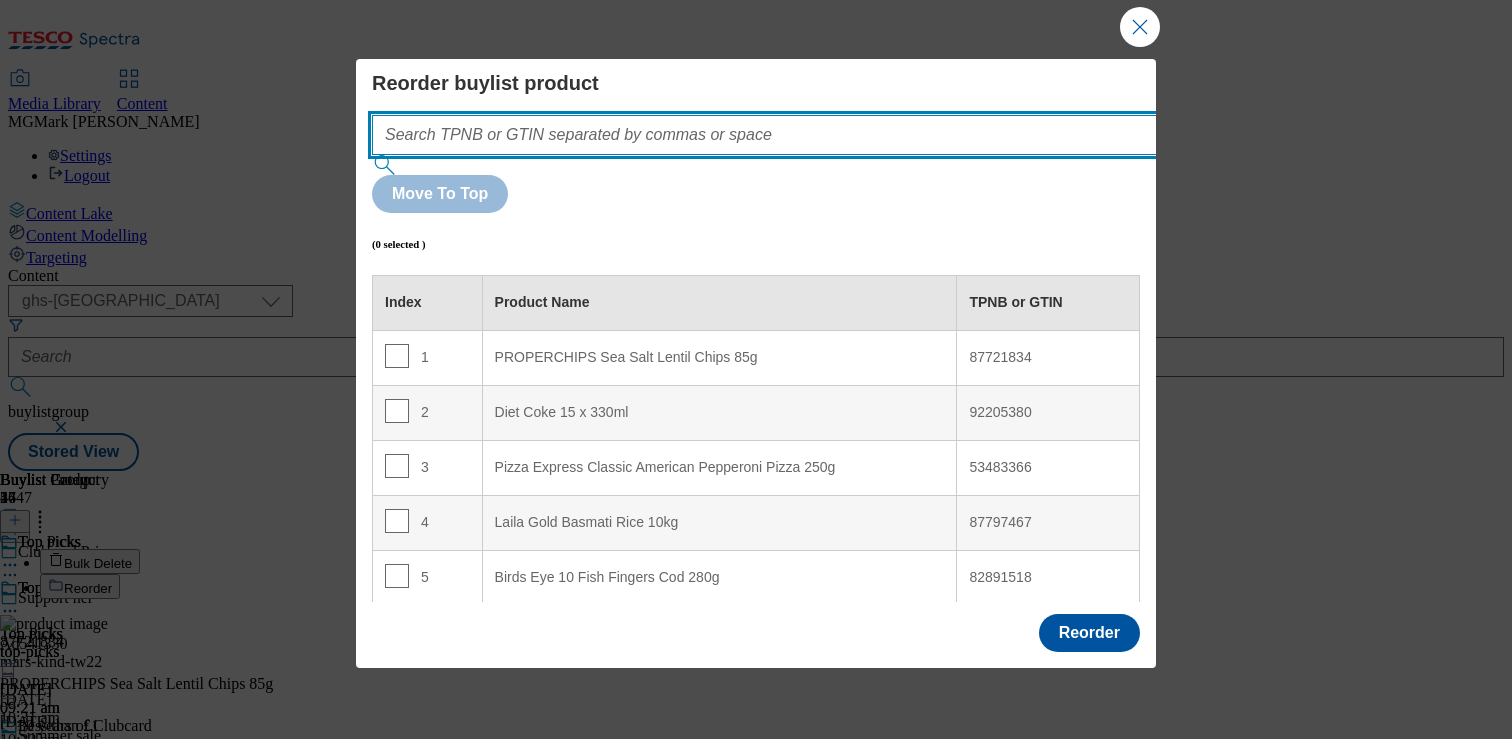 click at bounding box center [794, 135] 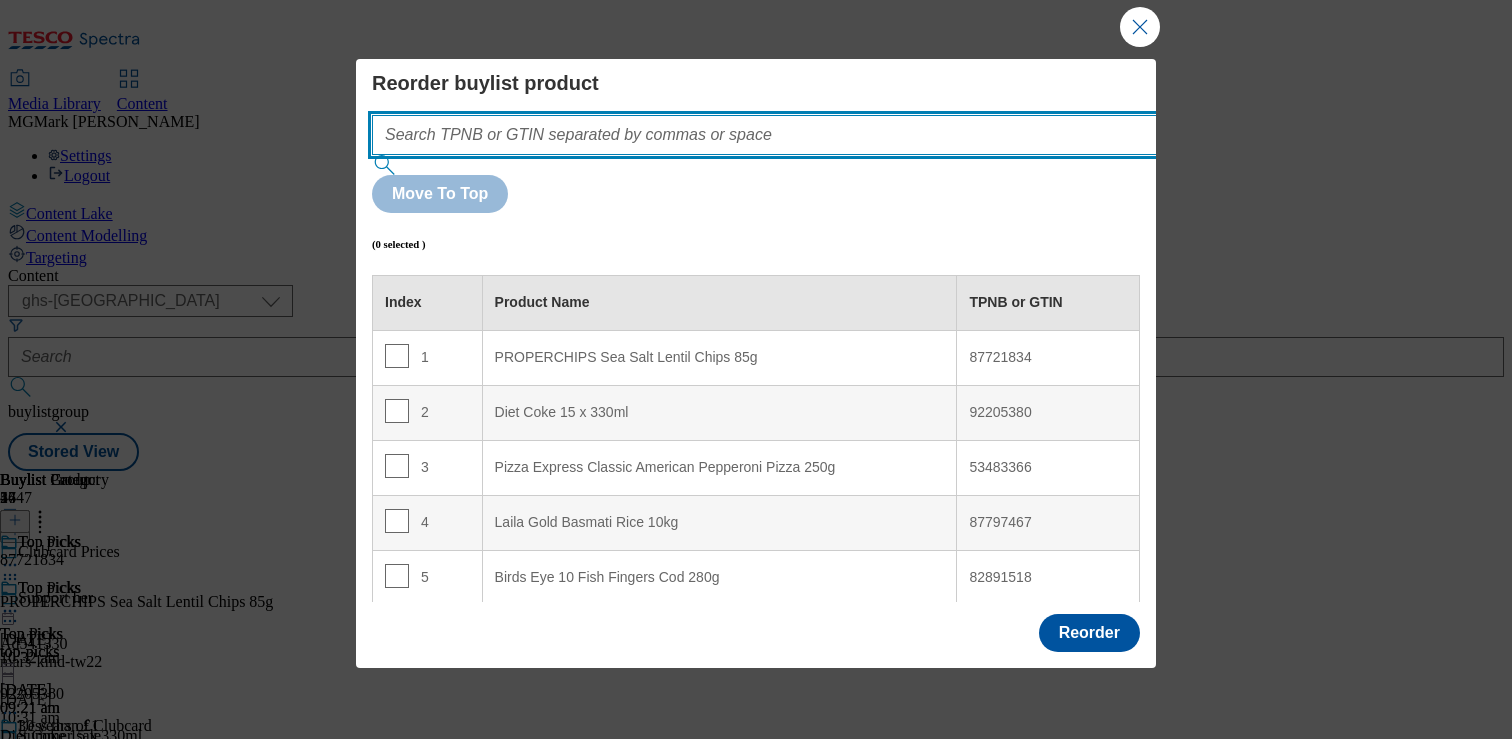 paste on ""92205380 53483366 87721834"" 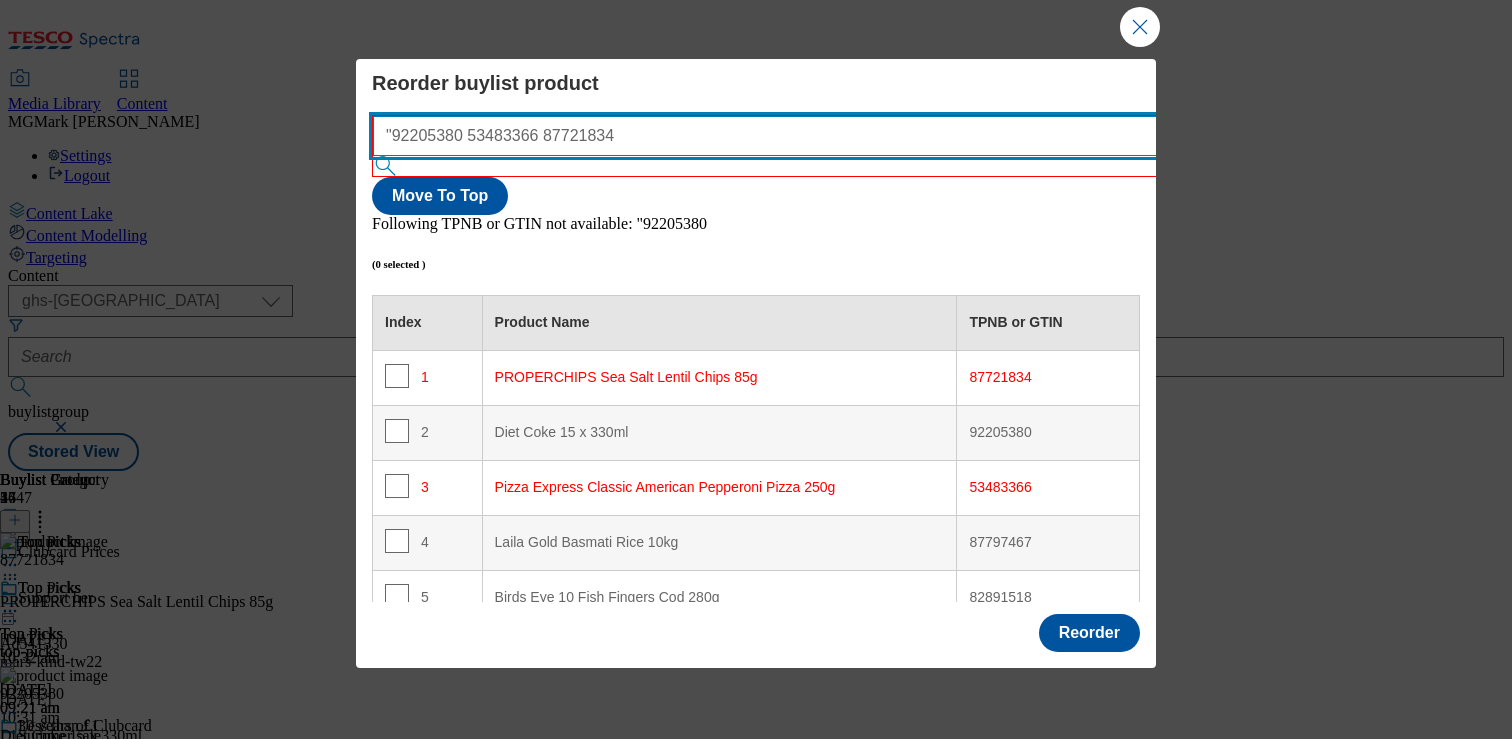 click on ""92205380 53483366 87721834" at bounding box center [795, 136] 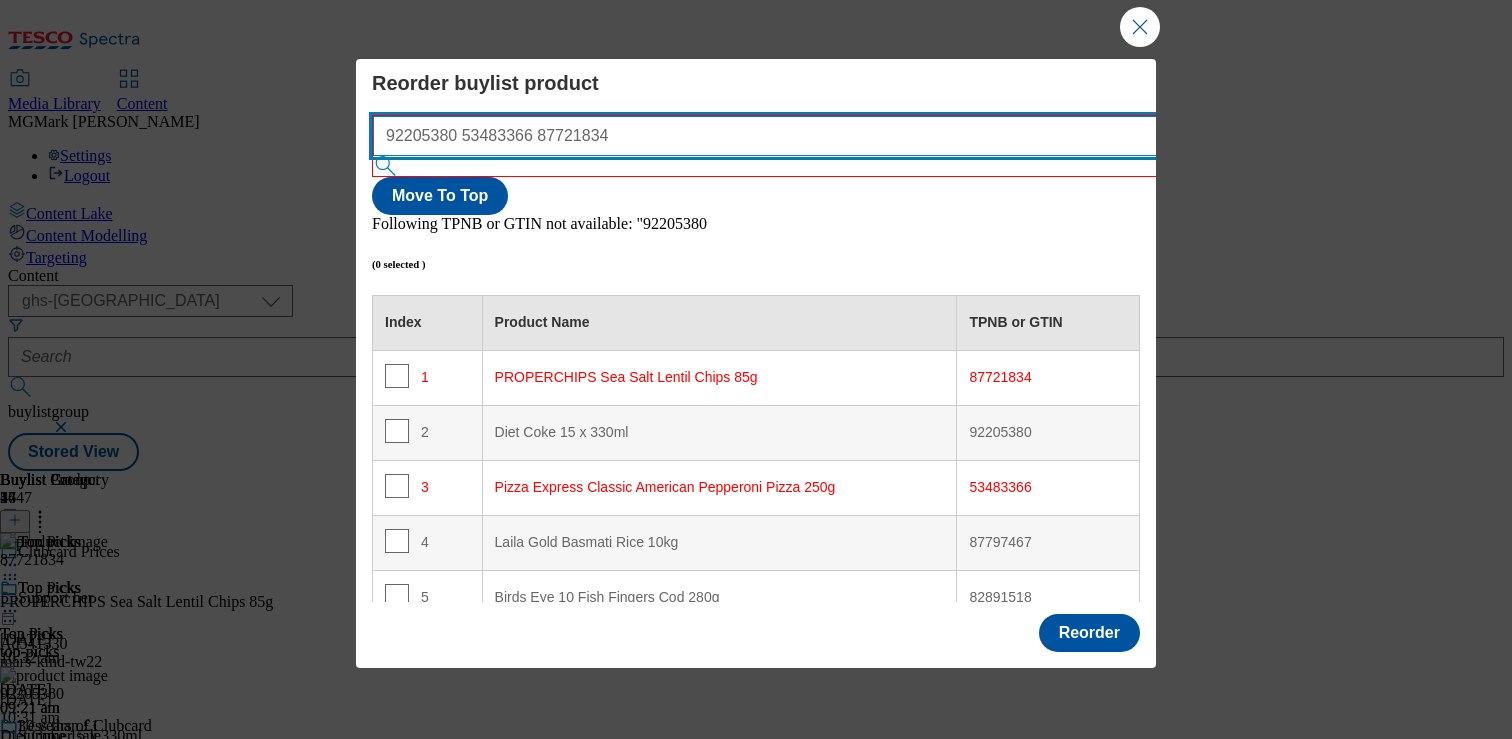 scroll, scrollTop: 30, scrollLeft: 0, axis: vertical 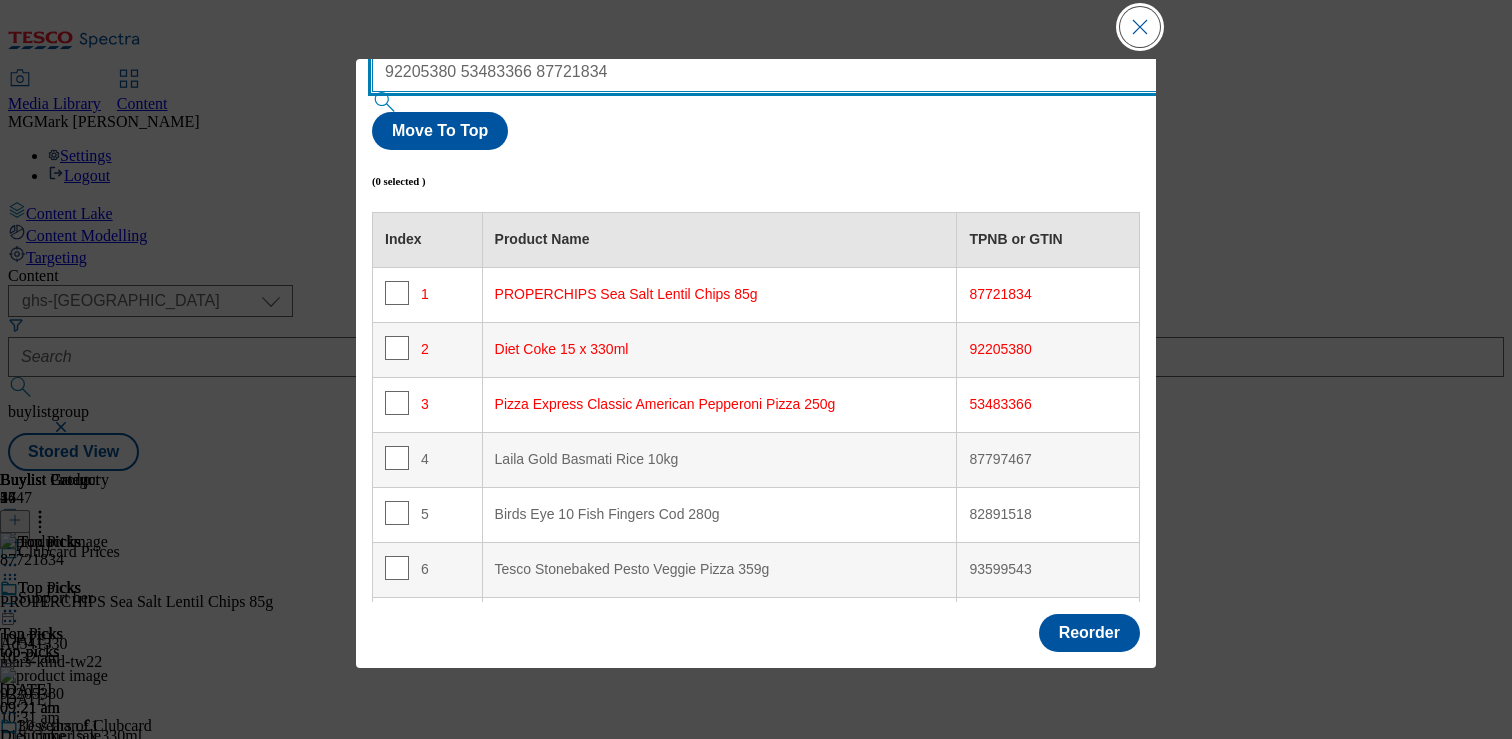 type on "92205380 53483366 87721834" 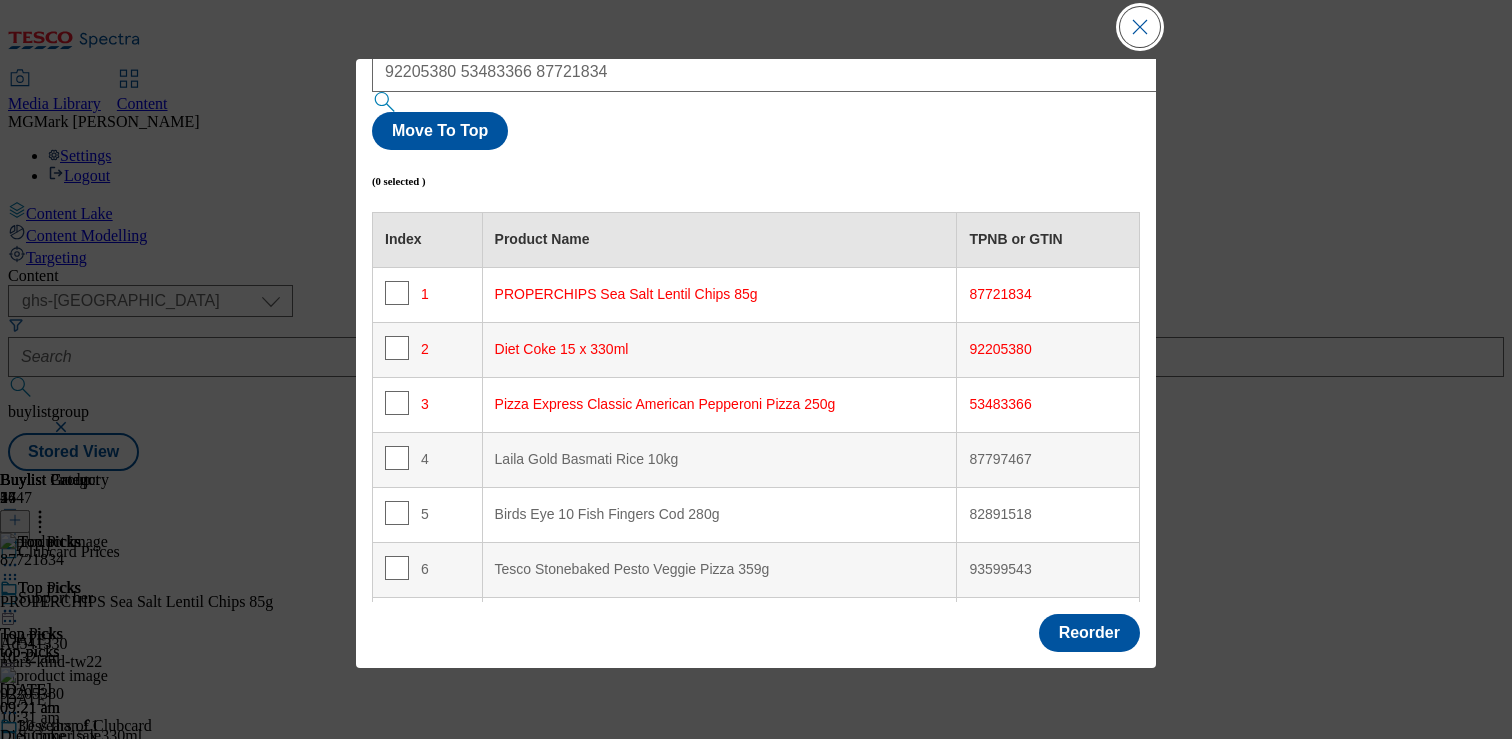 click at bounding box center (1140, 27) 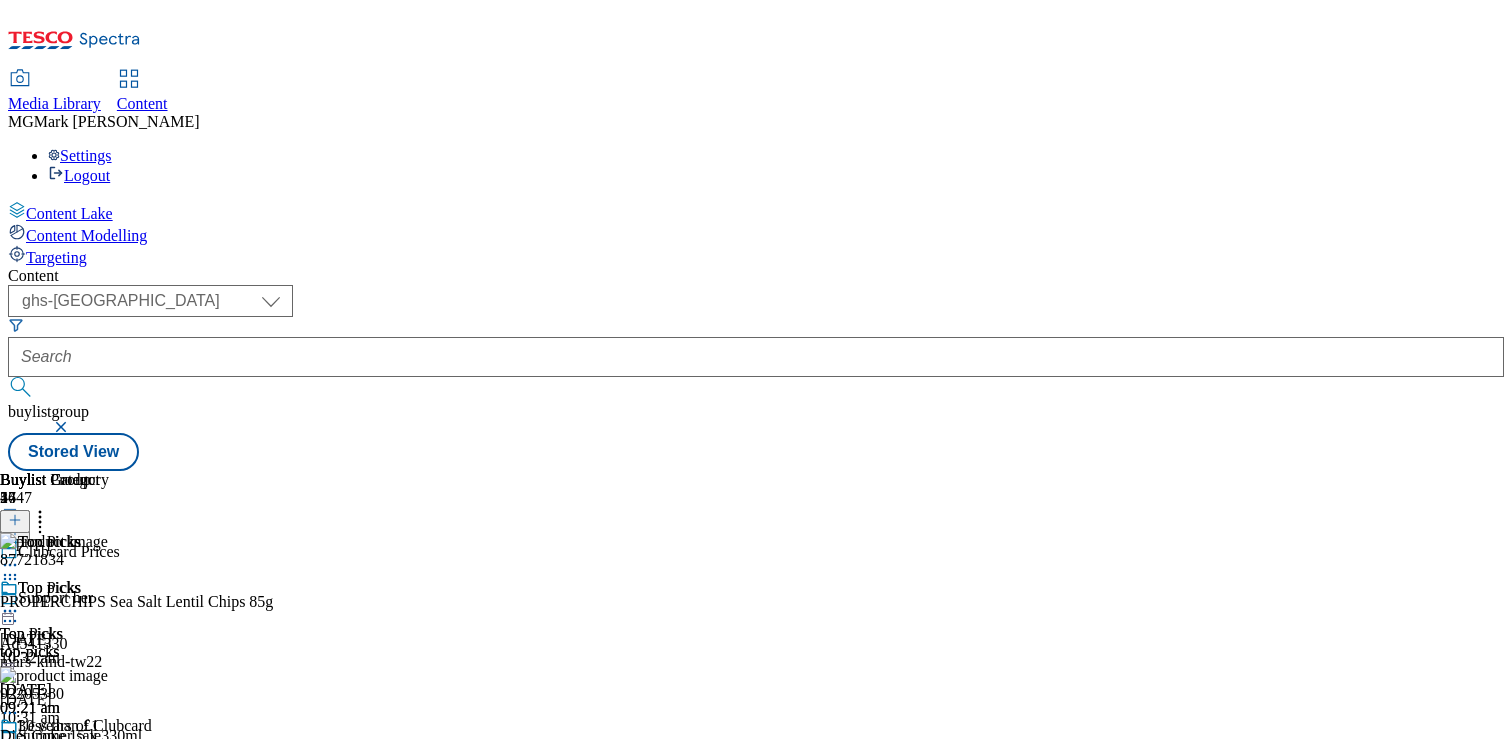 click 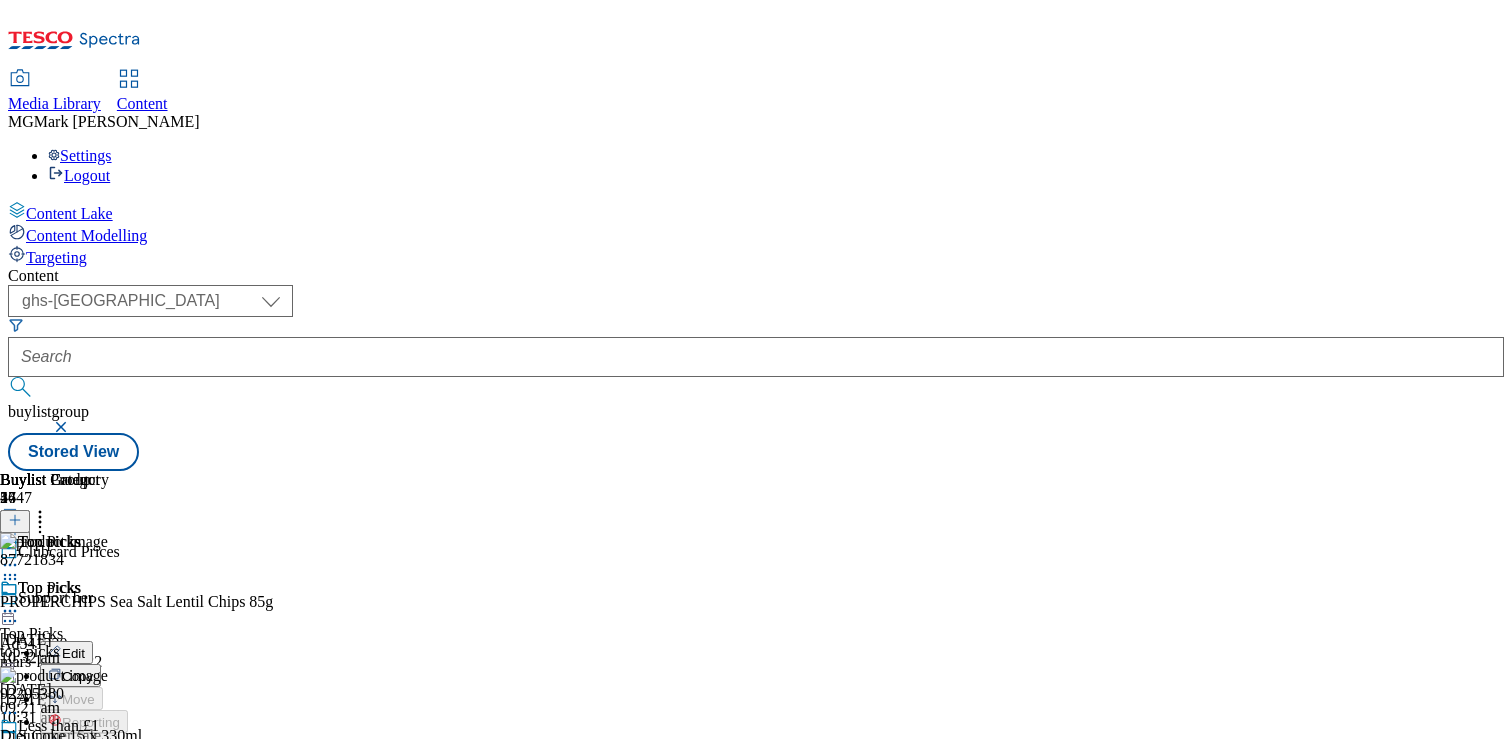 click on "Un-publish" at bounding box center [94, 837] 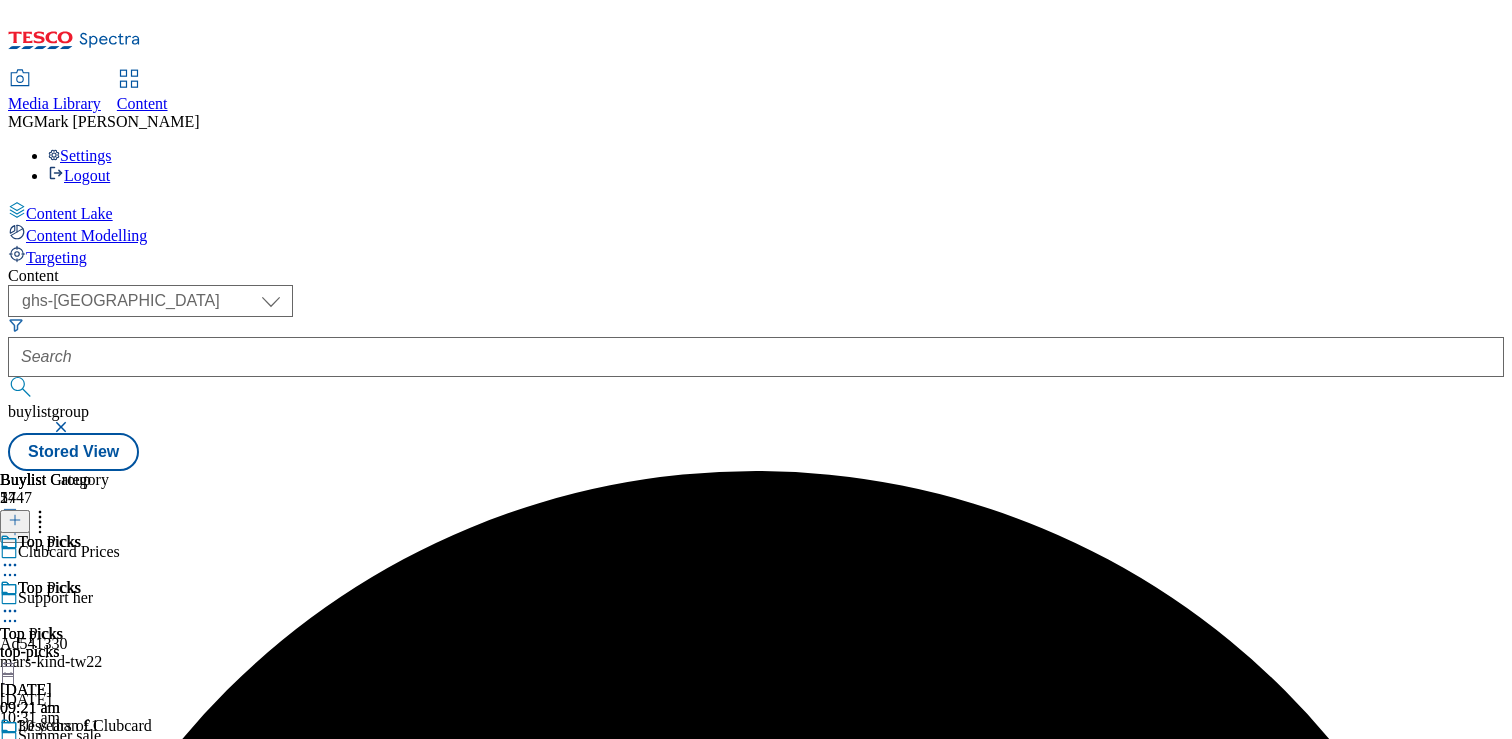 scroll, scrollTop: 0, scrollLeft: 0, axis: both 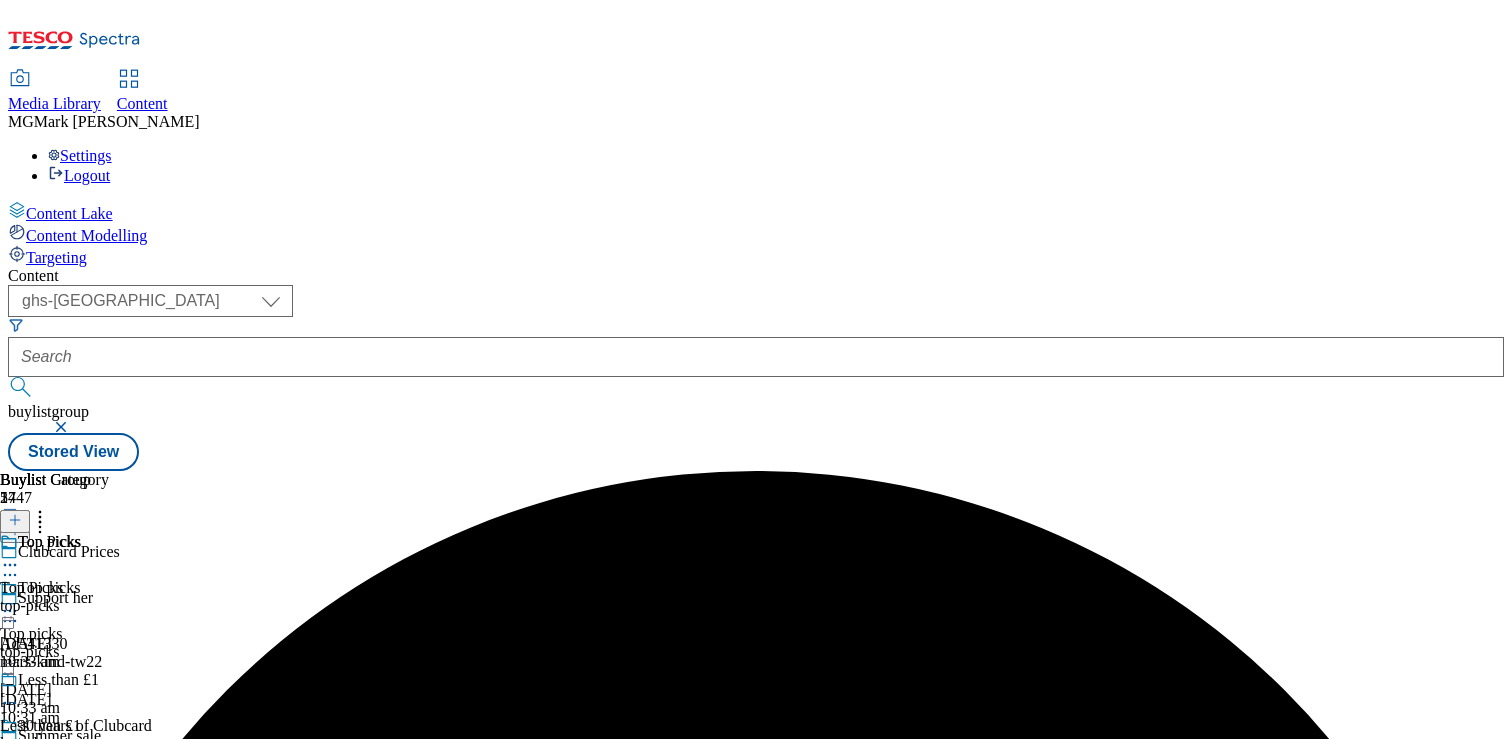 click 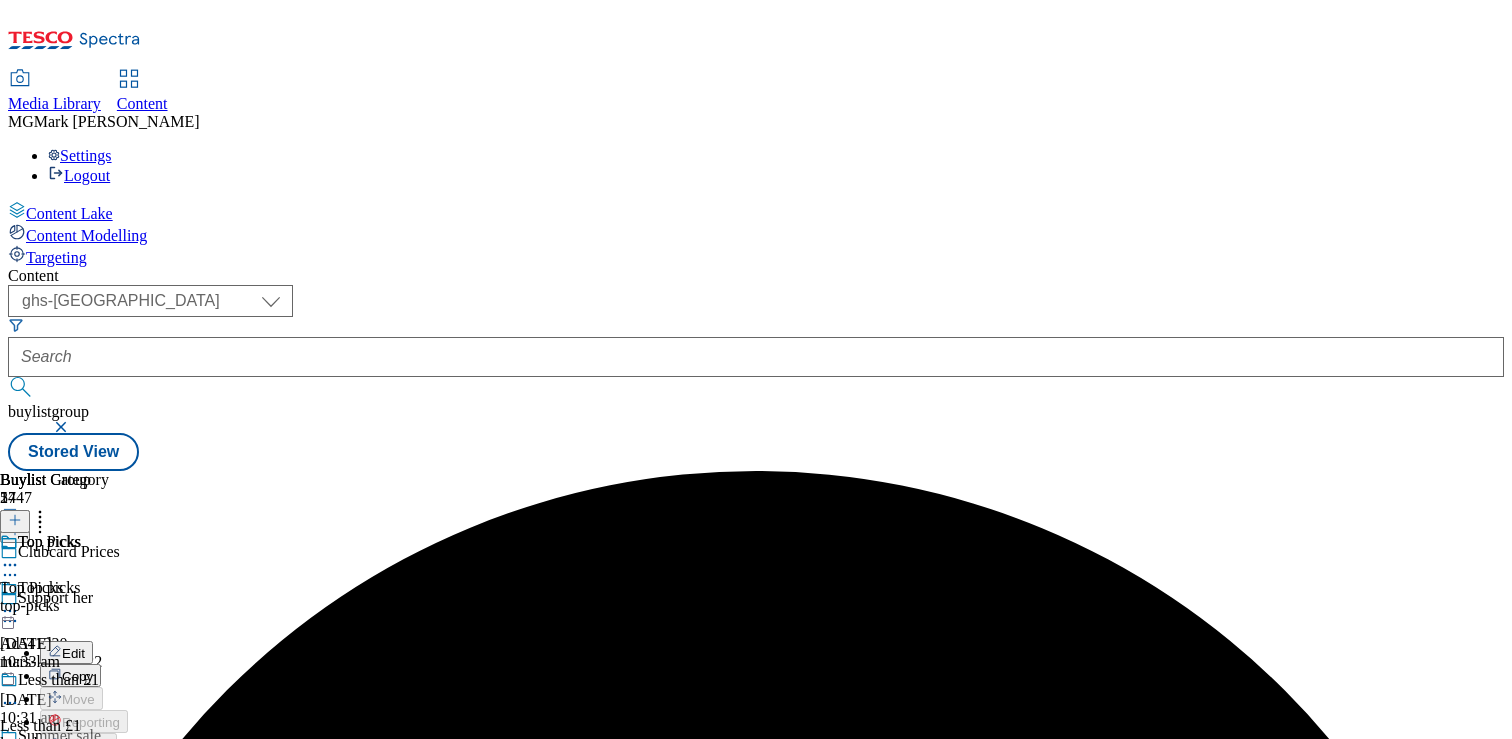 click on "Publish" at bounding box center (77, 813) 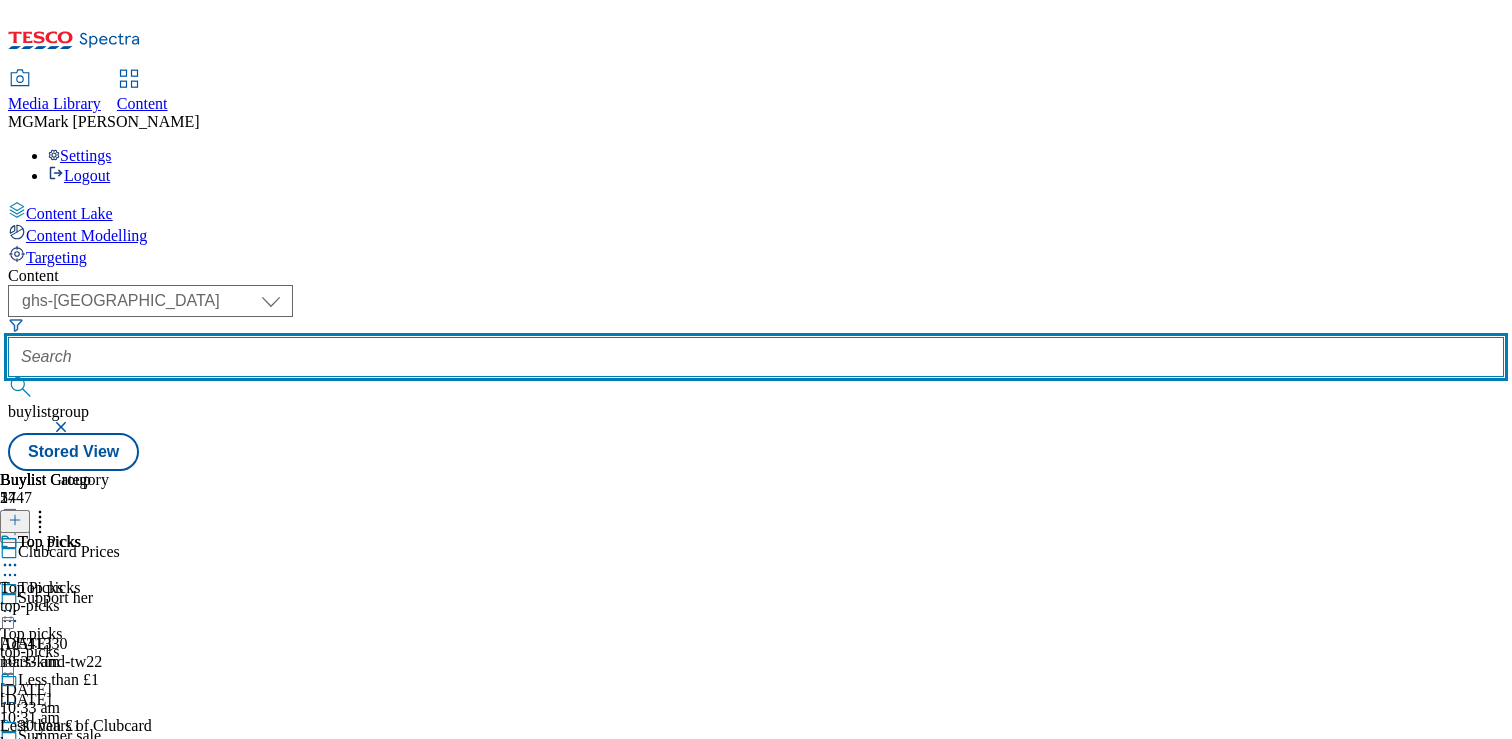 click at bounding box center (756, 357) 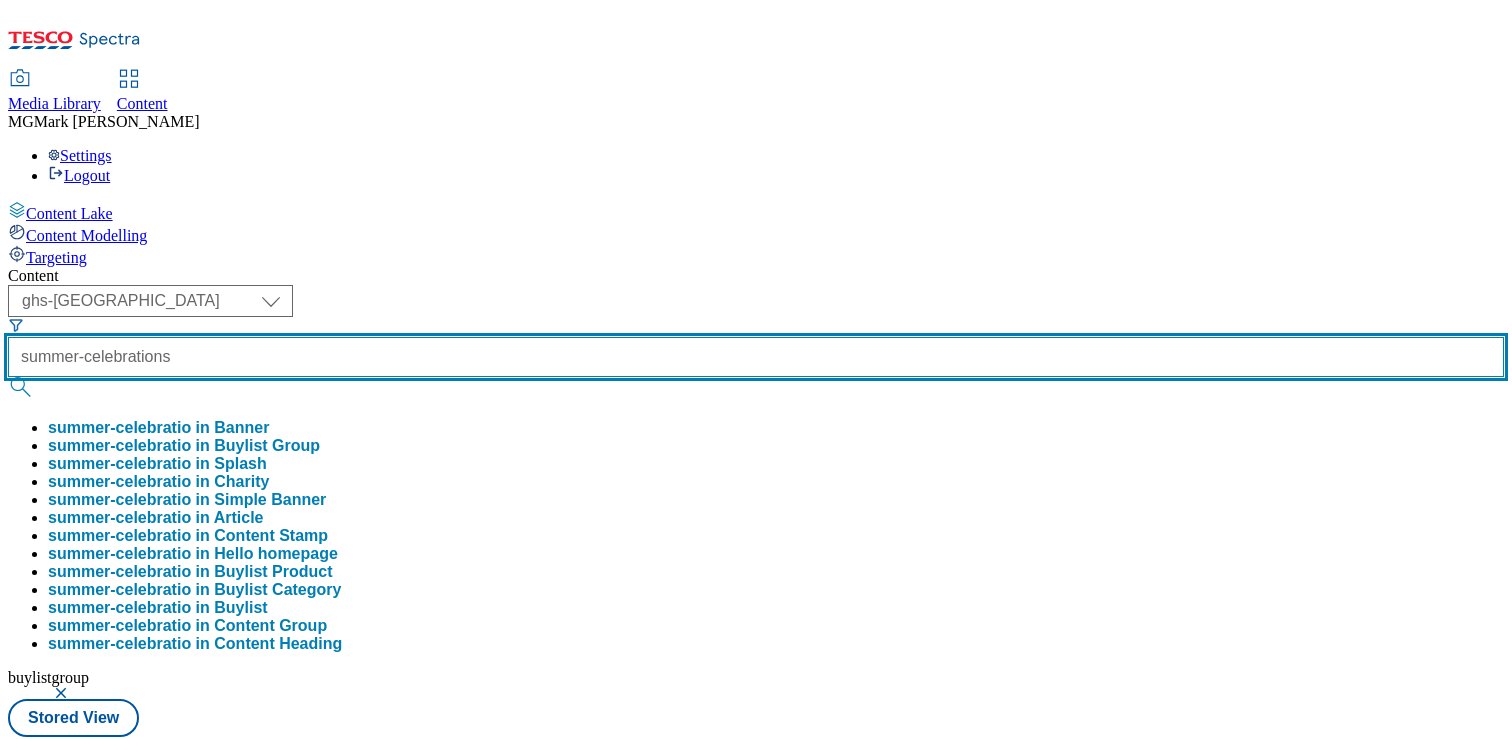 type on "summer-celebrations" 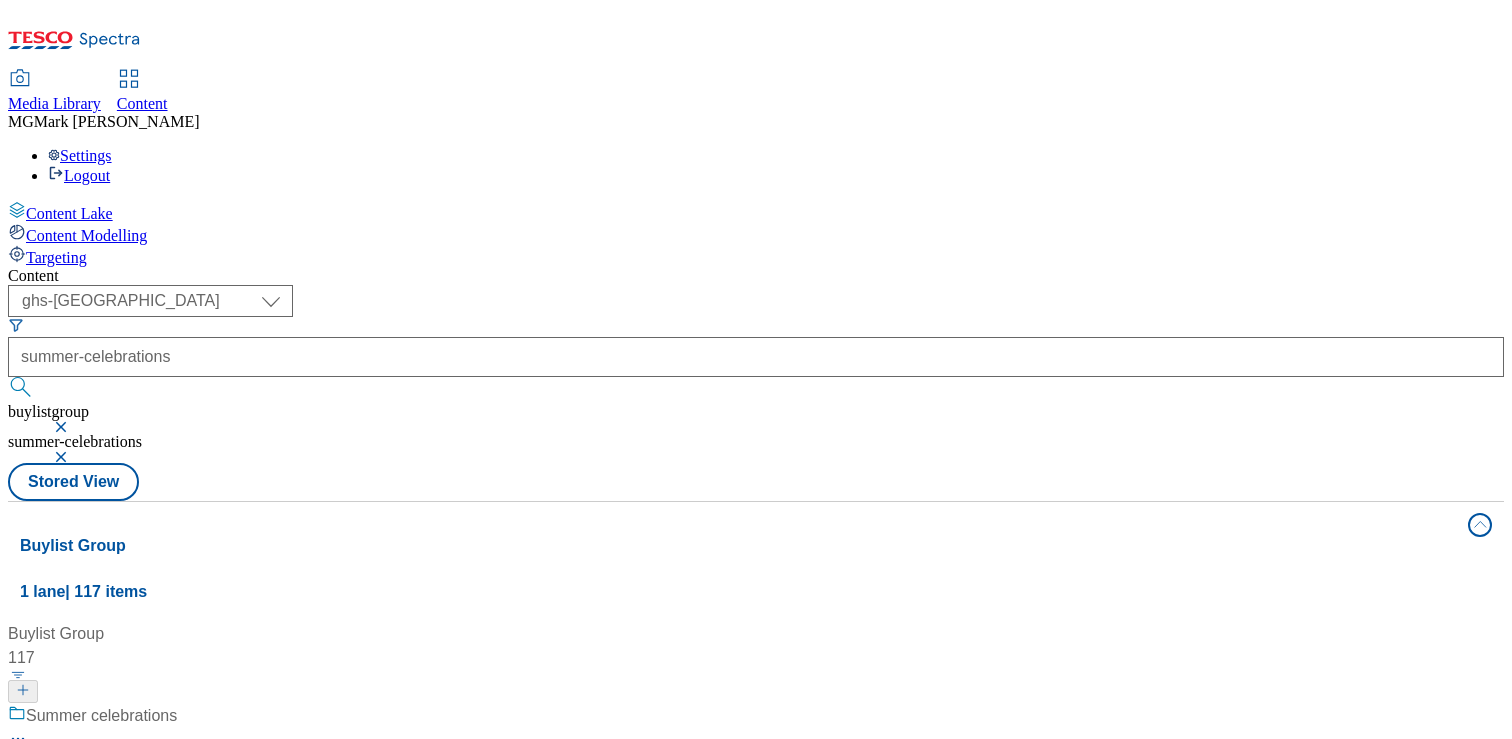 click on "Summer celebrations Summer celebrations / summer-celebrations 17 Jul 2024 02:54 am" at bounding box center [184, 790] 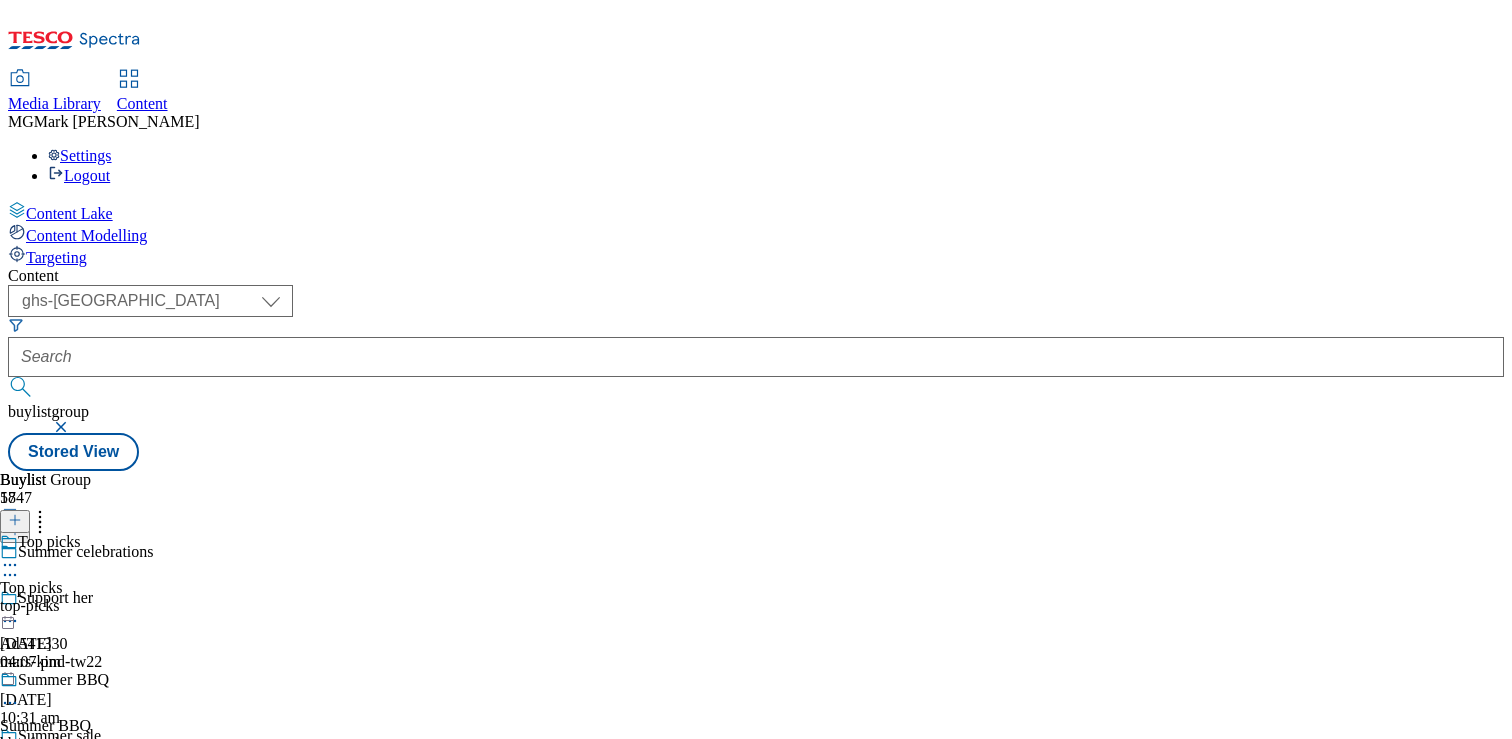 click on "top-picks" at bounding box center [95, 606] 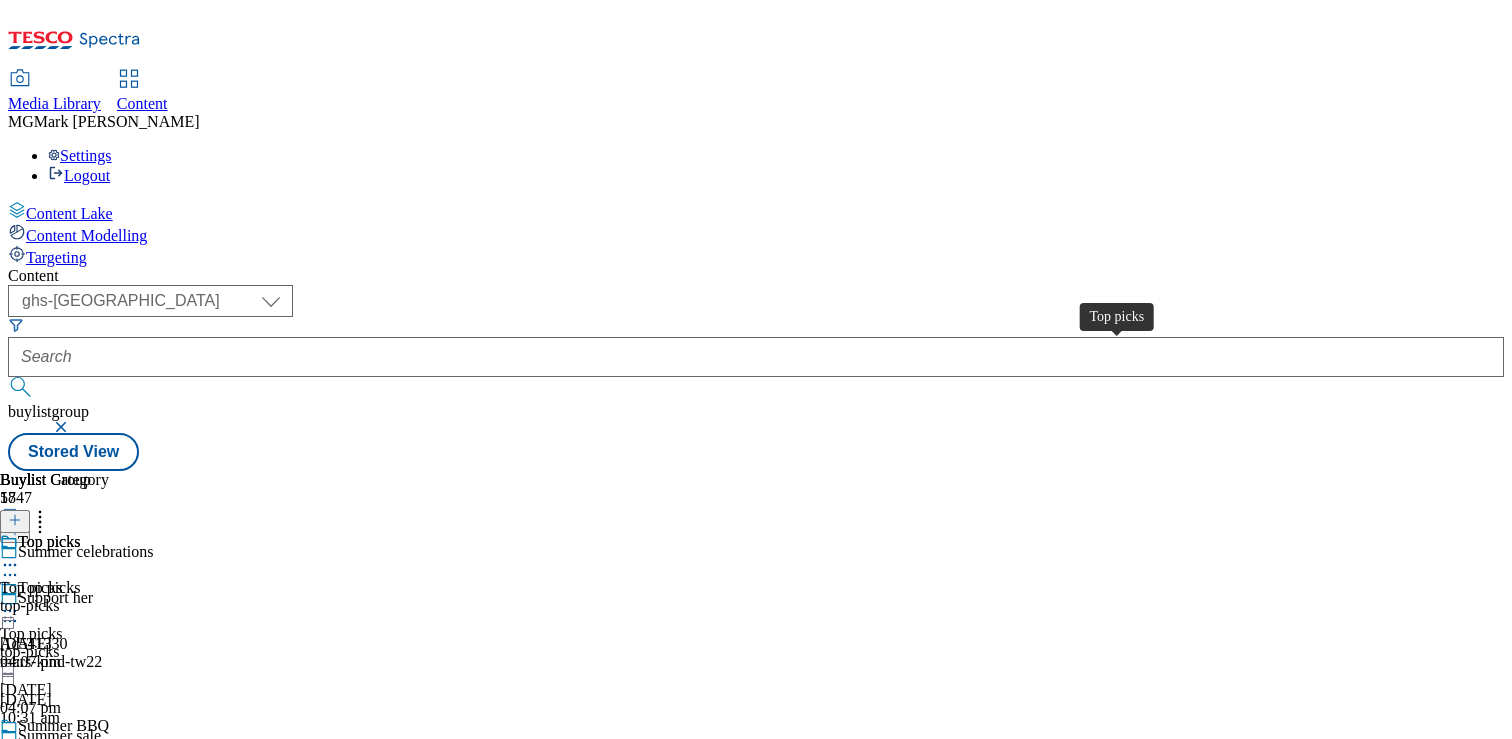 click on "Top picks" at bounding box center [31, 588] 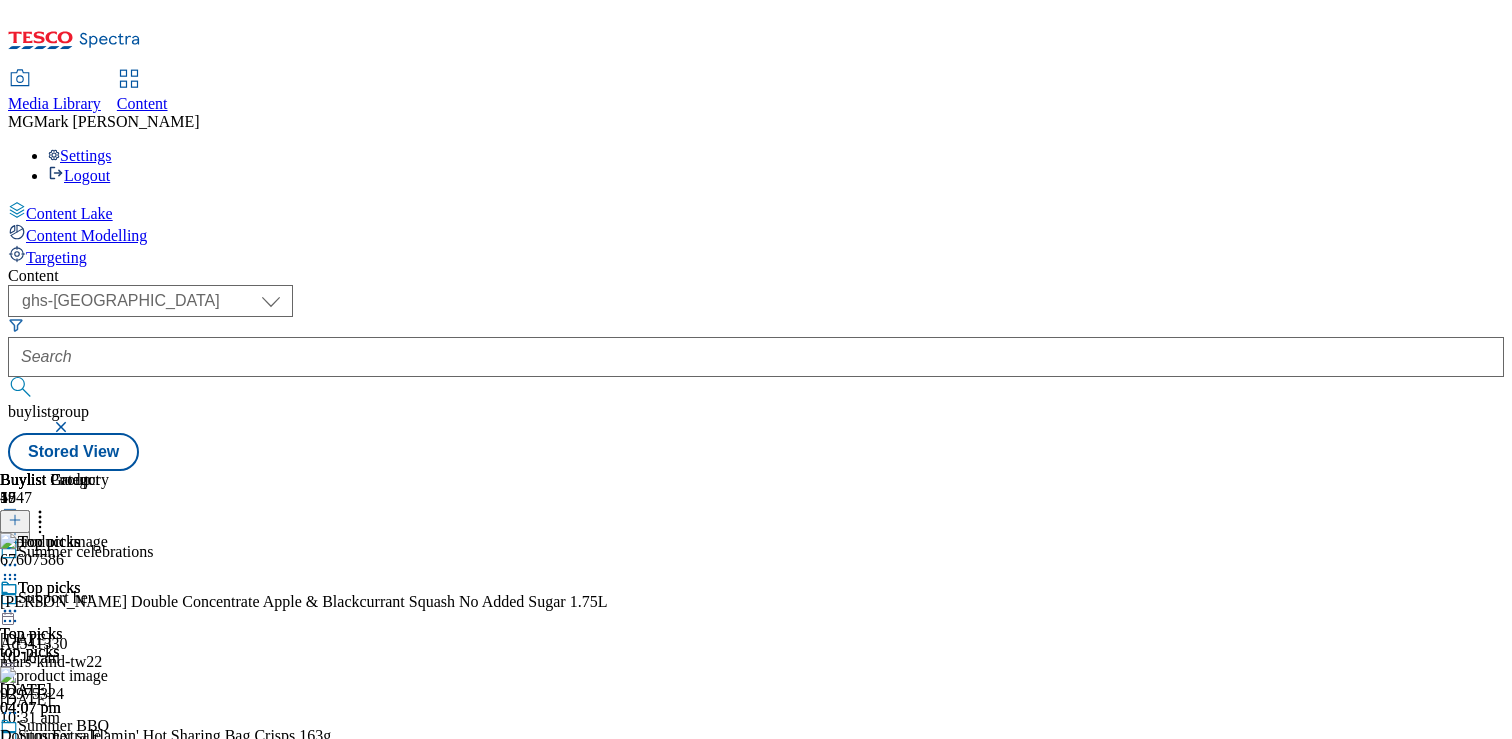 scroll, scrollTop: 0, scrollLeft: 263, axis: horizontal 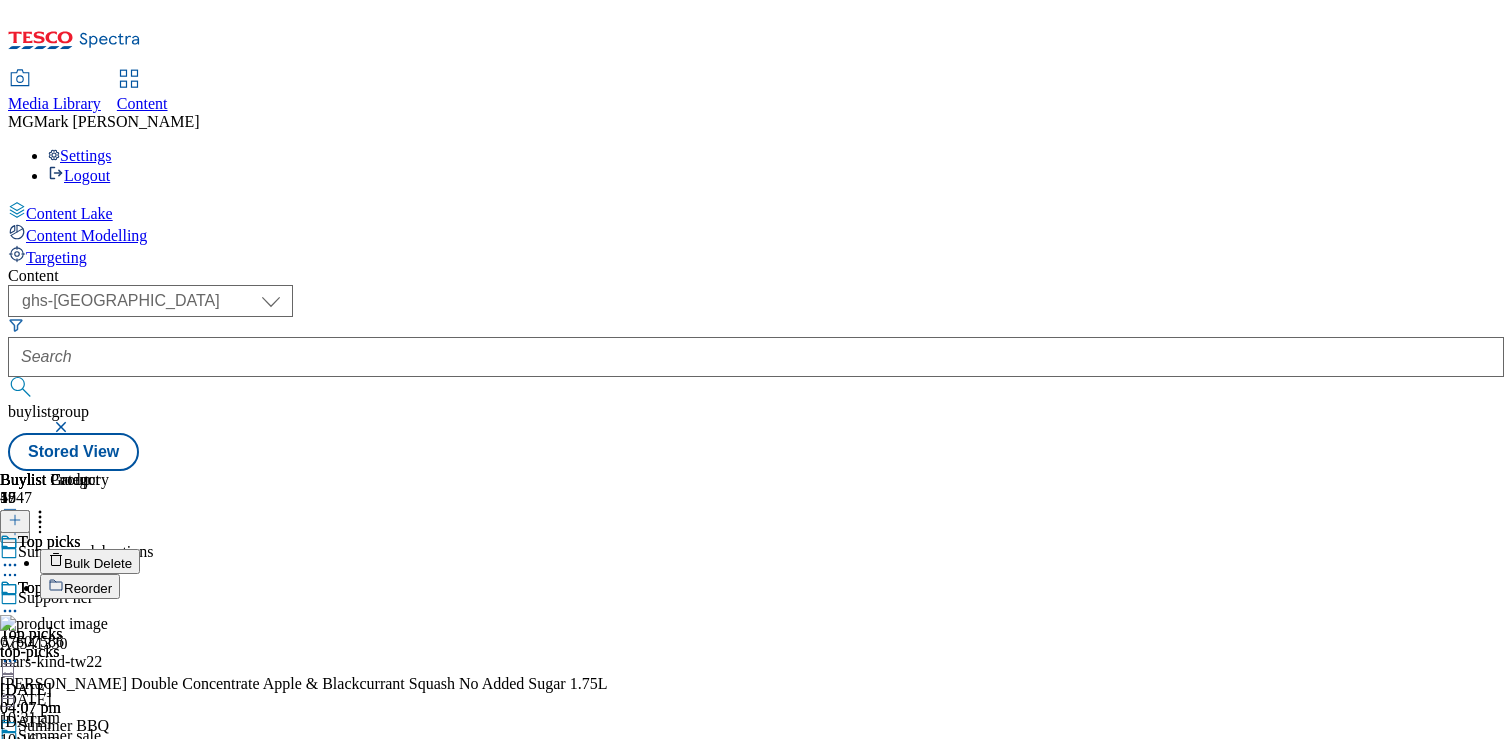click on "Reorder" at bounding box center [80, 586] 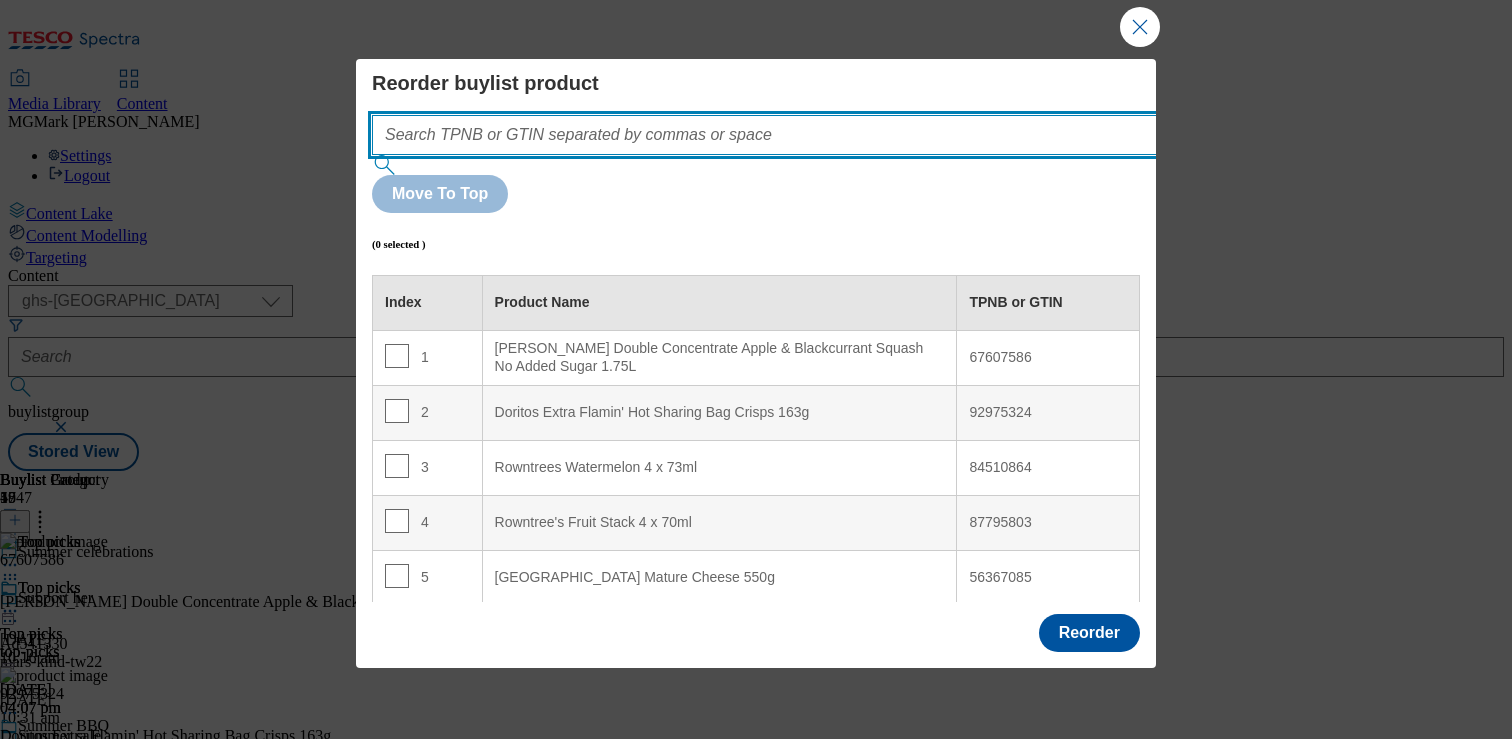 click at bounding box center (794, 135) 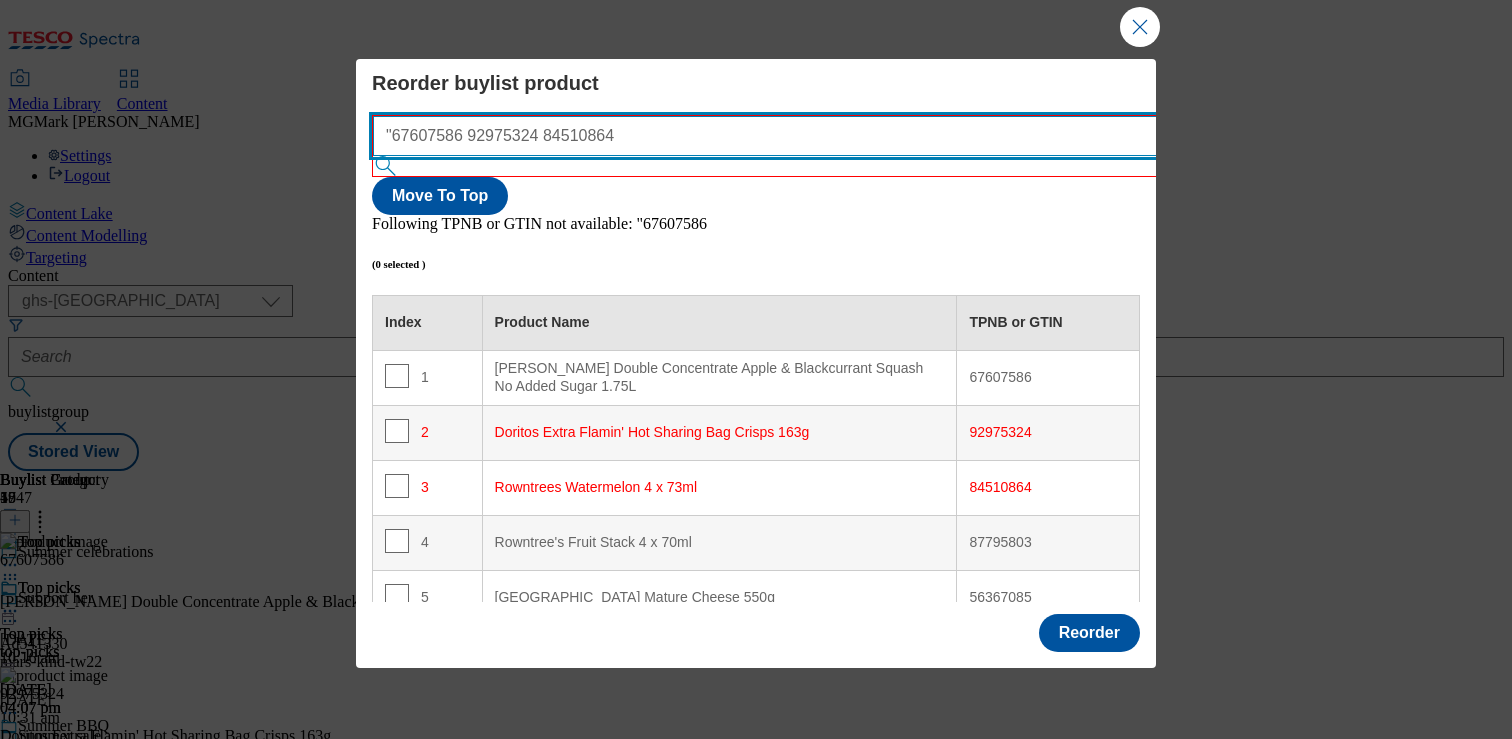 click on ""67607586 92975324 84510864" at bounding box center (795, 136) 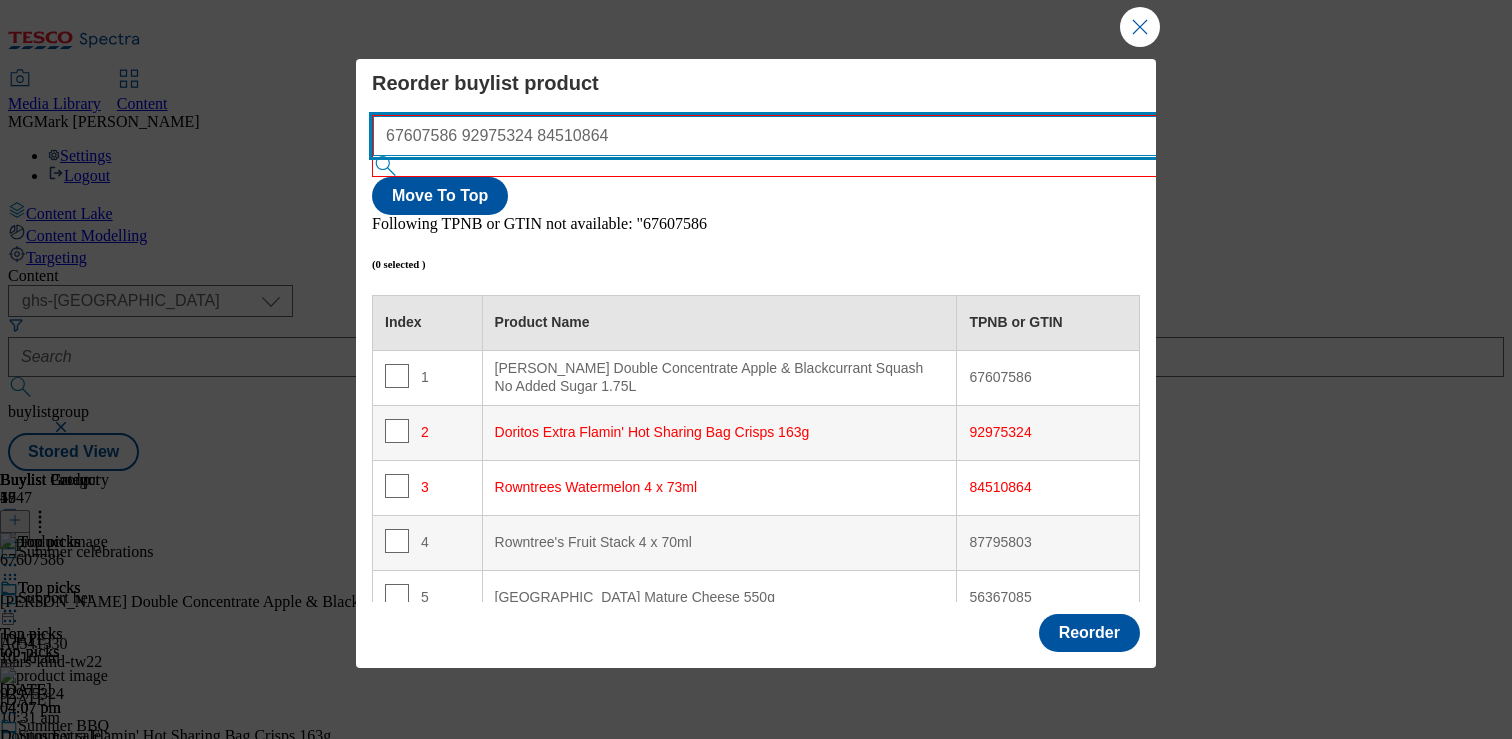scroll, scrollTop: 81, scrollLeft: 0, axis: vertical 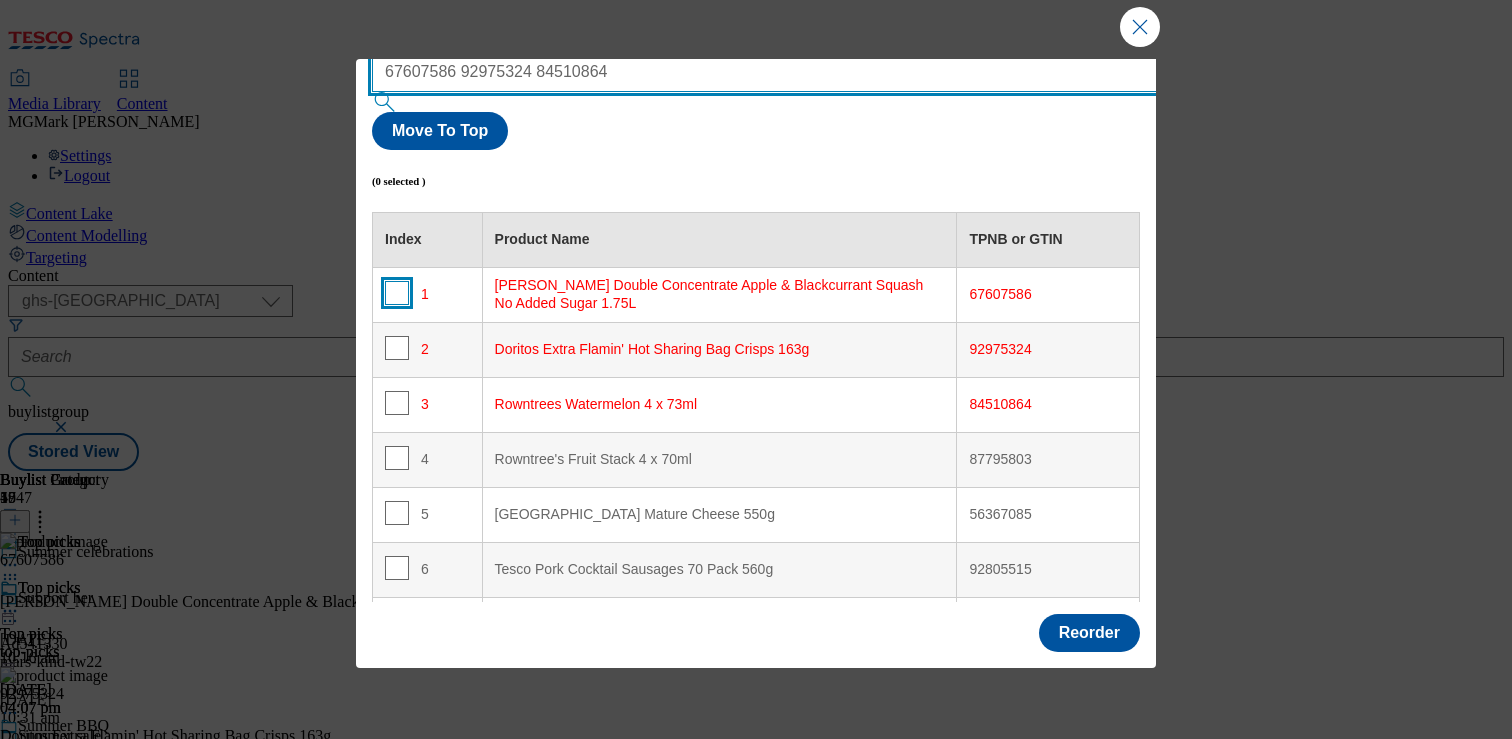 type on "67607586 92975324 84510864" 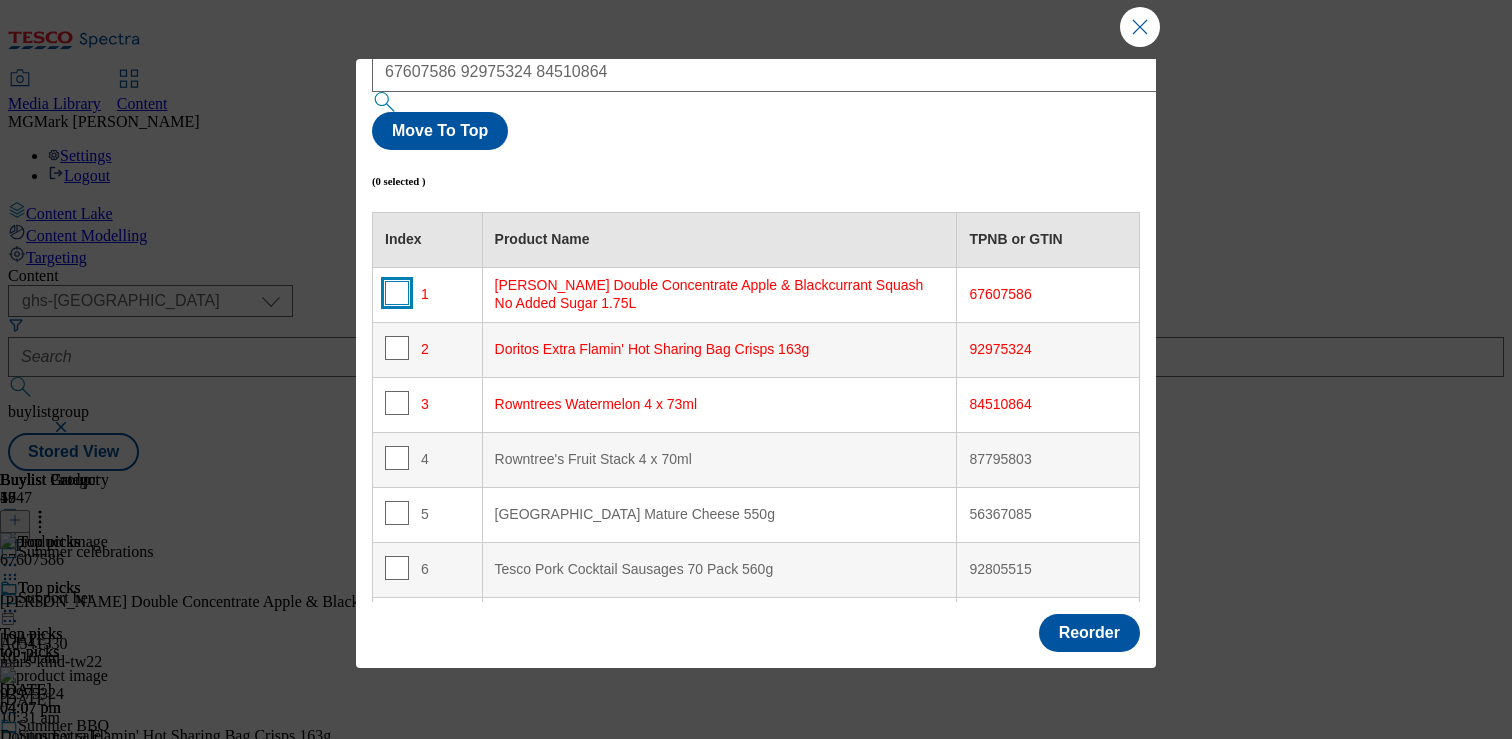 click at bounding box center [397, 293] 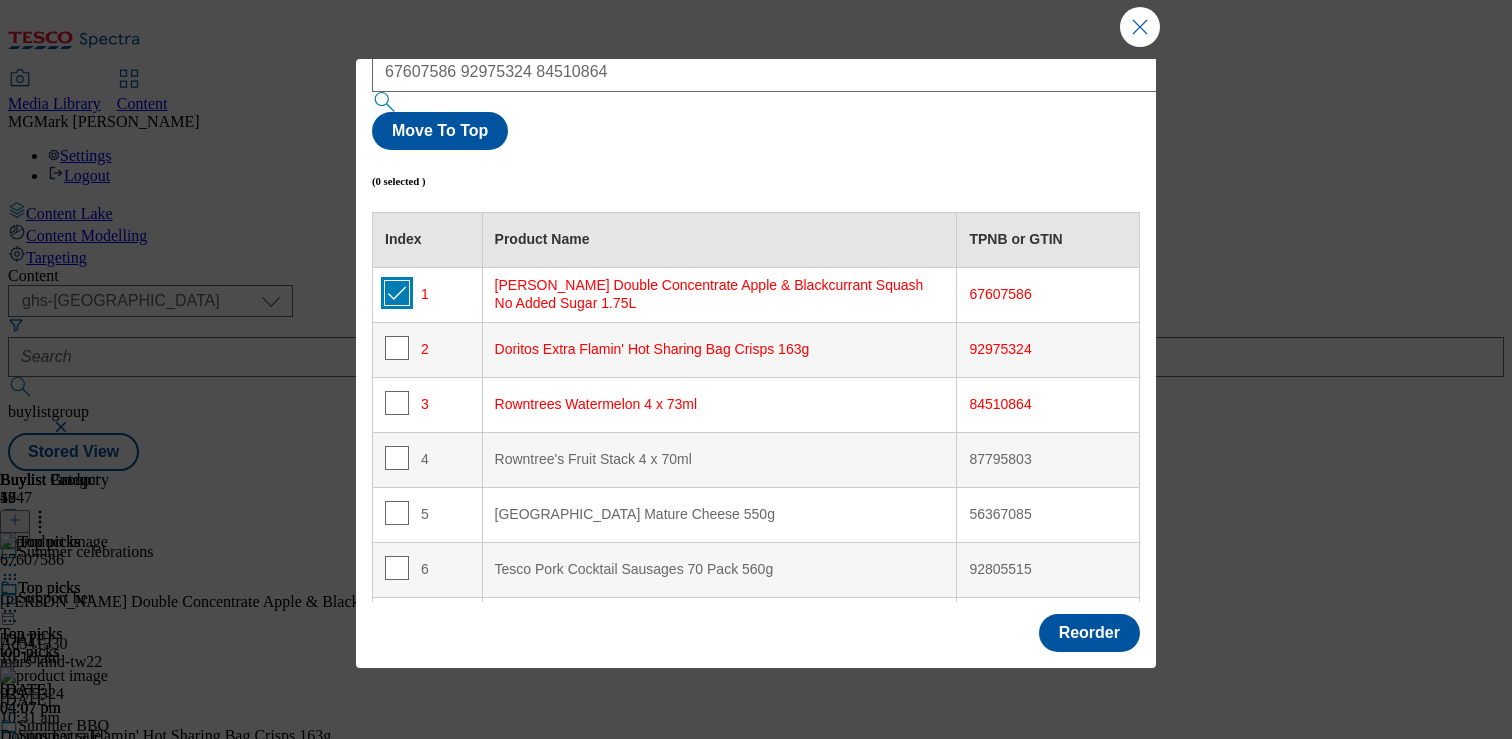checkbox on "true" 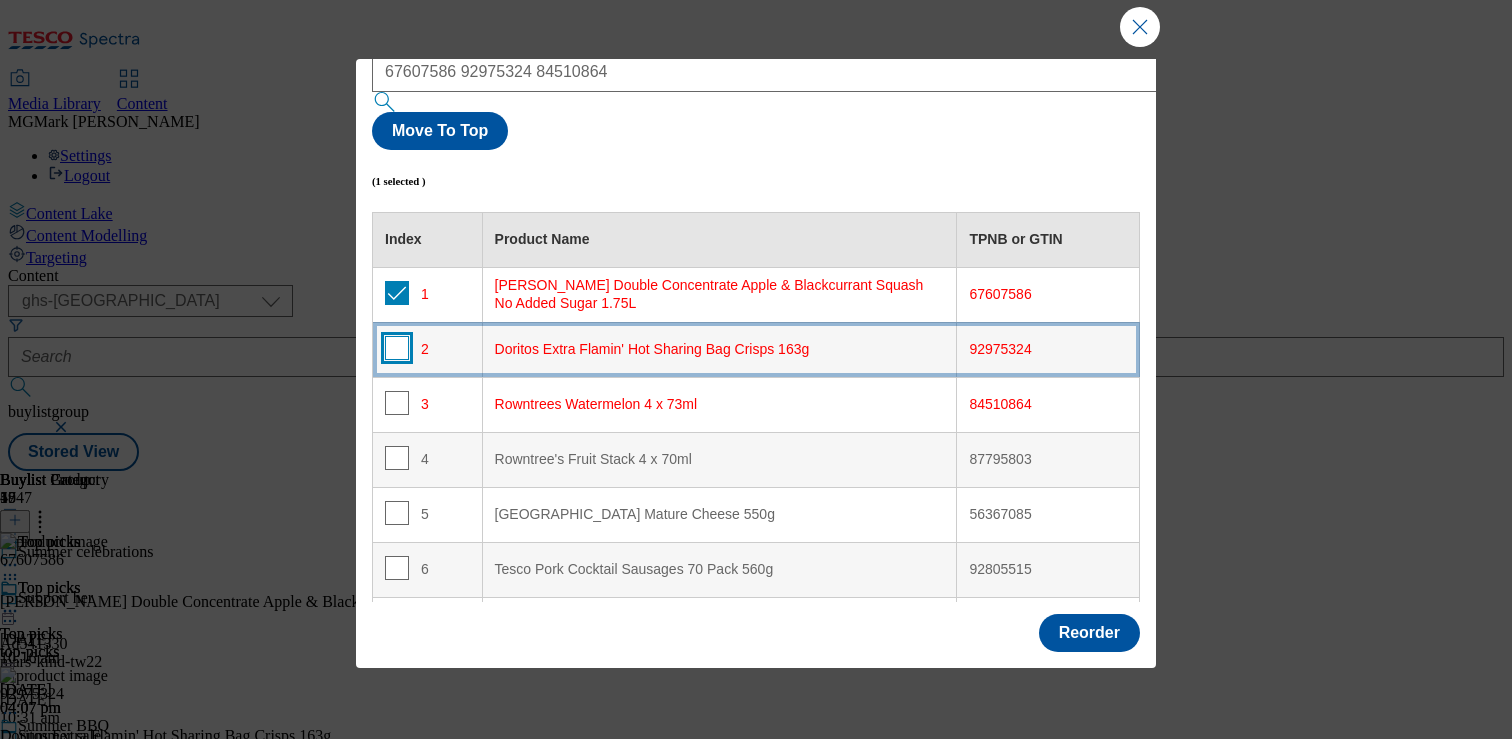 click at bounding box center (397, 348) 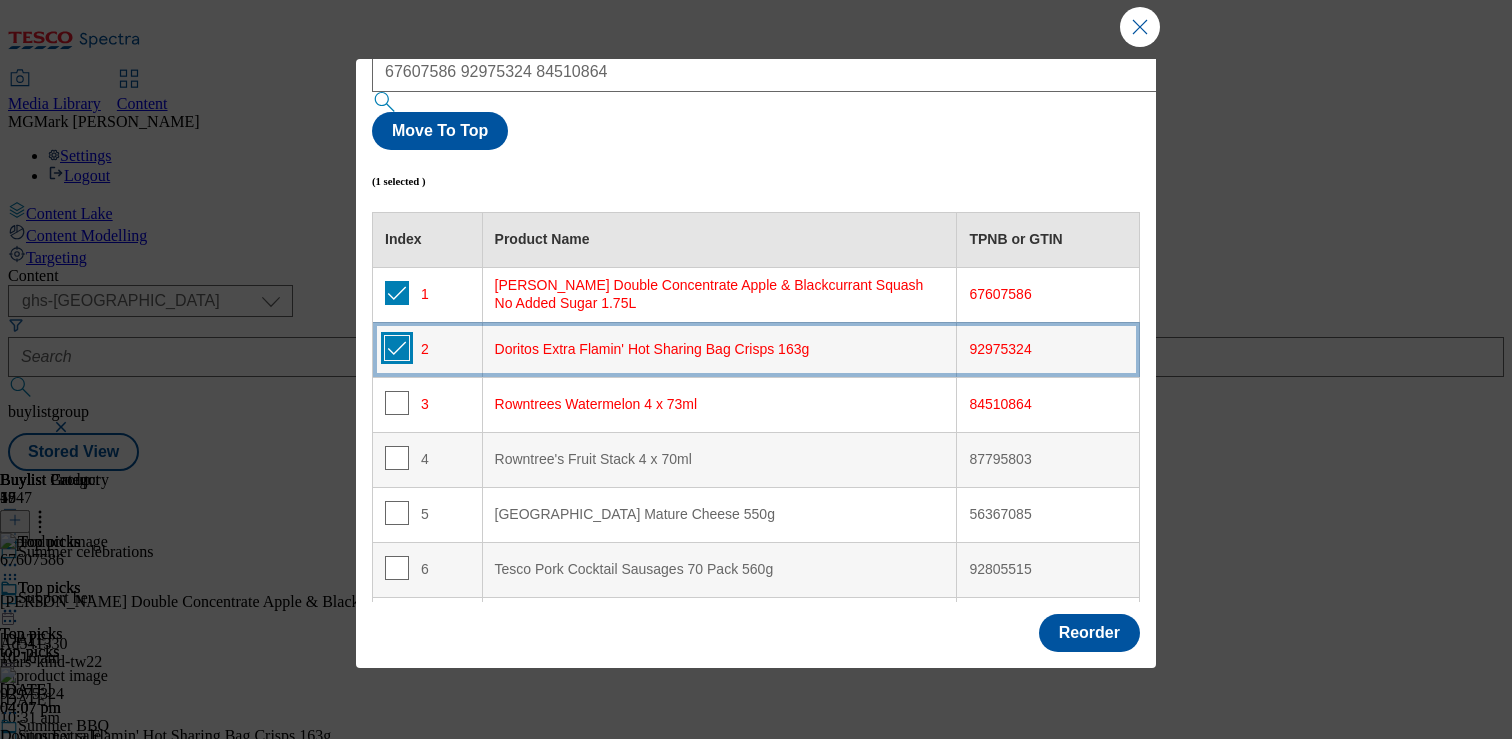 checkbox on "true" 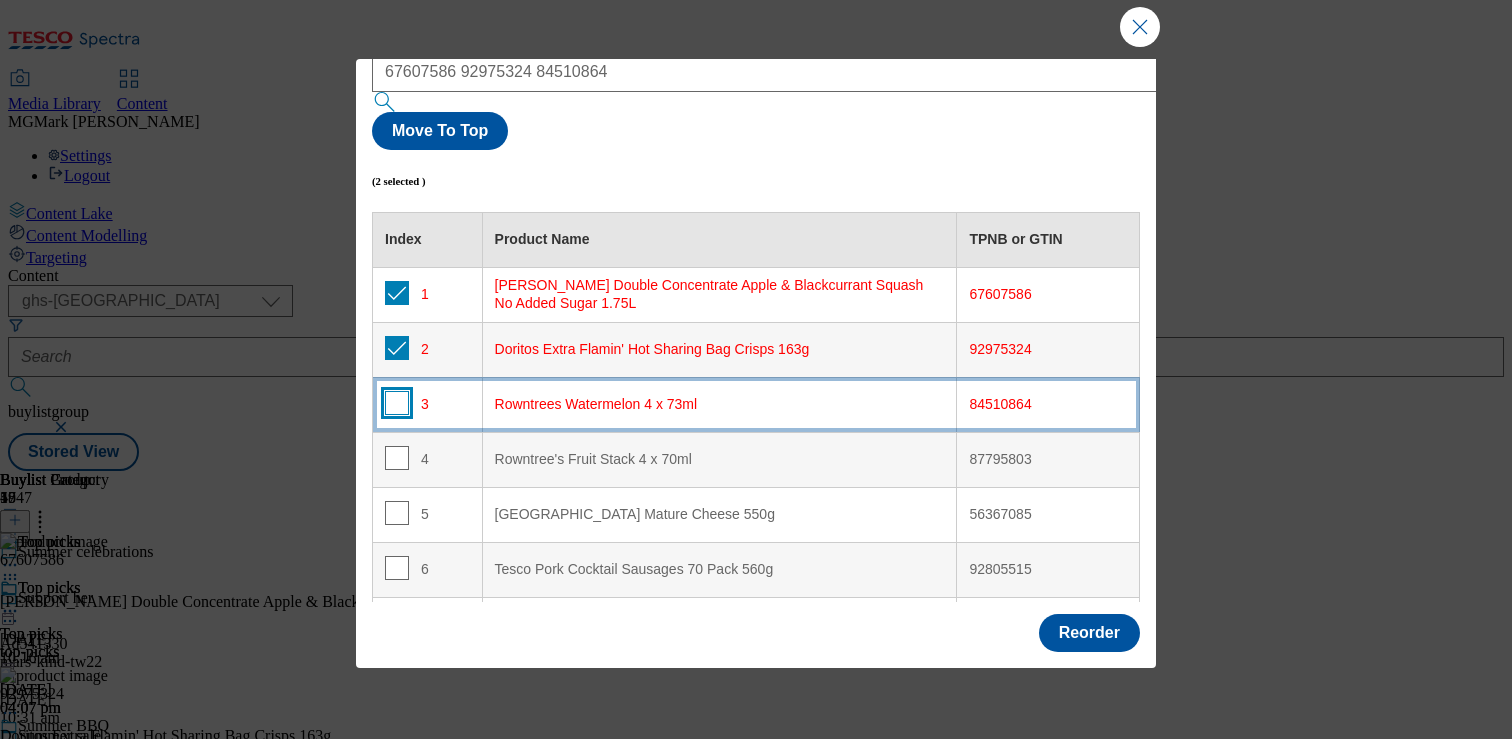 click at bounding box center [397, 403] 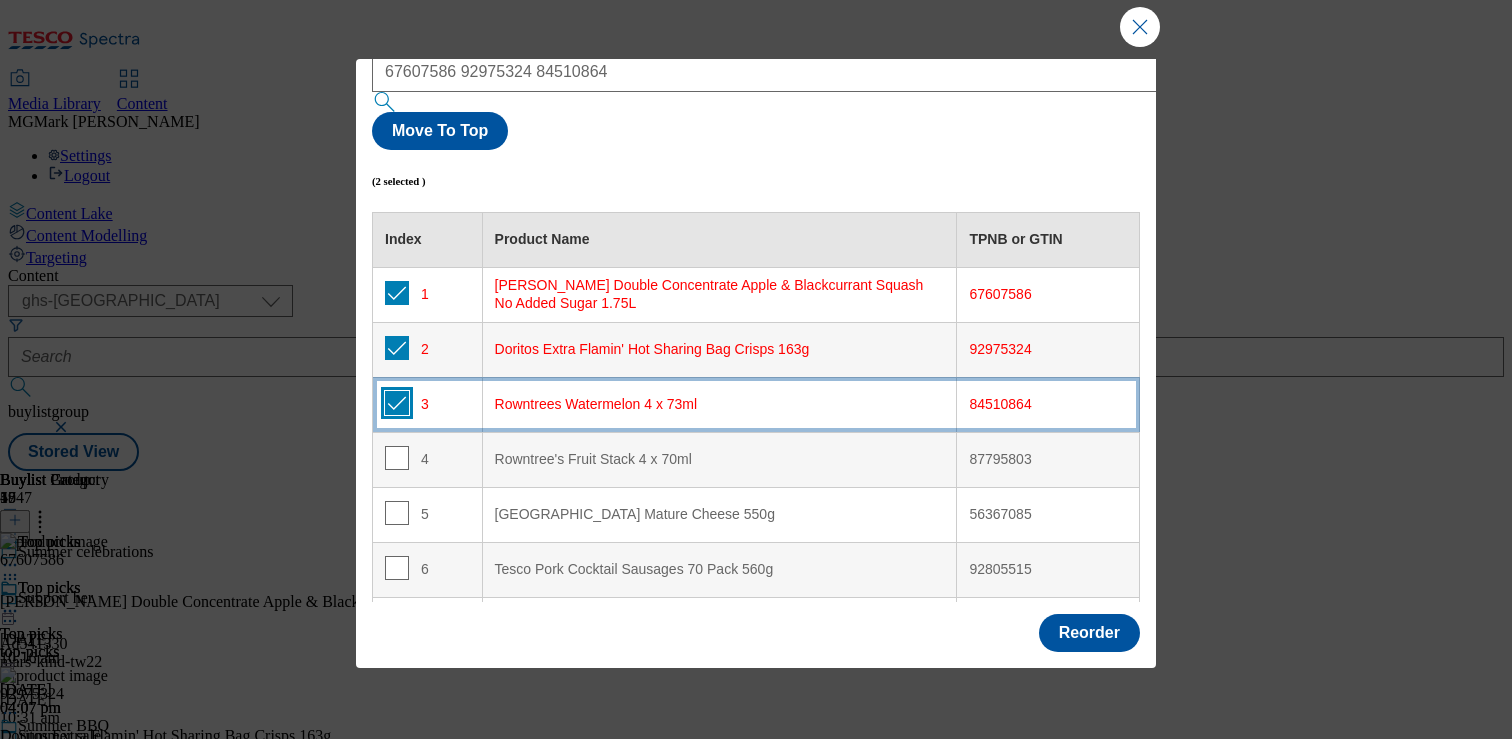 checkbox on "true" 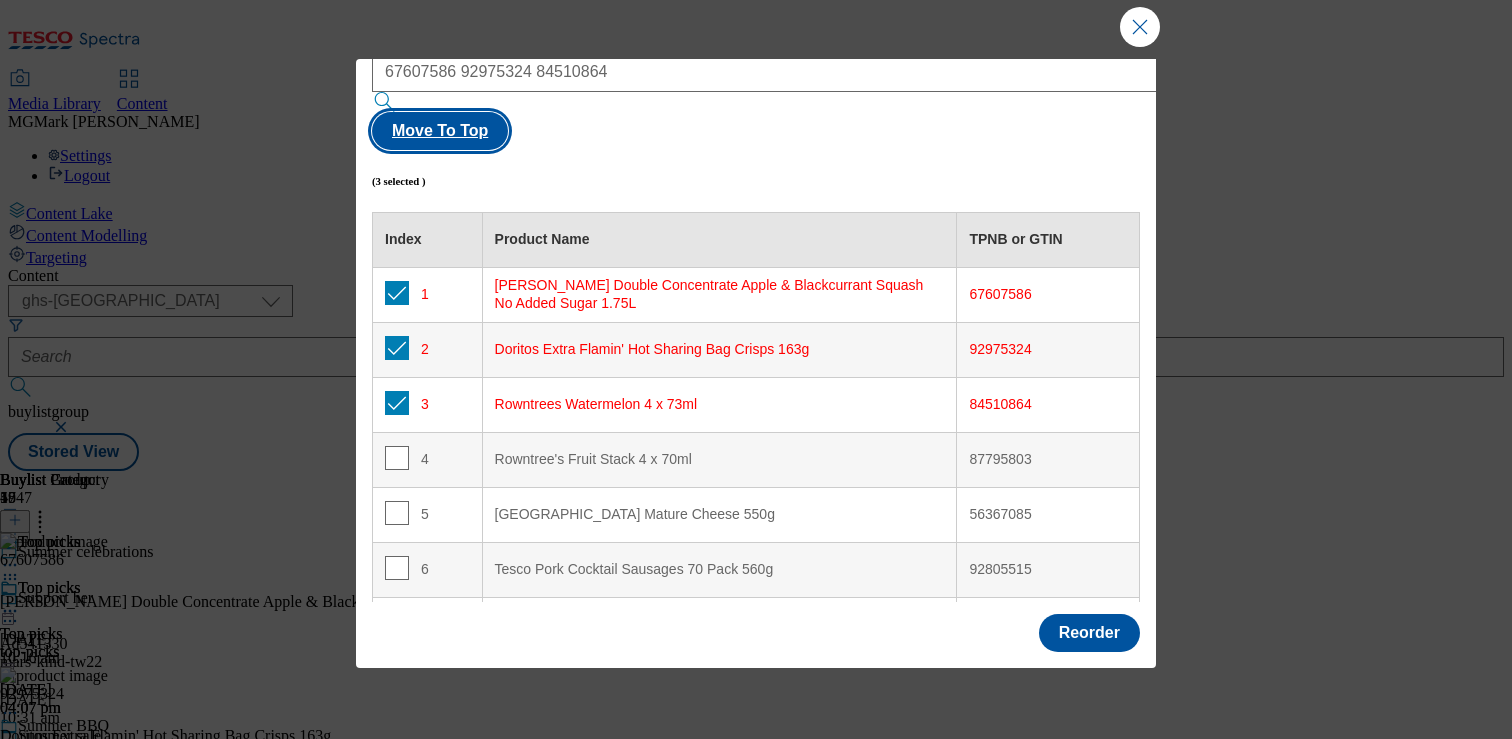 click on "Move To Top" at bounding box center [440, 131] 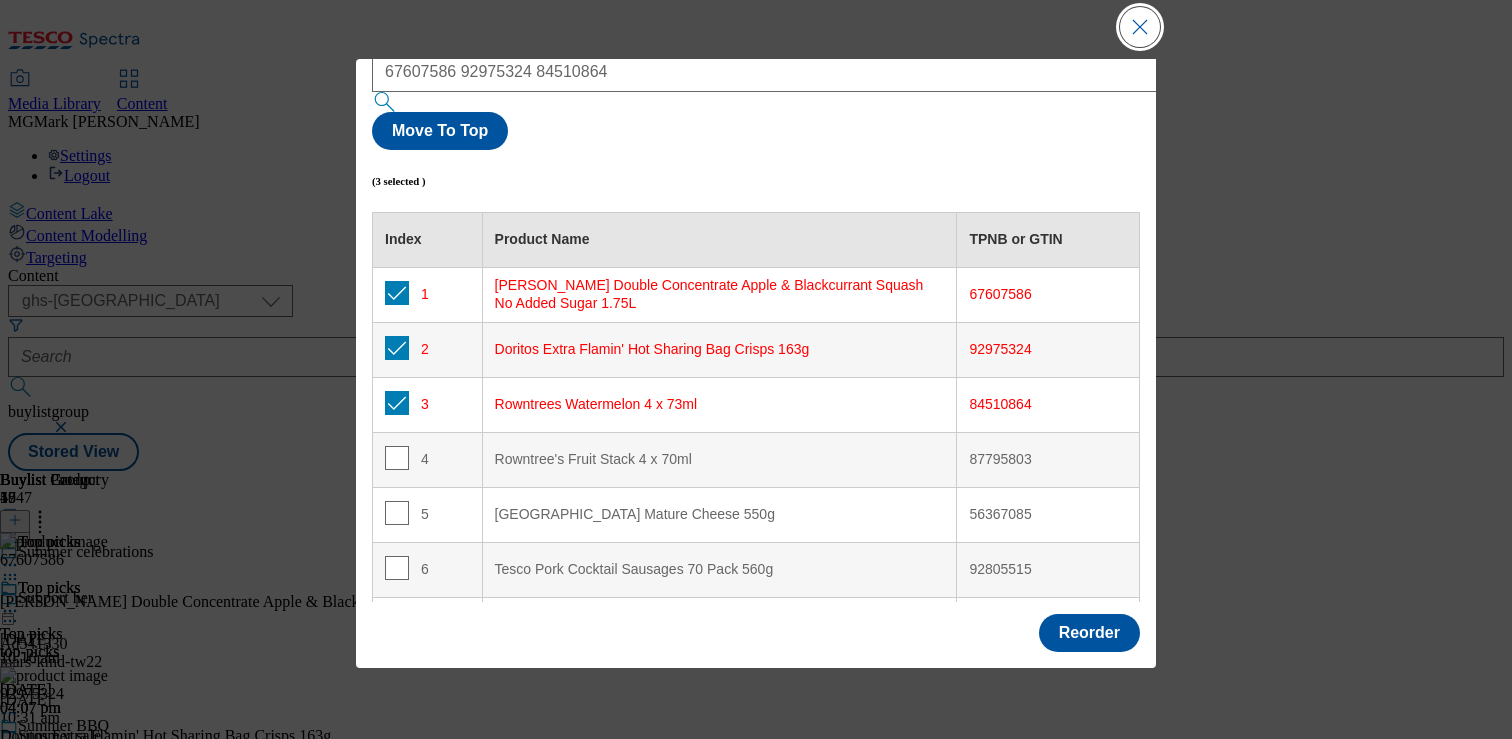click at bounding box center (1140, 27) 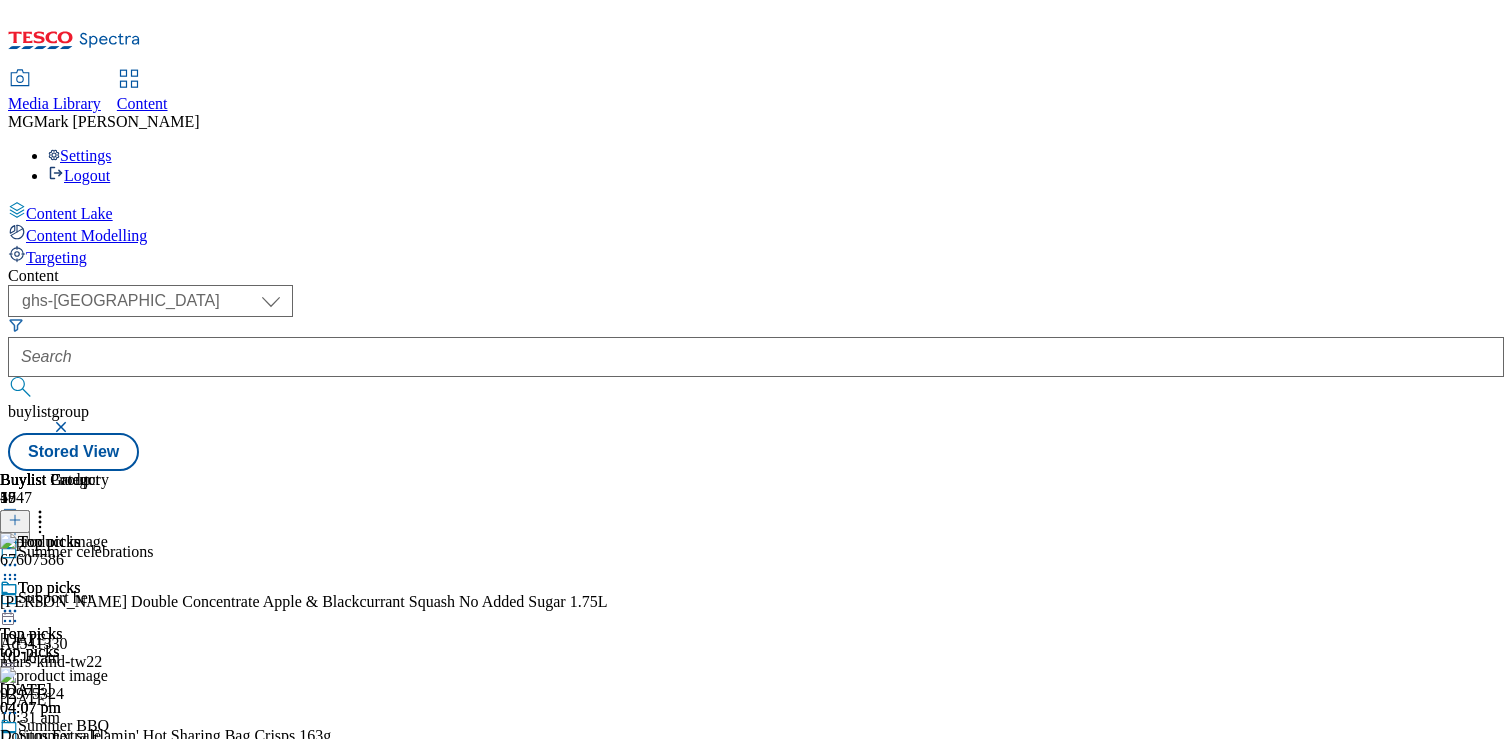 click 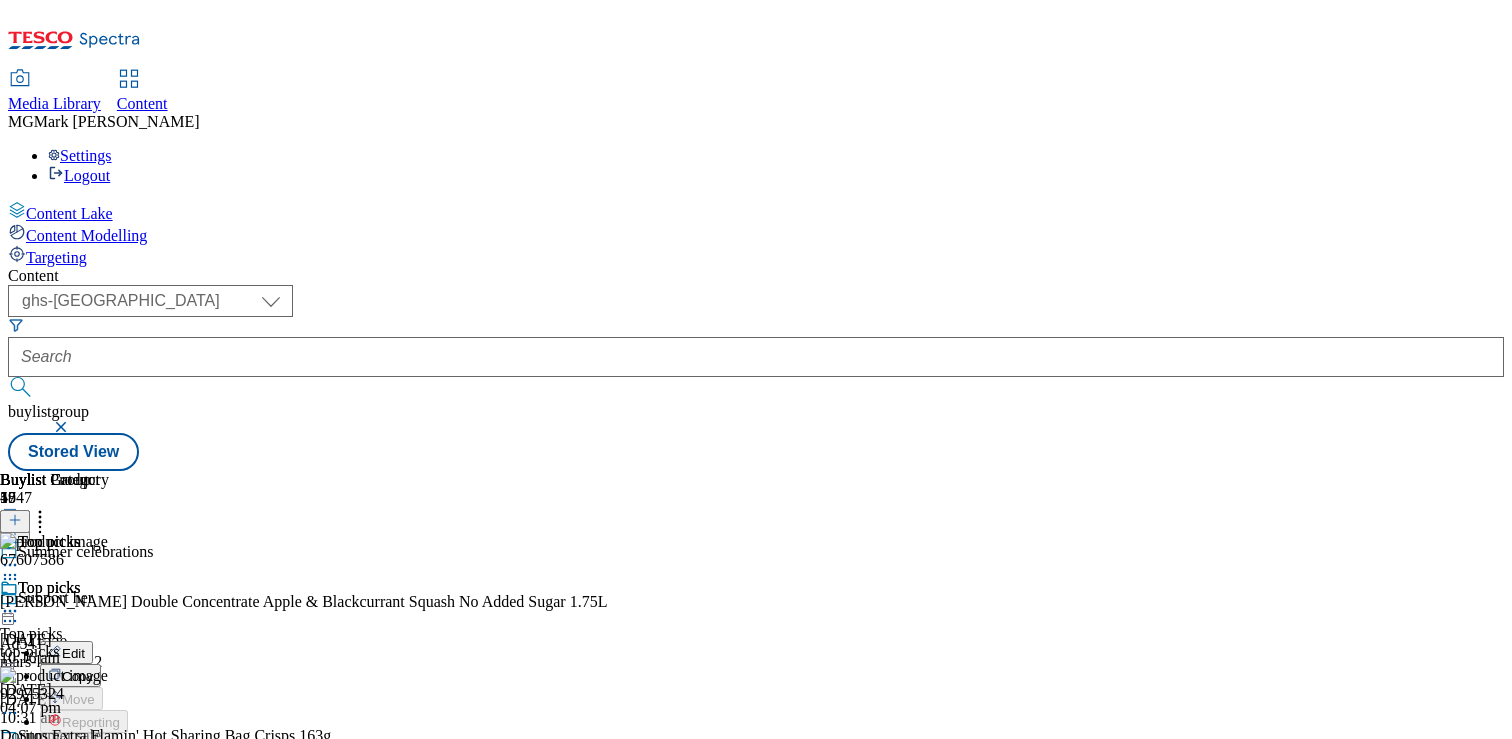 click on "Un-publish" at bounding box center [94, 837] 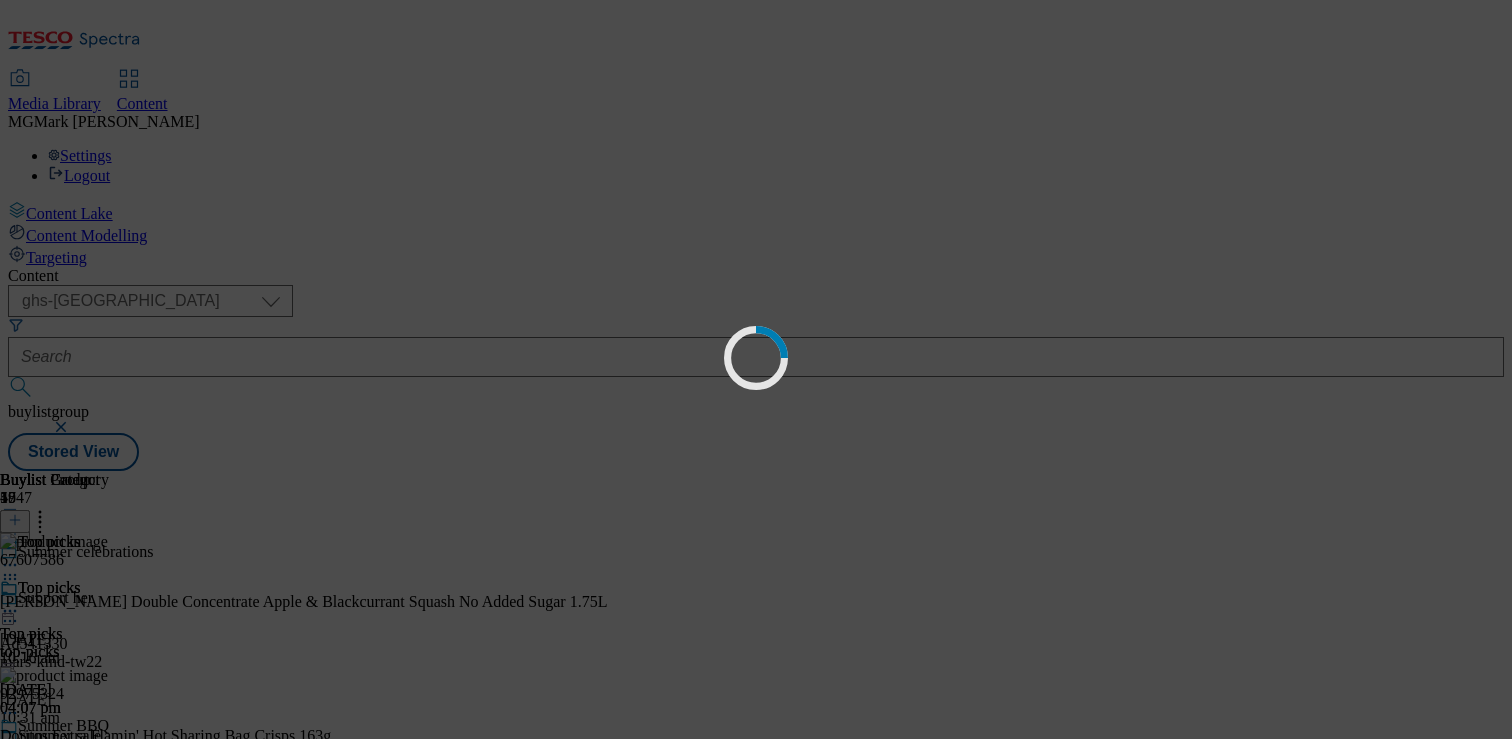 scroll, scrollTop: 0, scrollLeft: 0, axis: both 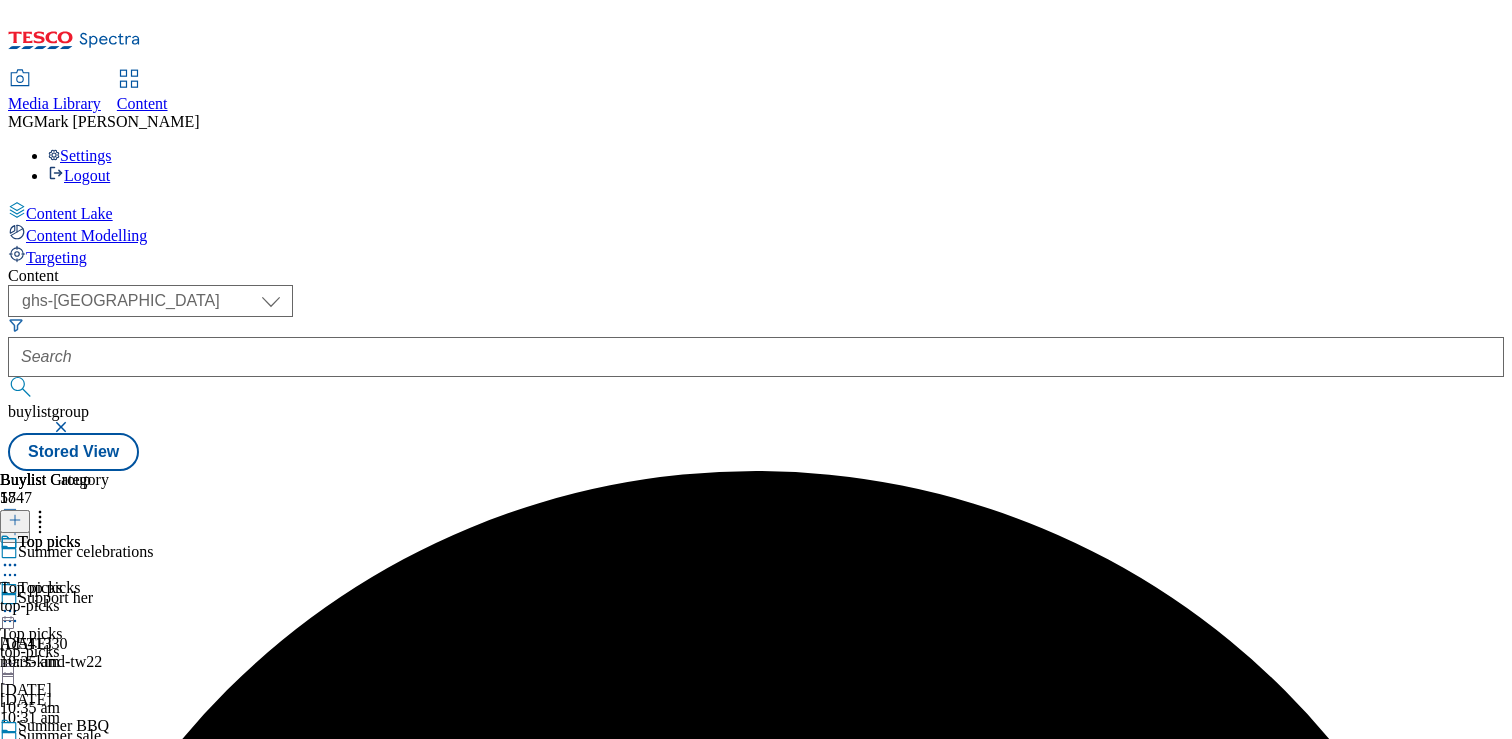 click on "Top picks Top picks top-picks 22 Jul 2025 10:35 am" at bounding box center (95, 648) 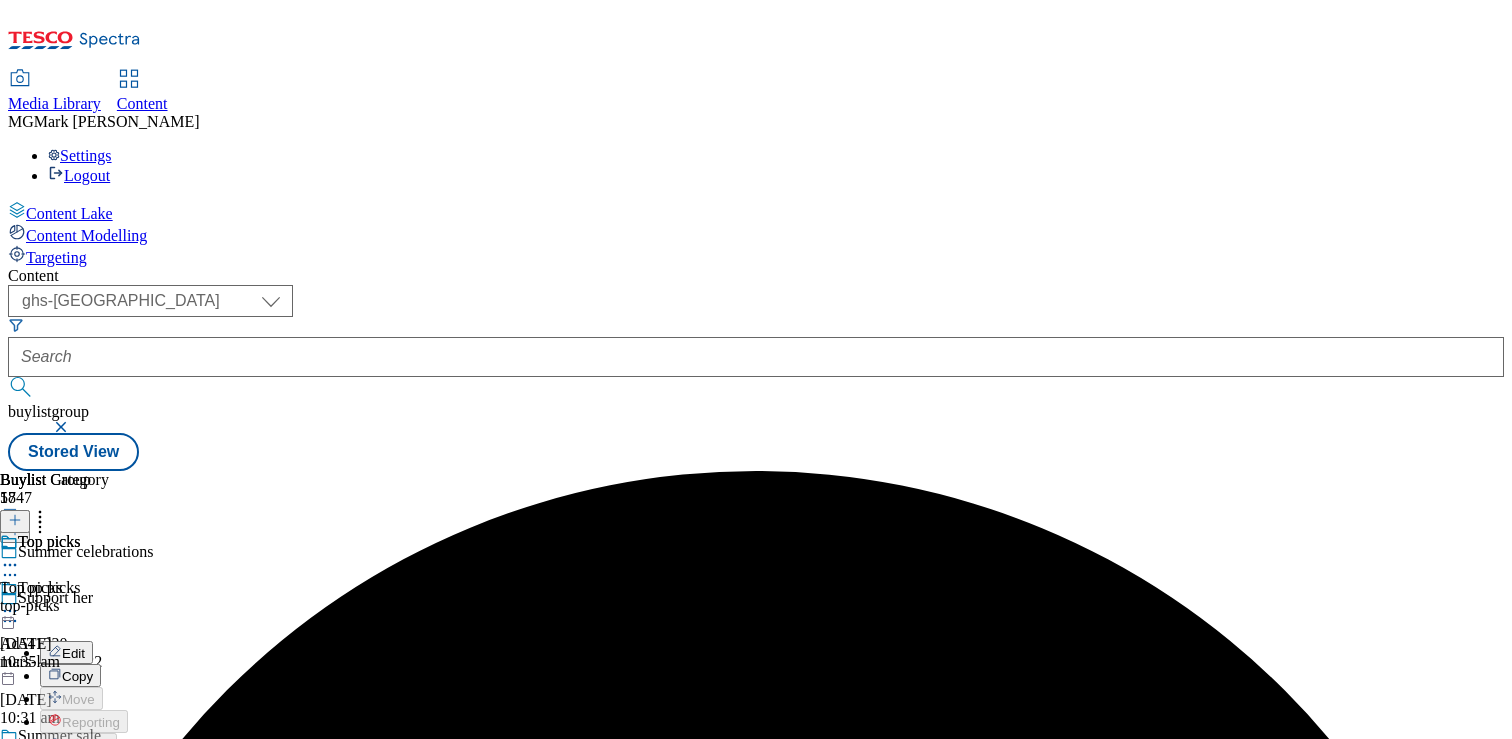 click on "Publish" at bounding box center [84, 814] 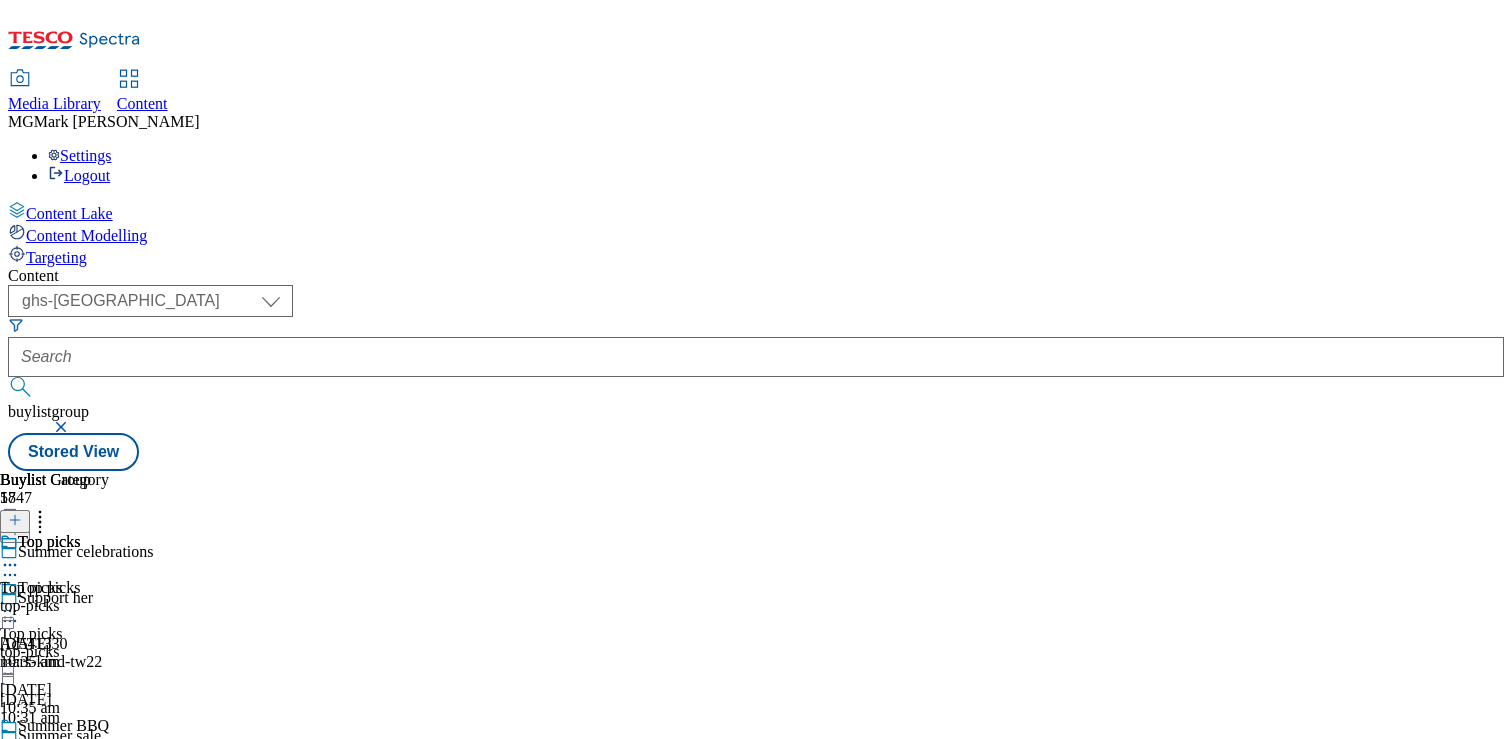 click on "Buylist Group 5747 Summer celebrations Support her Ad541330 mars-kind-tw22 22 Jul 2025 10:31 am Summer sale Summer sale fnf-sale 22 Jul 2025 10:30 am Stay hydrated with Robinsons double strength squash      Ad541472 britvic britvic-robinsons-squash-25tw25 22 Jul 2025 10:05 am Berocca Supports Memory AD541087 Berocca BZP Refresh TW20 bayer-beroccabzp-memory 21 Jul 2025 05:01 pm Win a luxury eco getaway Grind Ad541226 grind-coffee-roasters grind-coffee-roasters-25tw22 21 Jul 2025 02:32 pm Lipton taste summer feeling Ad541143 britvic britvic-lipton-25tw25 21 Jul 2025 01:02 pm Mens formalwear Mens formalwear fnf-mens-formalwear 21 Jul 2025 11:48 am 100% cleaner teeth      Ad541281 p-and-g-oral-b-25tw24 21 Jul 2025 08:57 am So silky. So smooth.   Ad541310 coca-cola-costa-coffee-25tw22 21 Jul 2025 08:30 am Chance to win a £500 adventure Ad540814 nestle-rowntrees-25tw21 18 Jul 2025 03:54 pm" at bounding box center [756, 471] 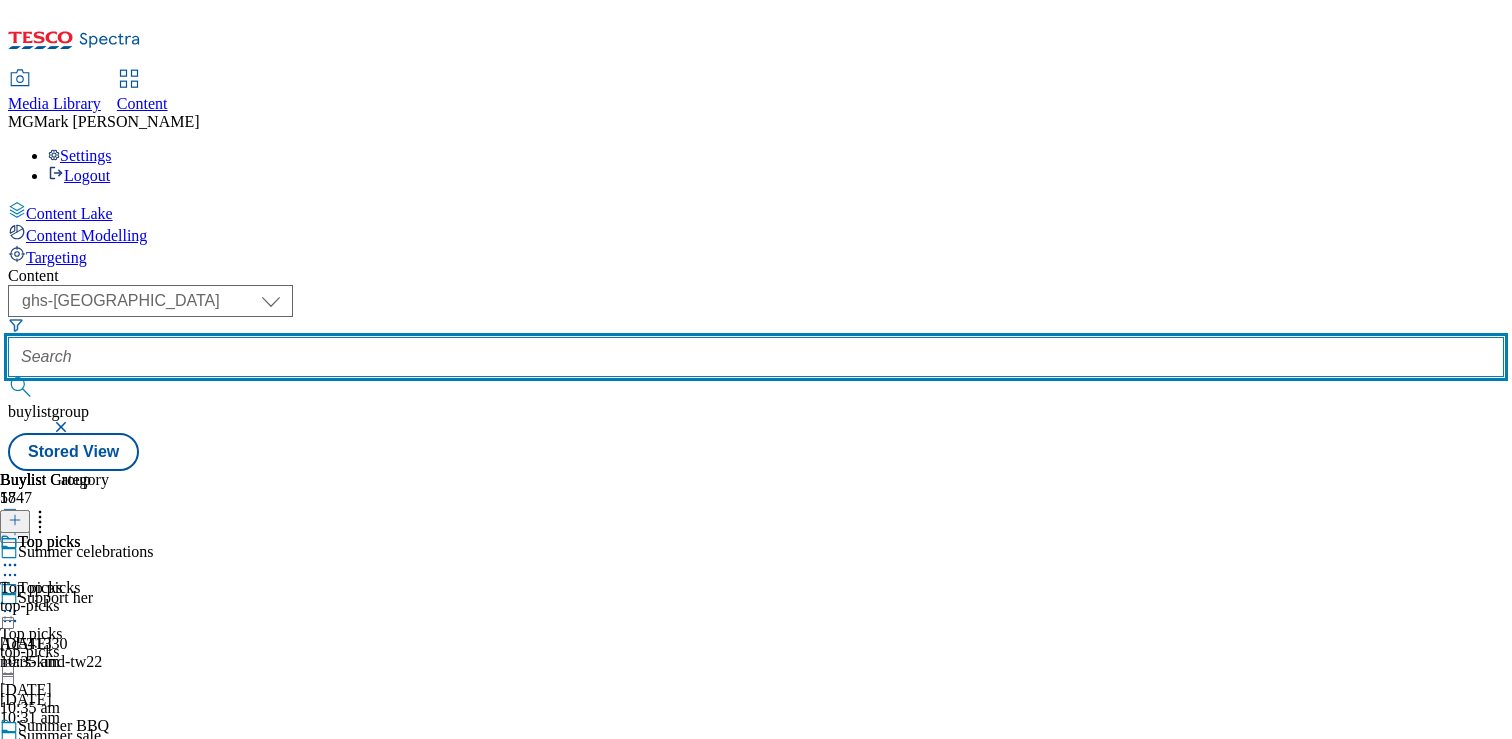 click at bounding box center (756, 357) 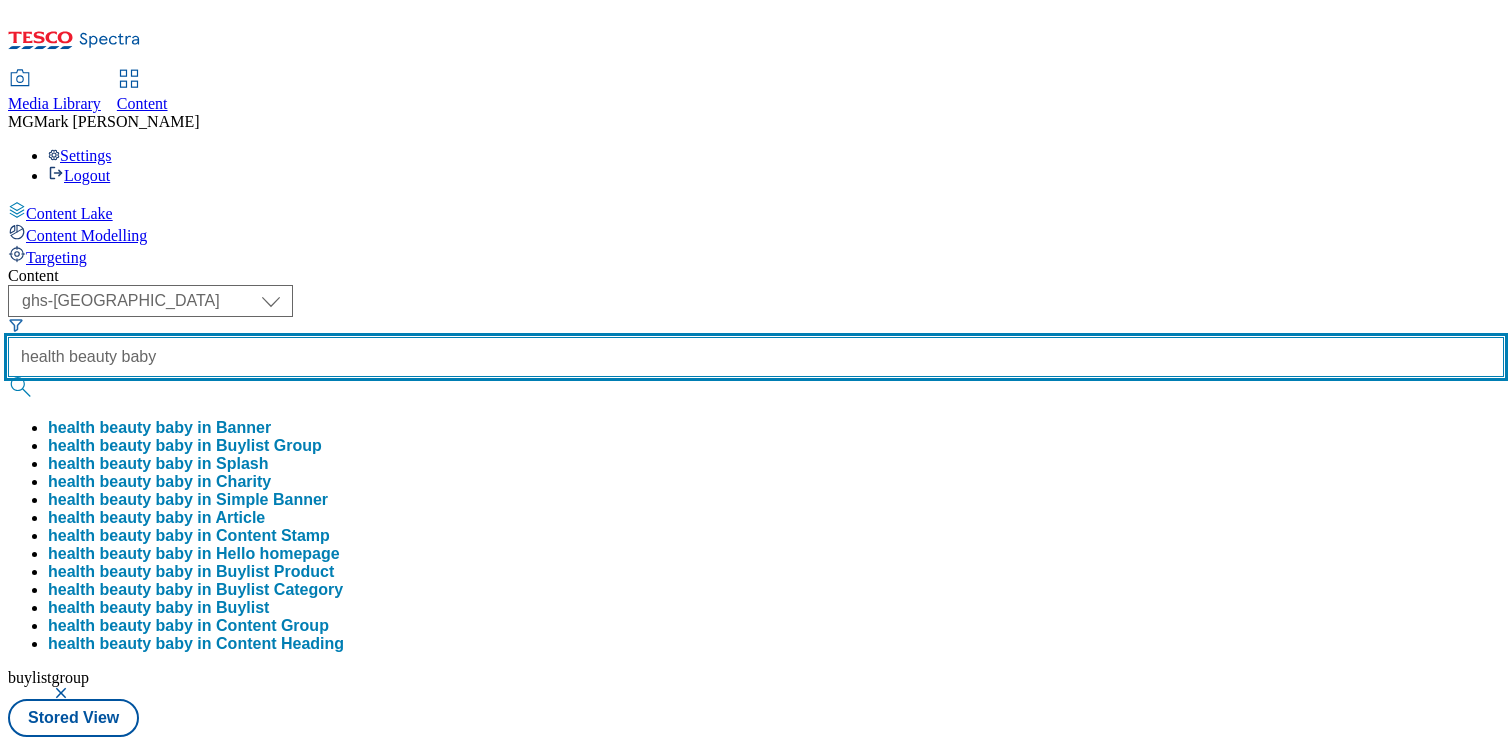 type on "health beauty baby" 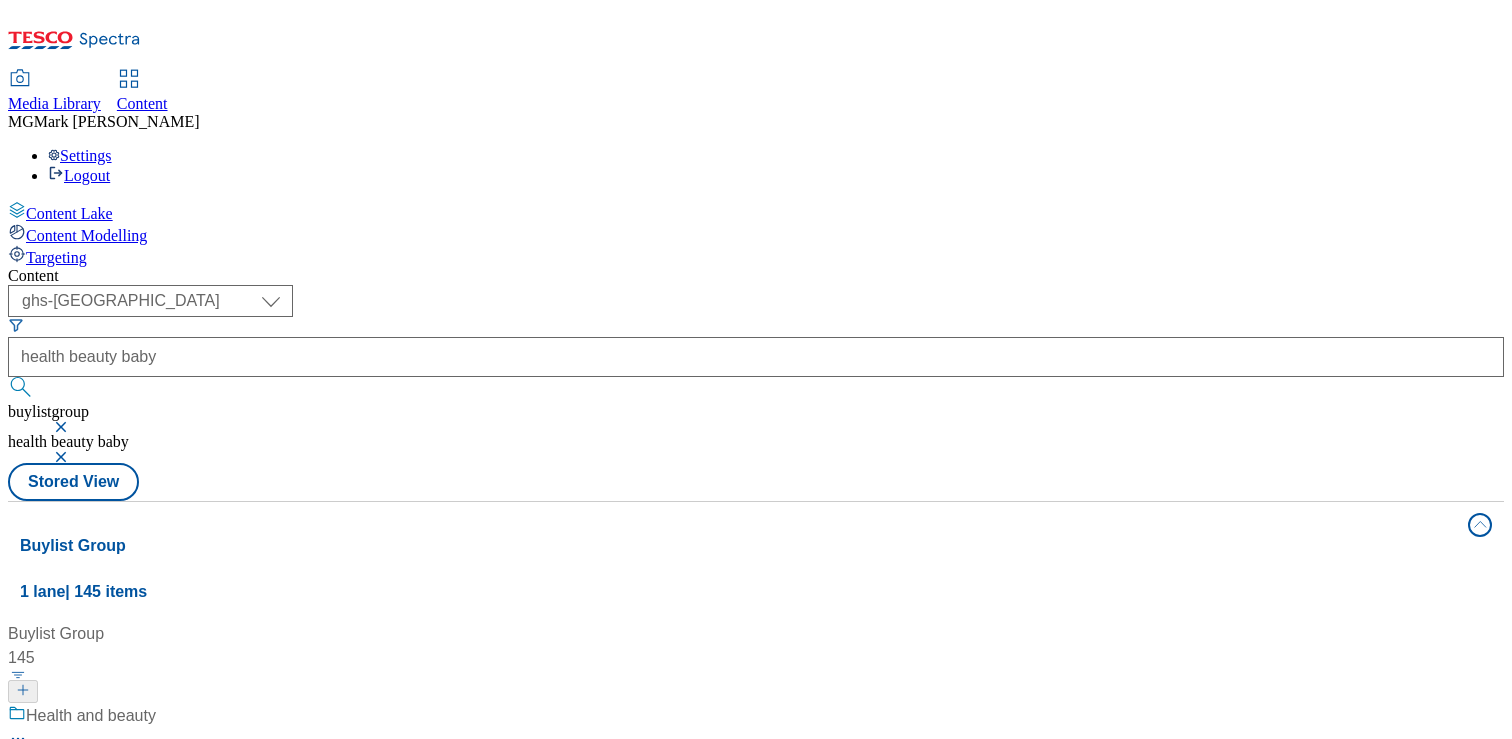 click on "/ health-beauty" at bounding box center [266, 792] 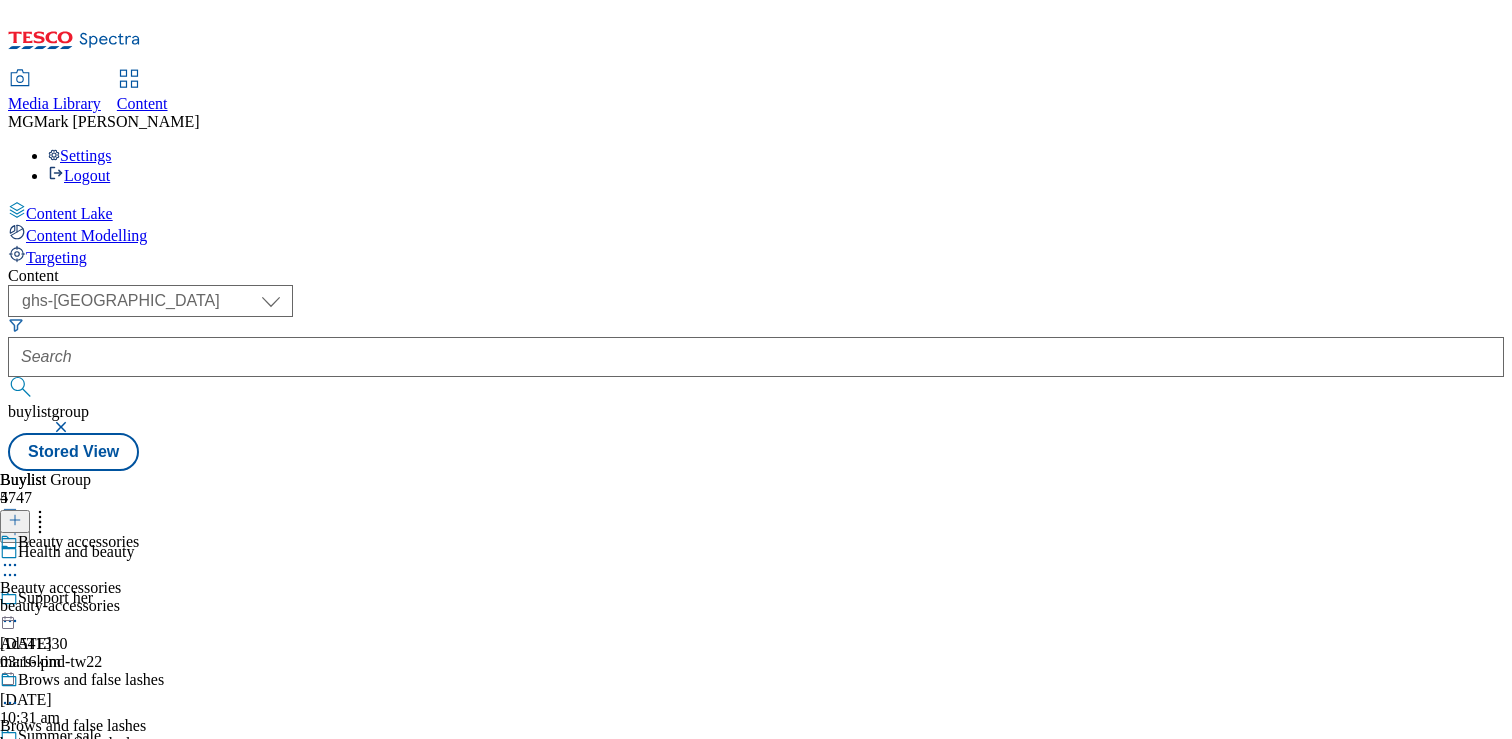 scroll, scrollTop: 188, scrollLeft: 0, axis: vertical 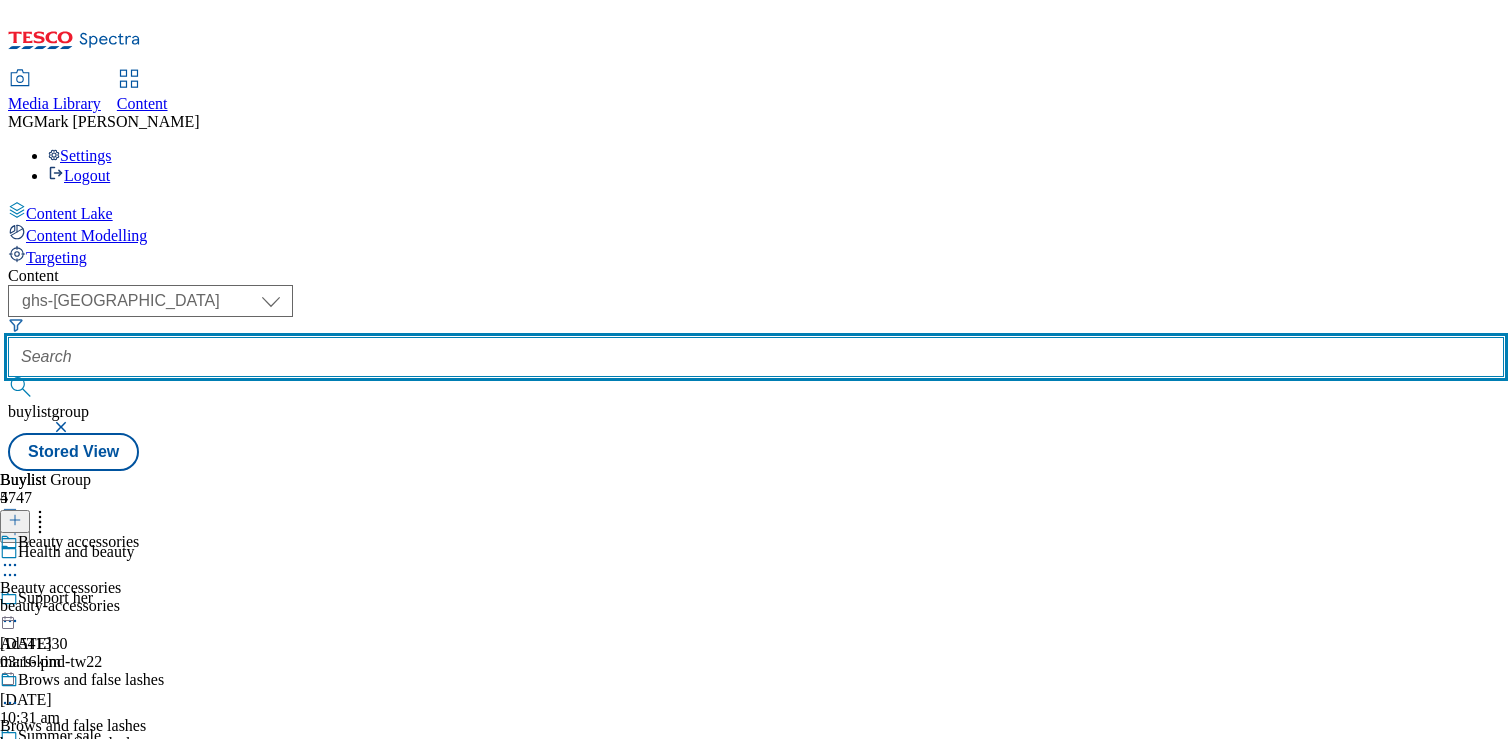 click at bounding box center [756, 357] 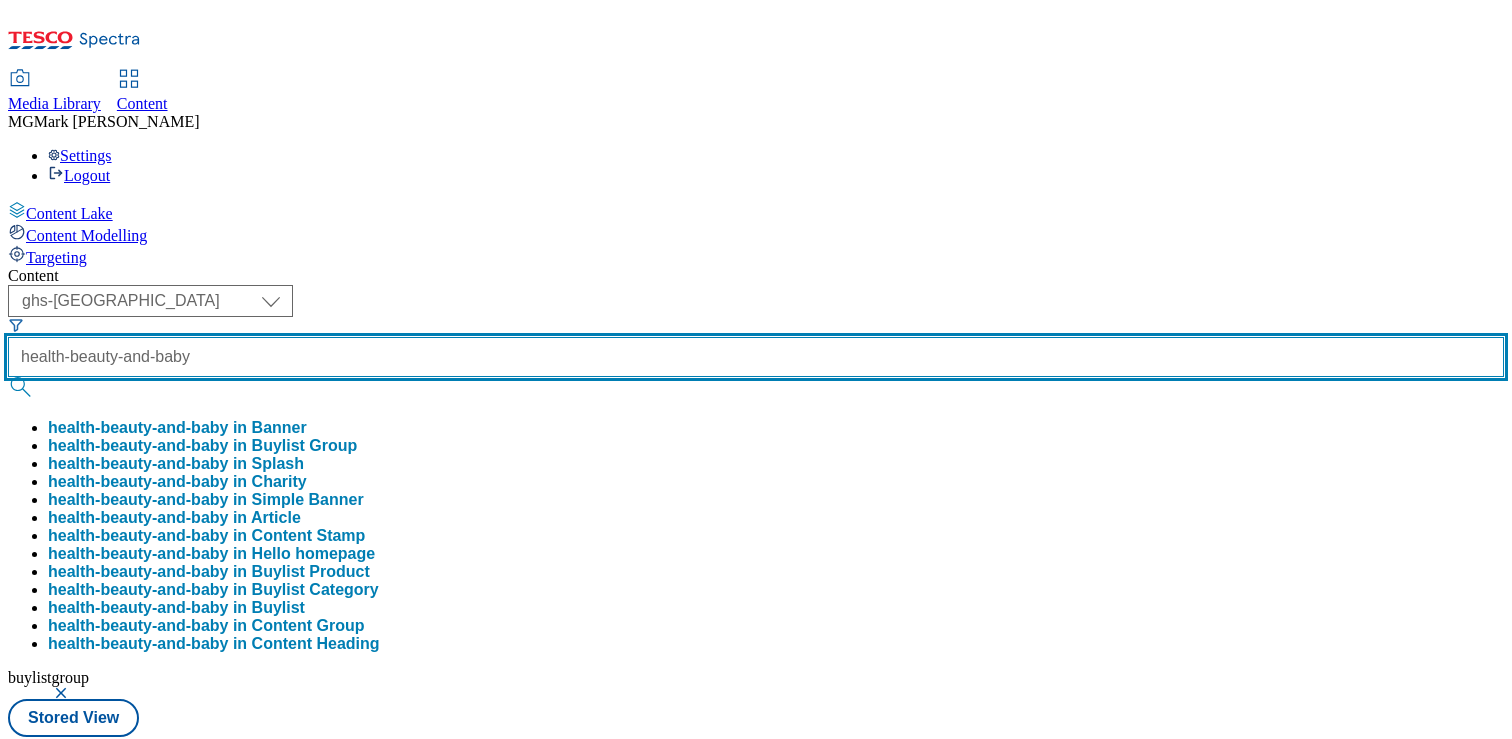 scroll, scrollTop: 0, scrollLeft: 8, axis: horizontal 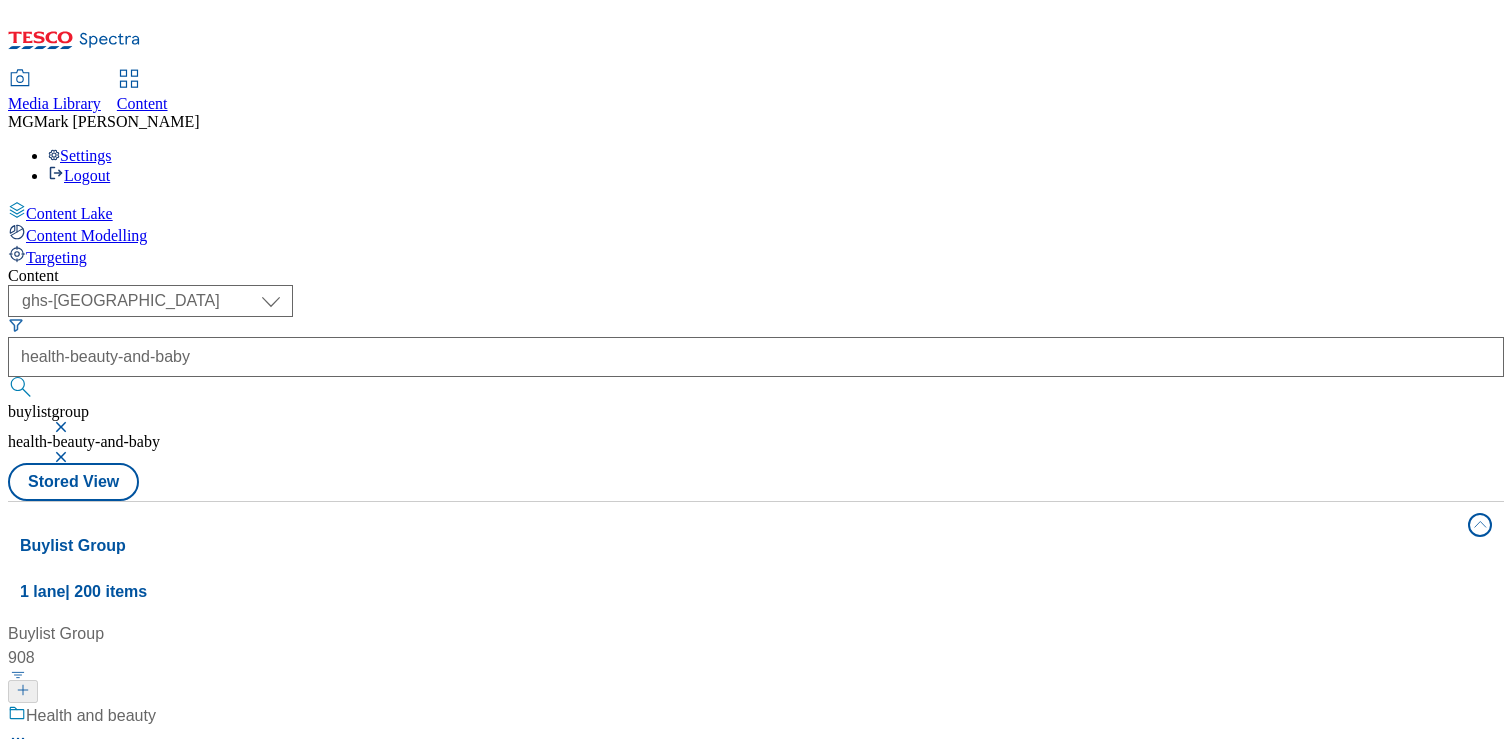 click on "/ health-beauty" at bounding box center [266, 792] 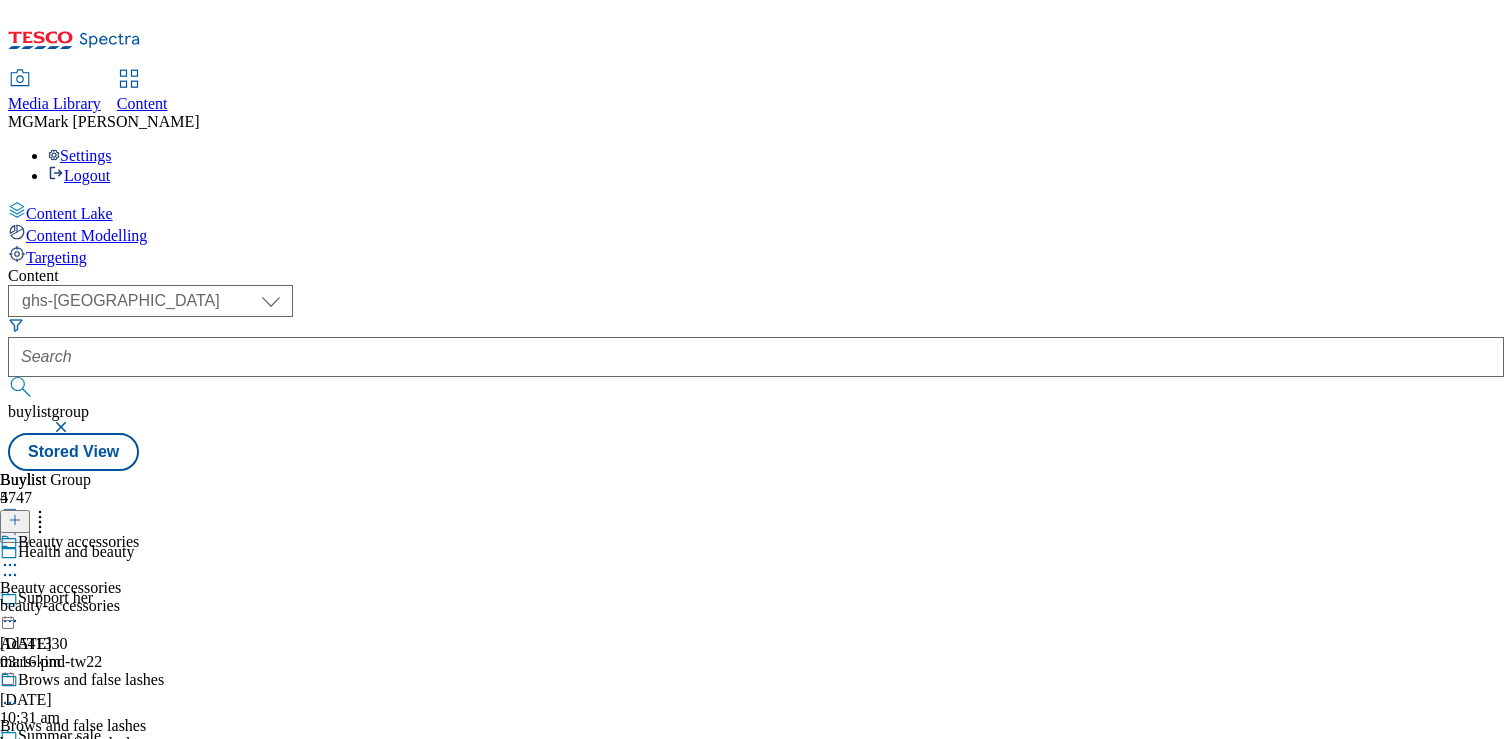 click on "beauty-accessories" at bounding box center [91, 606] 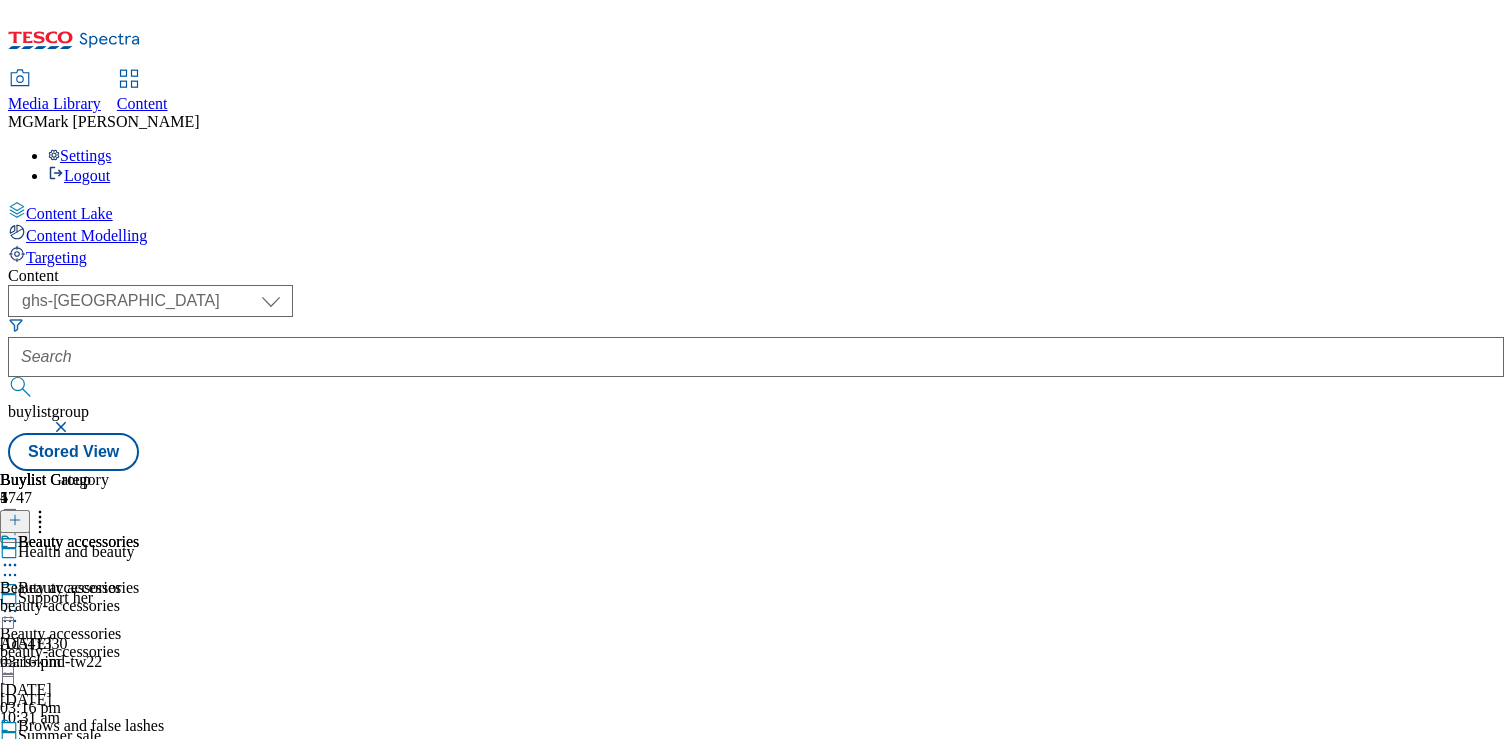 scroll, scrollTop: 0, scrollLeft: 0, axis: both 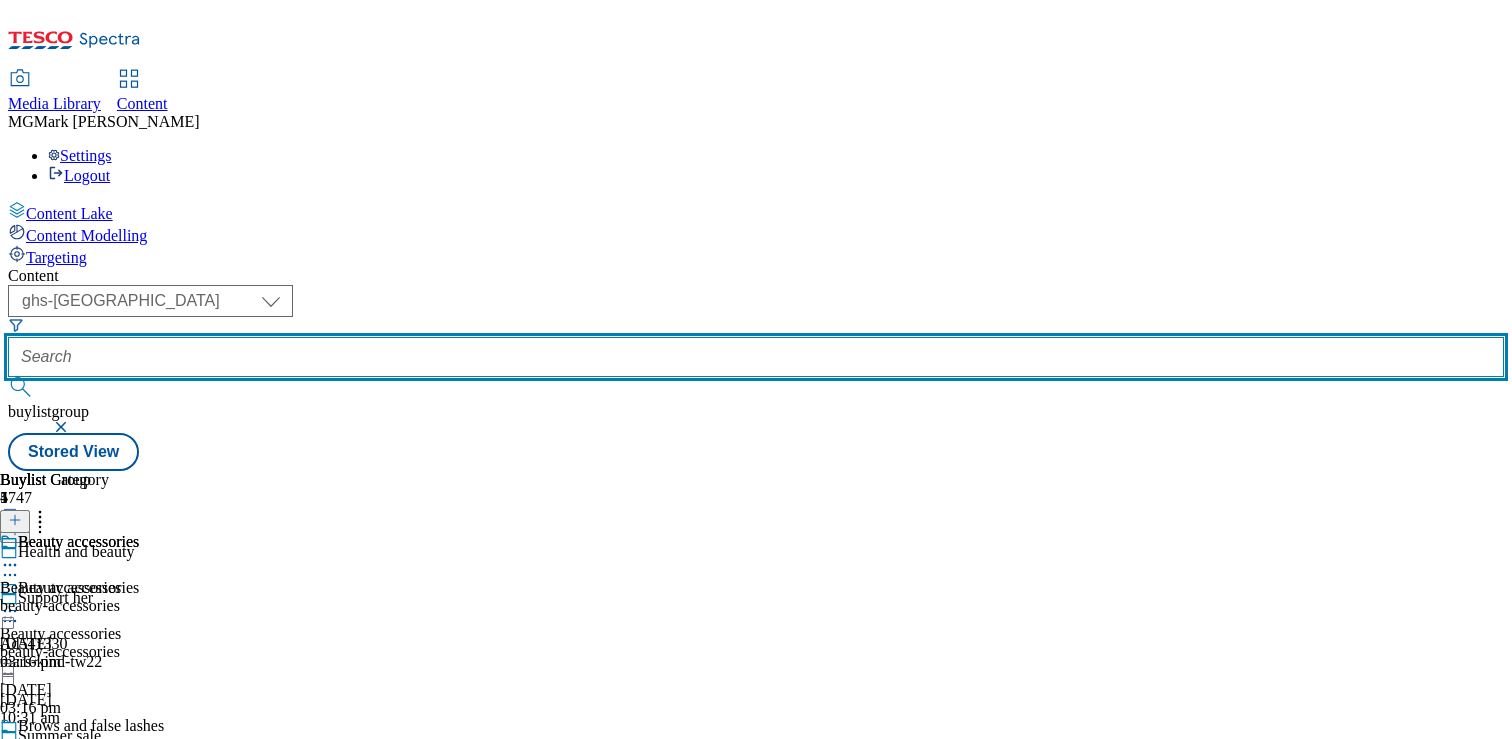 click at bounding box center [756, 357] 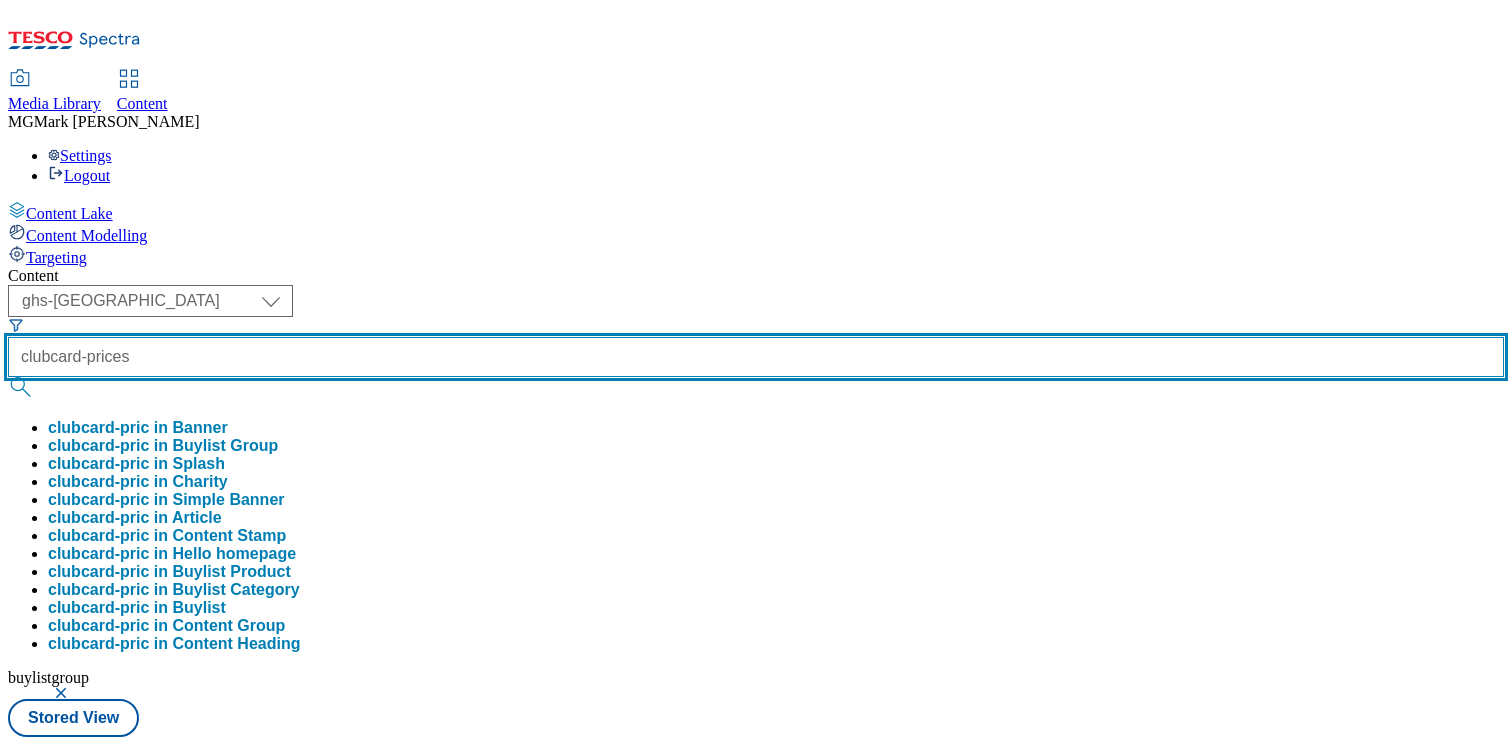 type on "clubcard-prices" 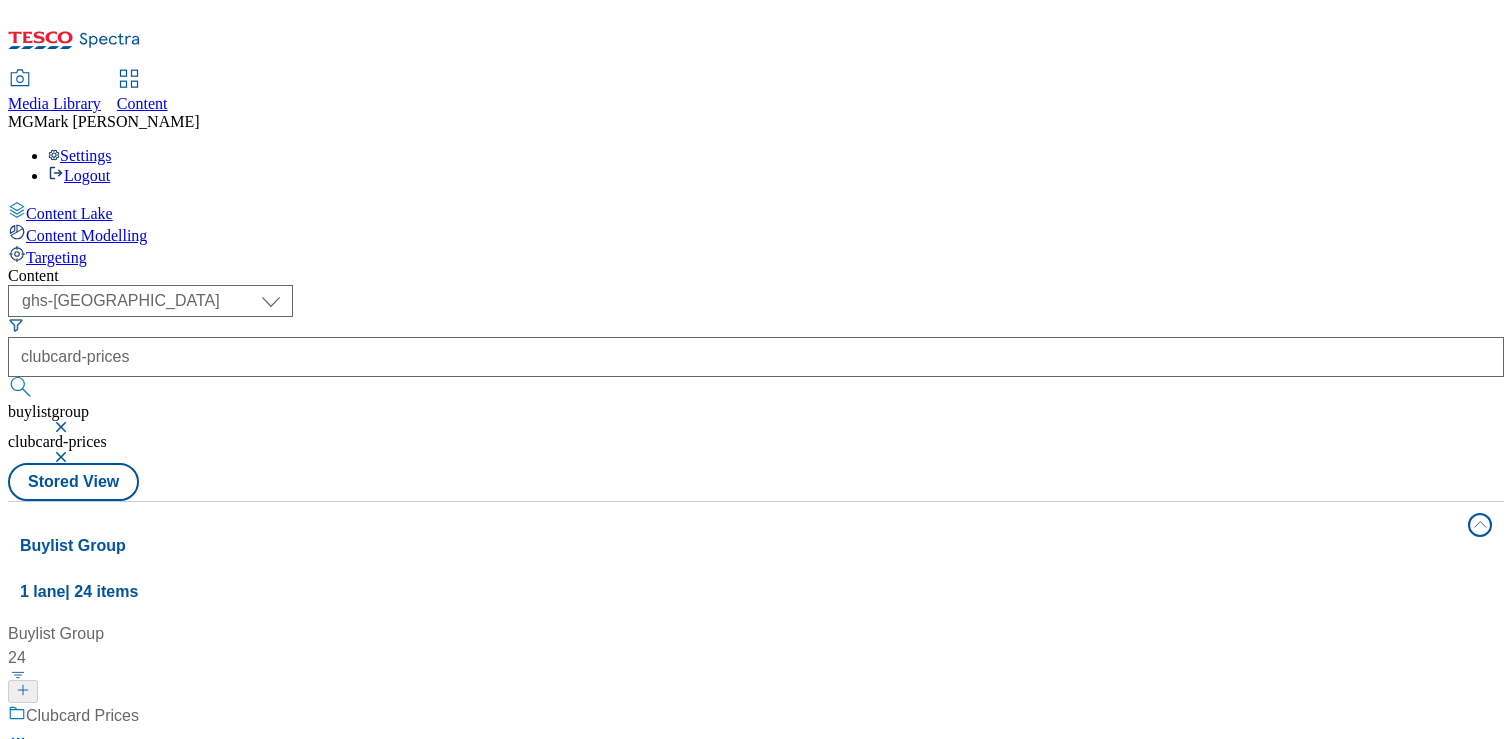 click on "/ clubcard-prices" at bounding box center (154, 792) 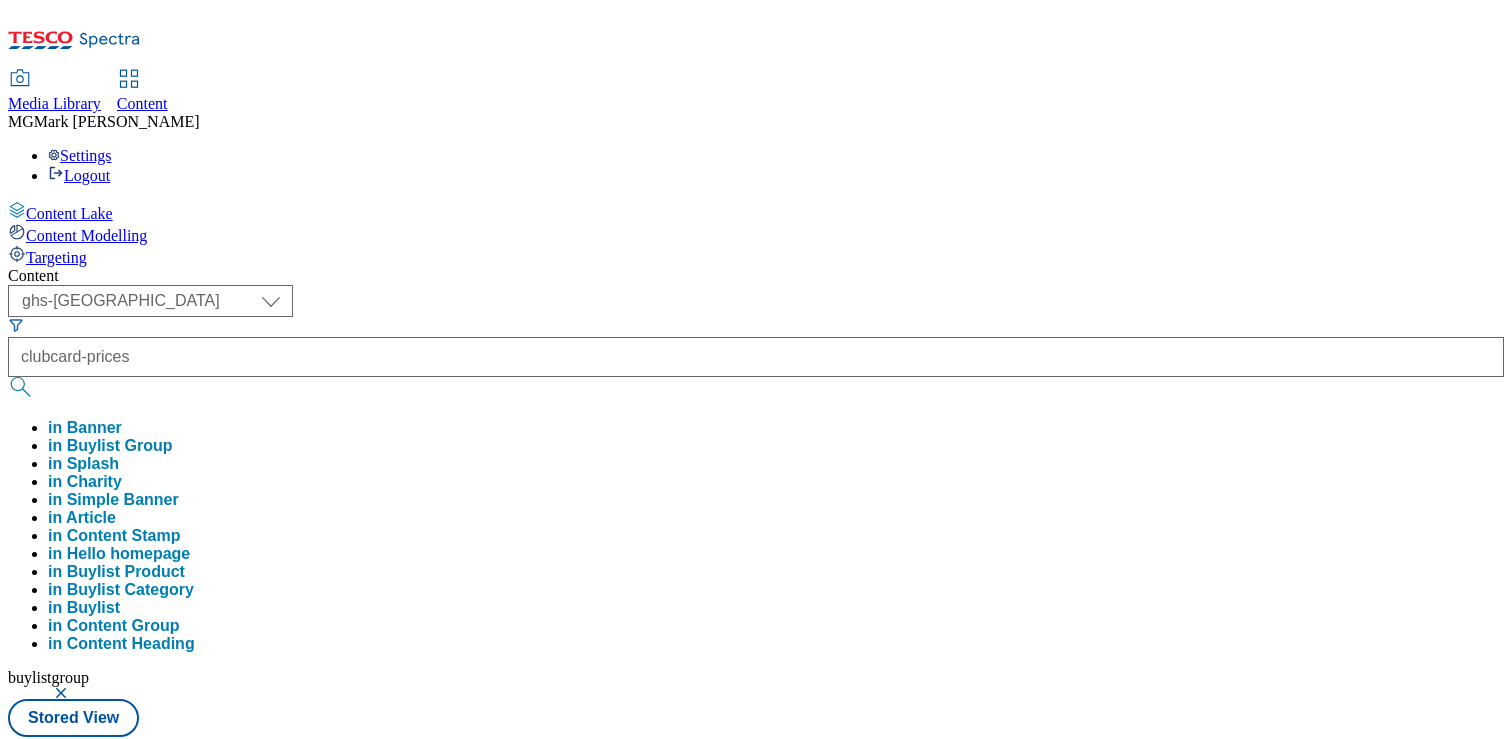 type 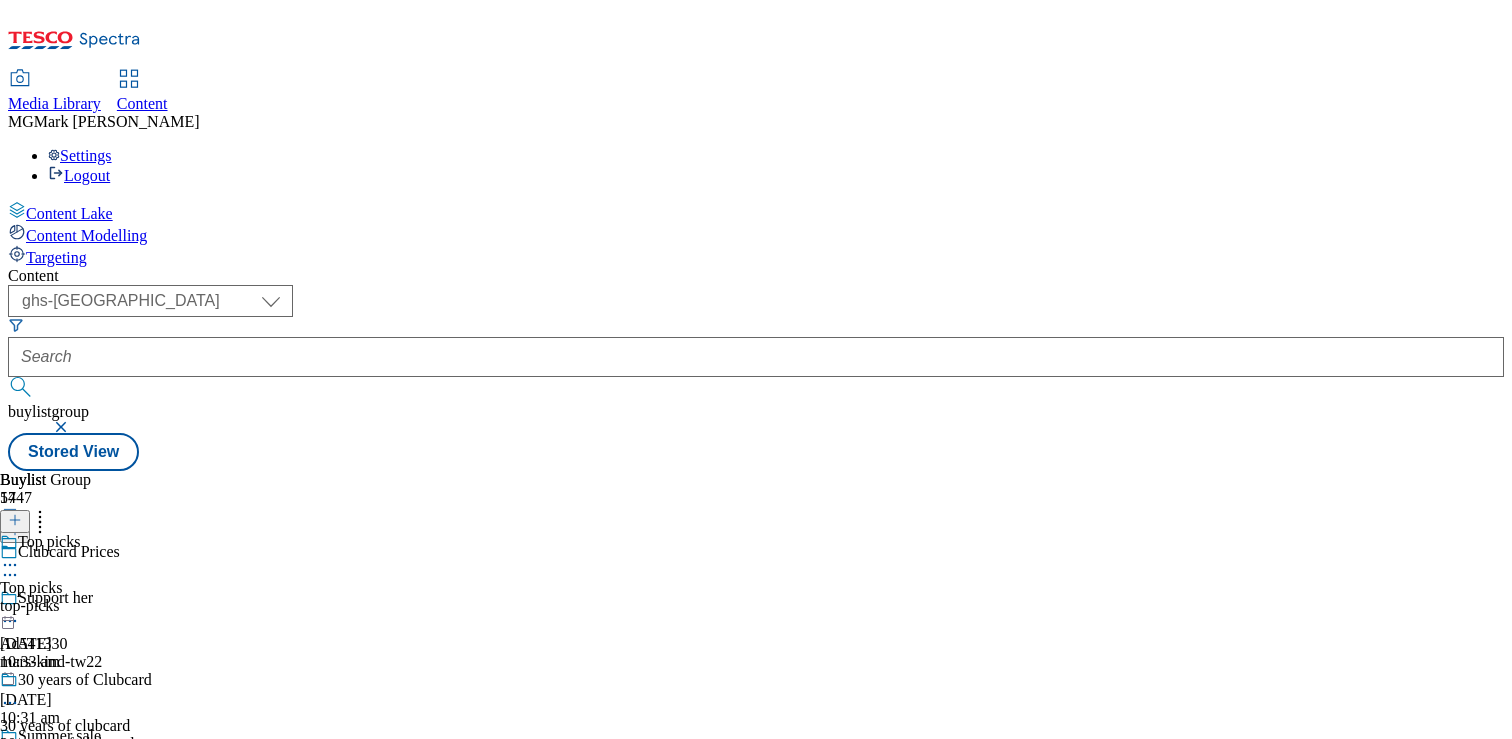 scroll, scrollTop: 1671, scrollLeft: 0, axis: vertical 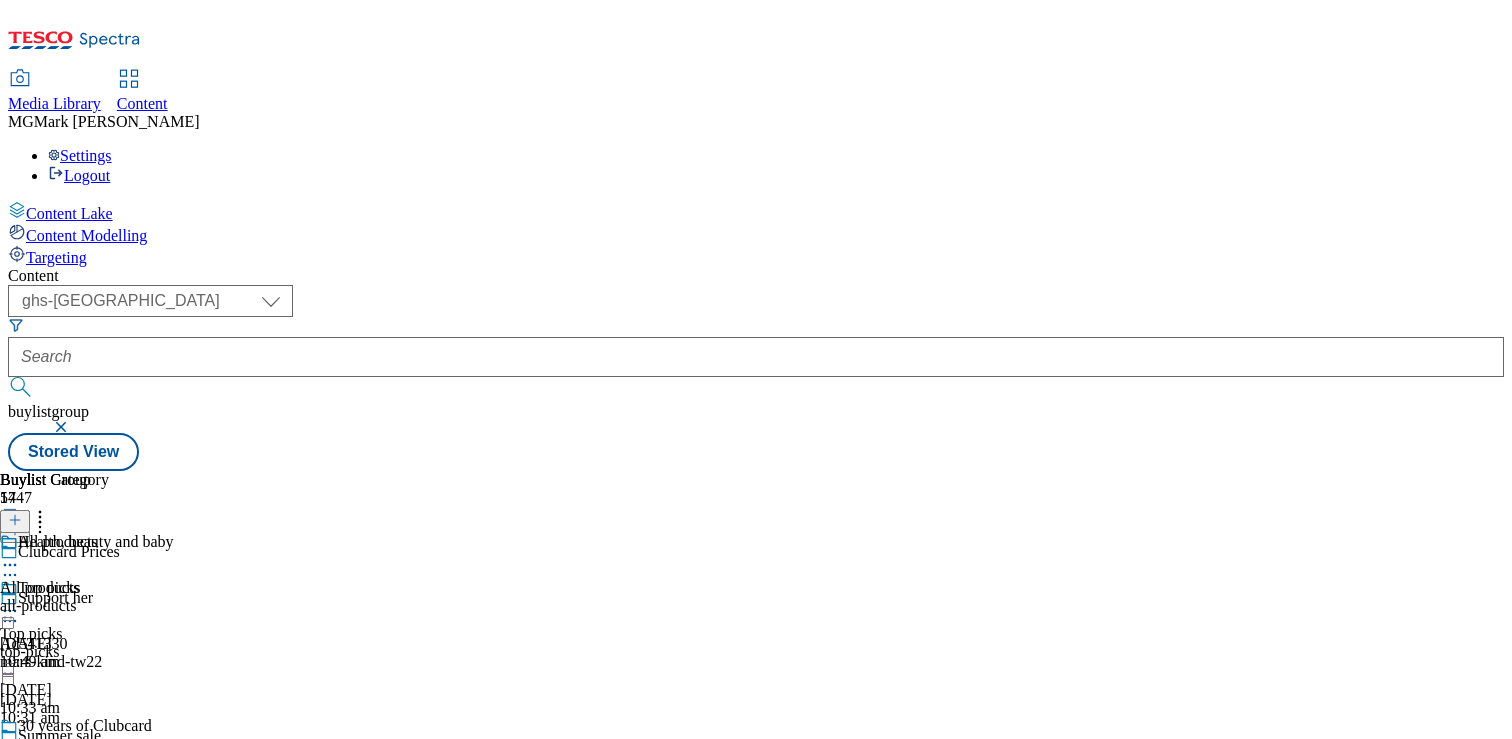 click on "all-products" at bounding box center (54, 606) 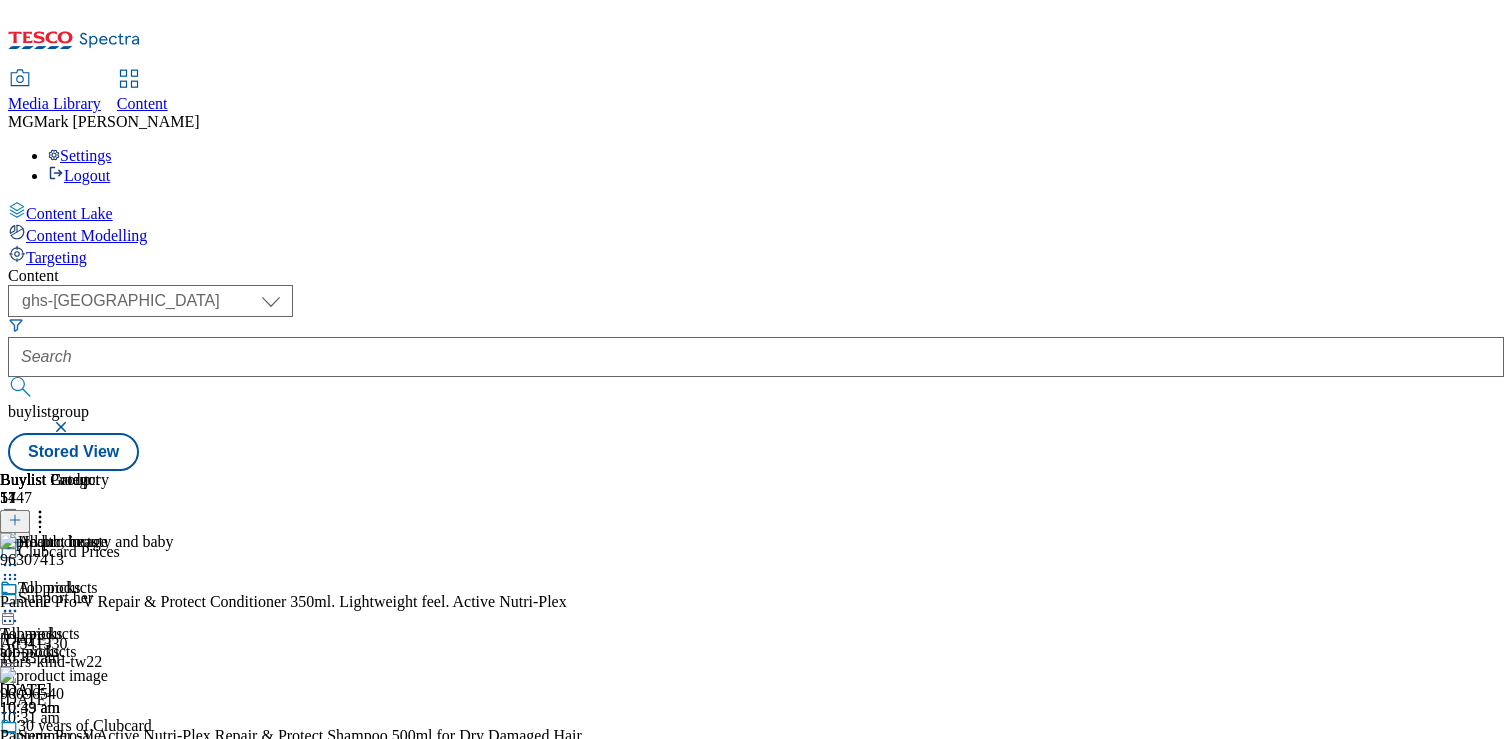 scroll, scrollTop: 0, scrollLeft: 263, axis: horizontal 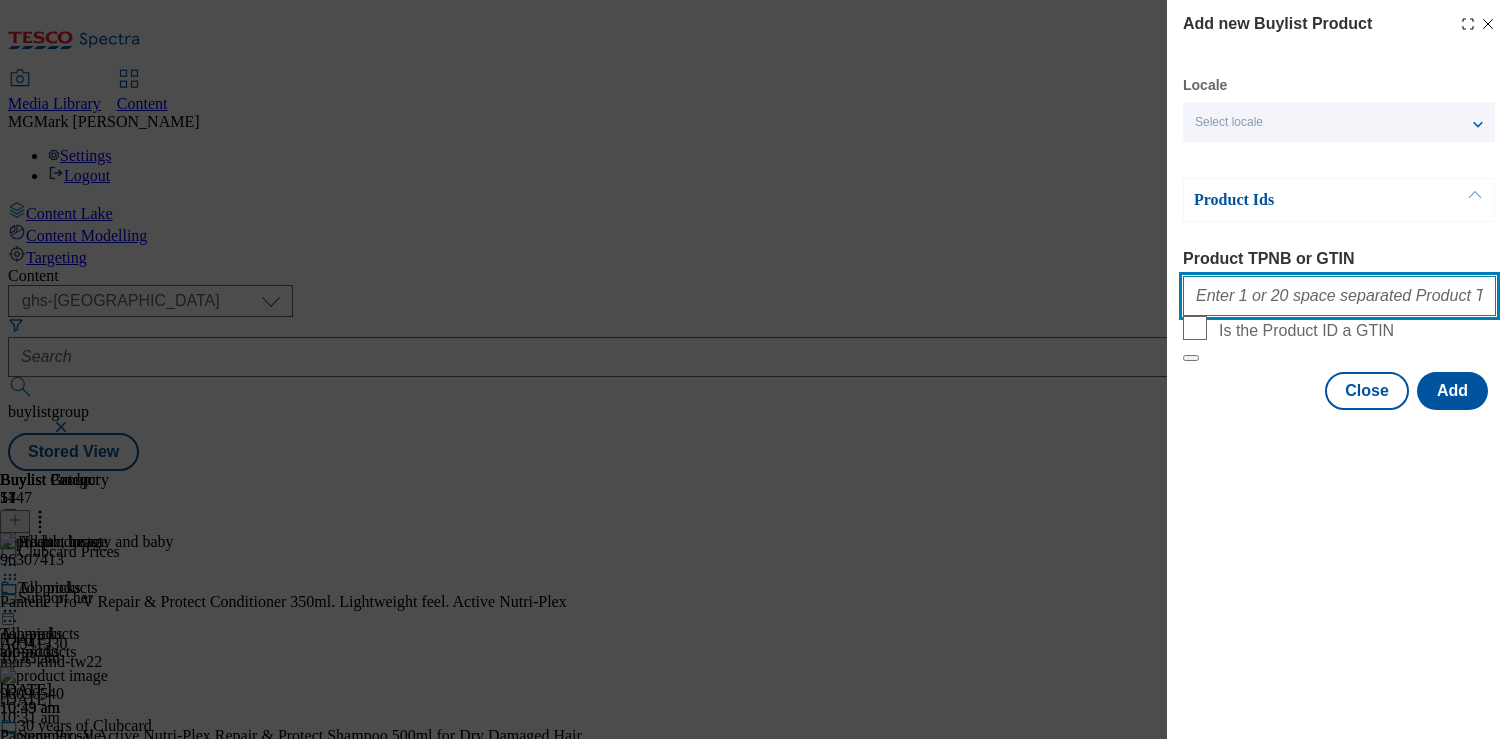 click on "Product TPNB or GTIN" at bounding box center [1339, 296] 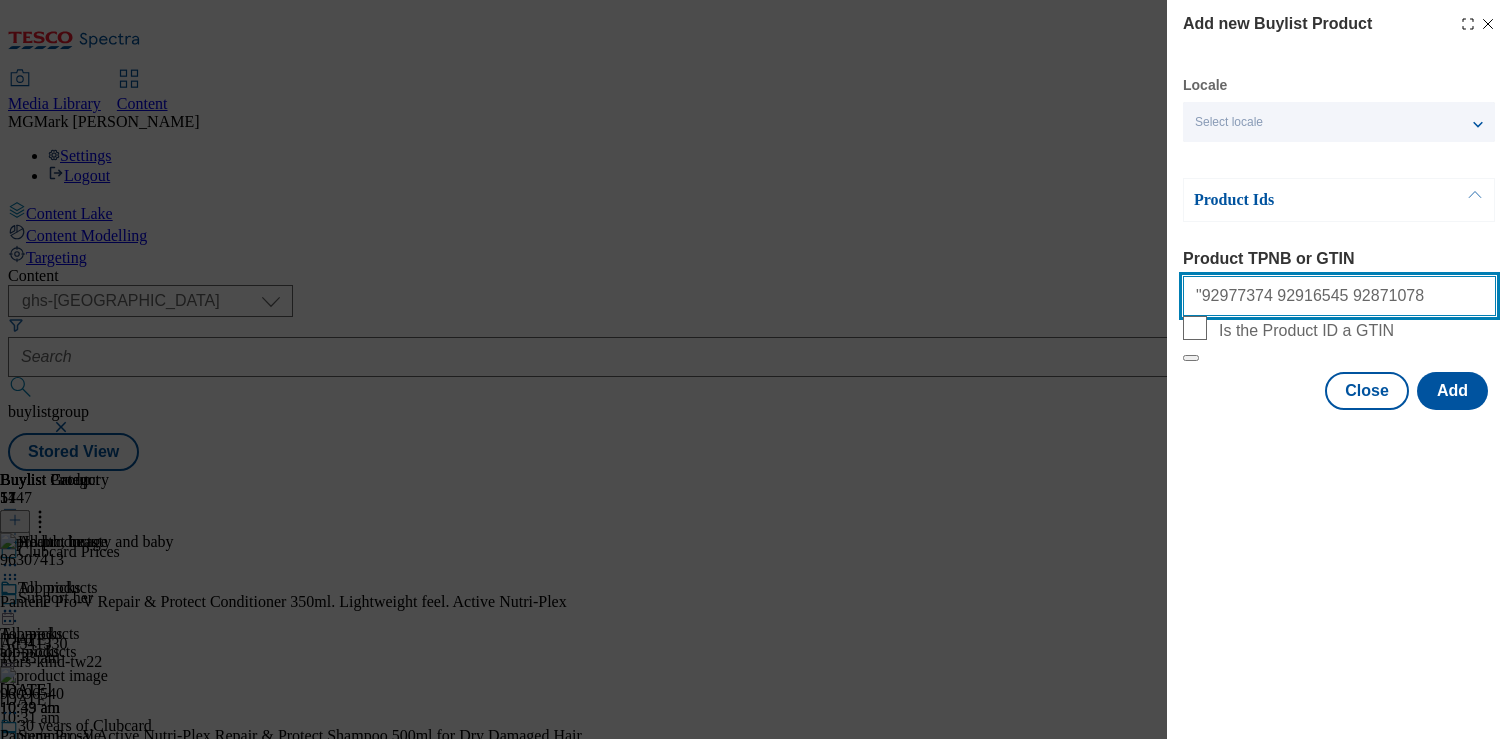 click on ""92977374 92916545 92871078" at bounding box center (1339, 296) 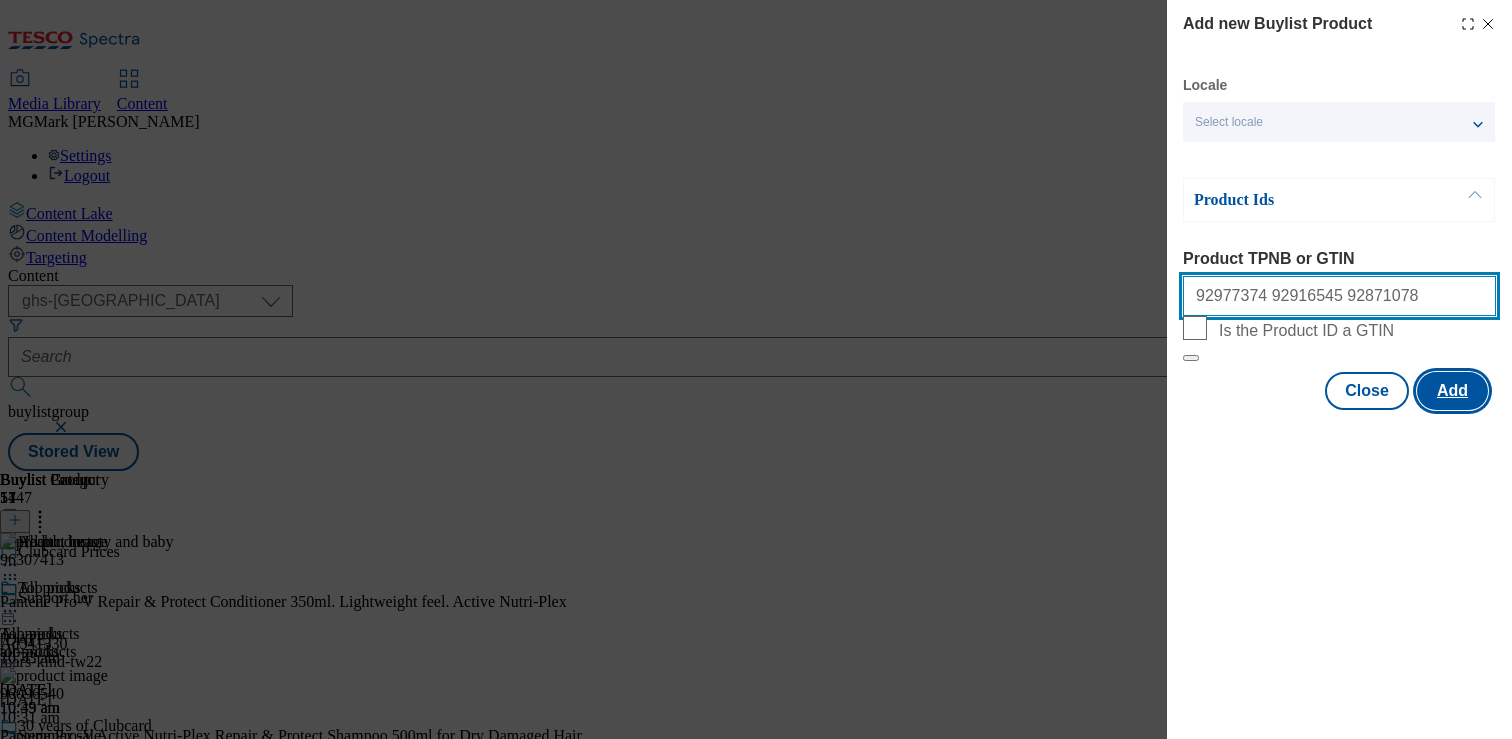 type on "92977374 92916545 92871078" 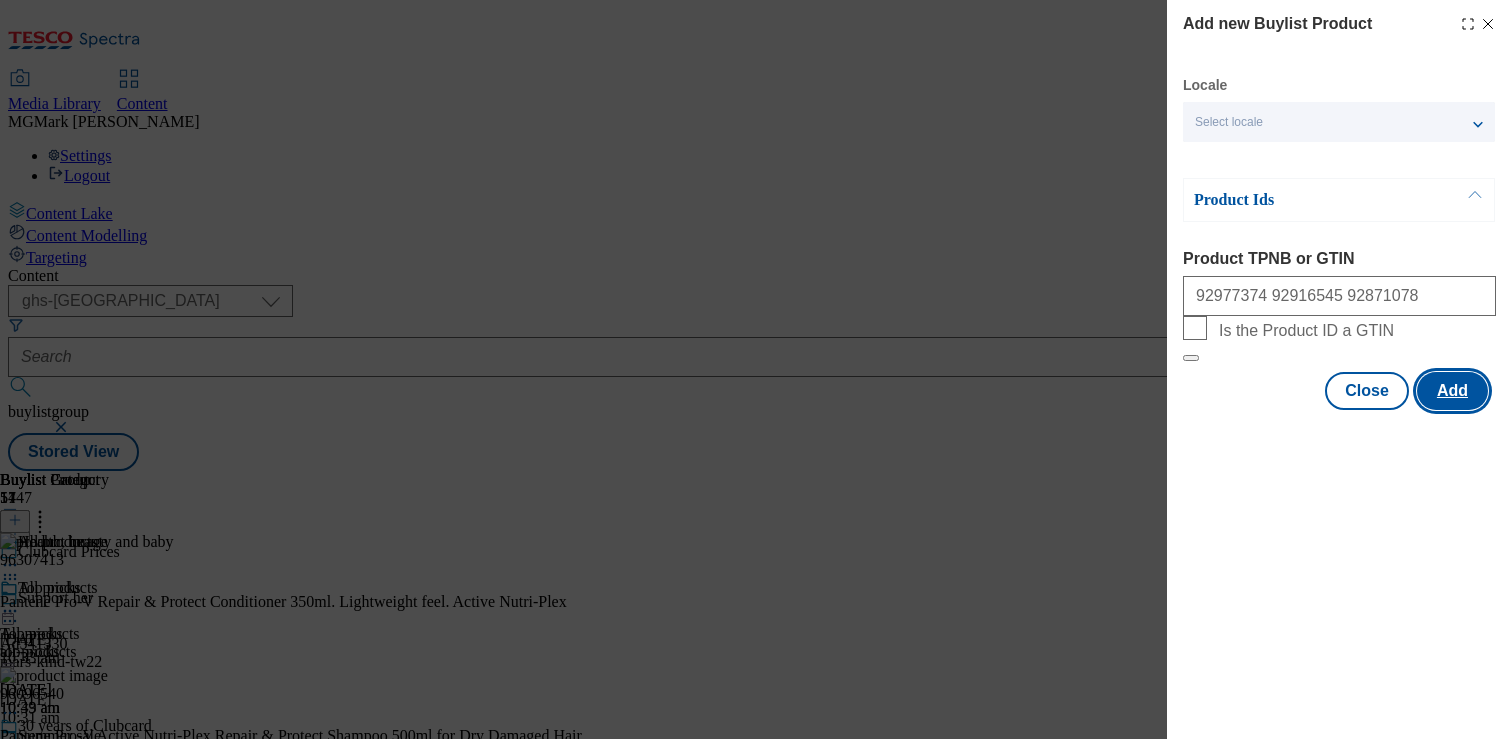 click on "Add" at bounding box center [1452, 391] 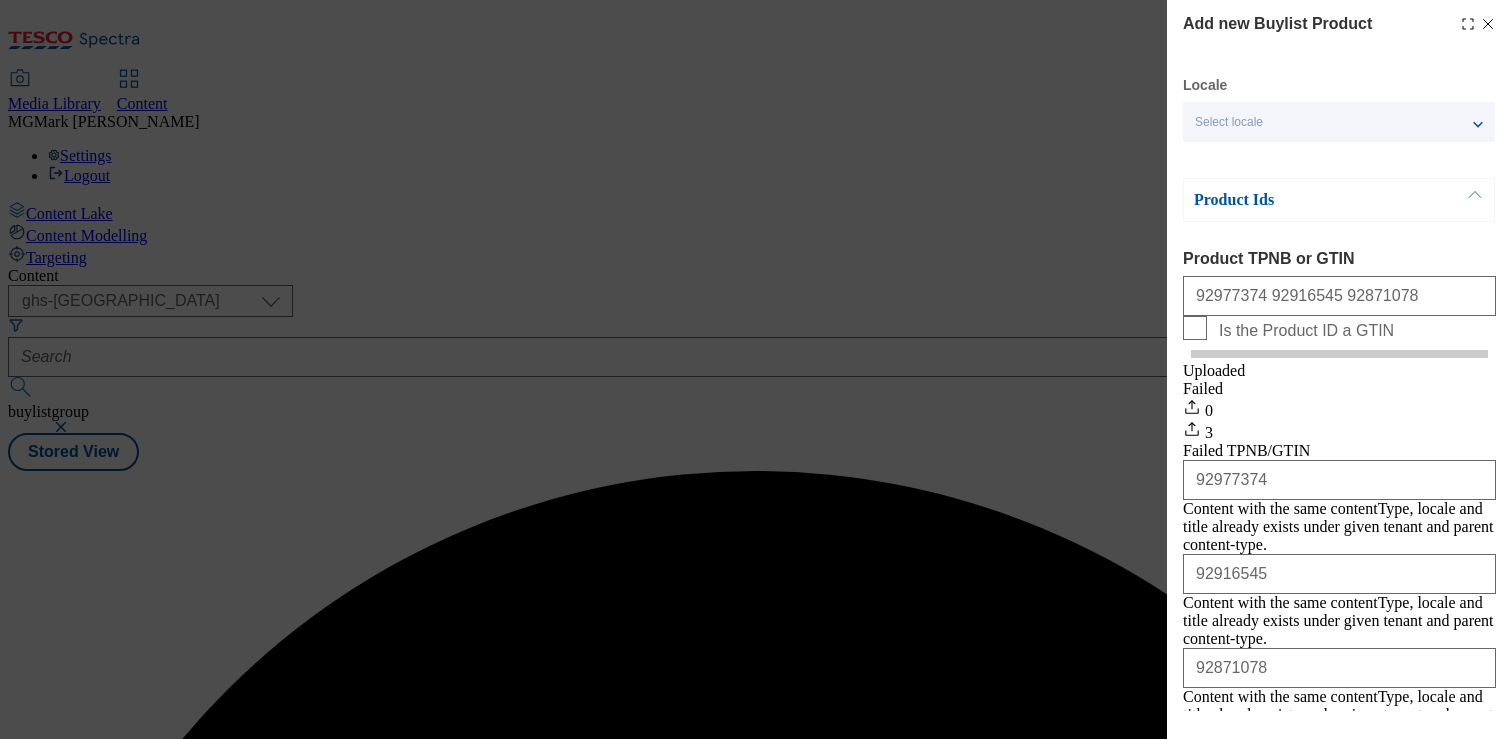 scroll, scrollTop: 0, scrollLeft: 0, axis: both 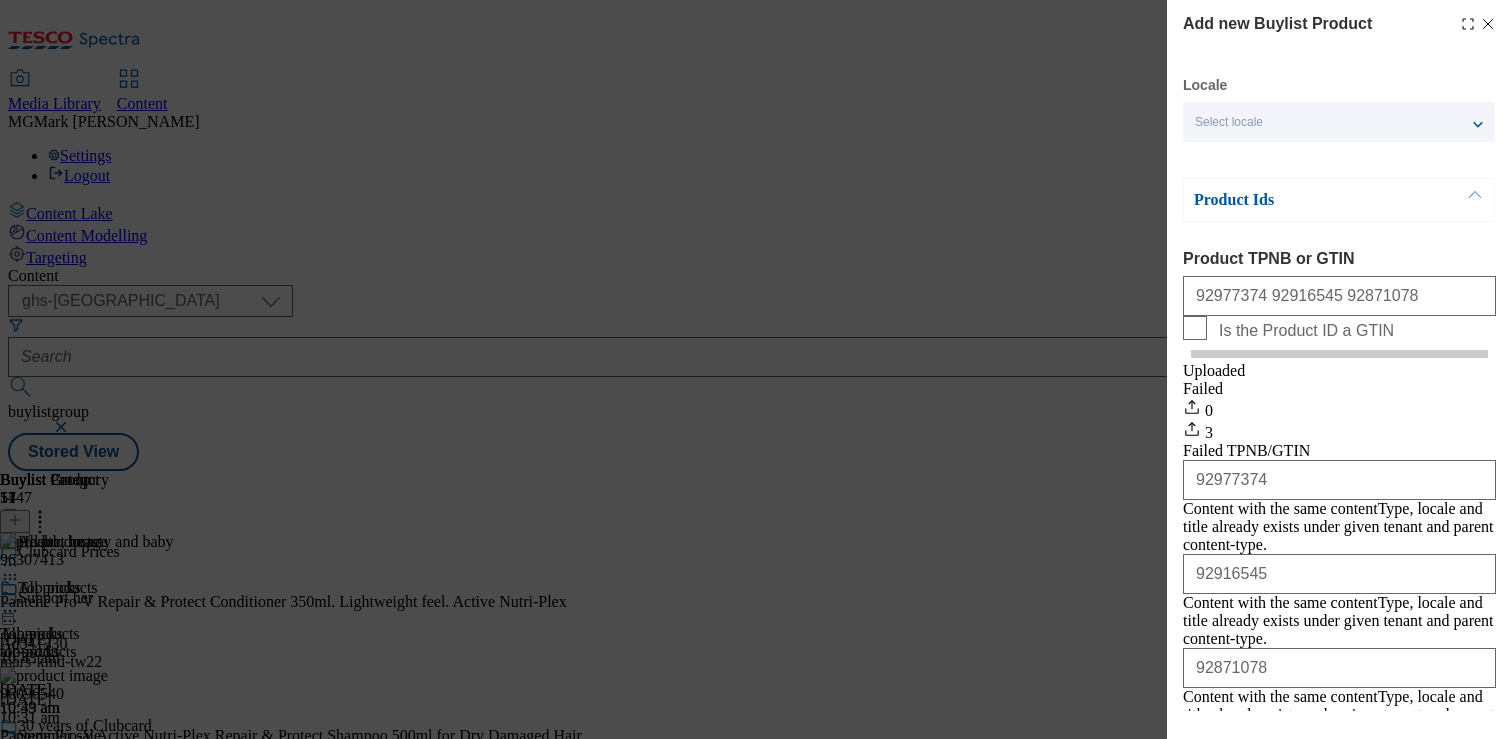 click on "Add new Buylist Product Locale   Select locale English Welsh Product Ids Product TPNB or GTIN 92977374 92916545 92871078 Is the Product ID a GTIN Uploaded Failed   0     3 Failed TPNB/GTIN 92977374 Content with the same contentType, locale and title already exists under given tenant and parent content-type. 92916545 Content with the same contentType, locale and title already exists under given tenant and parent content-type. 92871078 Content with the same contentType, locale and title already exists under given tenant and parent content-type. Close Add" at bounding box center (756, 369) 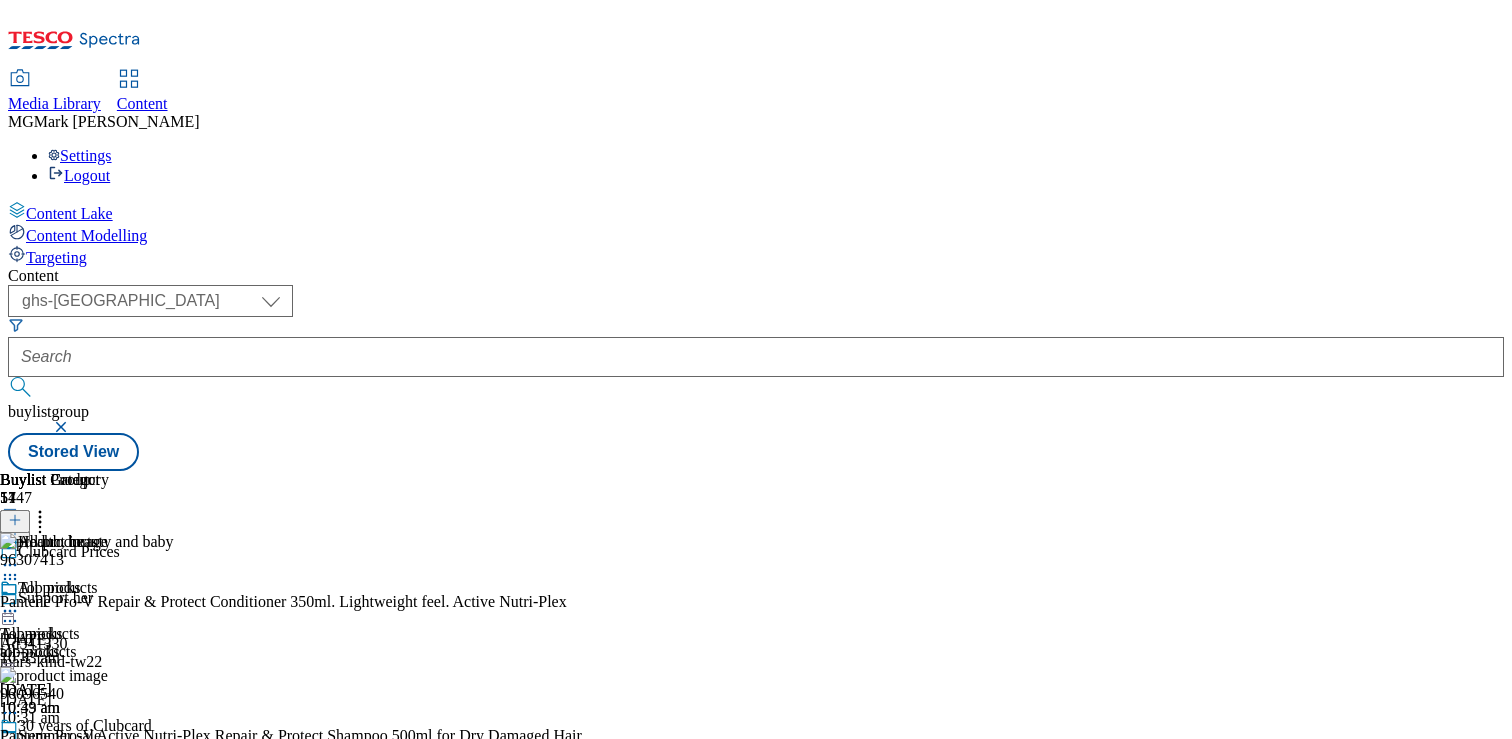 scroll, scrollTop: 0, scrollLeft: 263, axis: horizontal 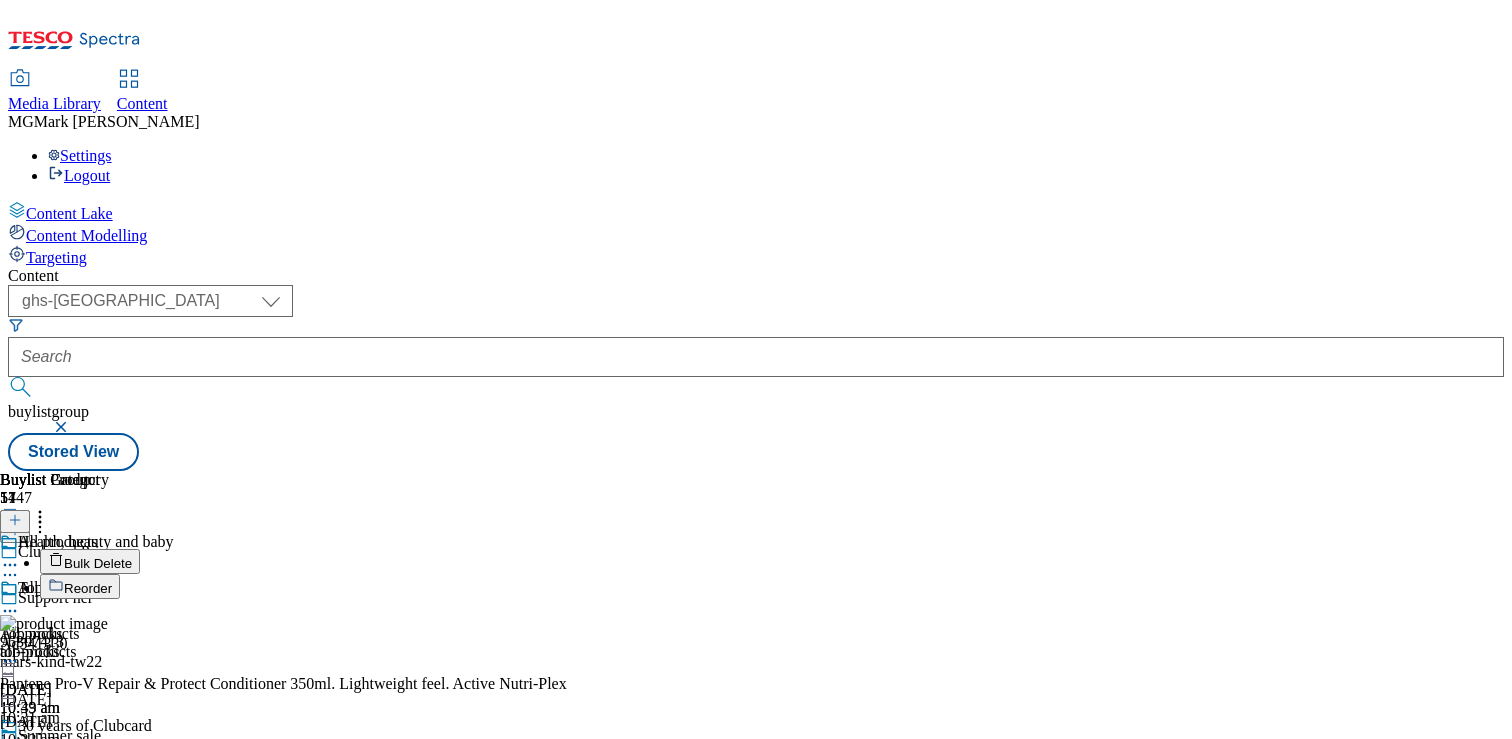 click on "Reorder" at bounding box center (88, 588) 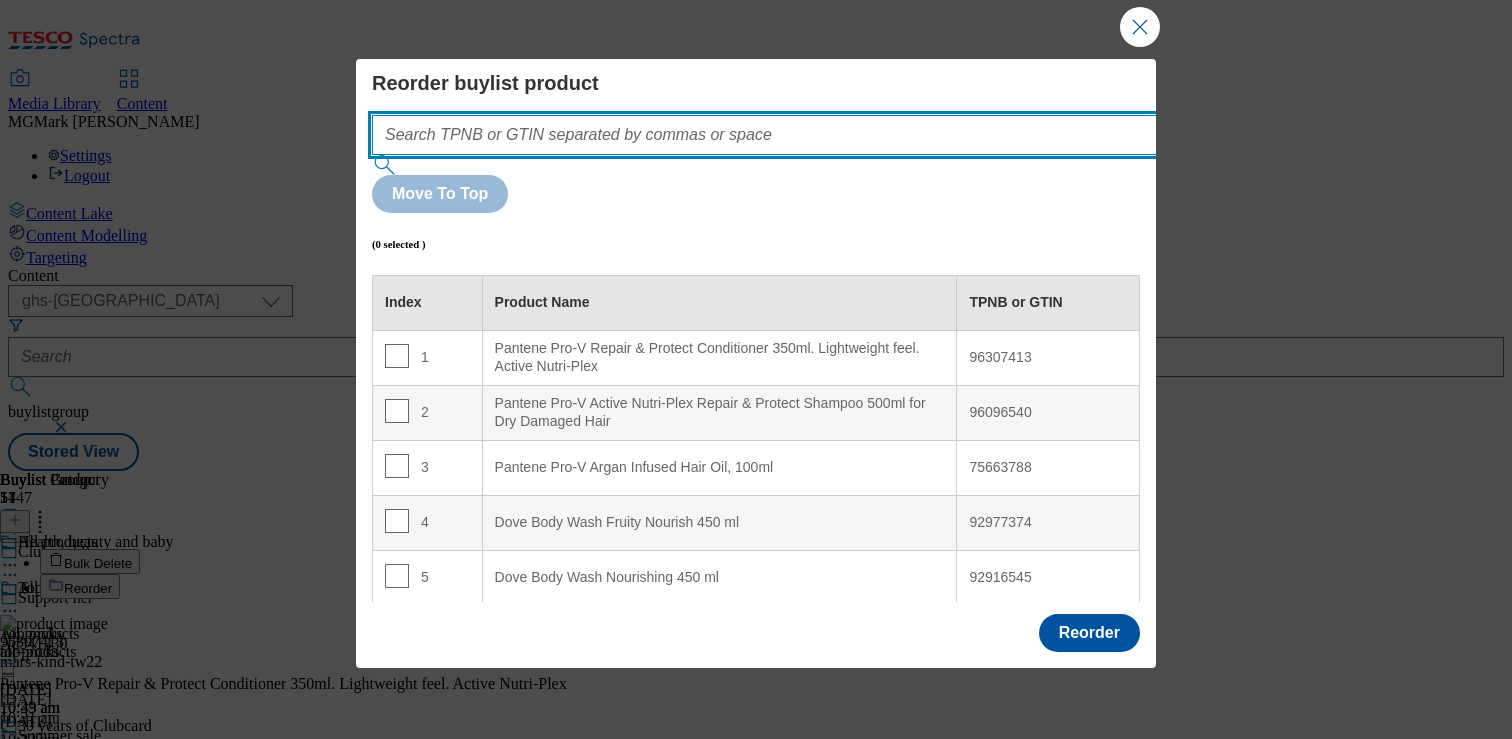 click at bounding box center (794, 135) 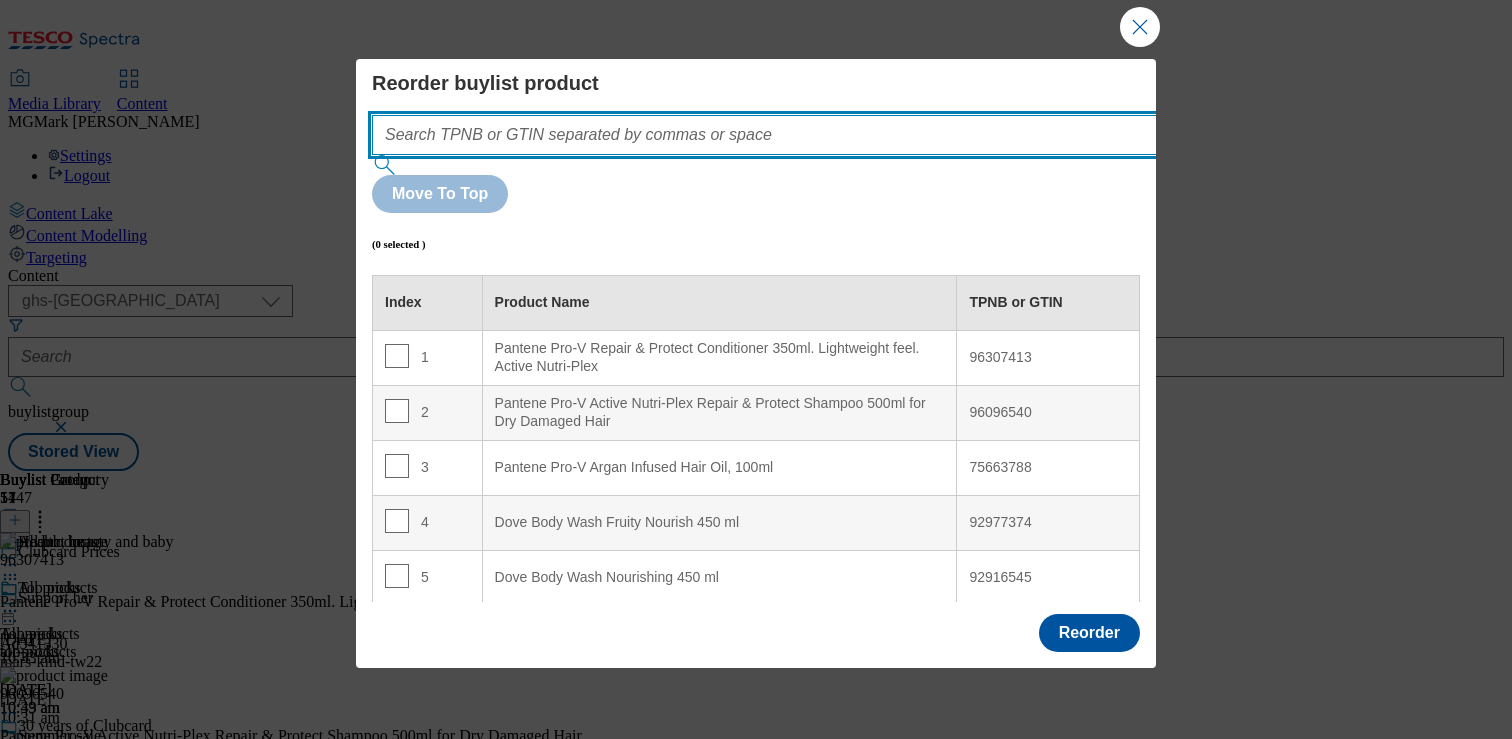 paste on ""92977374 92916545 92871078"" 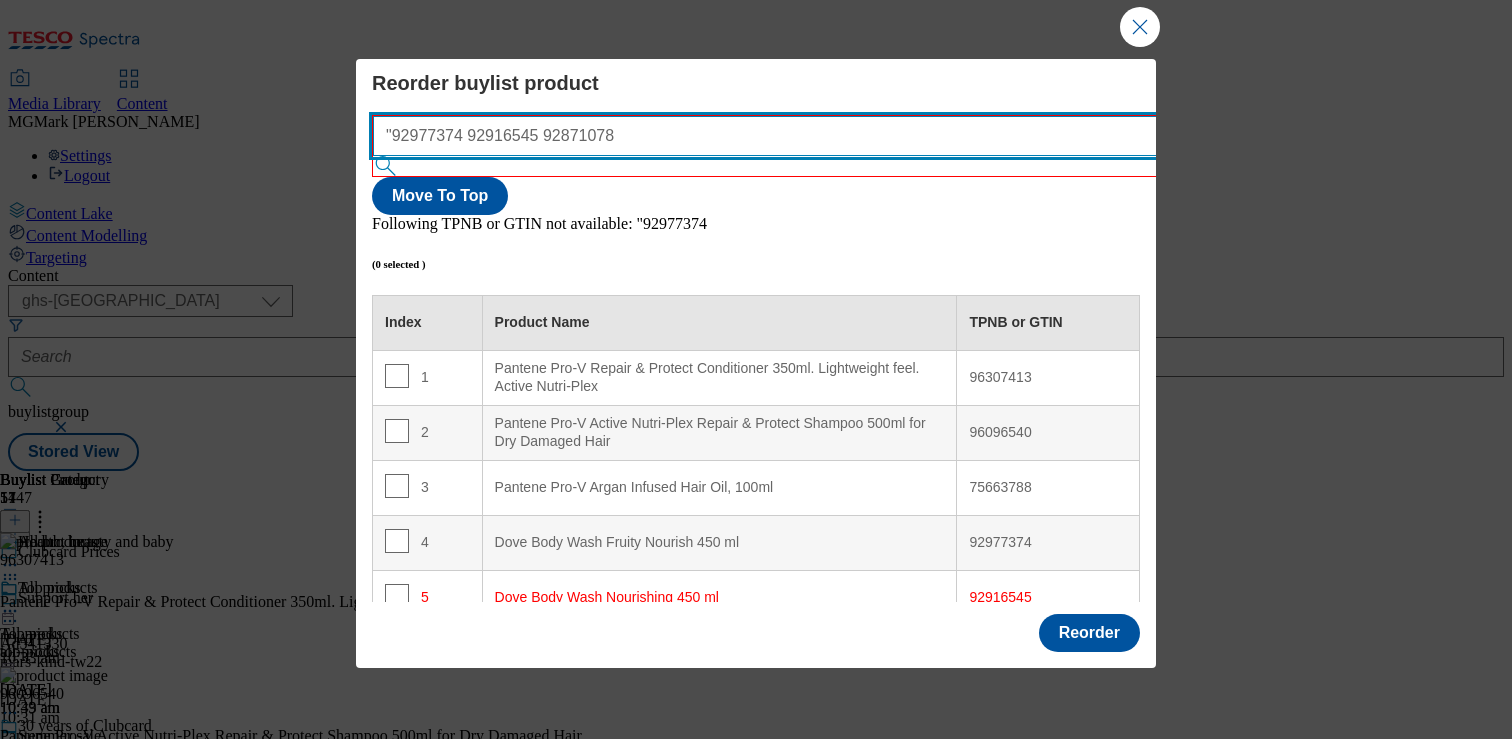 click on ""92977374 92916545 92871078" at bounding box center (795, 136) 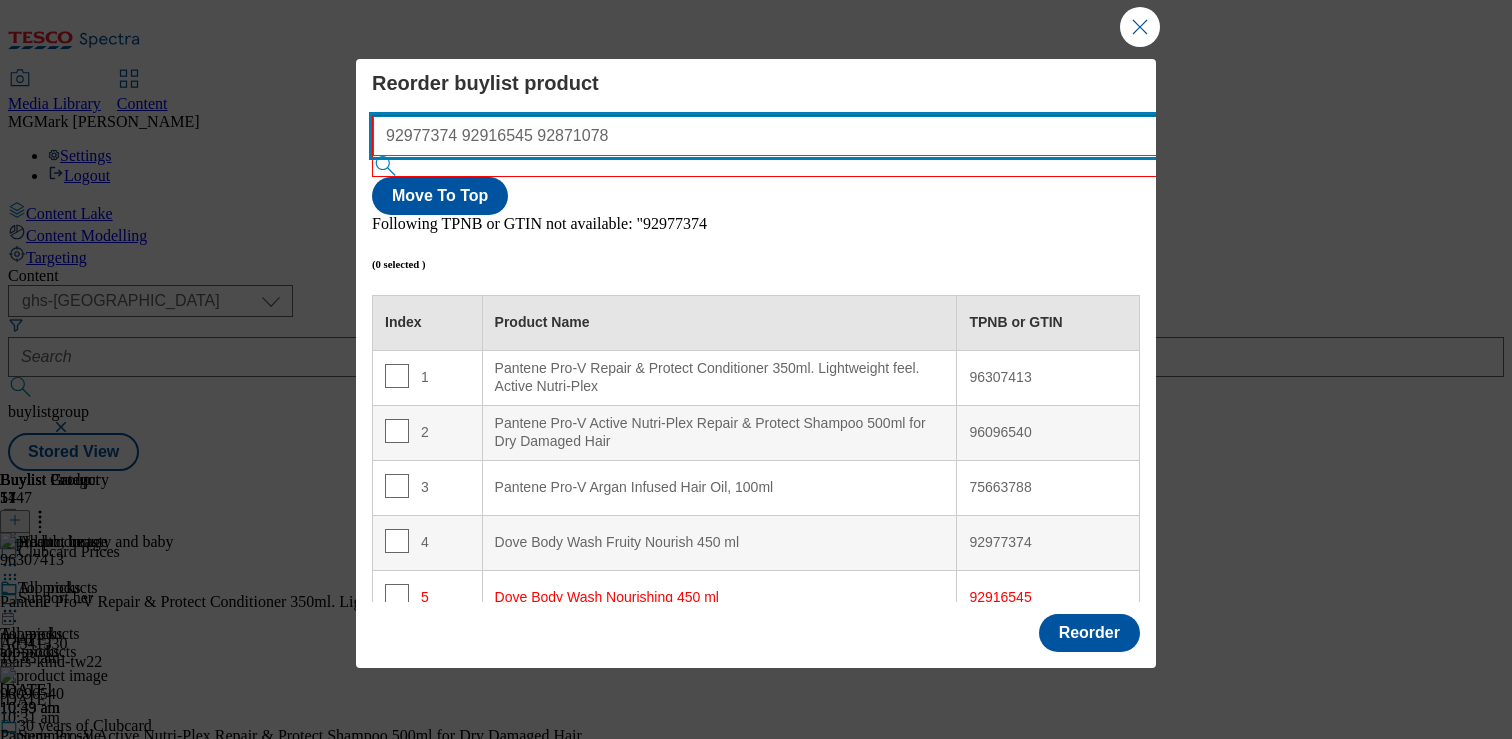 scroll, scrollTop: 81, scrollLeft: 0, axis: vertical 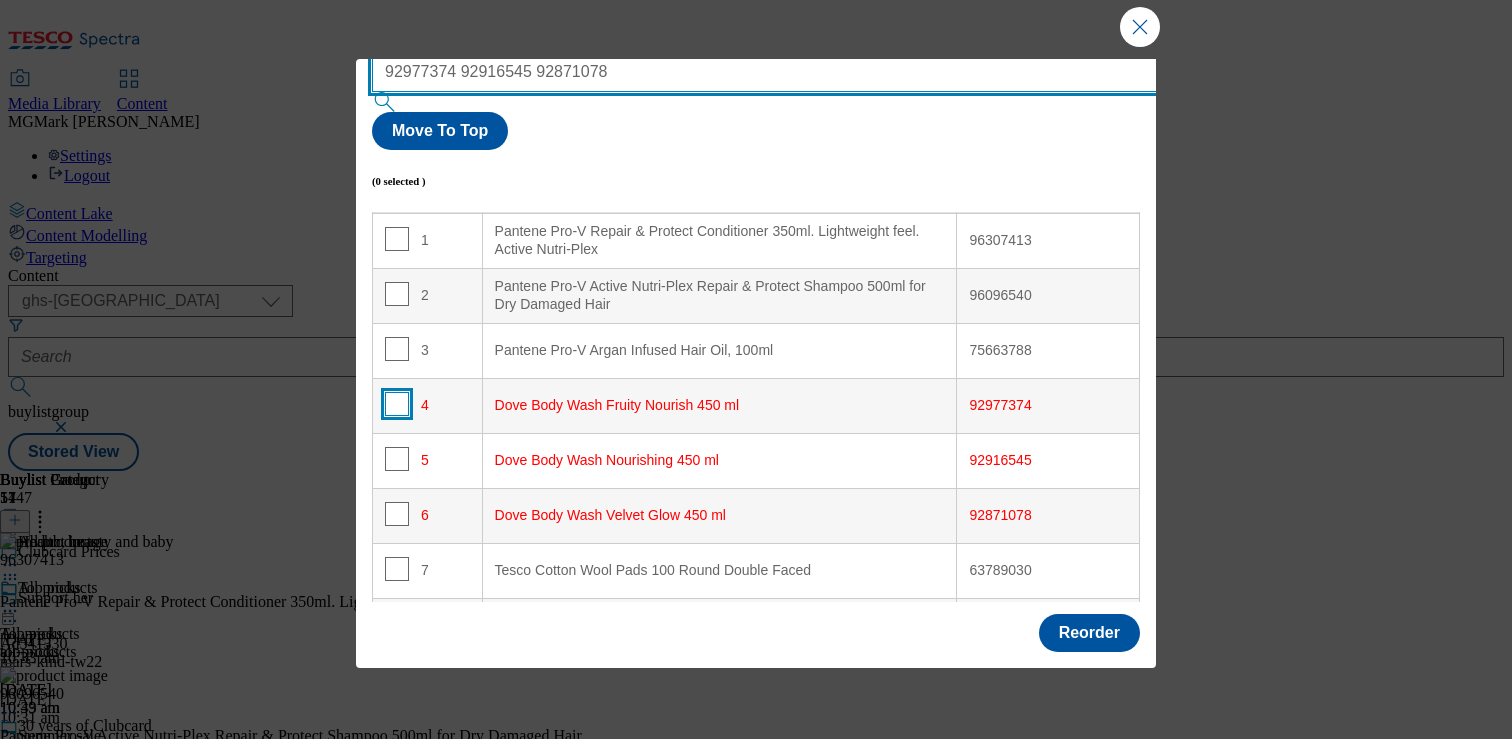type on "92977374 92916545 92871078" 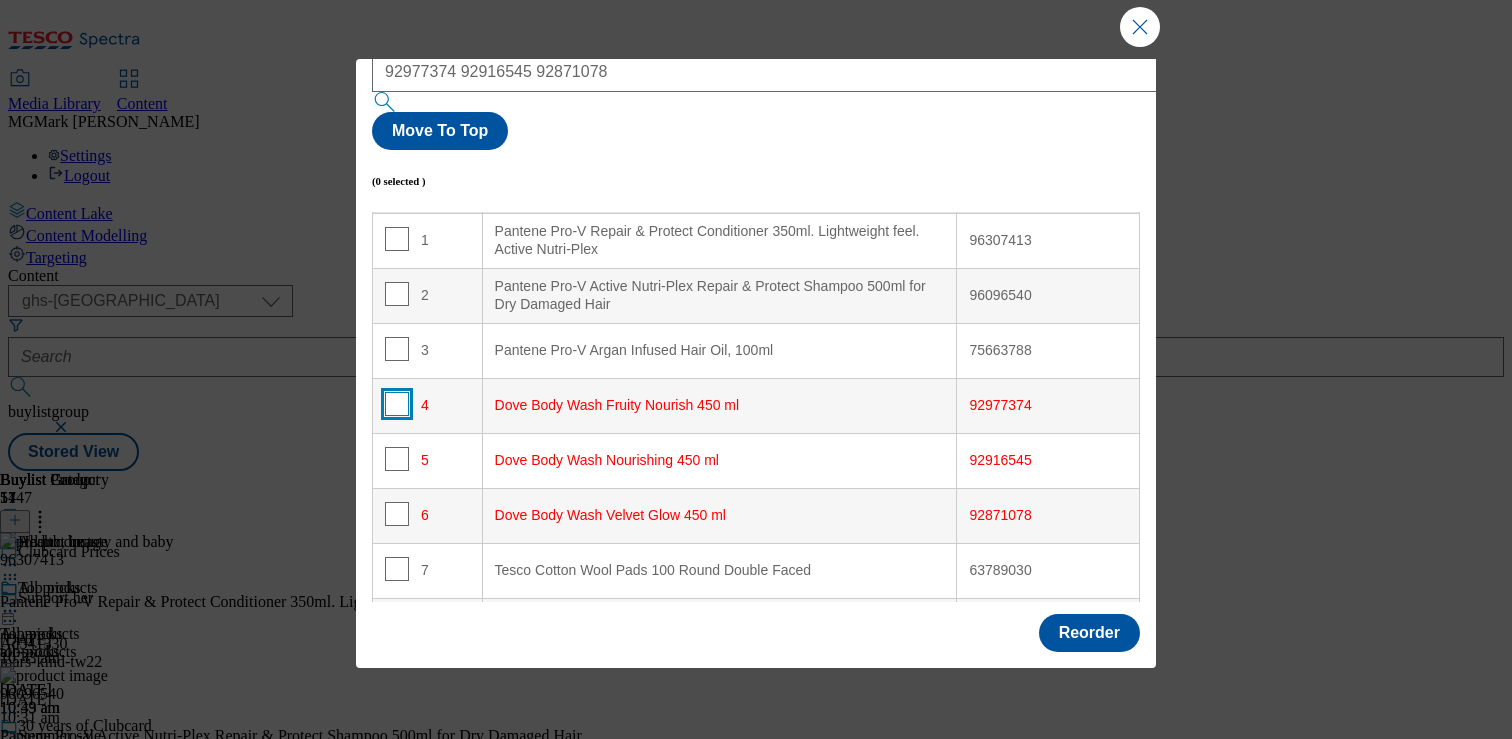 click at bounding box center [397, 404] 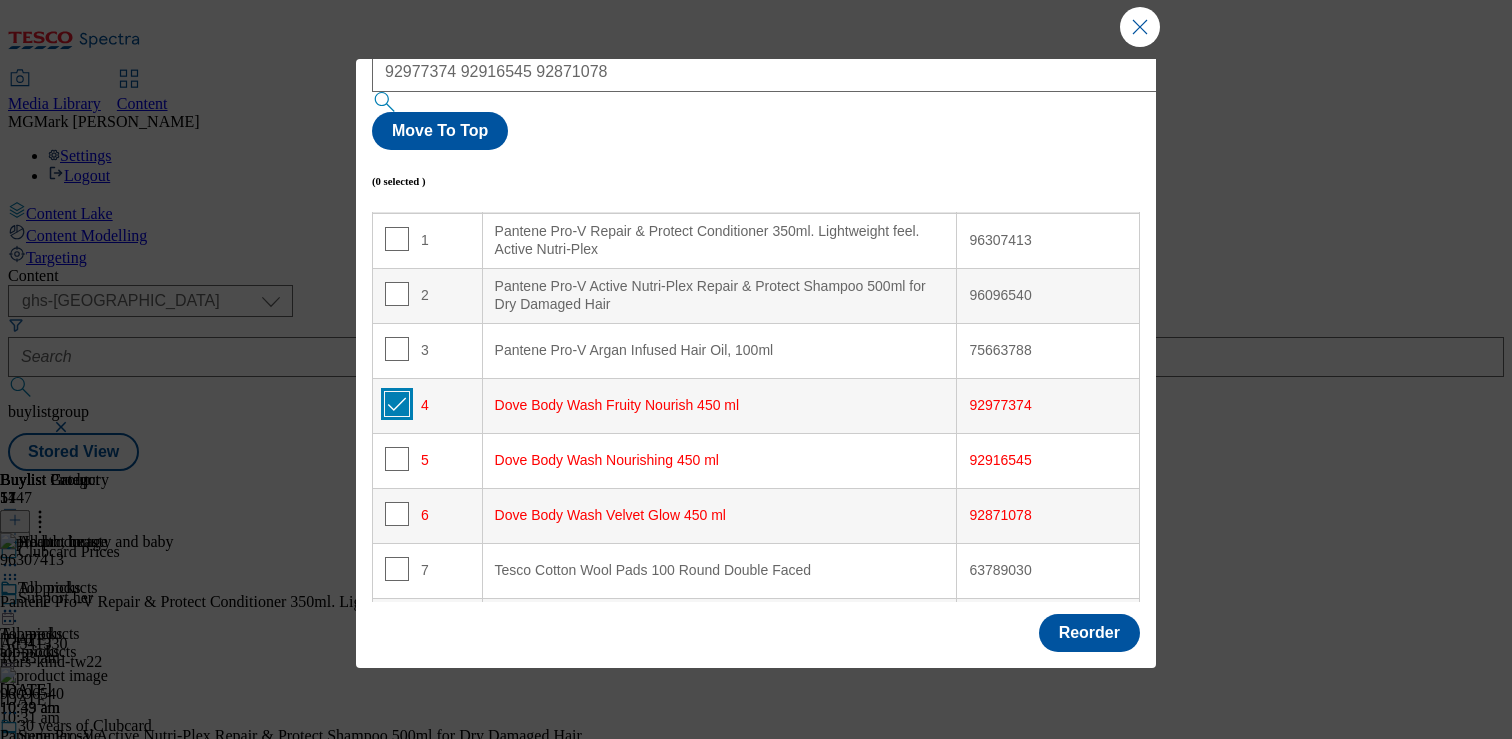 checkbox on "true" 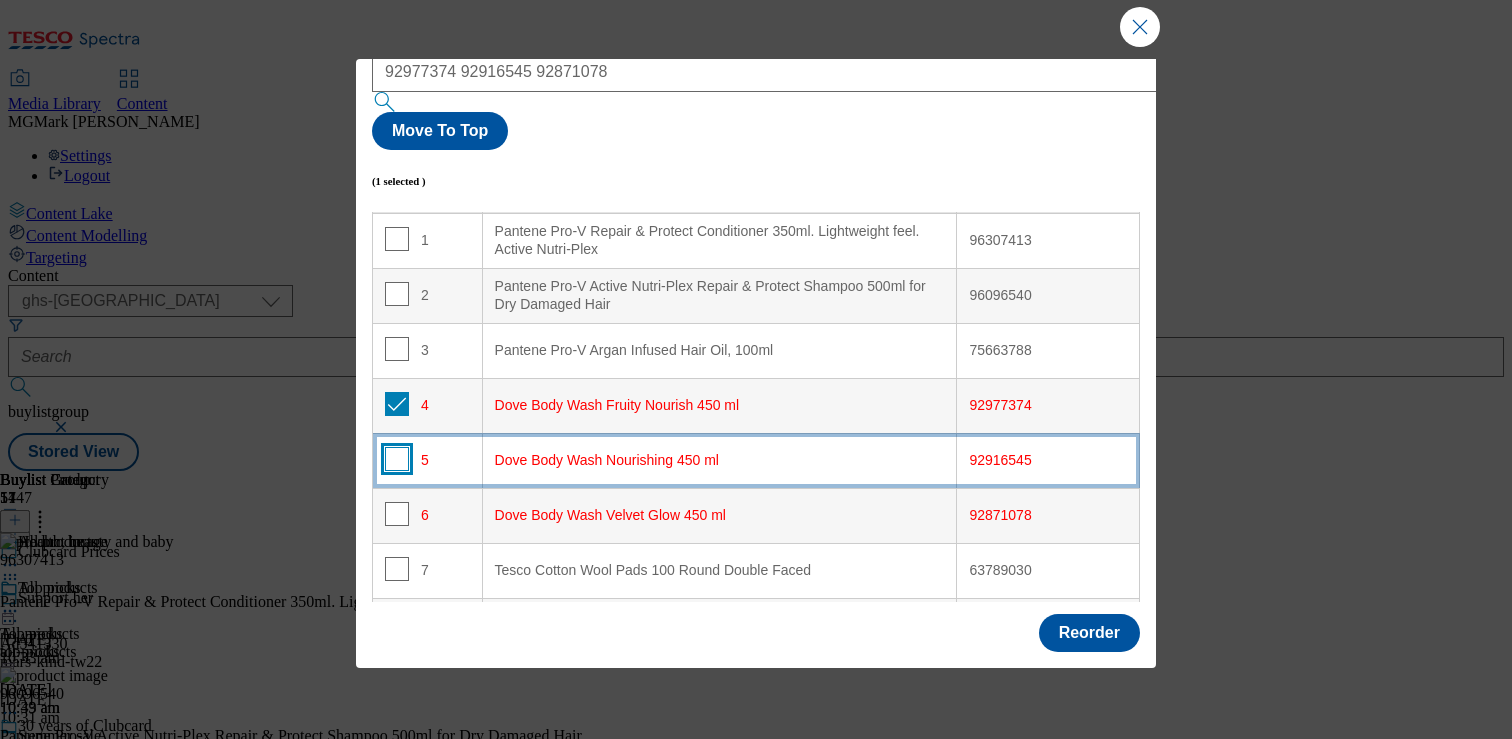 click at bounding box center (397, 459) 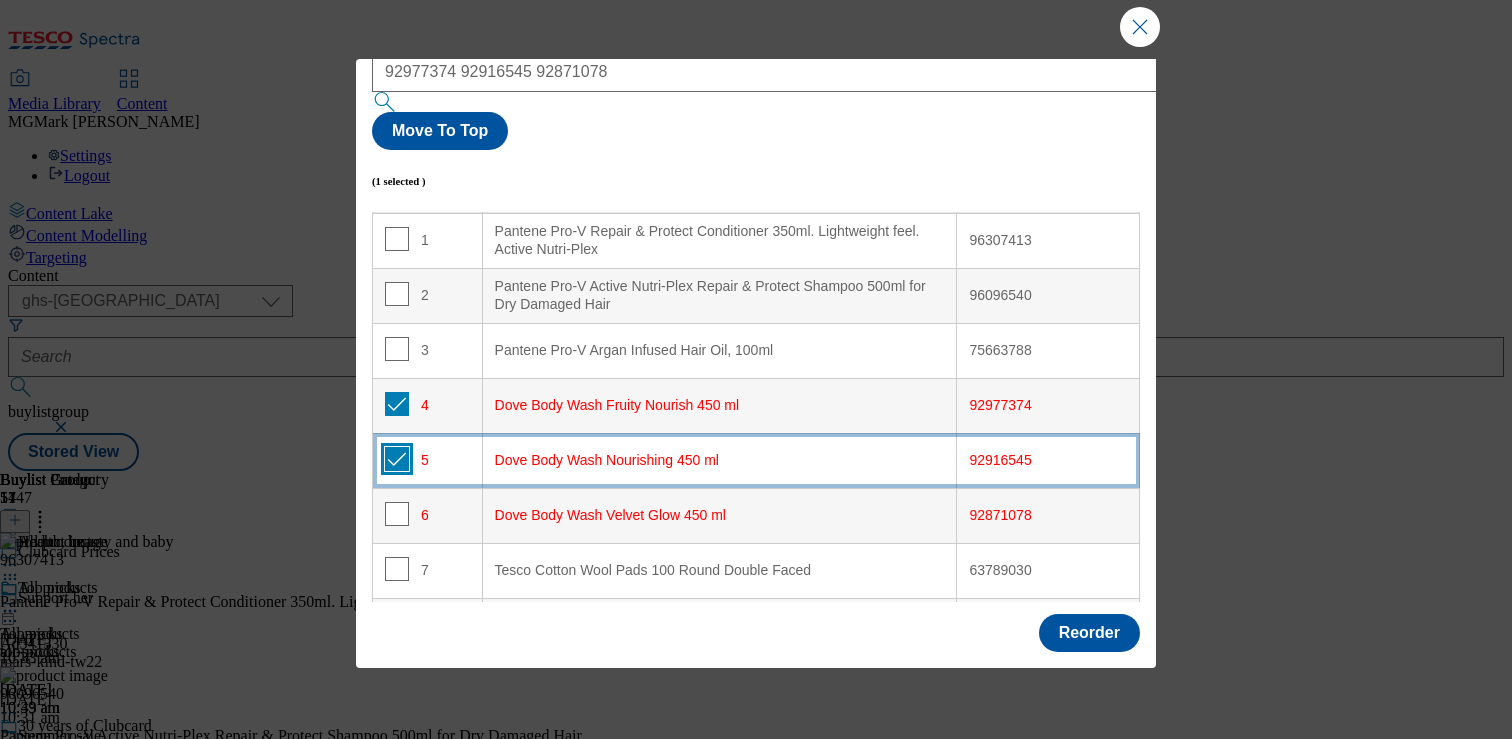 checkbox on "true" 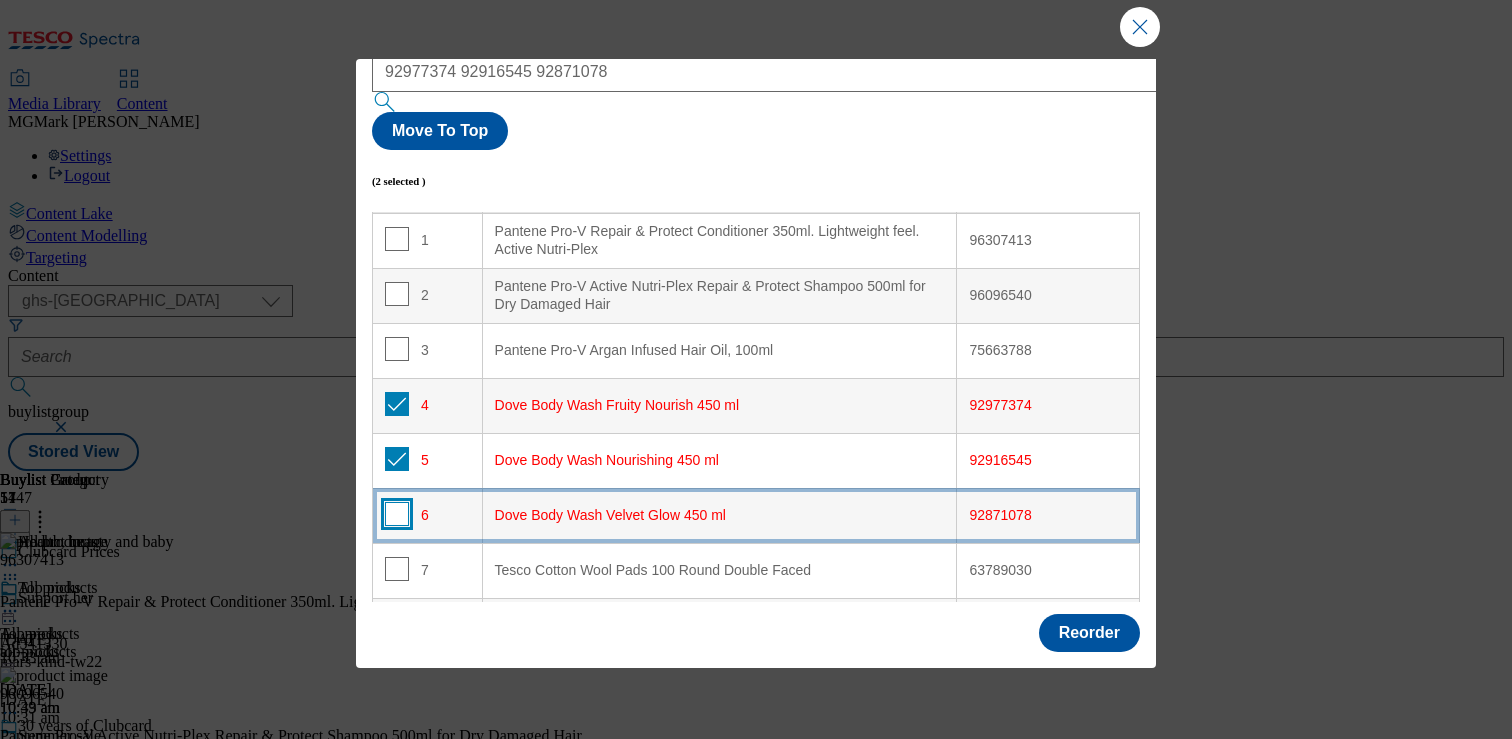 click at bounding box center (397, 514) 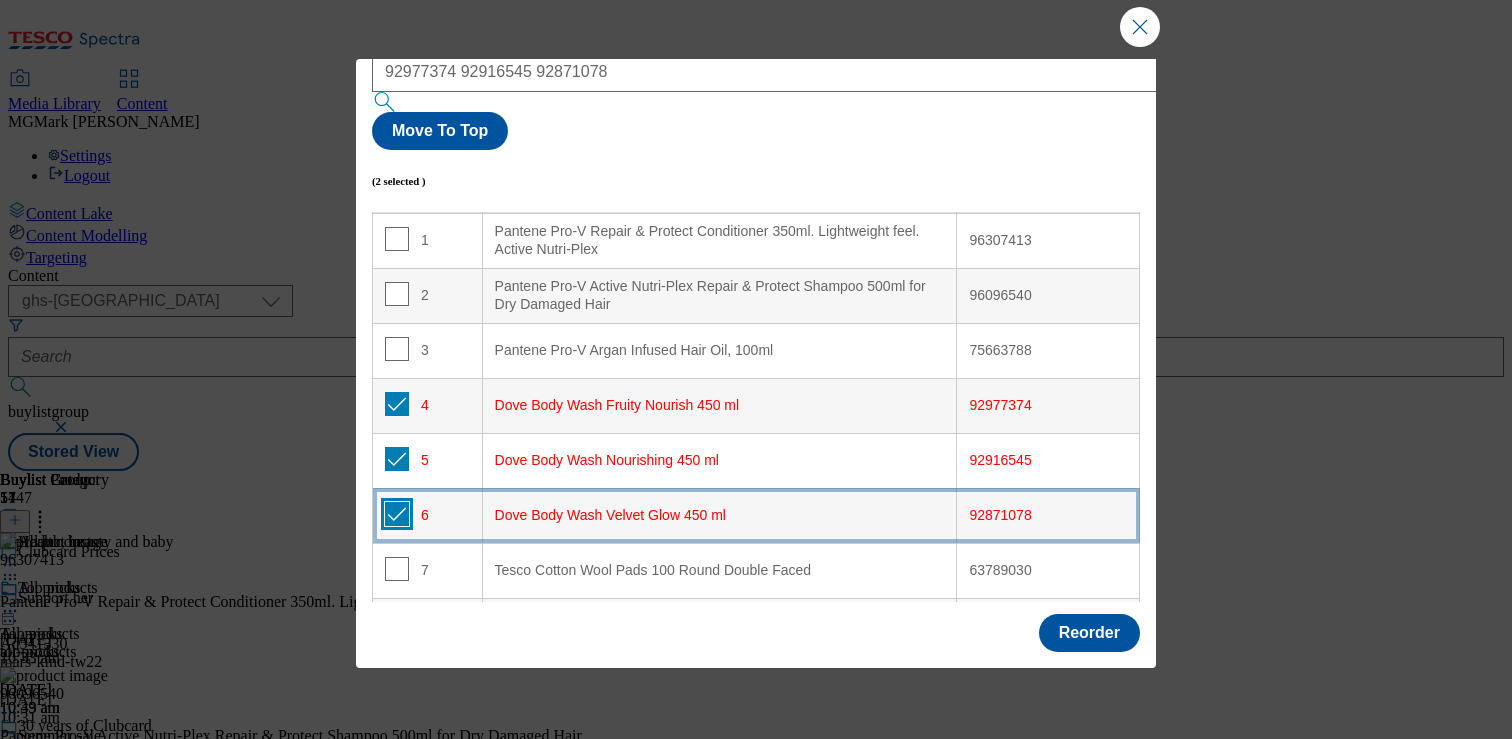 checkbox on "true" 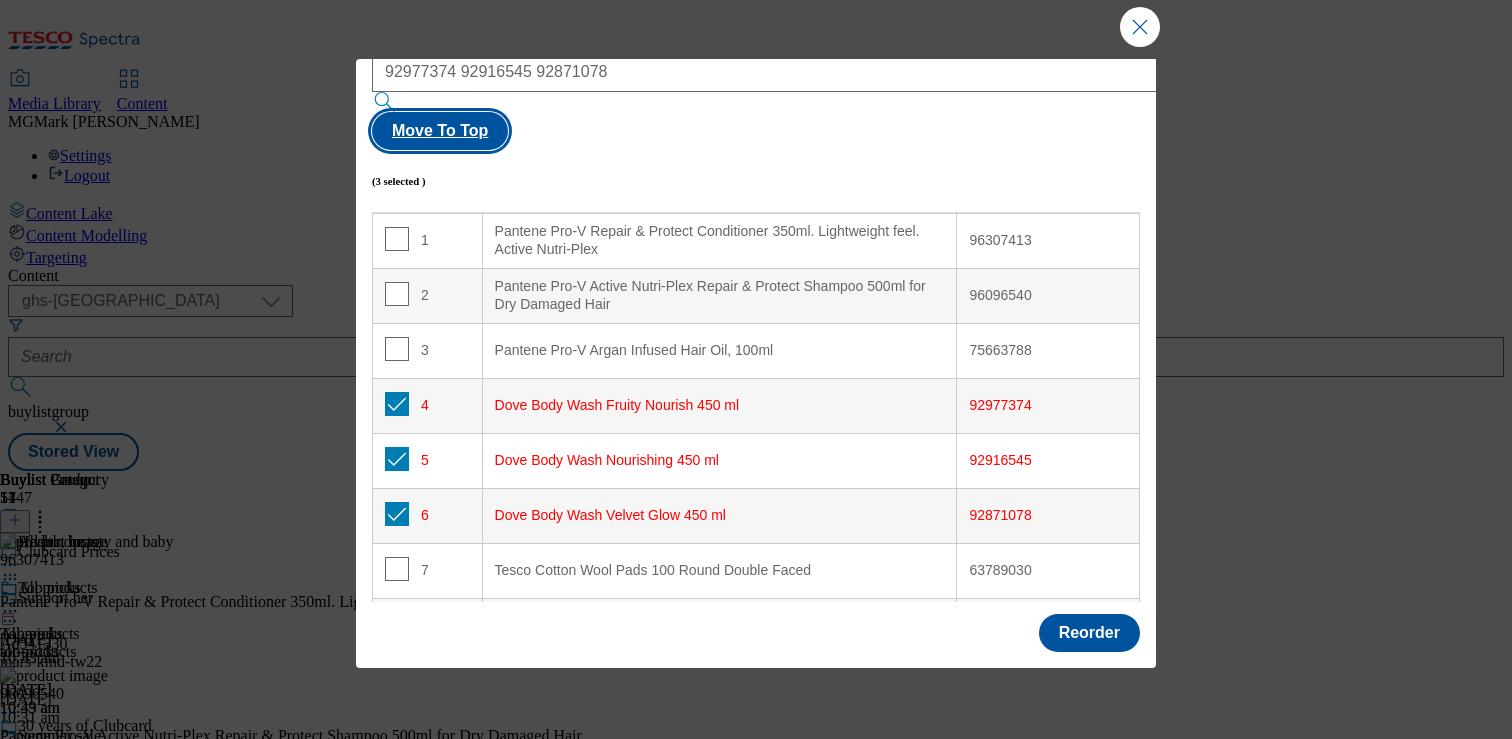 click on "Move To Top" at bounding box center [440, 131] 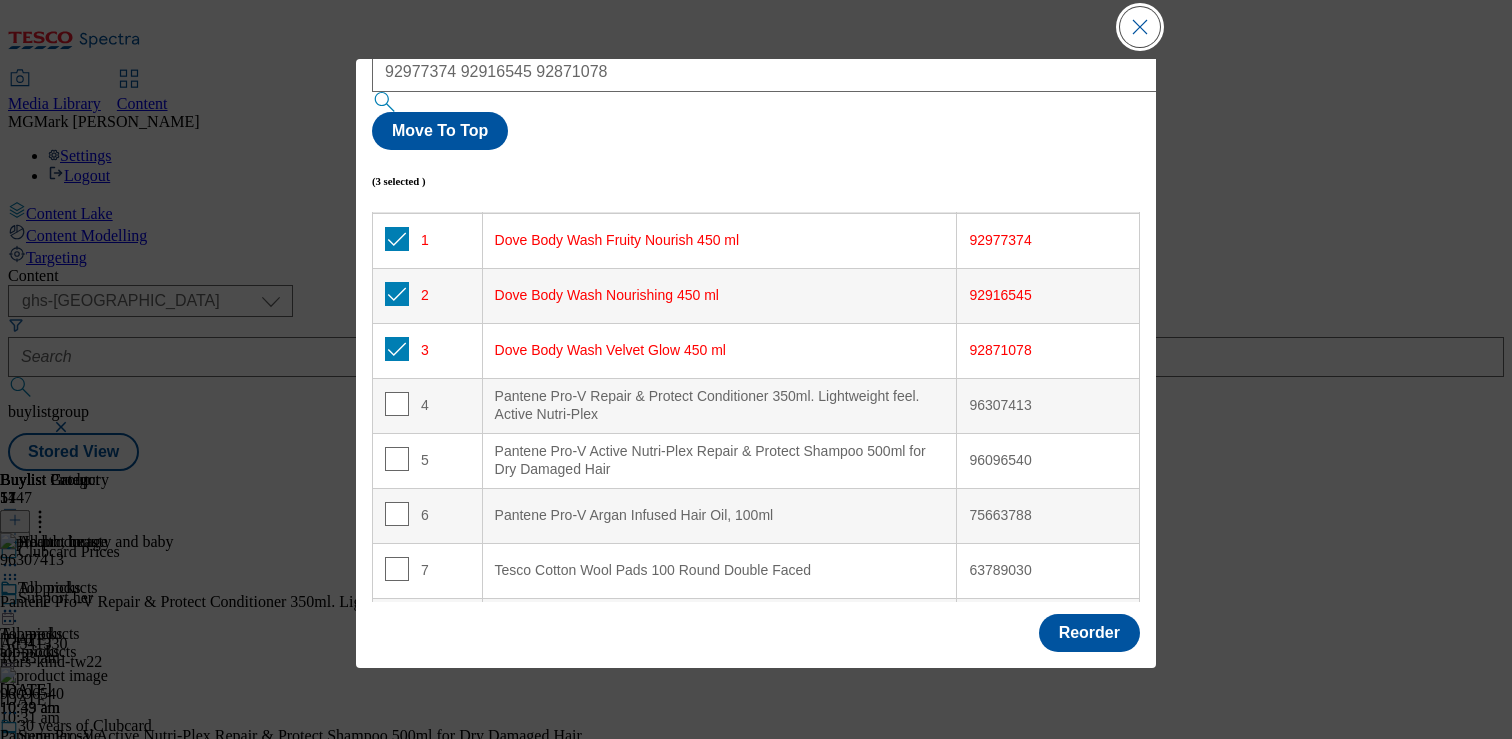 click at bounding box center (1140, 27) 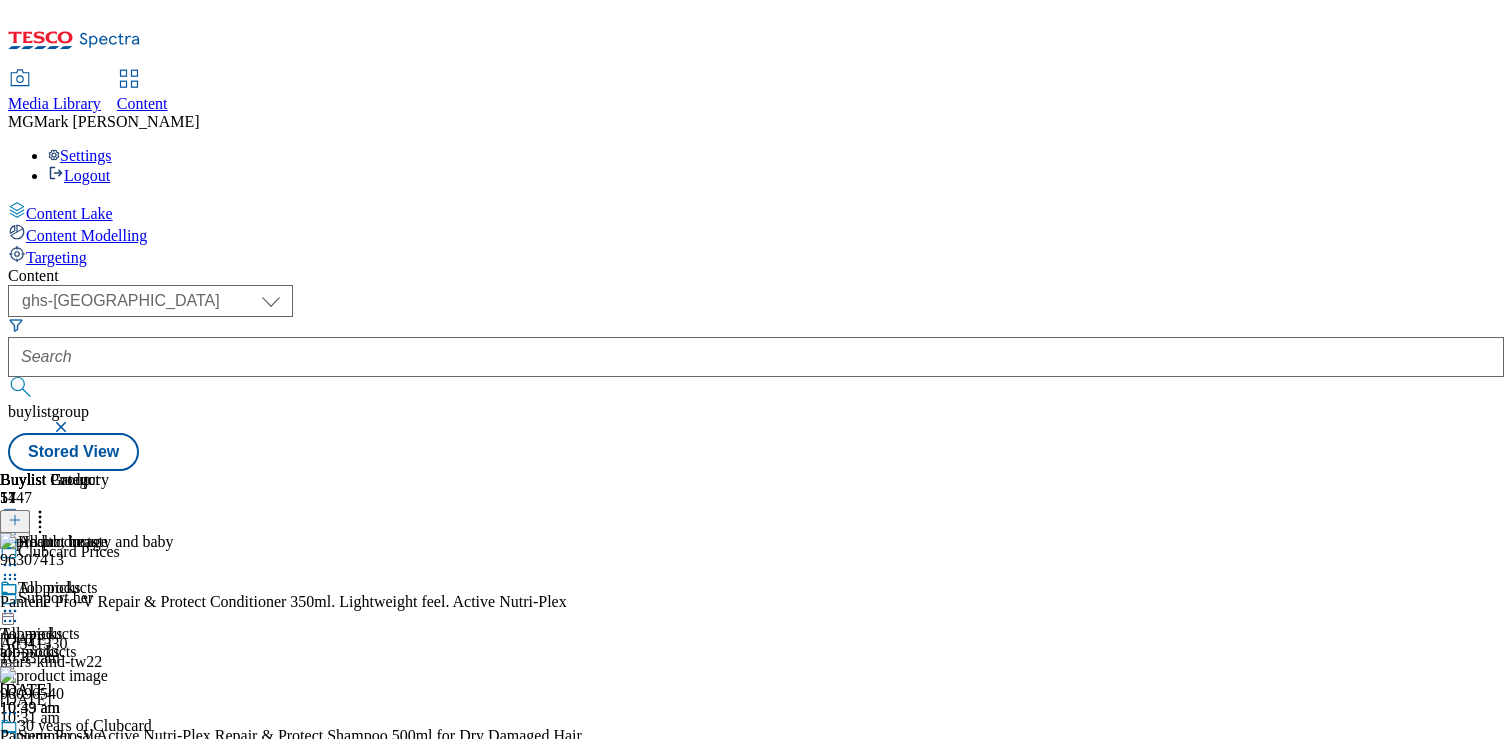 click on "Buylist Product 51" at bounding box center (291, 502) 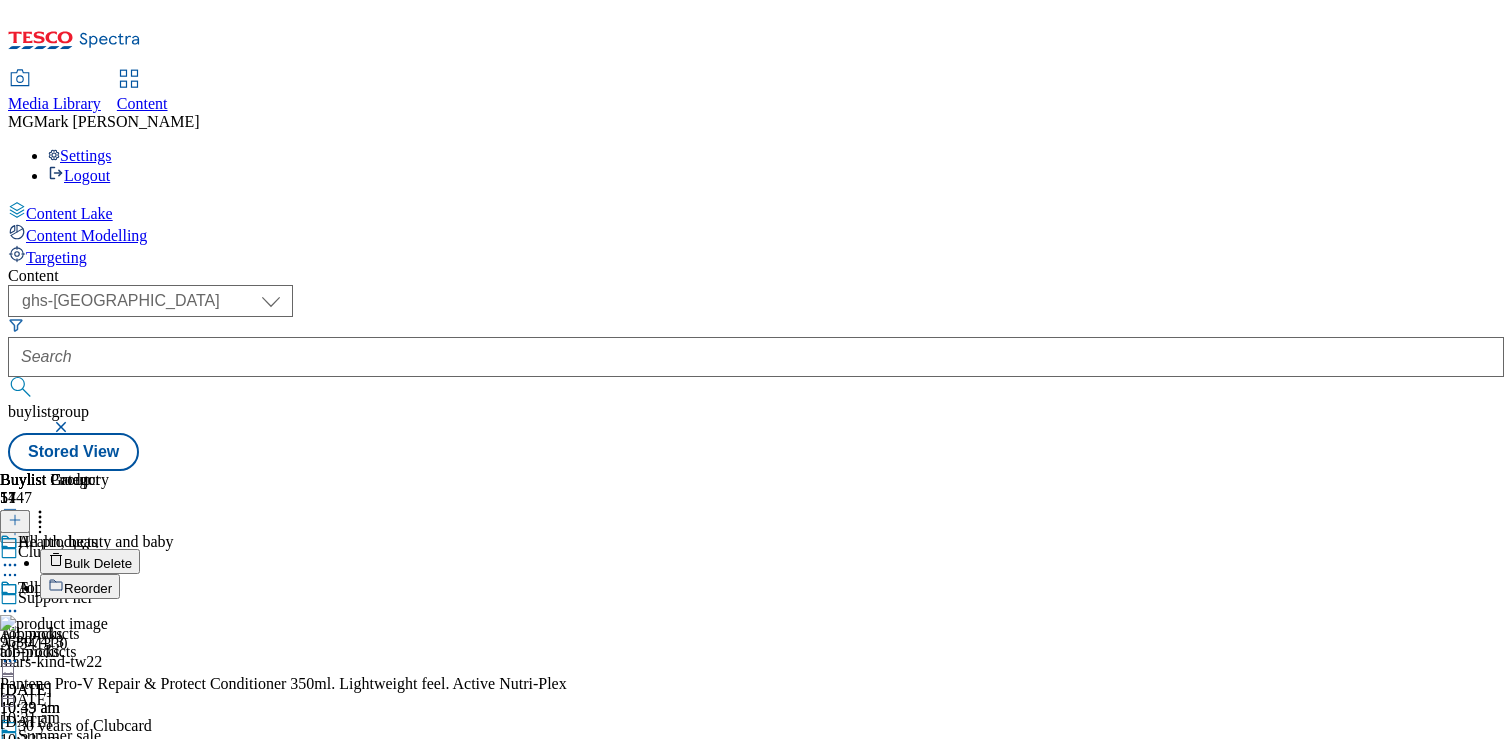 click on "Reorder" at bounding box center [80, 586] 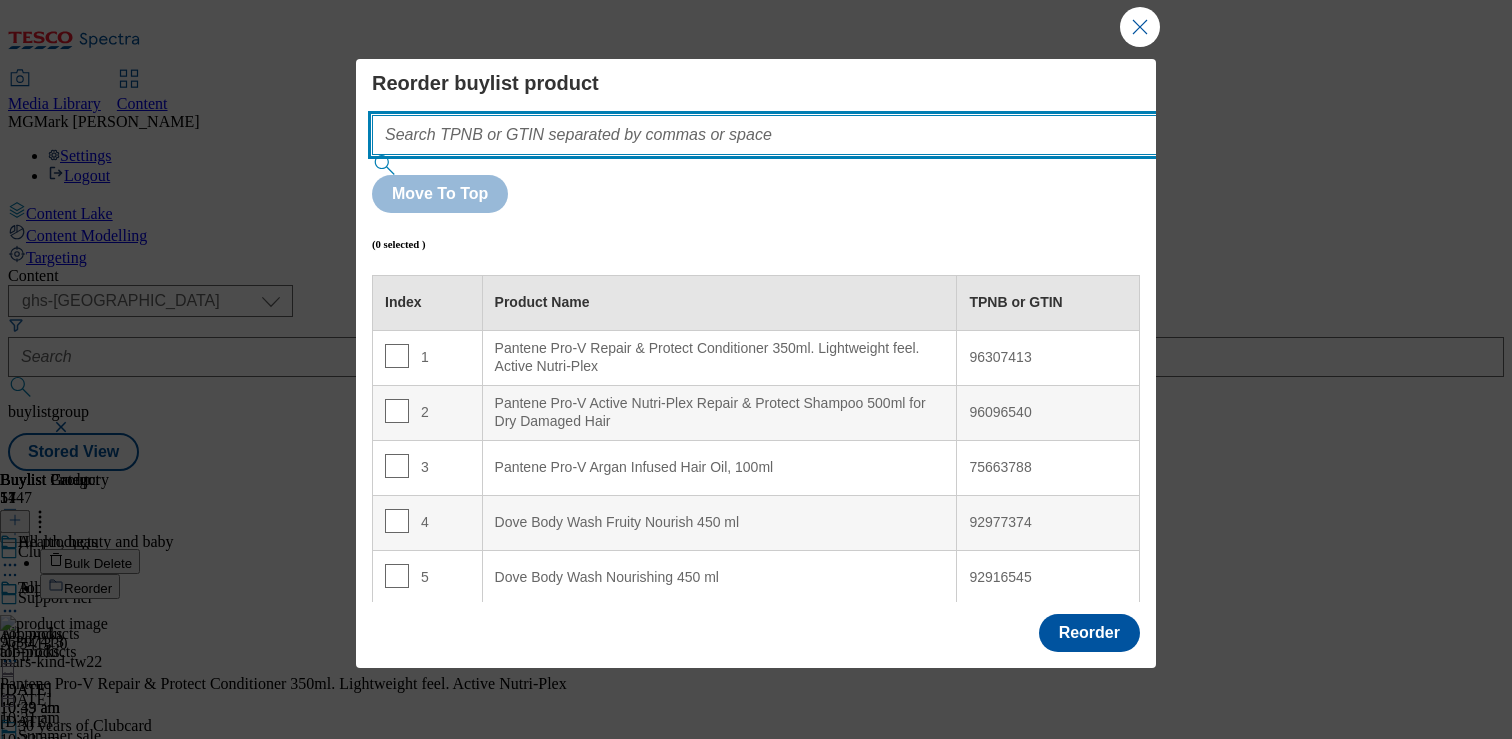 click at bounding box center [794, 135] 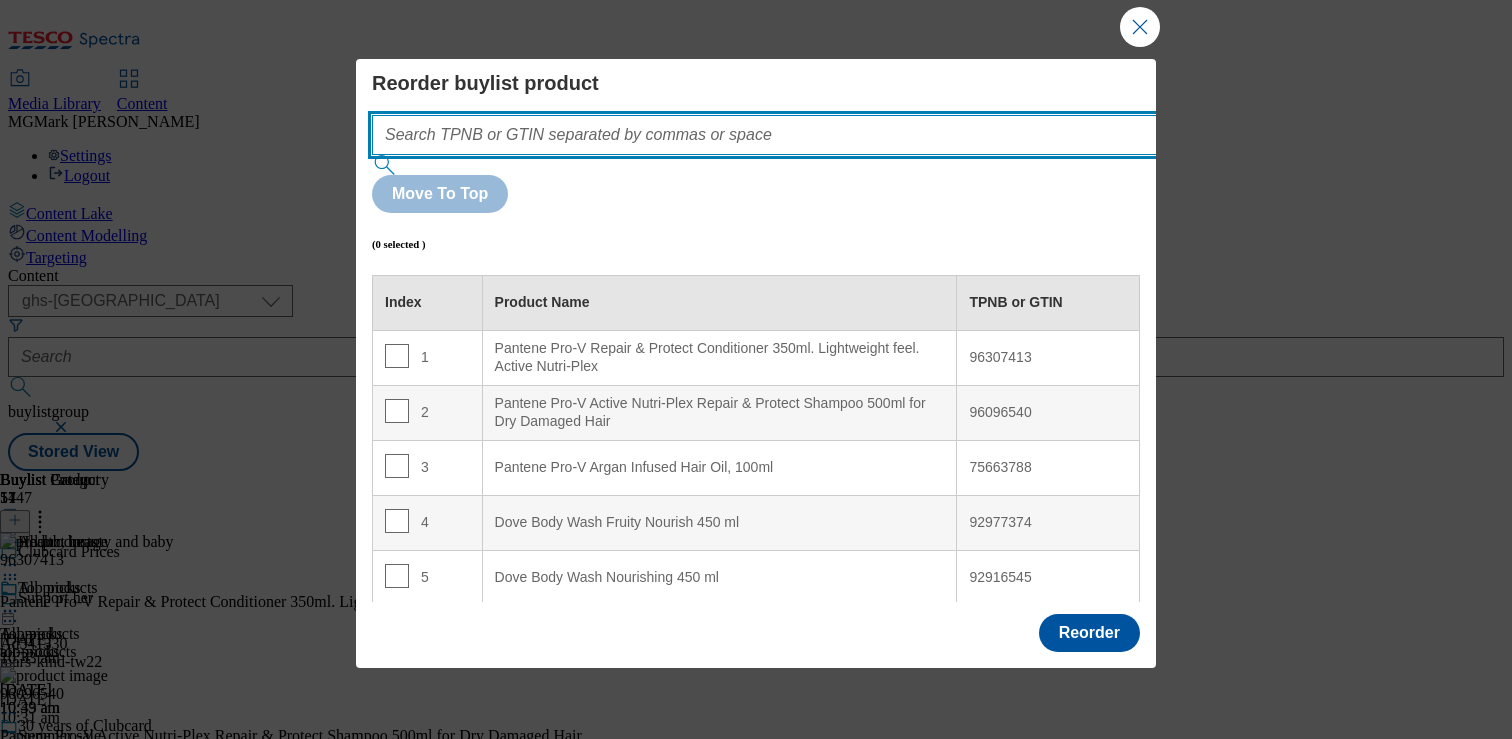 paste on ""92977374 92916545 92871078"" 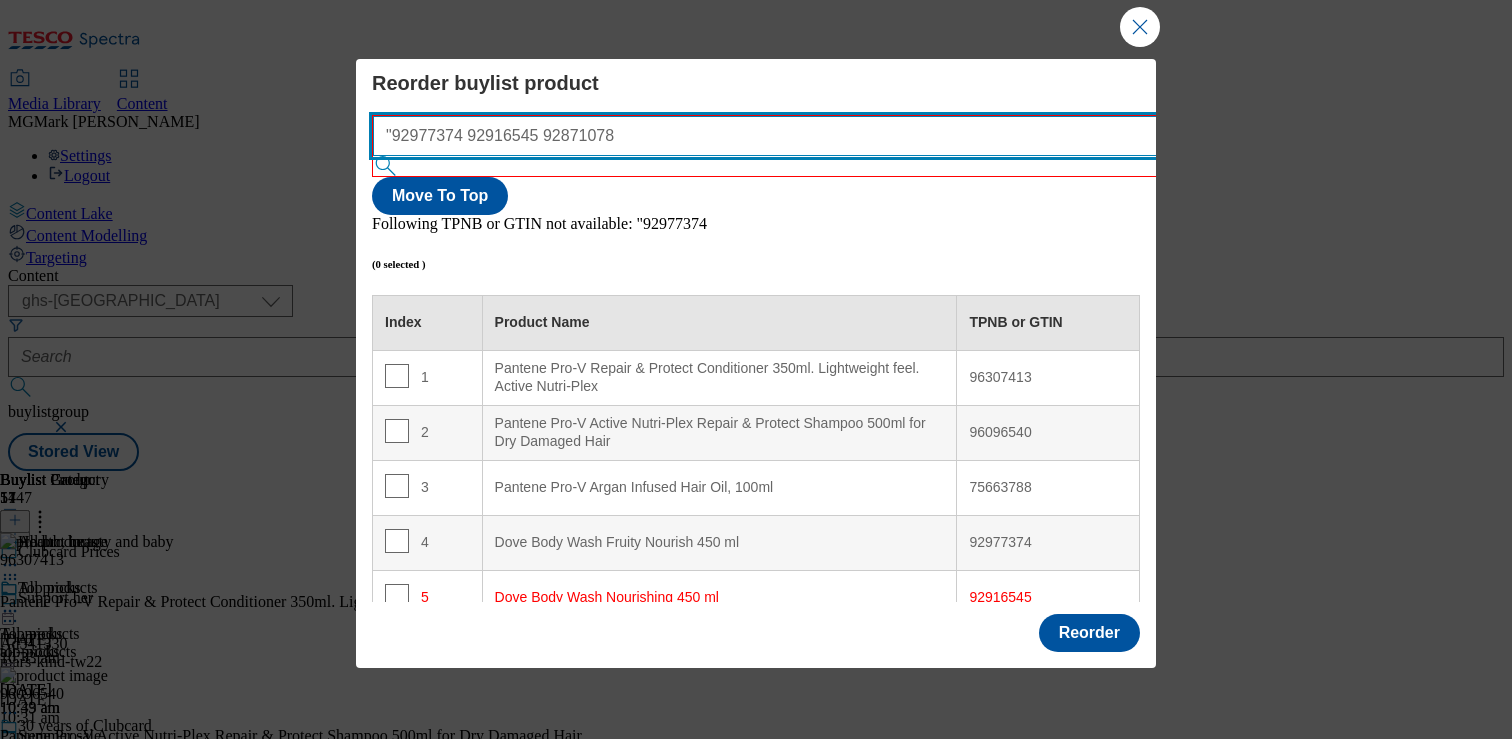 click on ""92977374 92916545 92871078" at bounding box center (795, 136) 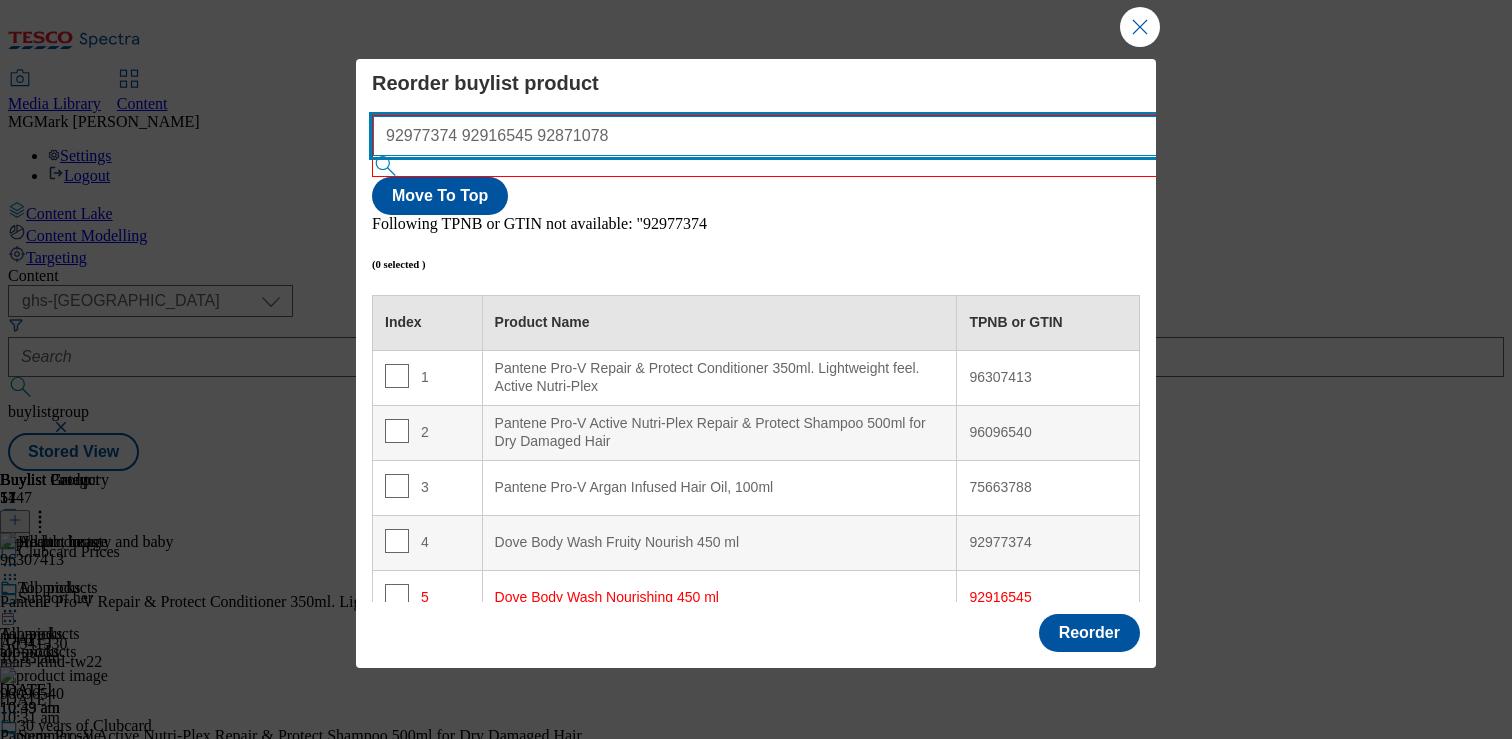 scroll, scrollTop: 81, scrollLeft: 0, axis: vertical 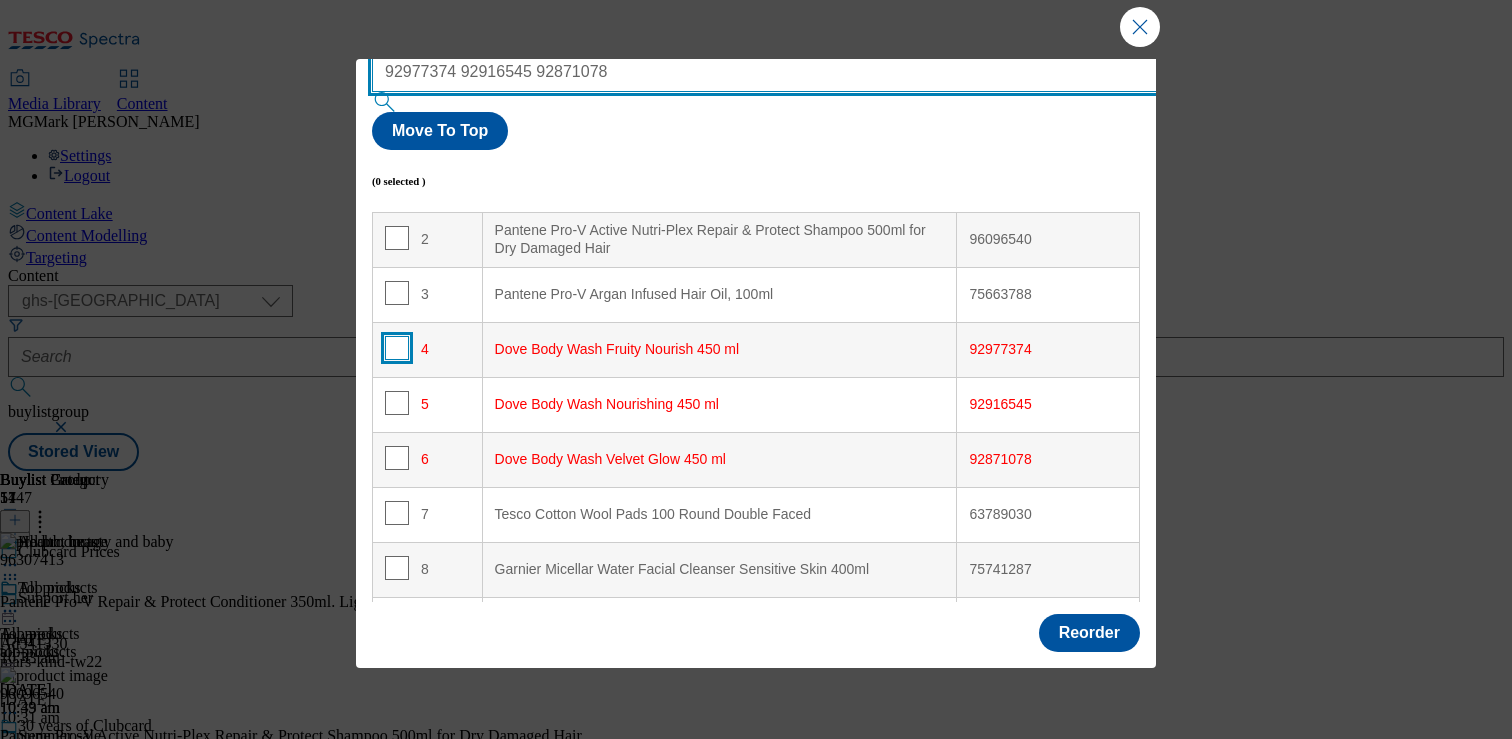 type on "92977374 92916545 92871078" 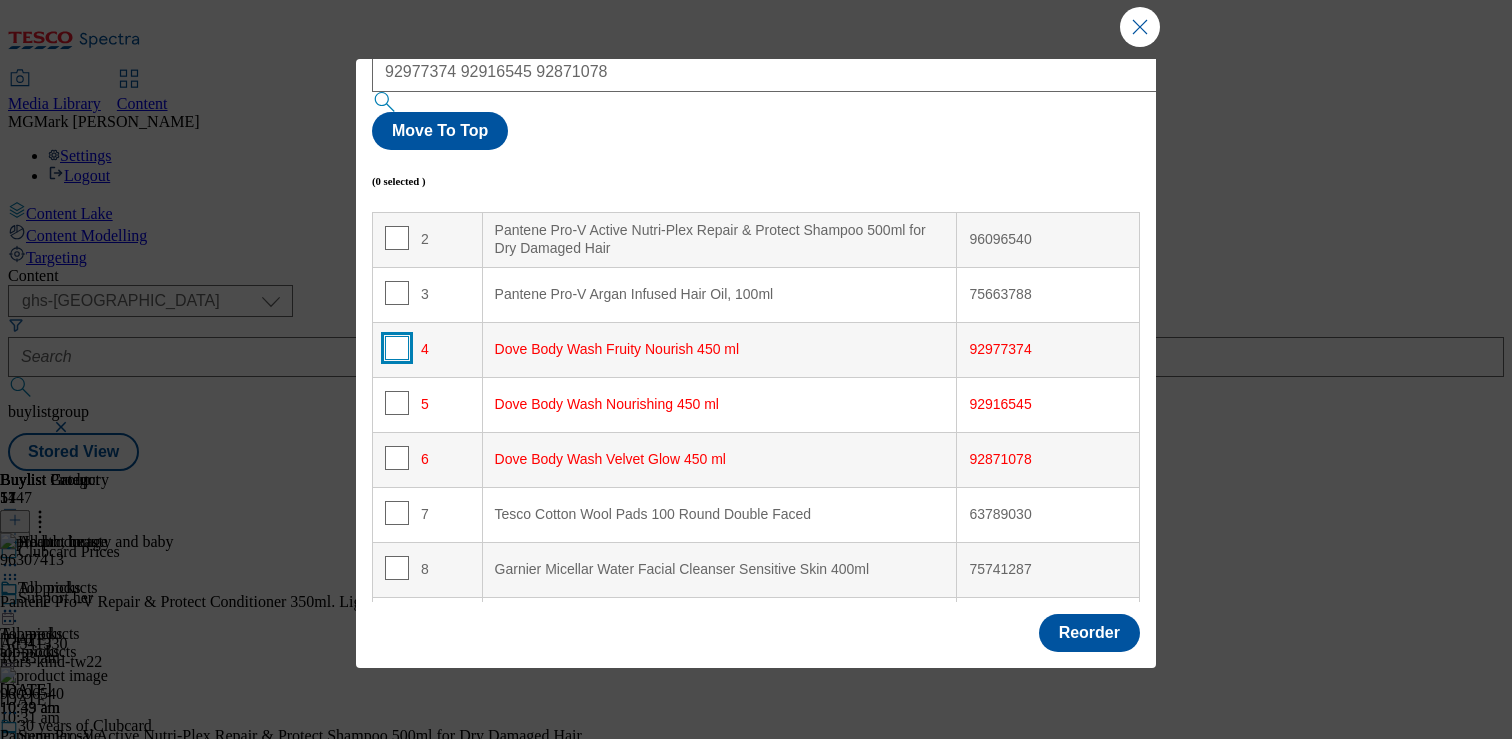 click at bounding box center [397, 348] 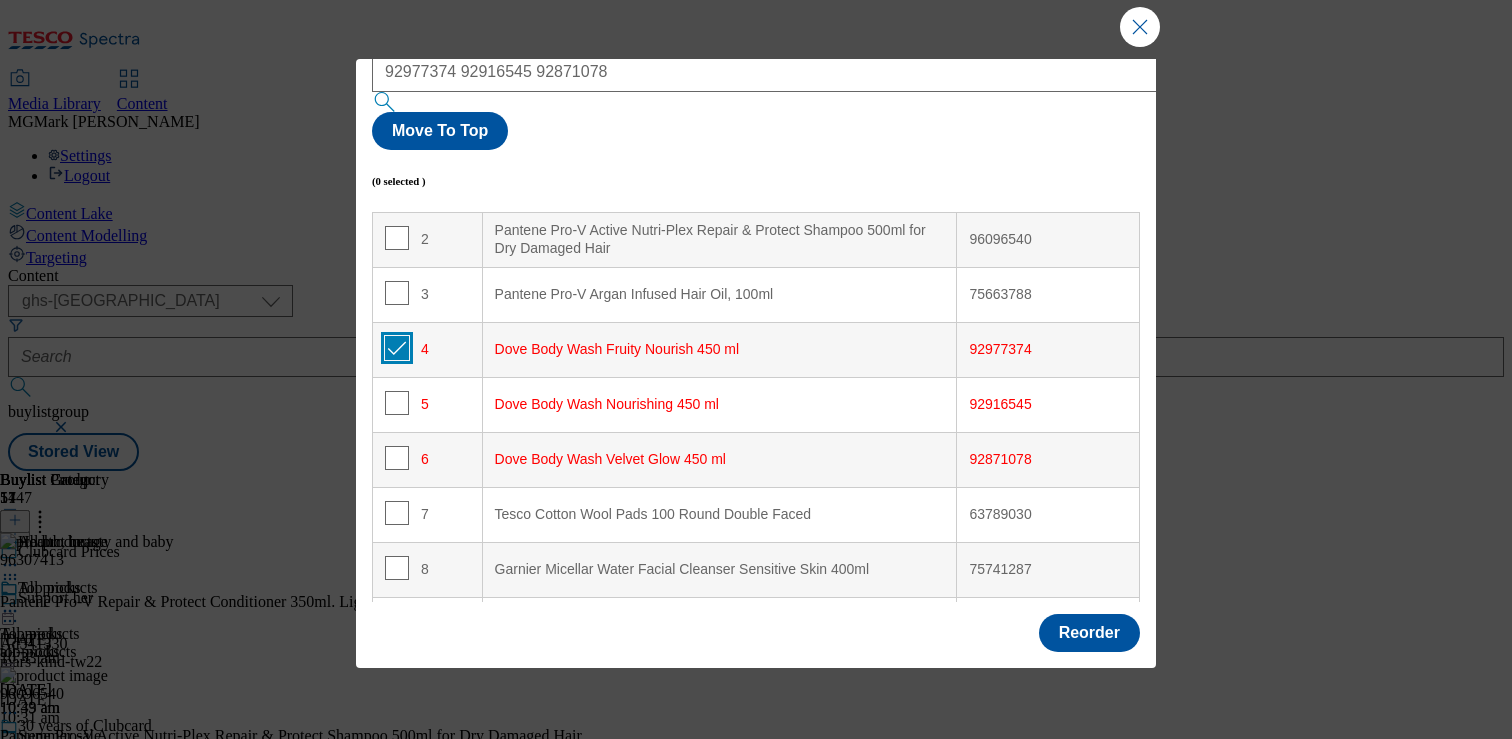 checkbox on "true" 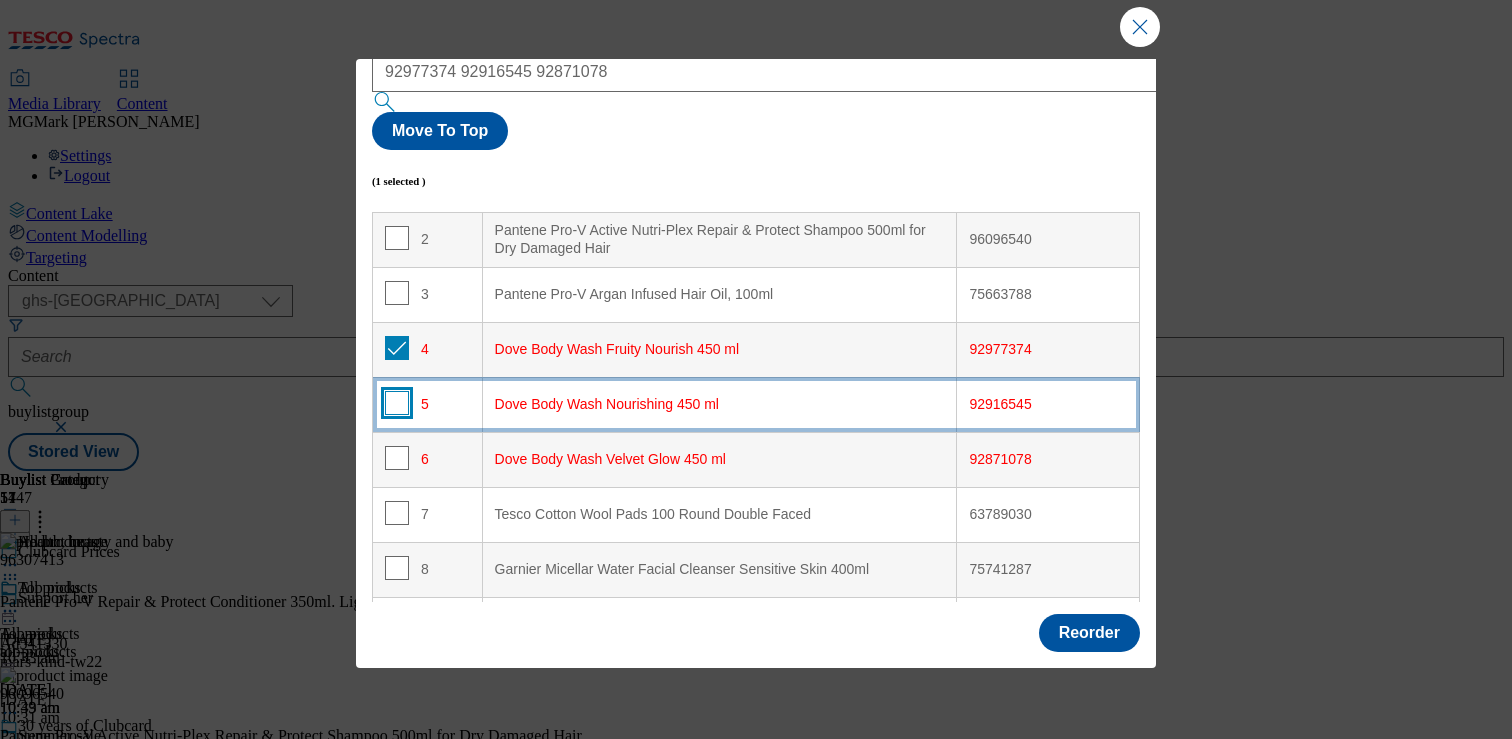 click at bounding box center (397, 403) 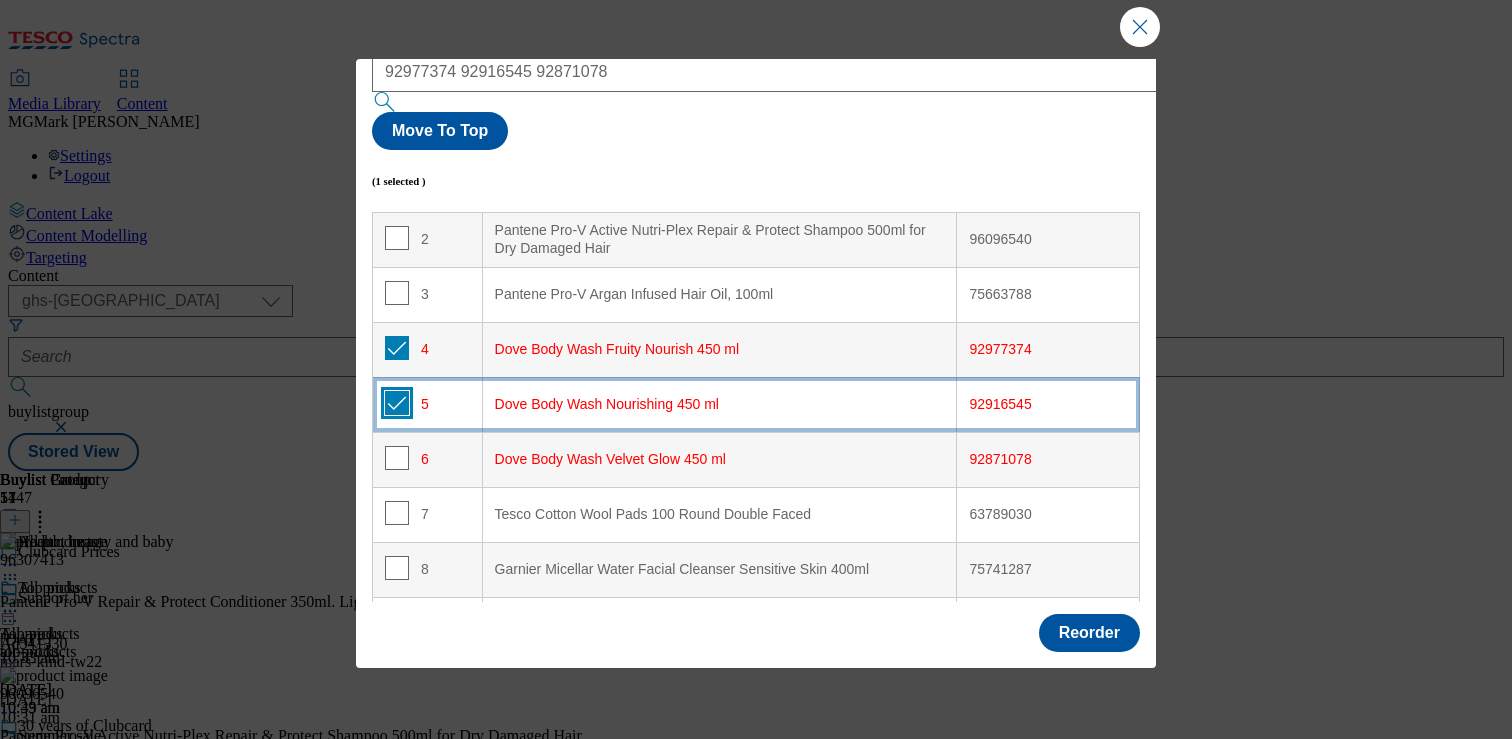 checkbox on "true" 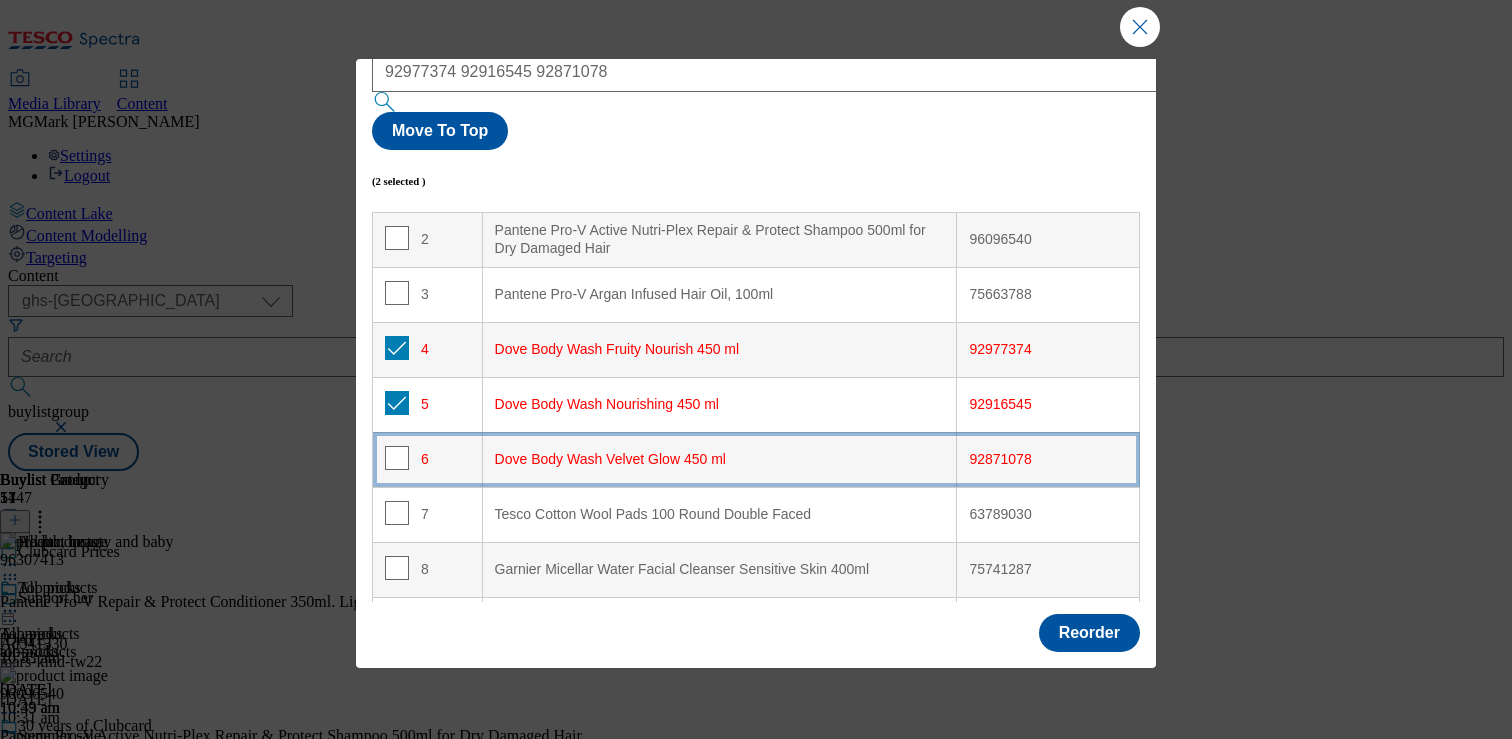 click 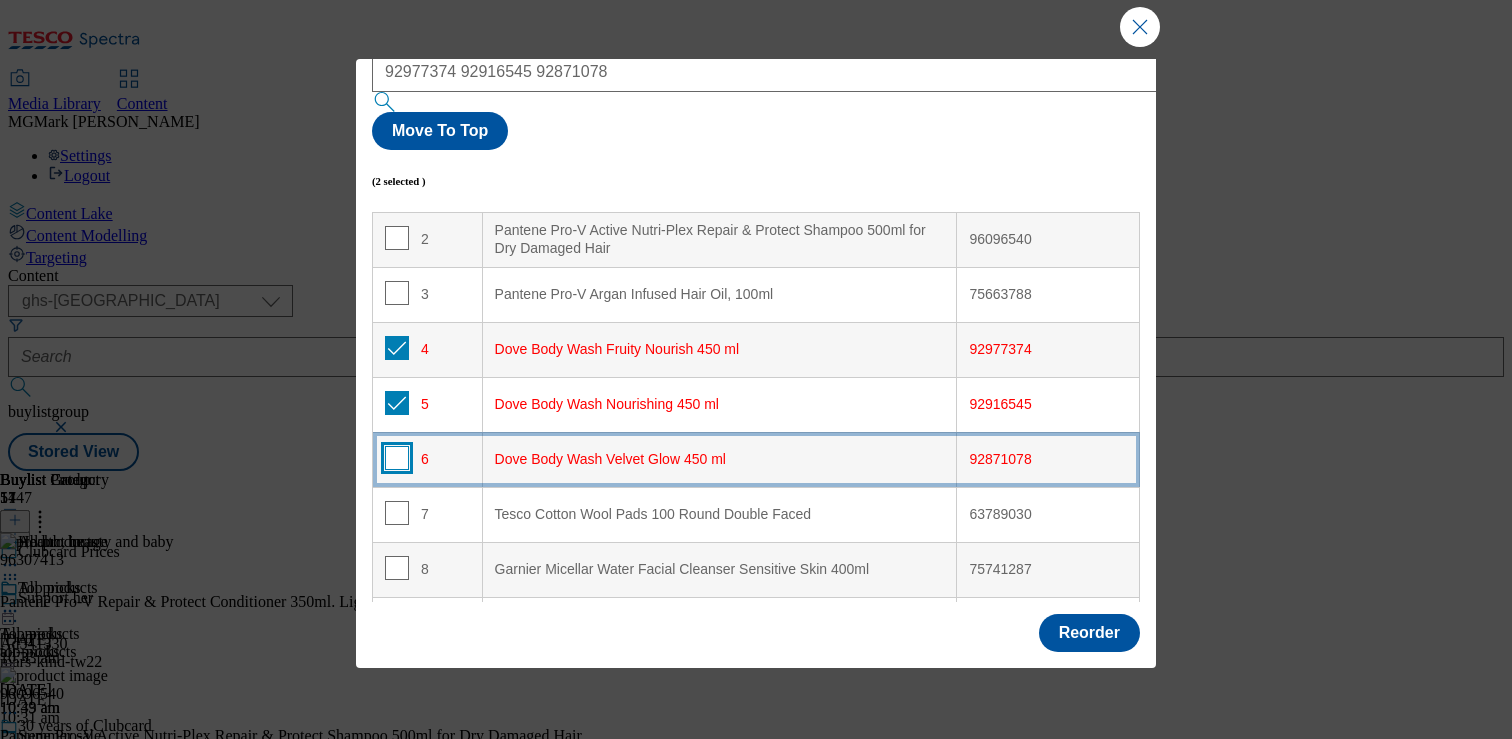 click at bounding box center (397, 458) 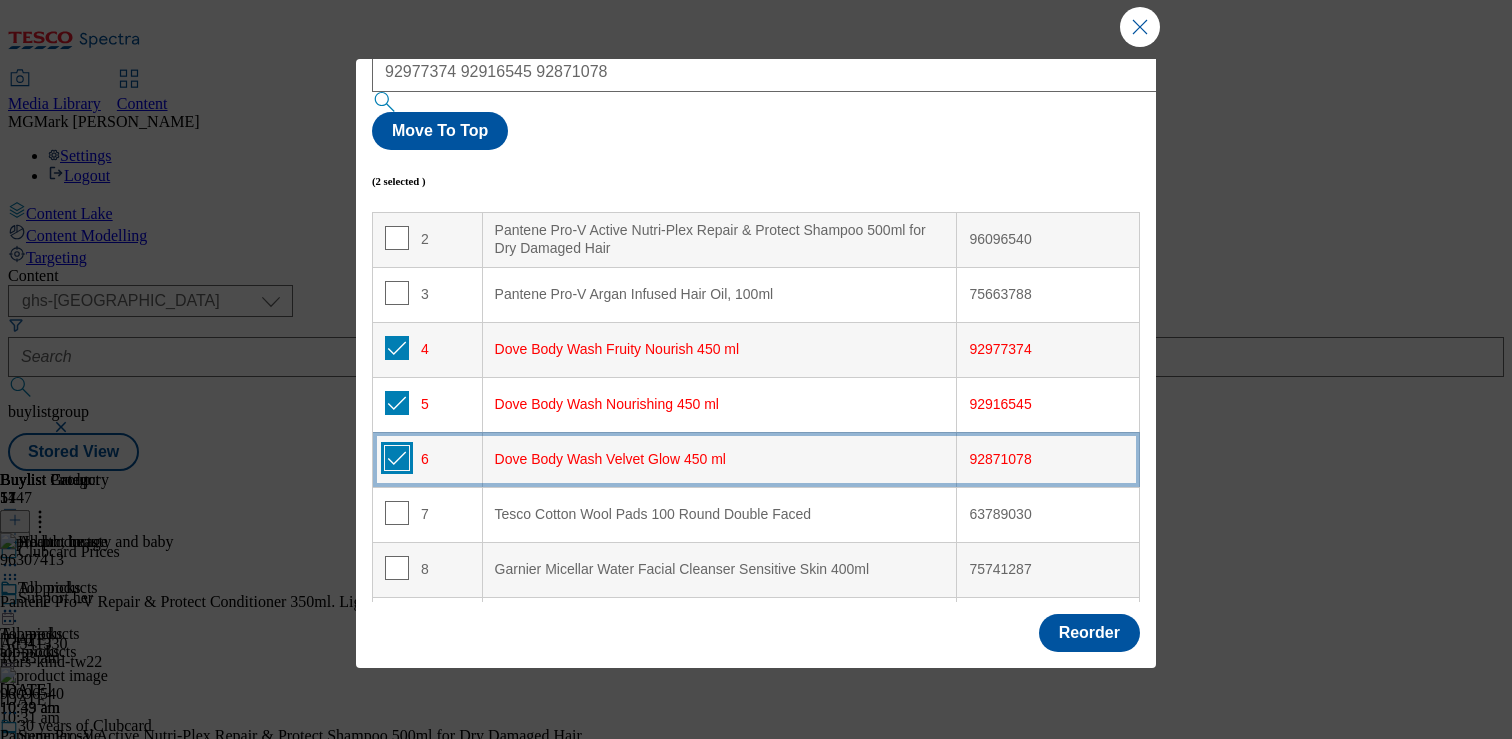 checkbox on "true" 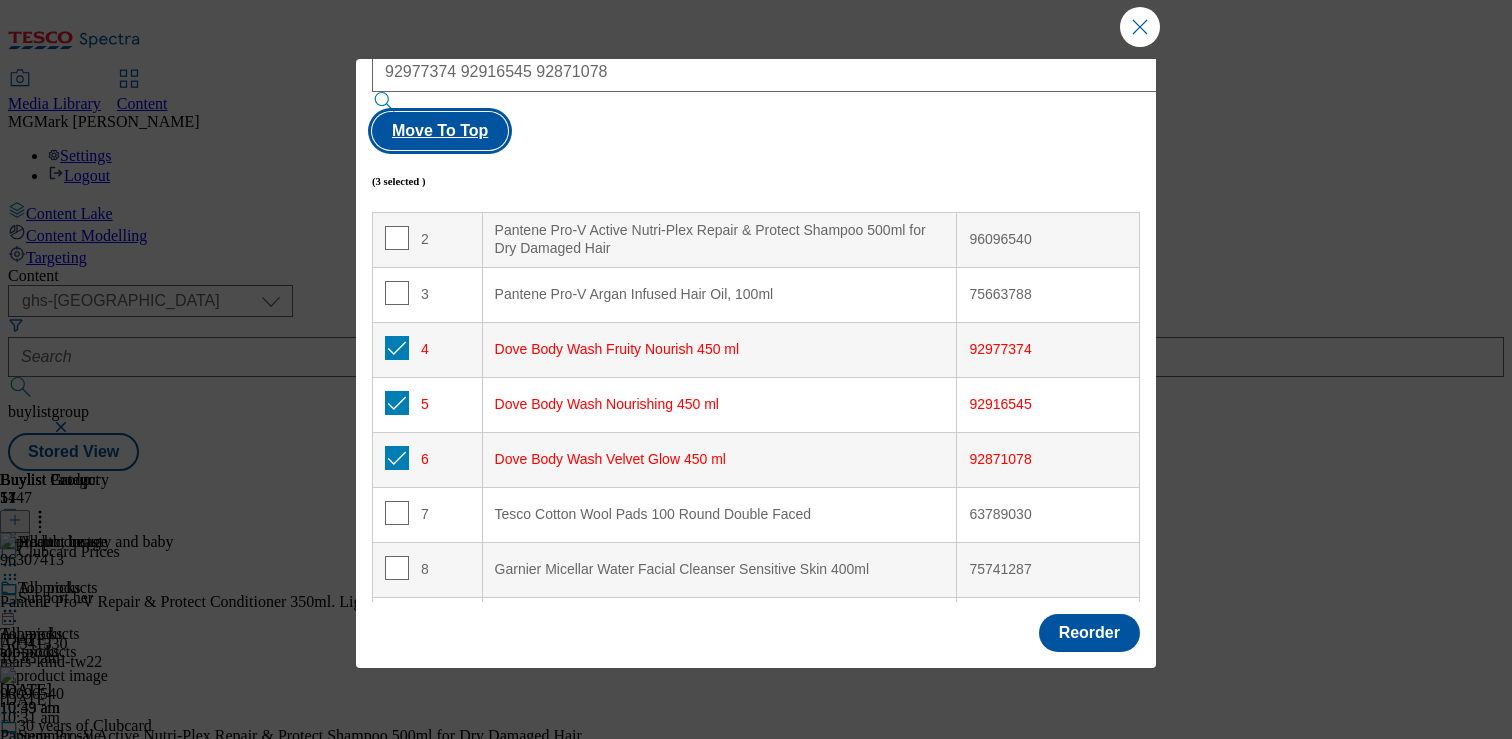 click on "Move To Top" at bounding box center [440, 131] 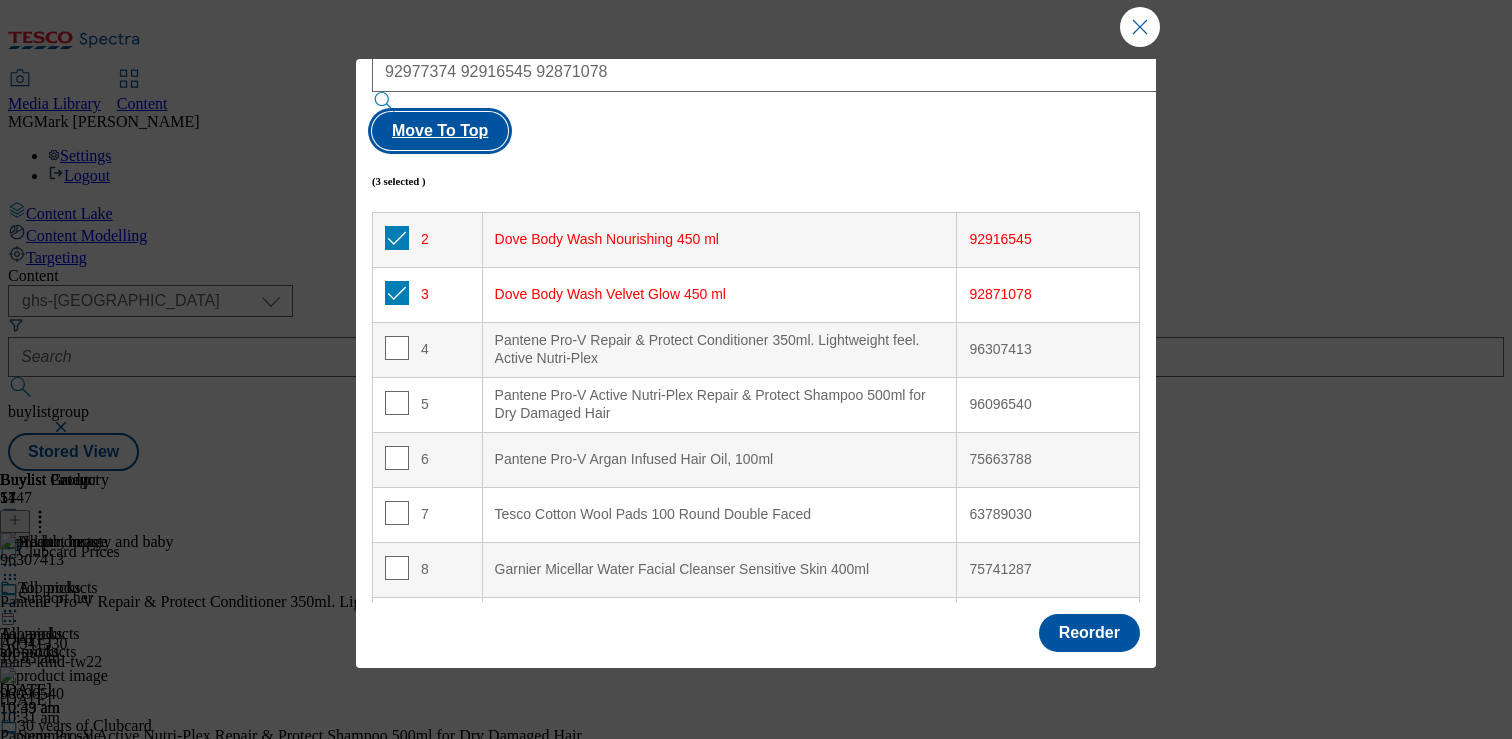 scroll, scrollTop: 0, scrollLeft: 0, axis: both 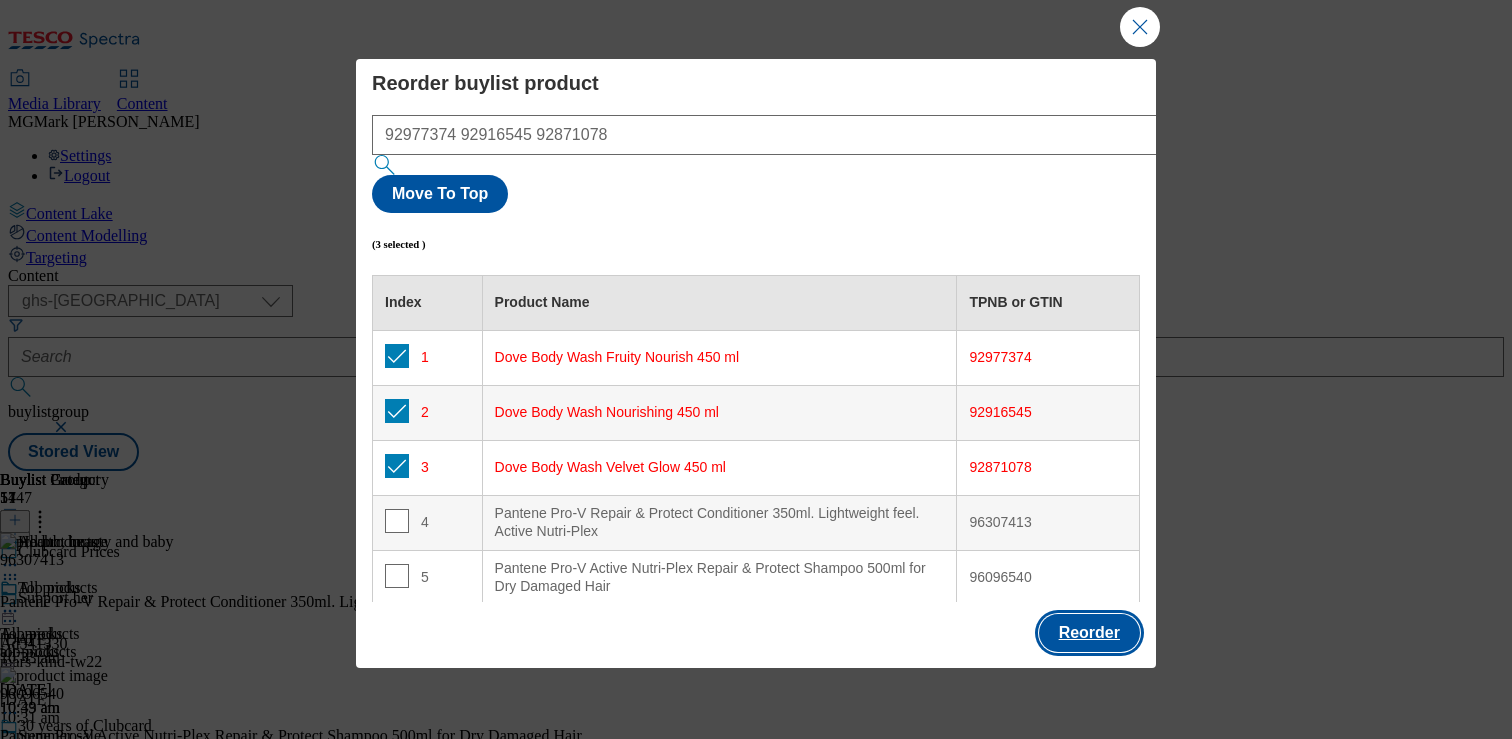 click on "Reorder" at bounding box center [1089, 633] 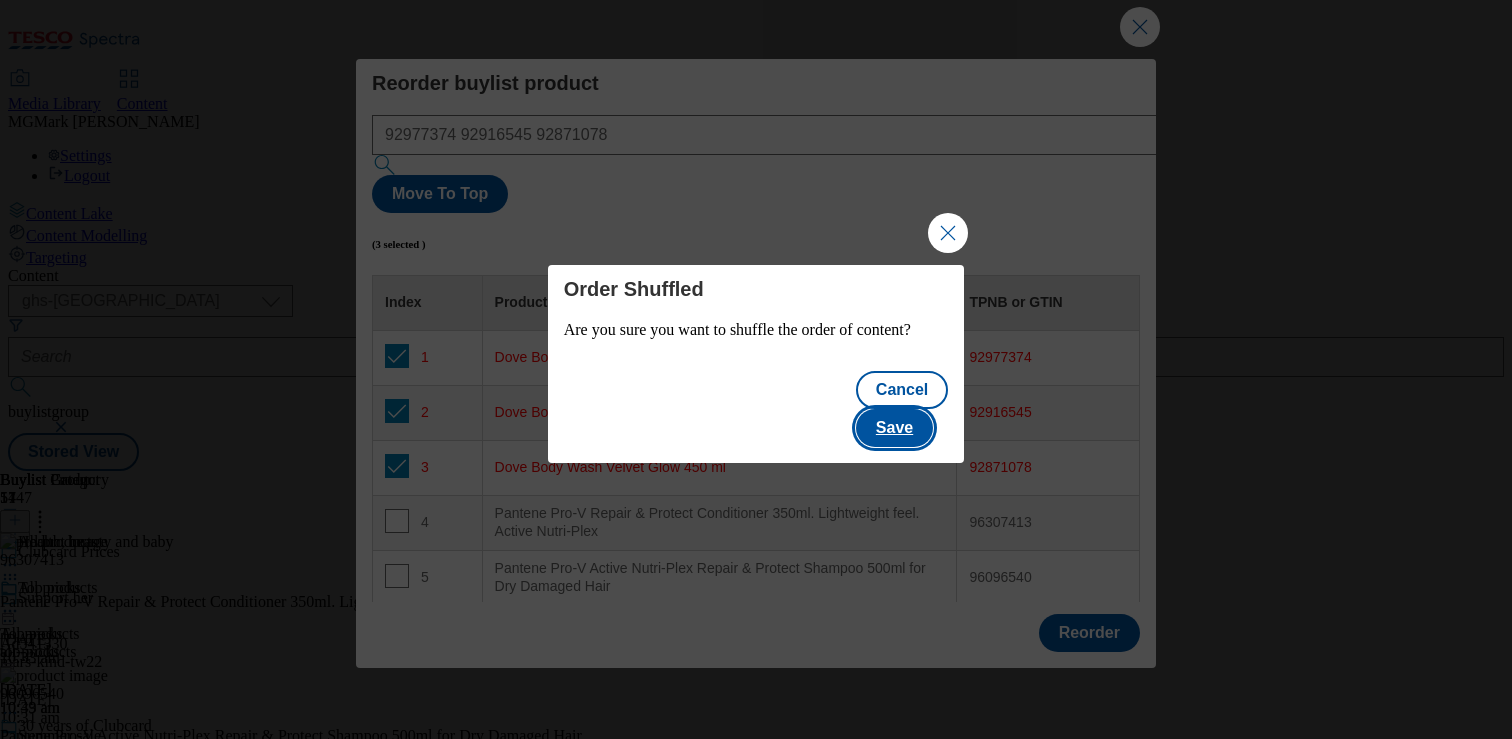click on "Save" at bounding box center (894, 428) 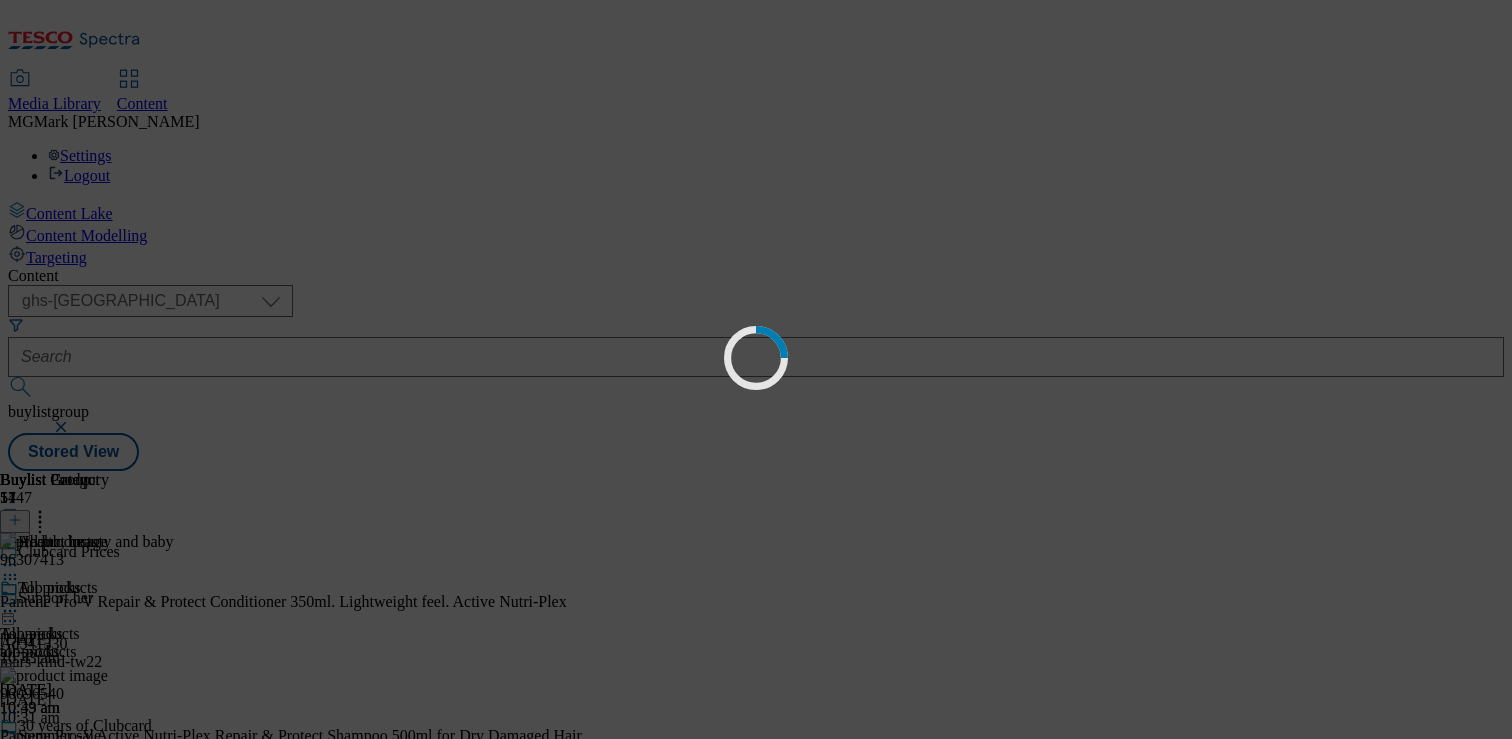 scroll, scrollTop: 0, scrollLeft: 0, axis: both 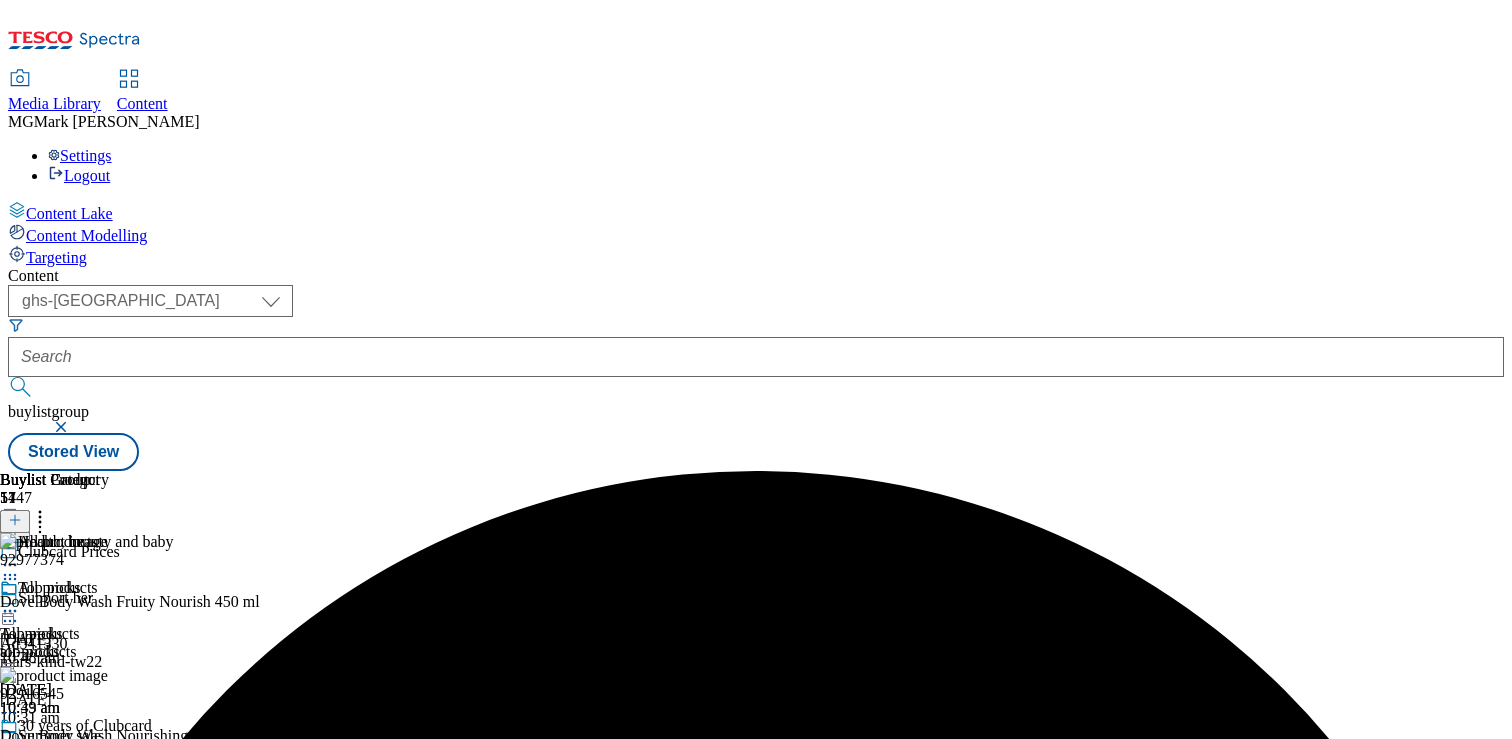 click 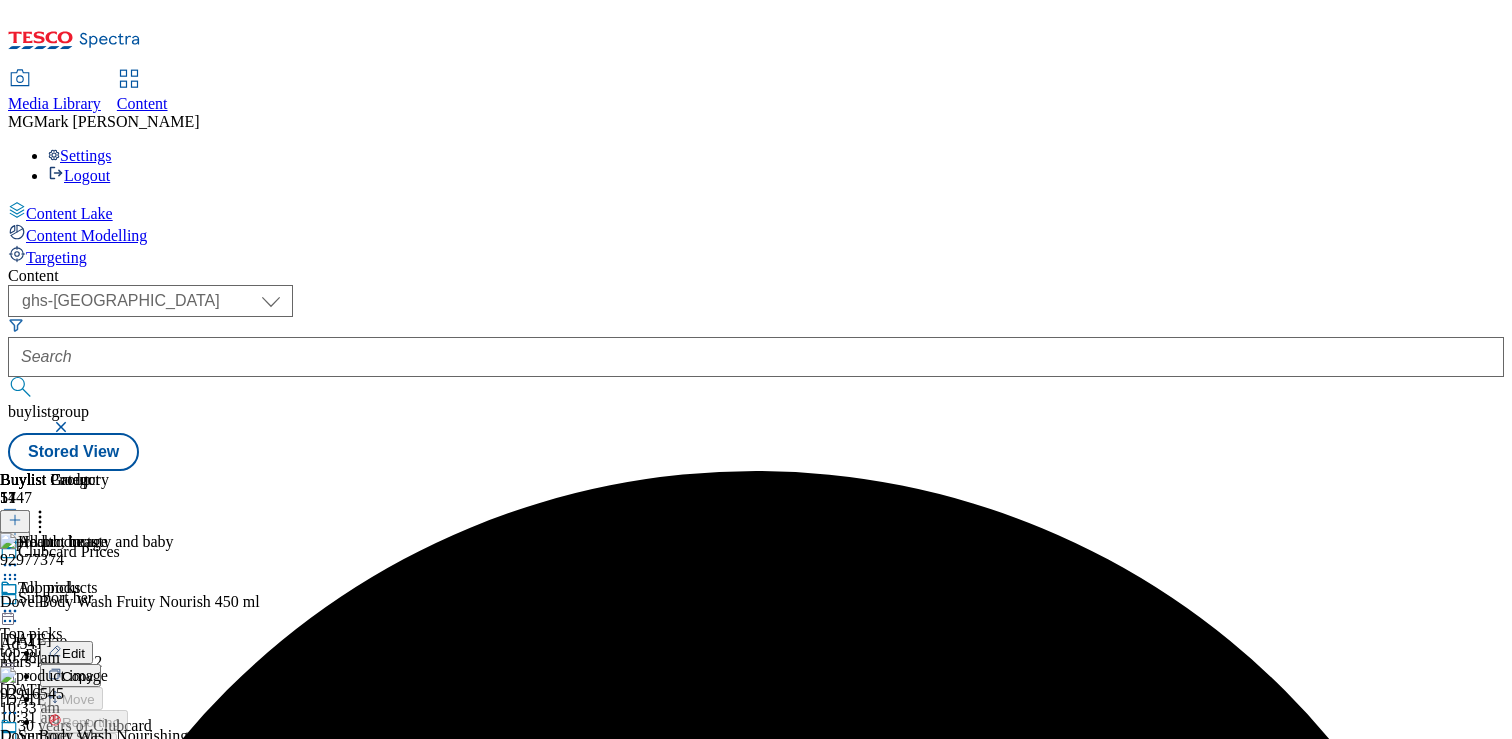 click on "Un-publish" at bounding box center (94, 837) 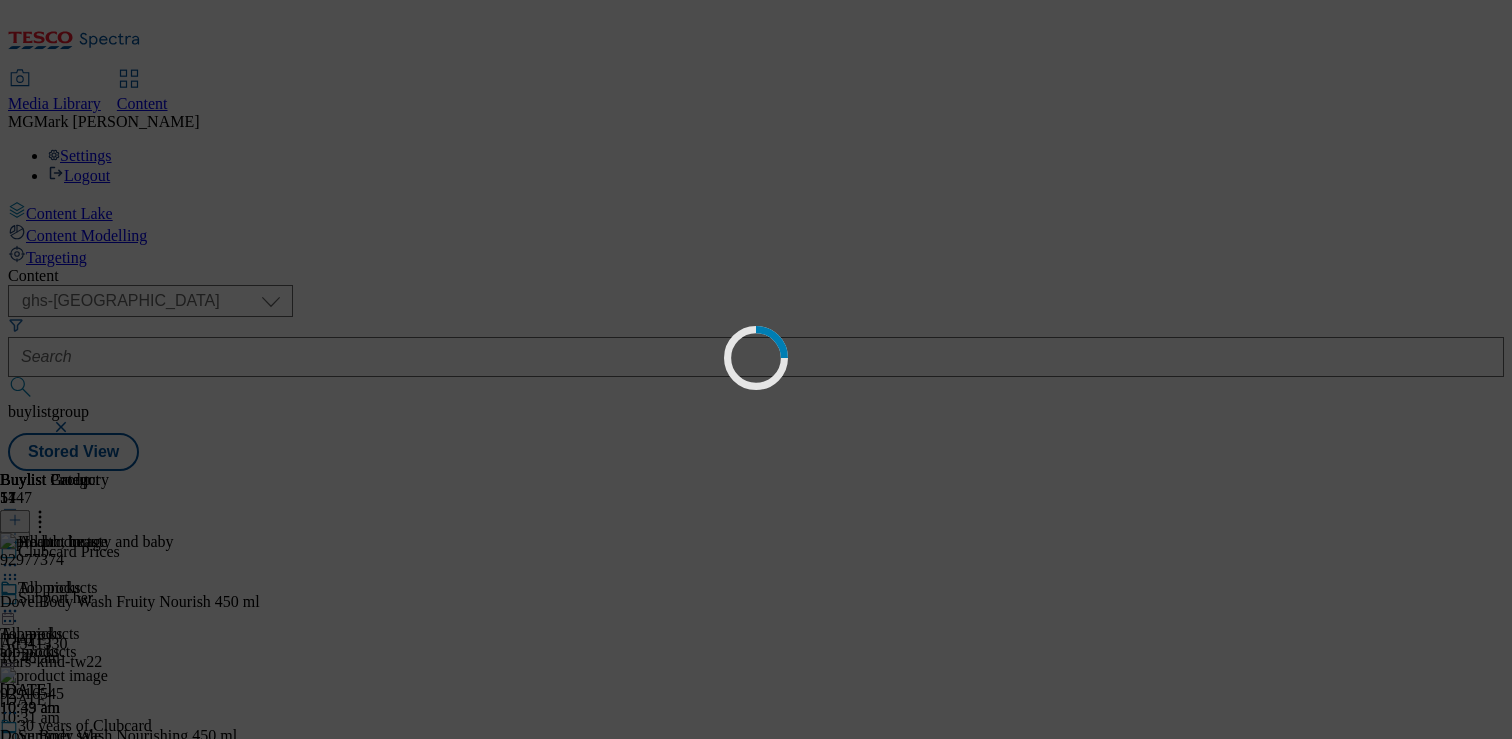 scroll, scrollTop: 0, scrollLeft: 0, axis: both 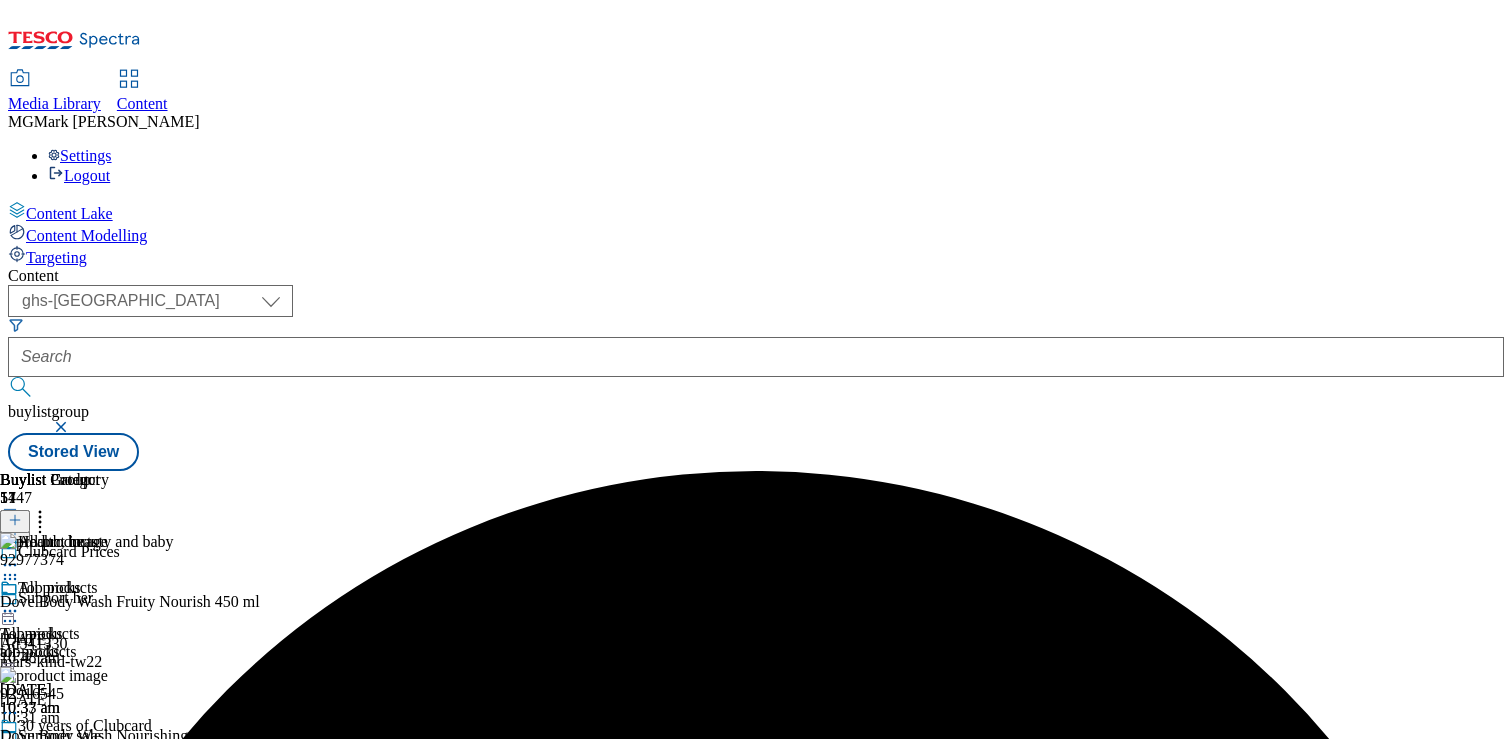 click 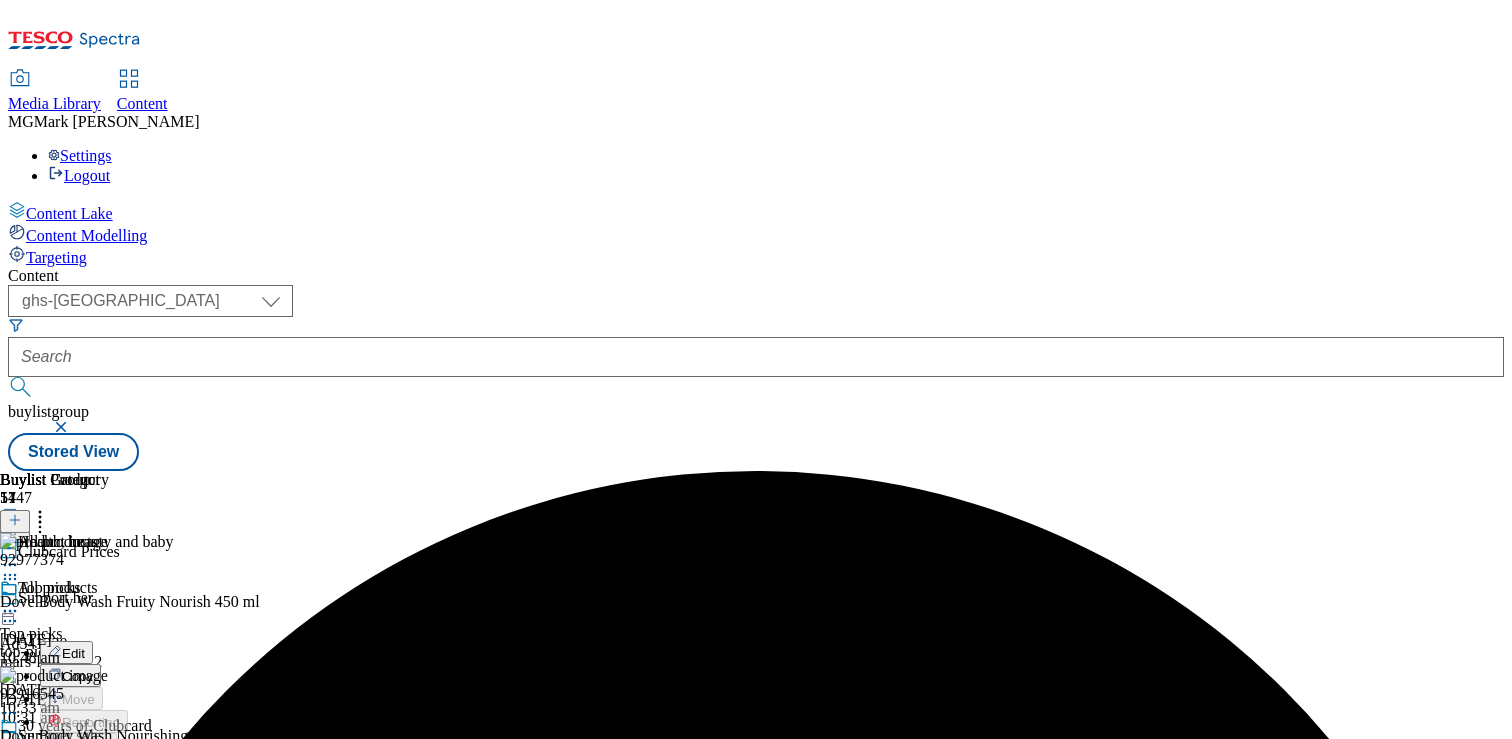 click on "Publish" at bounding box center [84, 814] 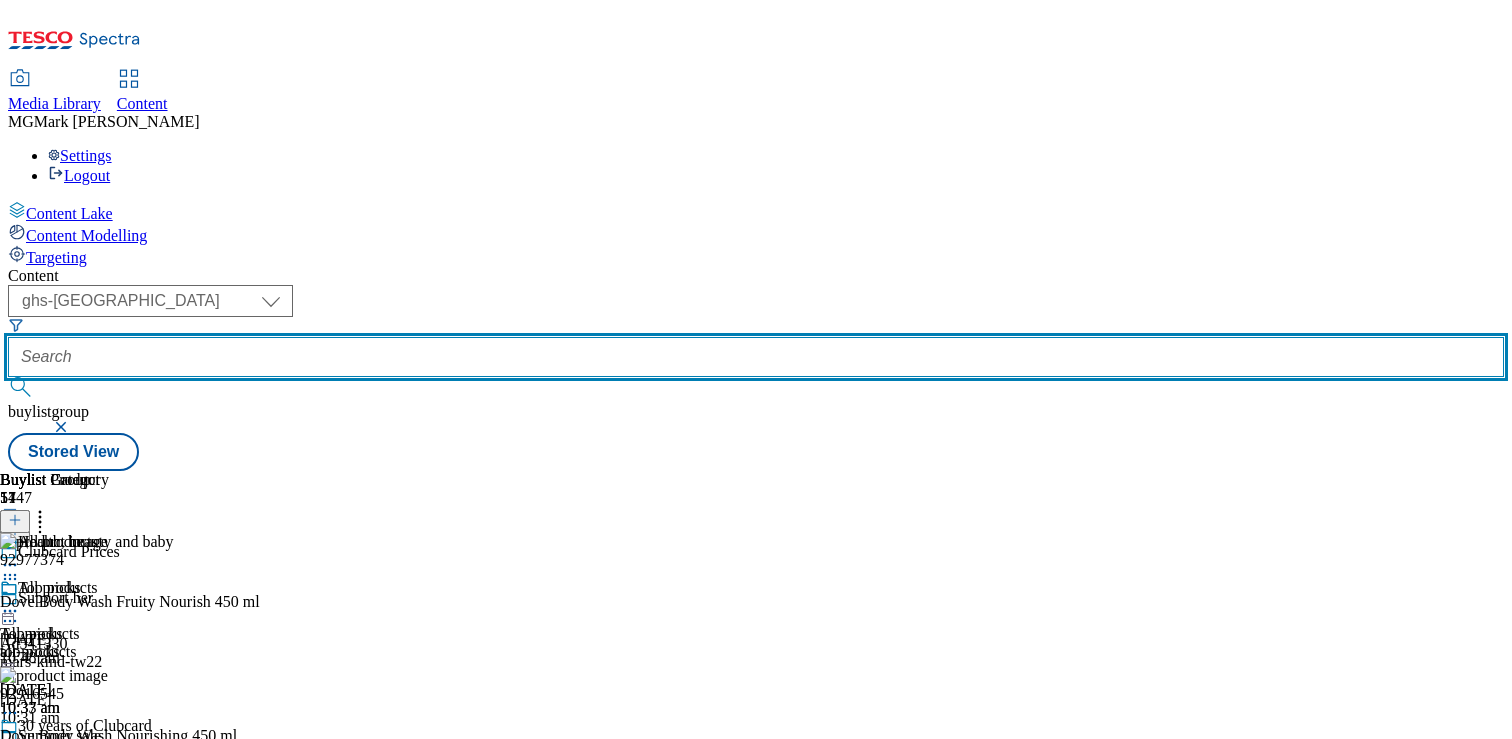 click at bounding box center (756, 357) 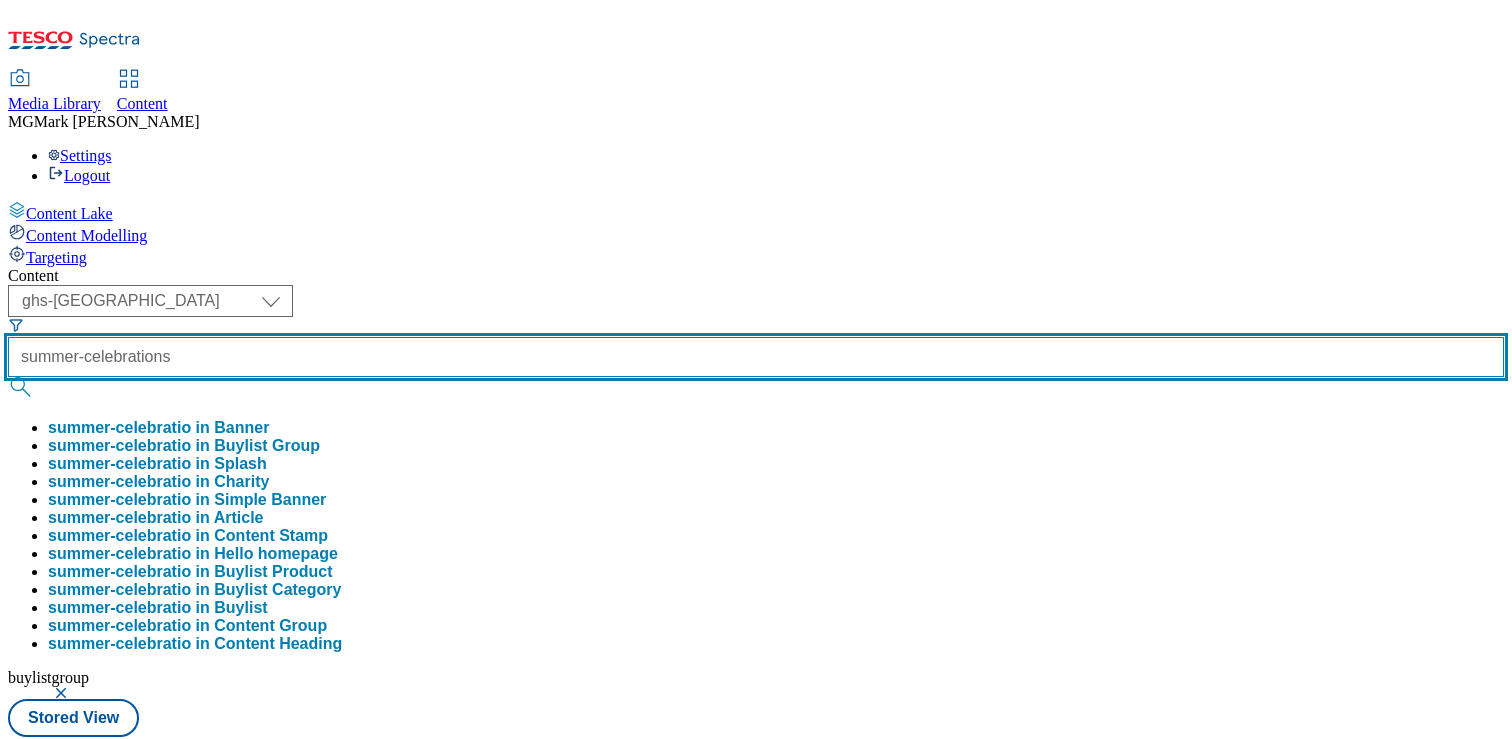 type on "summer-celebrations" 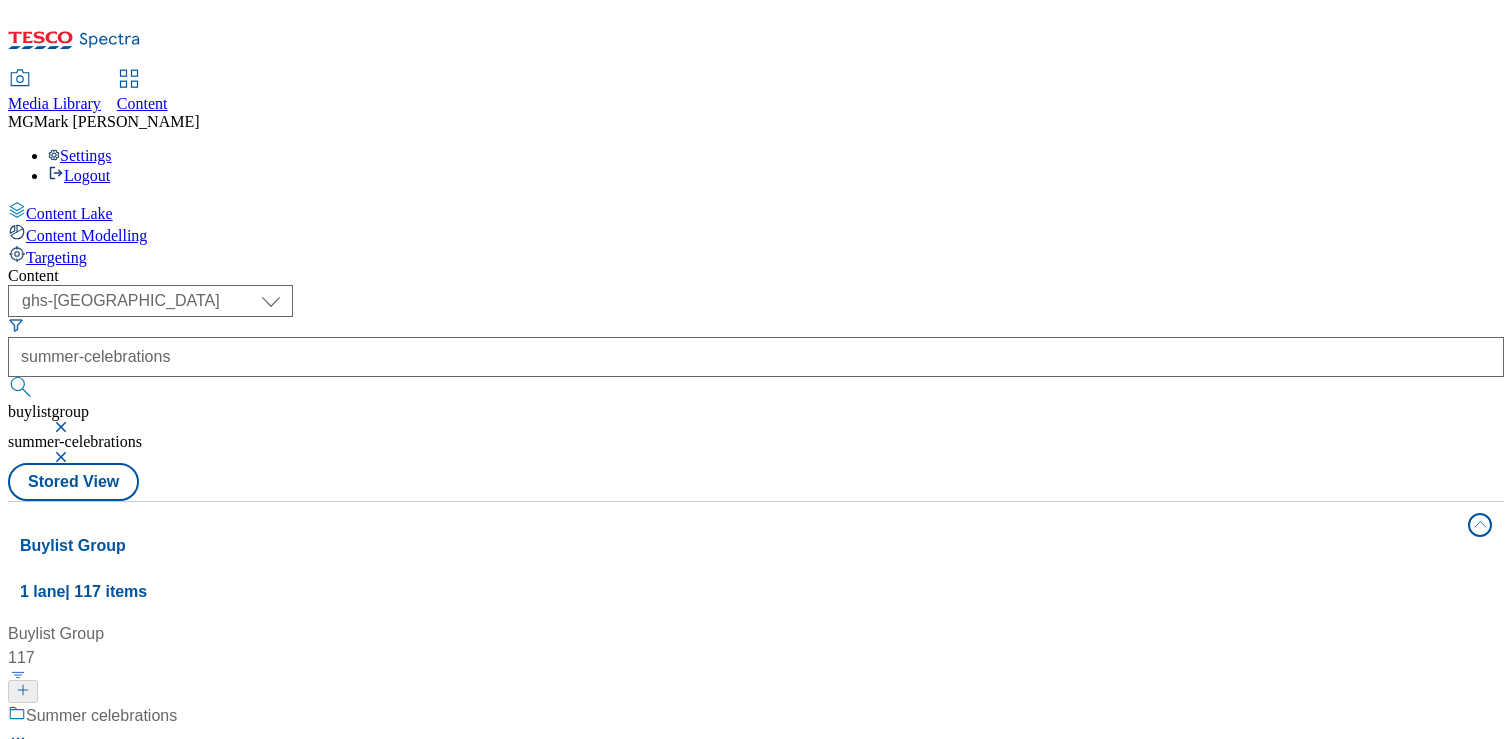 click on "/ summer-celebrations" at bounding box center [184, 792] 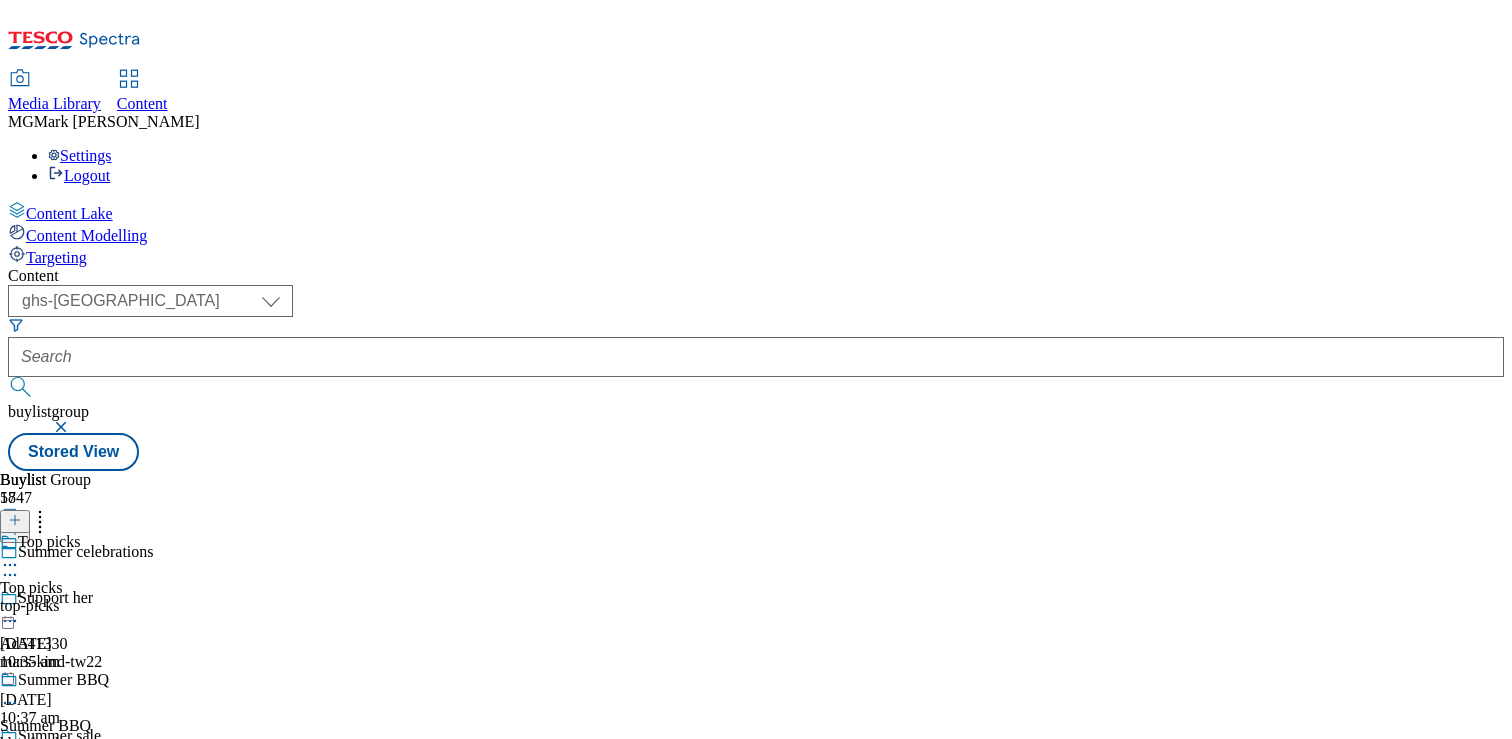 scroll, scrollTop: 360, scrollLeft: 0, axis: vertical 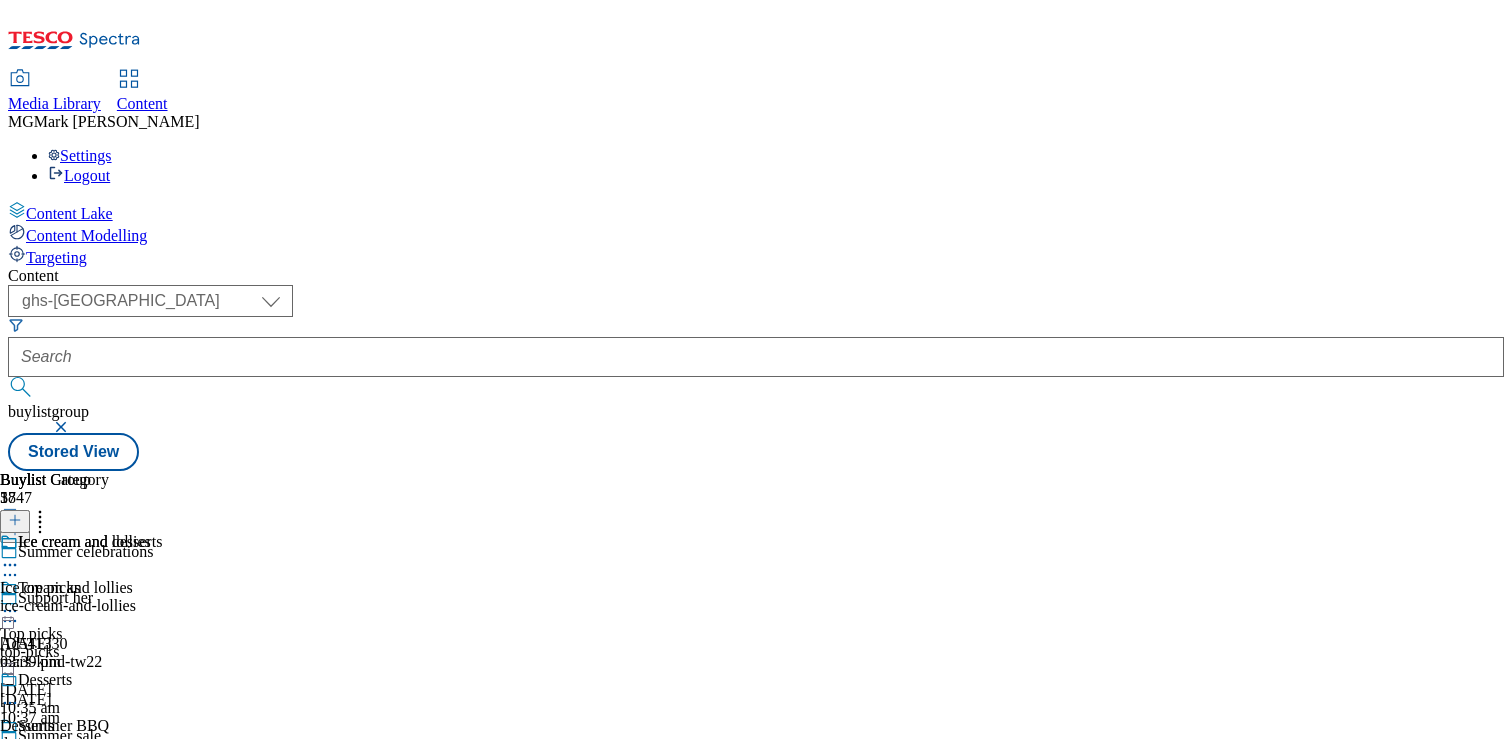 click on "ice-cream-and-lollies" at bounding box center (102, 606) 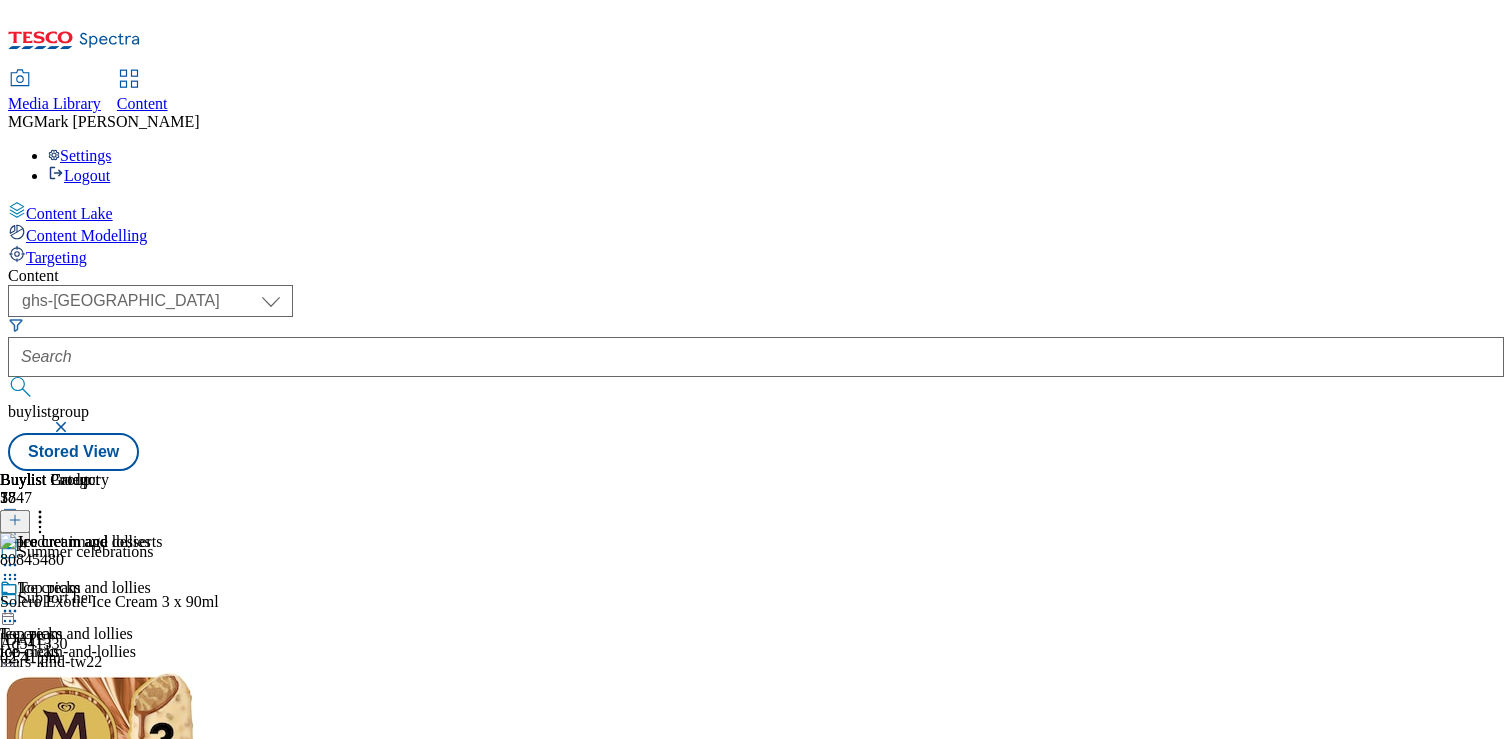 scroll, scrollTop: 0, scrollLeft: 263, axis: horizontal 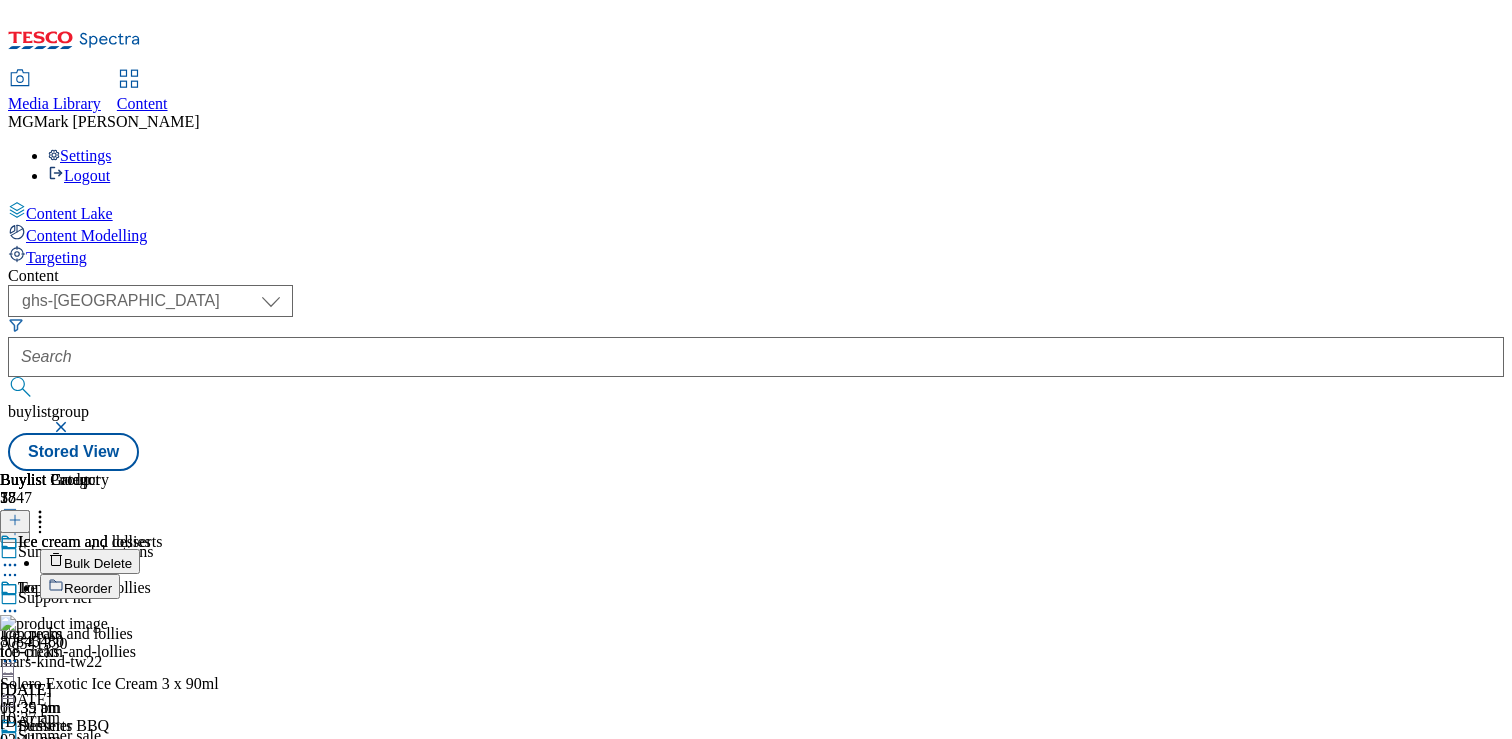click on "Reorder" at bounding box center [80, 586] 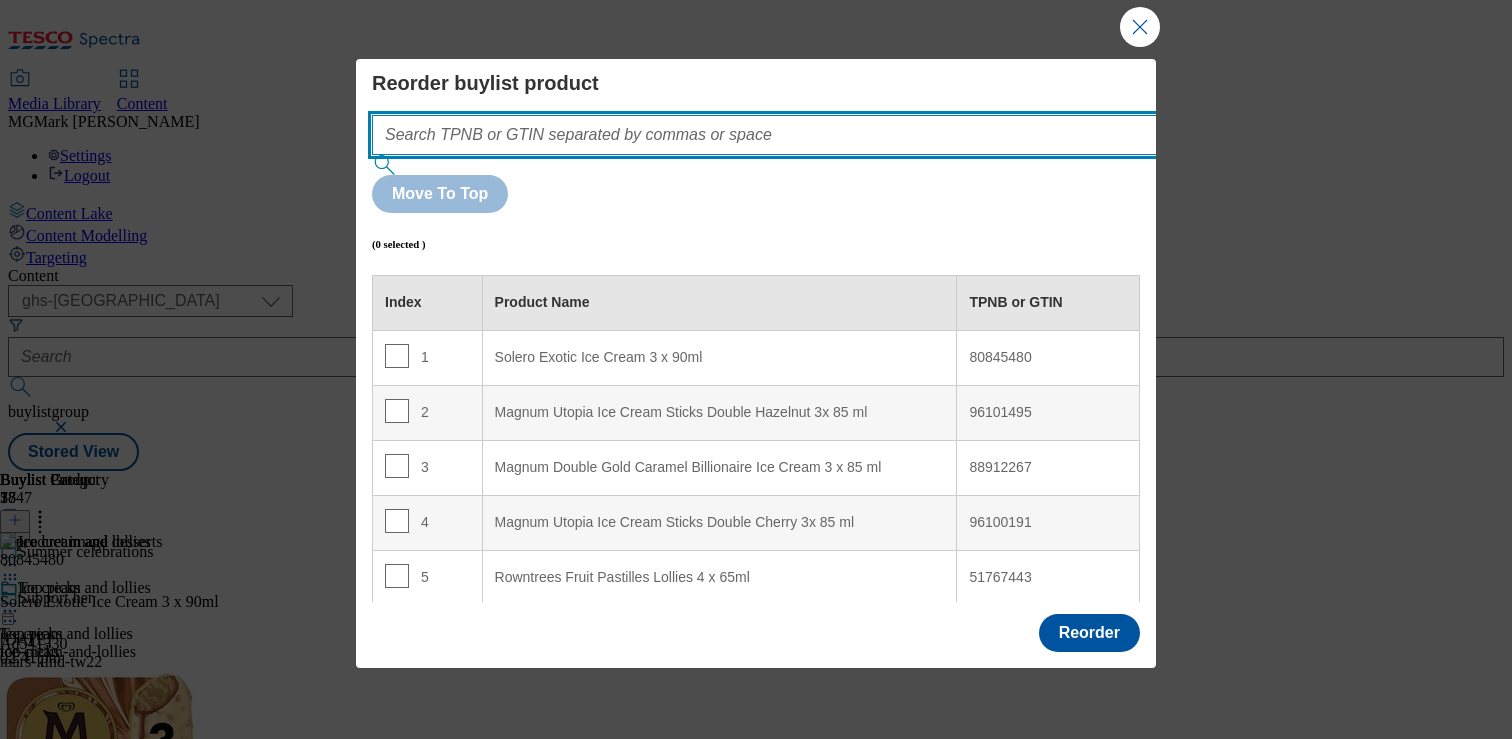 click at bounding box center [794, 135] 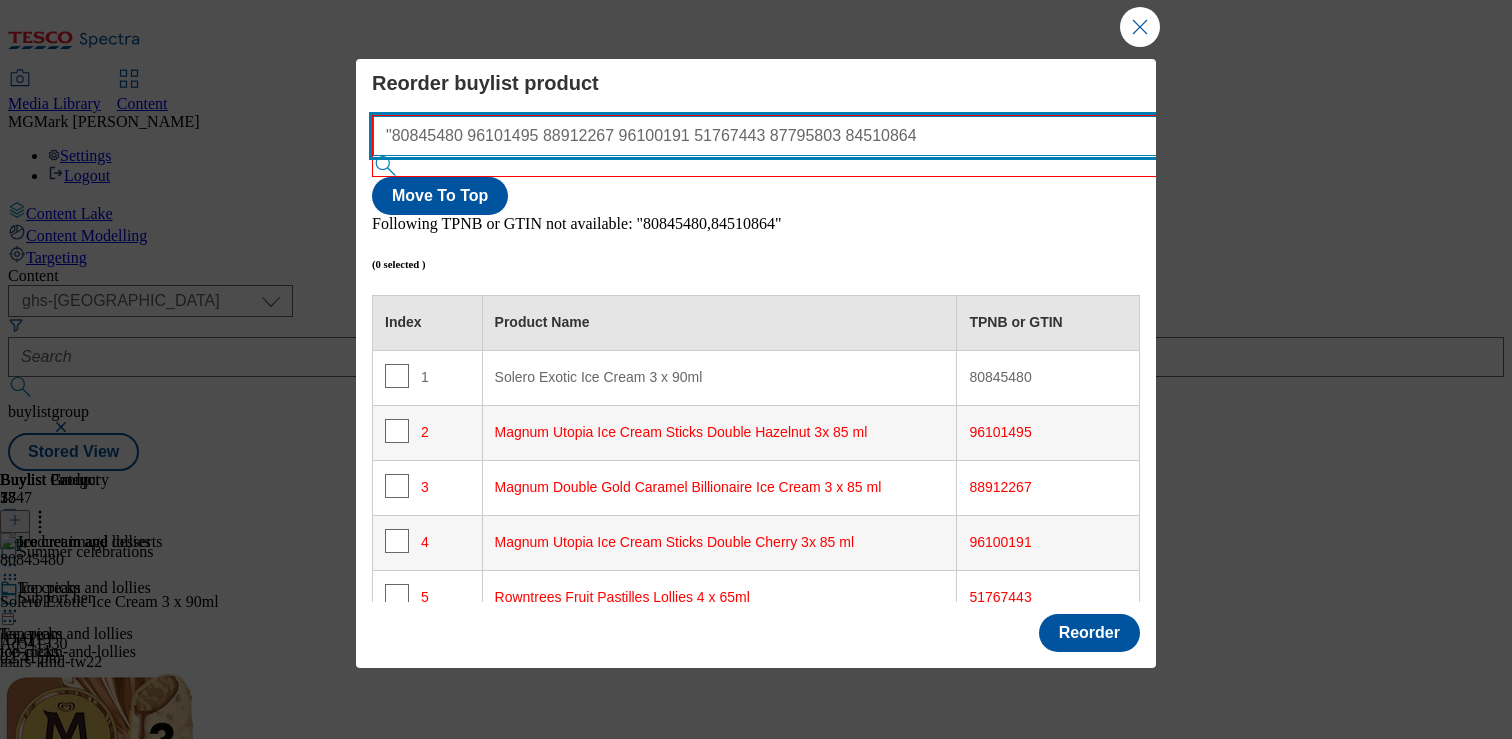 scroll, scrollTop: 81, scrollLeft: 0, axis: vertical 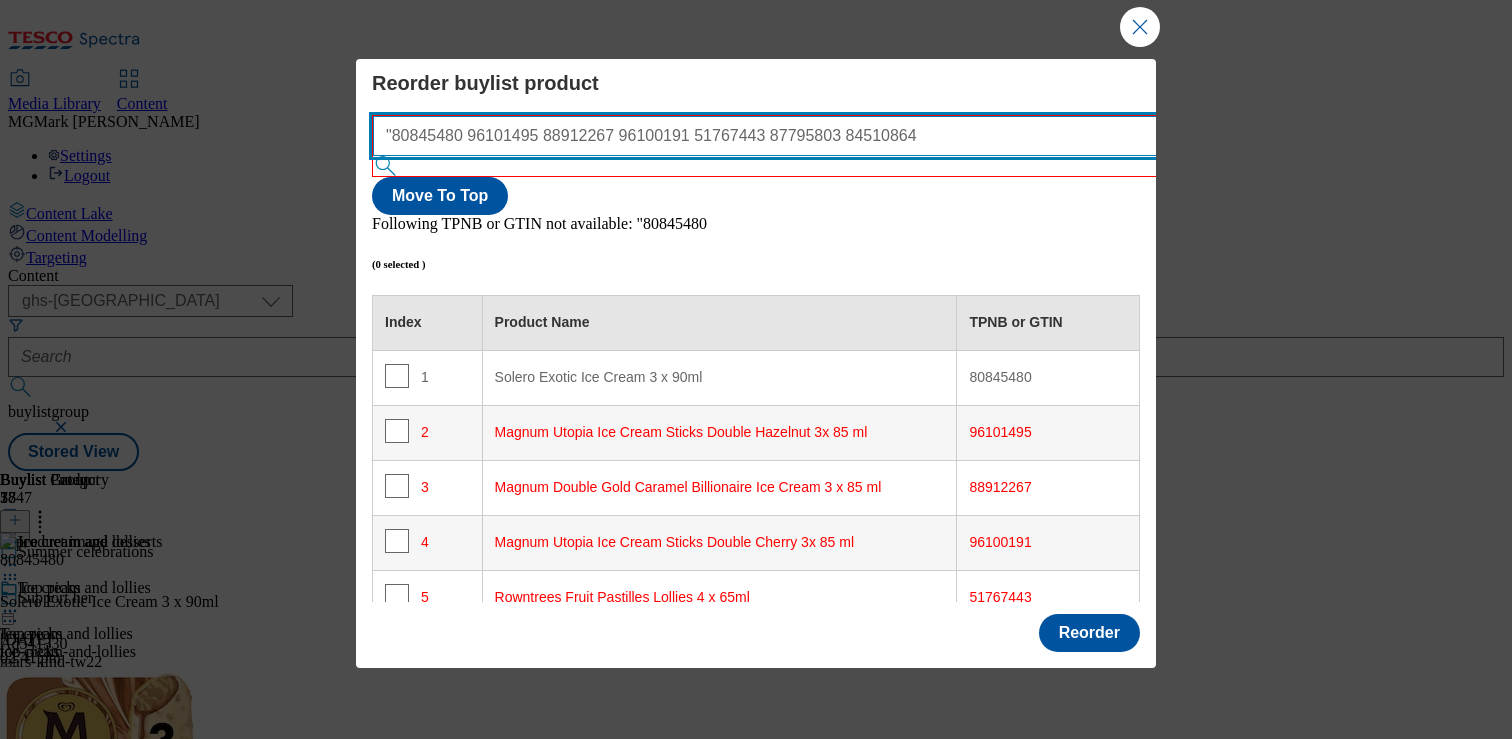 click on ""80845480 96101495 88912267 96100191 51767443 87795803 84510864" at bounding box center (795, 136) 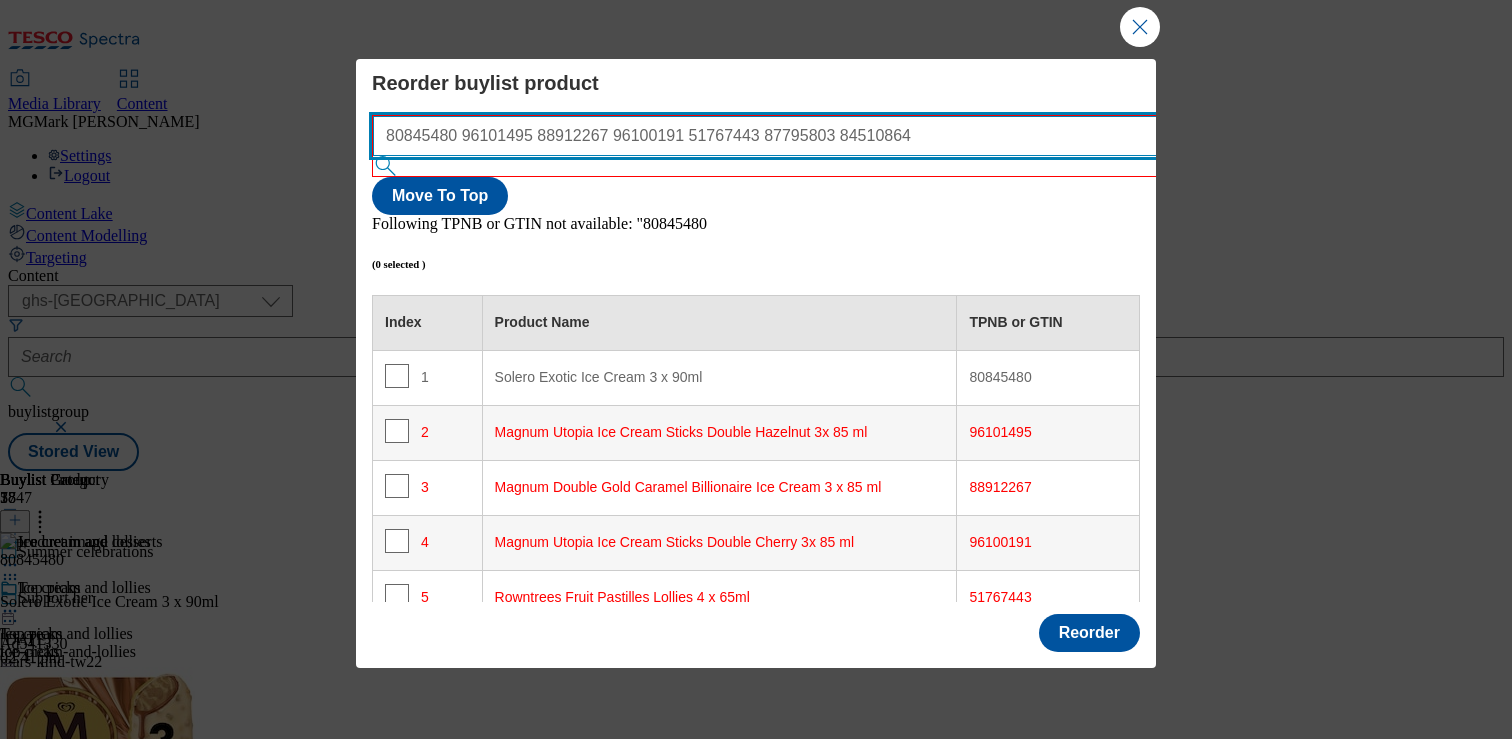 scroll, scrollTop: 81, scrollLeft: 0, axis: vertical 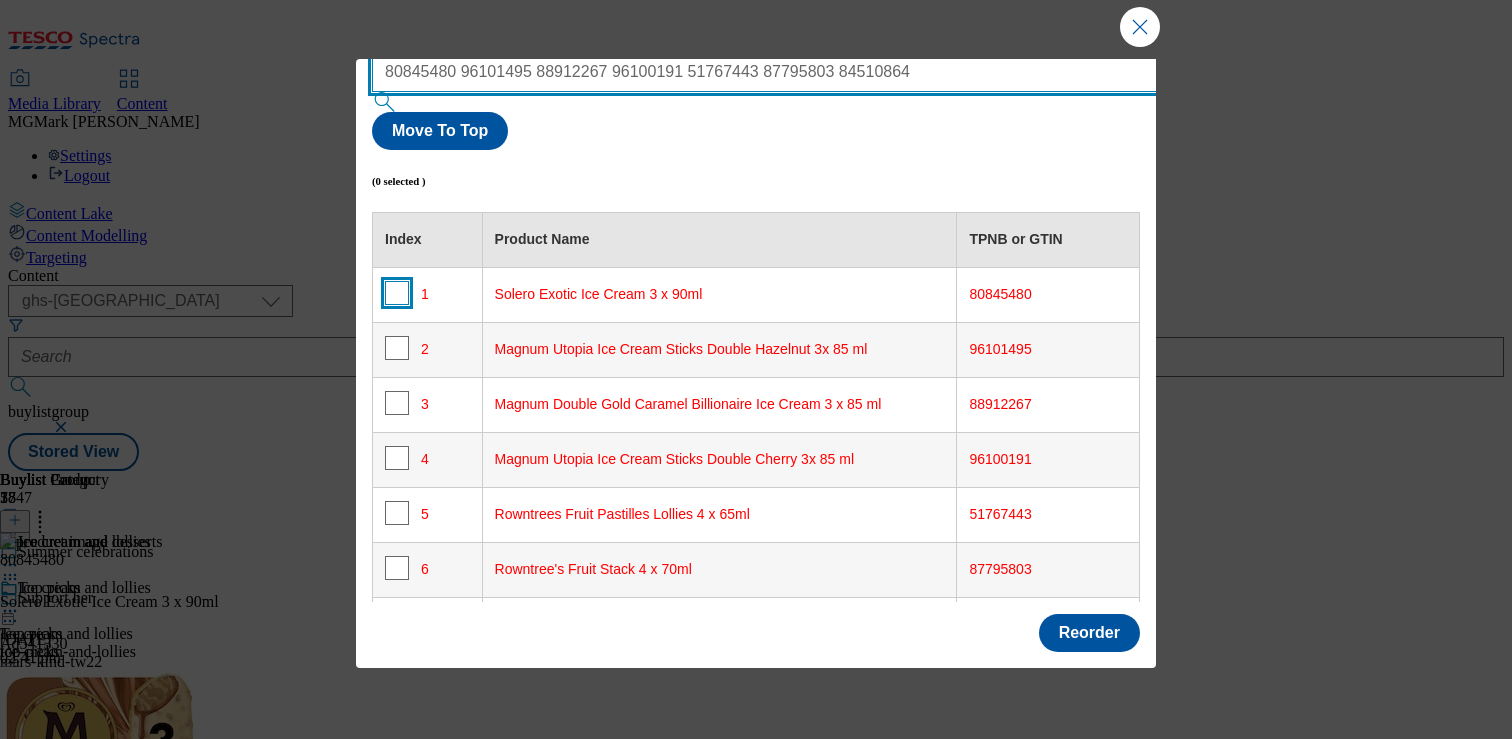 type on "80845480 96101495 88912267 96100191 51767443 87795803 84510864" 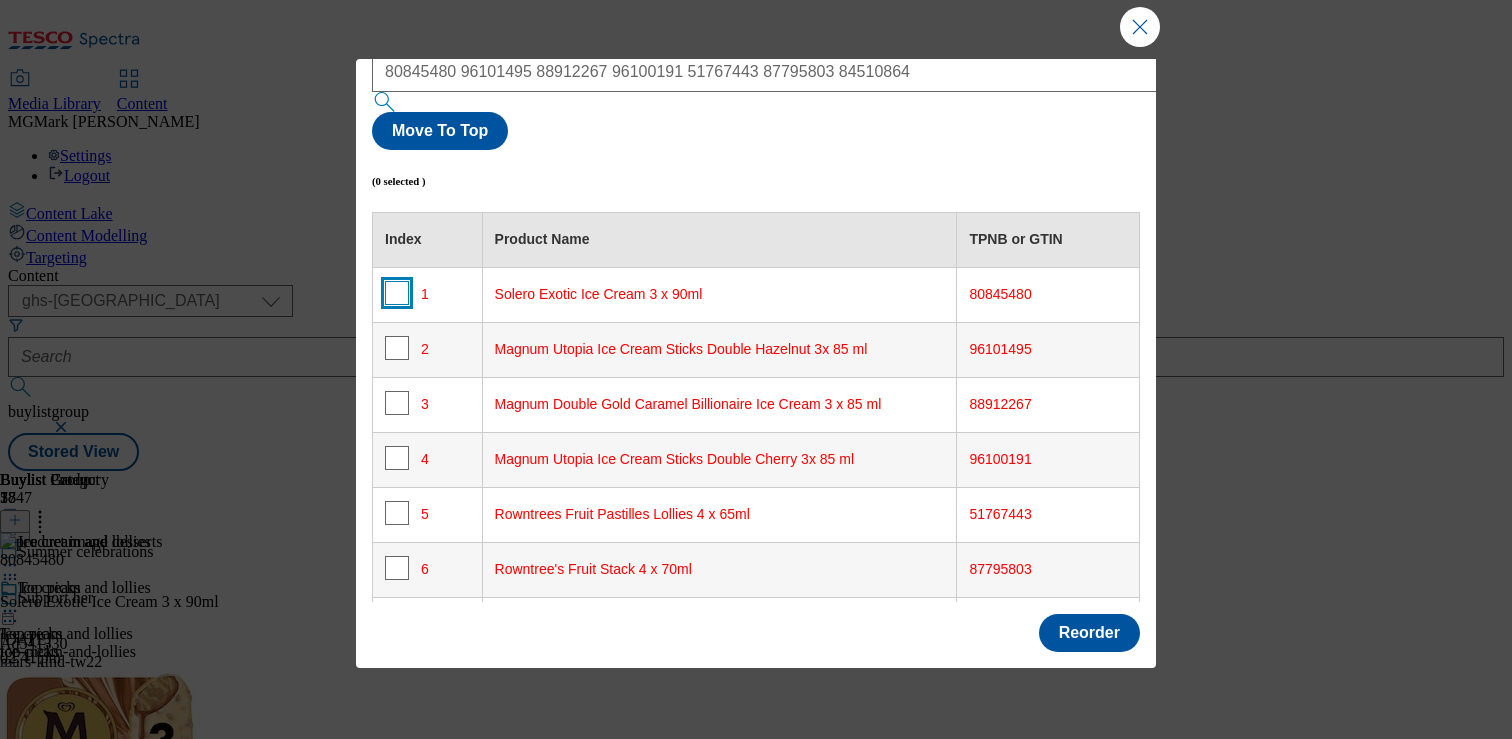 click at bounding box center [397, 293] 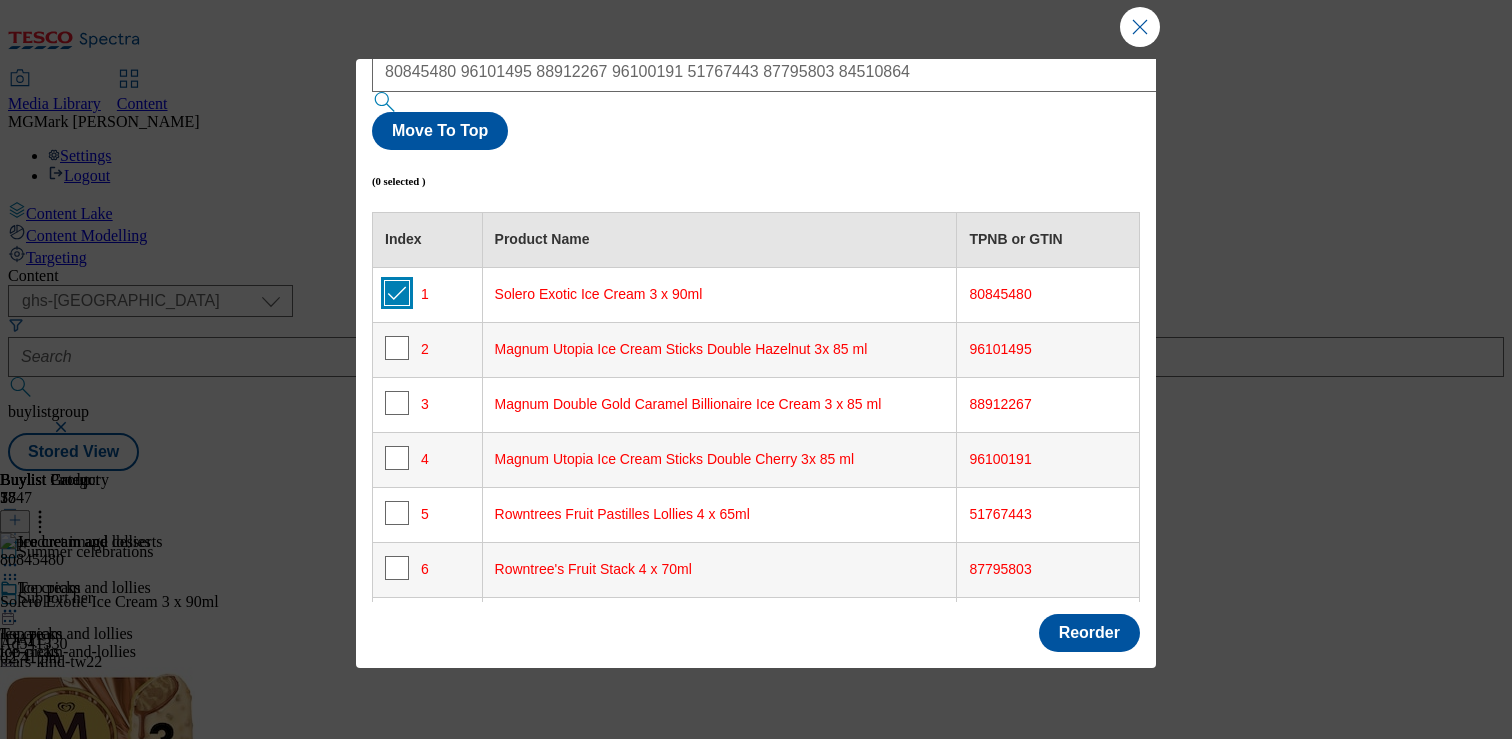 checkbox on "true" 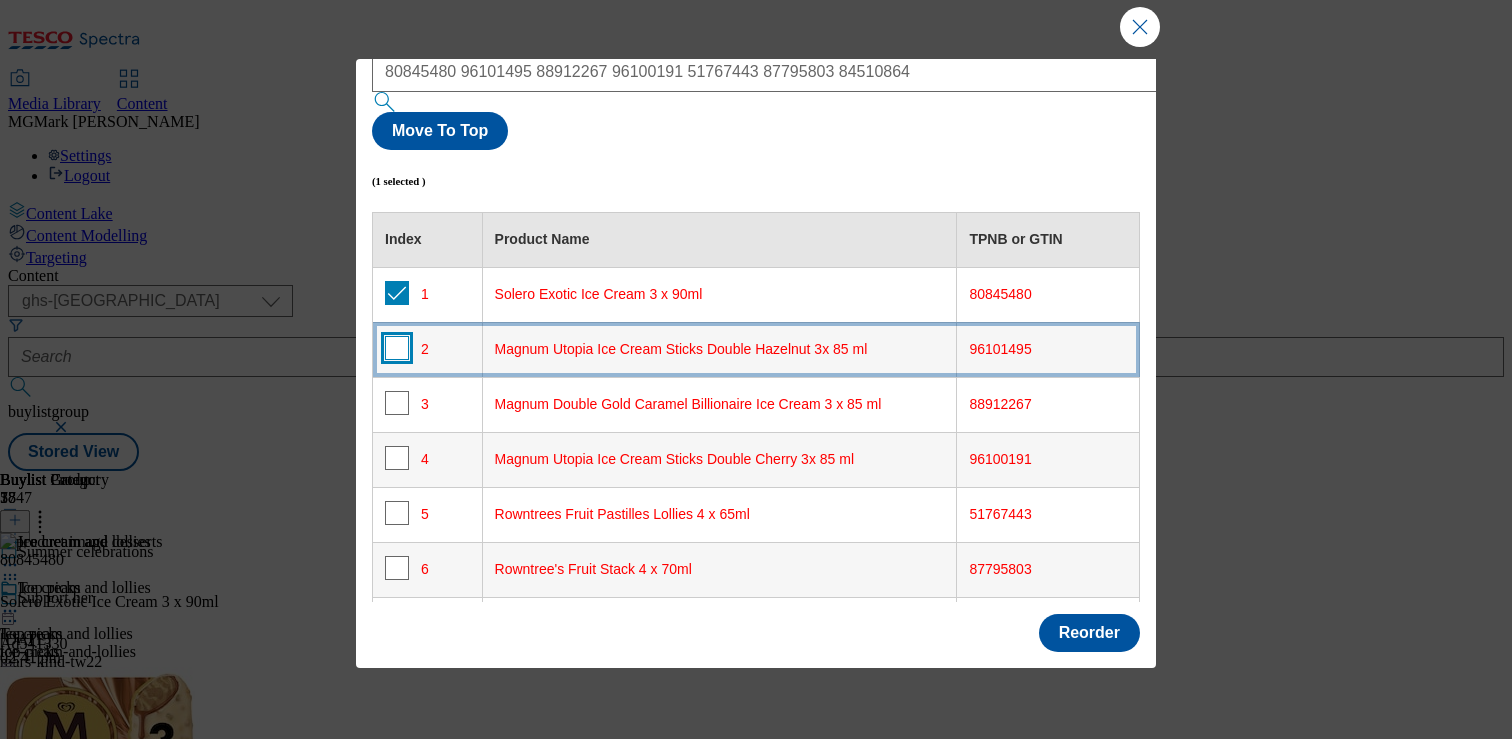 click at bounding box center (397, 348) 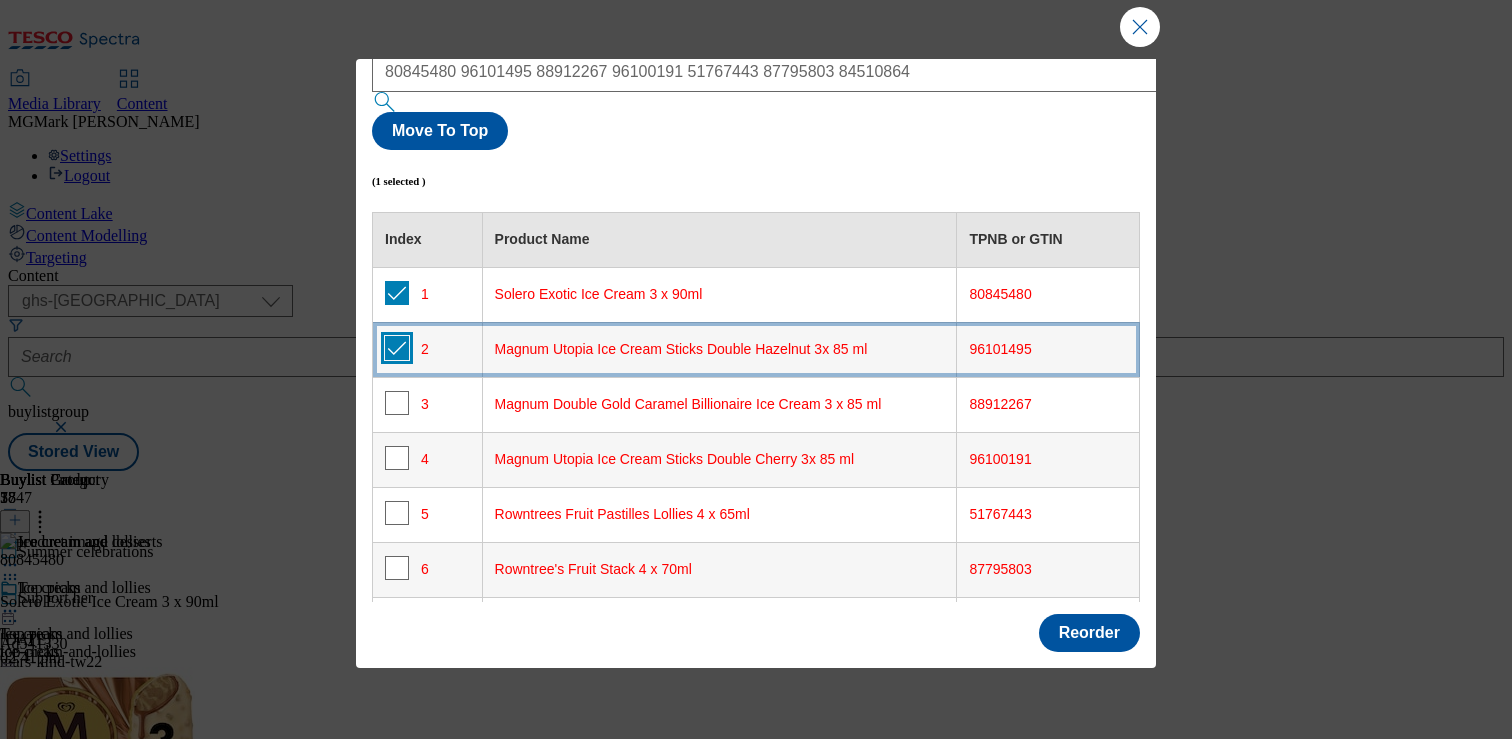 checkbox on "true" 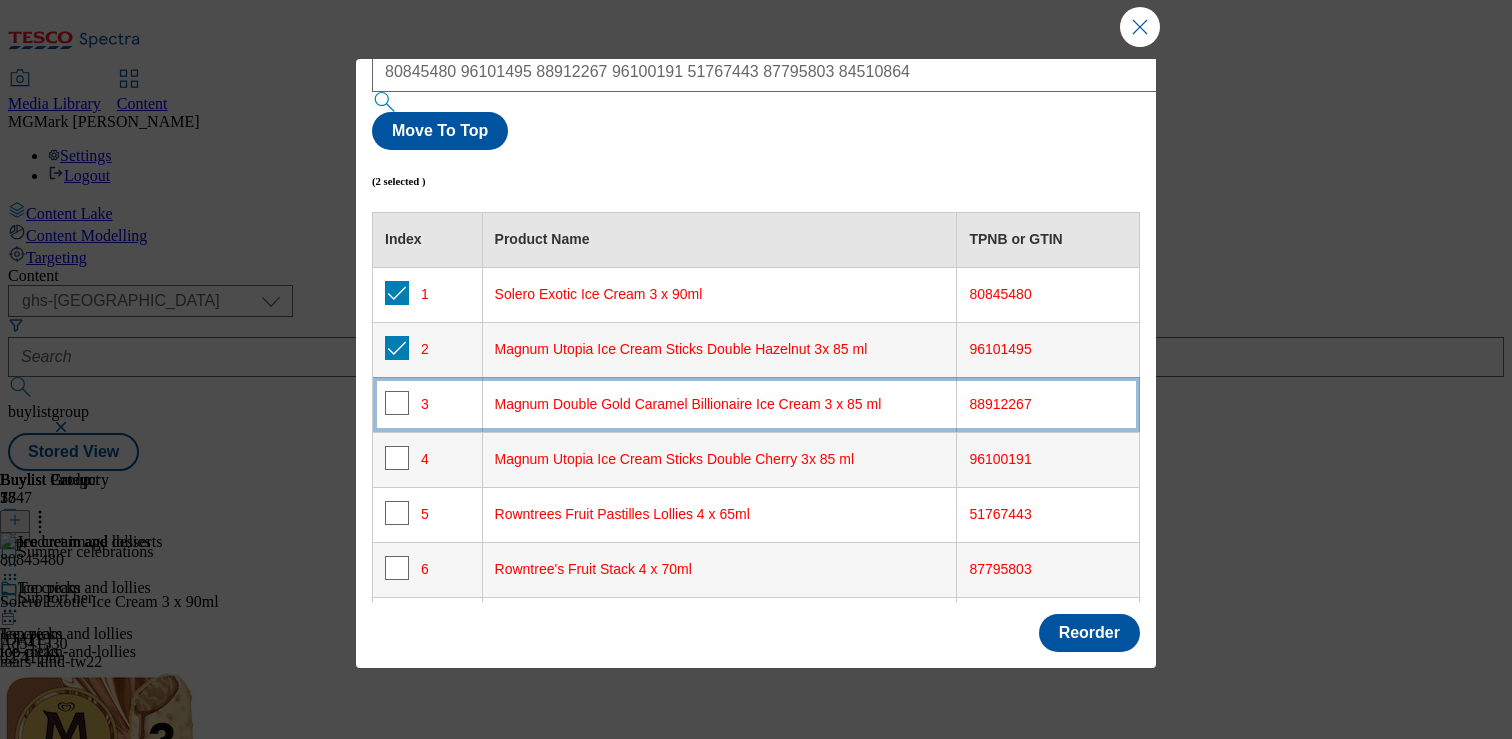 click 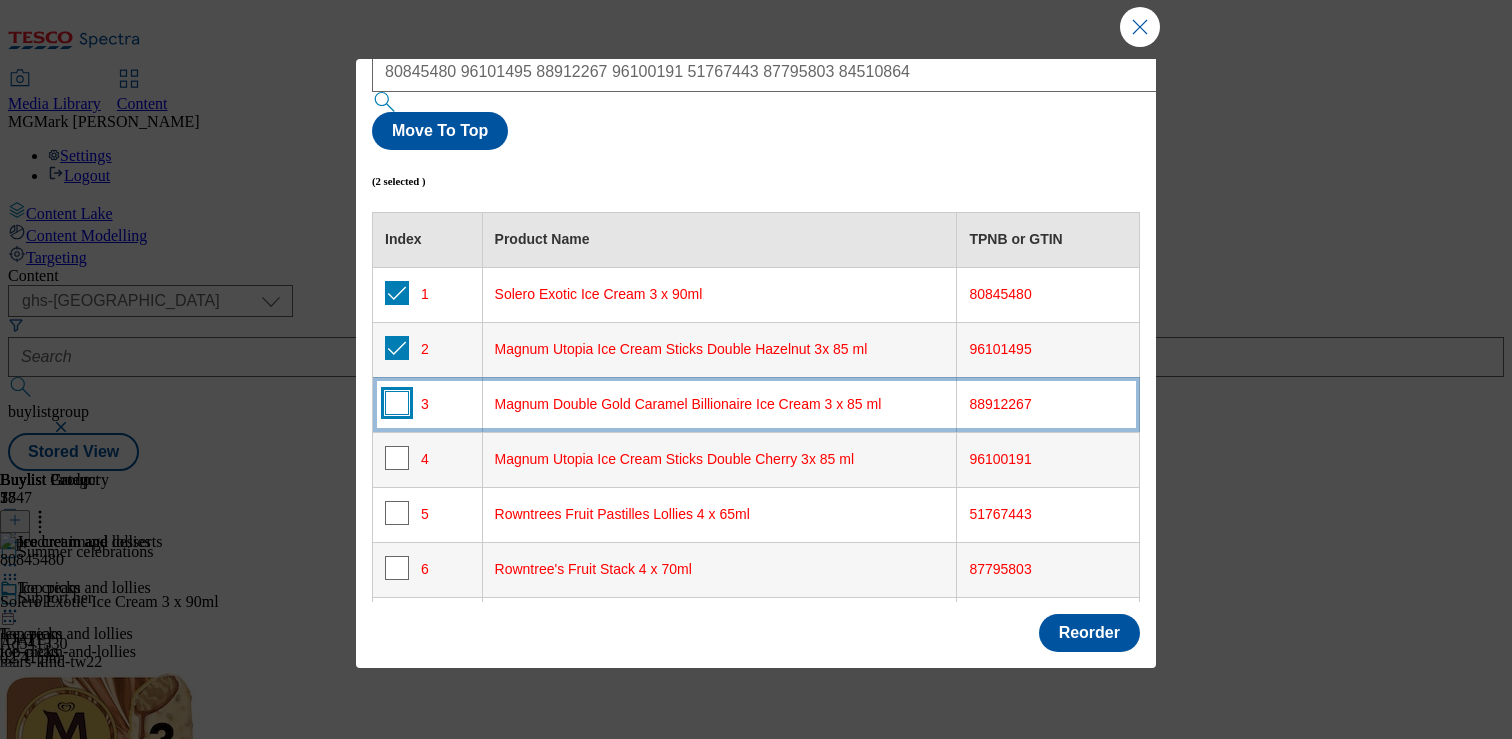 click at bounding box center (397, 403) 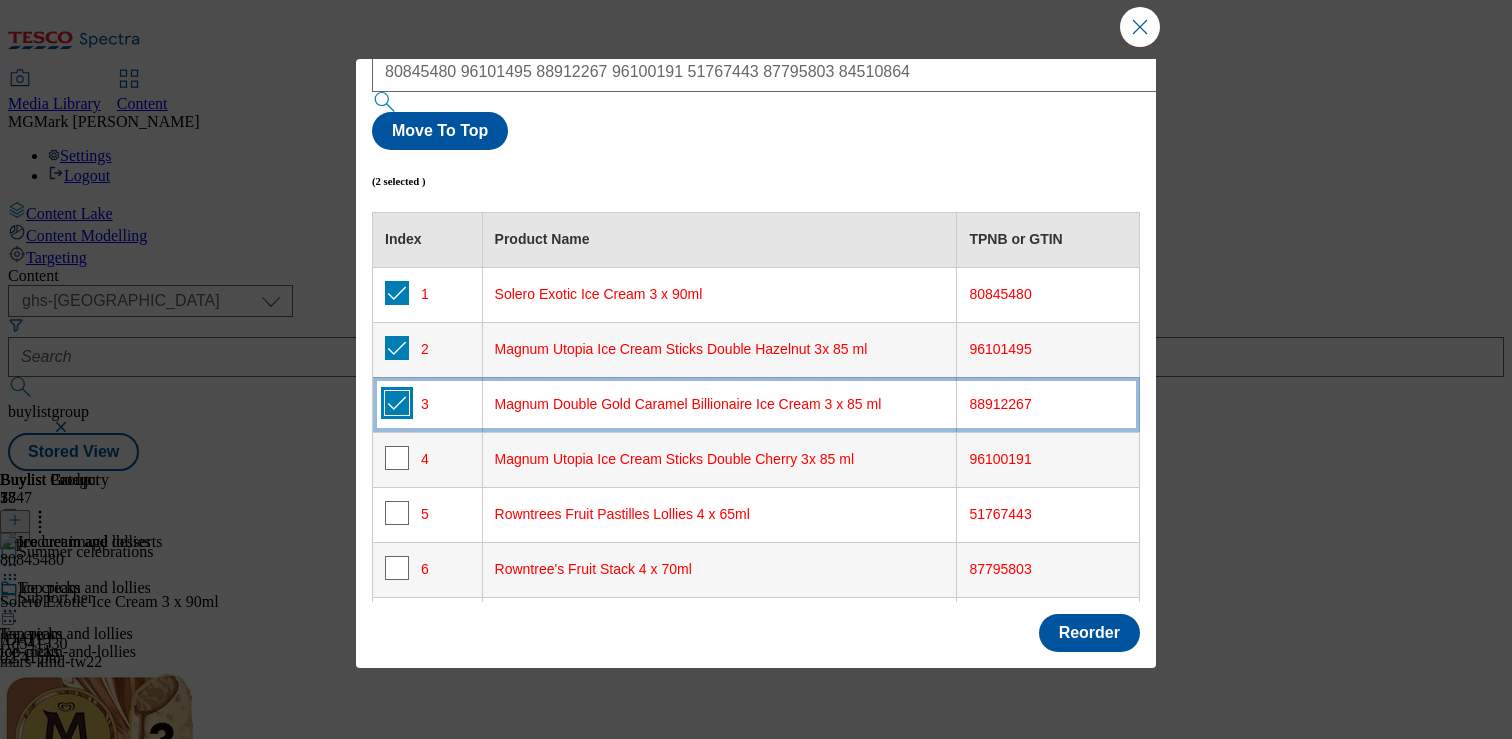 checkbox on "true" 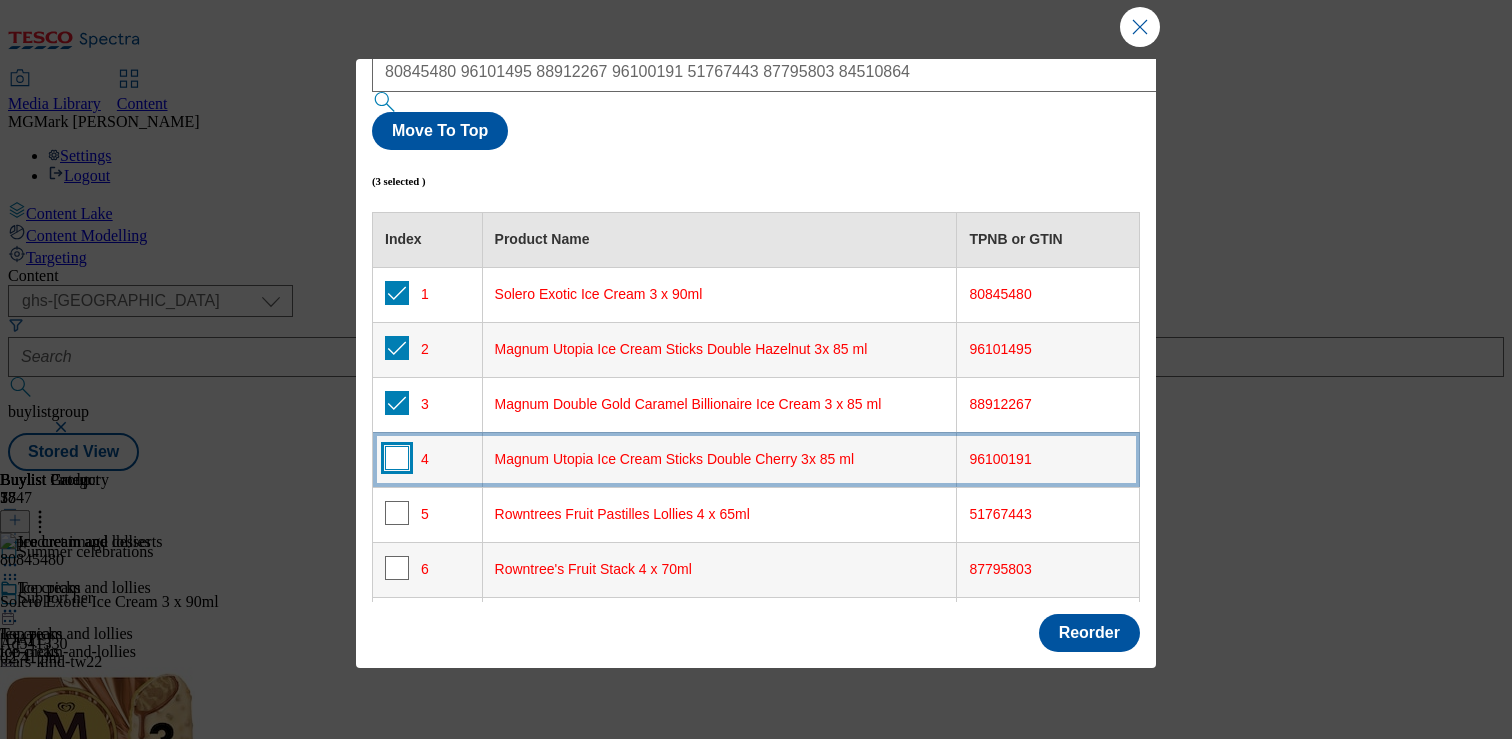 click at bounding box center [397, 458] 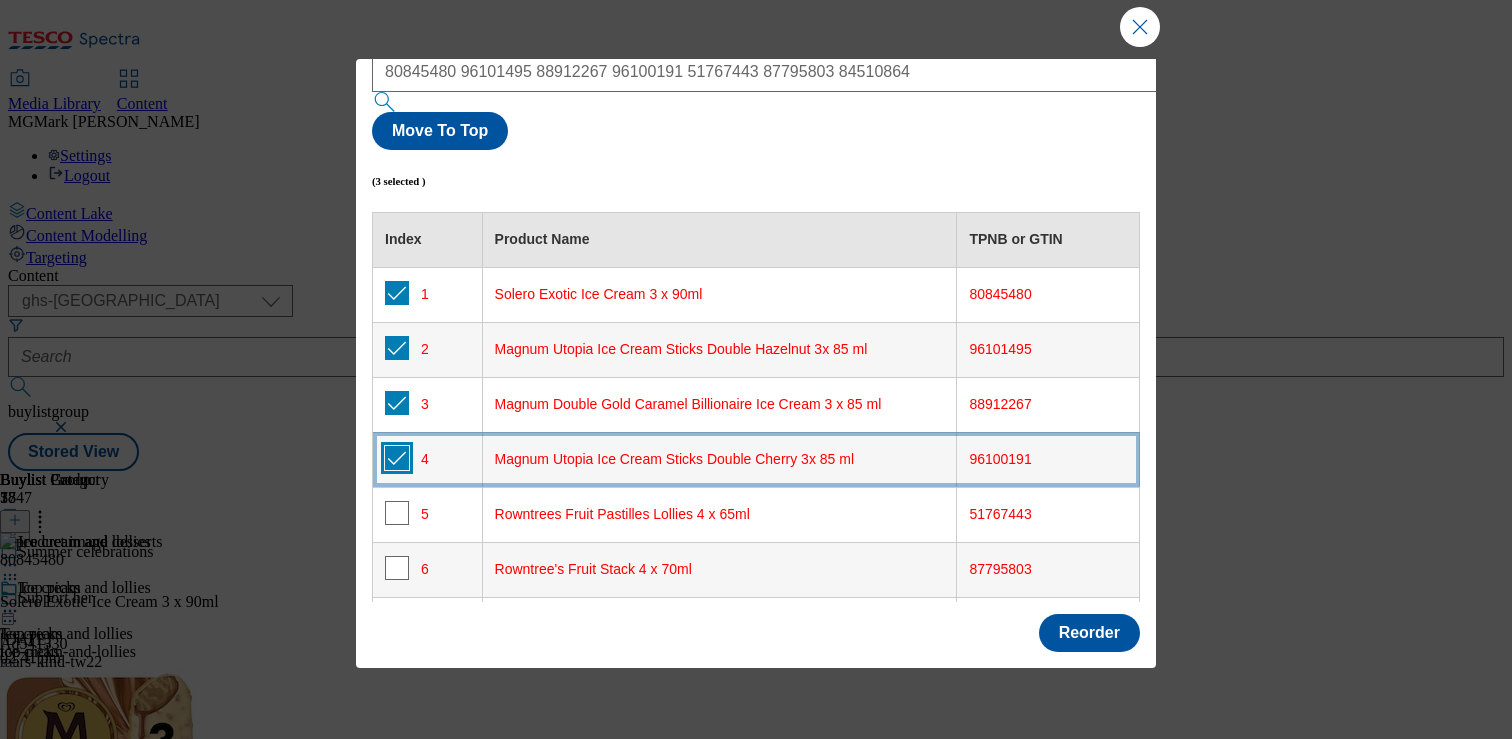 checkbox on "true" 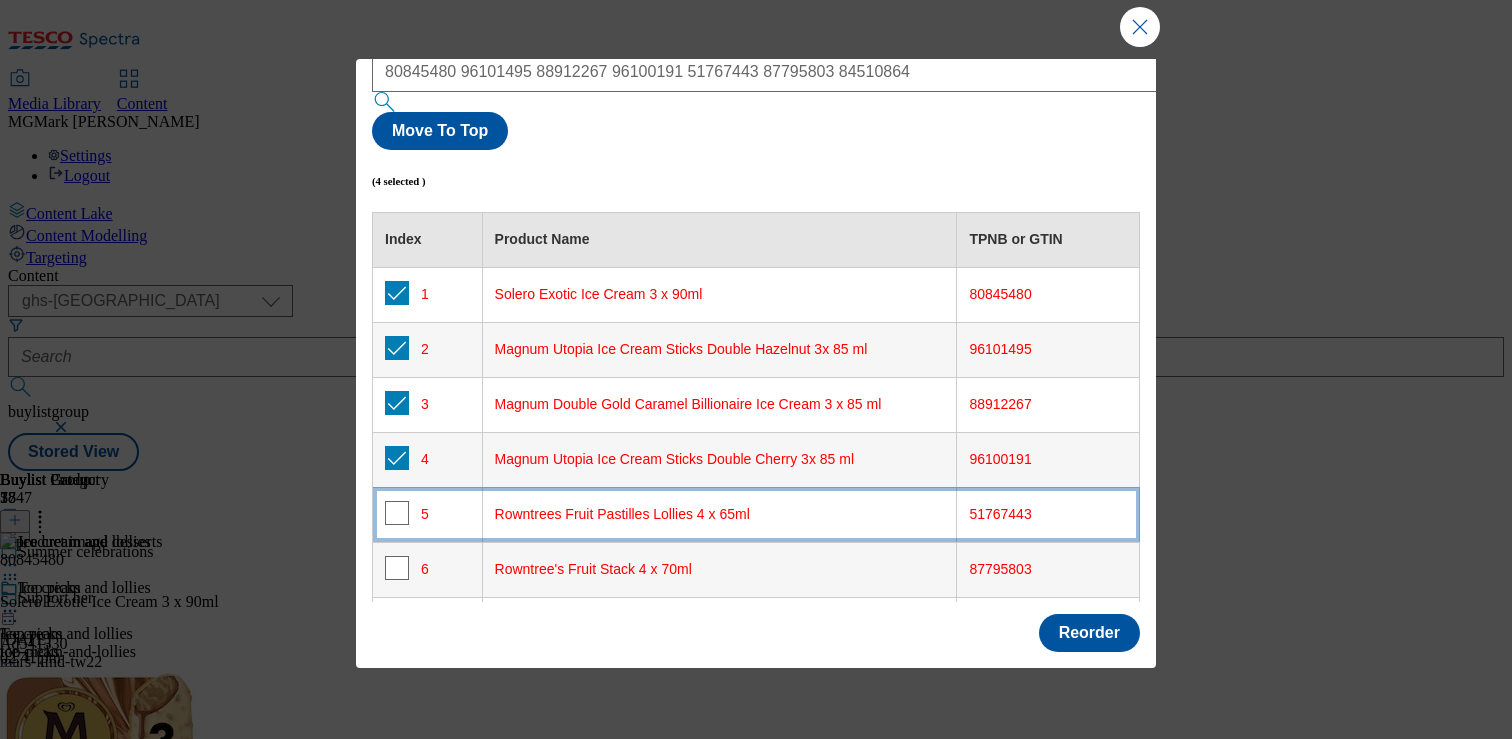 click 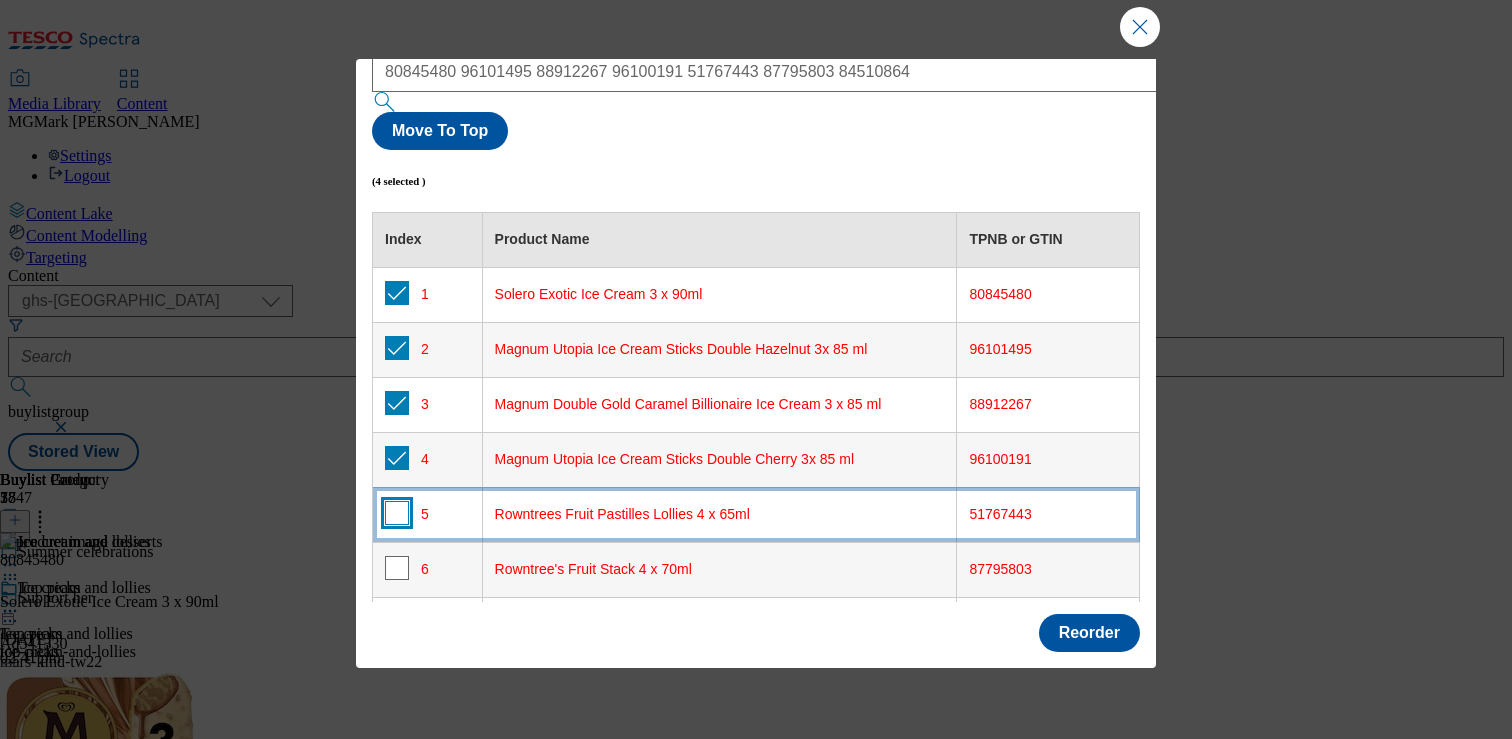 click at bounding box center (397, 513) 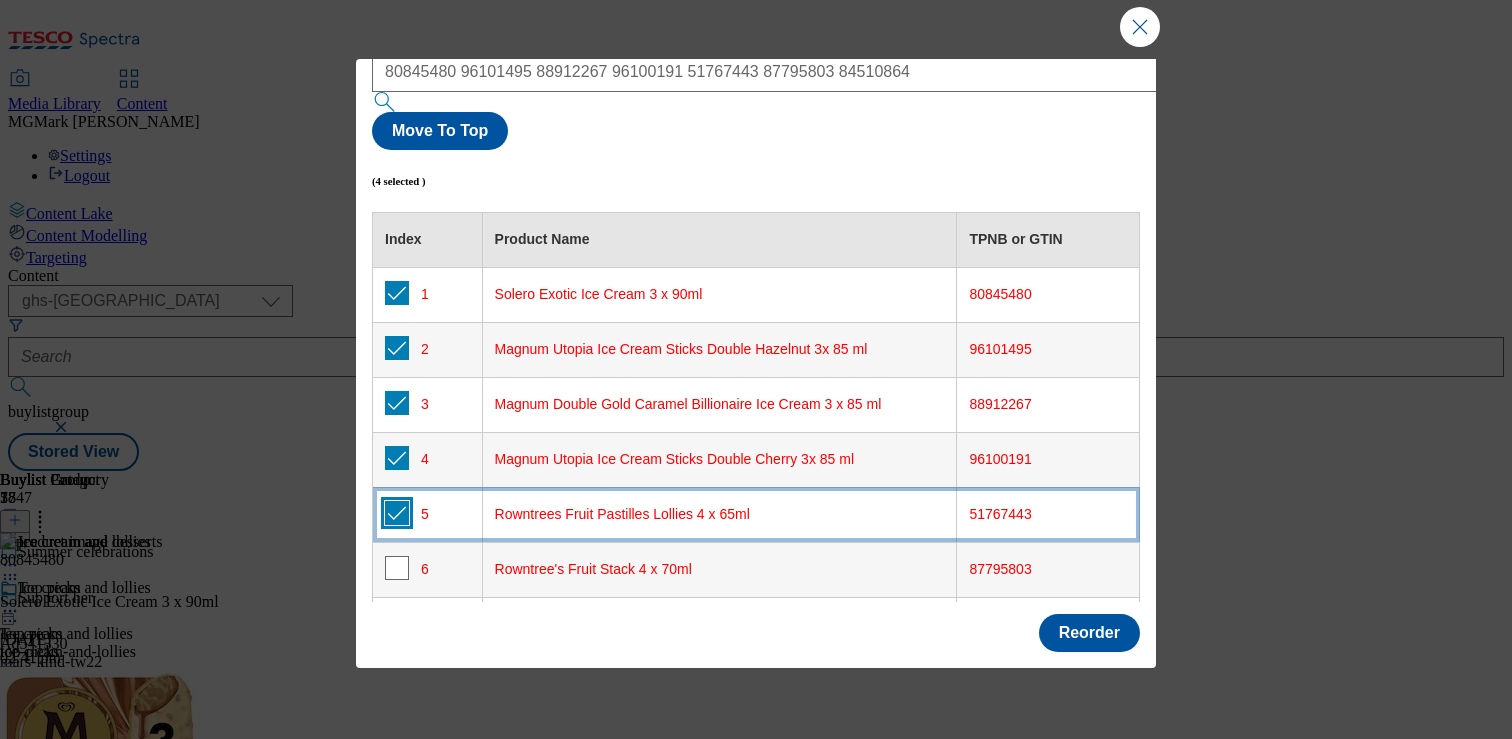 checkbox on "true" 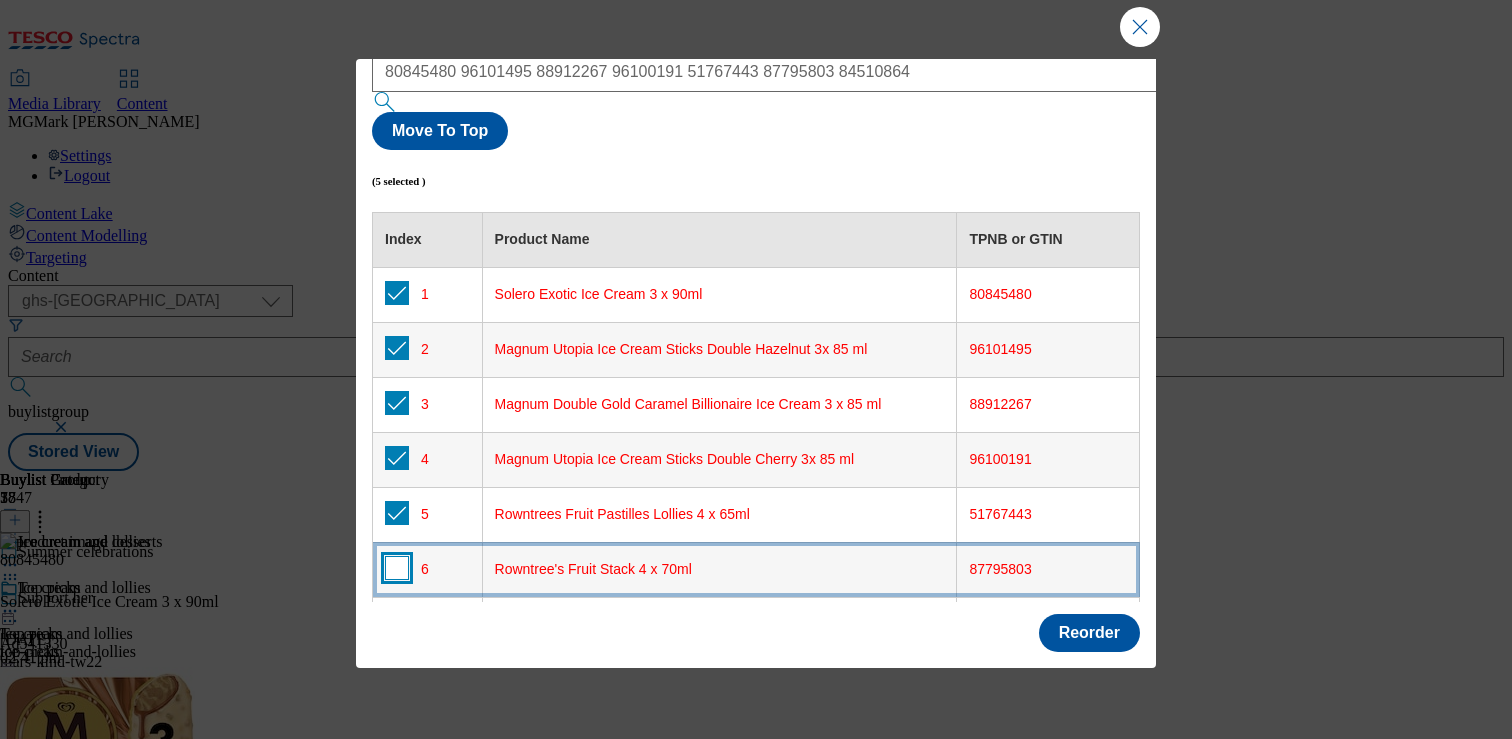 click at bounding box center [397, 568] 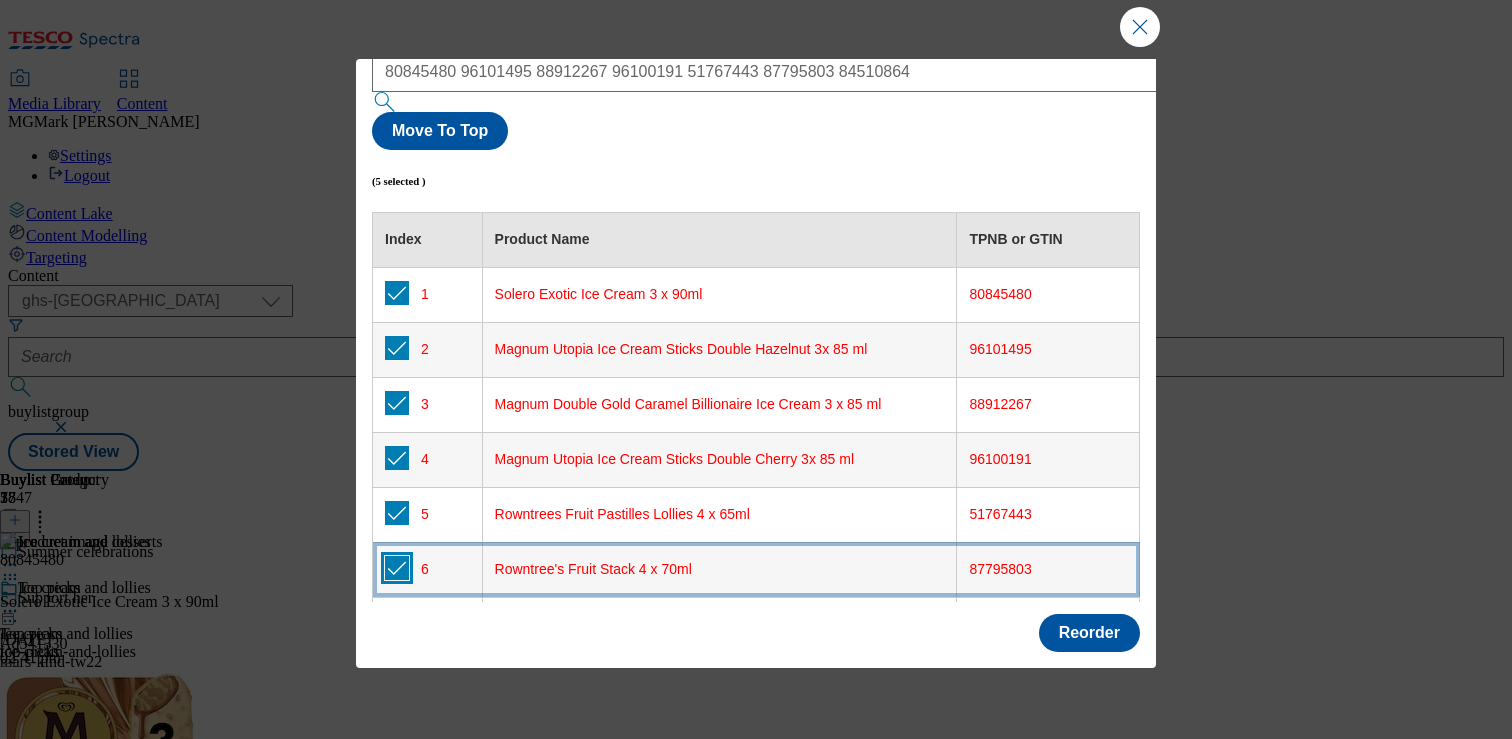 checkbox on "true" 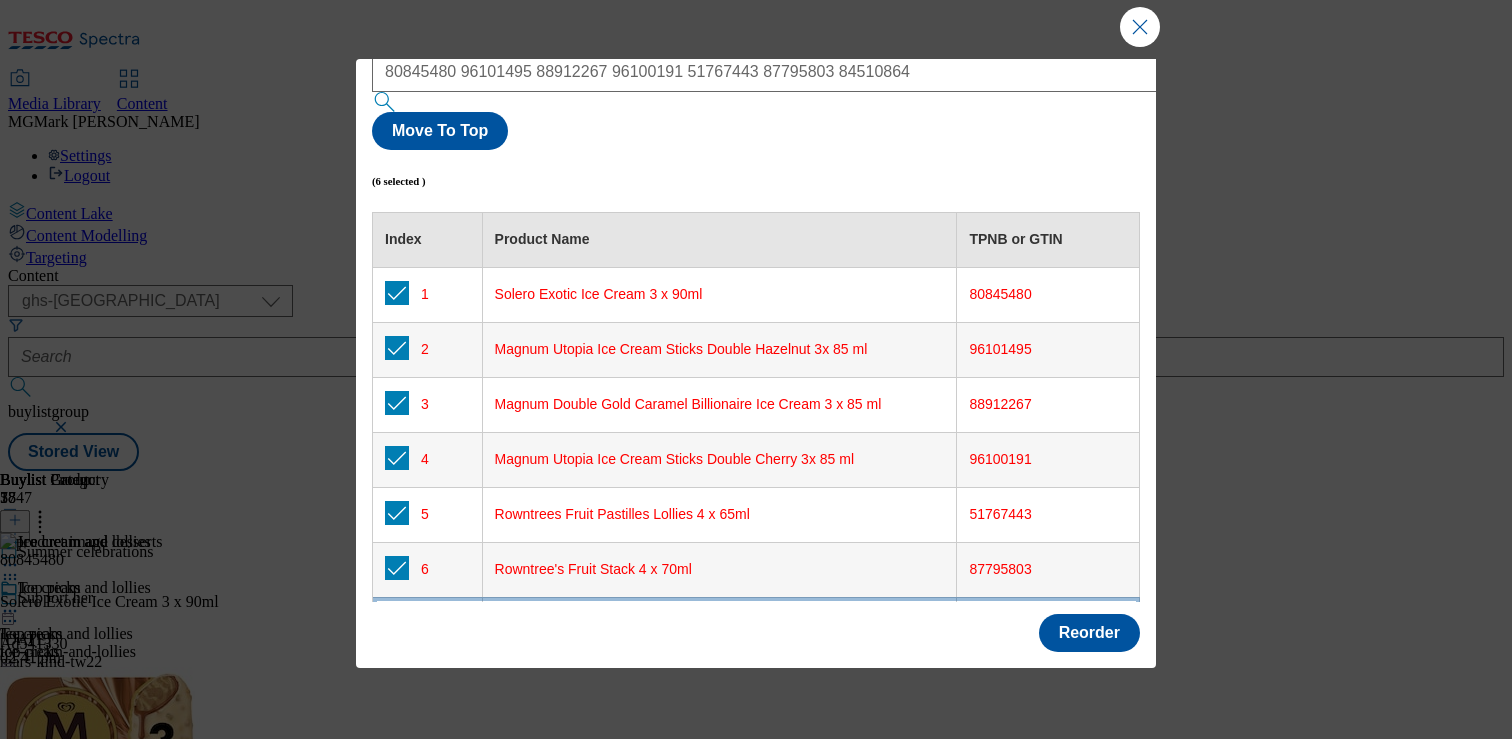 click at bounding box center [397, 623] 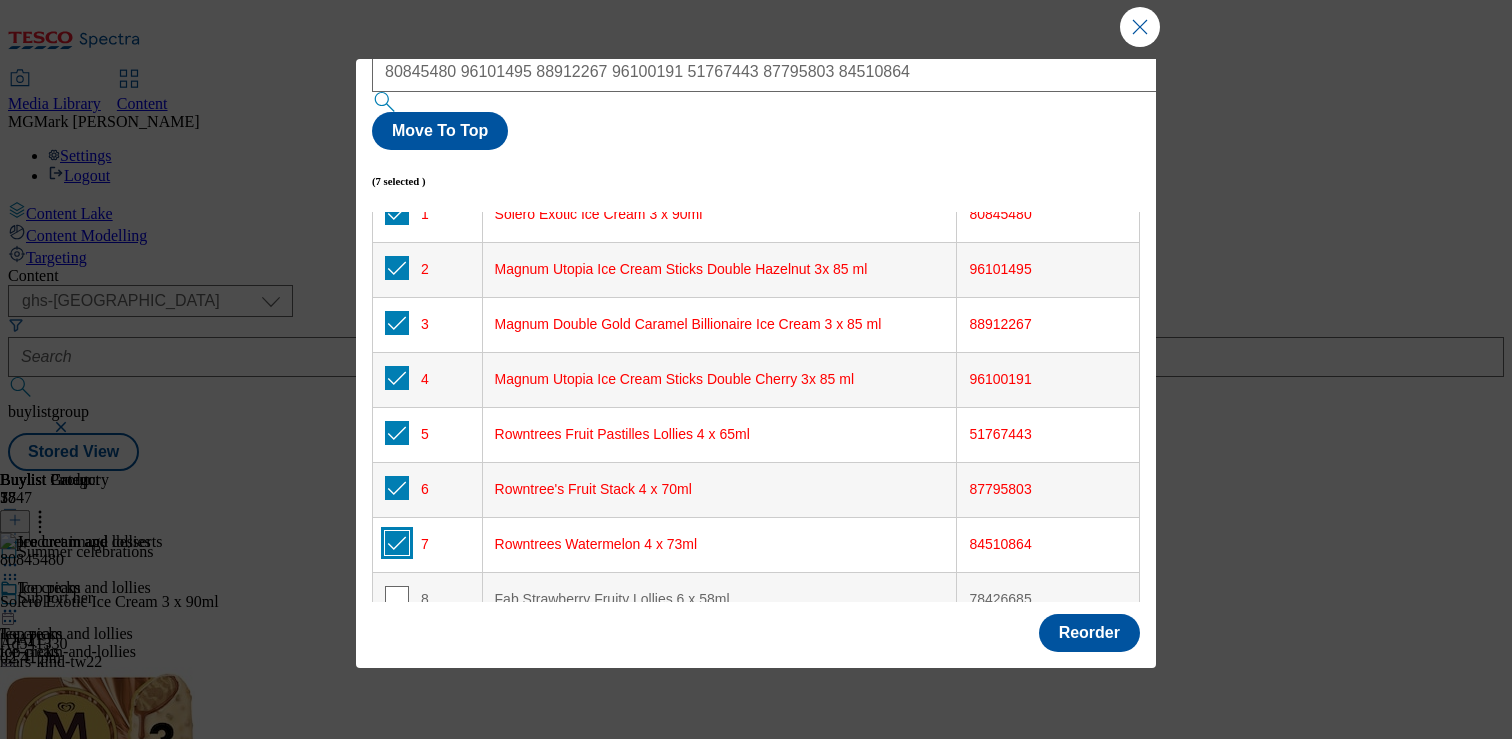 scroll, scrollTop: 0, scrollLeft: 0, axis: both 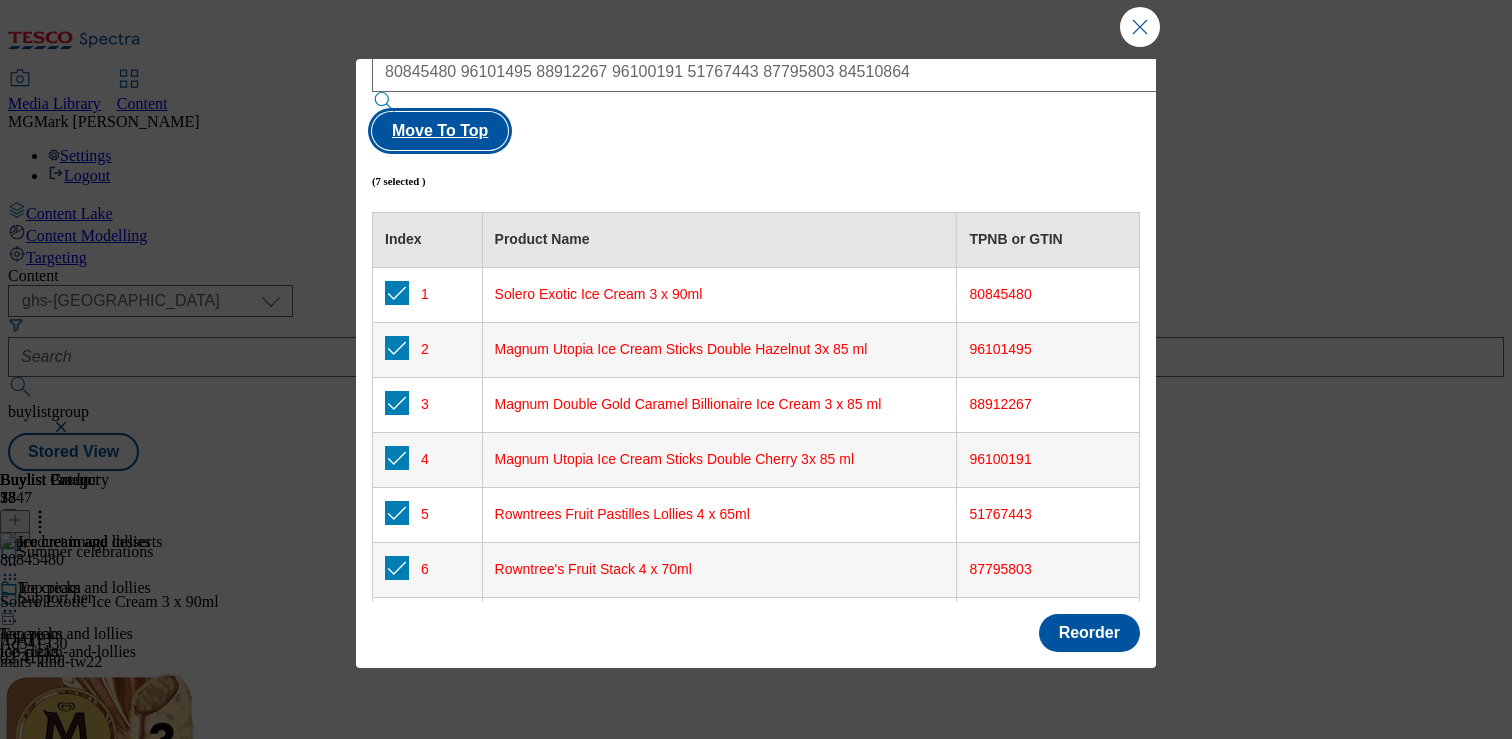 click on "Move To Top" at bounding box center (440, 131) 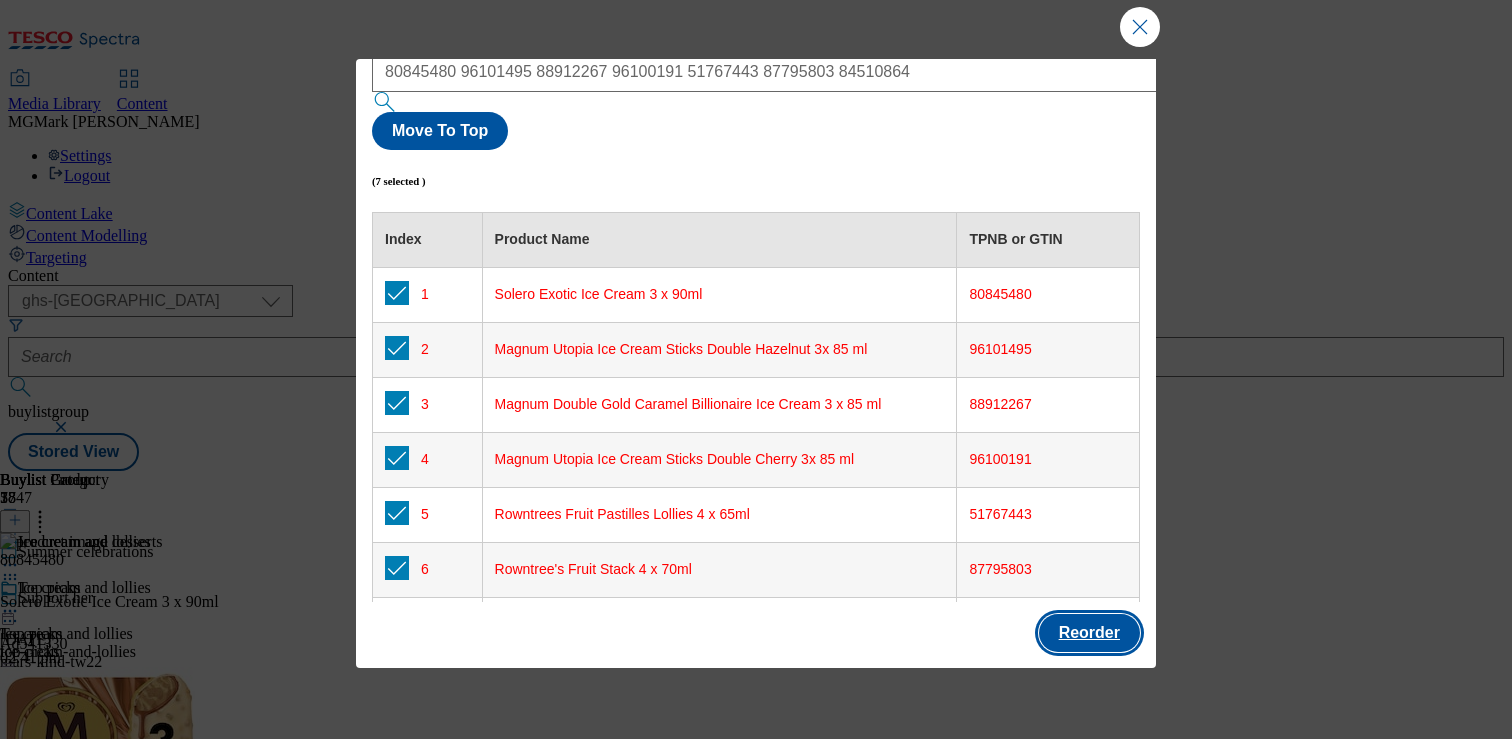 click on "Reorder" at bounding box center (1089, 633) 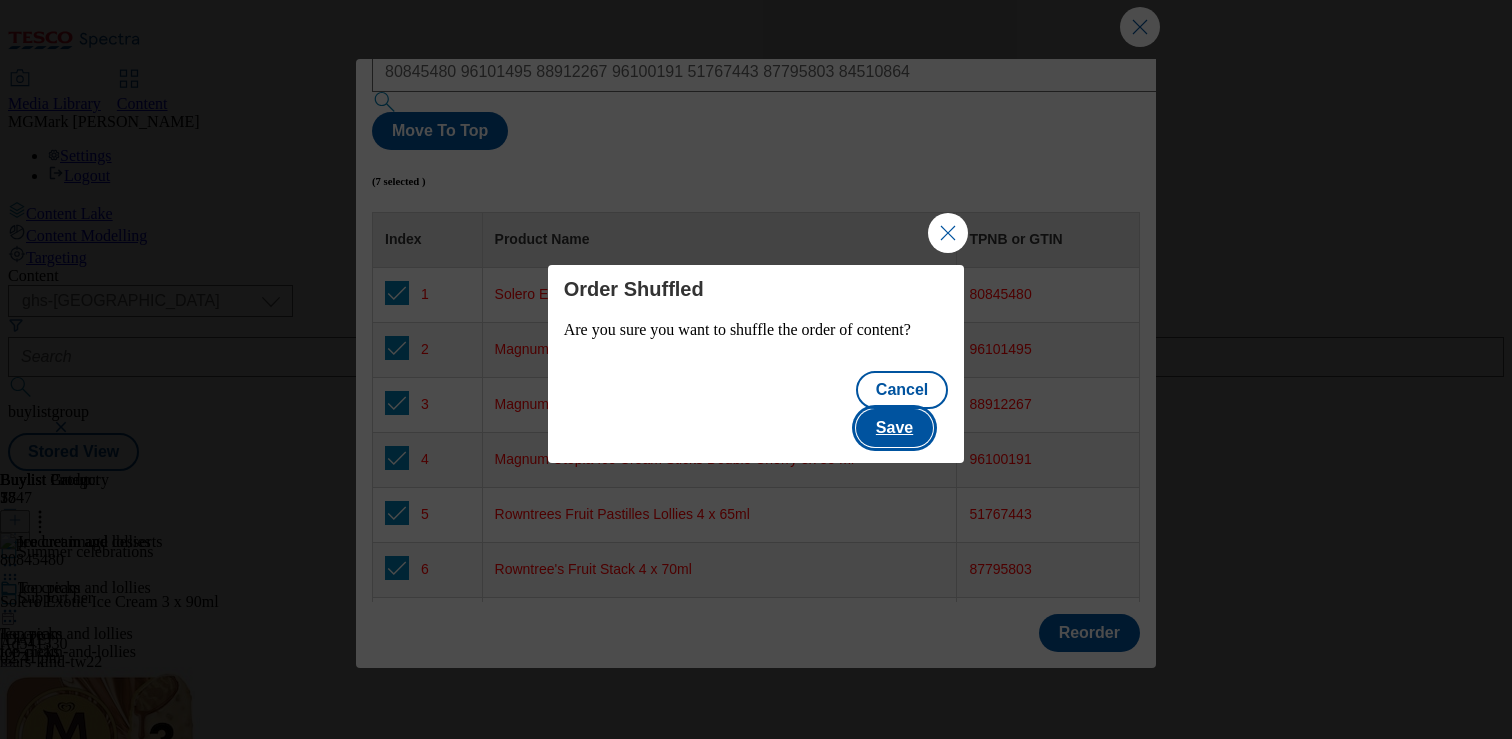 click on "Save" at bounding box center [894, 428] 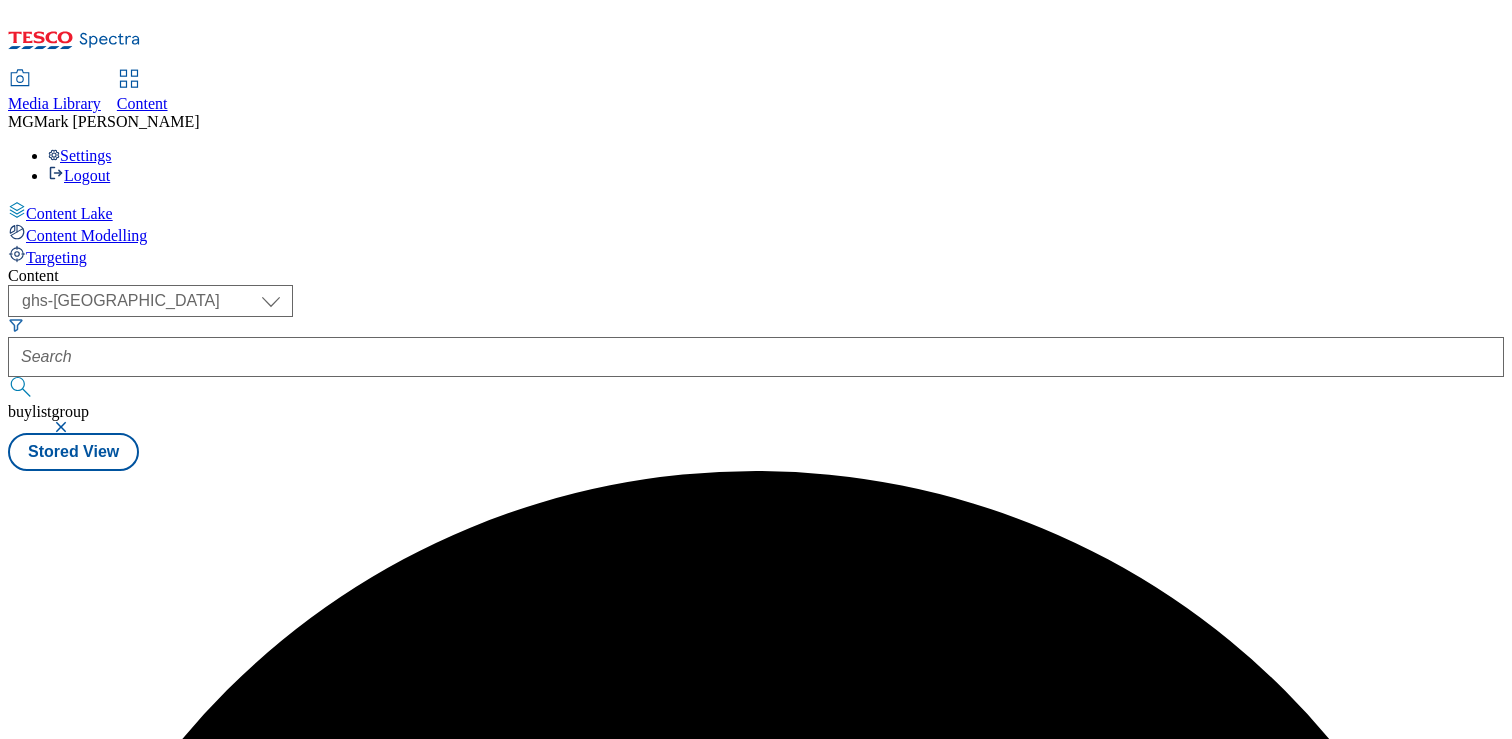 scroll, scrollTop: 0, scrollLeft: 0, axis: both 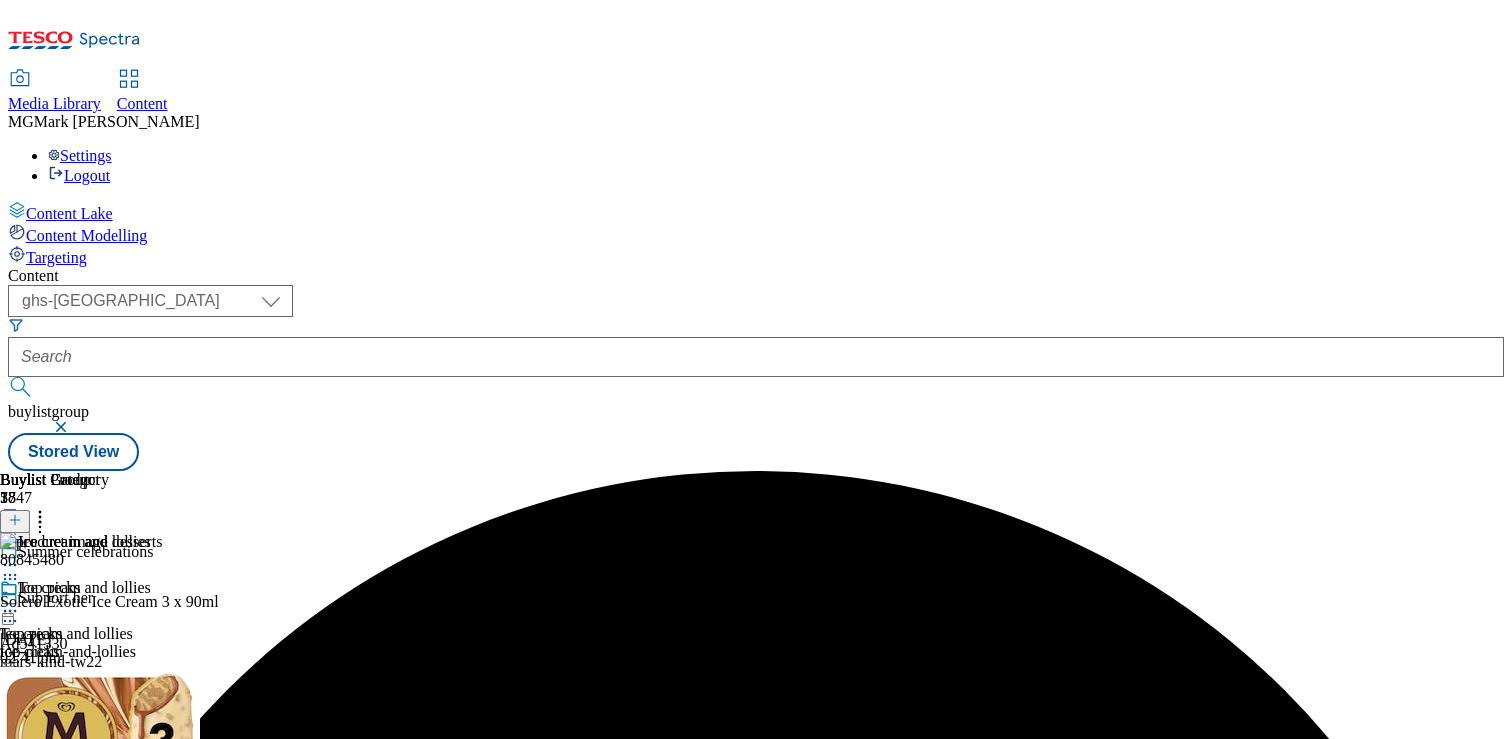 click 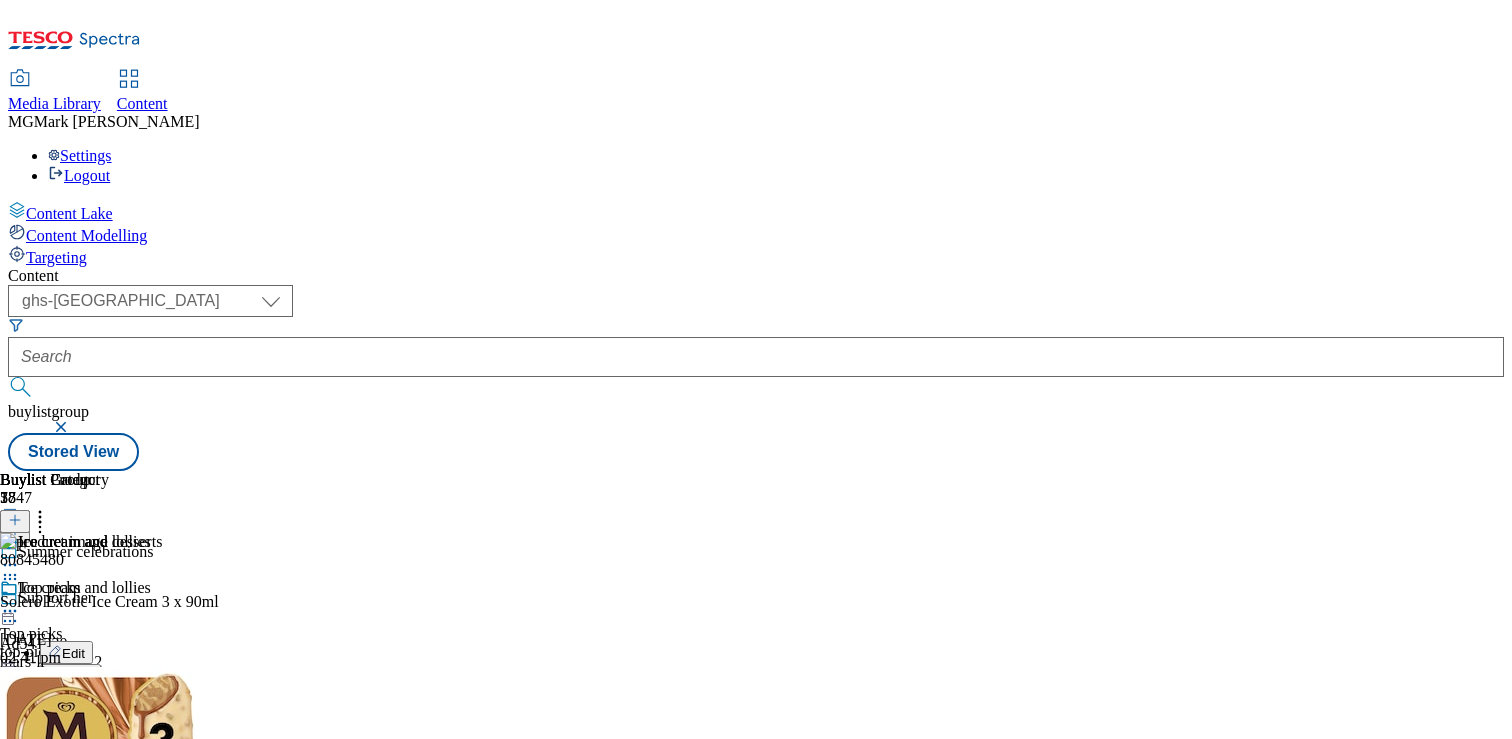 click on "Un-publish" at bounding box center (94, 837) 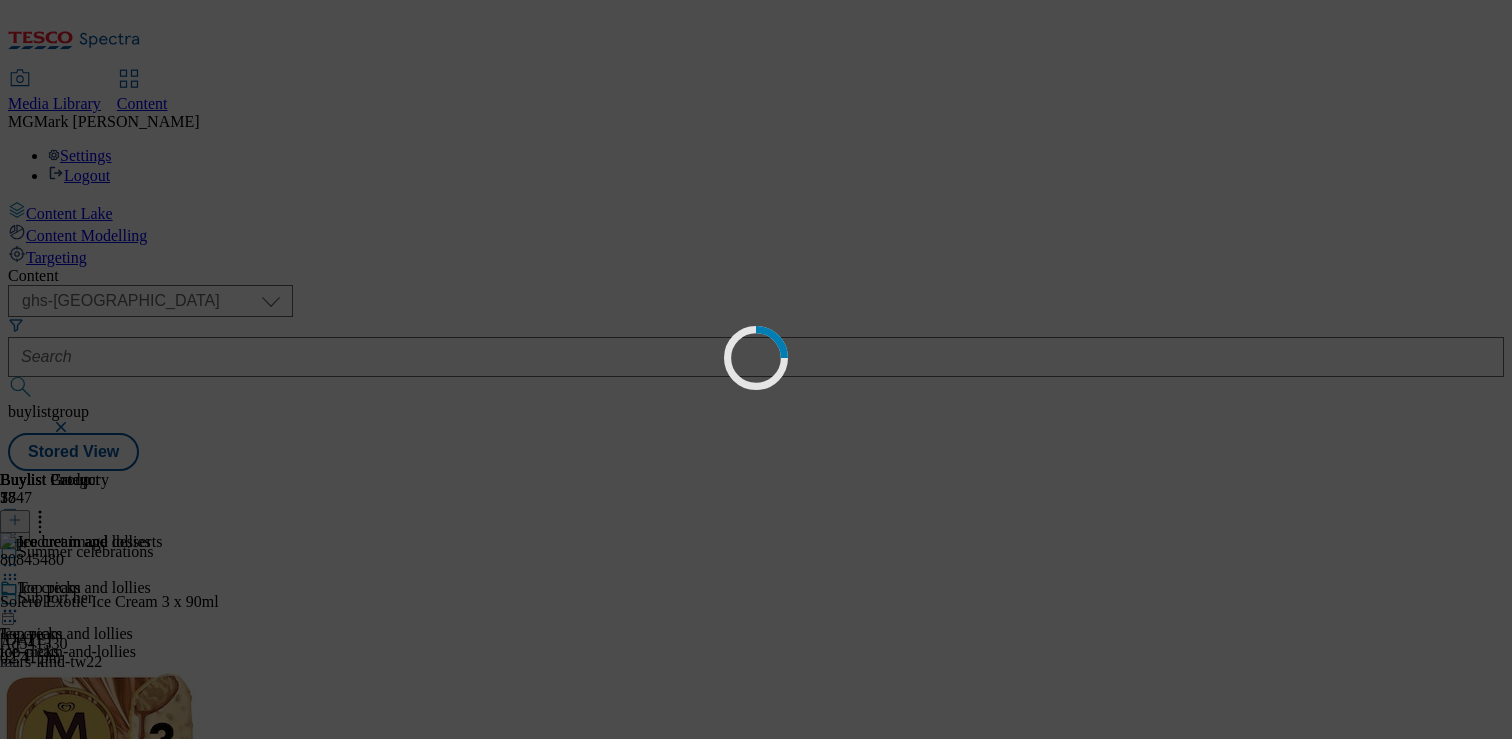 scroll, scrollTop: 0, scrollLeft: 0, axis: both 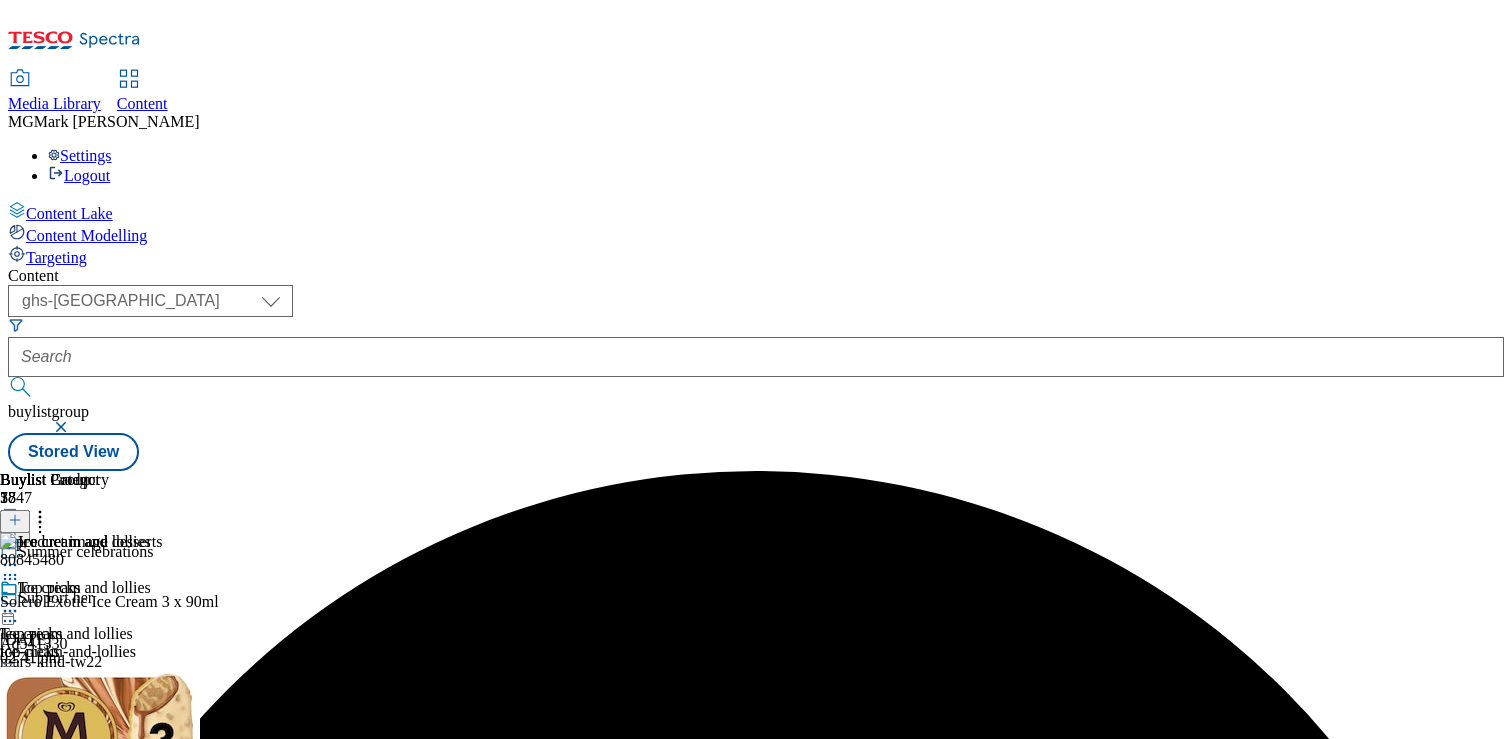 click 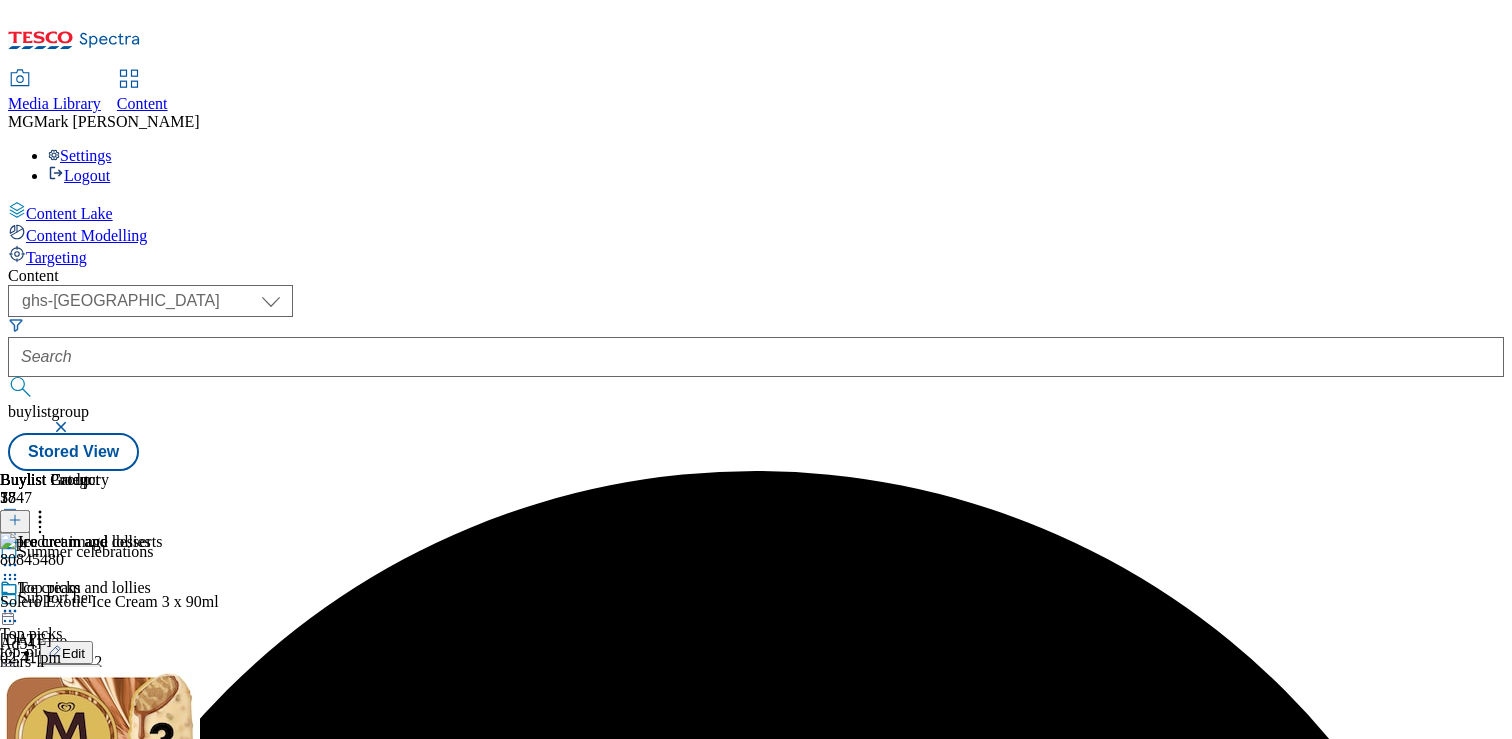 click on "Publish" at bounding box center [84, 814] 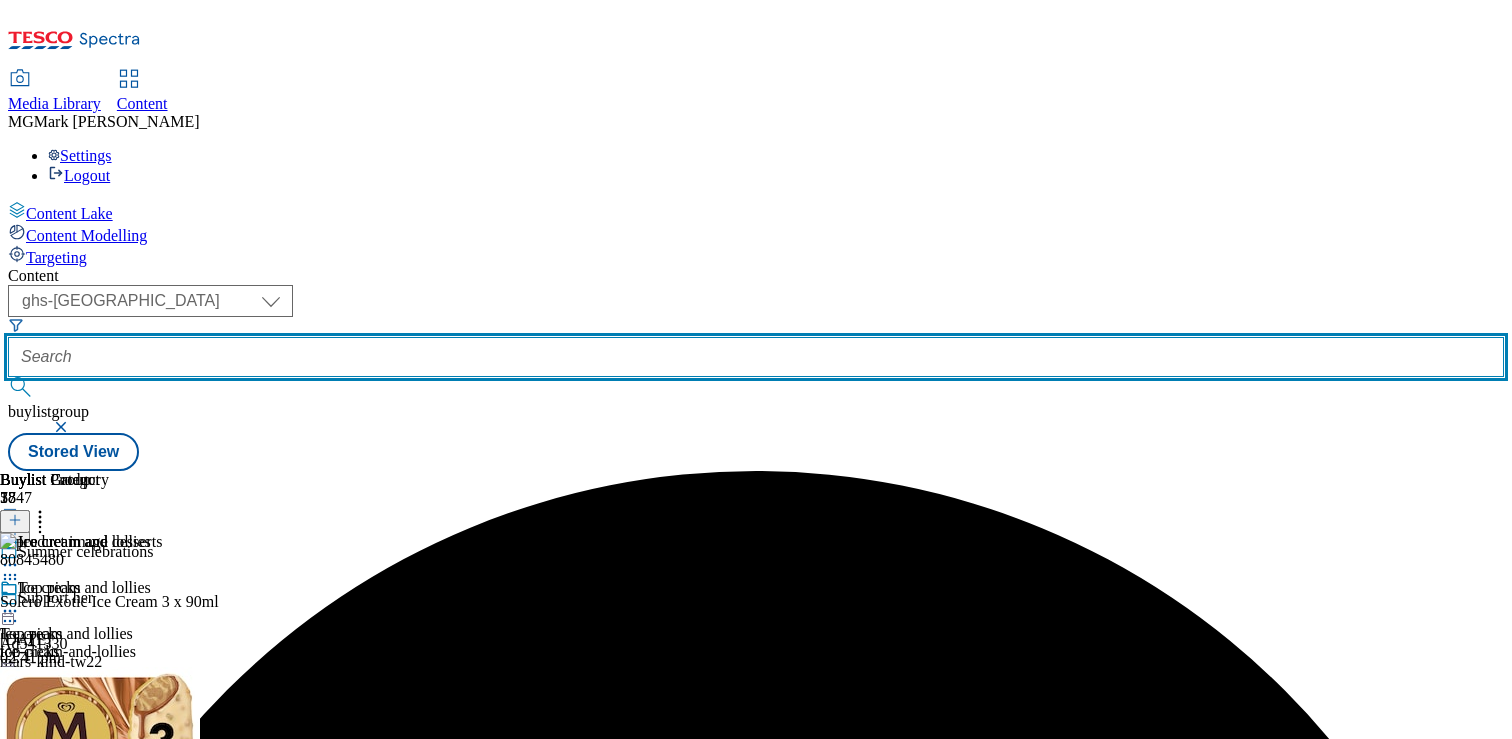 click at bounding box center [756, 357] 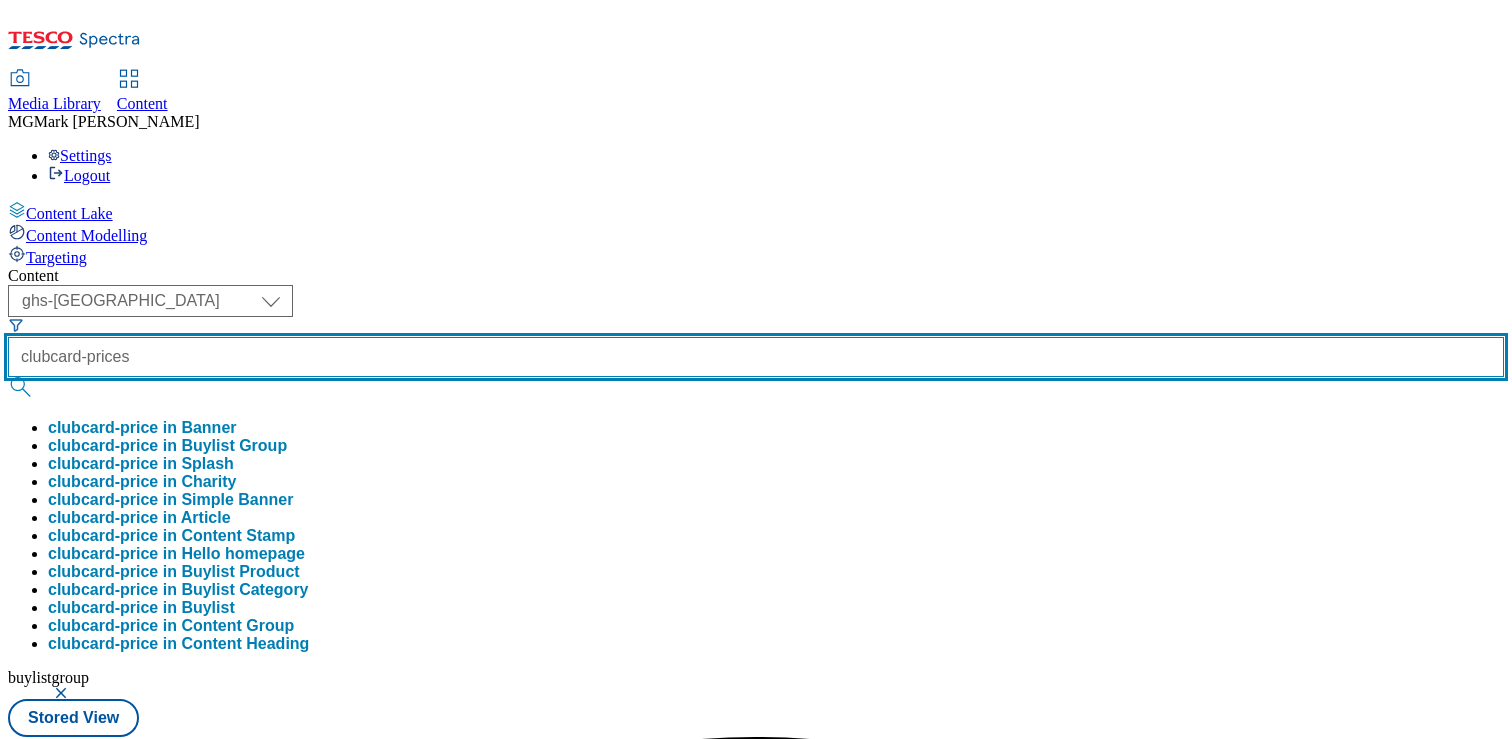 type on "clubcard-prices" 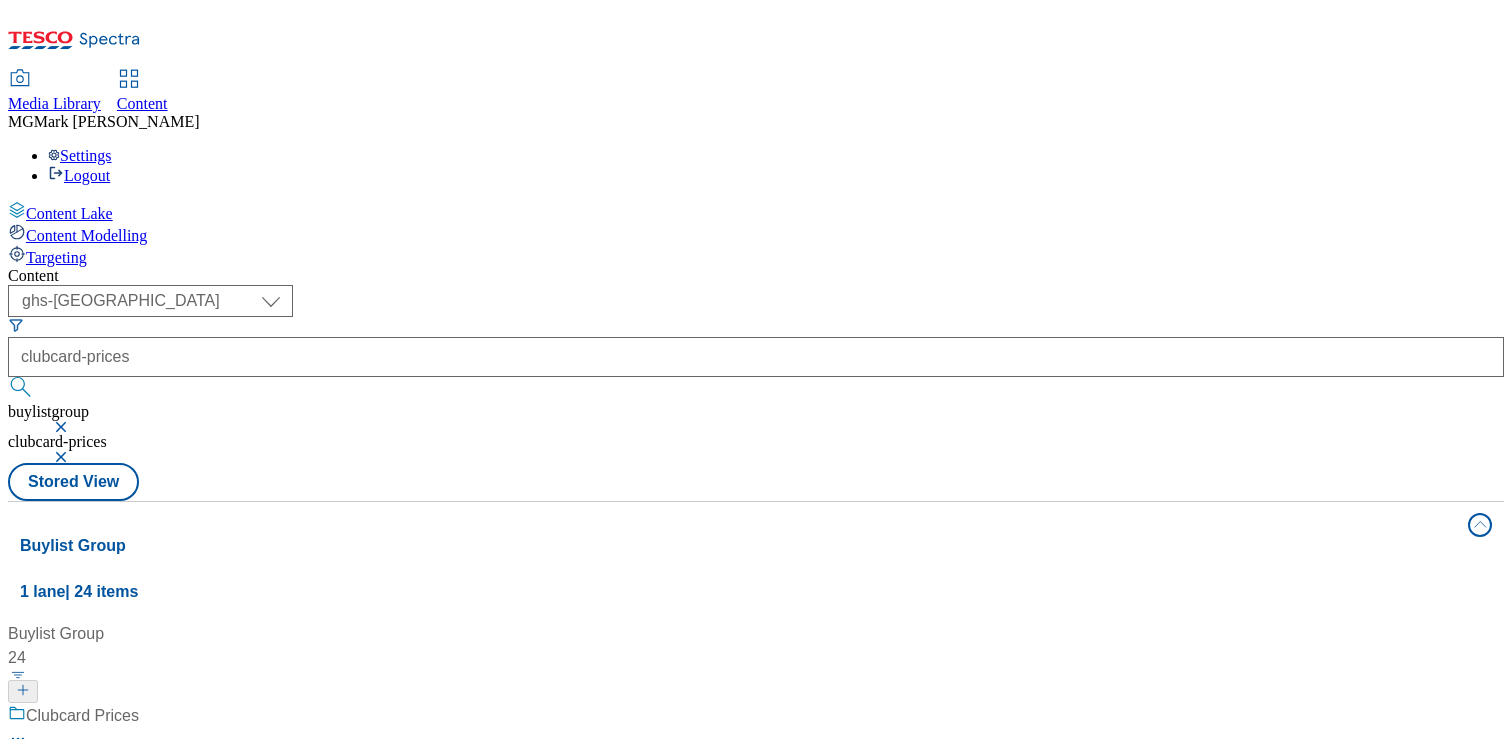 click on "/ clubcard-prices" at bounding box center [133, 792] 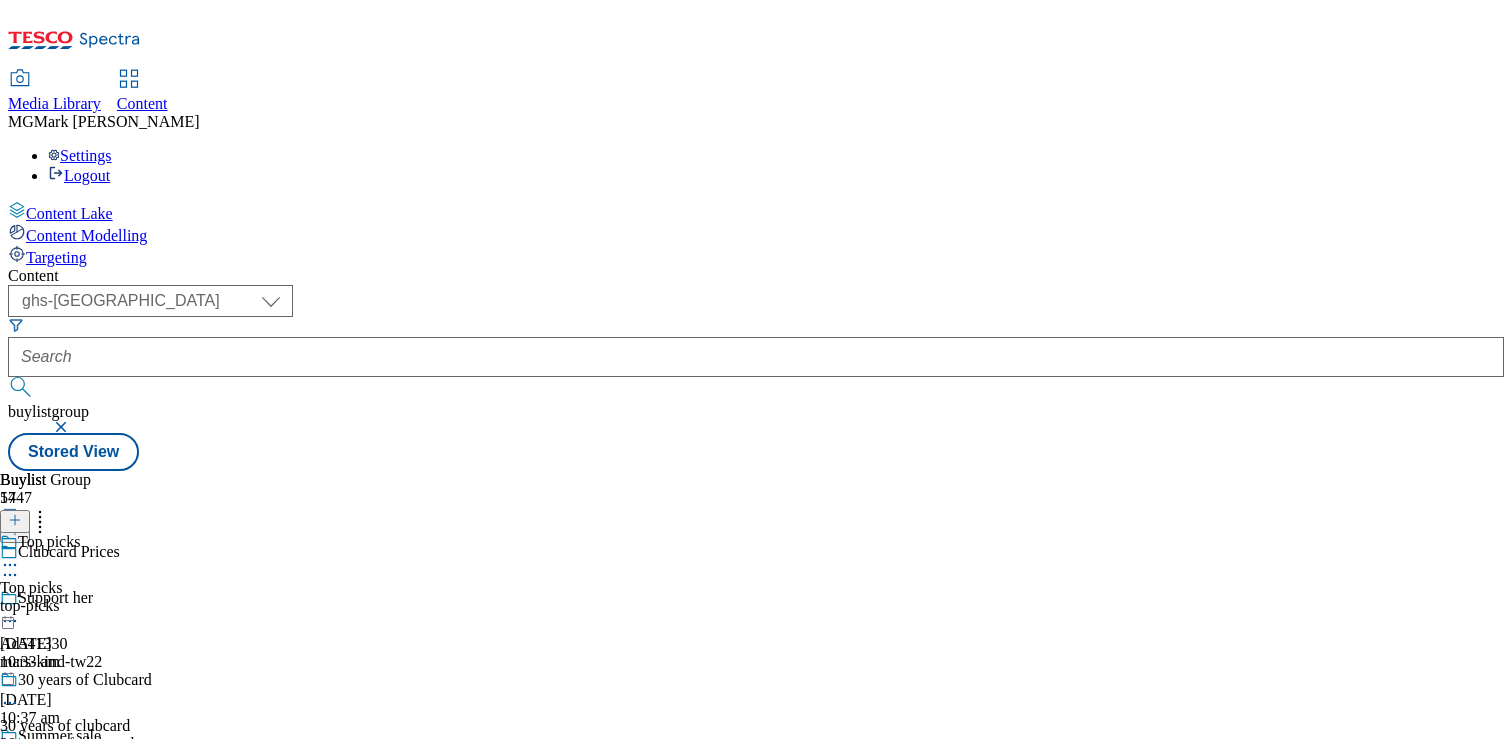 scroll, scrollTop: 488, scrollLeft: 0, axis: vertical 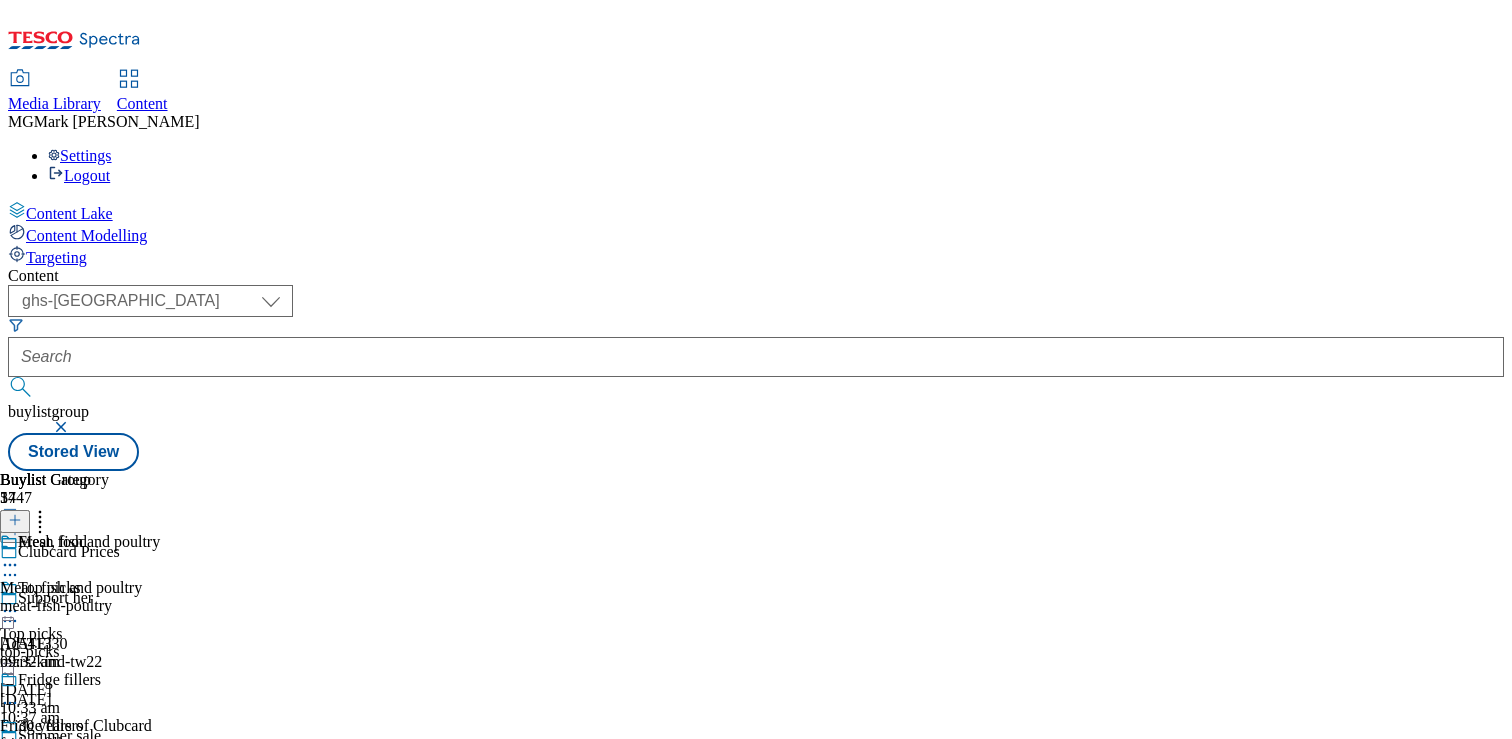 click on "fridge-fillers" at bounding box center [80, 744] 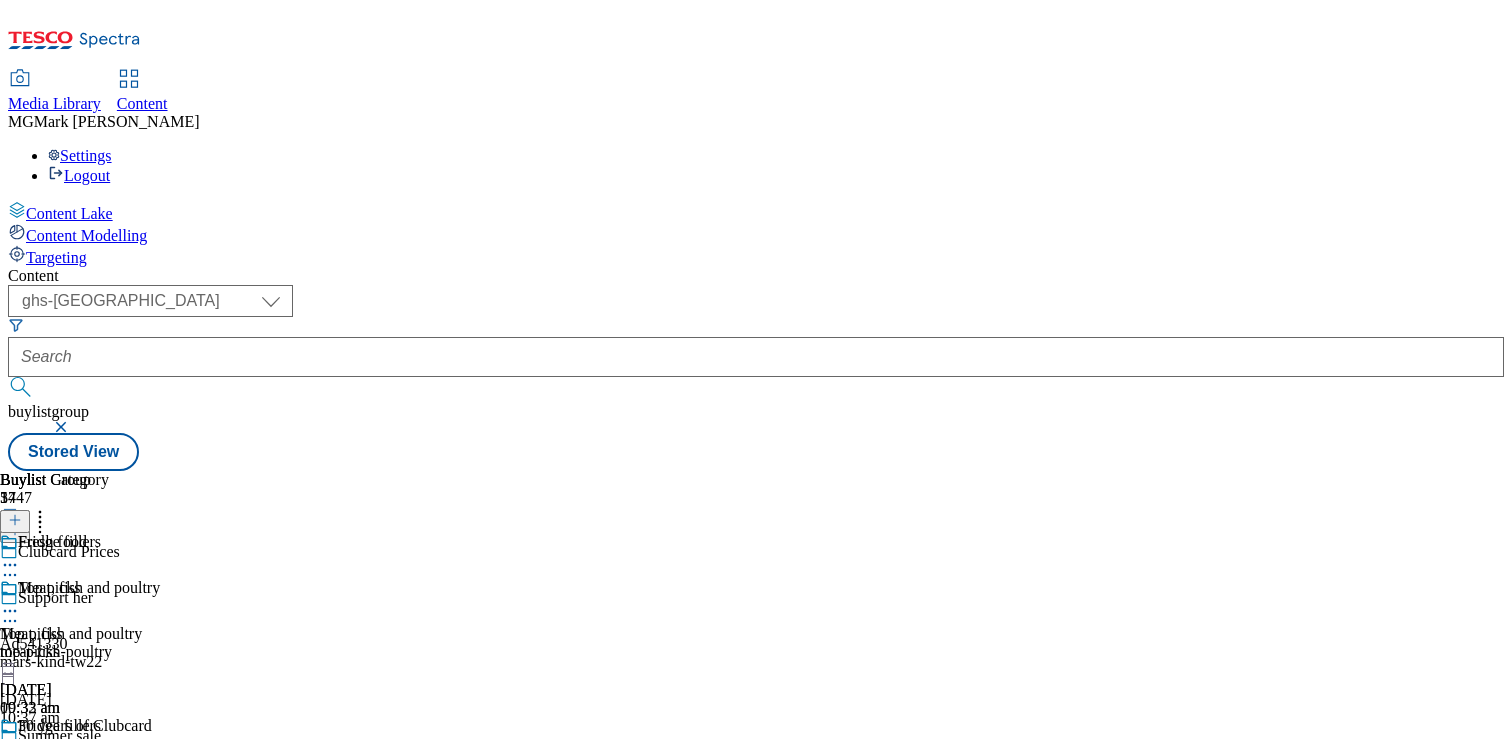 scroll, scrollTop: 0, scrollLeft: 263, axis: horizontal 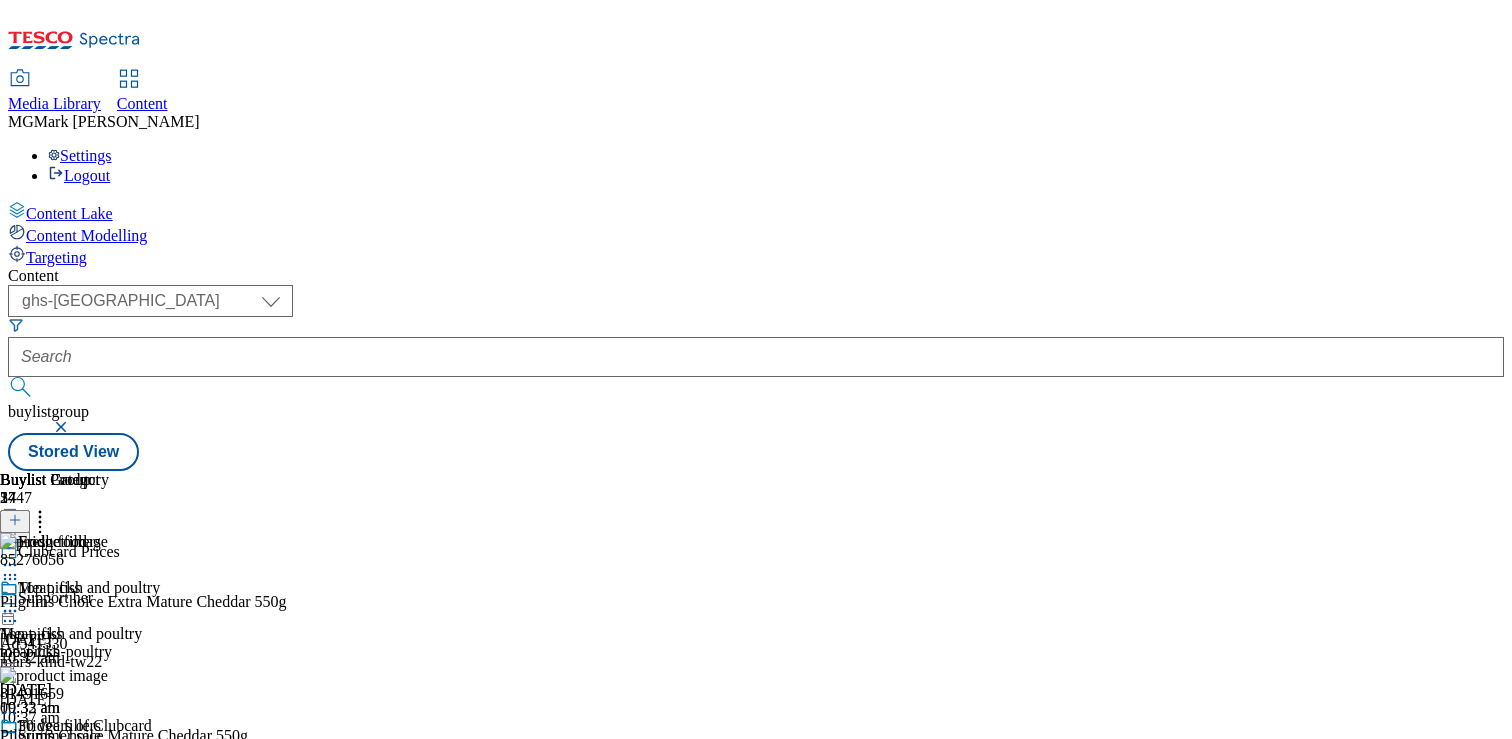 click 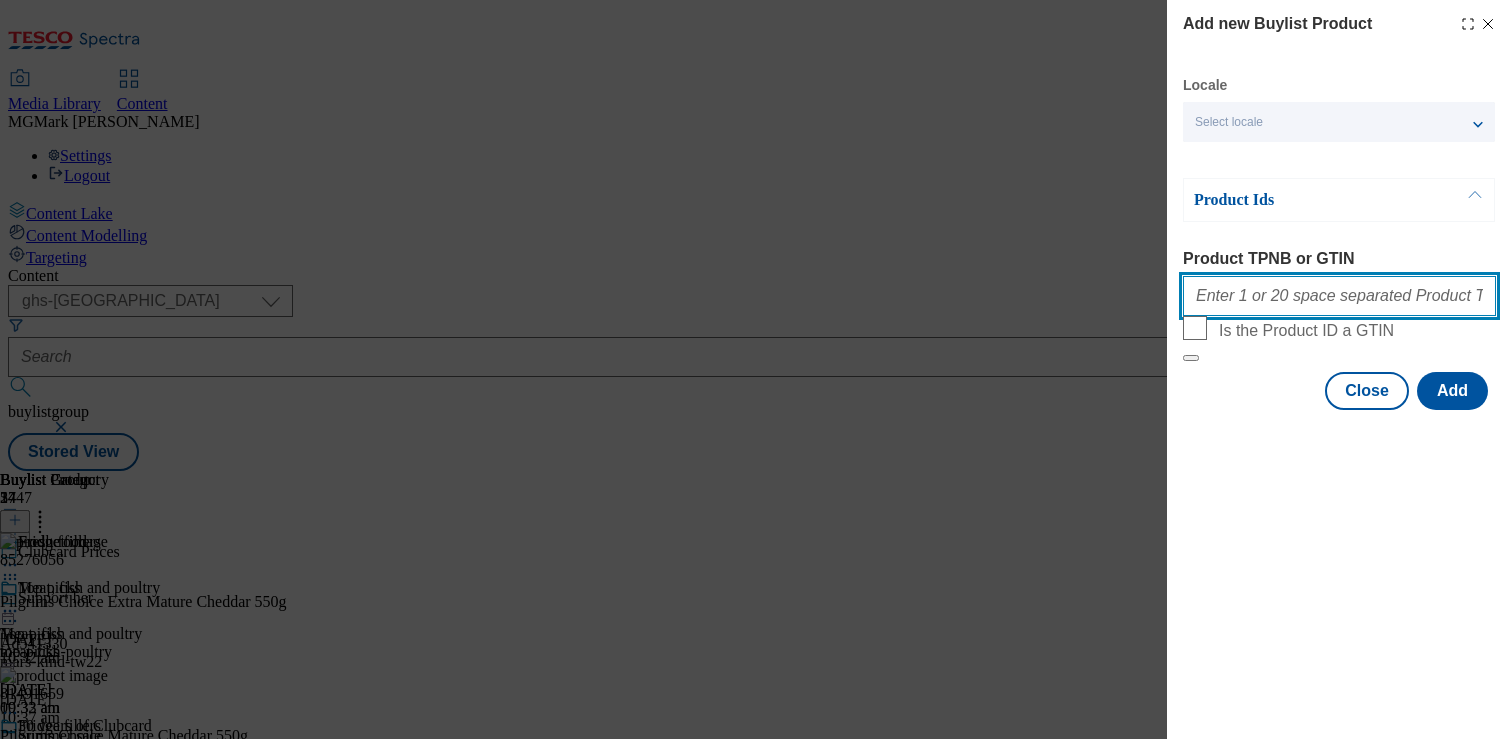 click on "Product TPNB or GTIN" at bounding box center (1339, 296) 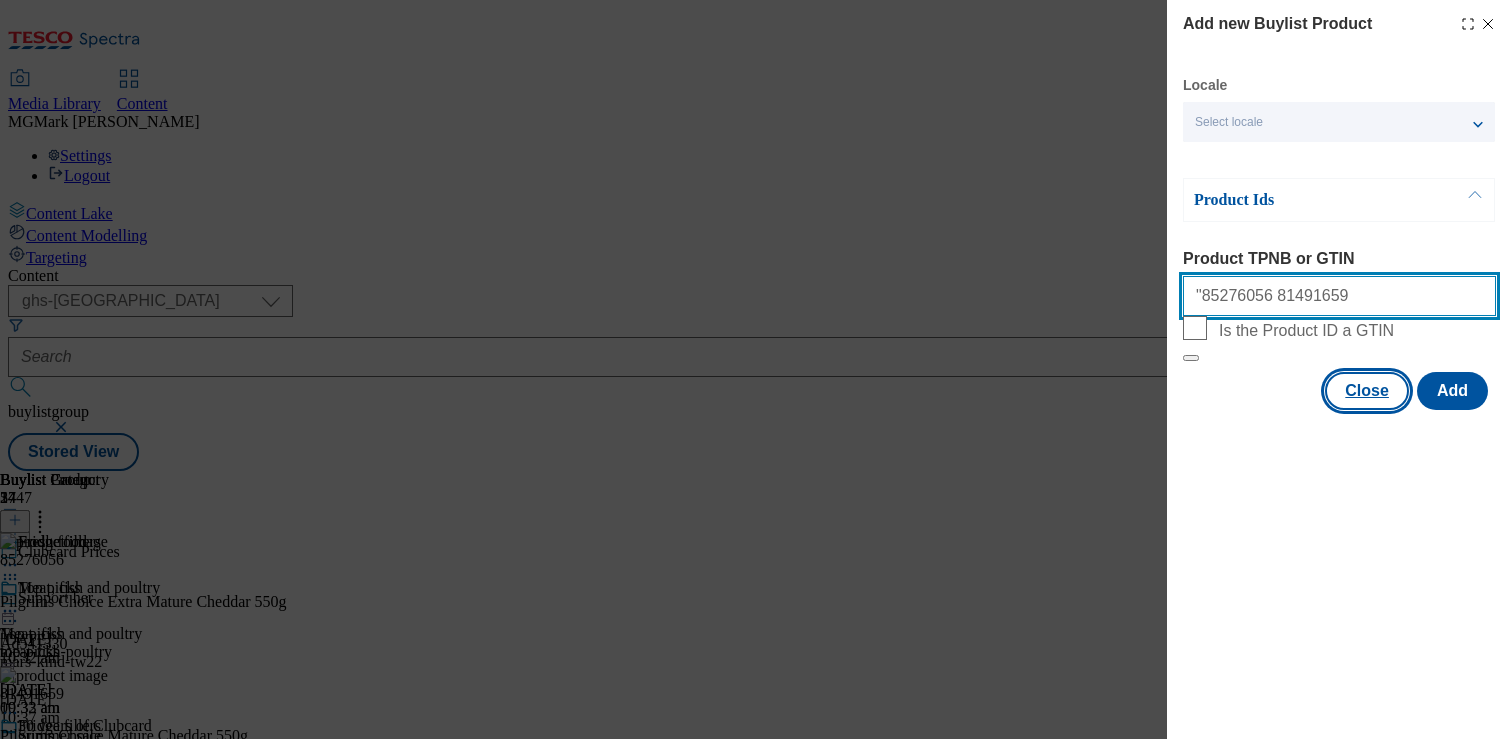 type on ""85276056 81491659" 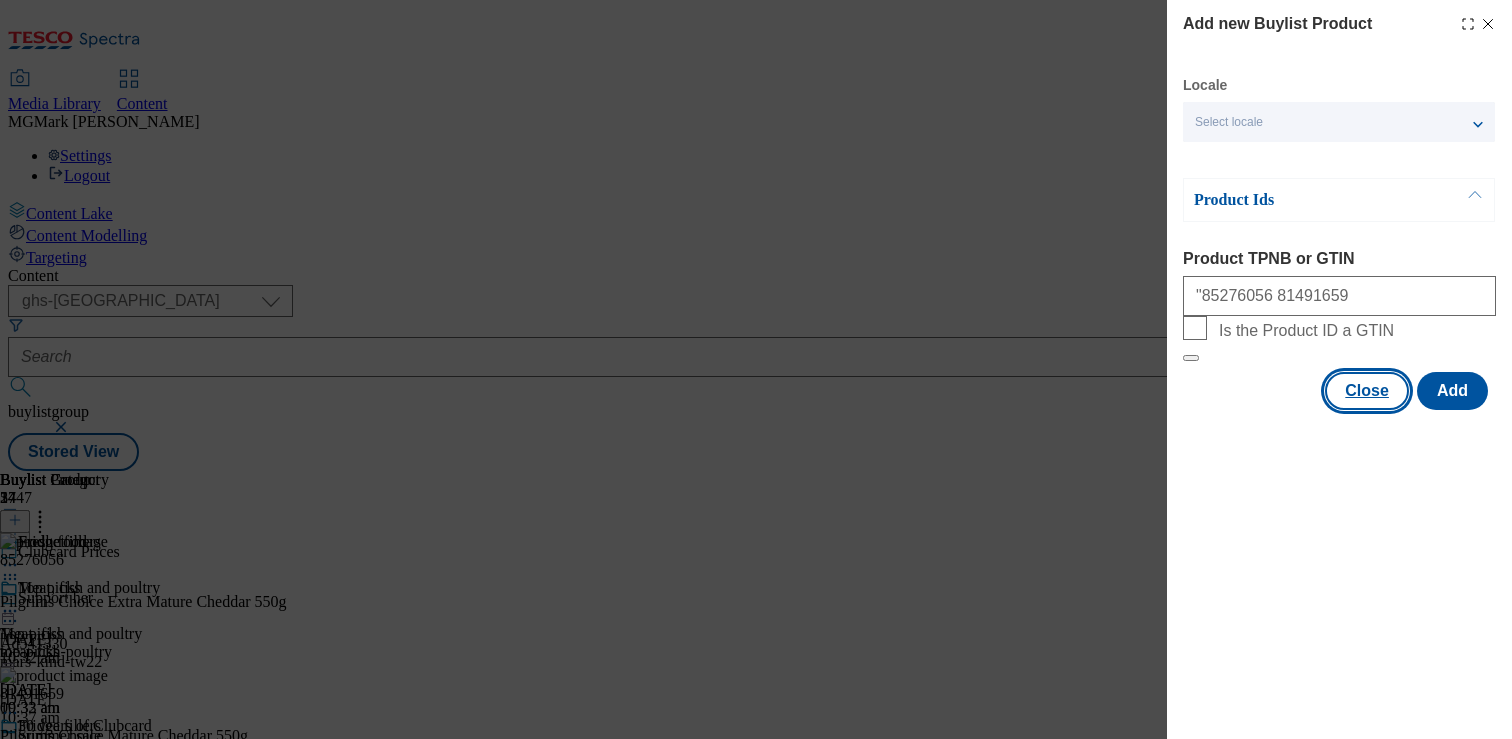 click on "Close" at bounding box center [1367, 391] 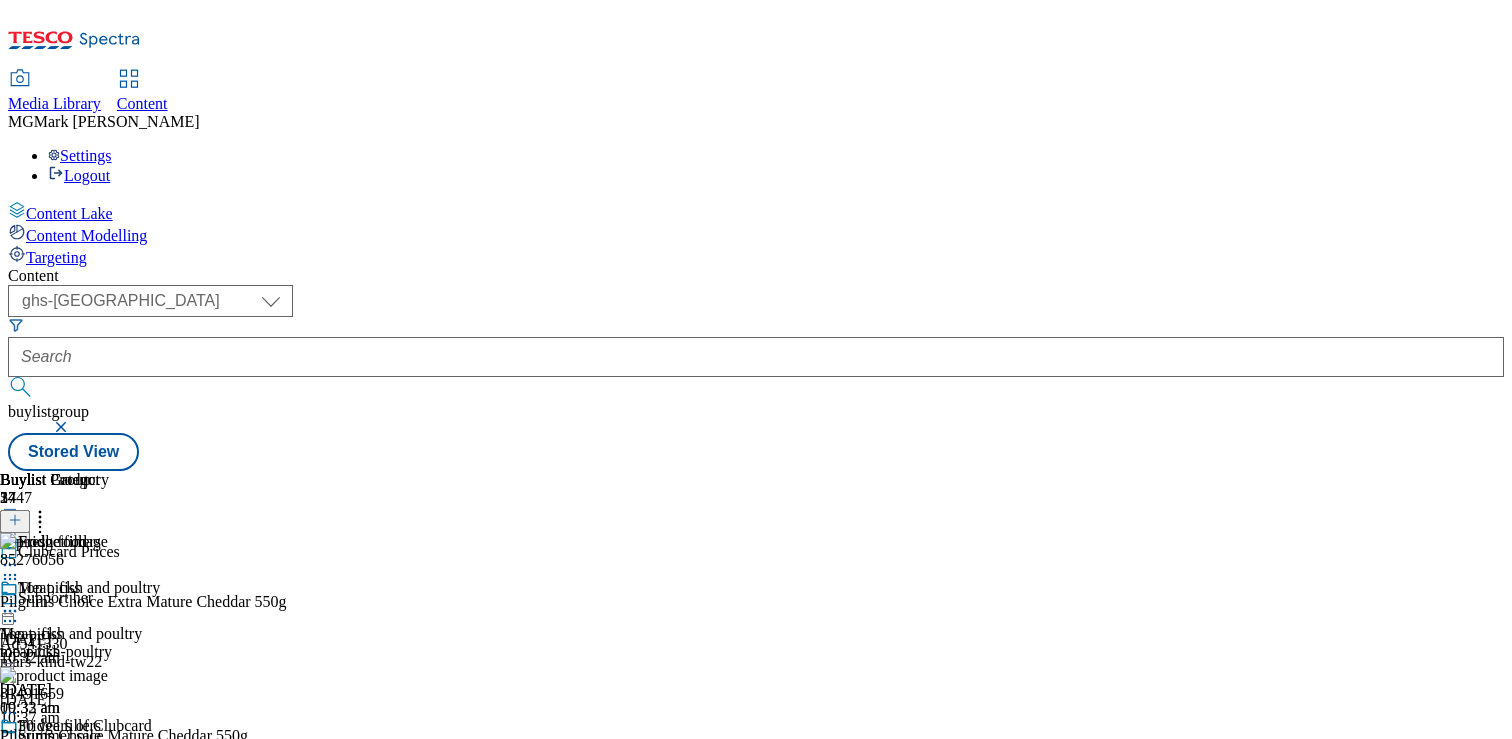 click on "Buylist Product 24" at bounding box center (275, 502) 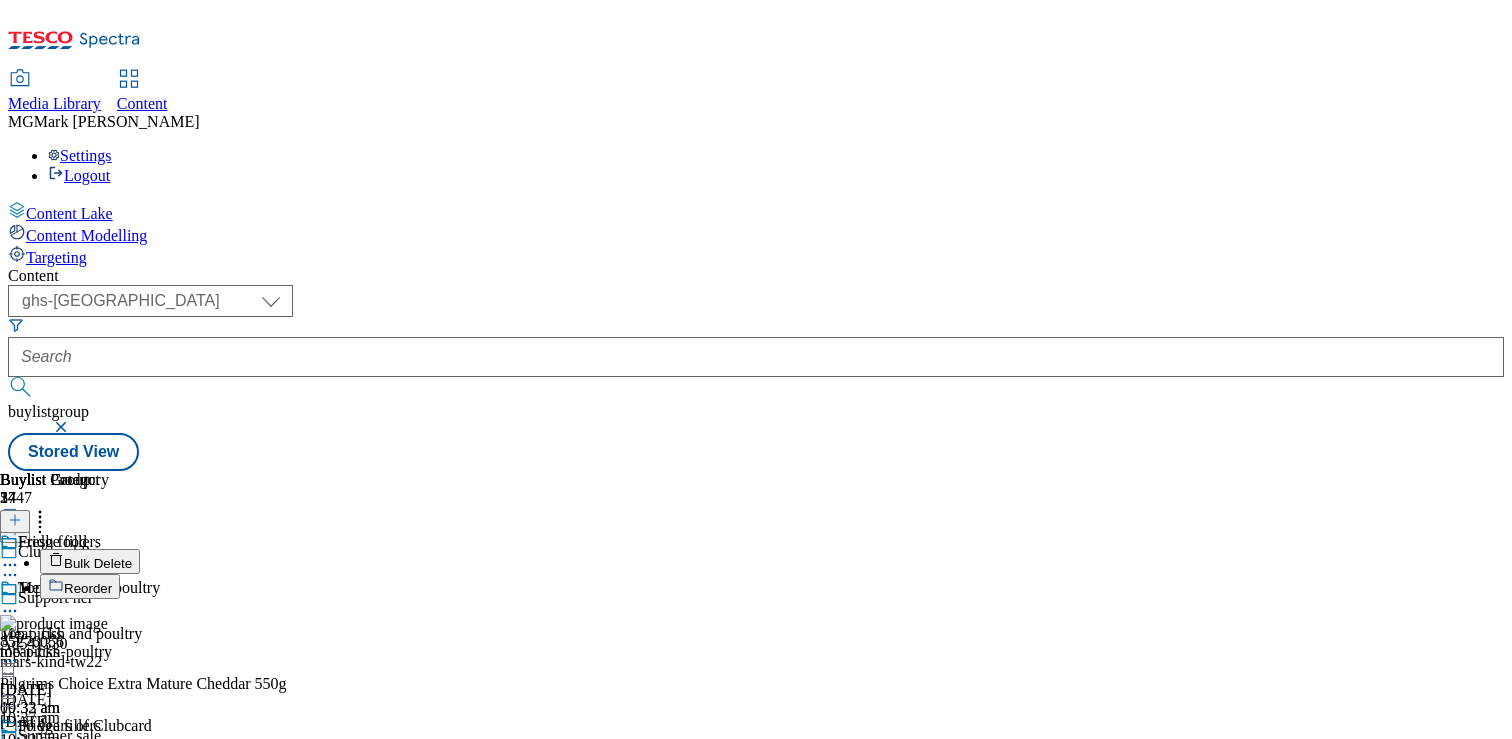click on "Reorder" at bounding box center [80, 586] 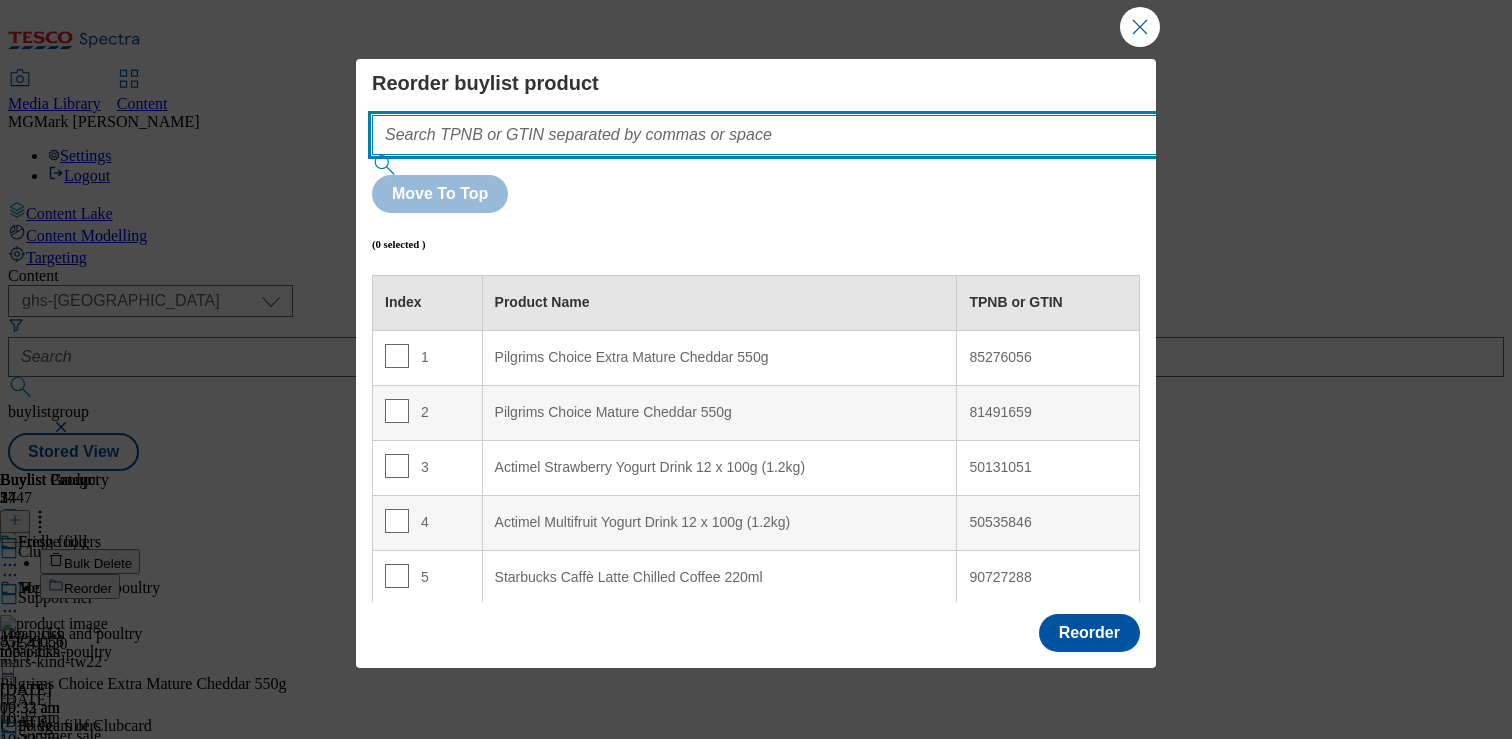 click at bounding box center [794, 135] 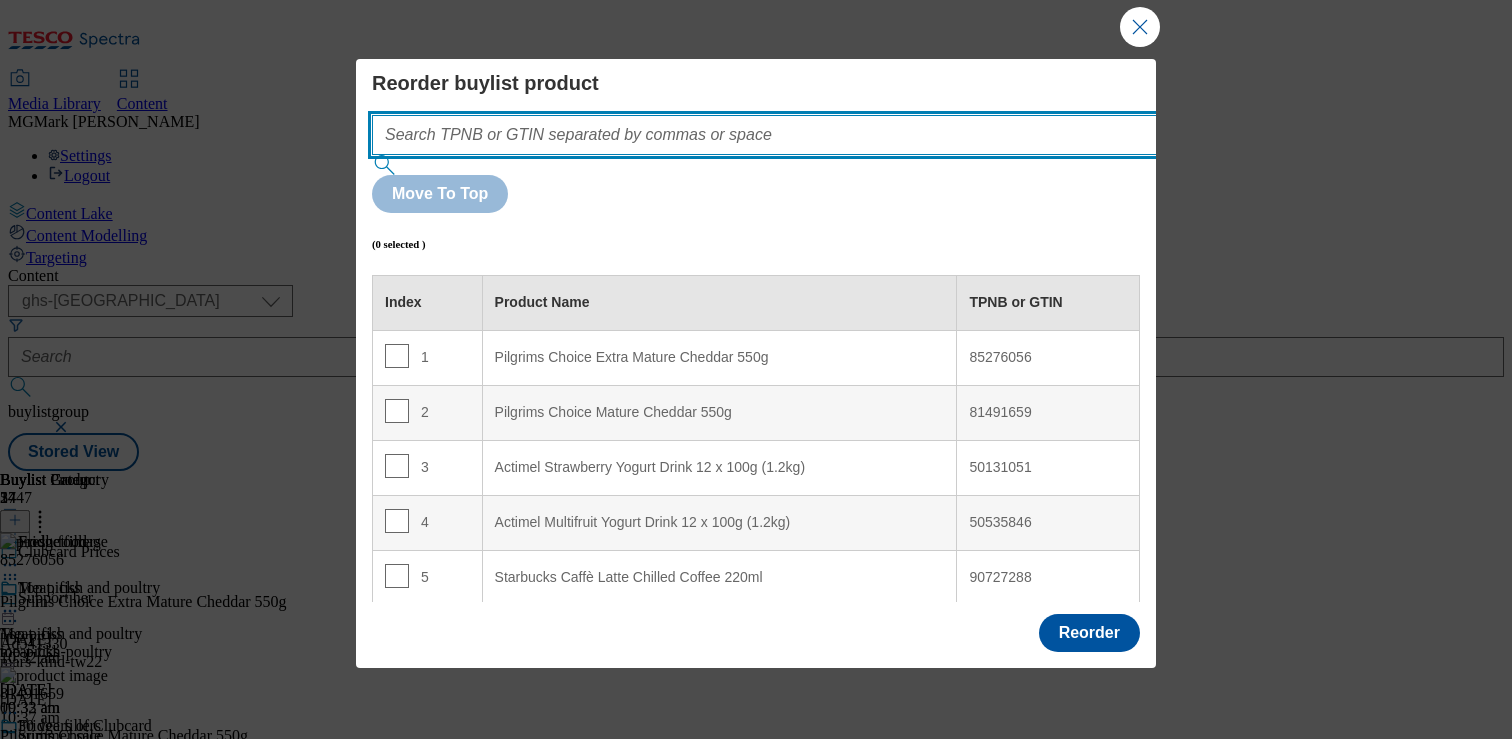 paste on ""85276056 81491659"" 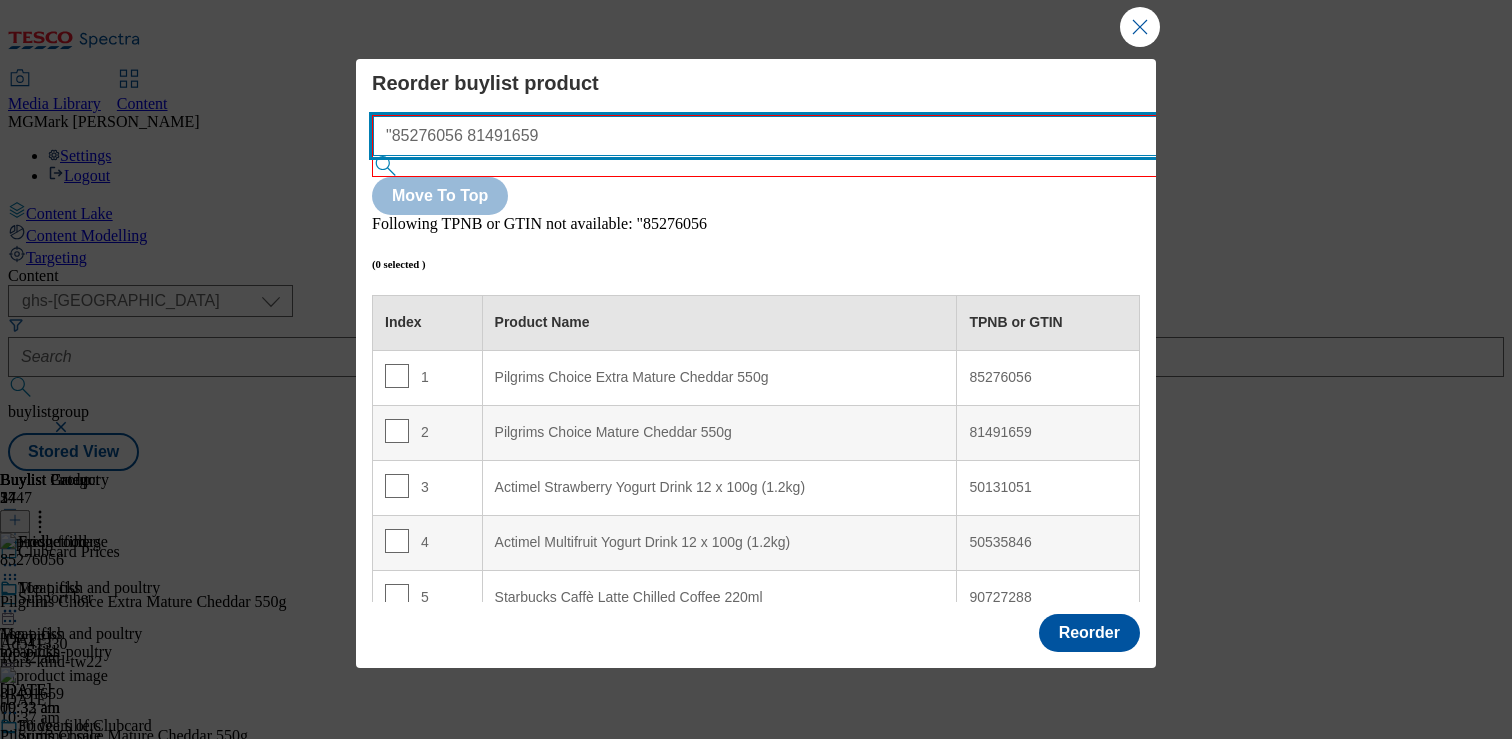 click on ""85276056 81491659" at bounding box center [795, 136] 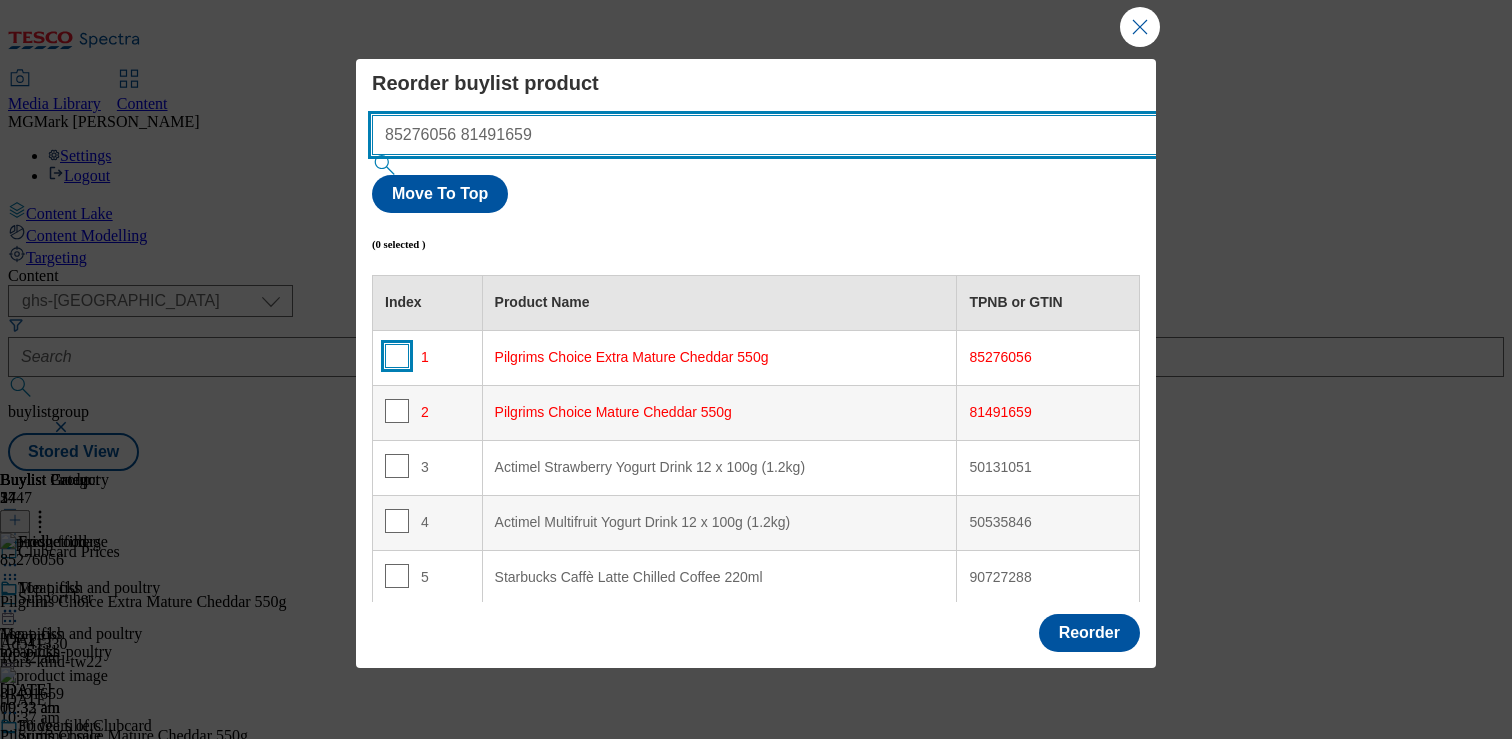 type on "85276056 81491659" 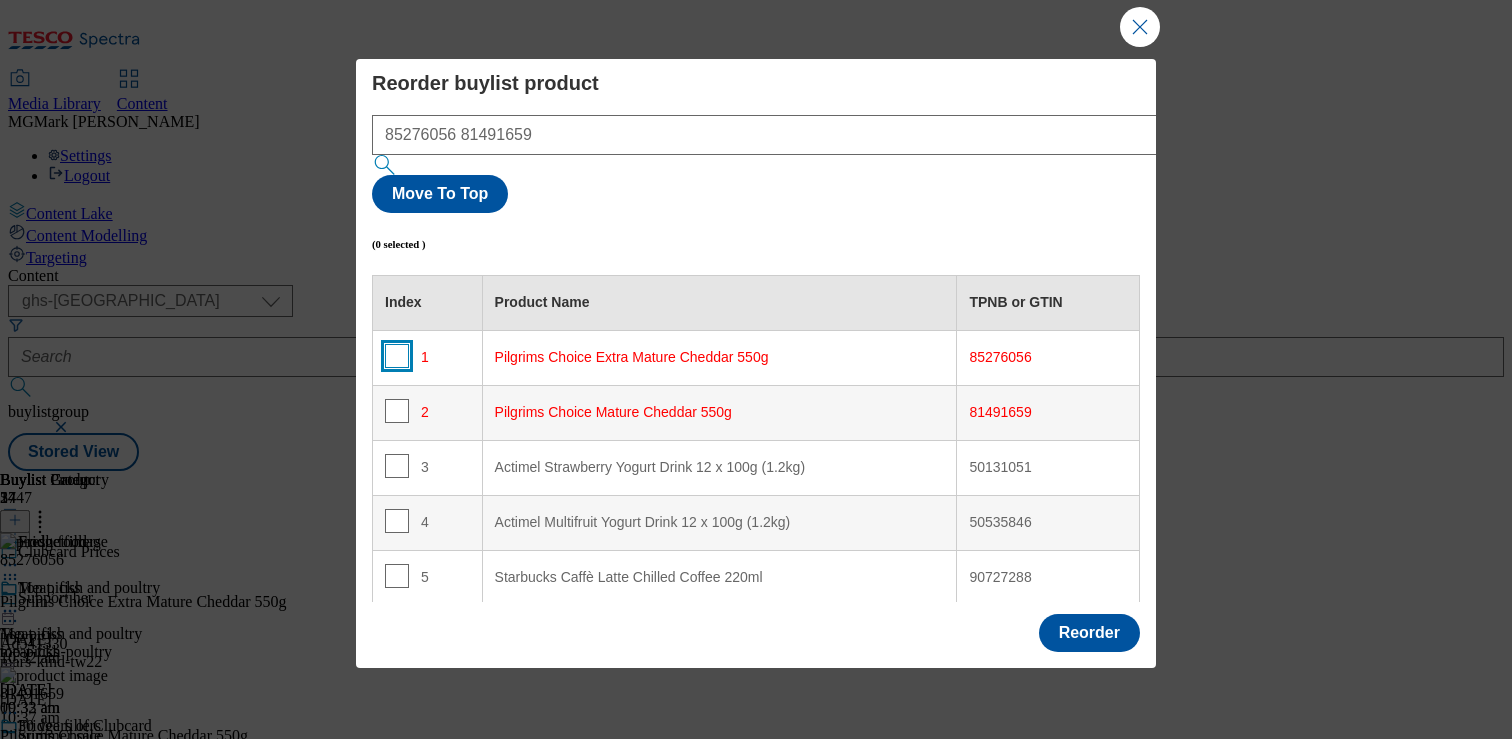 click at bounding box center (397, 356) 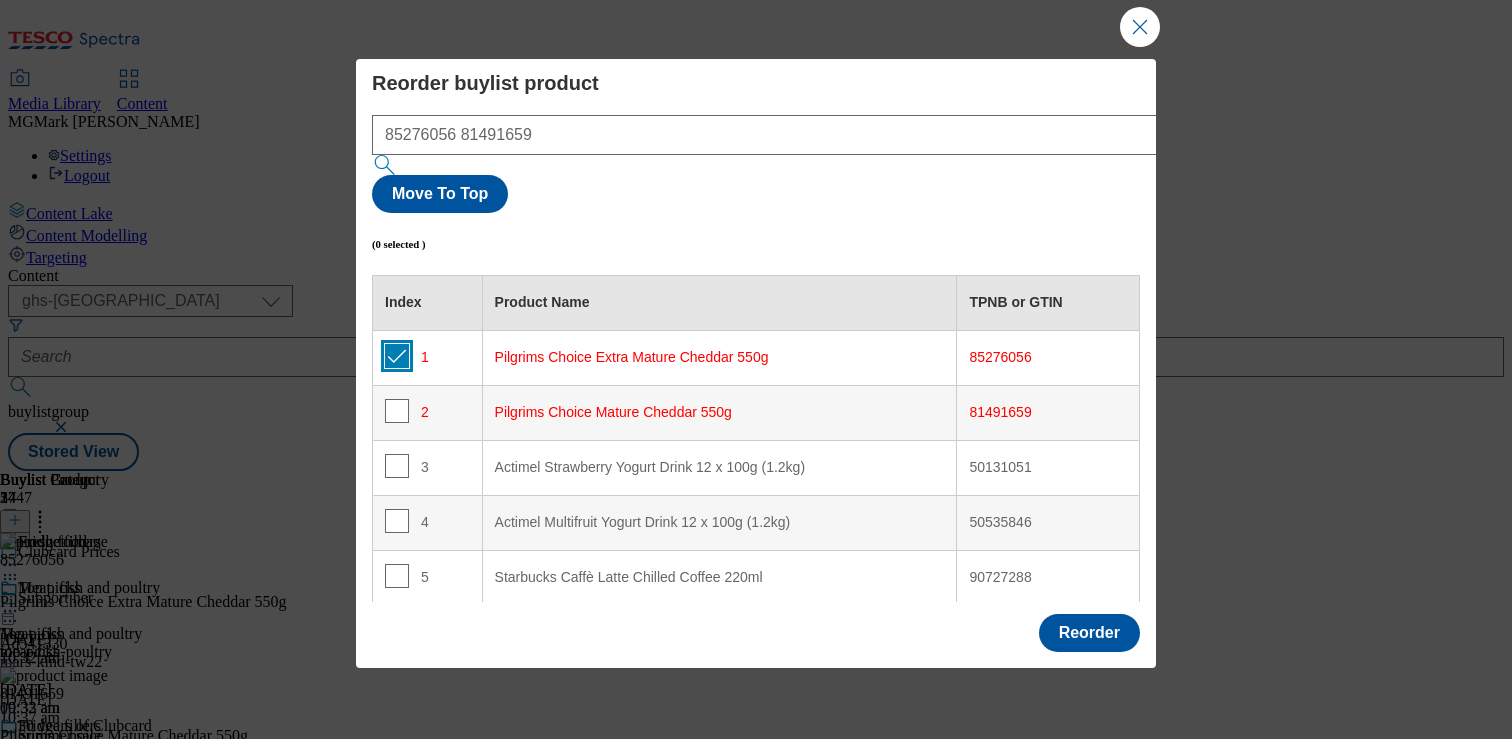 checkbox on "true" 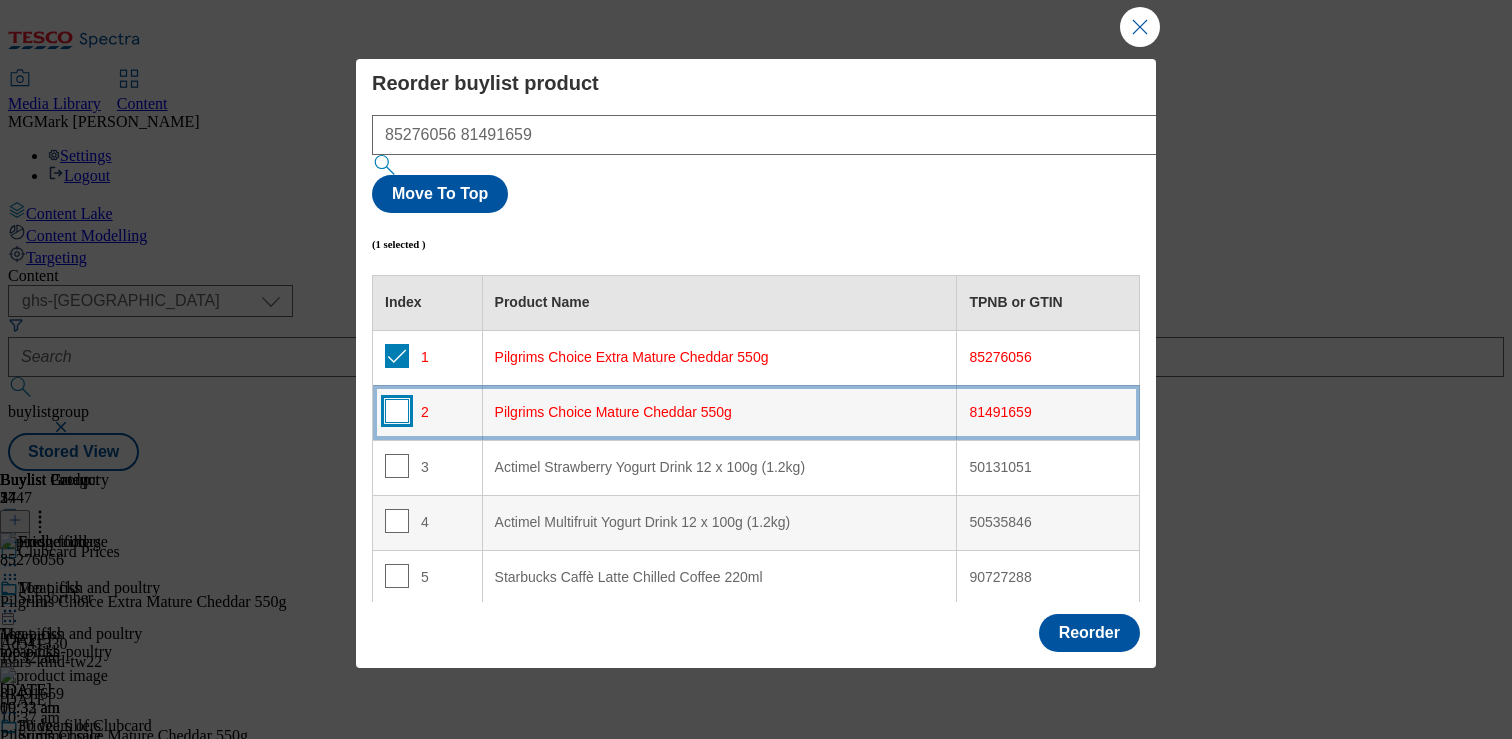 click at bounding box center (397, 411) 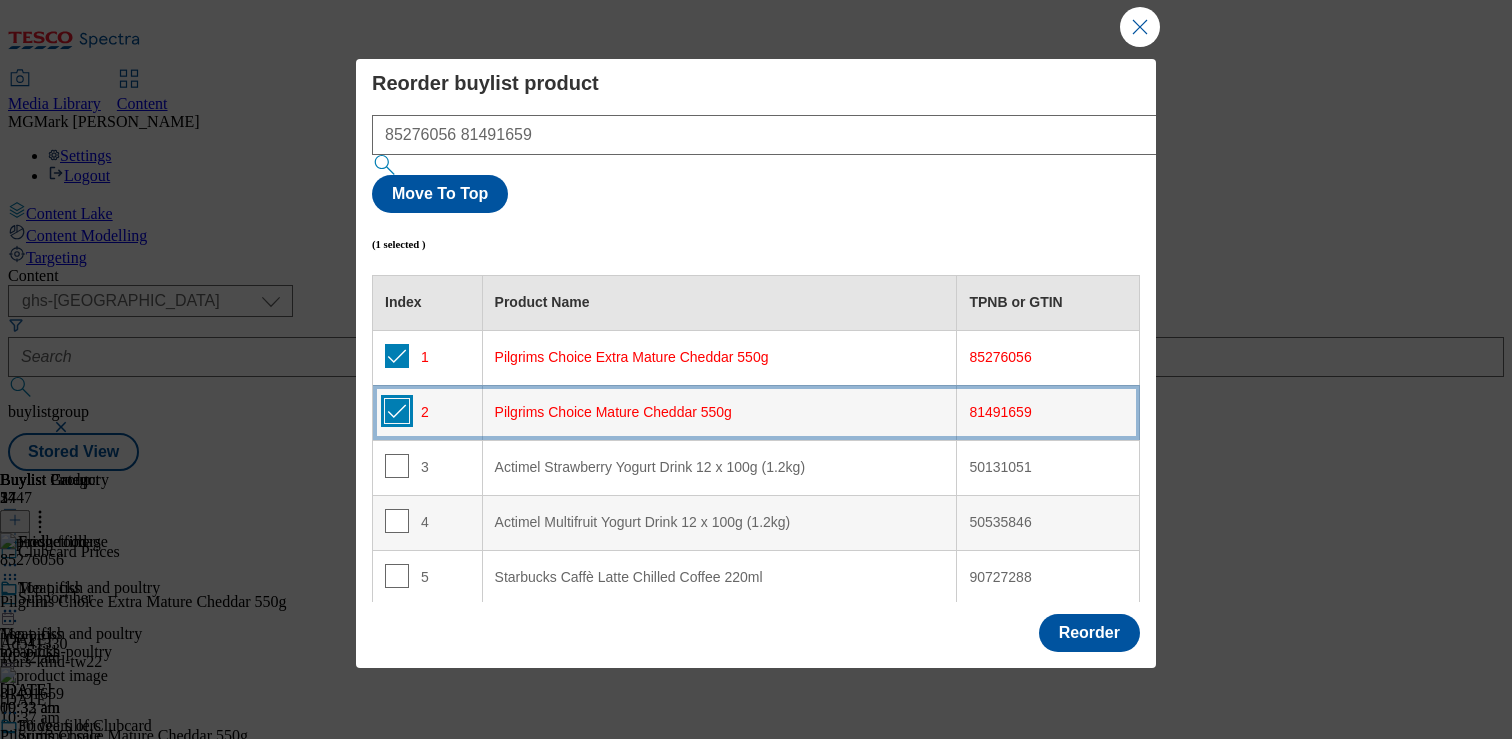 checkbox on "true" 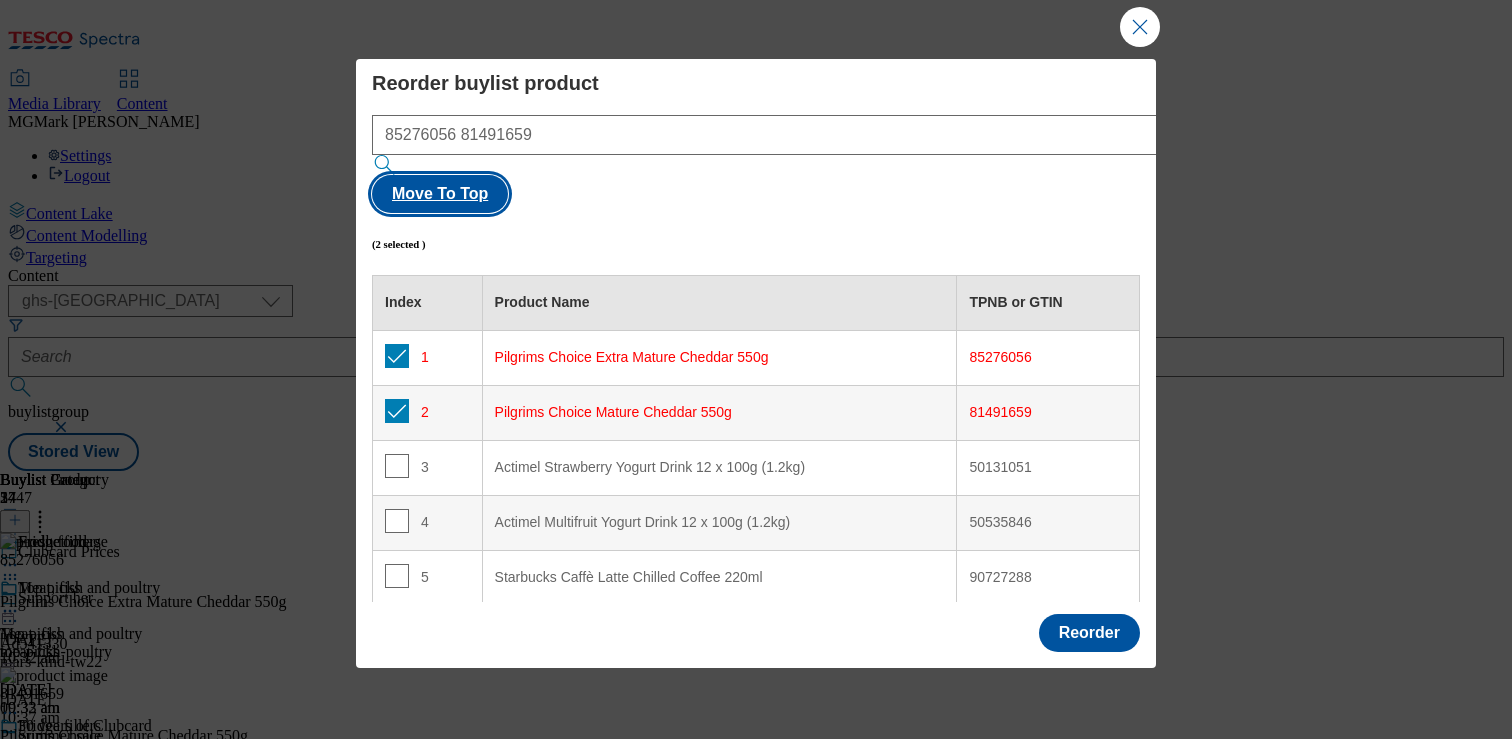 click on "Move To Top" at bounding box center [440, 194] 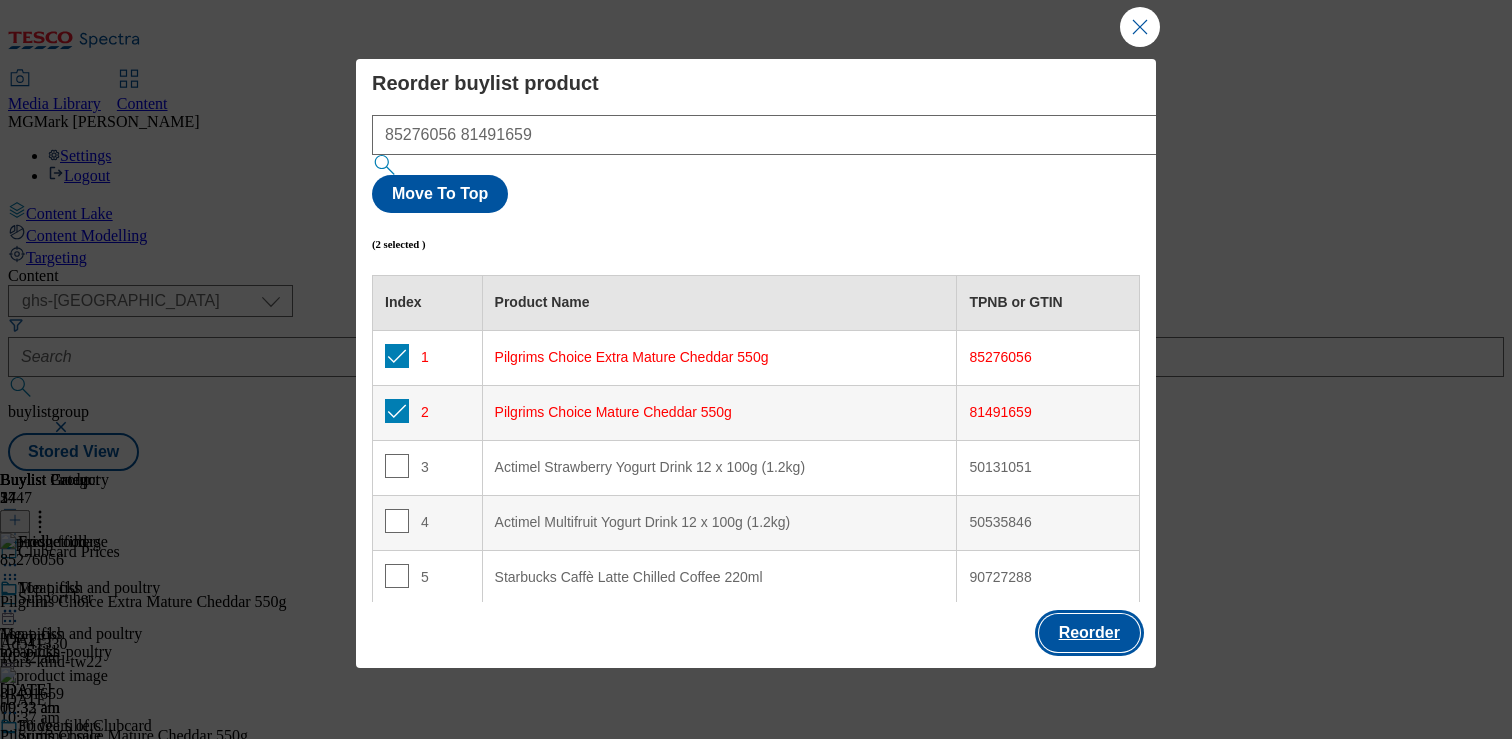 click on "Reorder" at bounding box center (1089, 633) 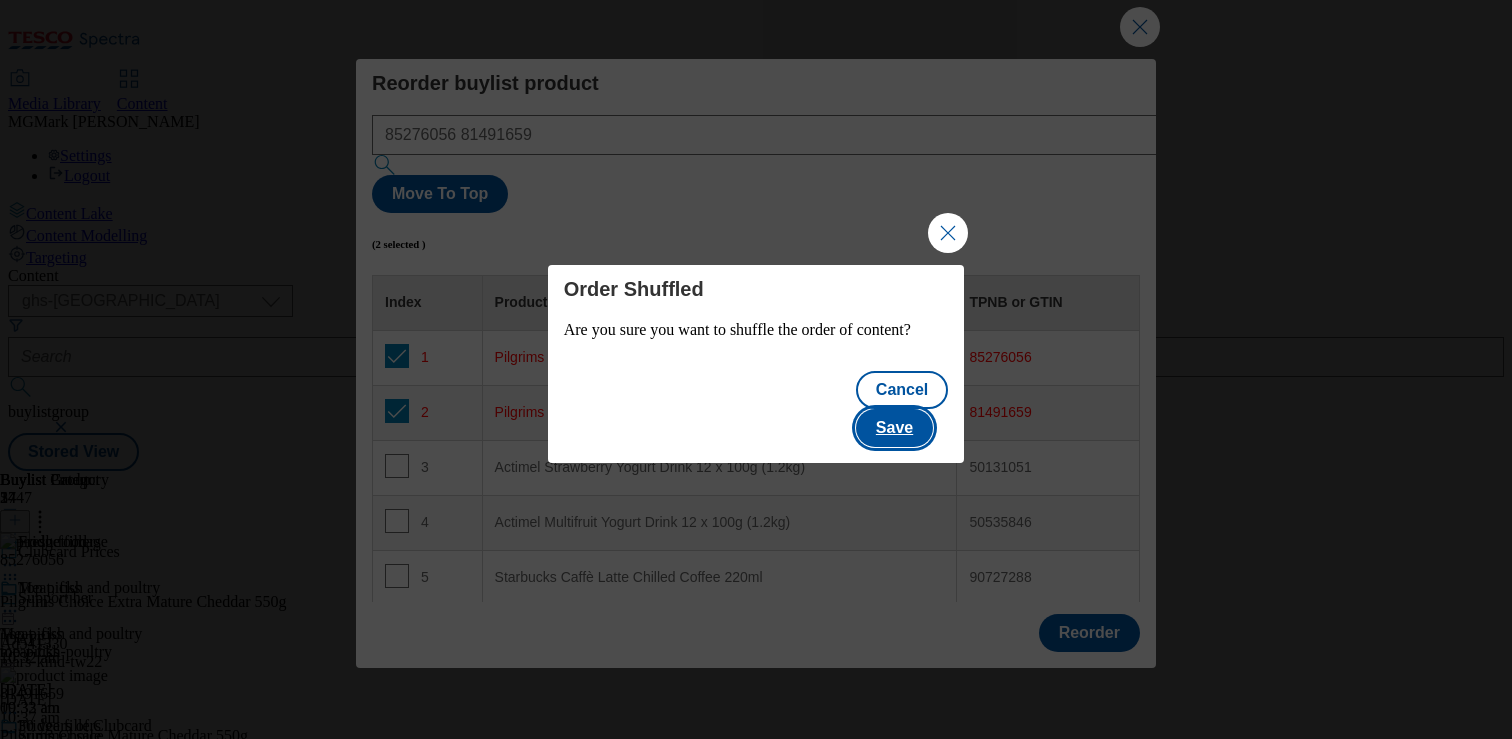 click on "Save" at bounding box center (894, 428) 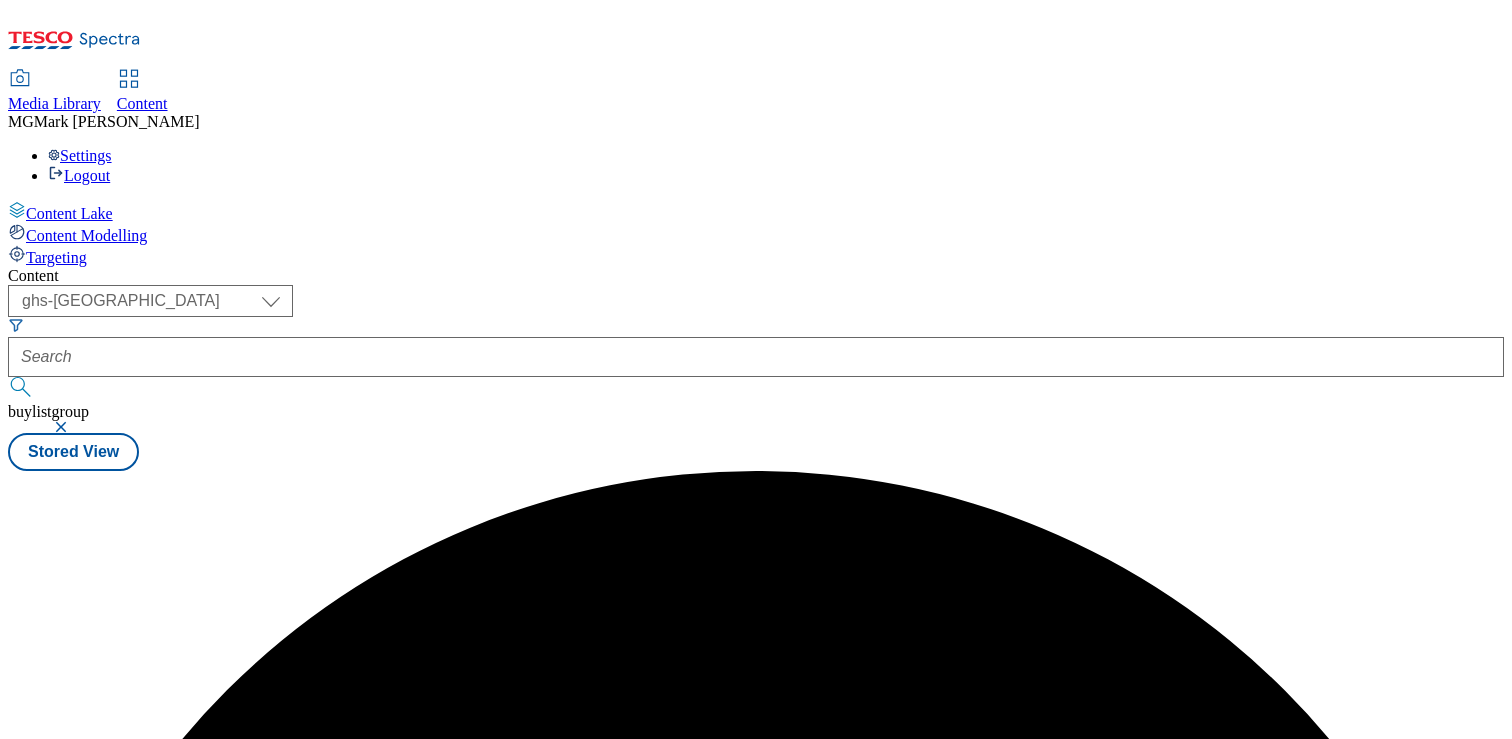 scroll, scrollTop: 0, scrollLeft: 0, axis: both 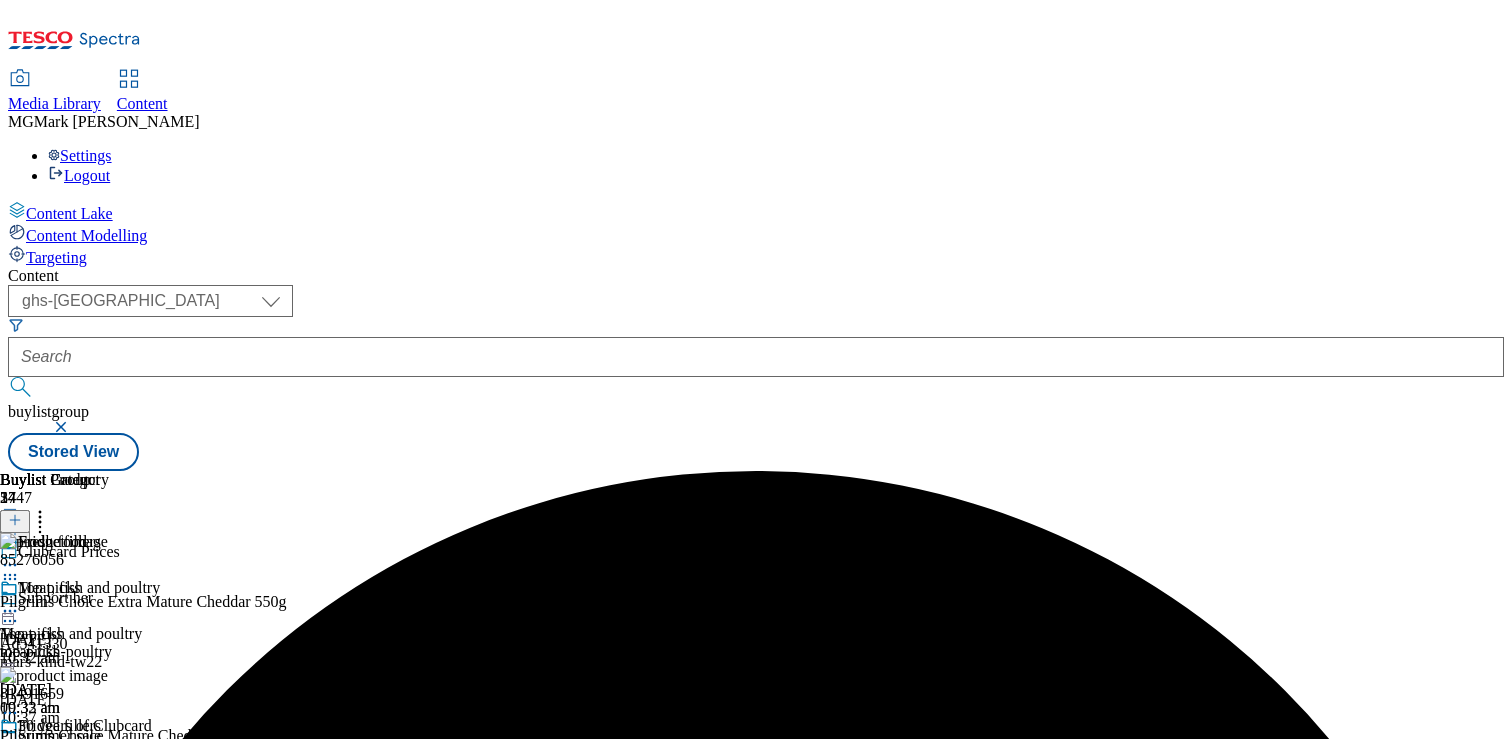 click 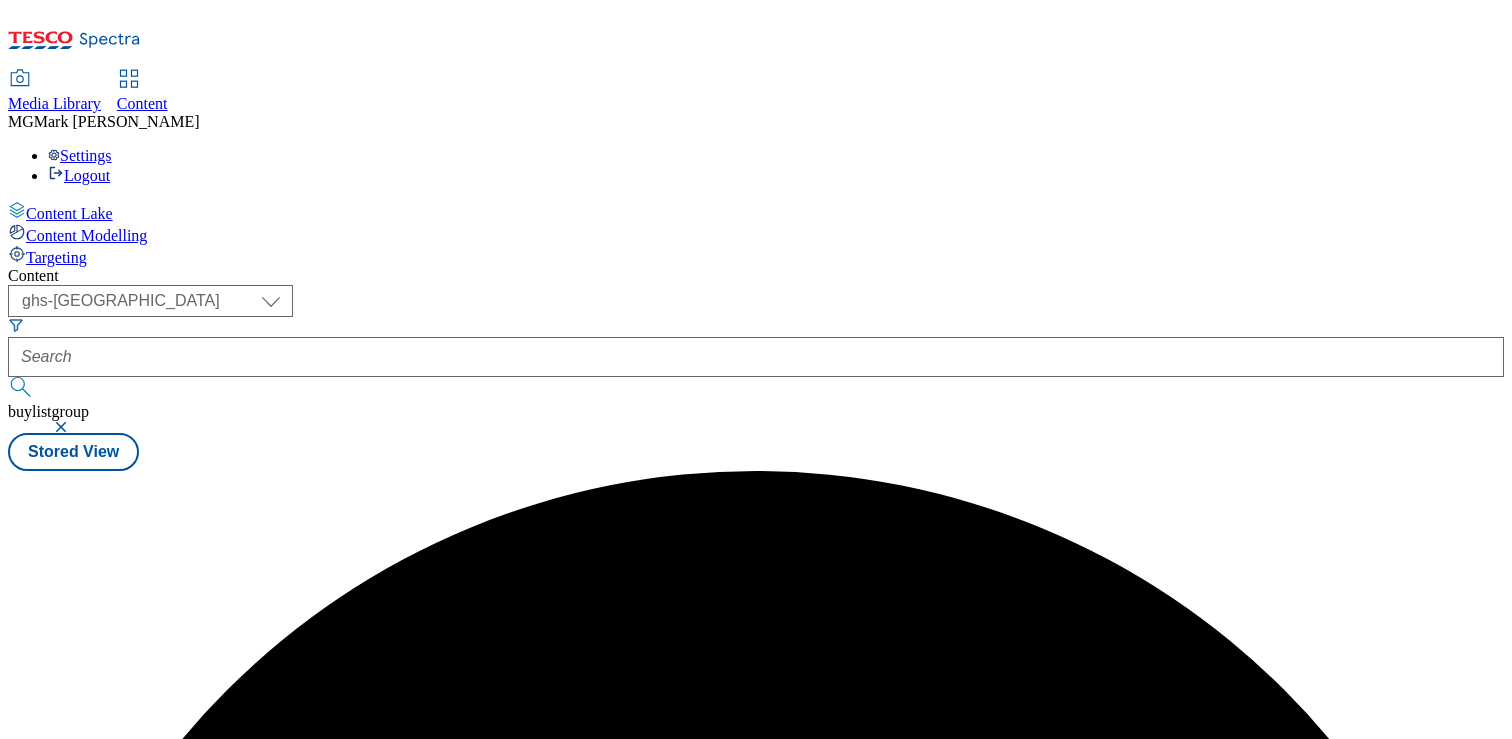 scroll, scrollTop: 0, scrollLeft: 0, axis: both 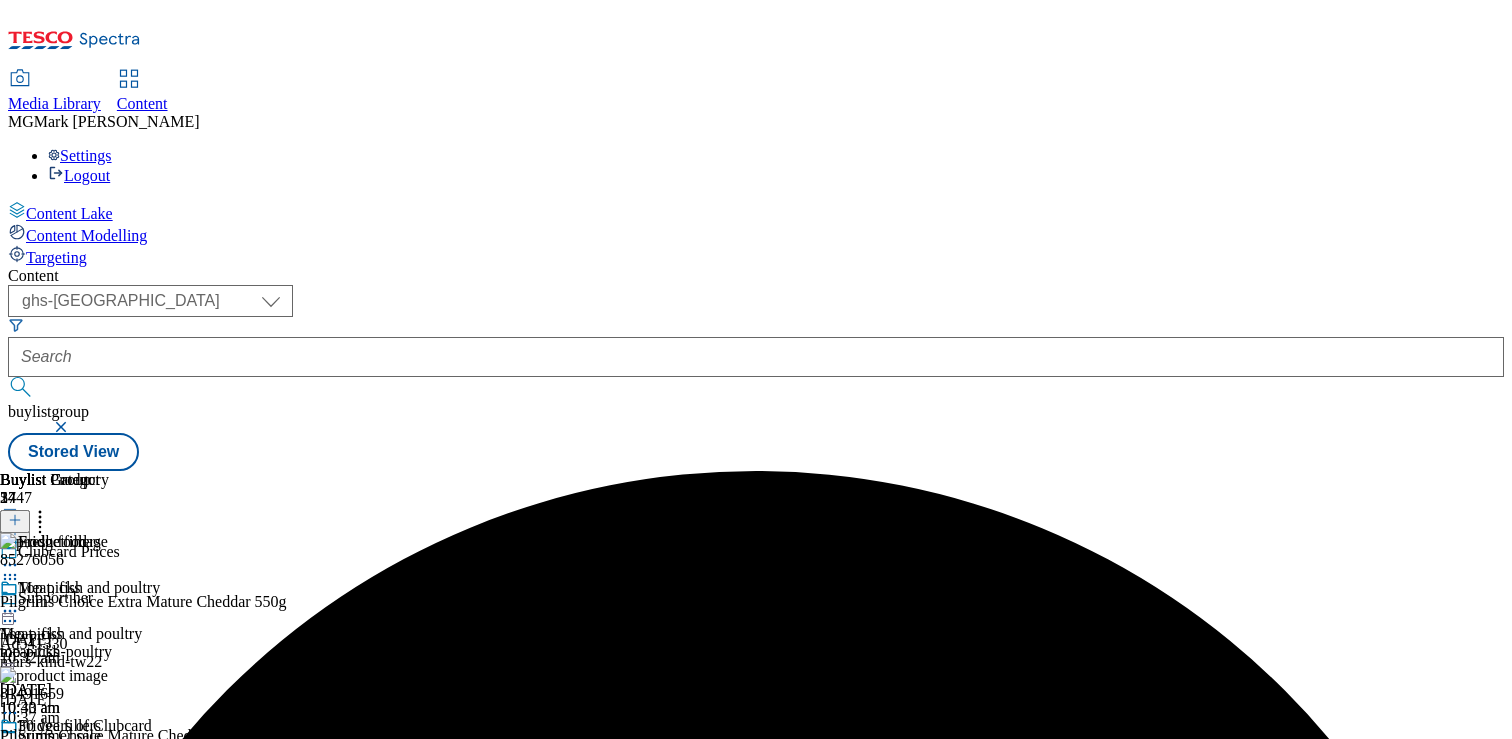 click 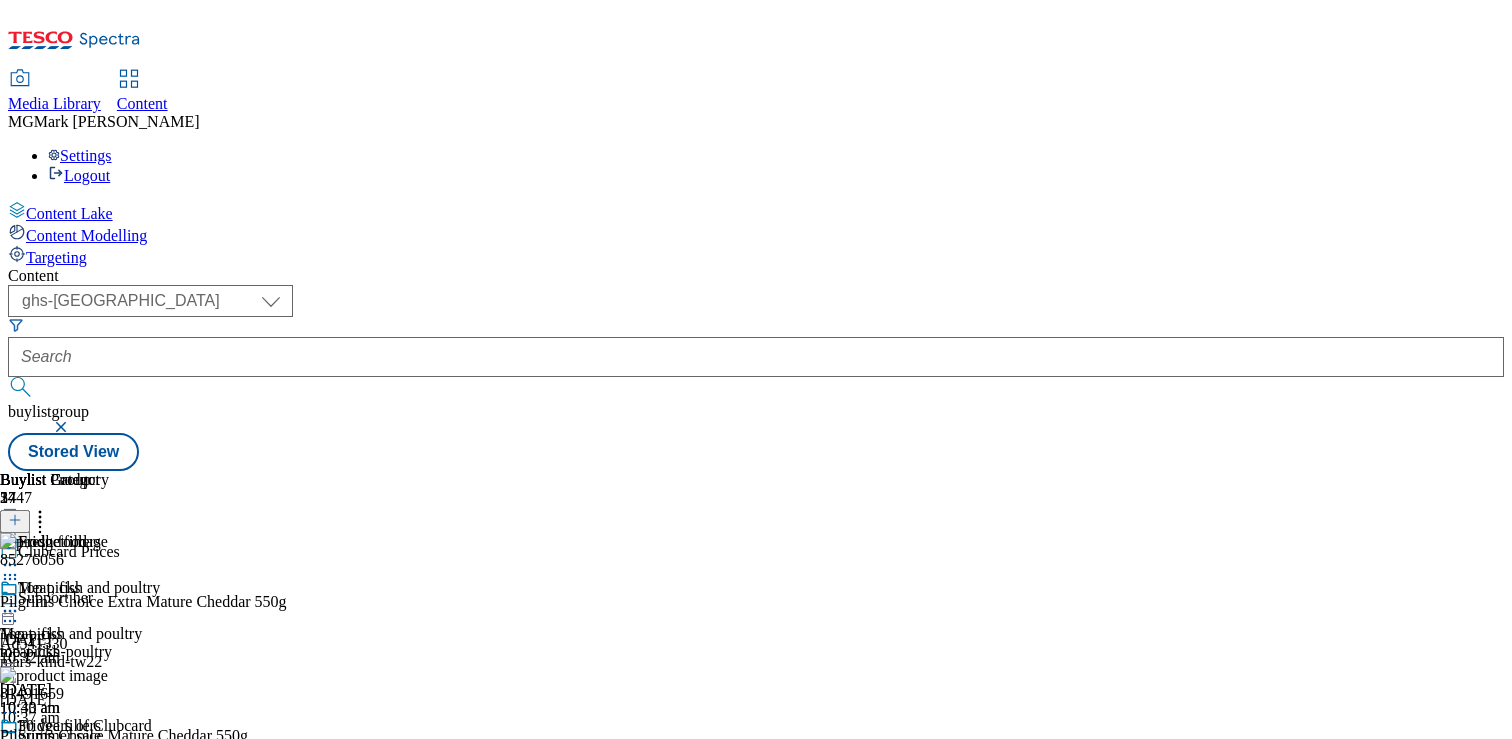 scroll, scrollTop: 2, scrollLeft: 0, axis: vertical 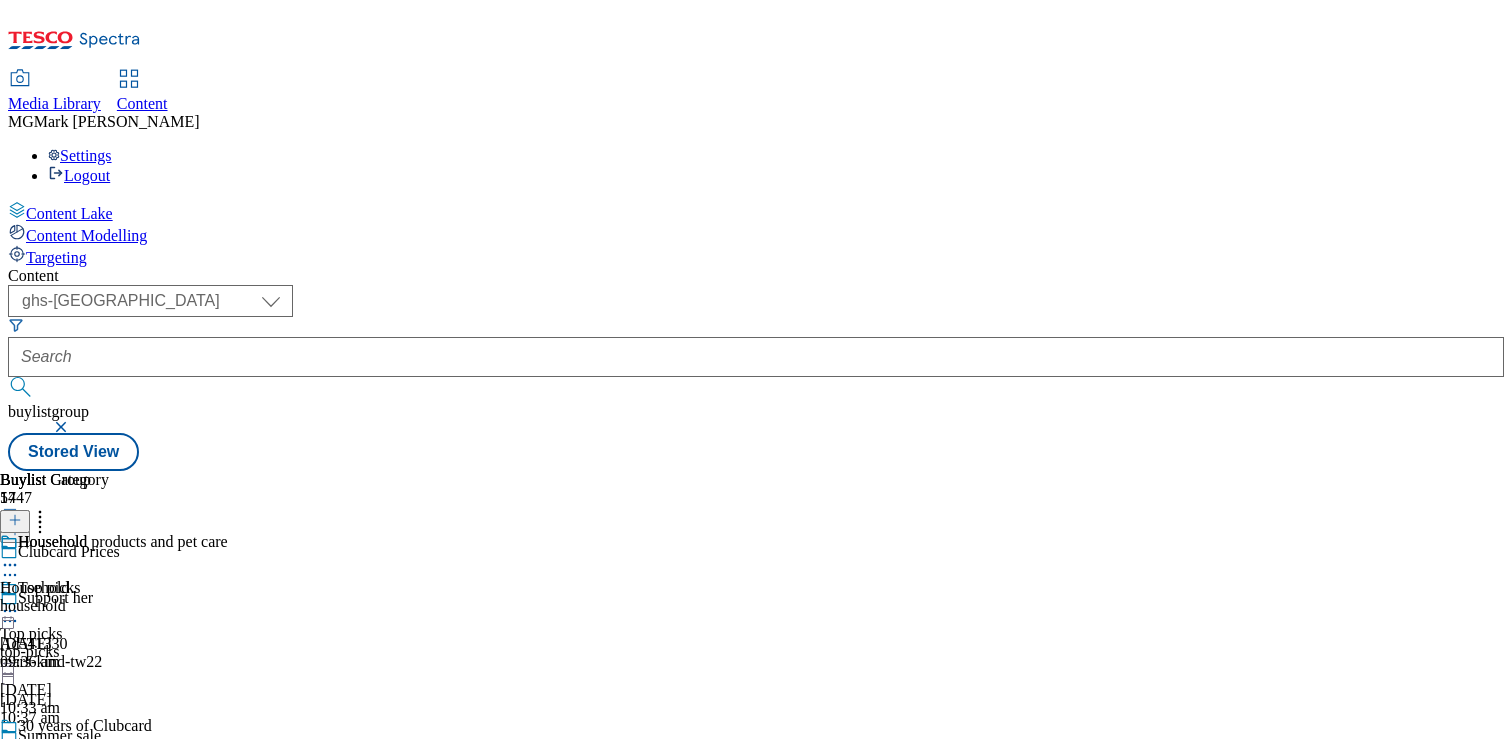 click on "household" at bounding box center (54, 606) 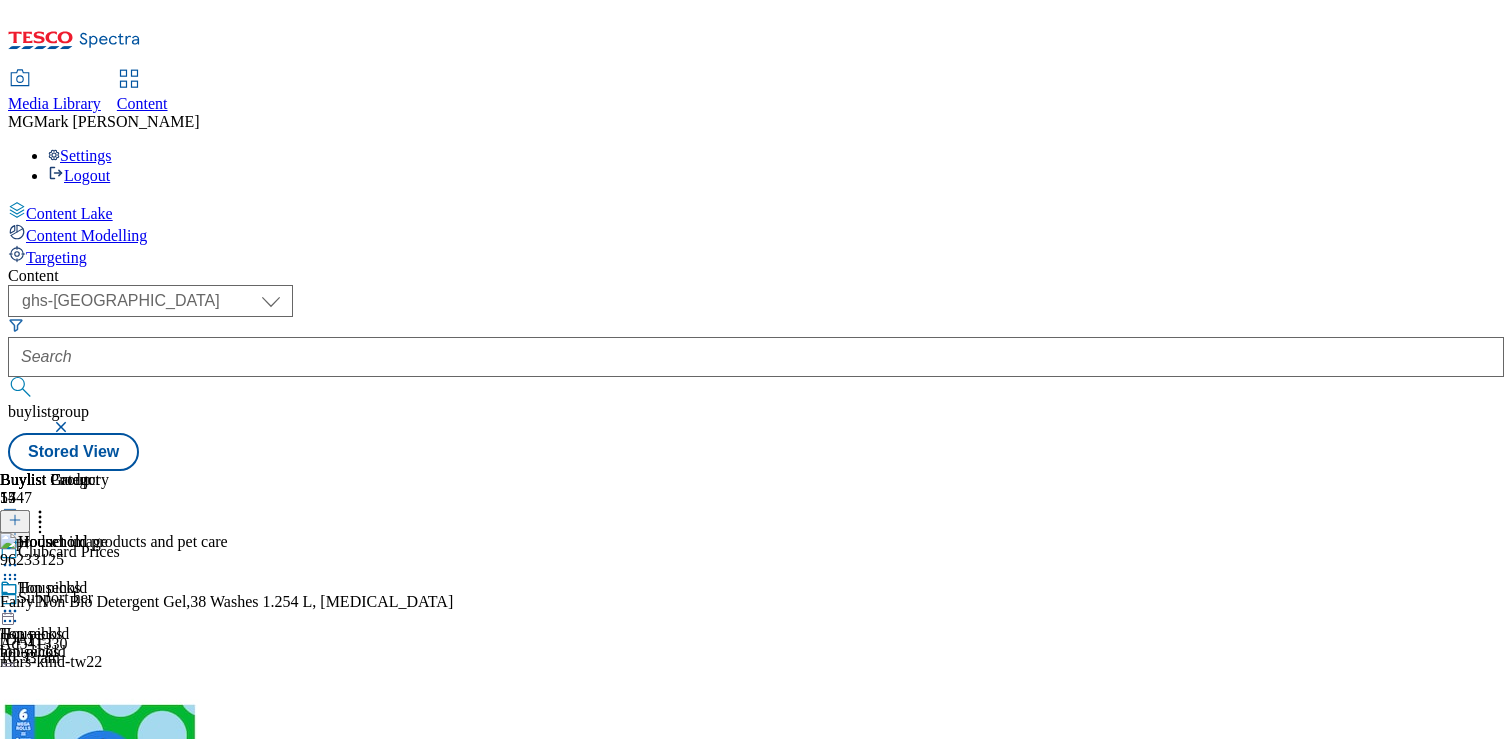 scroll, scrollTop: 0, scrollLeft: 263, axis: horizontal 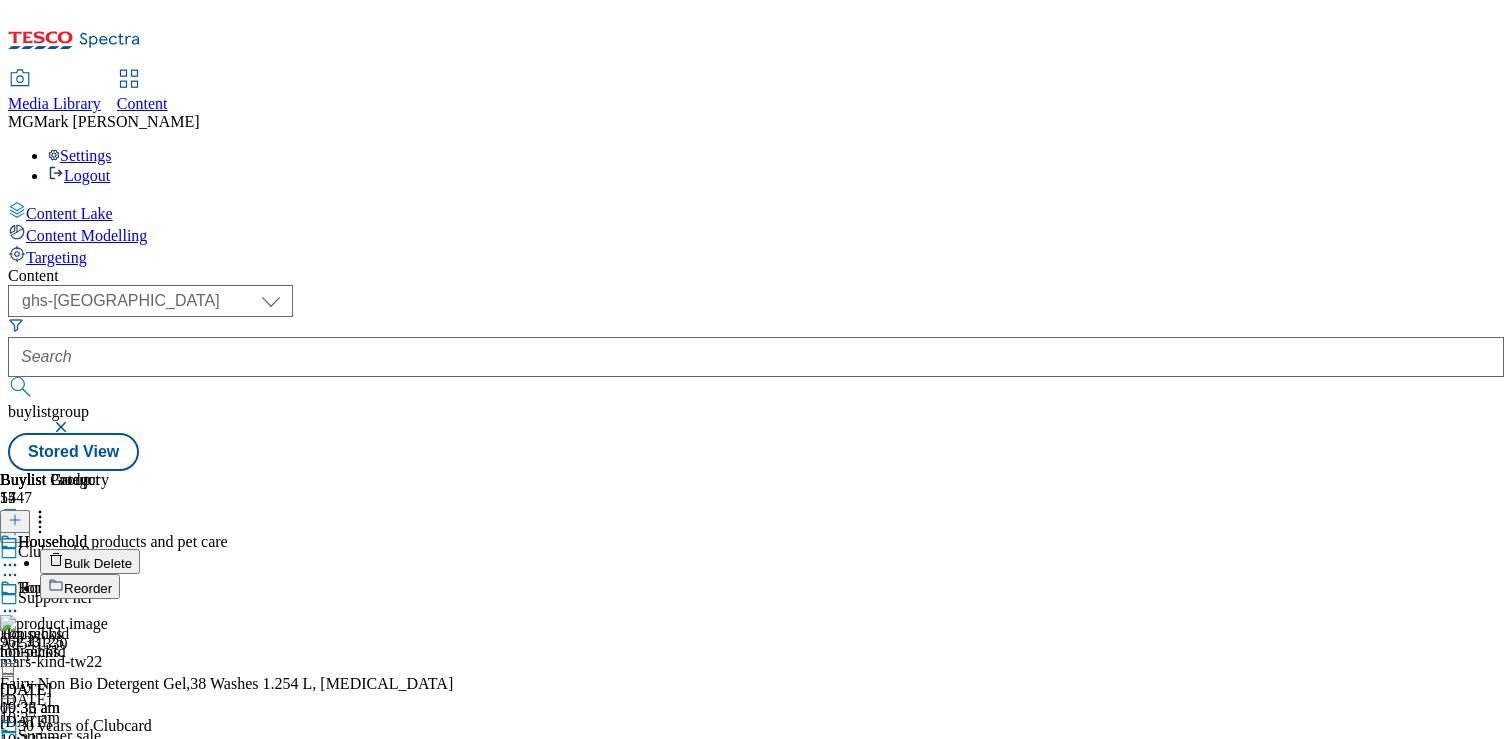 click on "Reorder" at bounding box center [80, 586] 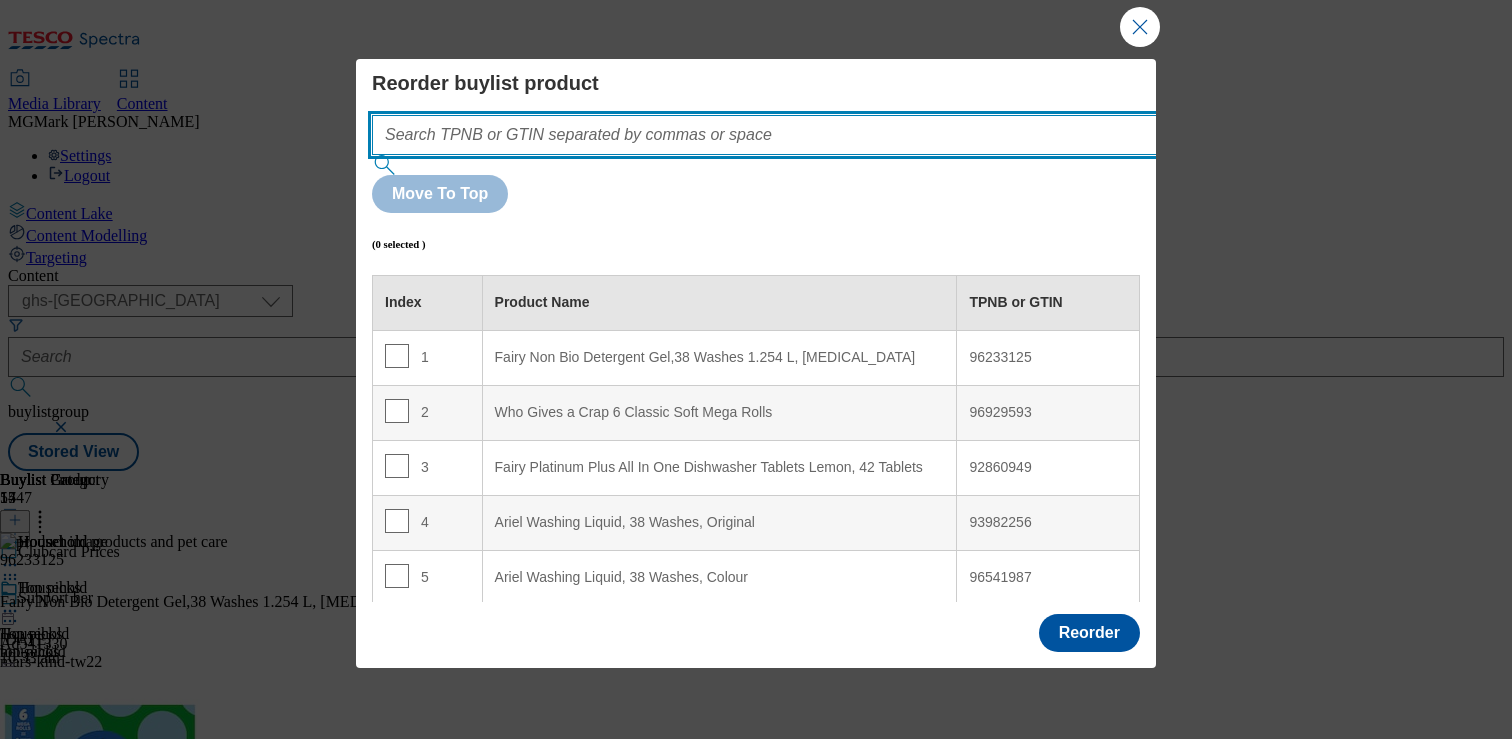click at bounding box center [794, 135] 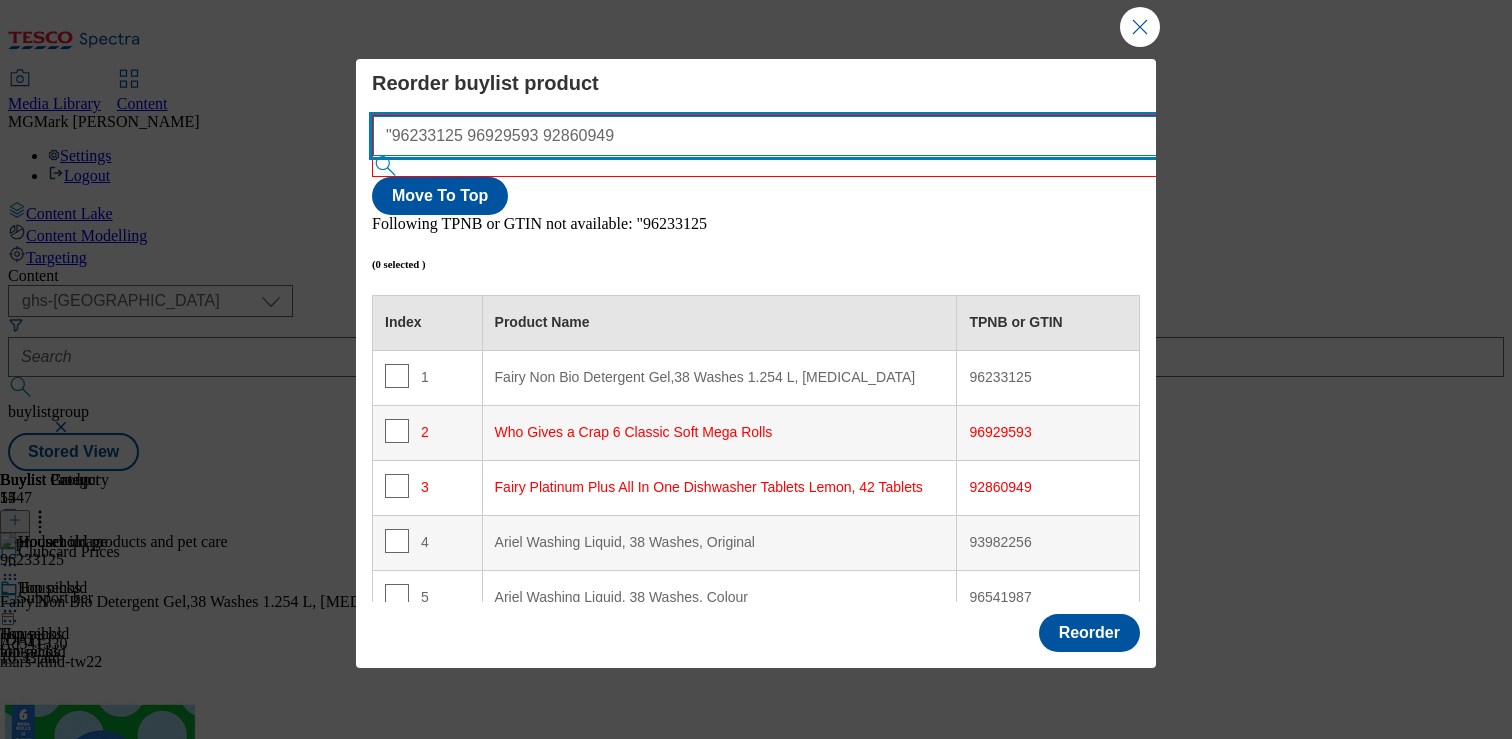 click on ""96233125 96929593 92860949" at bounding box center [795, 136] 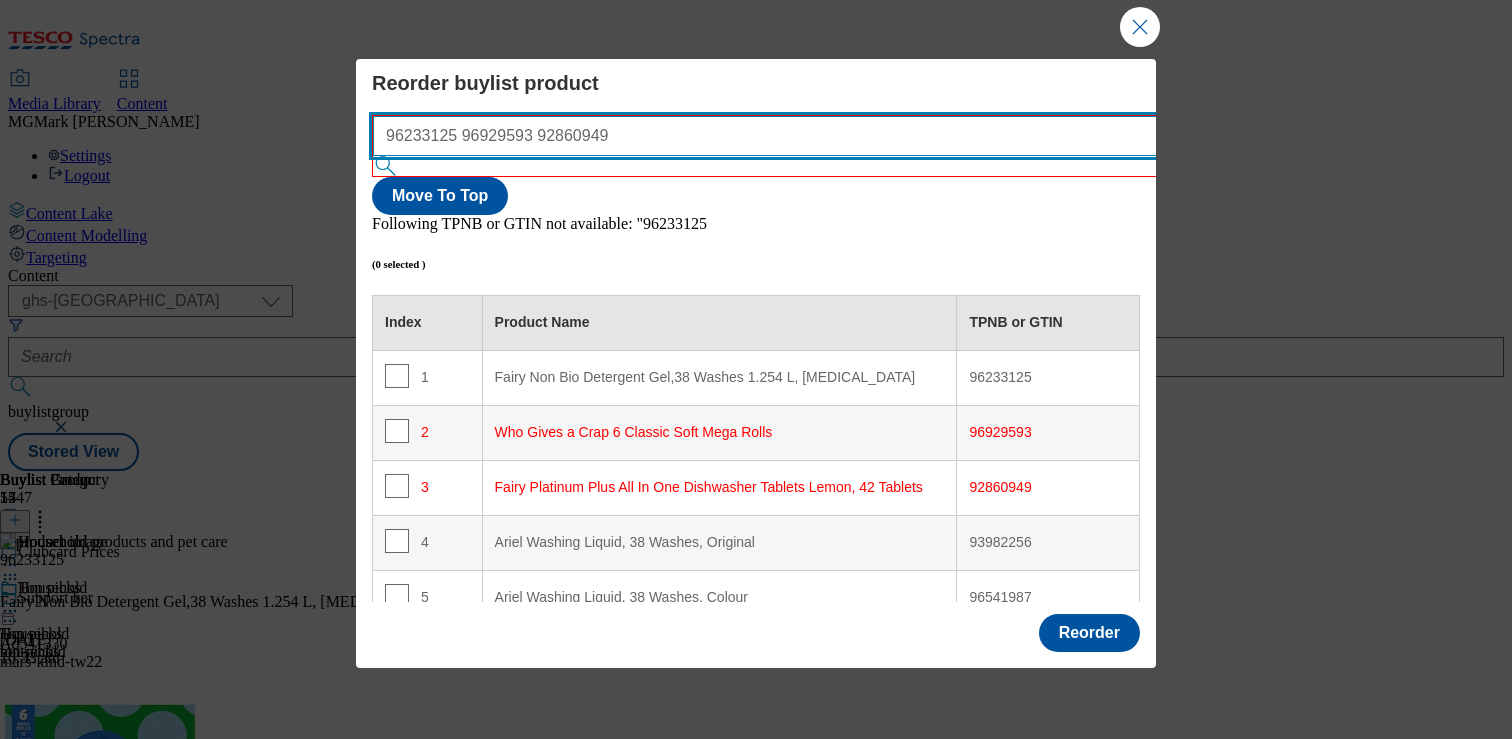 scroll, scrollTop: 74, scrollLeft: 0, axis: vertical 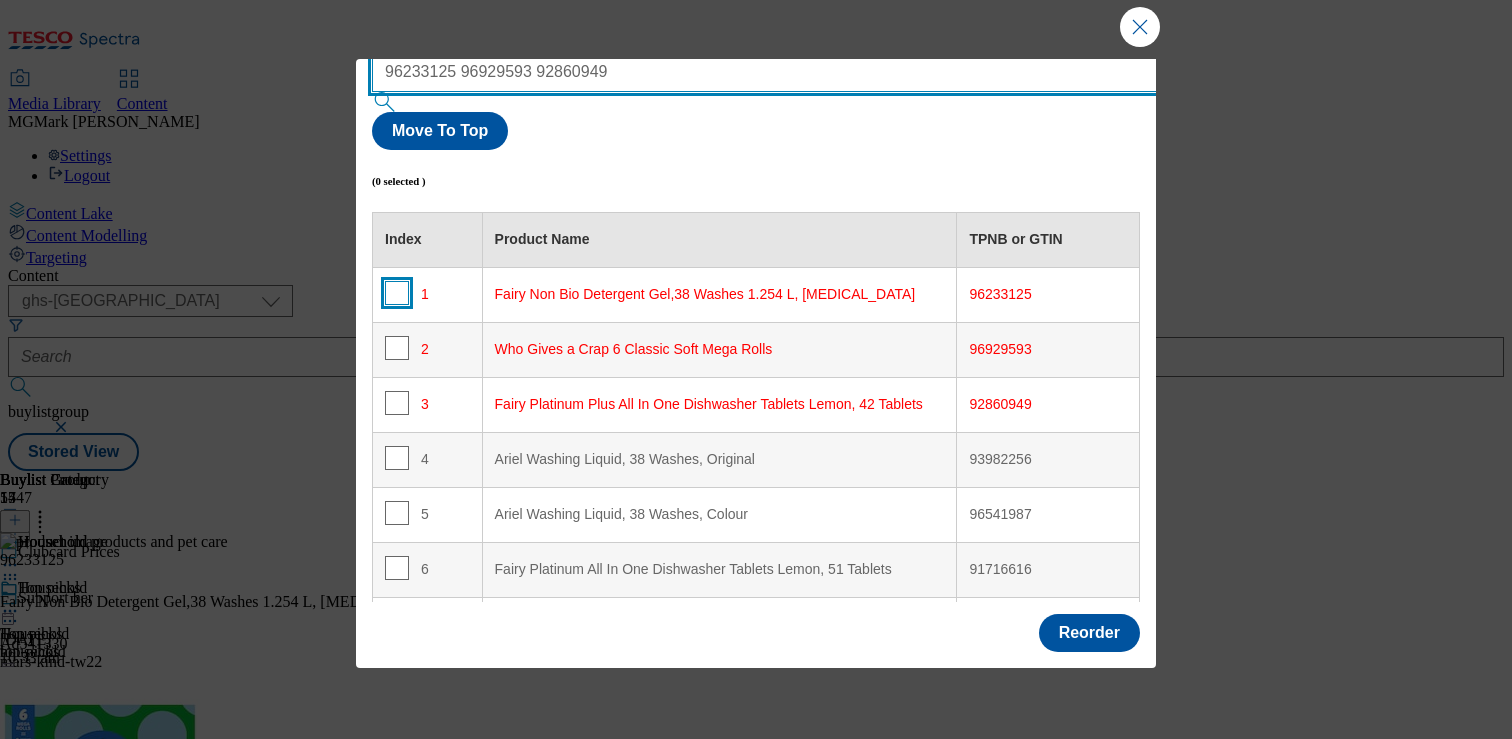 type on "96233125 96929593 92860949" 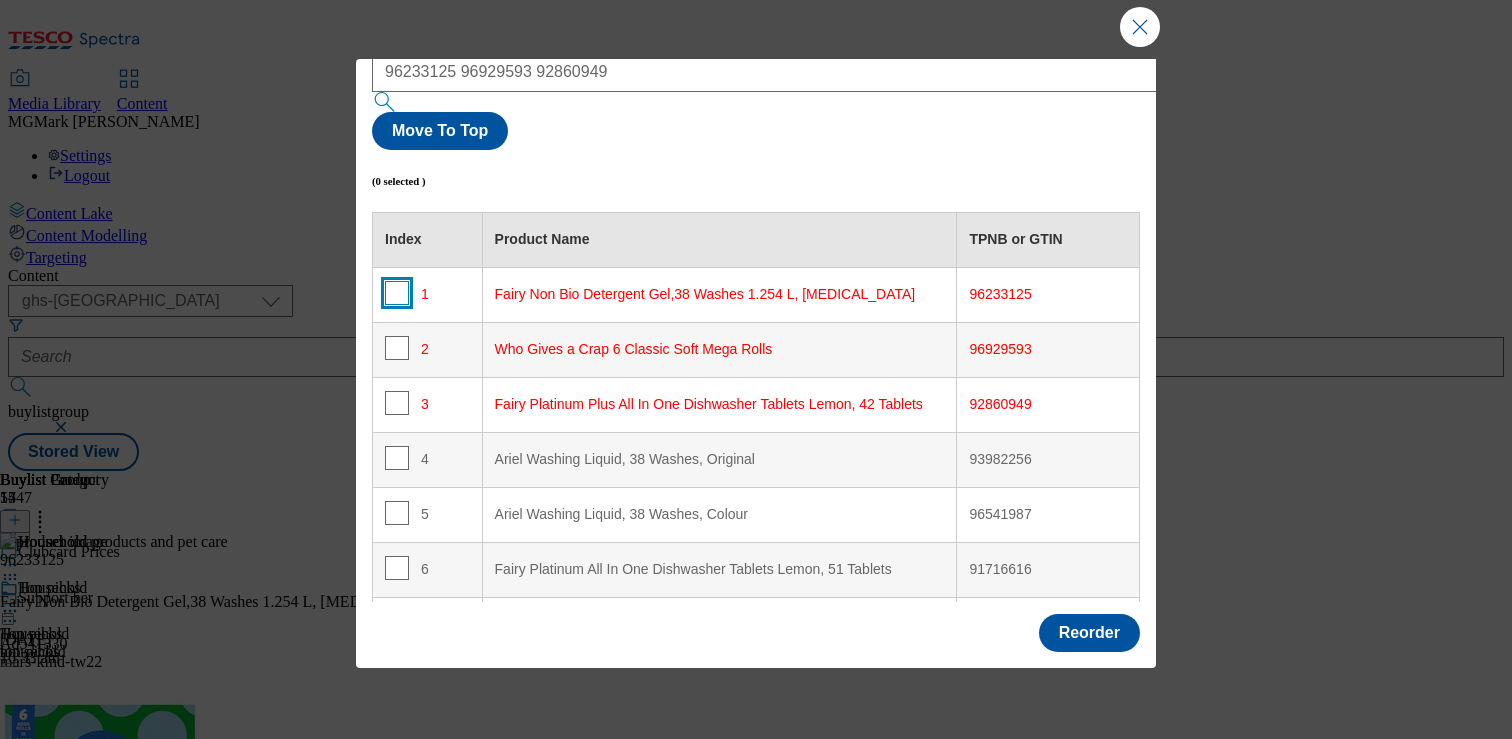 click at bounding box center [397, 293] 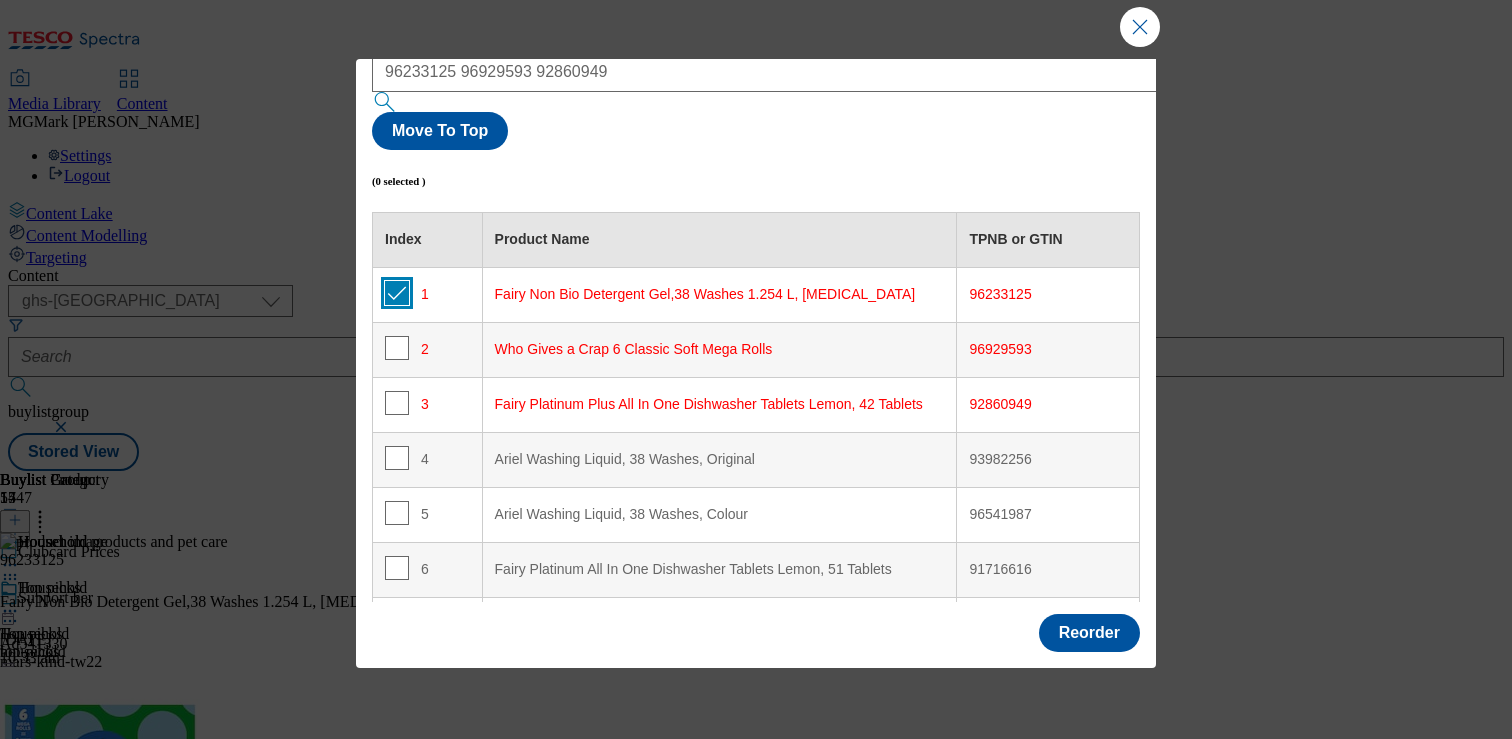 checkbox on "true" 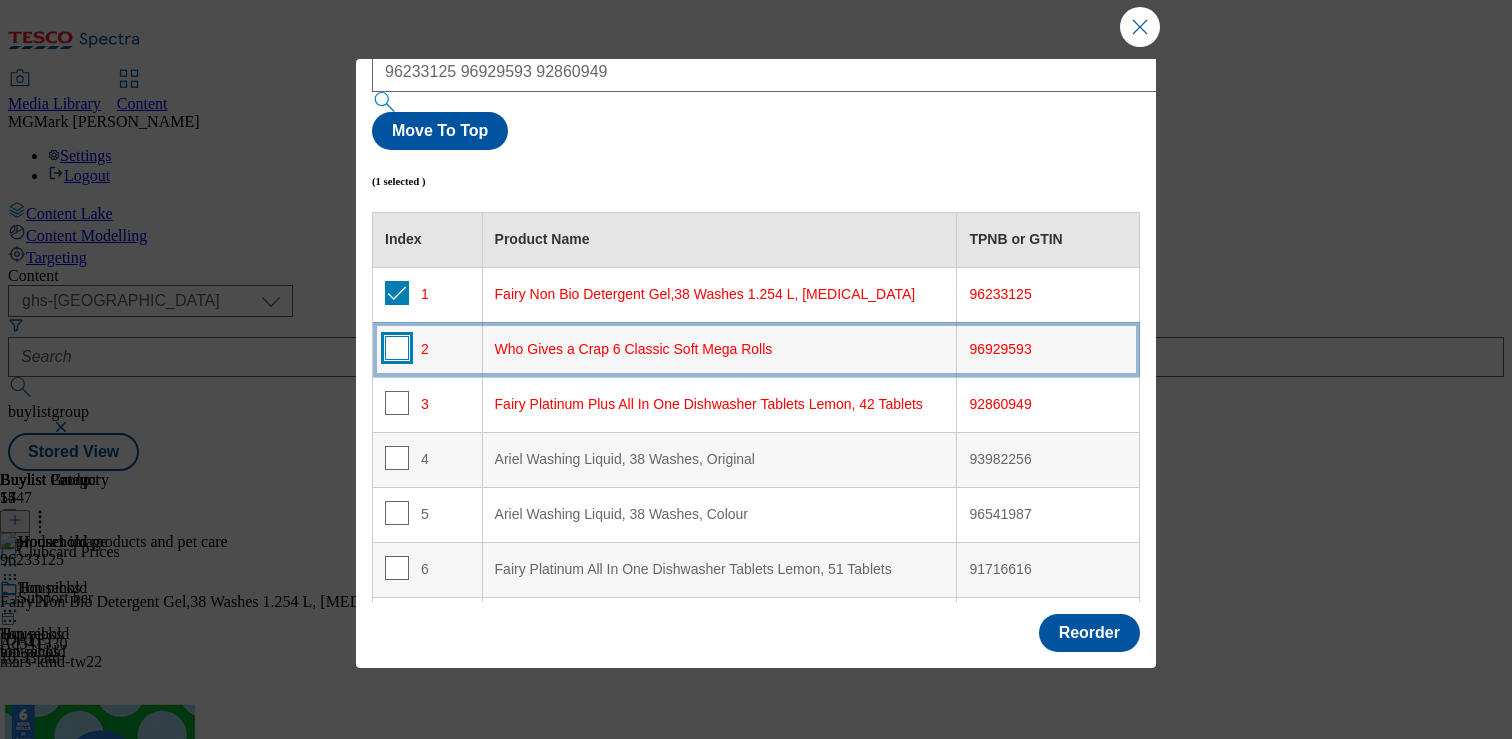 click at bounding box center [397, 348] 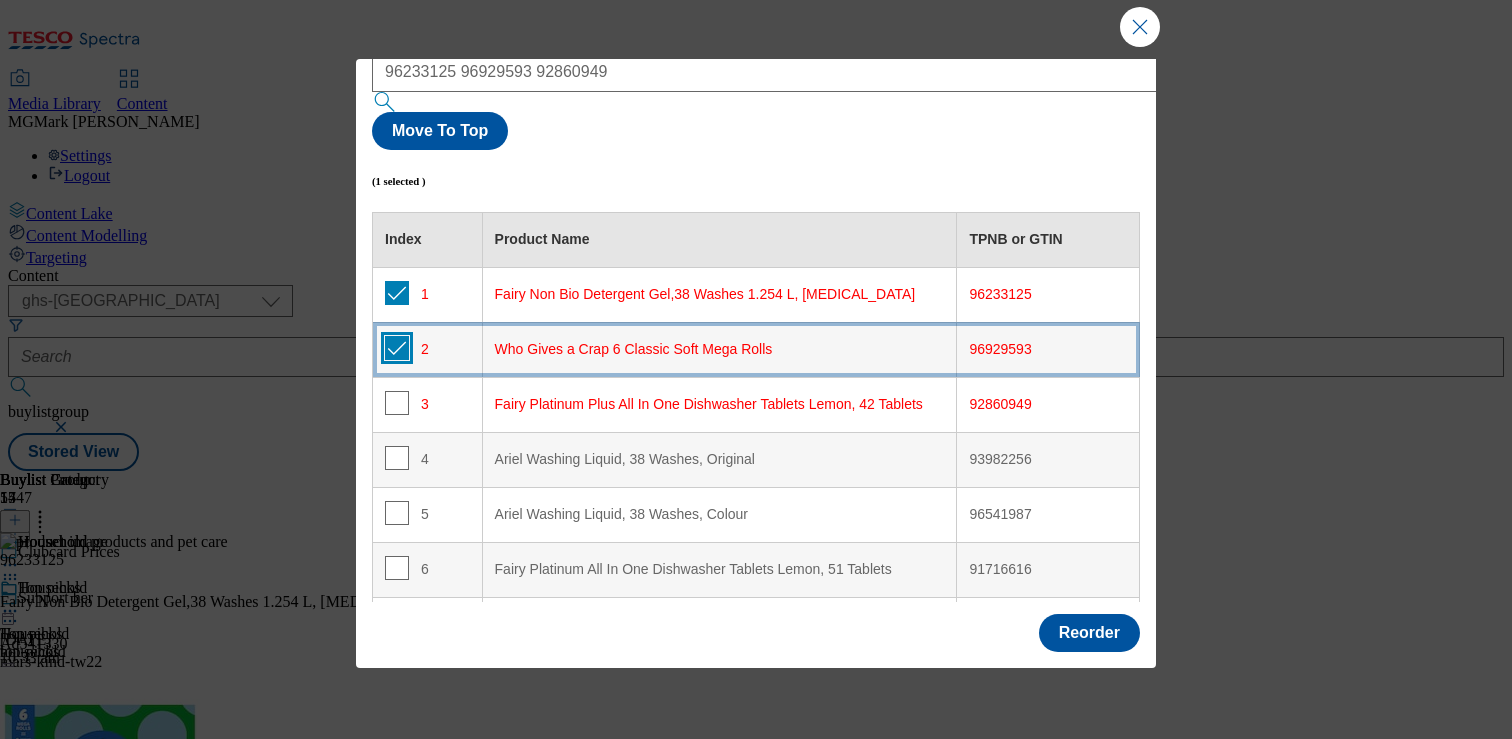 checkbox on "true" 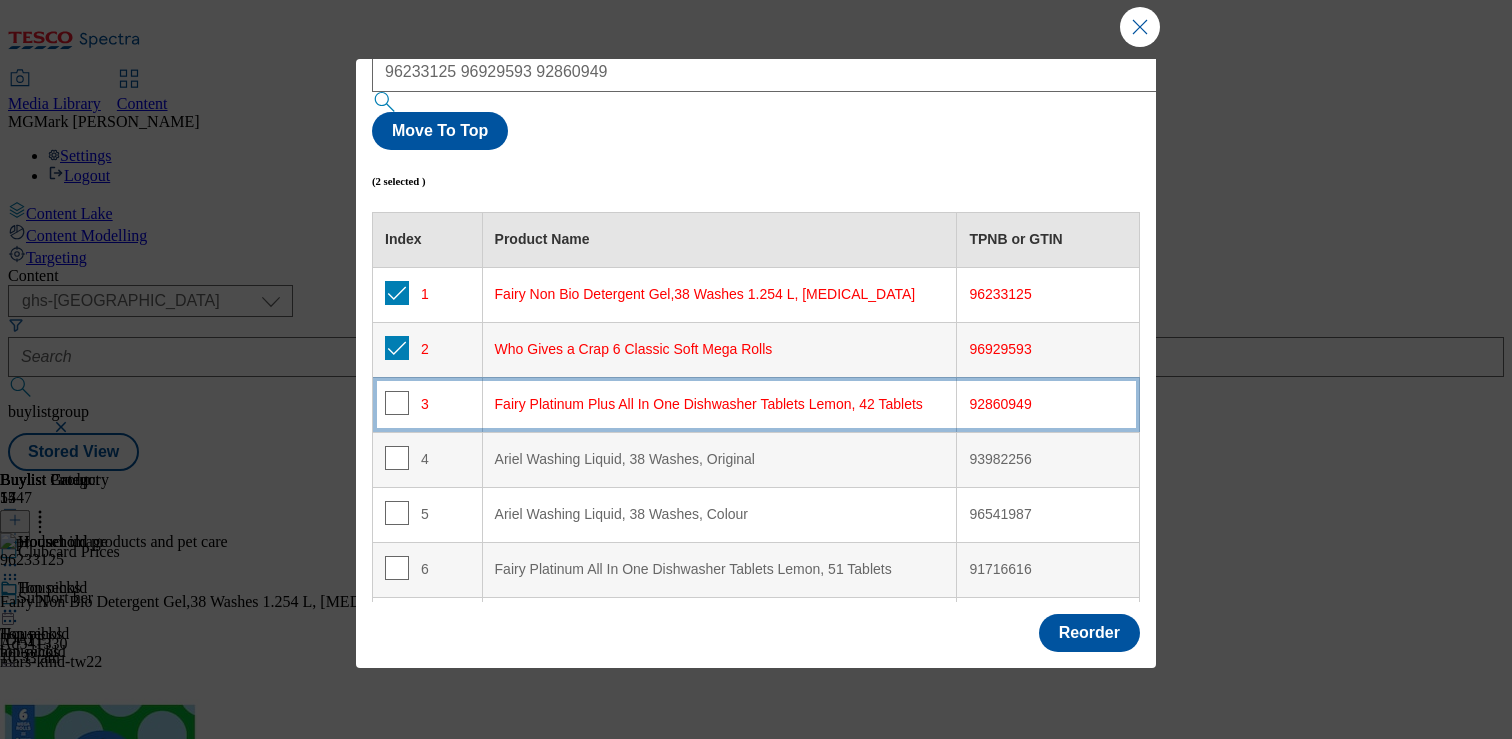 click on "3" at bounding box center (428, 404) 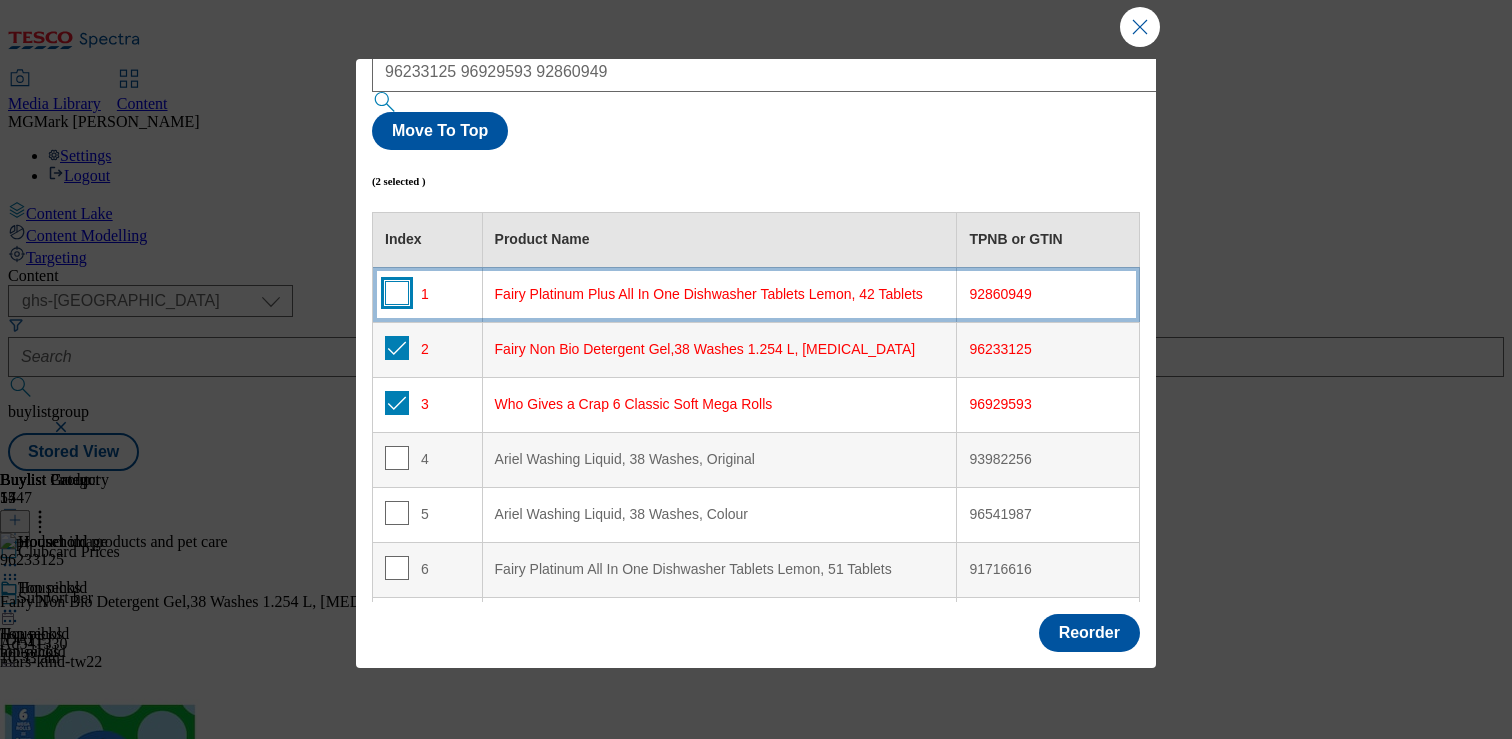 click at bounding box center [397, 293] 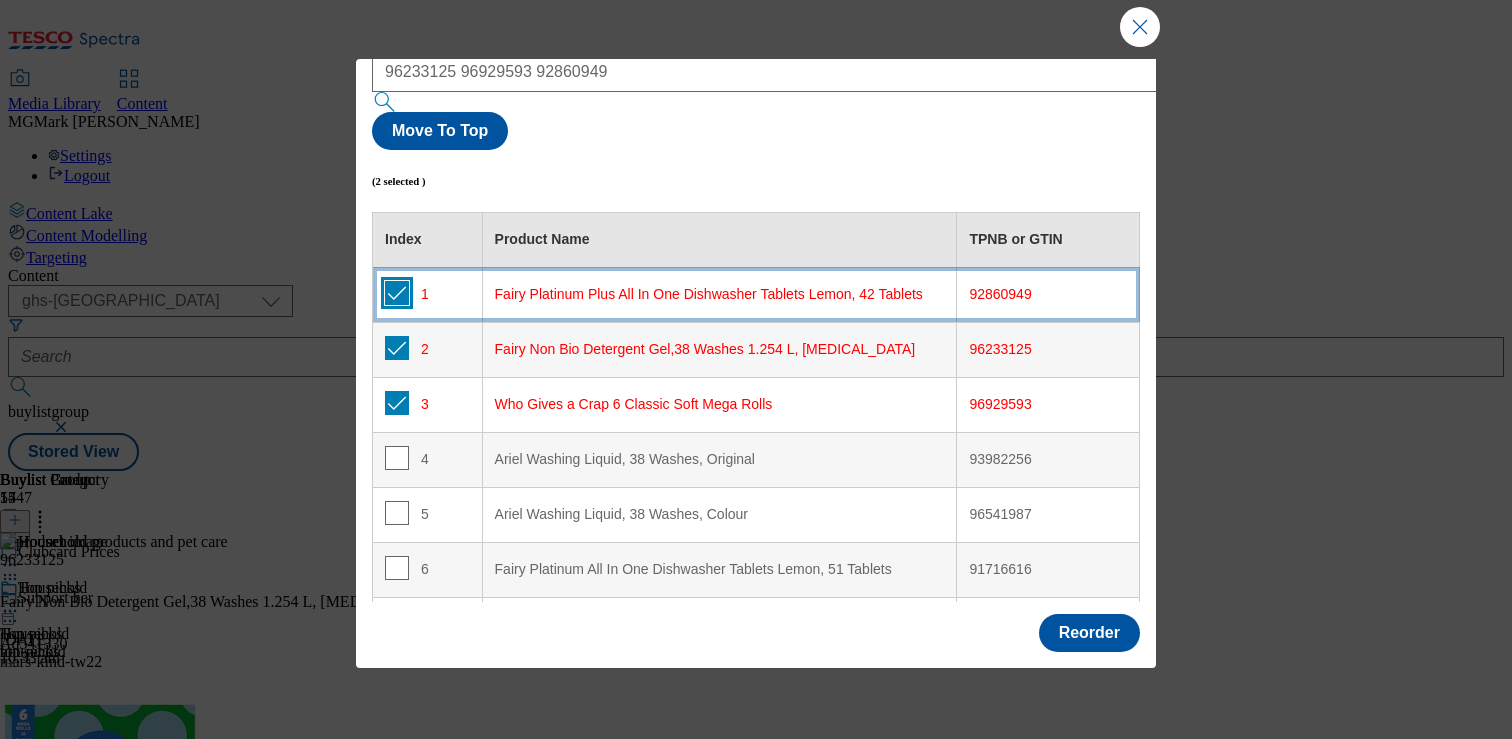 checkbox on "true" 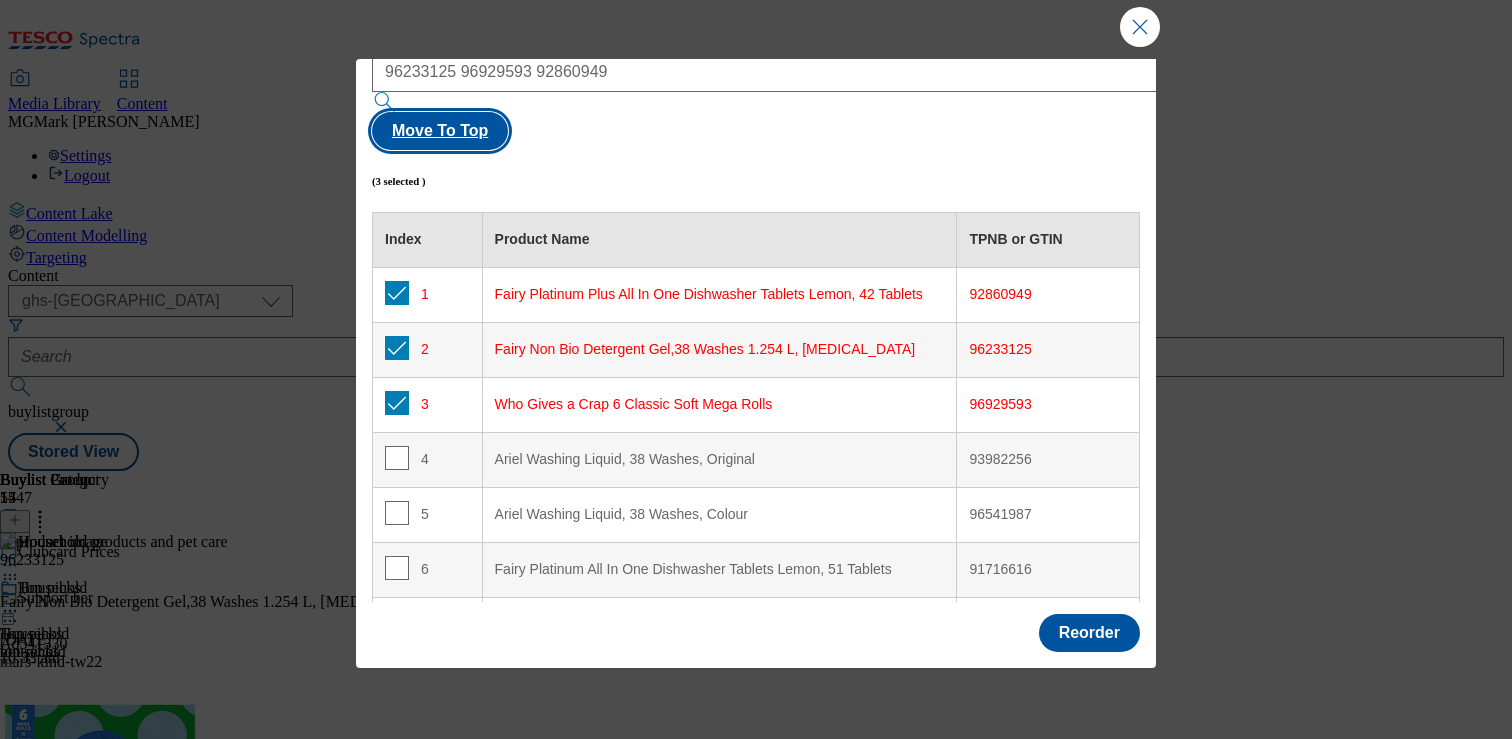click on "Move To Top" at bounding box center [440, 131] 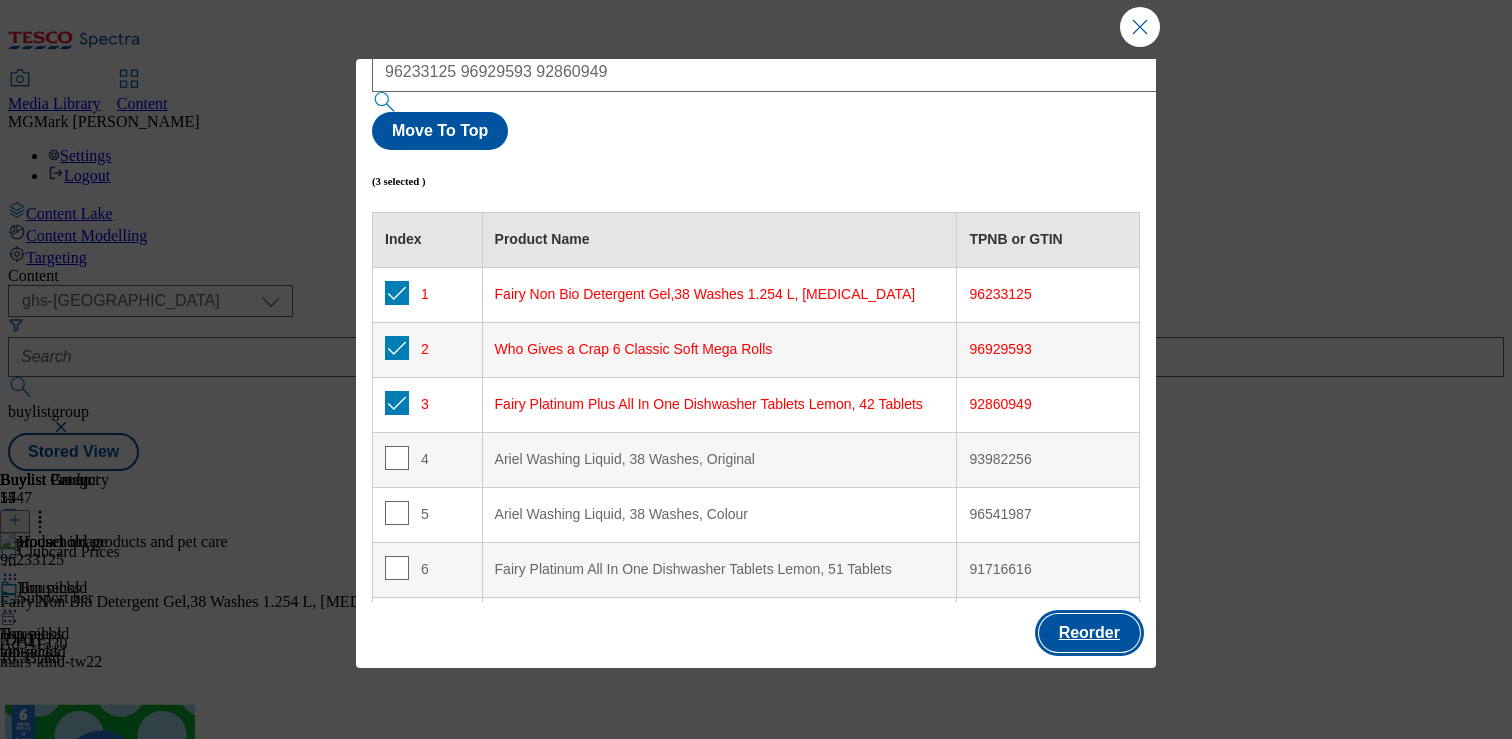 click on "Reorder" at bounding box center [1089, 633] 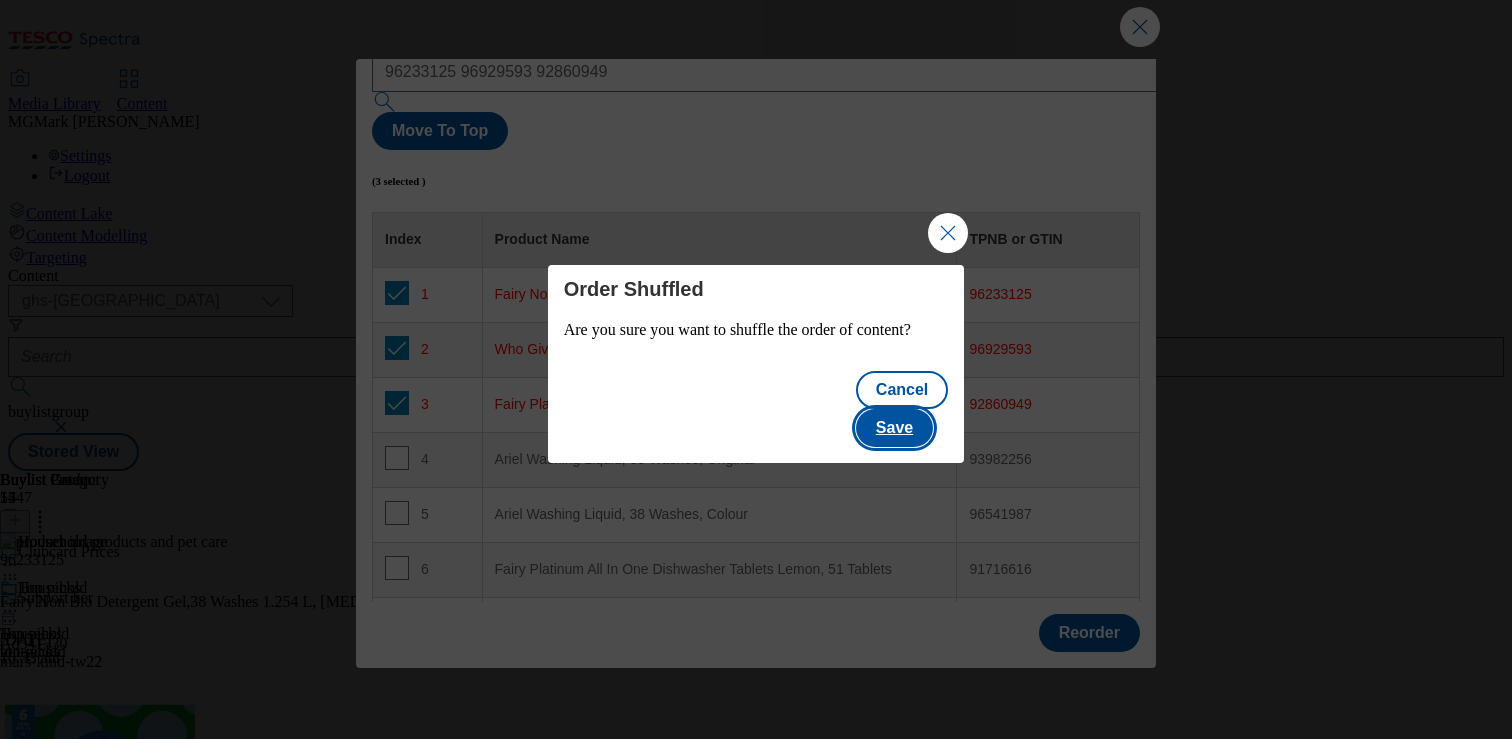 click on "Save" at bounding box center (894, 428) 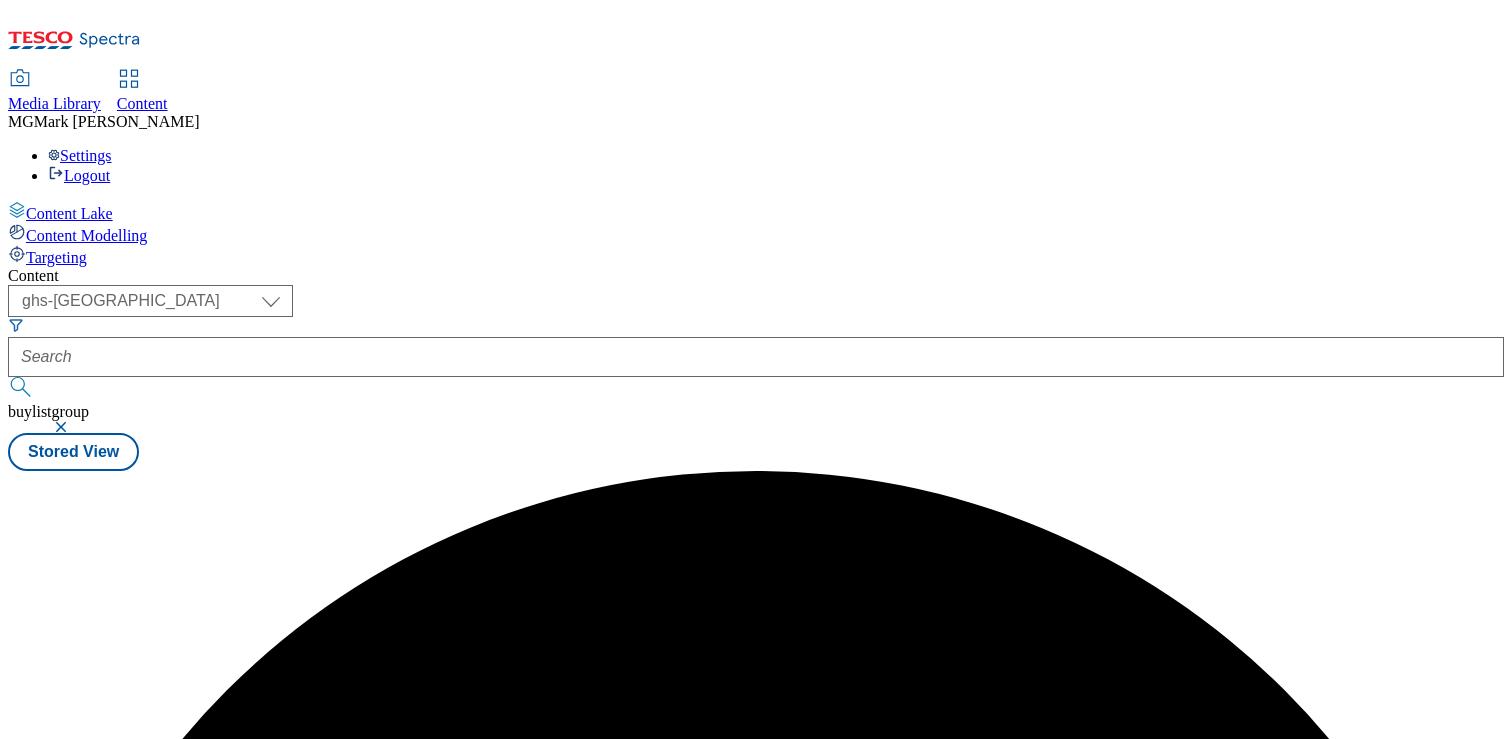 scroll, scrollTop: 0, scrollLeft: 0, axis: both 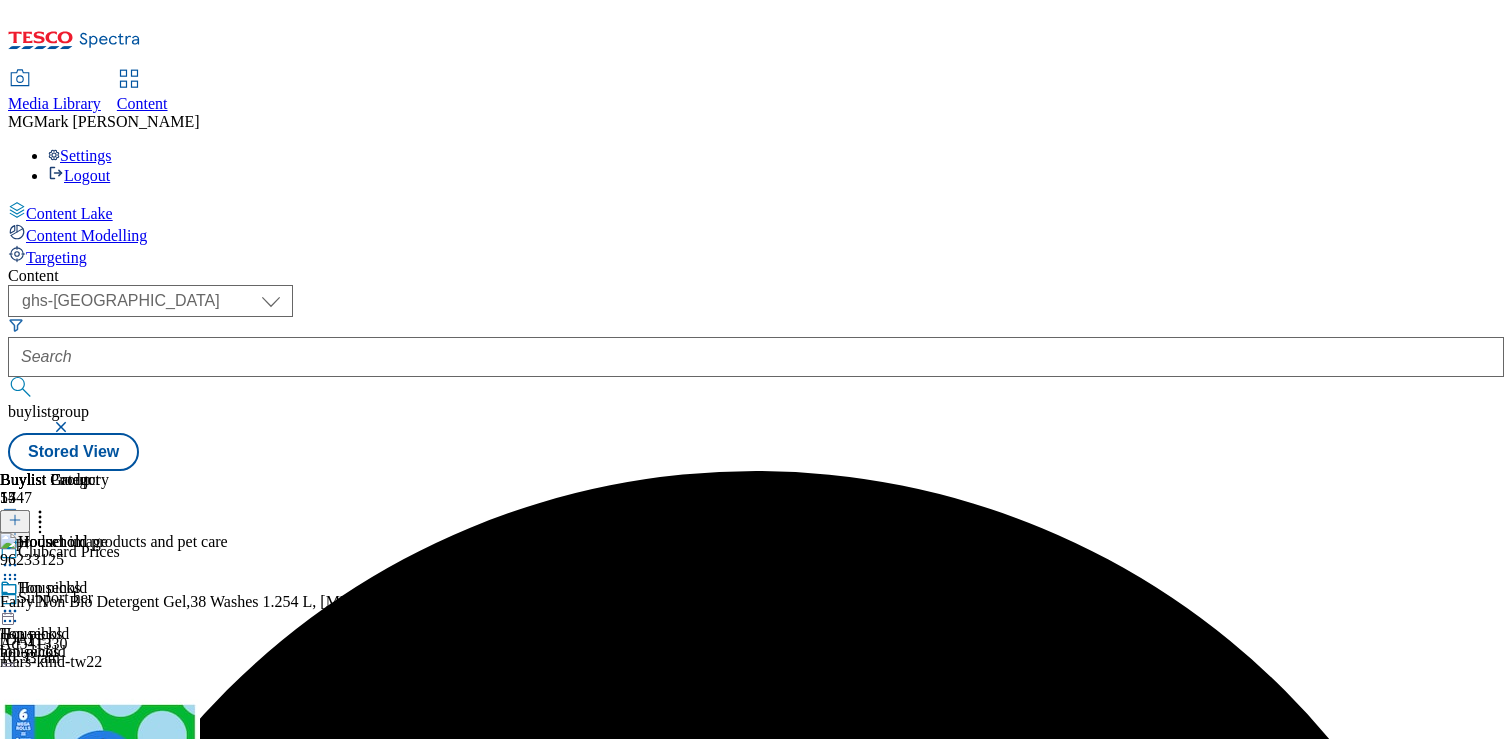 click 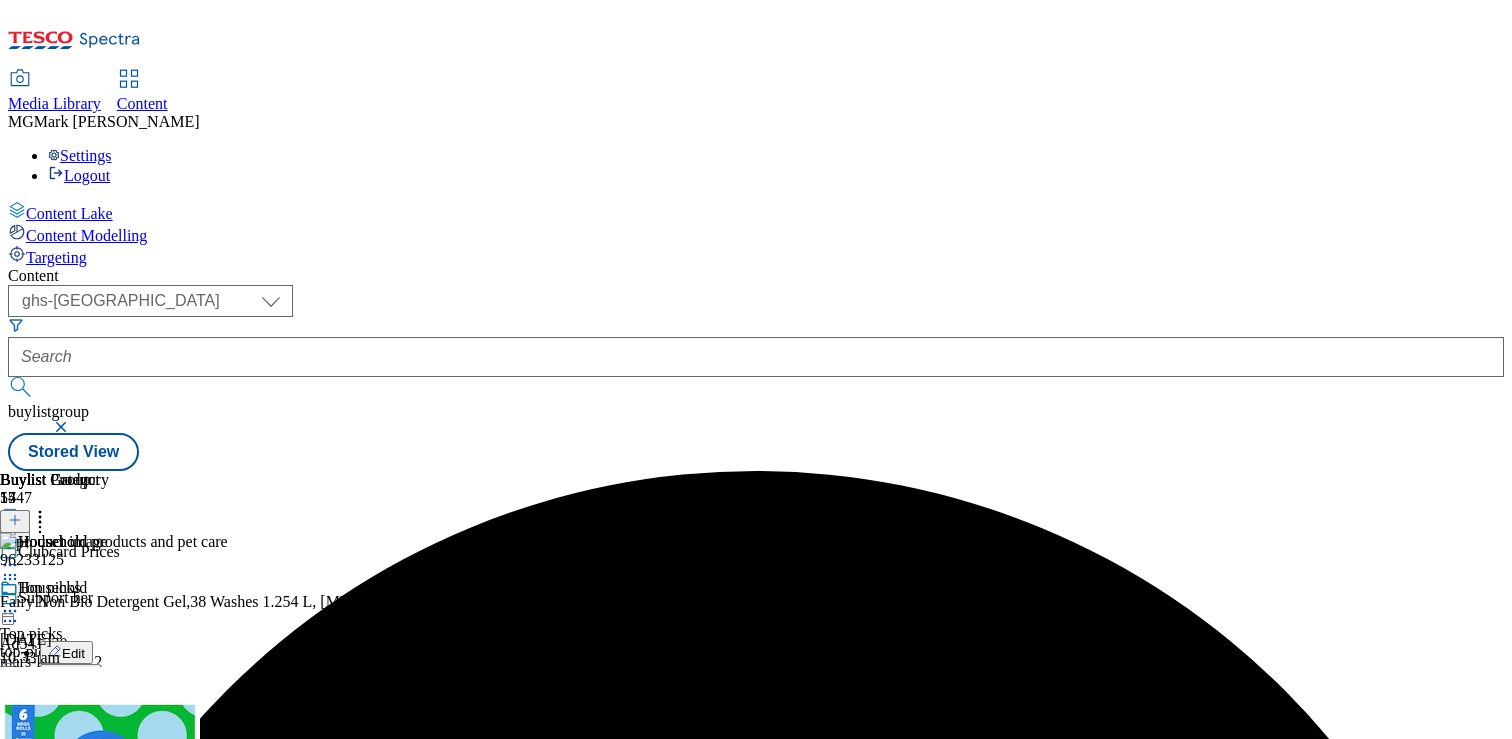 click on "Un-publish" at bounding box center (94, 837) 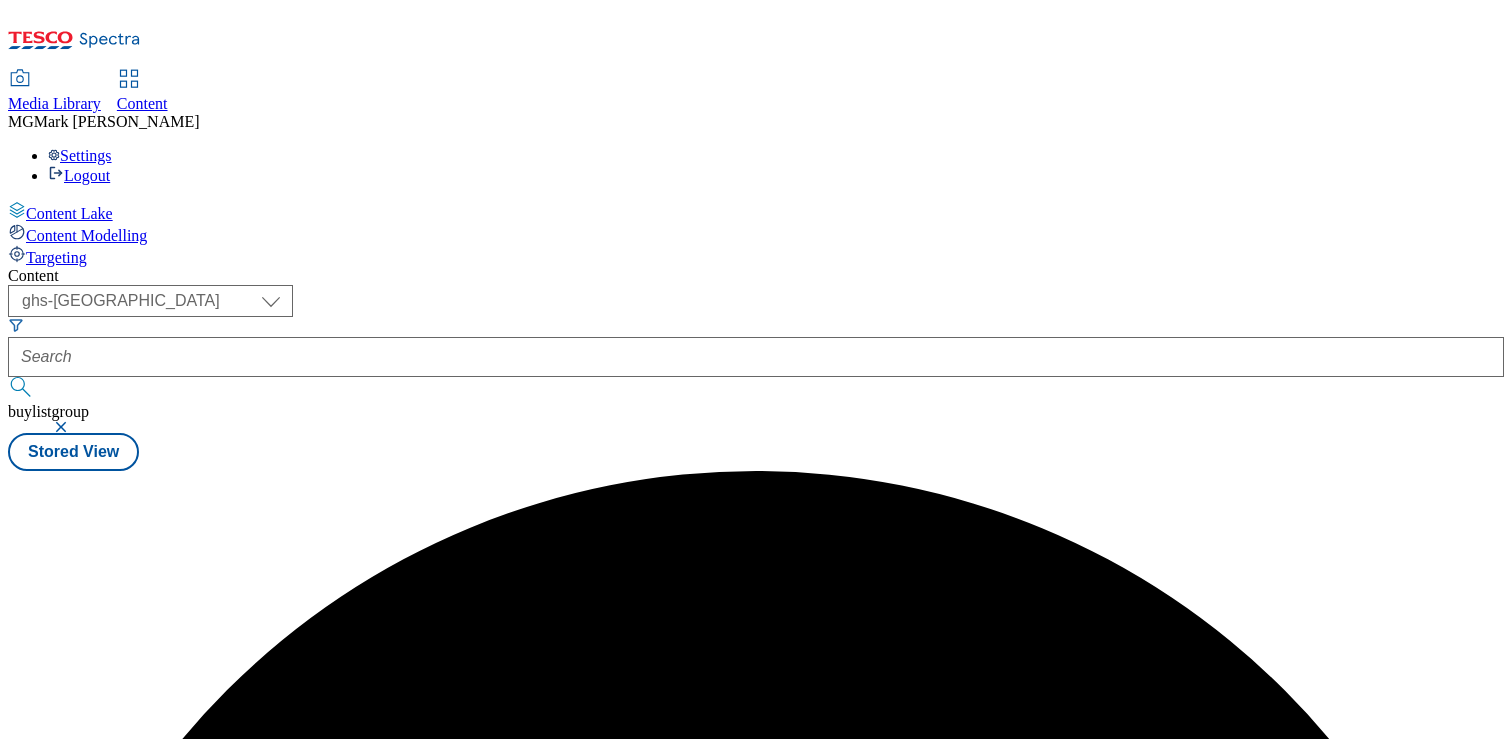 scroll, scrollTop: 0, scrollLeft: 0, axis: both 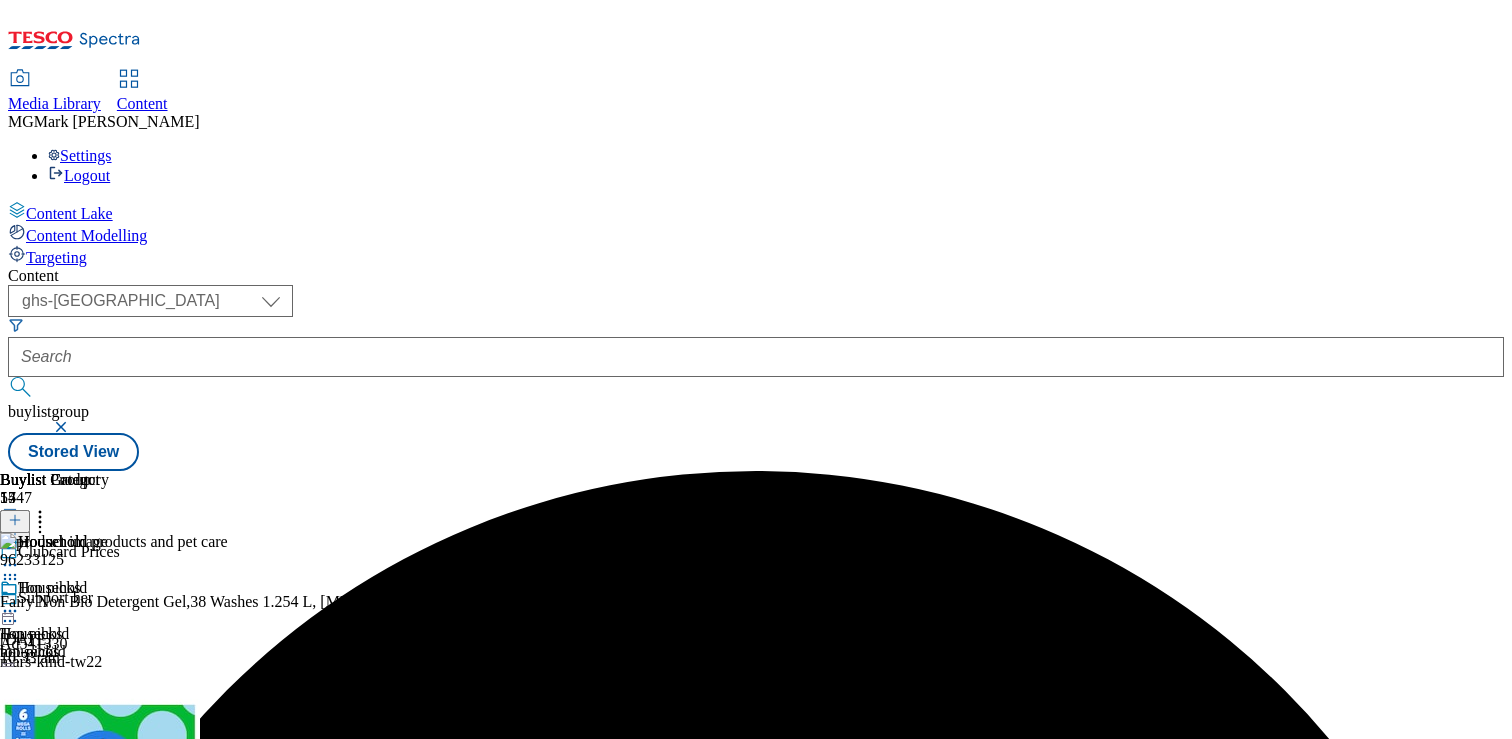 click 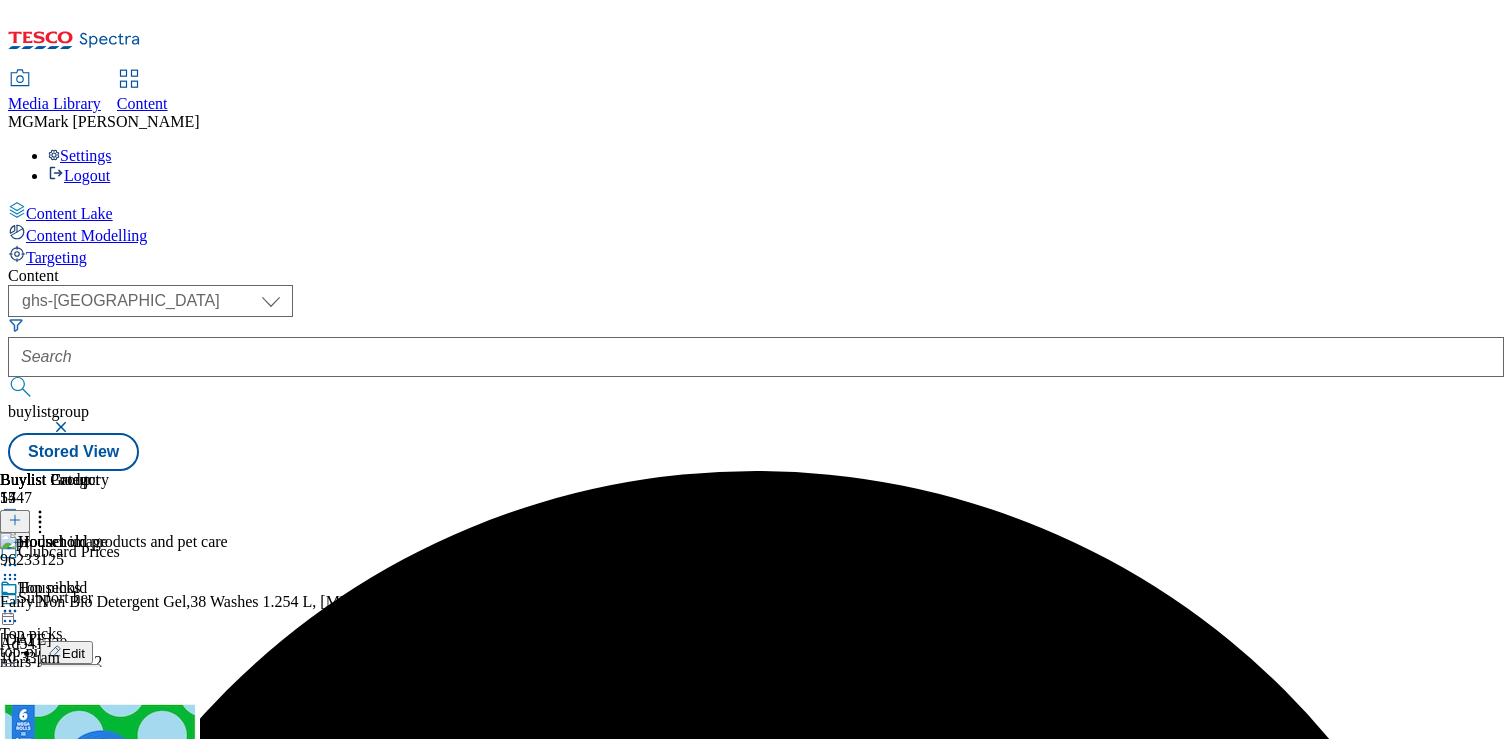 click on "Publish" at bounding box center (84, 814) 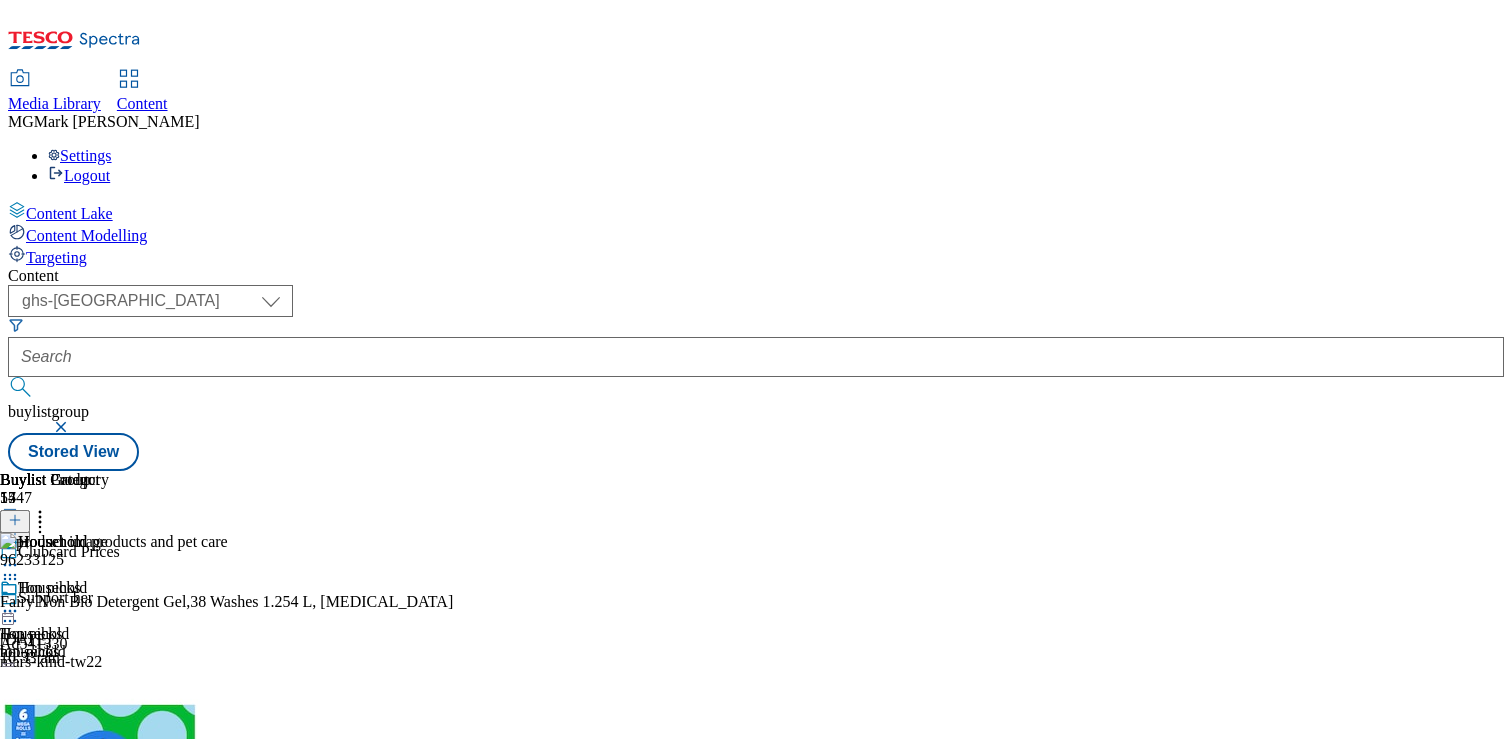 scroll, scrollTop: 407, scrollLeft: 0, axis: vertical 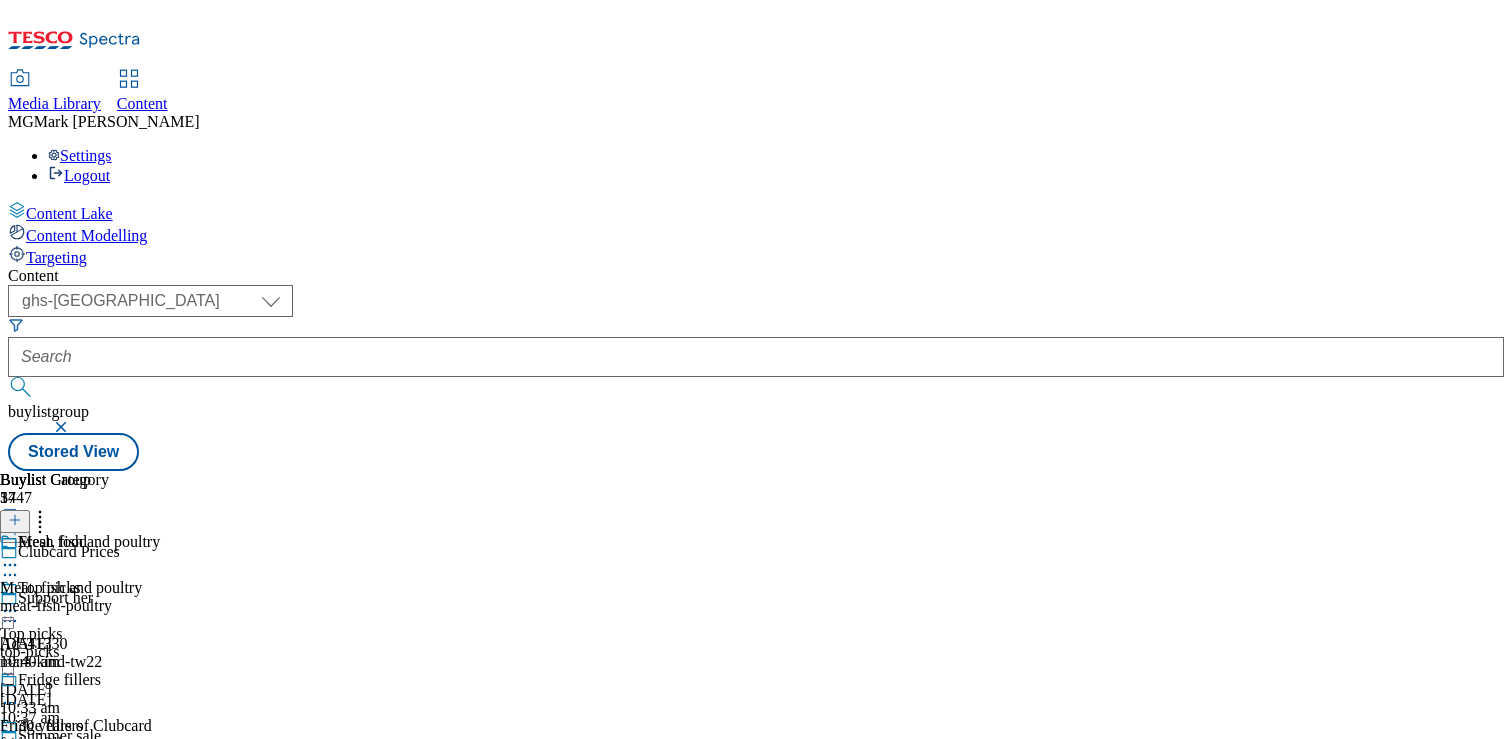 click on "30-years-of-clubcard" at bounding box center [114, 790] 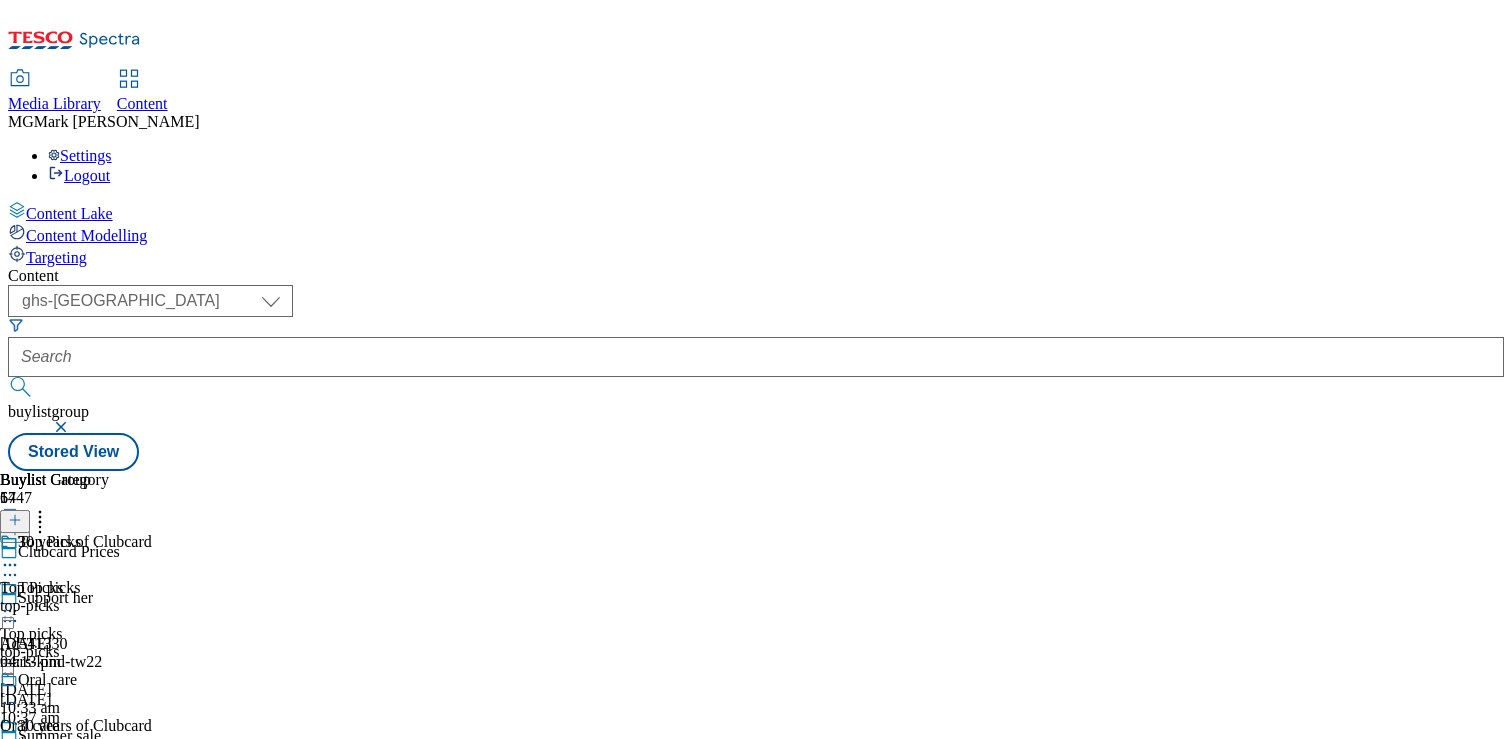 scroll, scrollTop: 599, scrollLeft: 0, axis: vertical 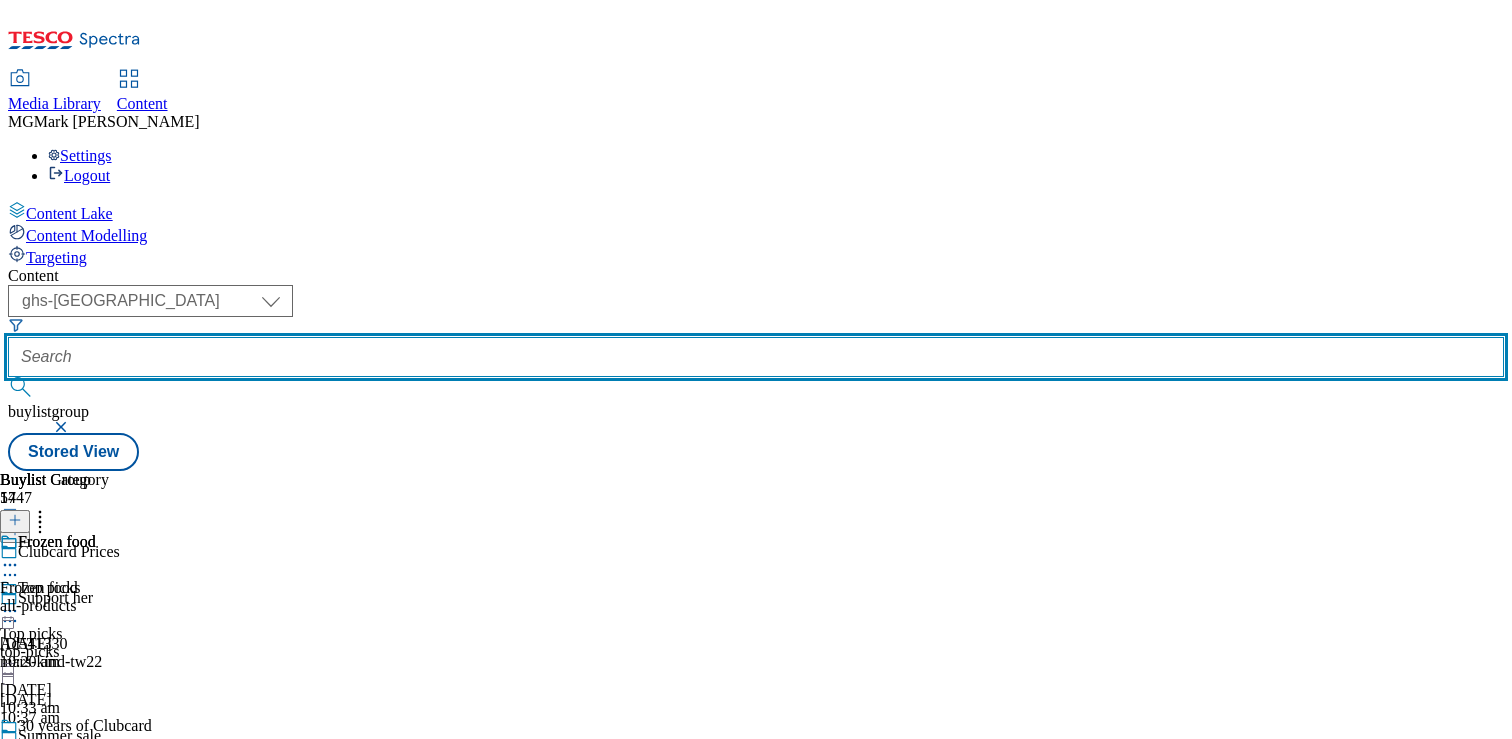 click at bounding box center [756, 357] 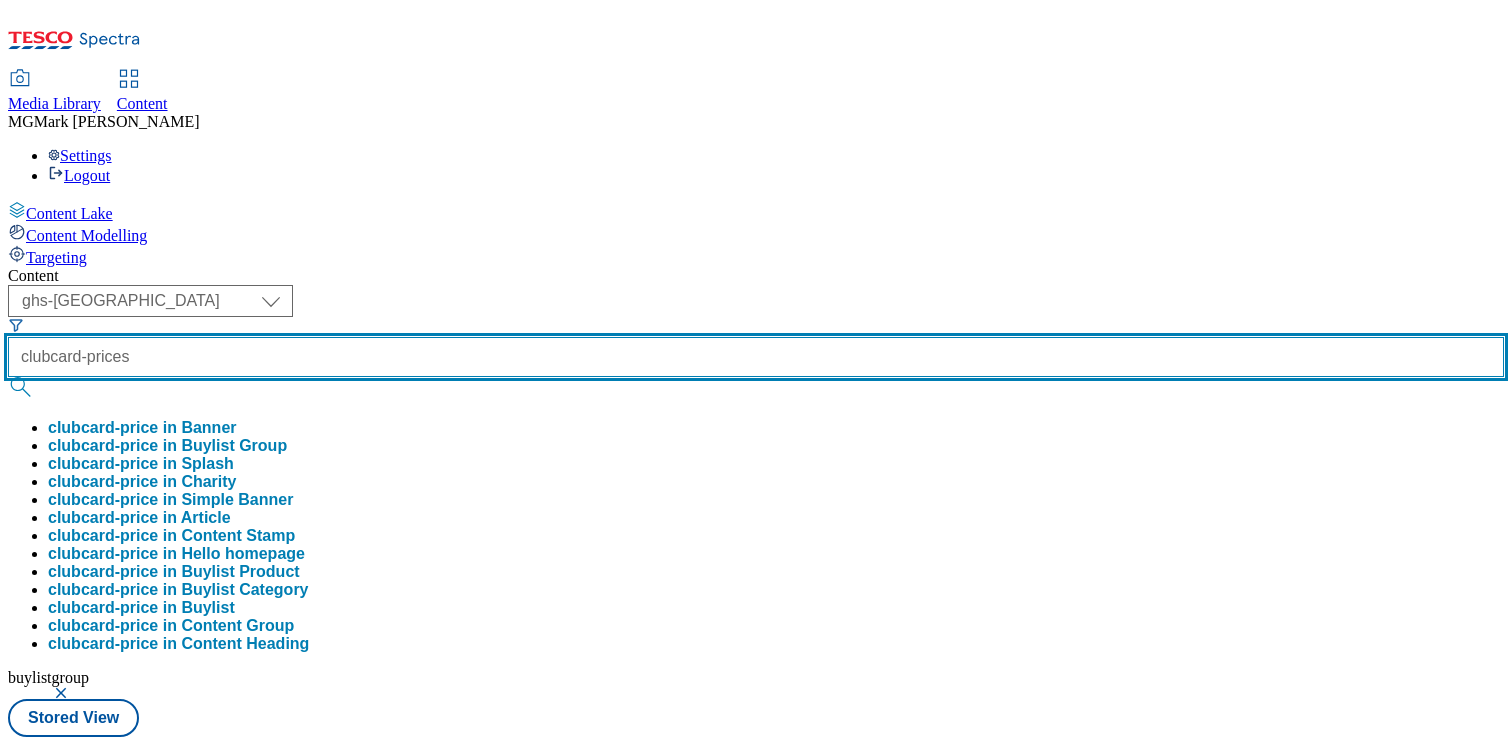 type on "clubcard-prices" 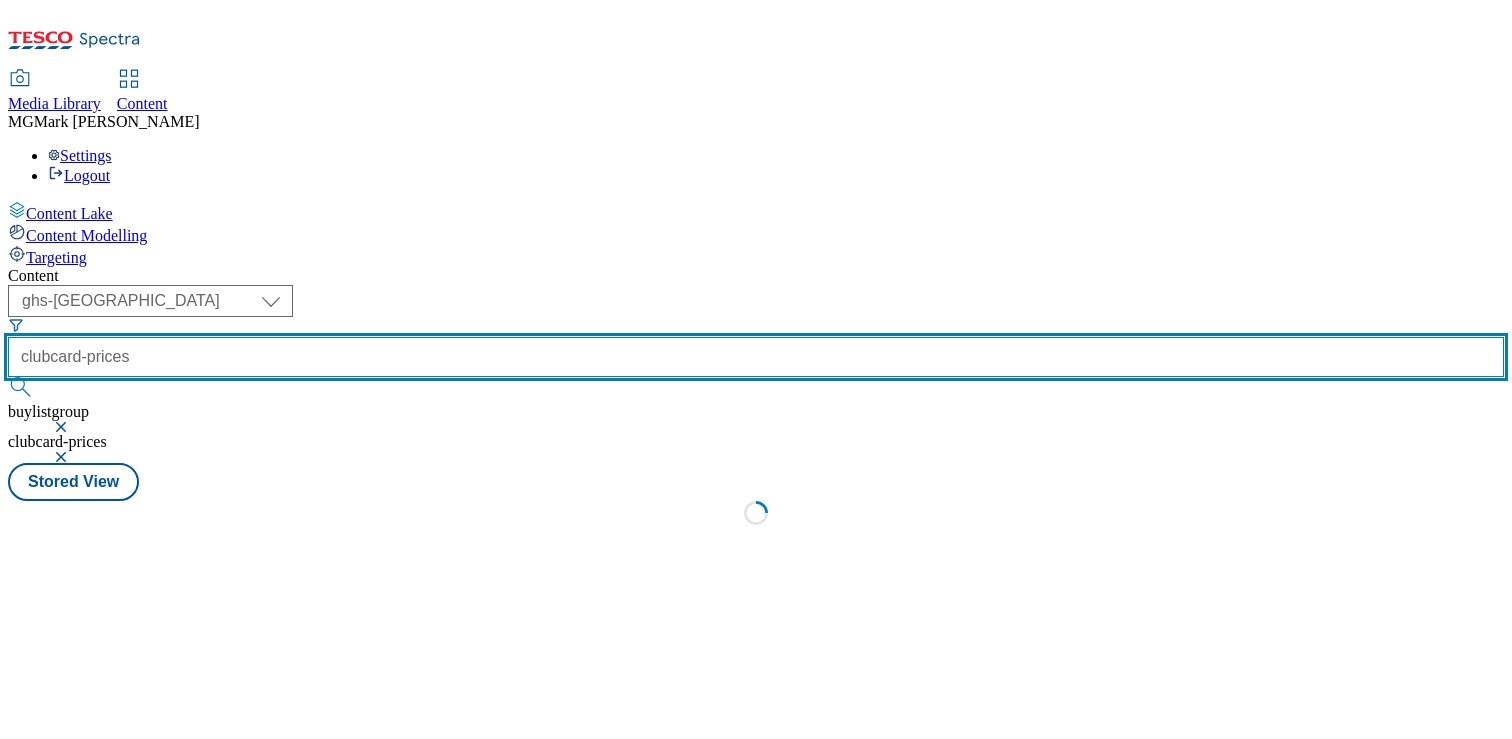 scroll, scrollTop: 0, scrollLeft: 0, axis: both 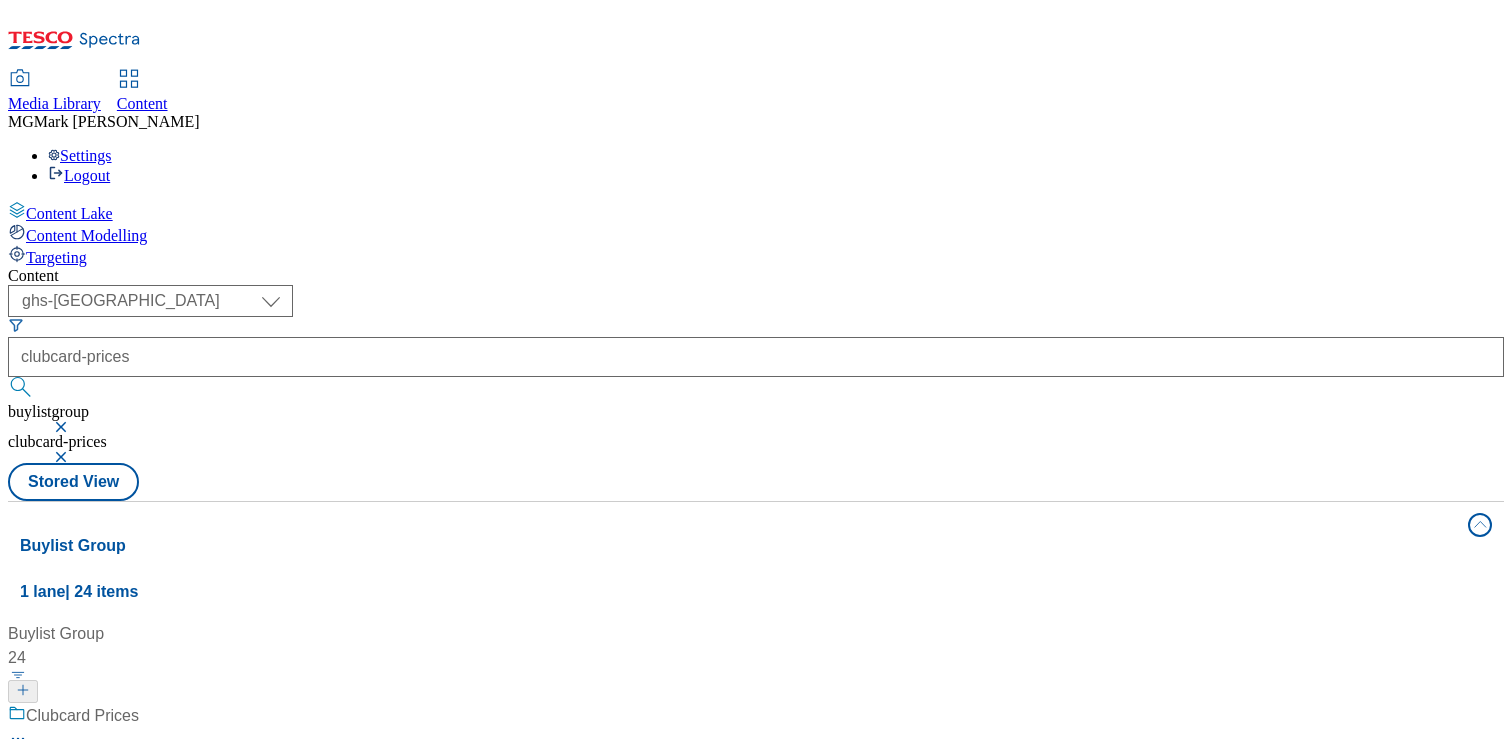 click on "/ clubcard-prices" at bounding box center (133, 792) 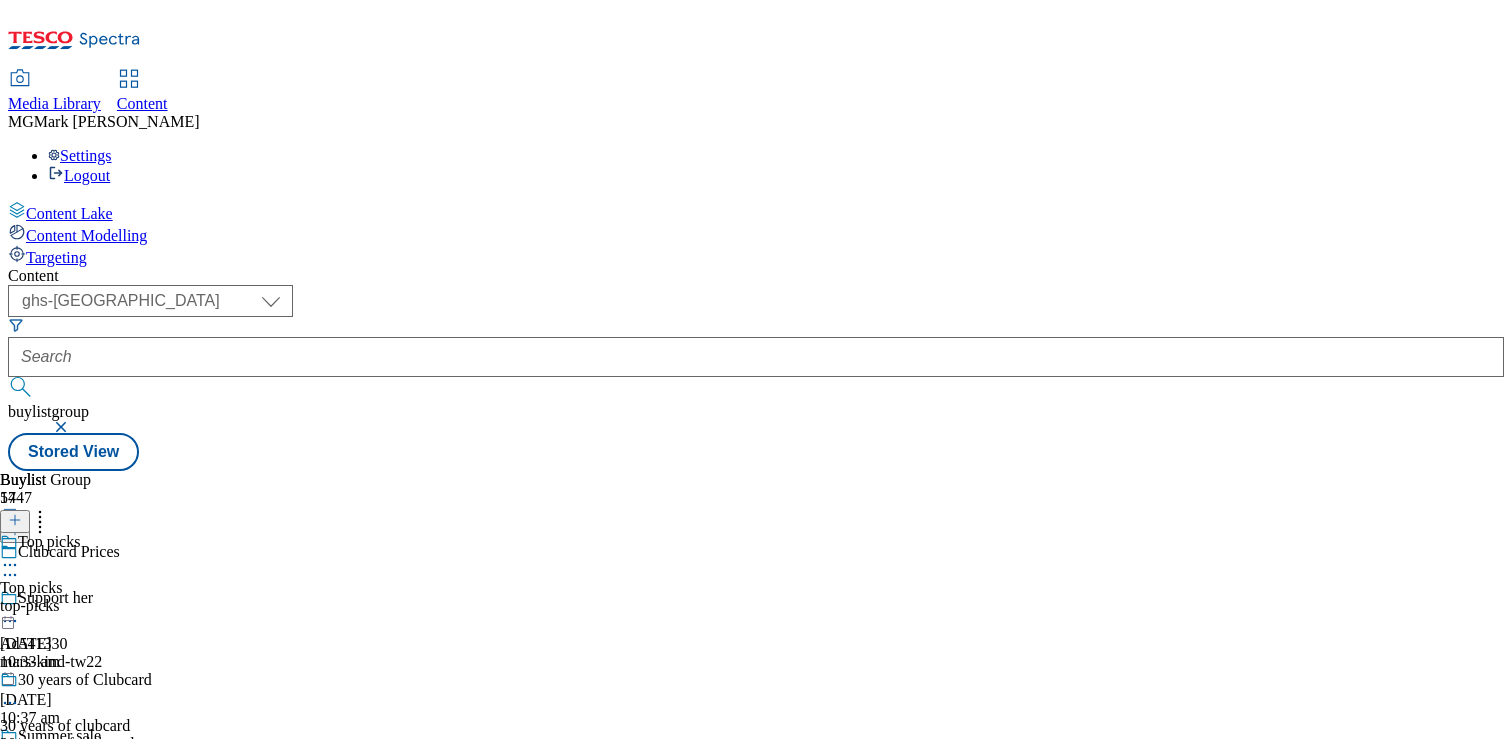 scroll, scrollTop: 2280, scrollLeft: 0, axis: vertical 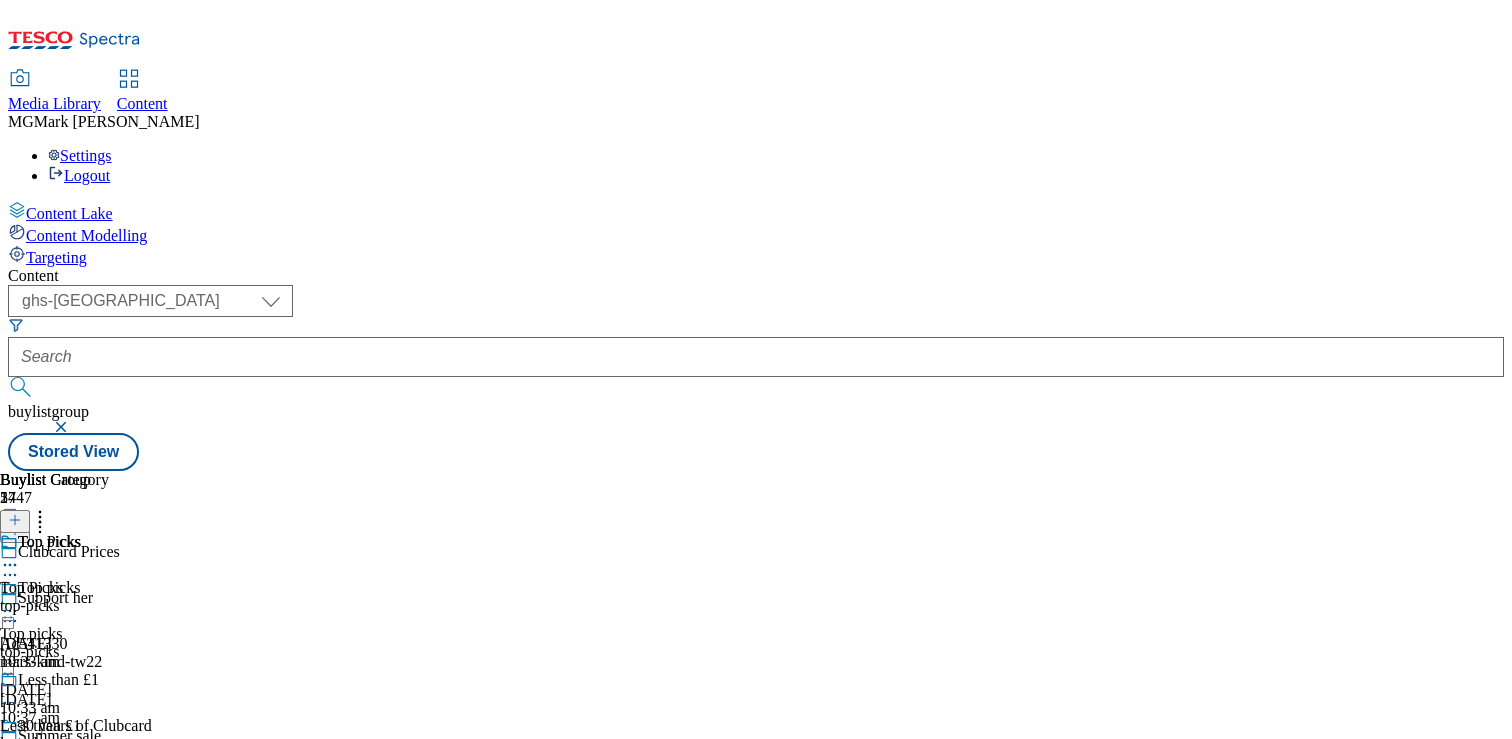 click on "30-years-of-clubcard" at bounding box center [114, 790] 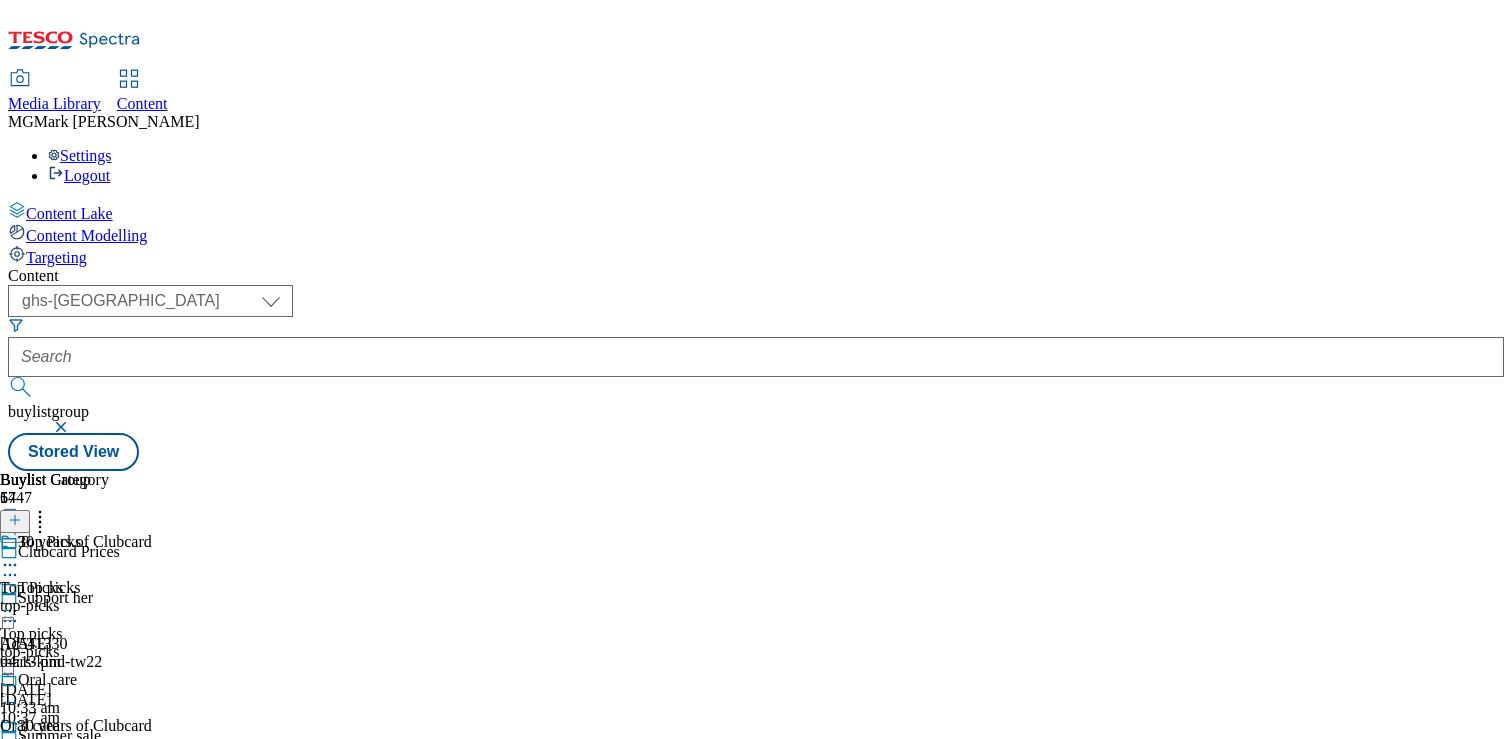 scroll, scrollTop: 599, scrollLeft: 0, axis: vertical 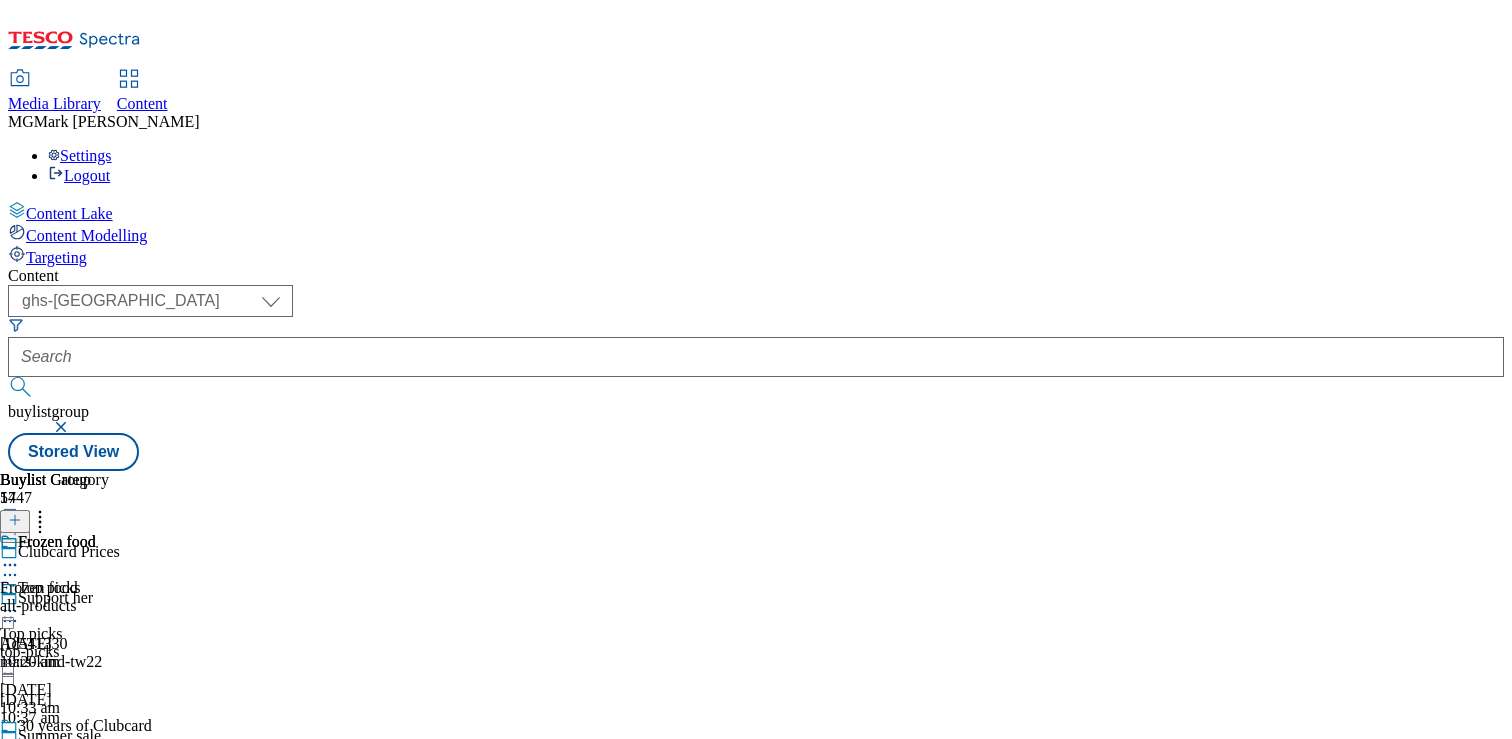 click on "fresh" at bounding box center [114, 1066] 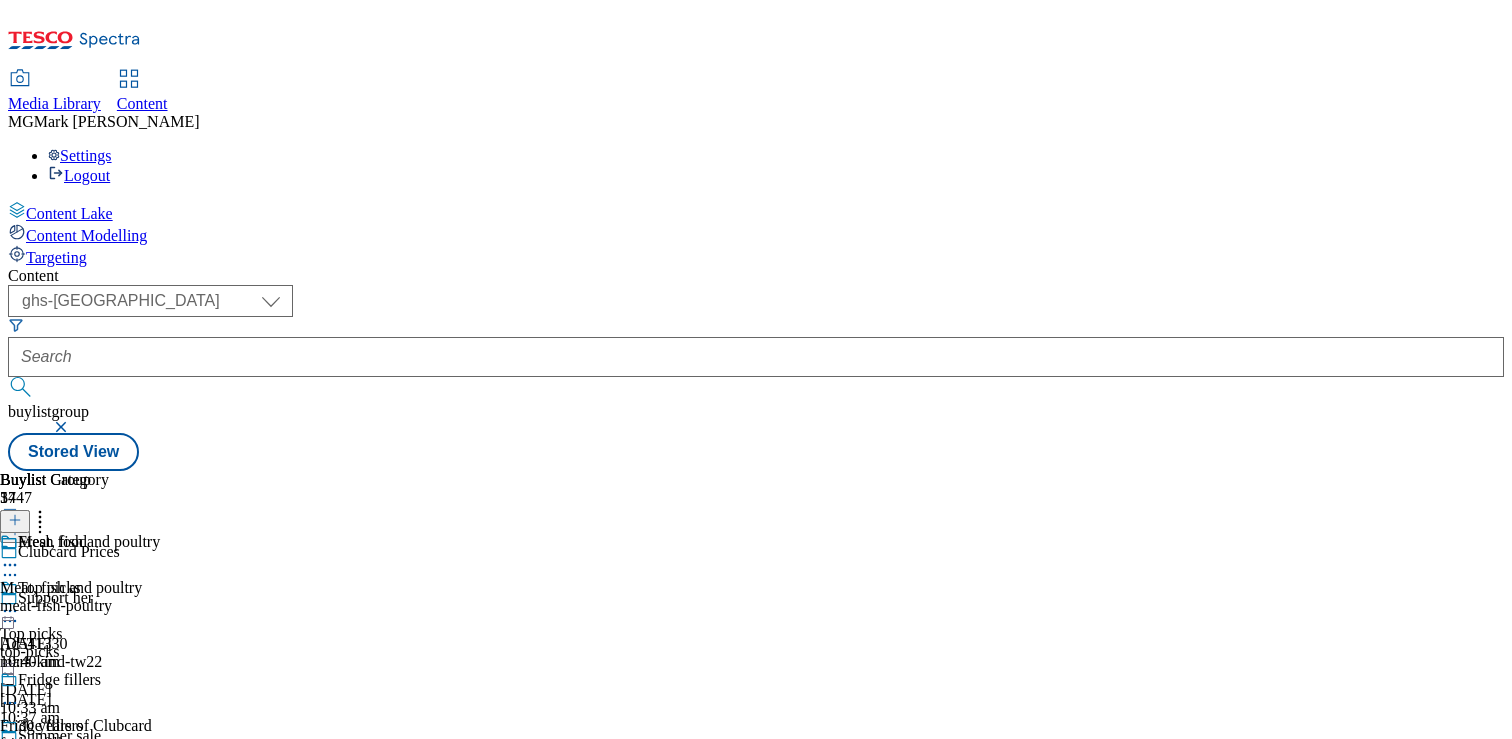 scroll, scrollTop: 254, scrollLeft: 0, axis: vertical 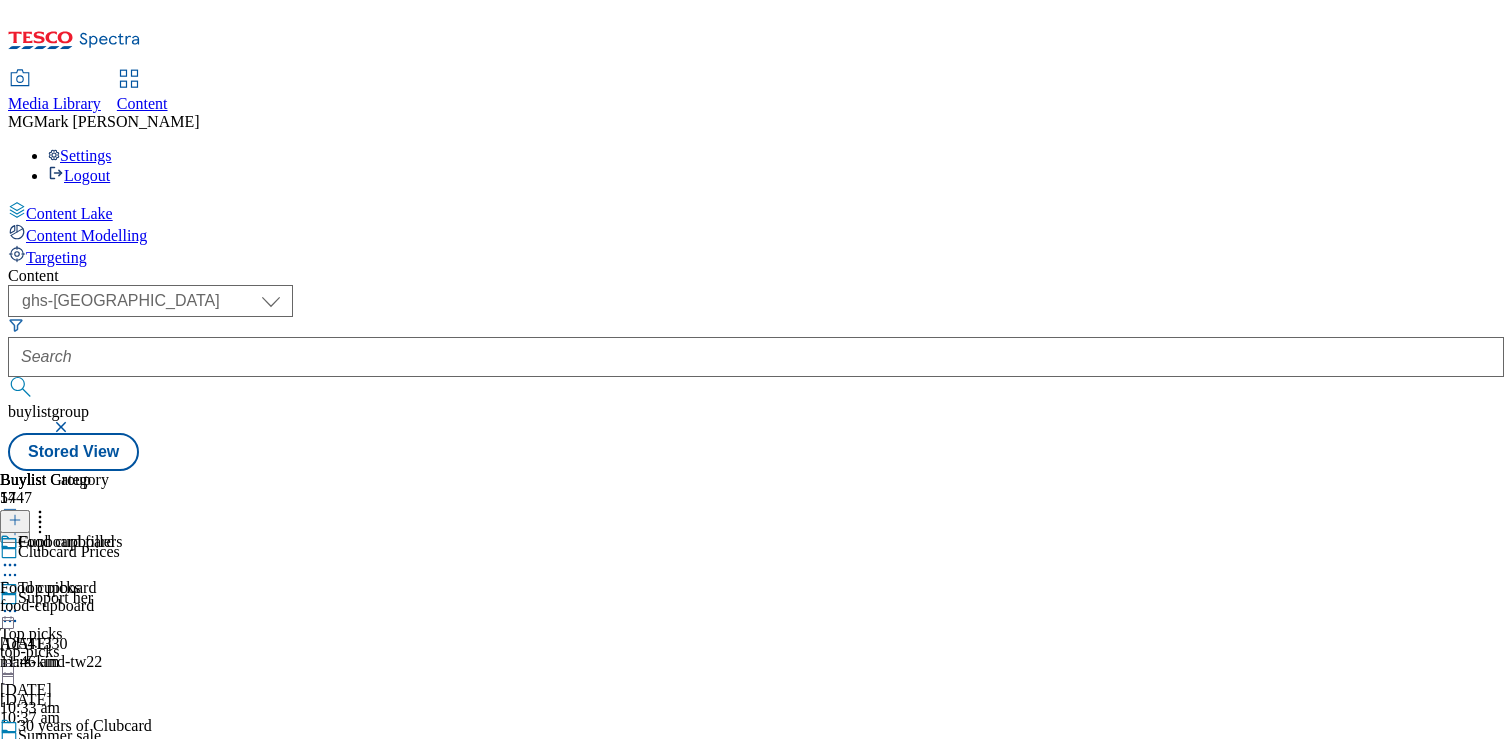 click on "food-cupboard" at bounding box center (57, 606) 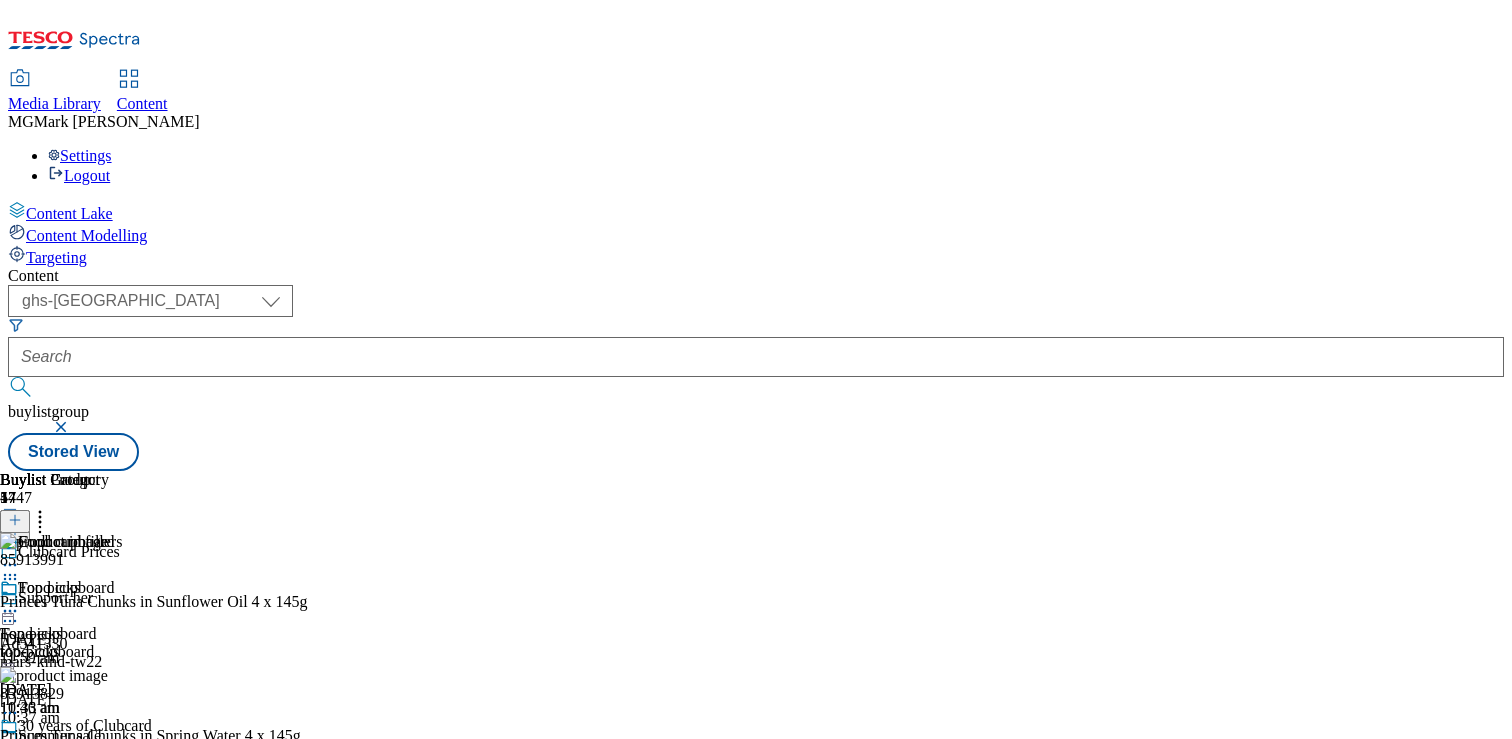 scroll, scrollTop: 0, scrollLeft: 263, axis: horizontal 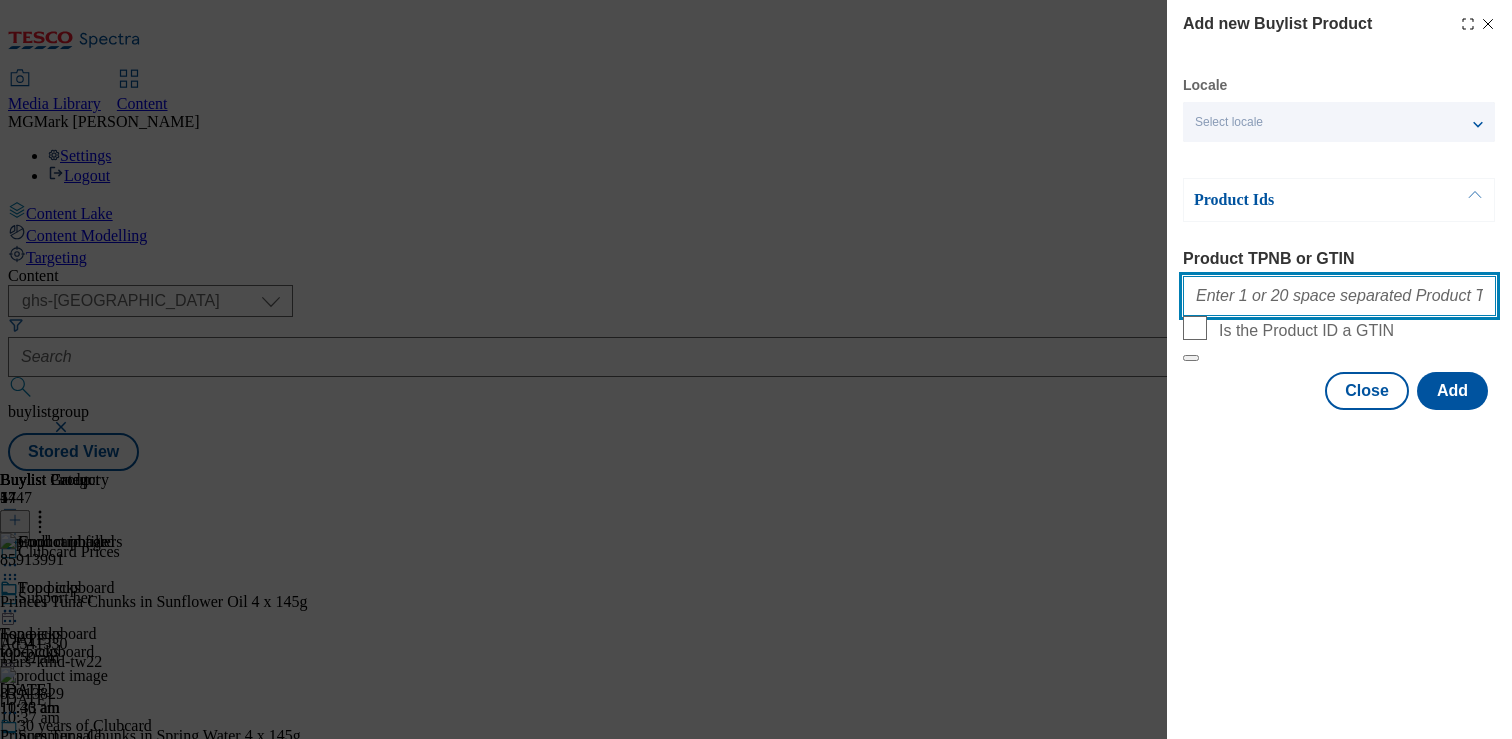 click on "Product TPNB or GTIN" at bounding box center [1339, 296] 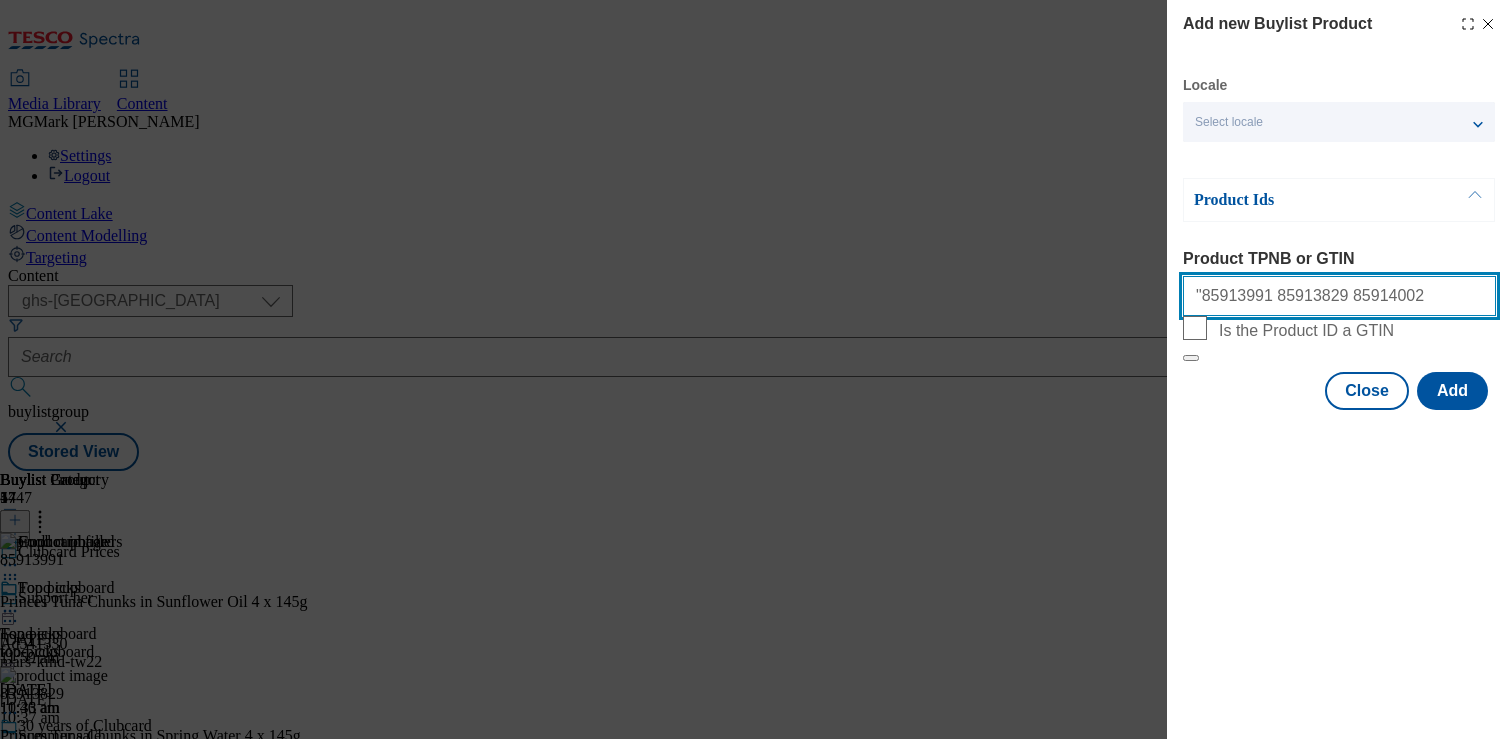 click on ""85913991 85913829 85914002" at bounding box center (1339, 296) 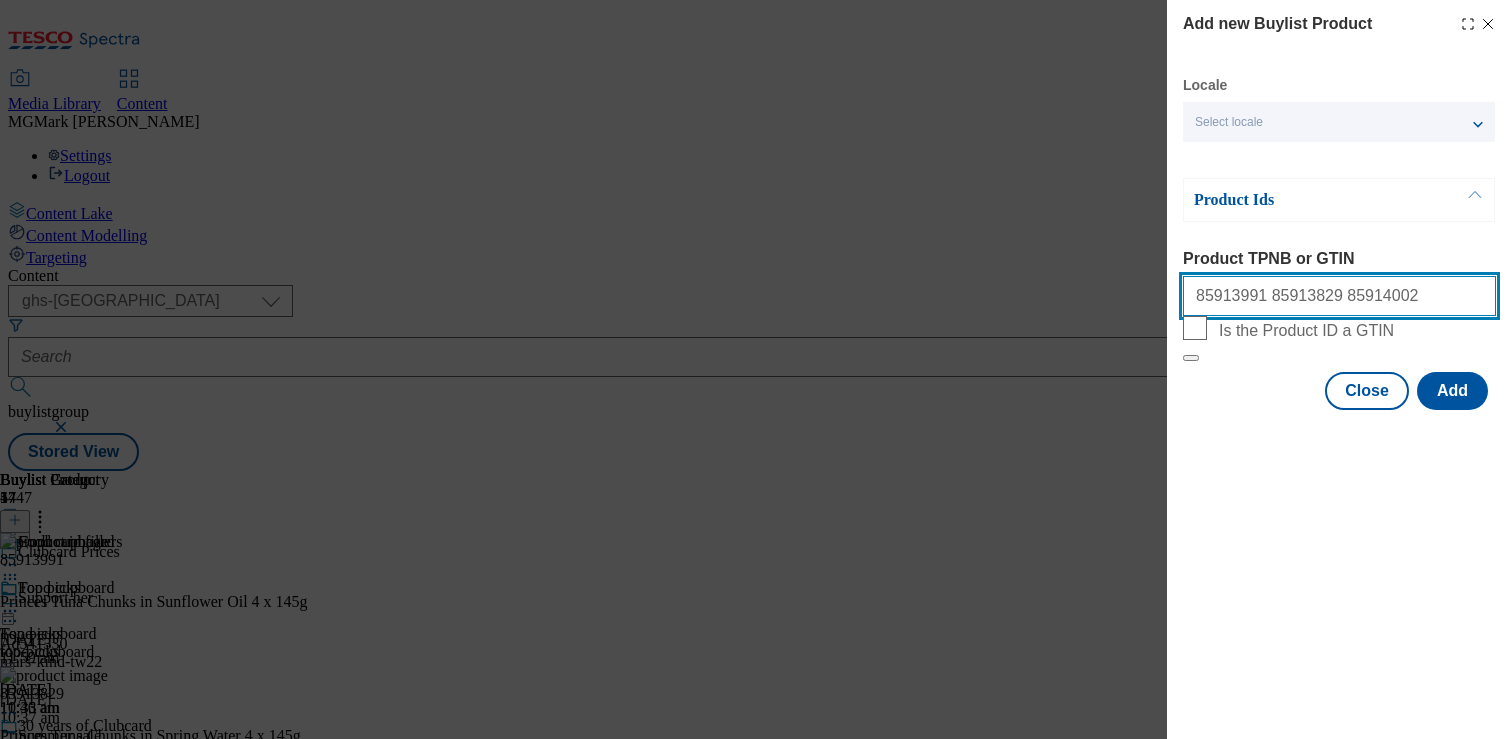 type on "85913991 85913829 85914002" 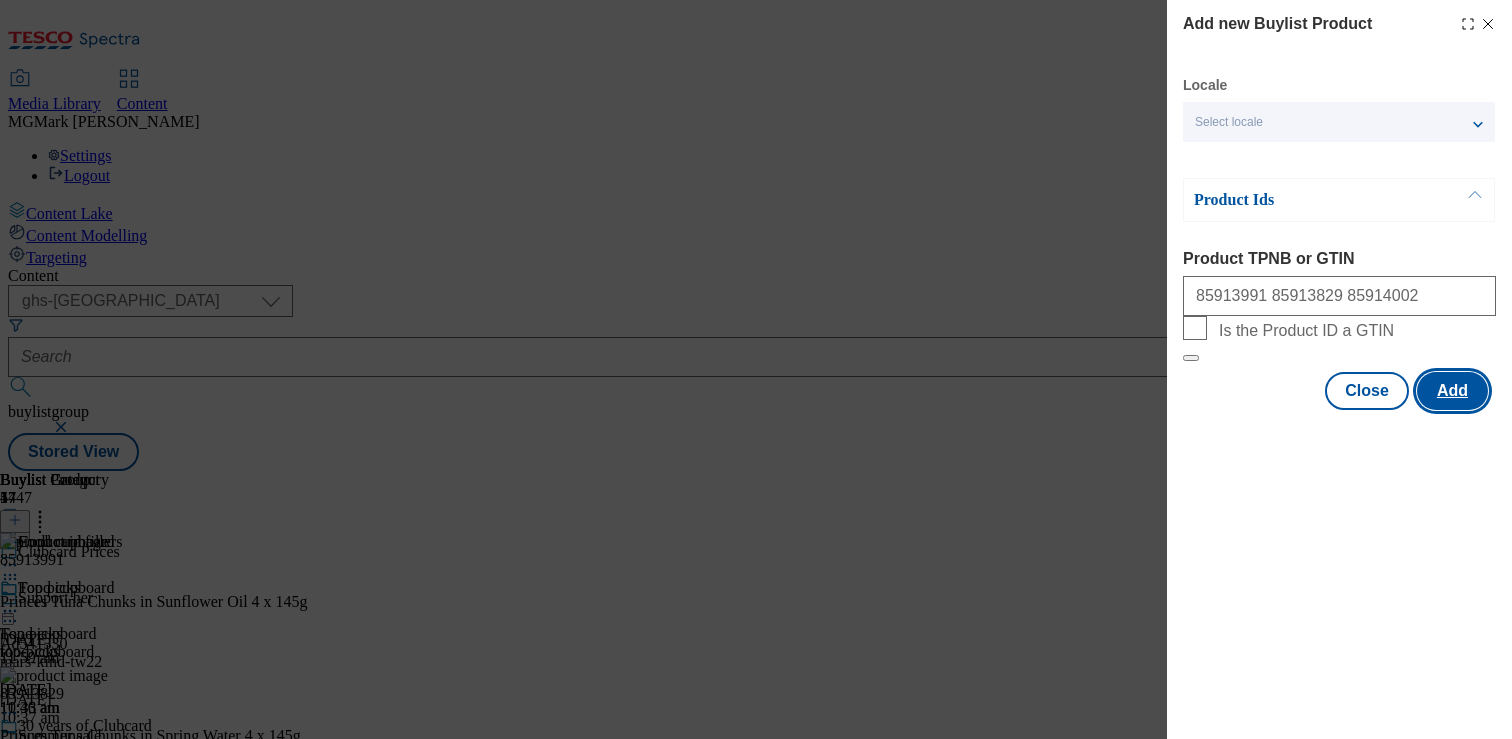 click on "Add" at bounding box center [1452, 391] 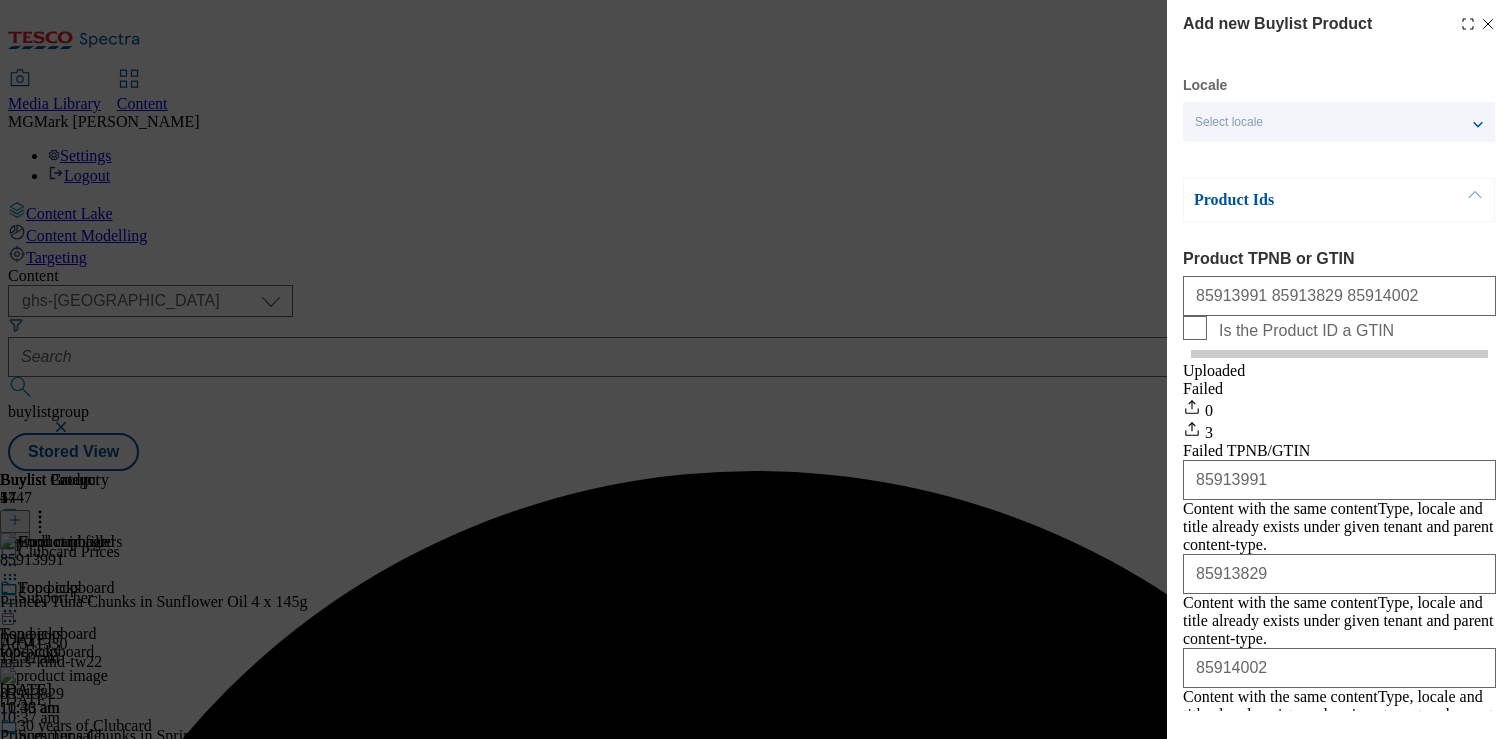 scroll, scrollTop: 0, scrollLeft: 0, axis: both 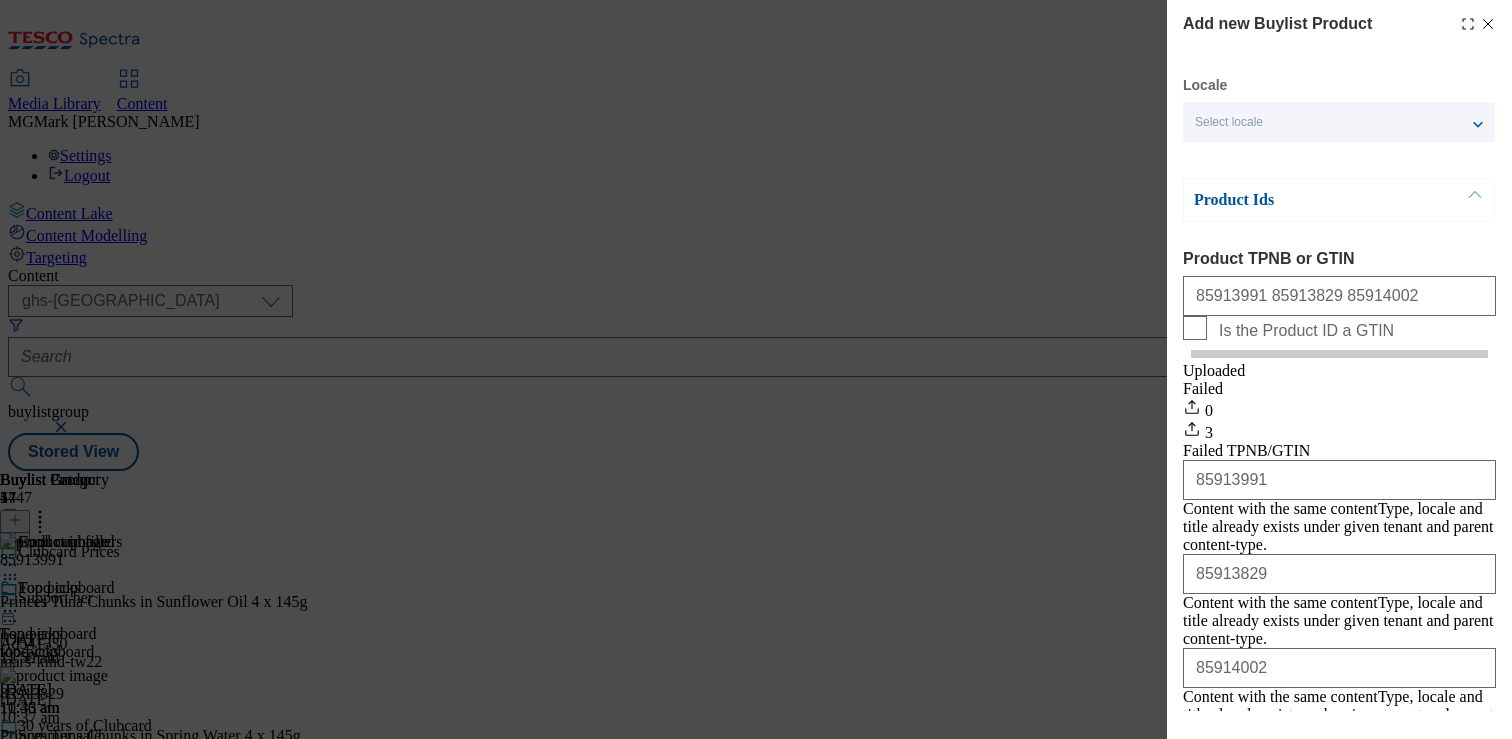 click 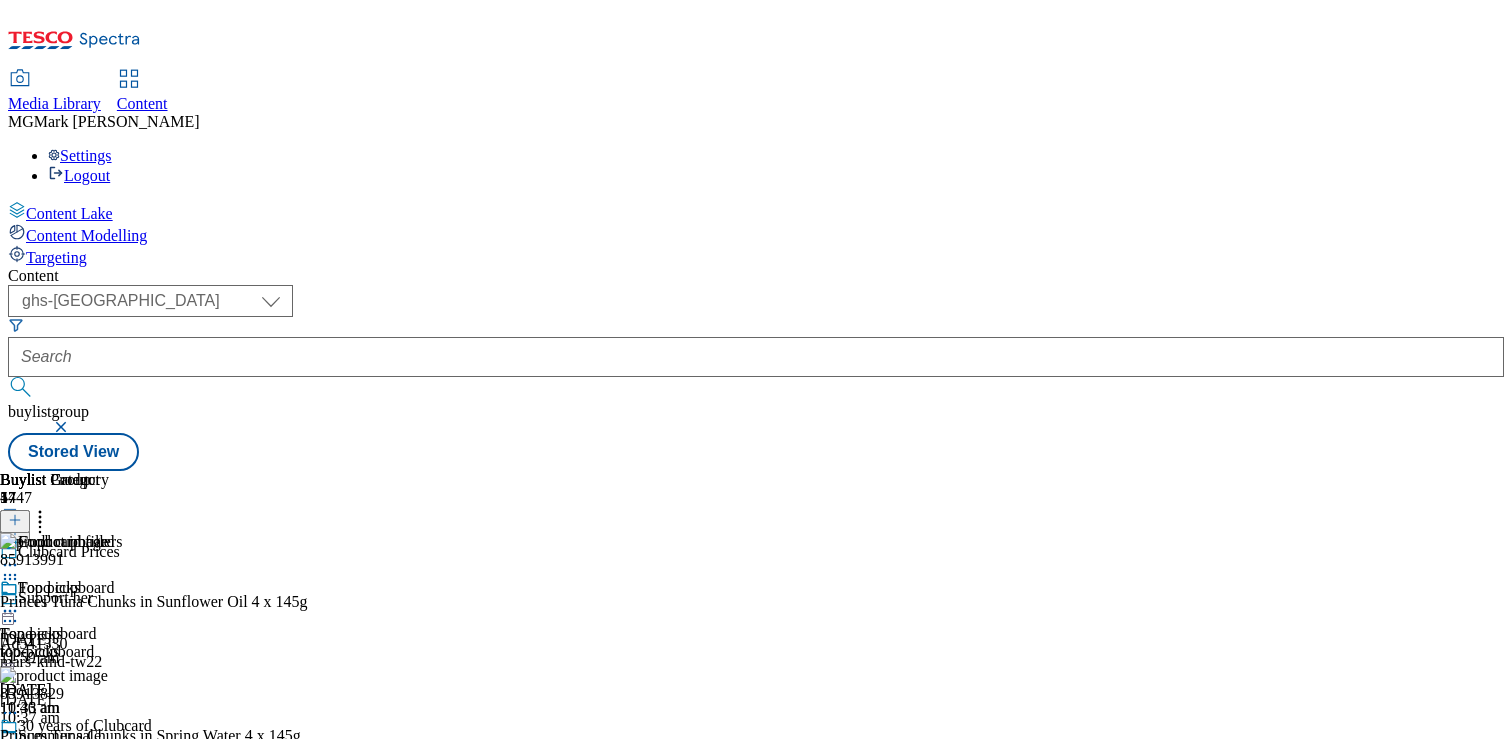 scroll, scrollTop: 0, scrollLeft: 263, axis: horizontal 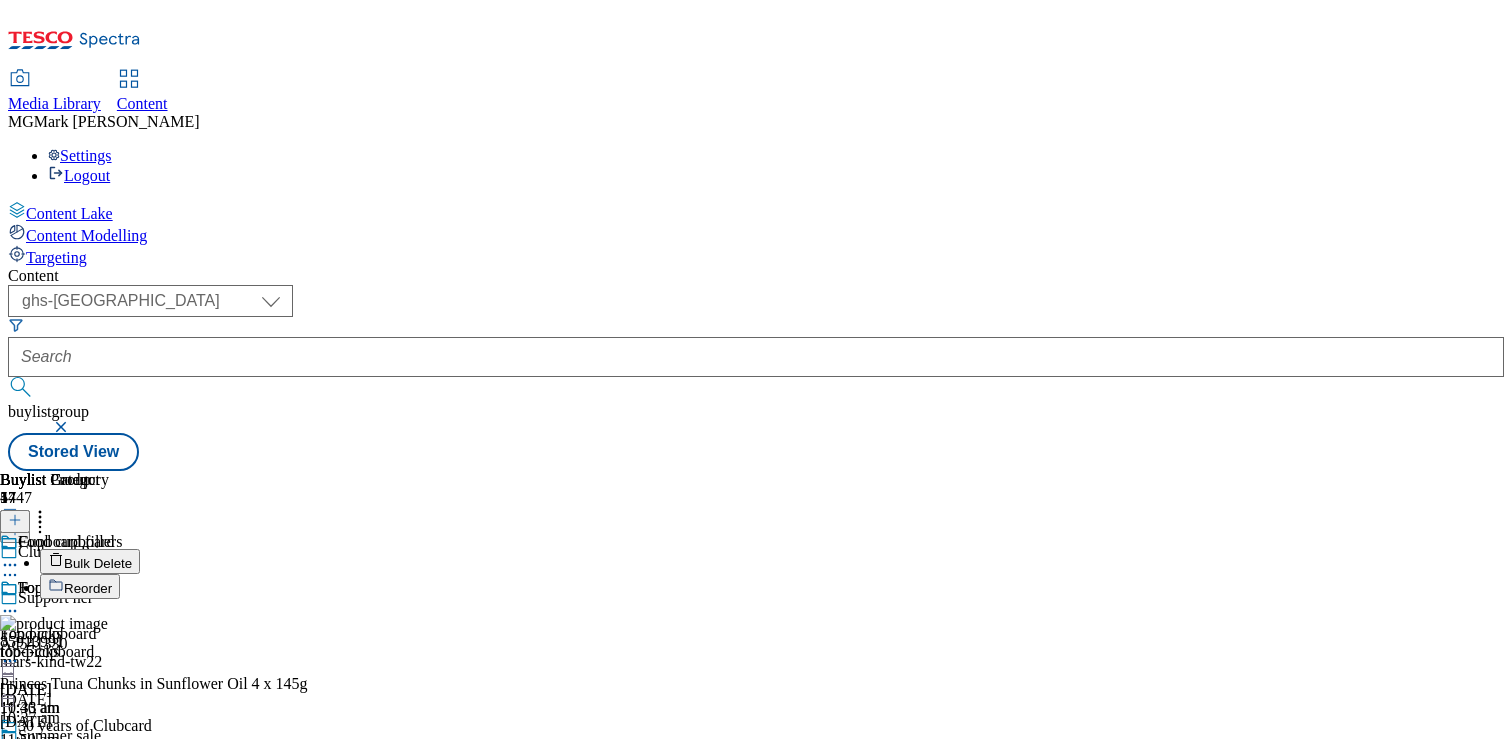 click on "Reorder" at bounding box center (88, 588) 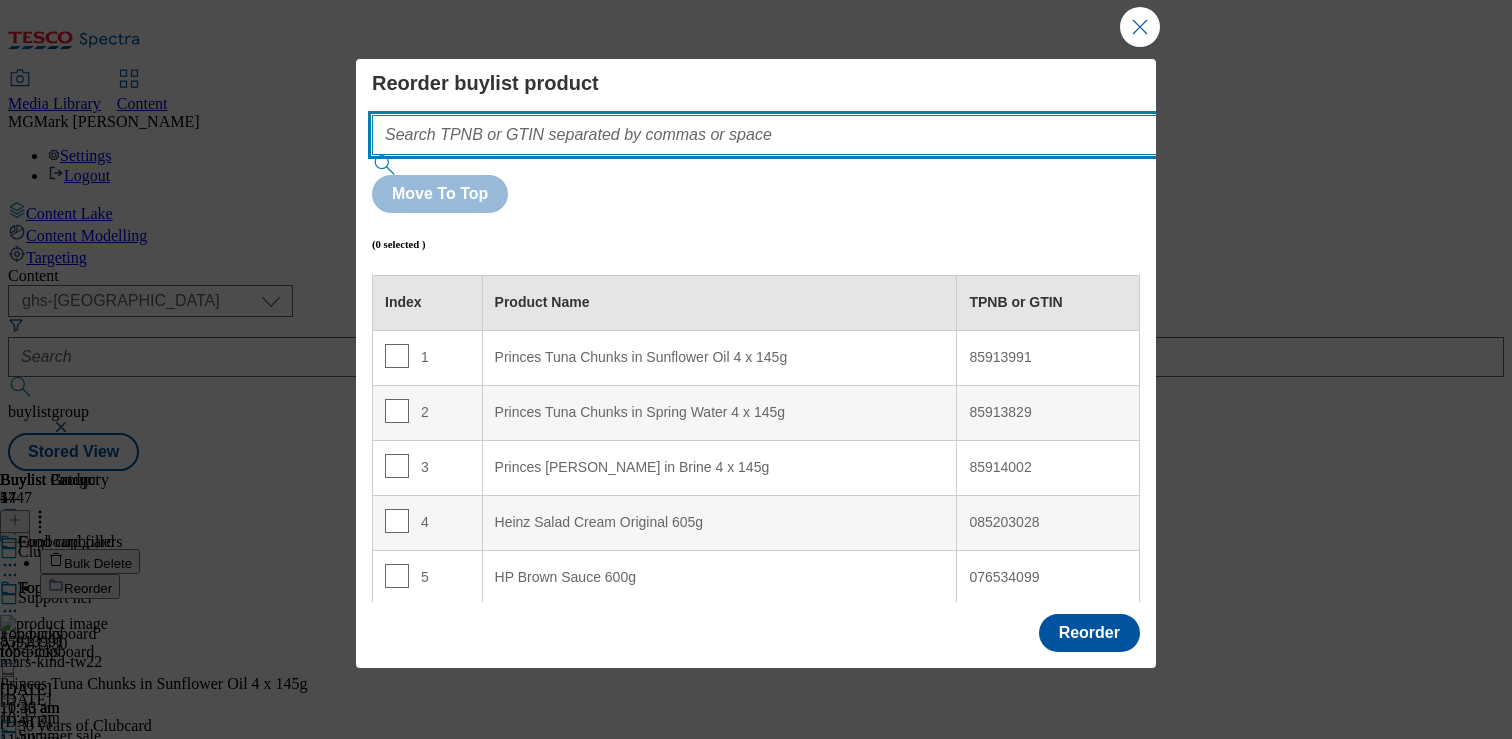 click at bounding box center (794, 135) 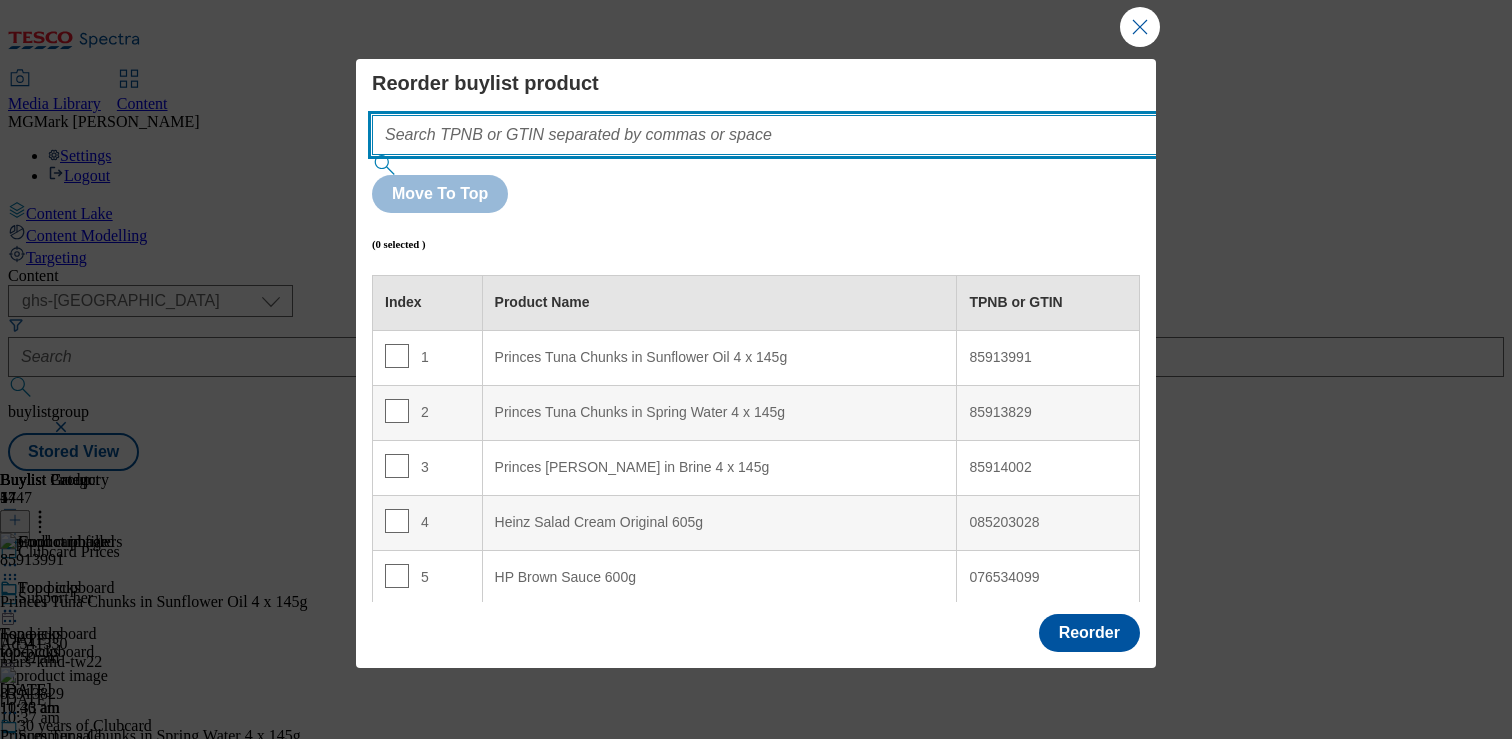 paste on ""85913991 85913829 85914002"" 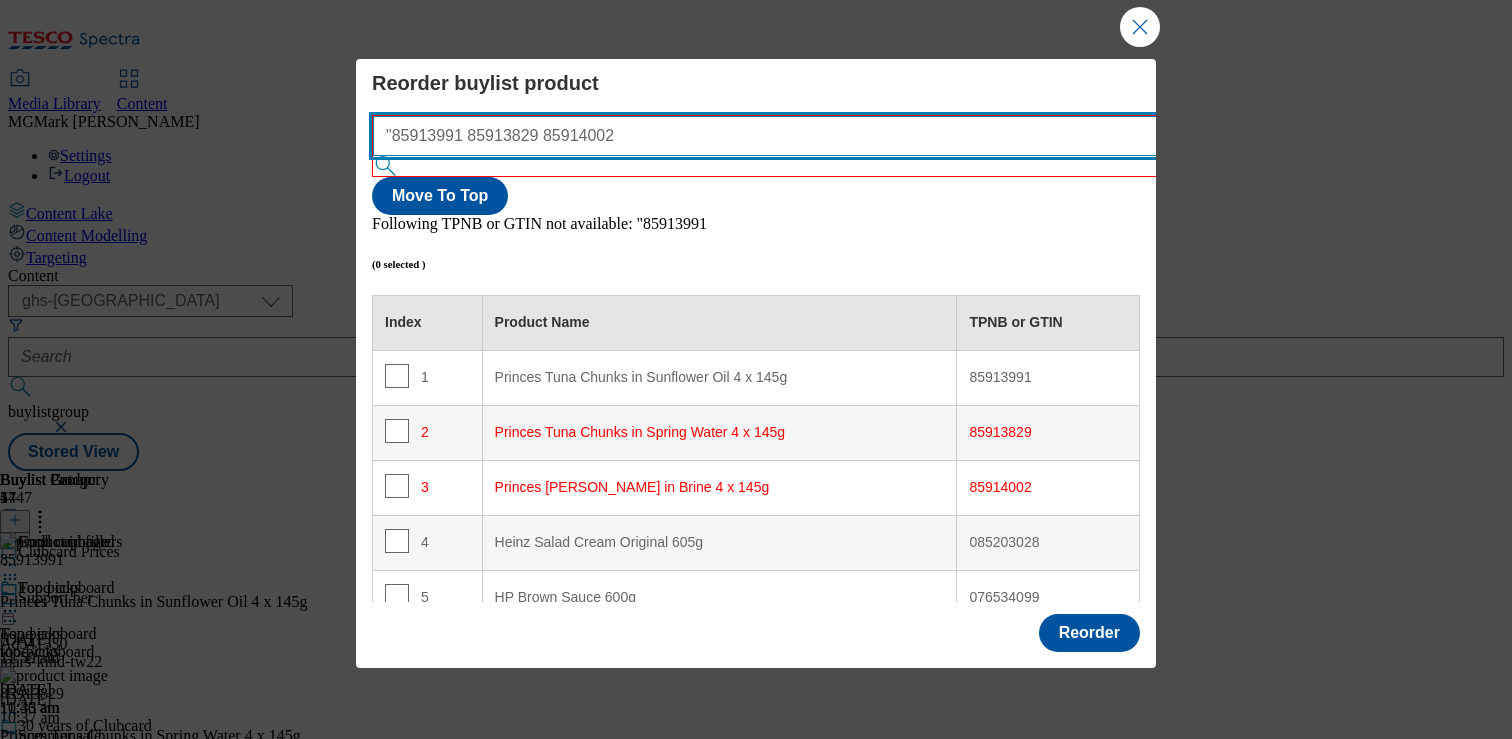 click on ""85913991 85913829 85914002" at bounding box center (795, 136) 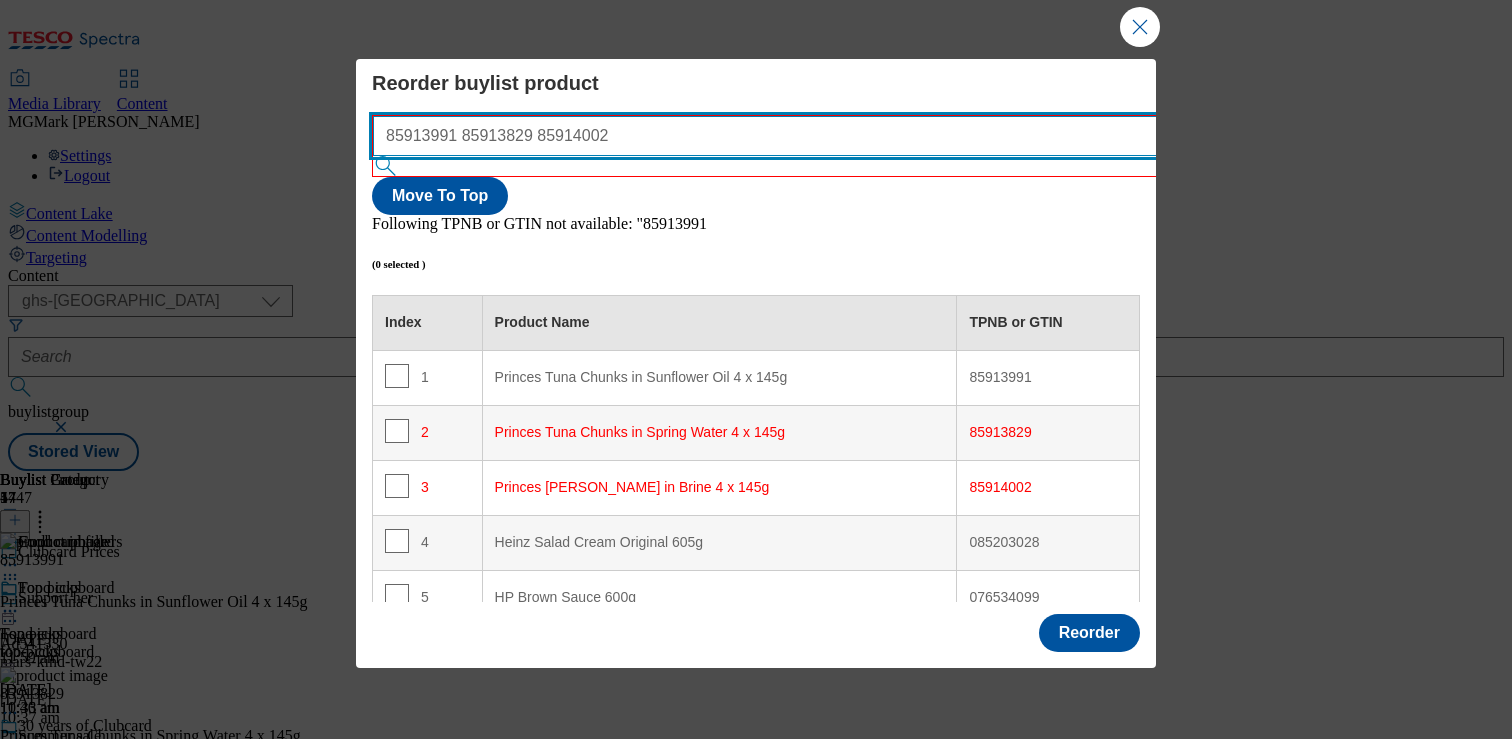 scroll, scrollTop: 81, scrollLeft: 0, axis: vertical 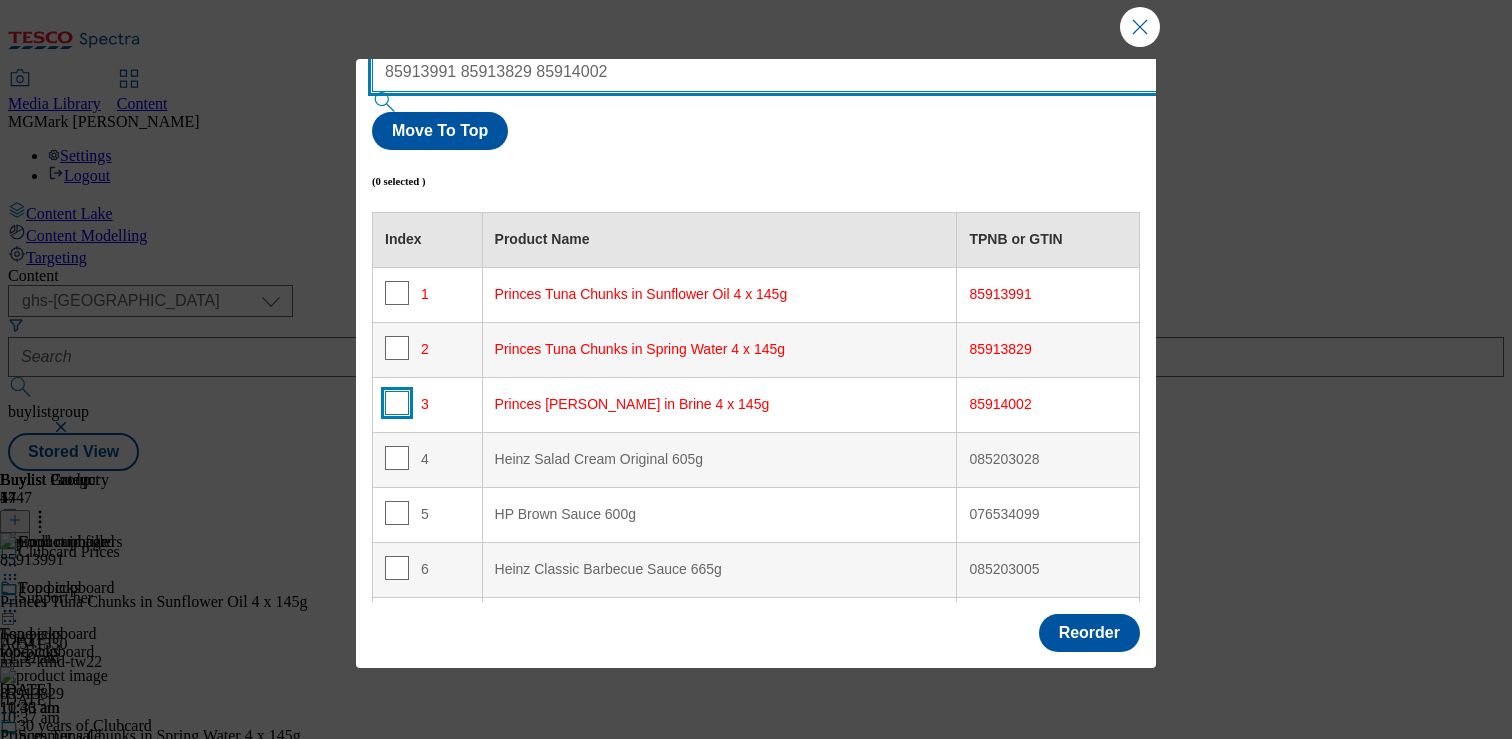 type on "85913991 85913829 85914002" 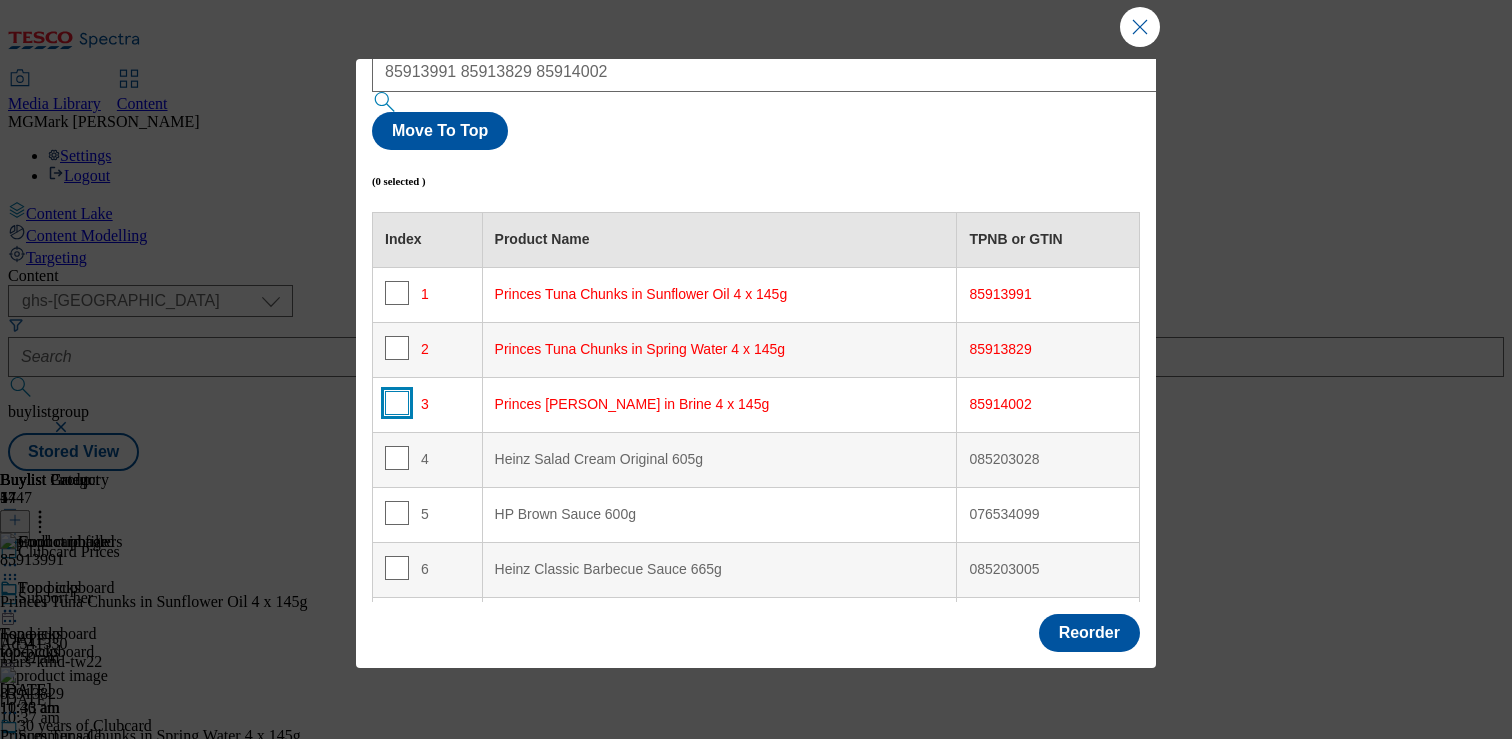 click at bounding box center (397, 403) 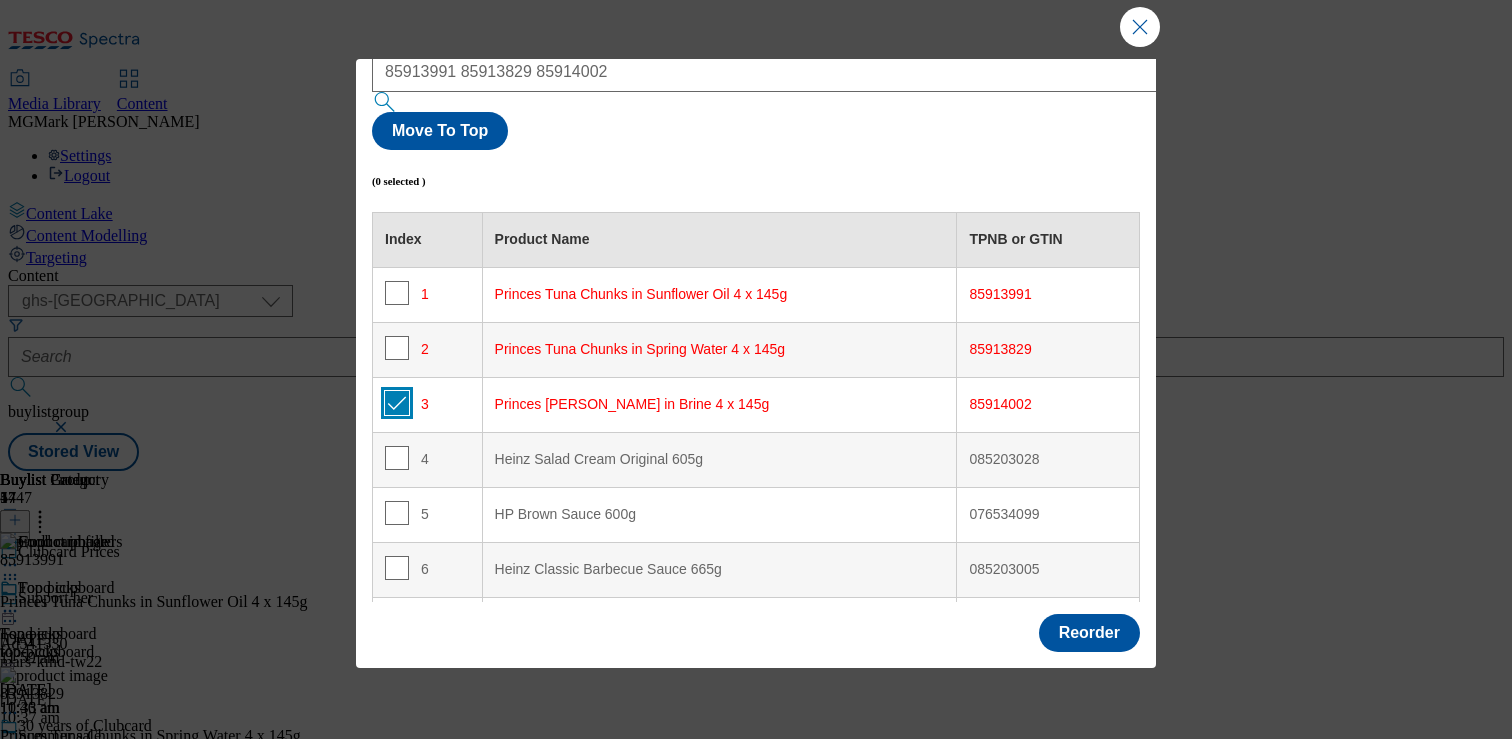 checkbox on "true" 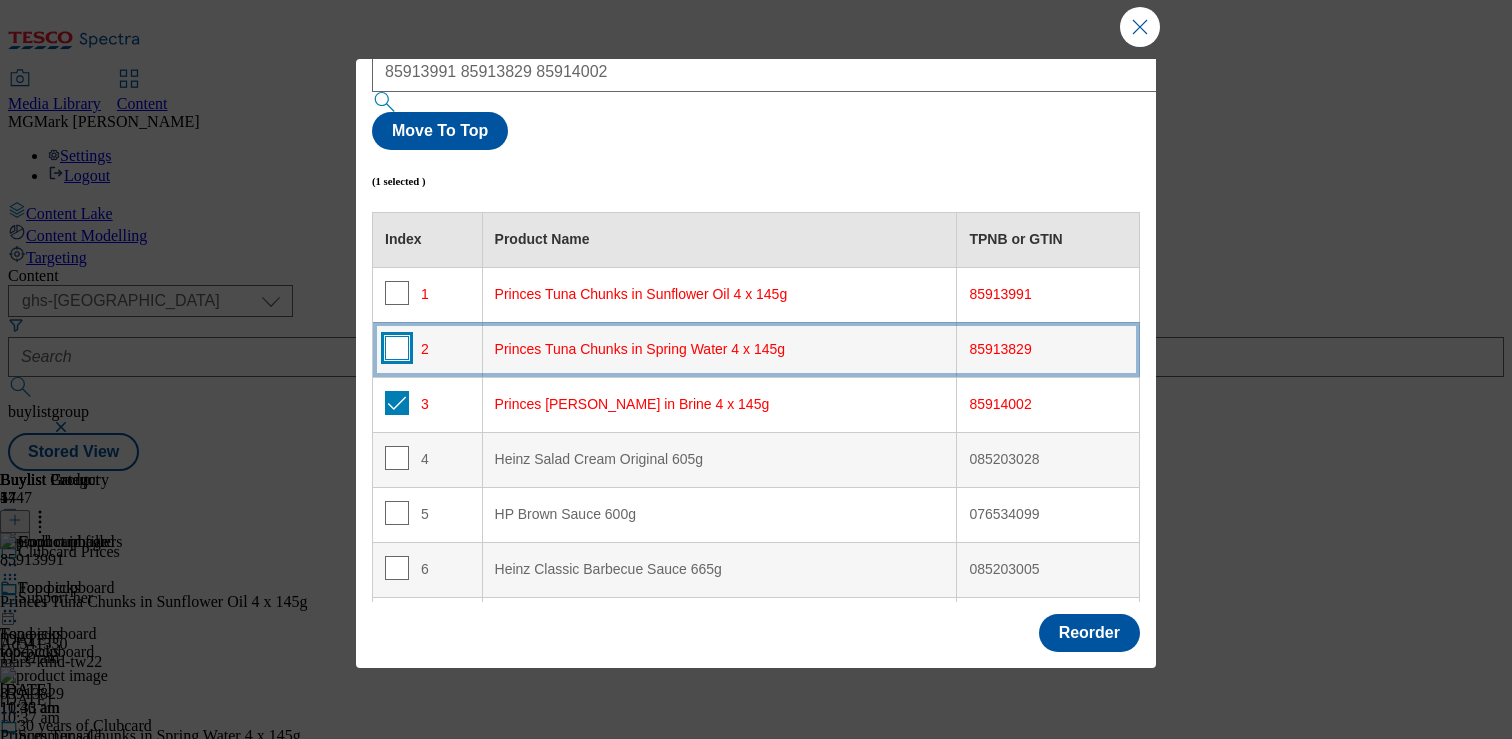 click at bounding box center [397, 348] 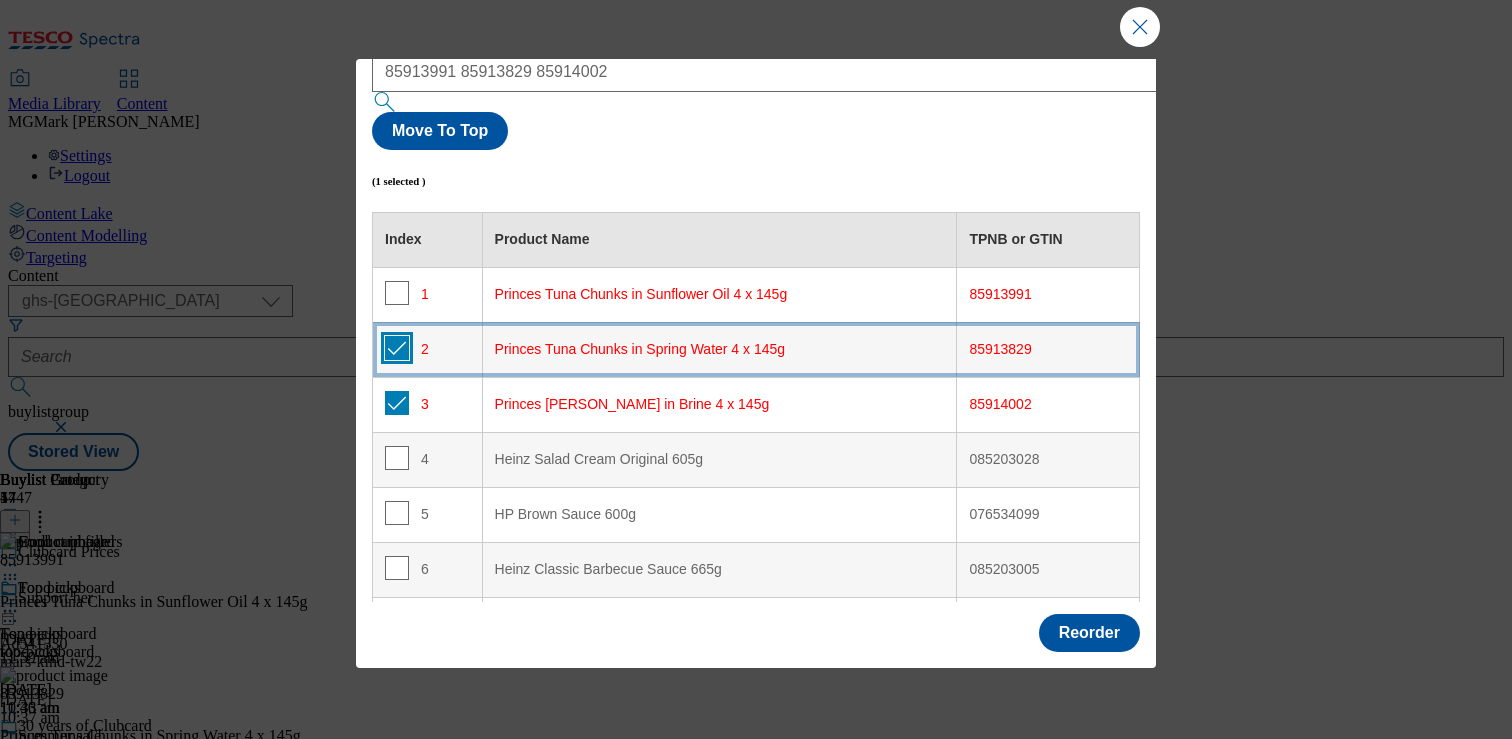 checkbox on "true" 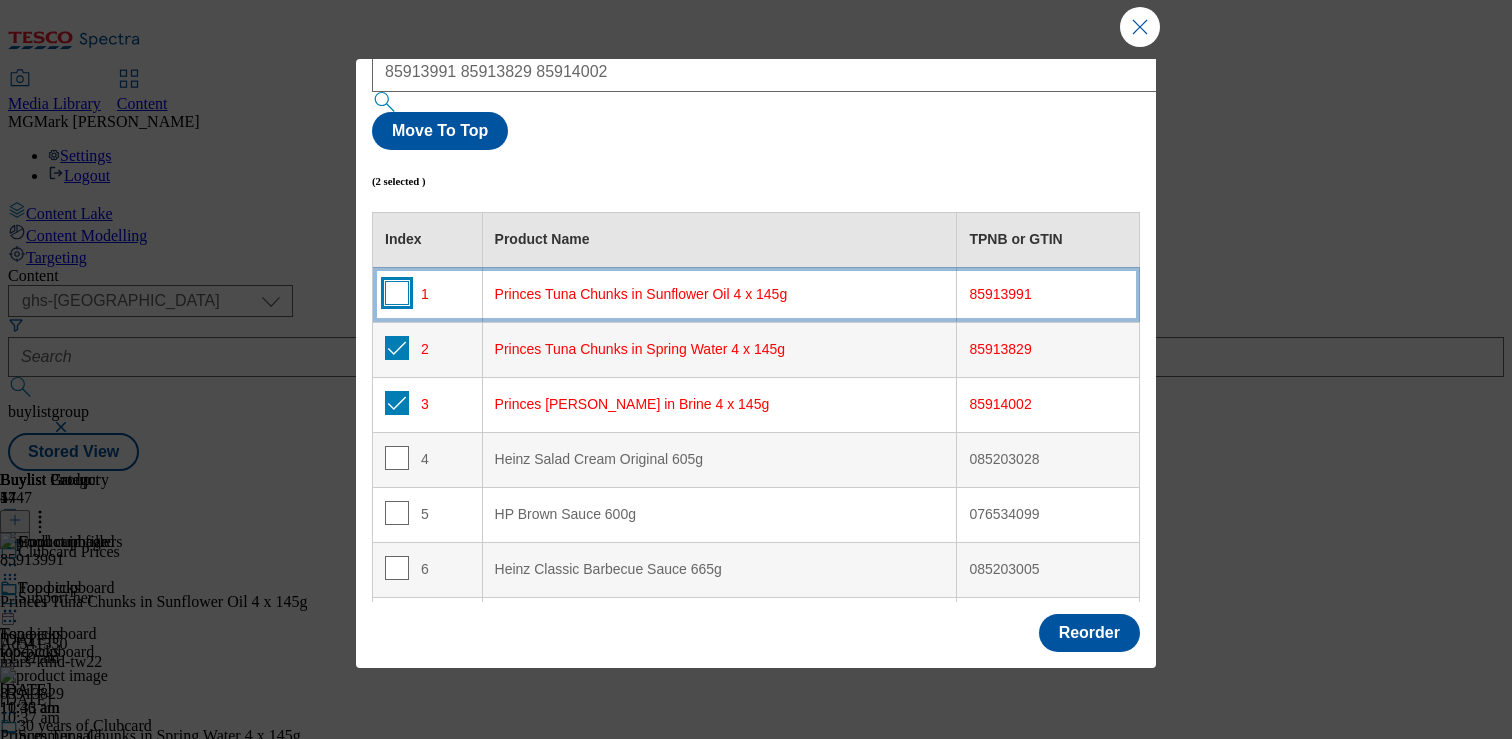 click at bounding box center (397, 293) 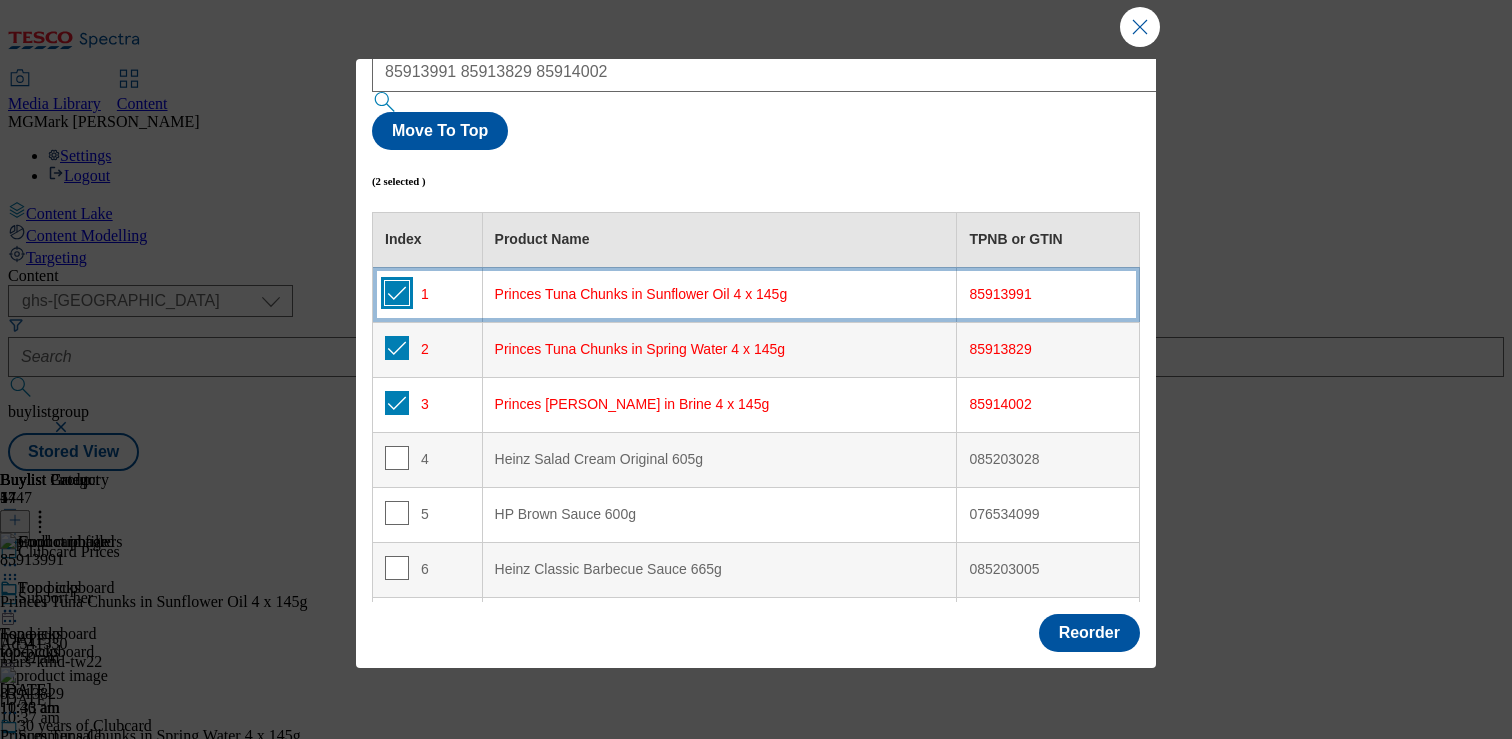 checkbox on "true" 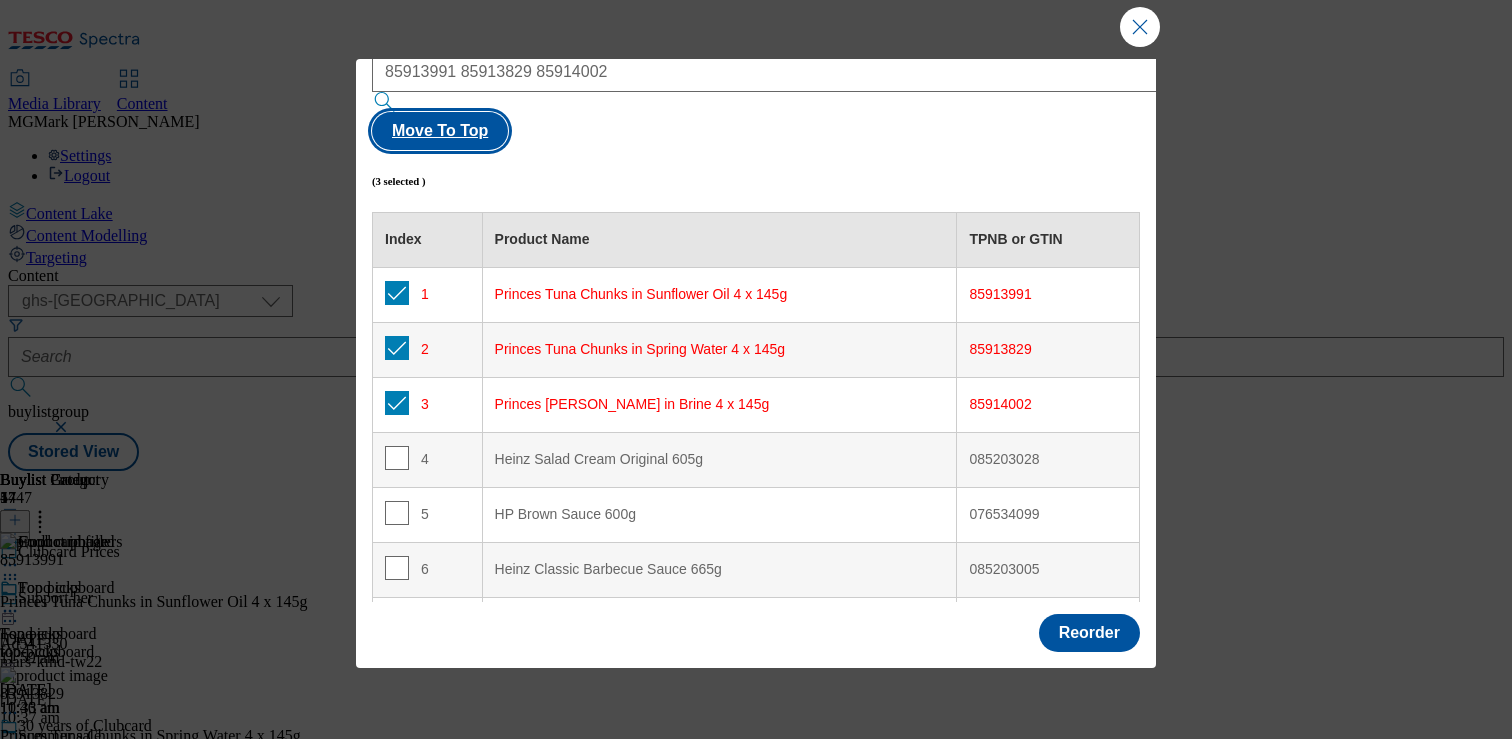 click on "Move To Top" at bounding box center (440, 131) 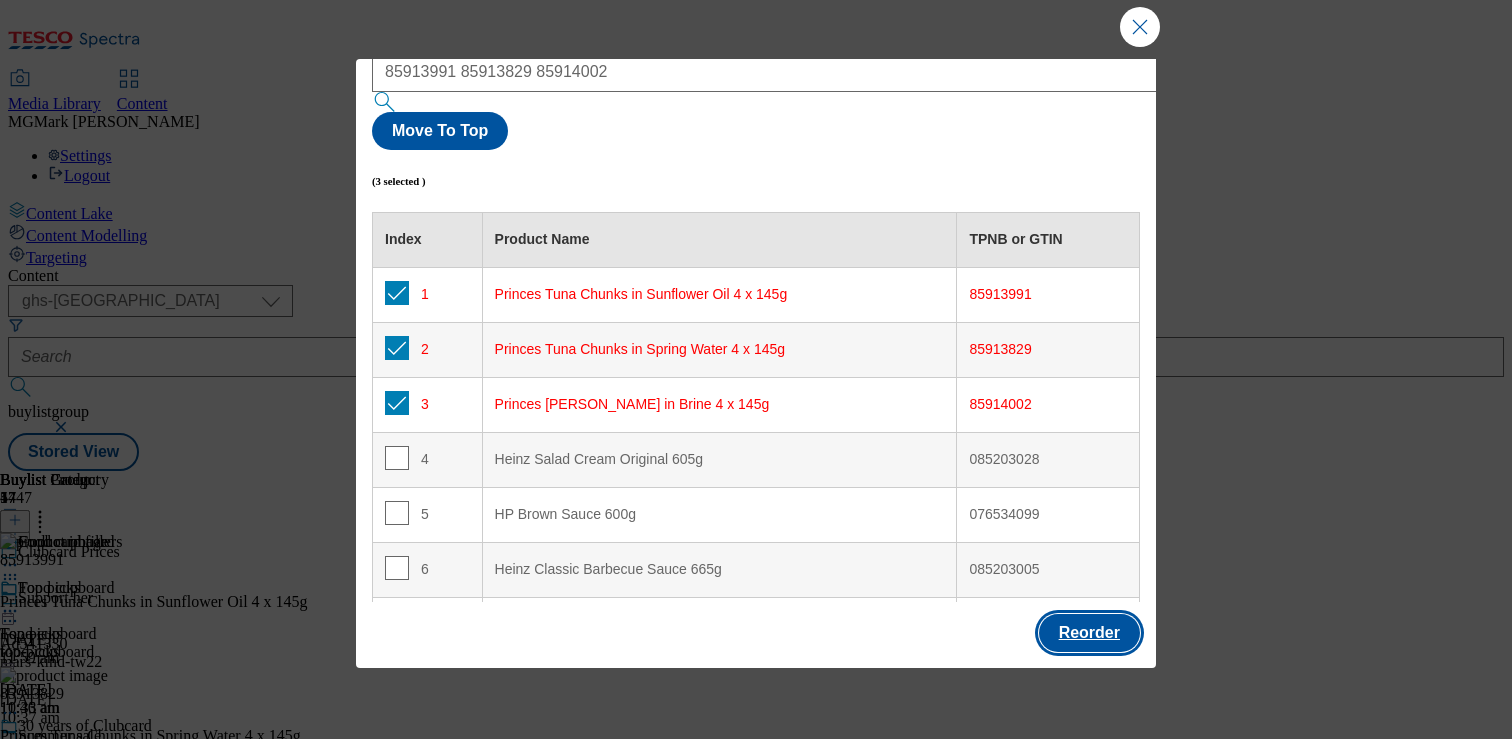 click on "Reorder" at bounding box center (1089, 633) 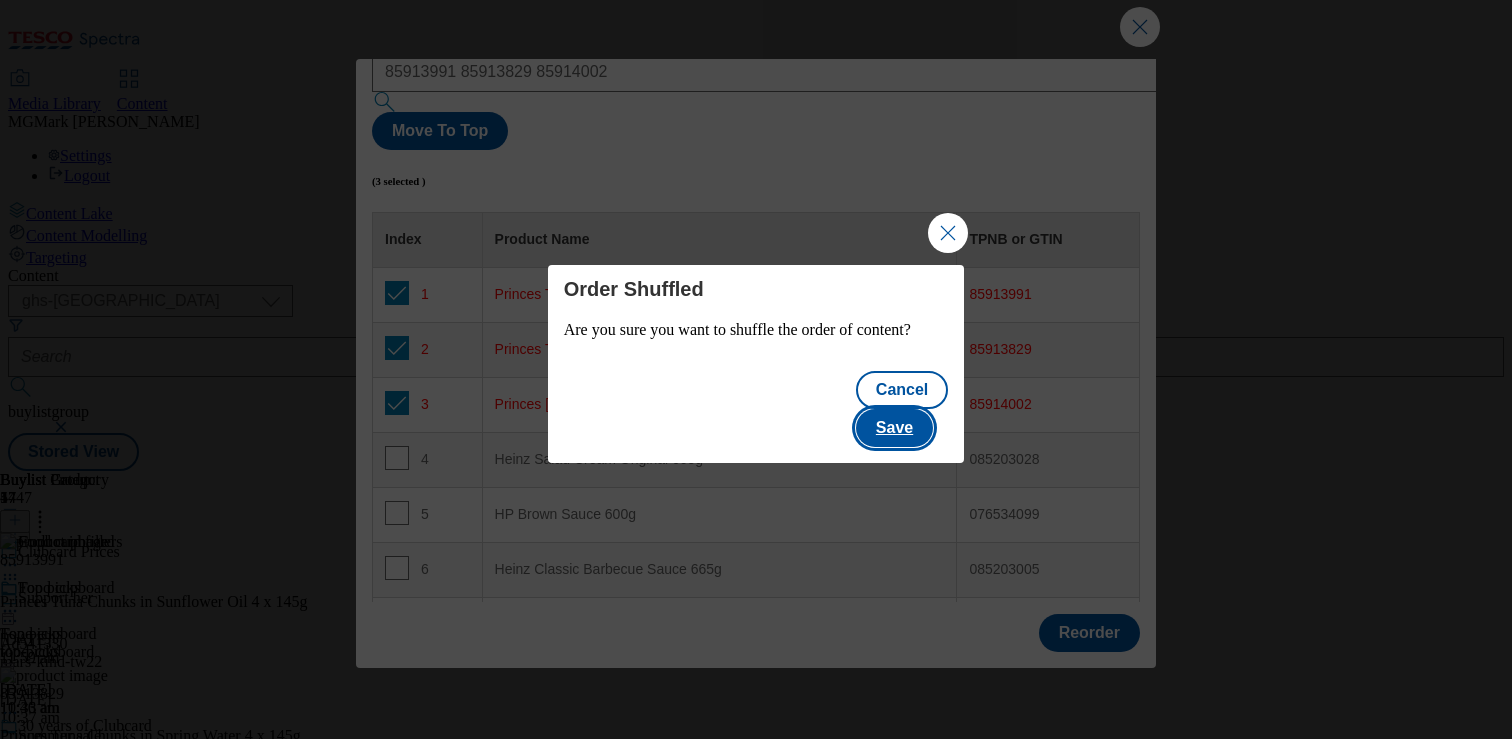 click on "Save" at bounding box center (894, 428) 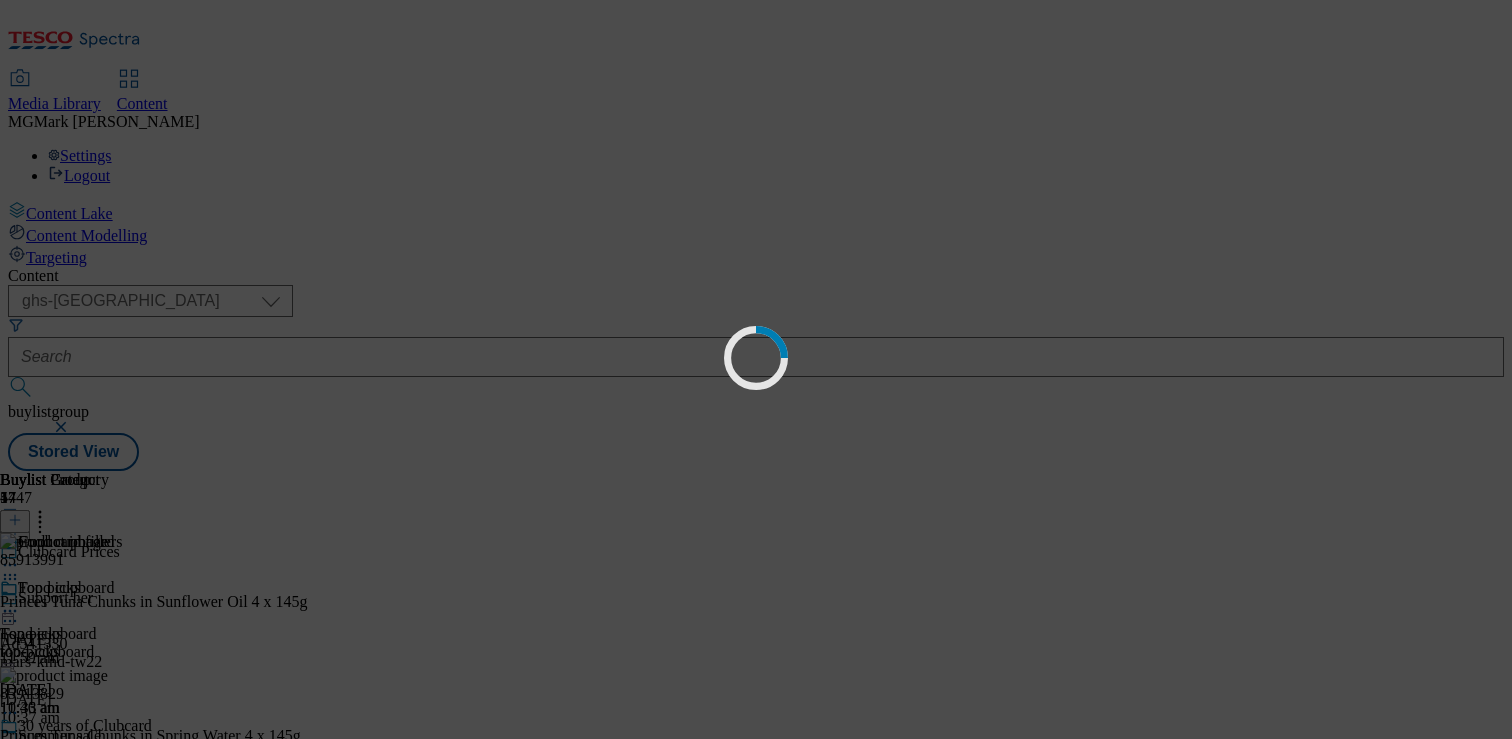 scroll, scrollTop: 0, scrollLeft: 0, axis: both 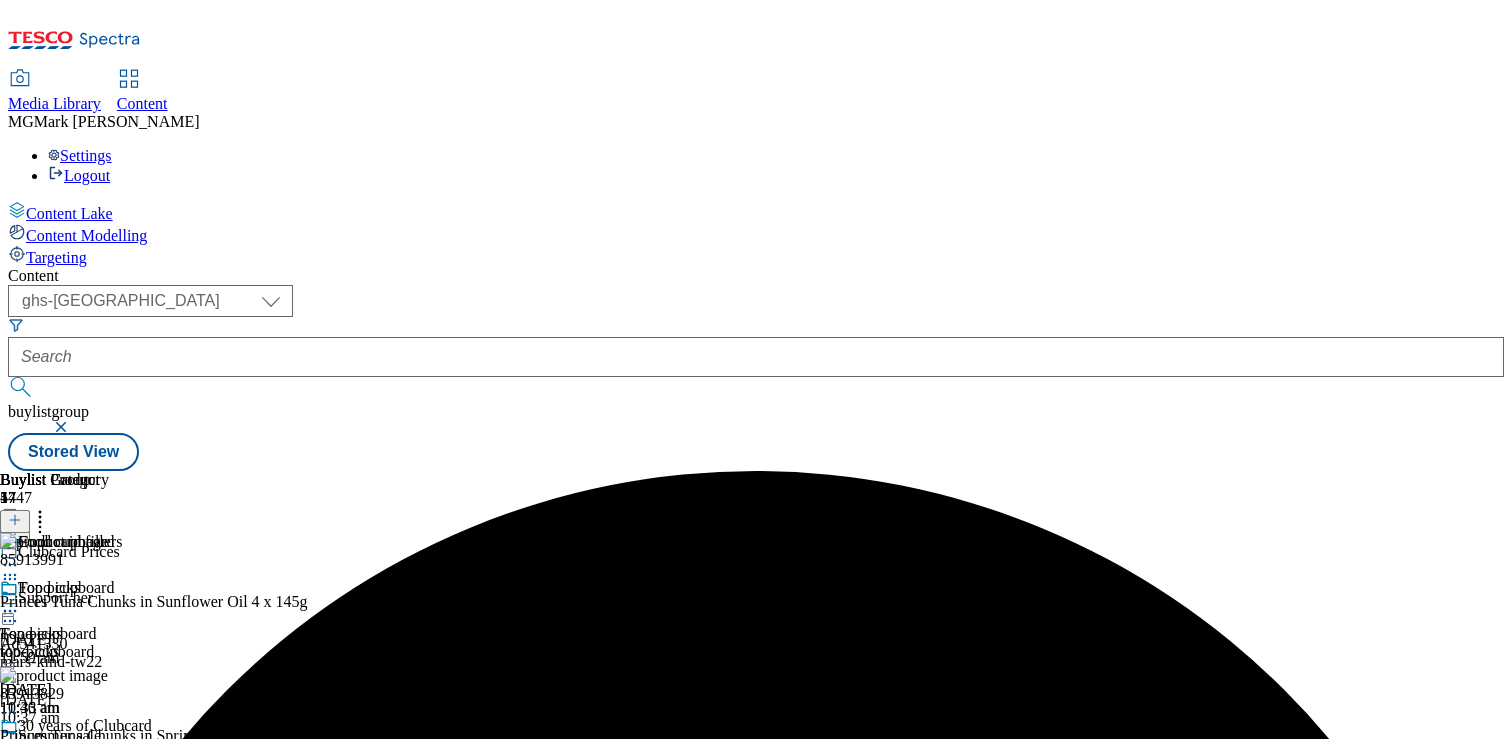 click 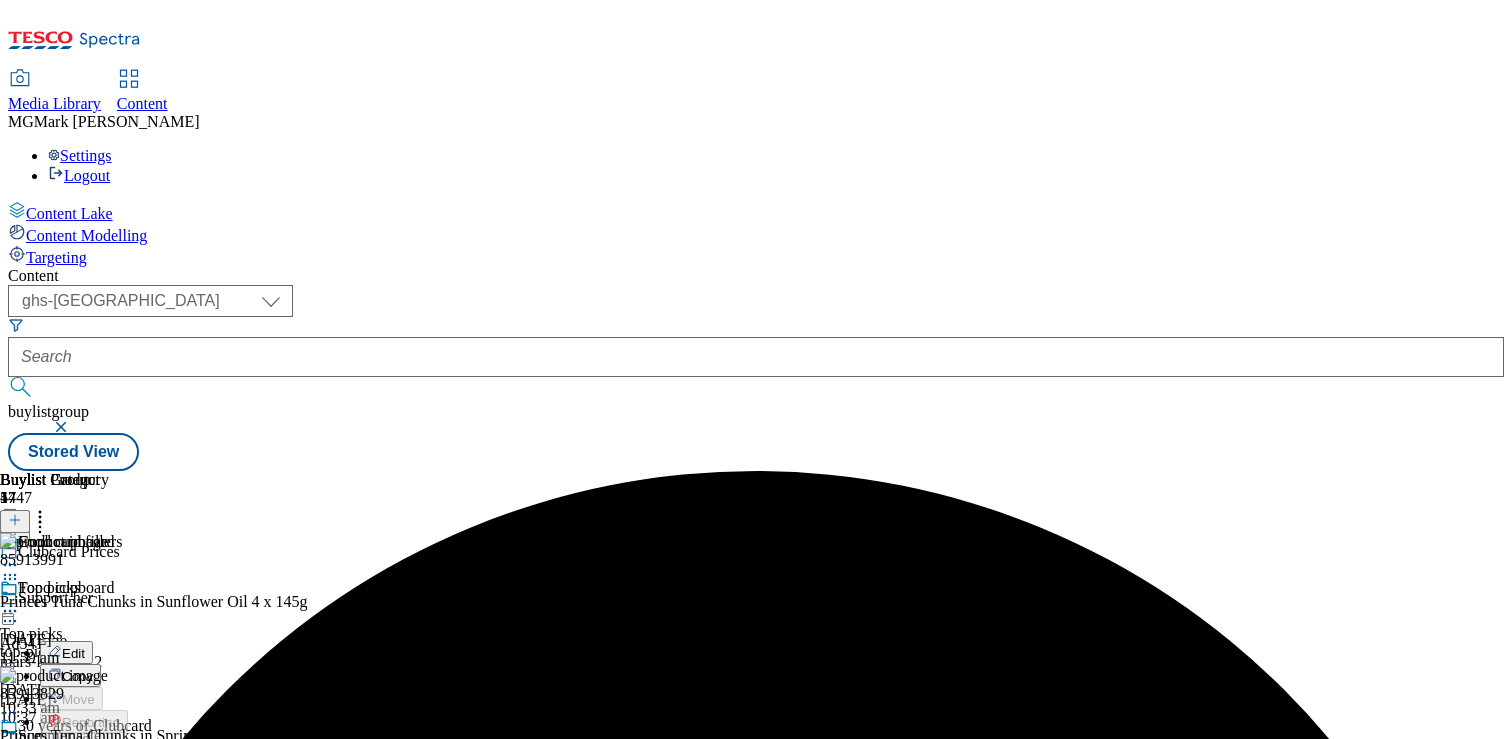 click on "Un-publish" at bounding box center [94, 837] 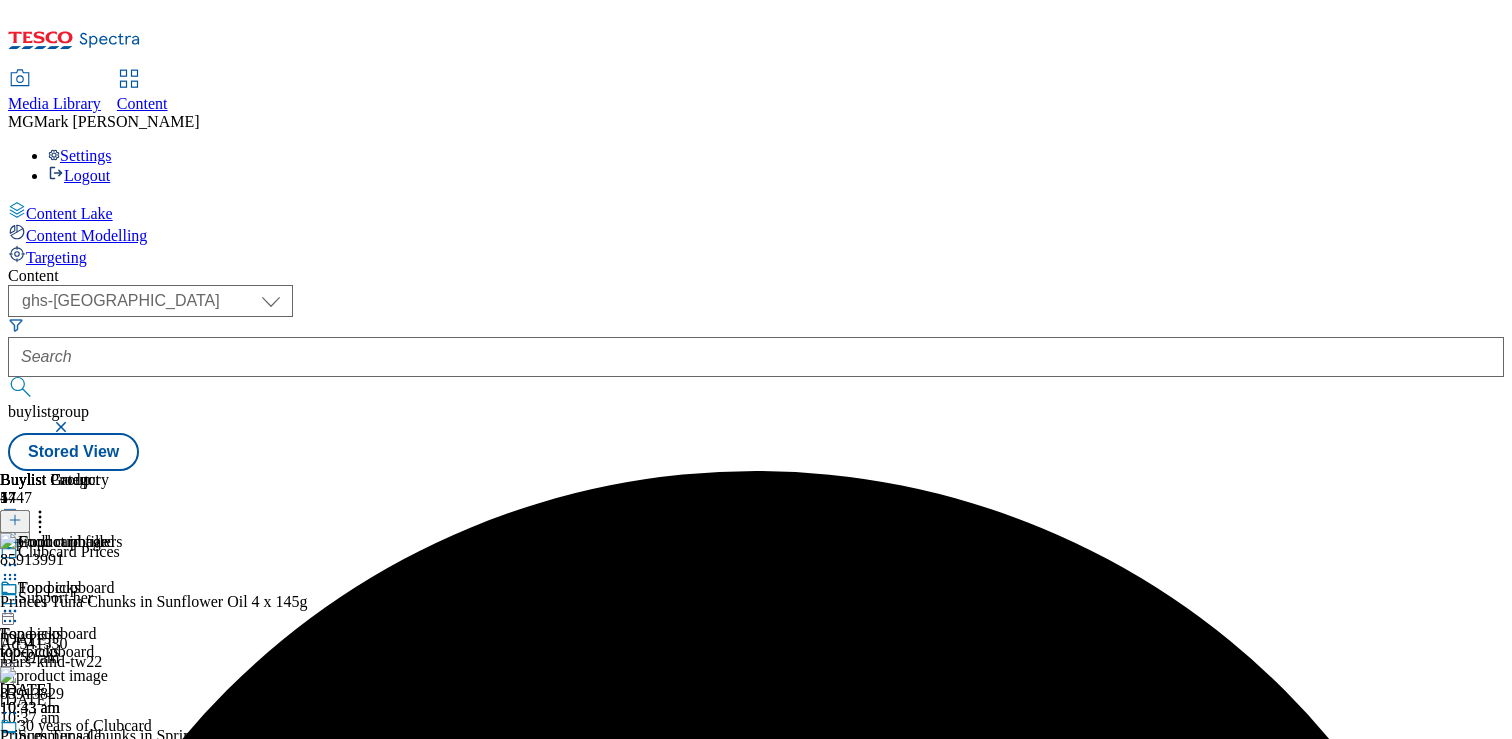 click 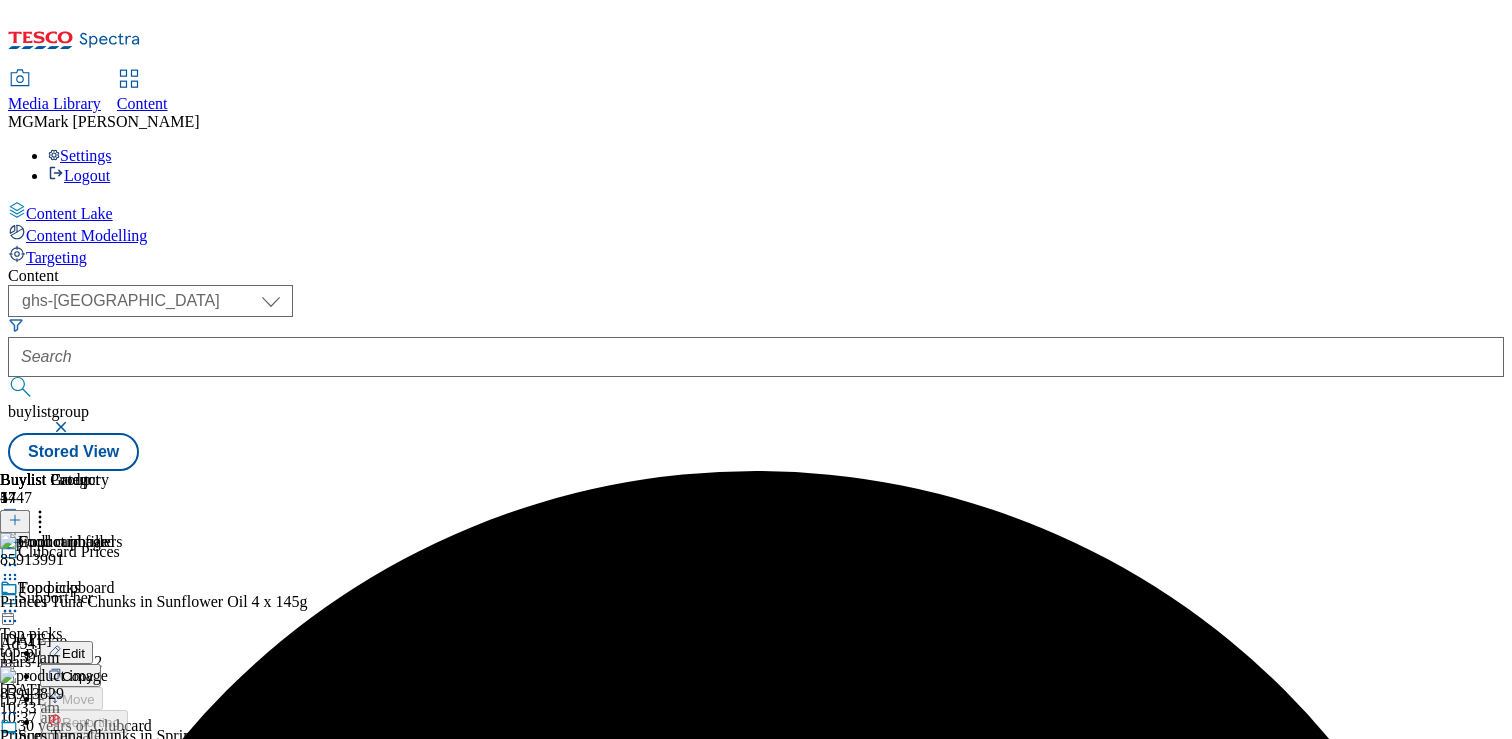 click on "Publish" at bounding box center (84, 814) 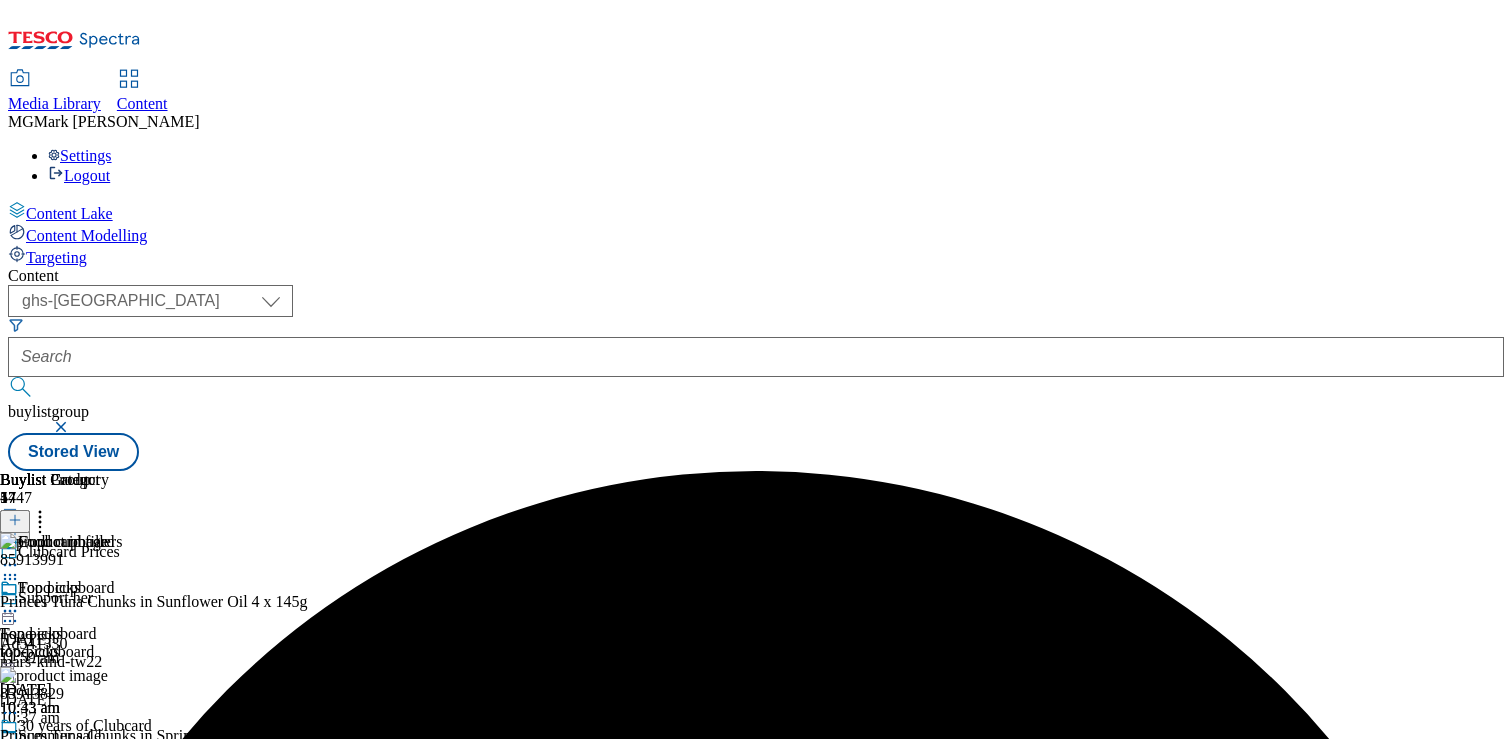 click on "top-picks" at bounding box center [114, 652] 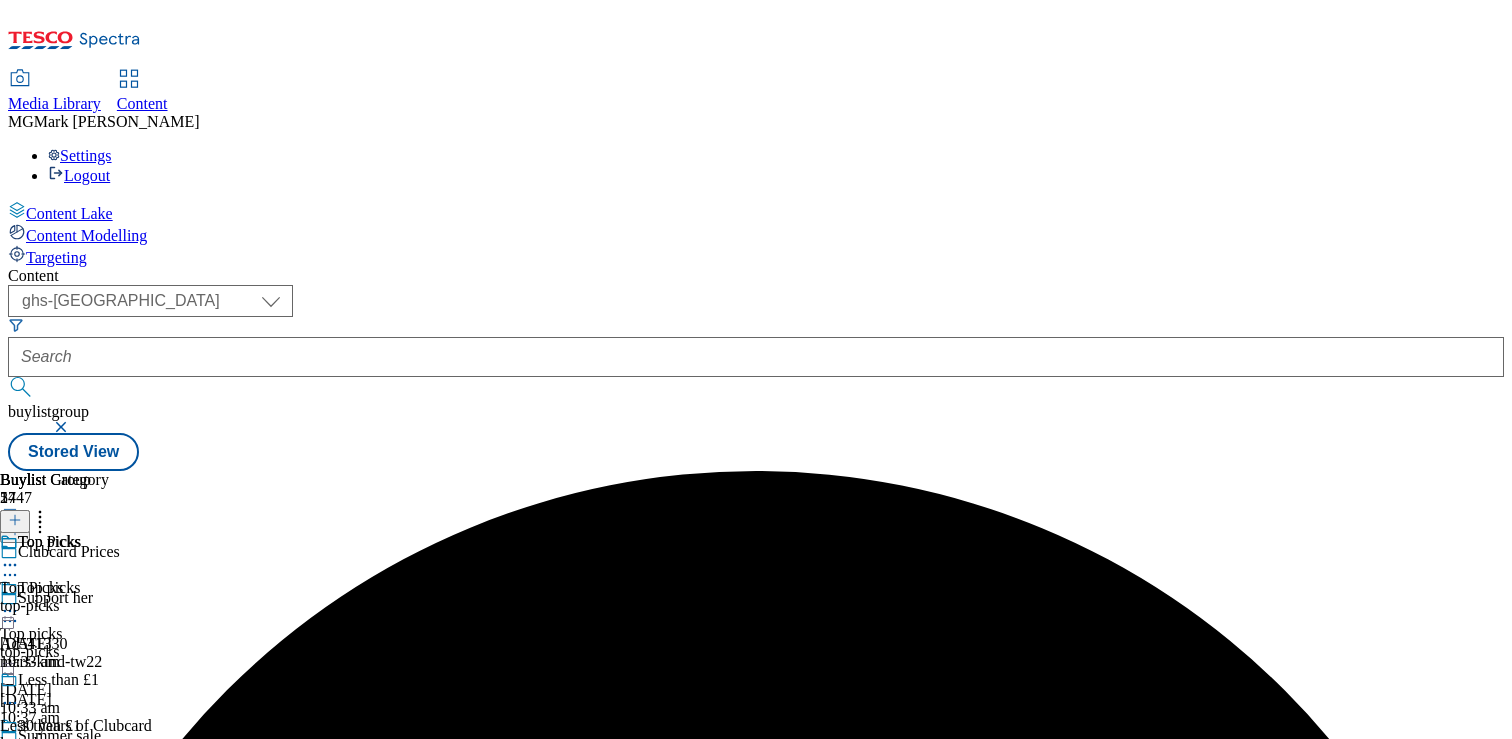 click on "top-picks" at bounding box center (54, 606) 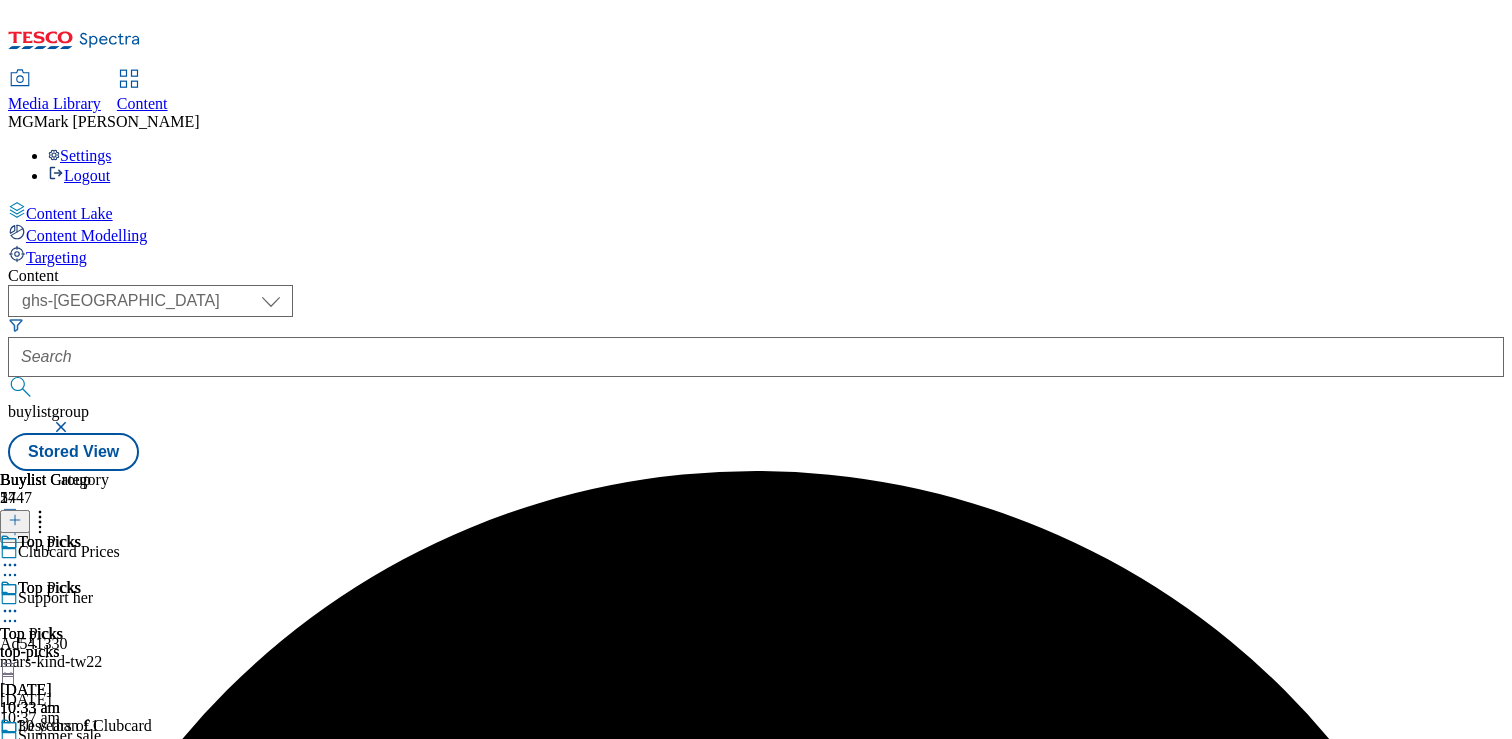 scroll, scrollTop: 0, scrollLeft: 263, axis: horizontal 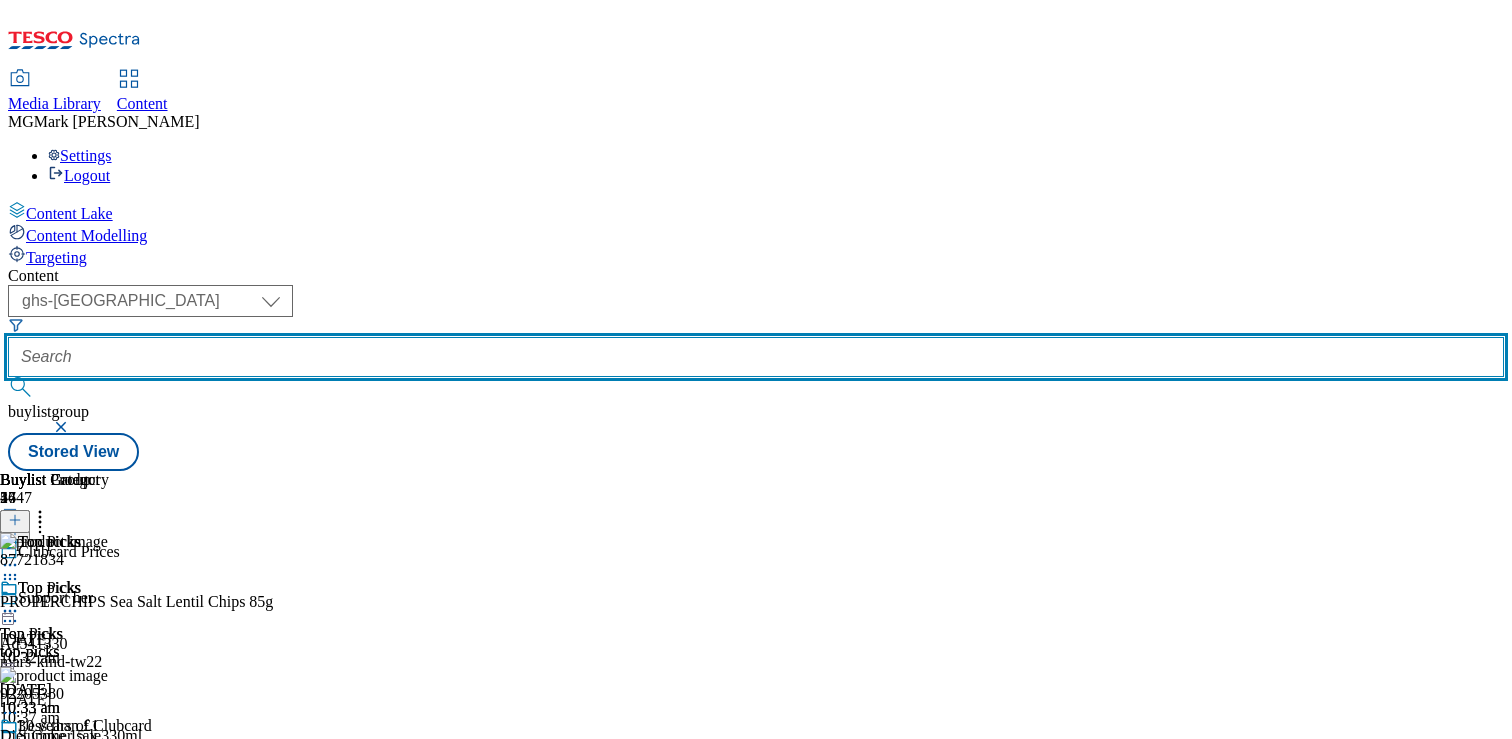 click at bounding box center (756, 357) 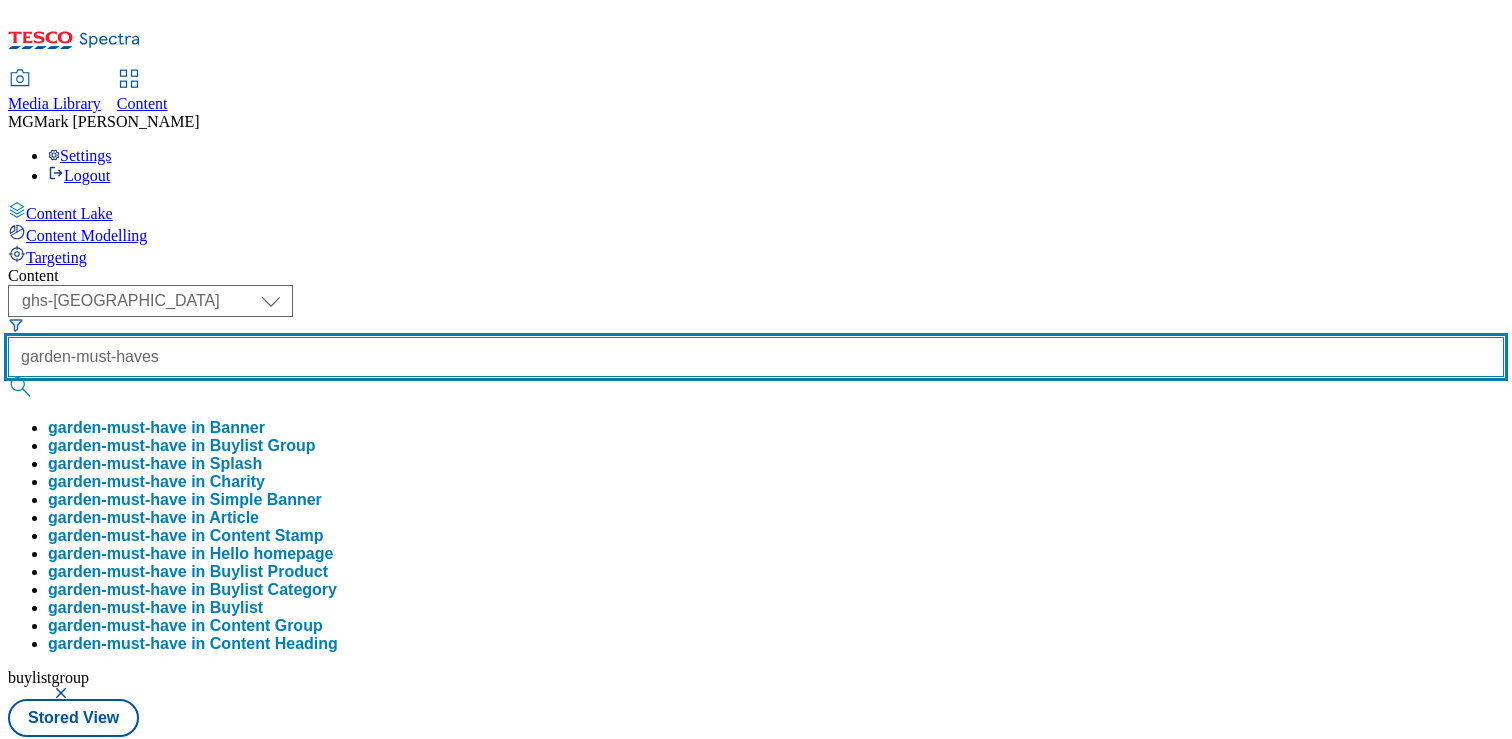 click at bounding box center [22, 387] 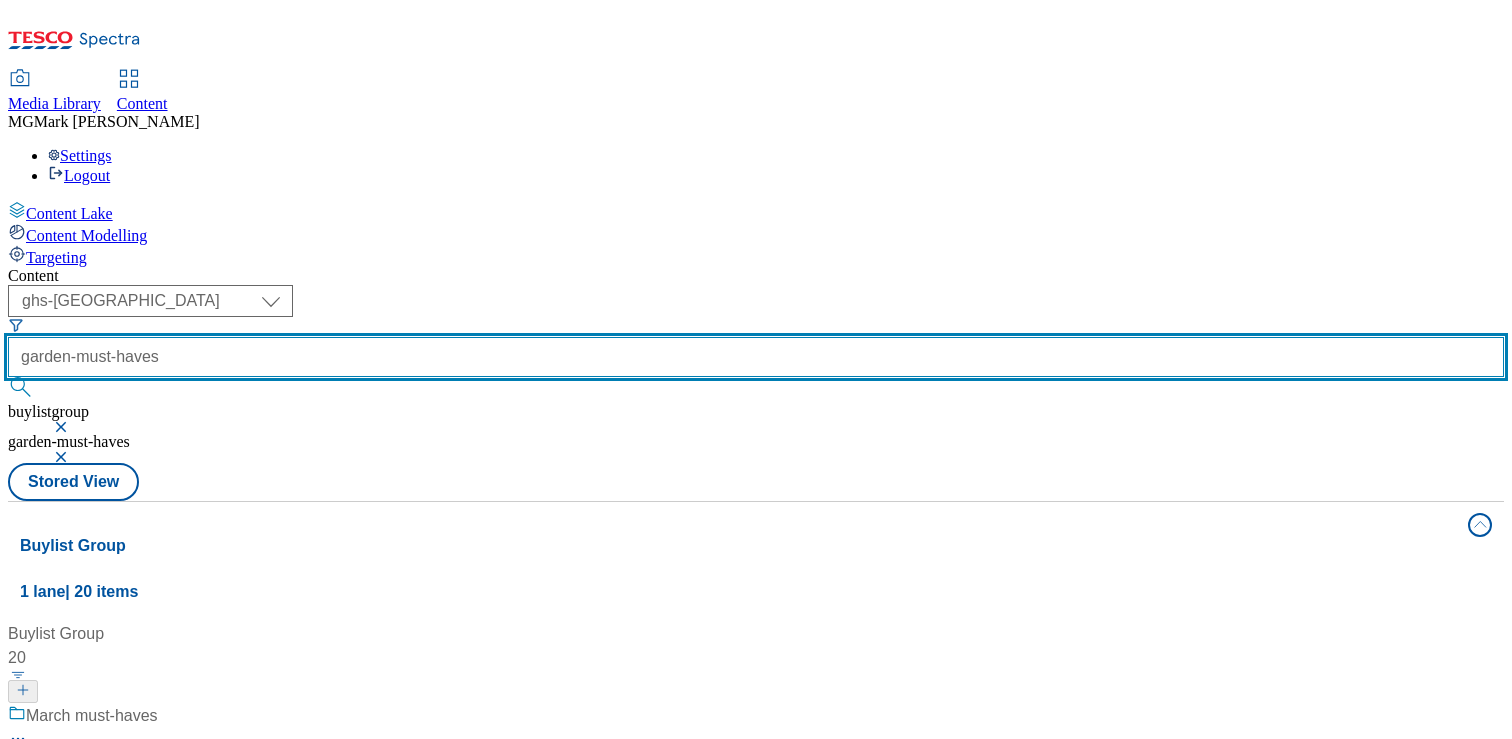 click on "garden-must-haves" at bounding box center [756, 357] 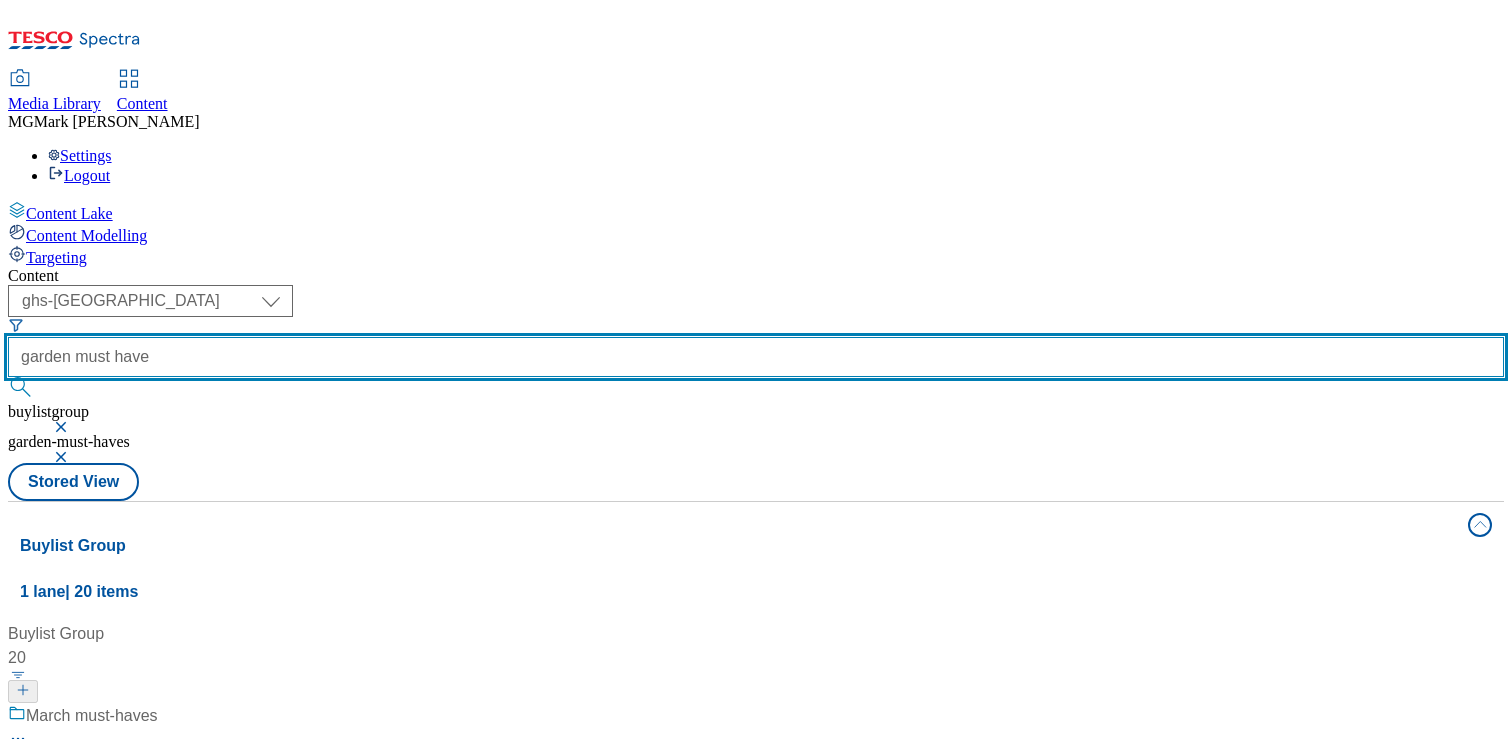 type on "garden must have" 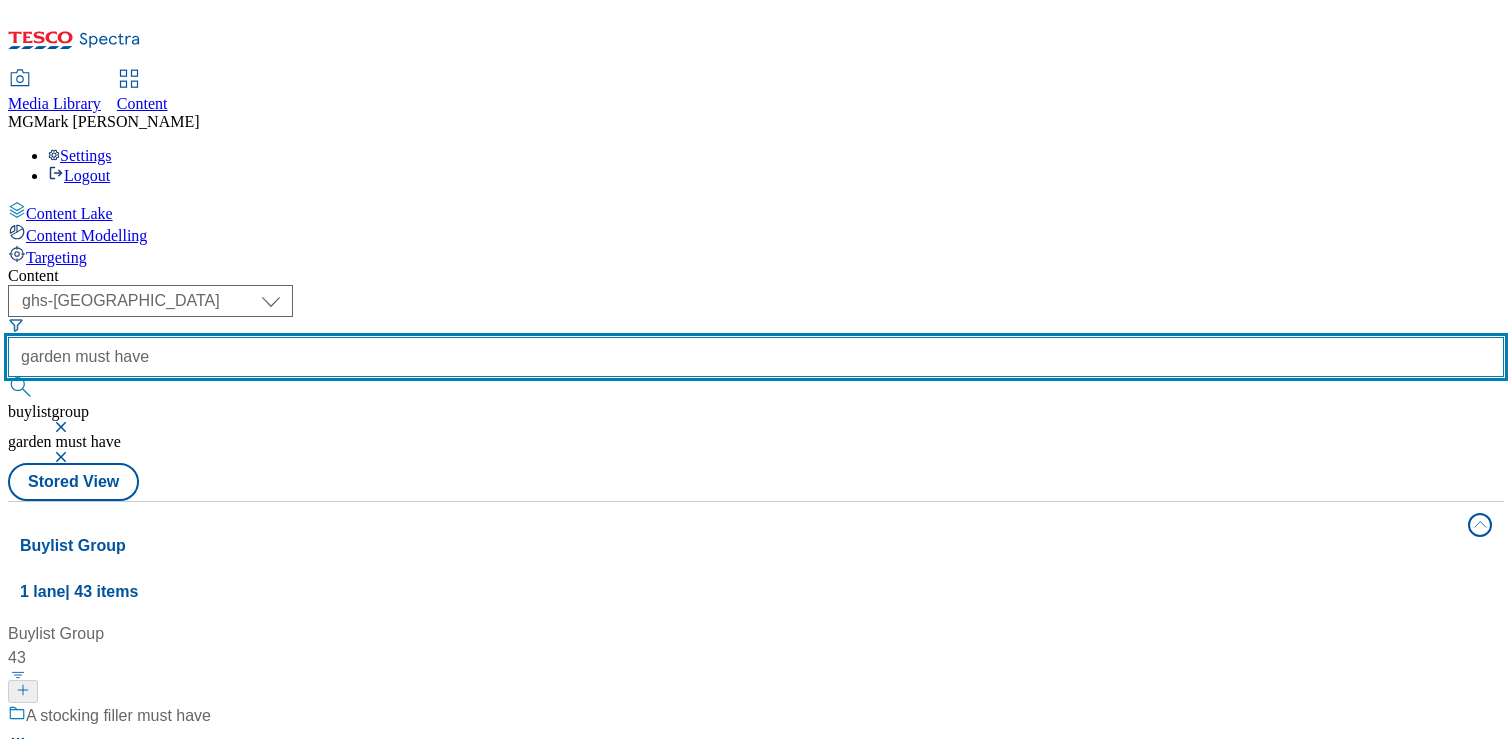 click on "garden must have" at bounding box center (756, 357) 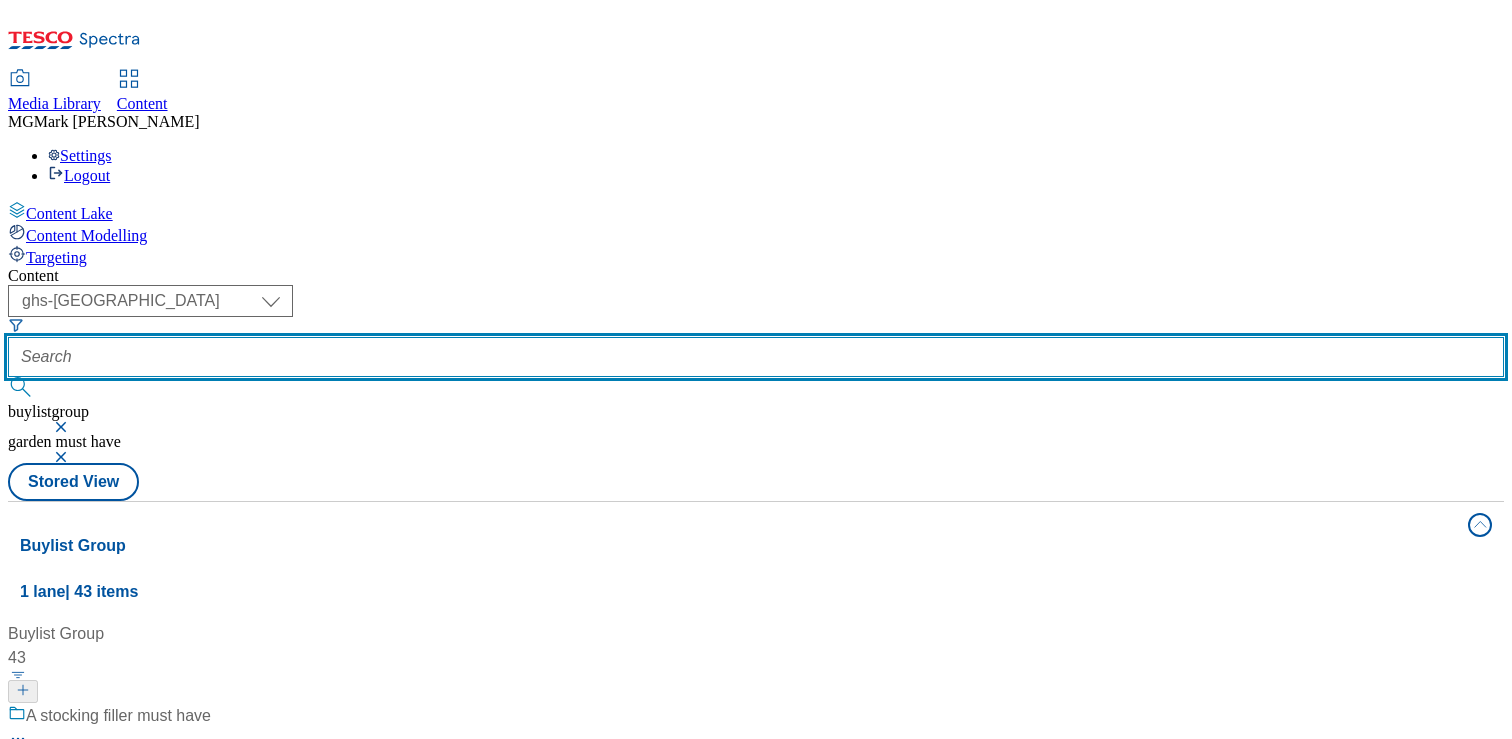 click at bounding box center (756, 357) 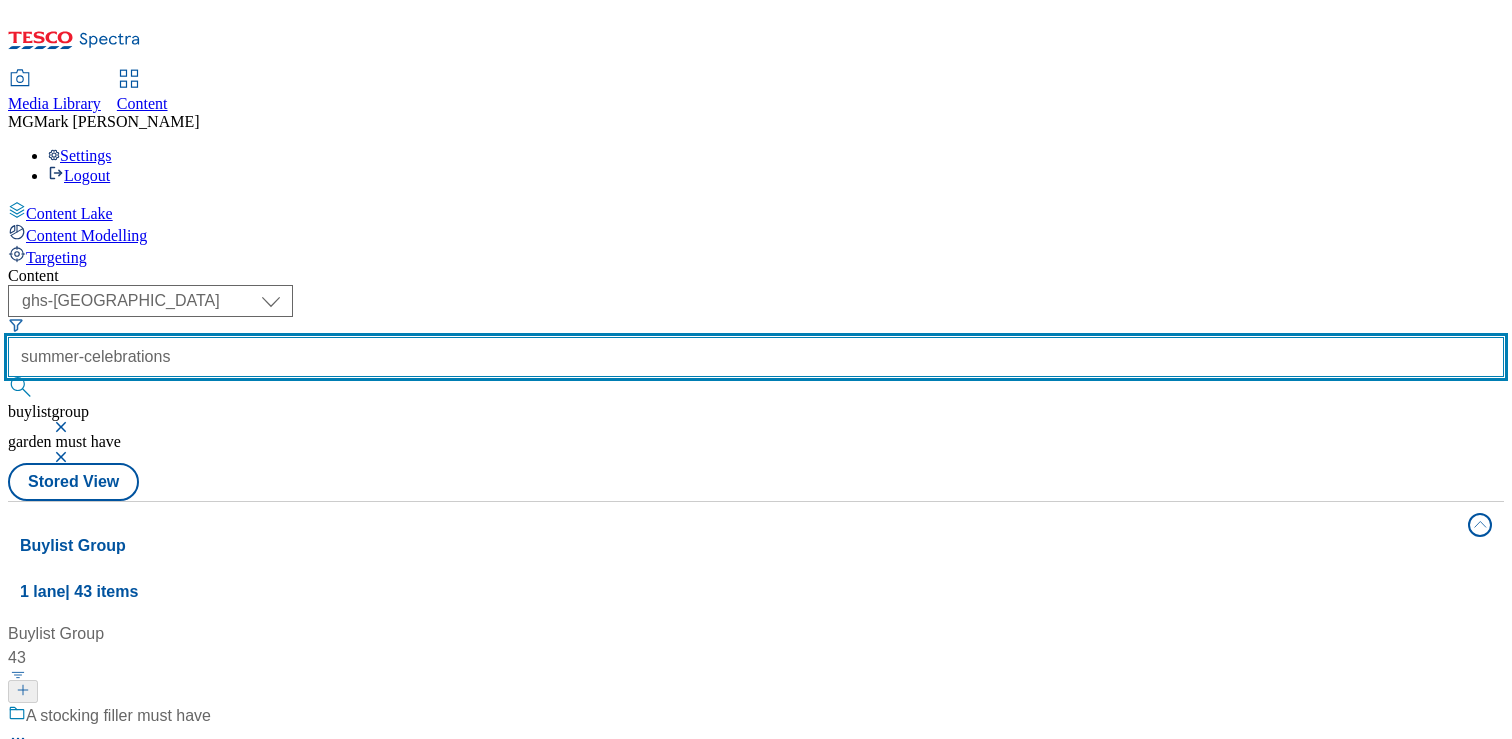 type on "summer-celebrations" 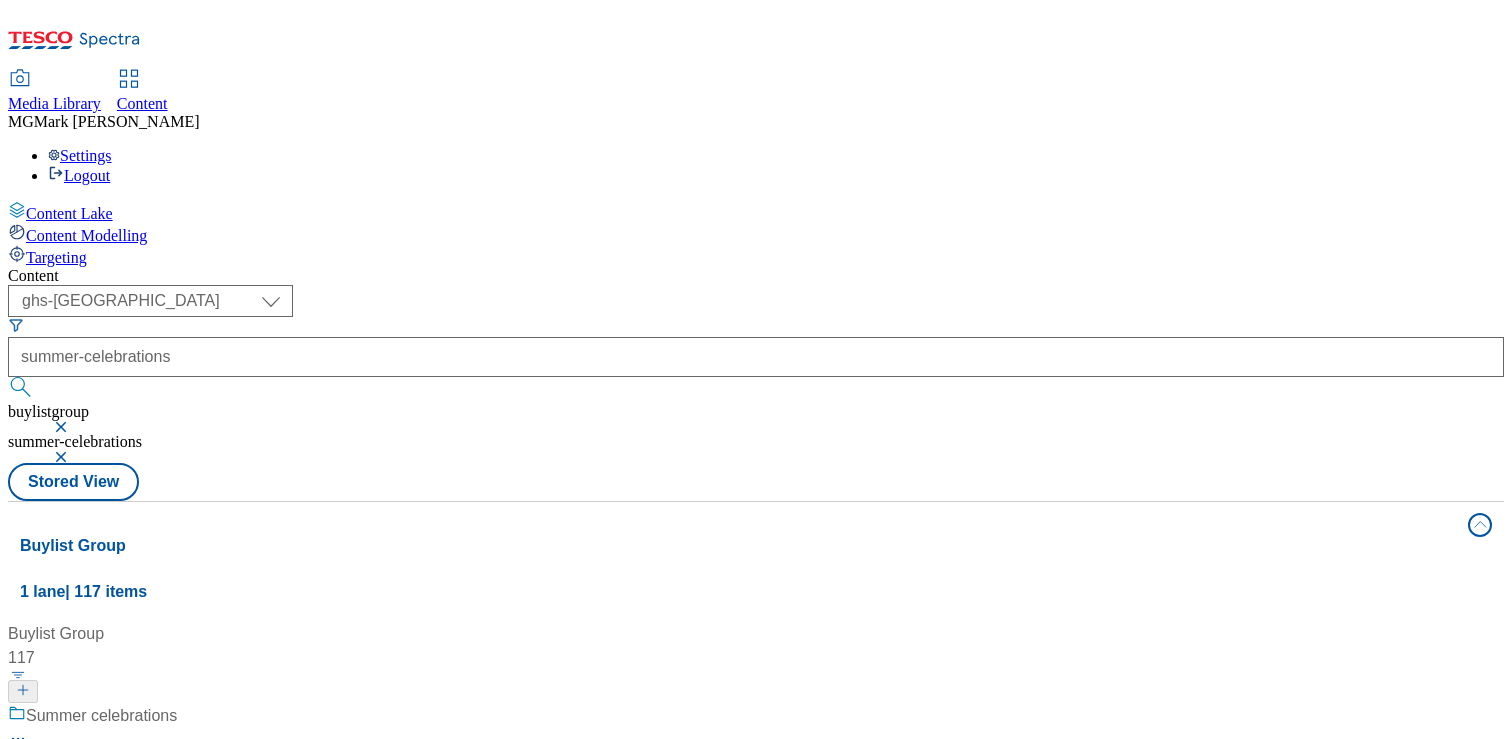 click on "Summer celebrations Summer celebrations / summer-celebrations 17 Jul 2024 02:54 am" at bounding box center (184, 790) 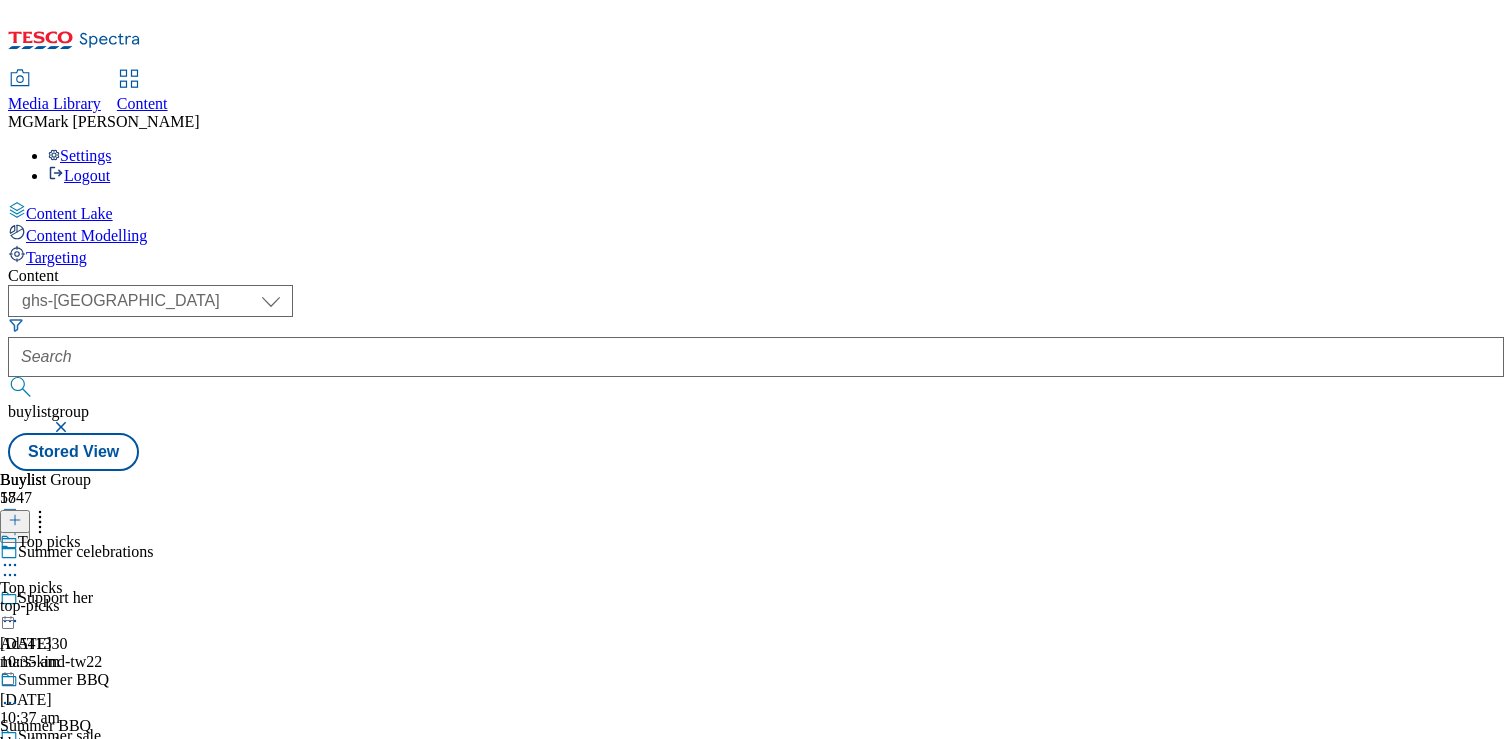 scroll, scrollTop: 1678, scrollLeft: 0, axis: vertical 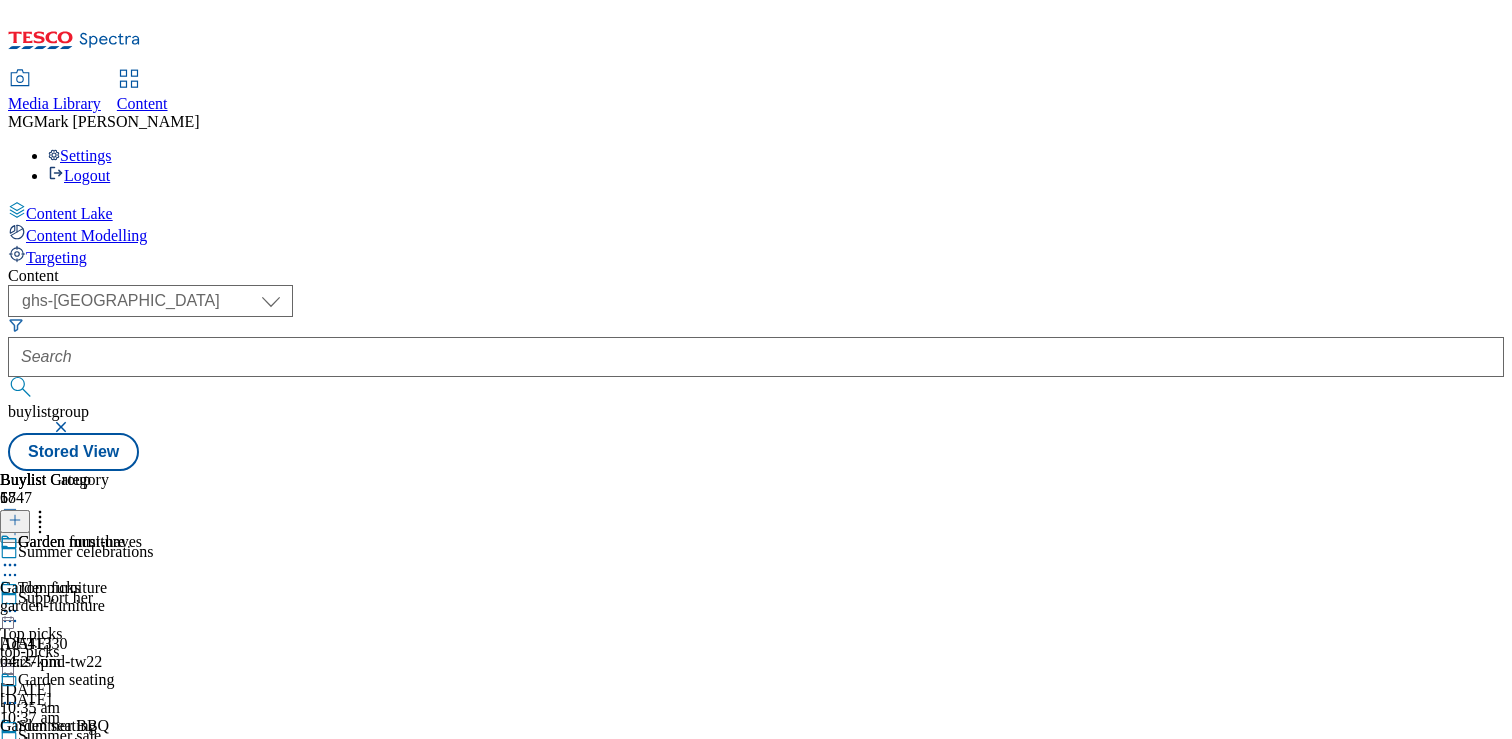 click on "garden-seating" at bounding box center (118, 744) 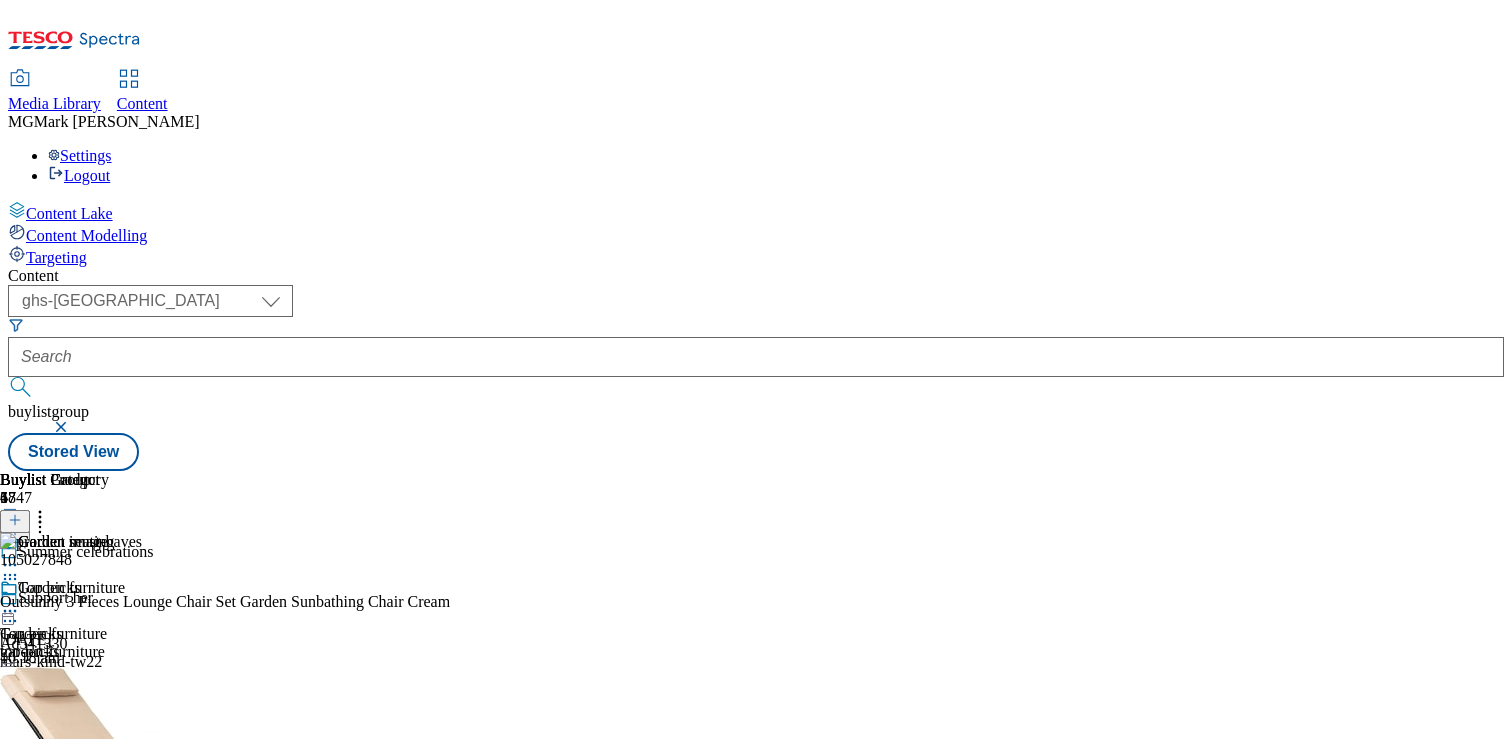 scroll, scrollTop: 0, scrollLeft: 263, axis: horizontal 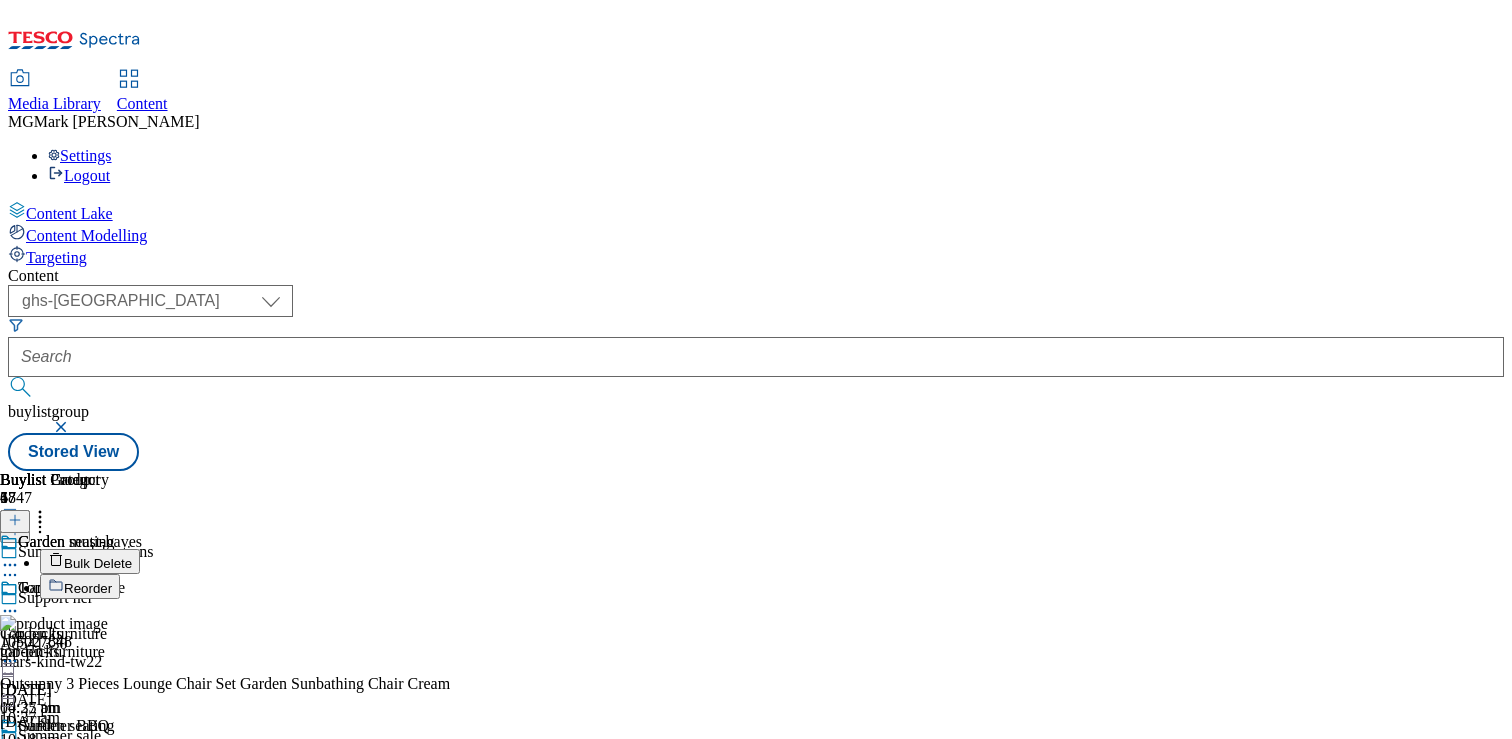 click on "Reorder" at bounding box center [80, 586] 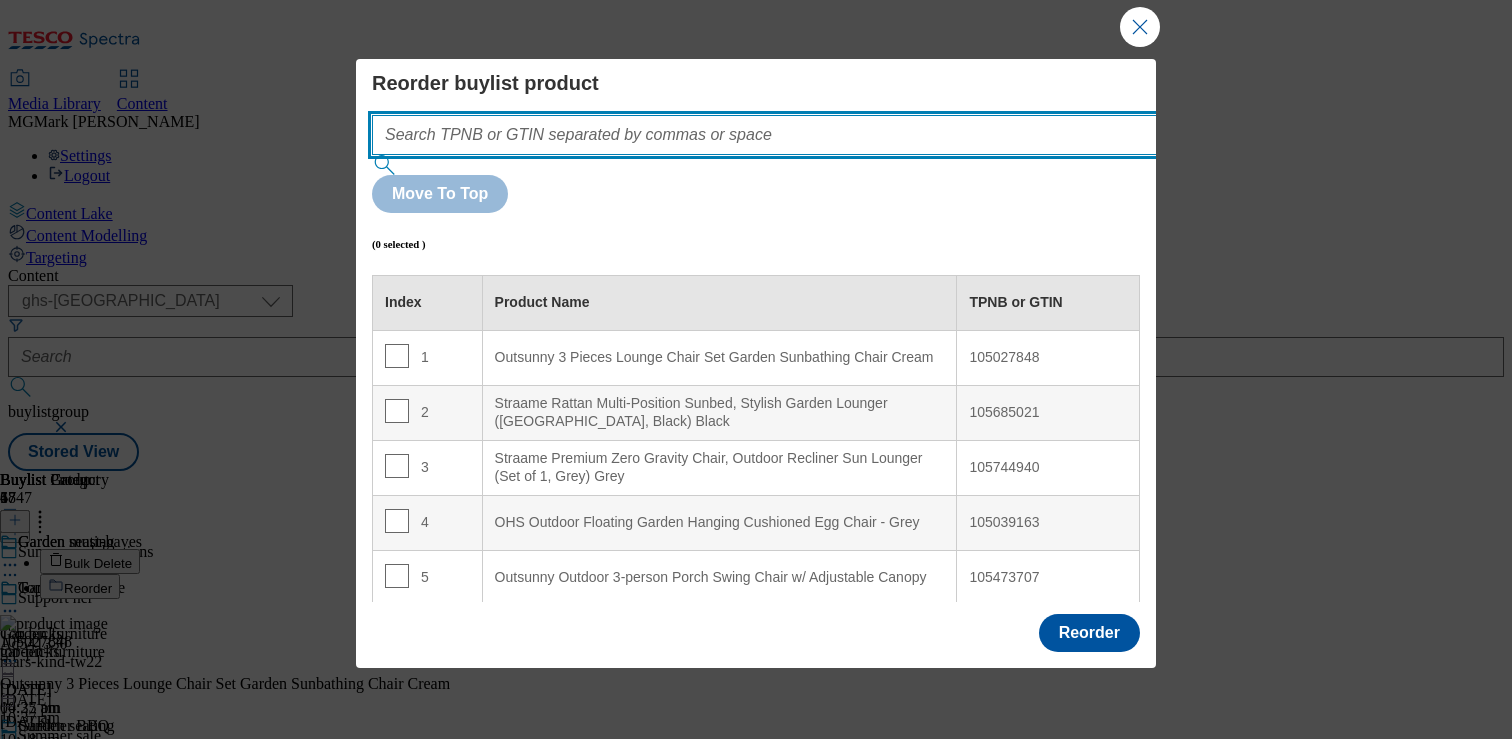 click at bounding box center (794, 135) 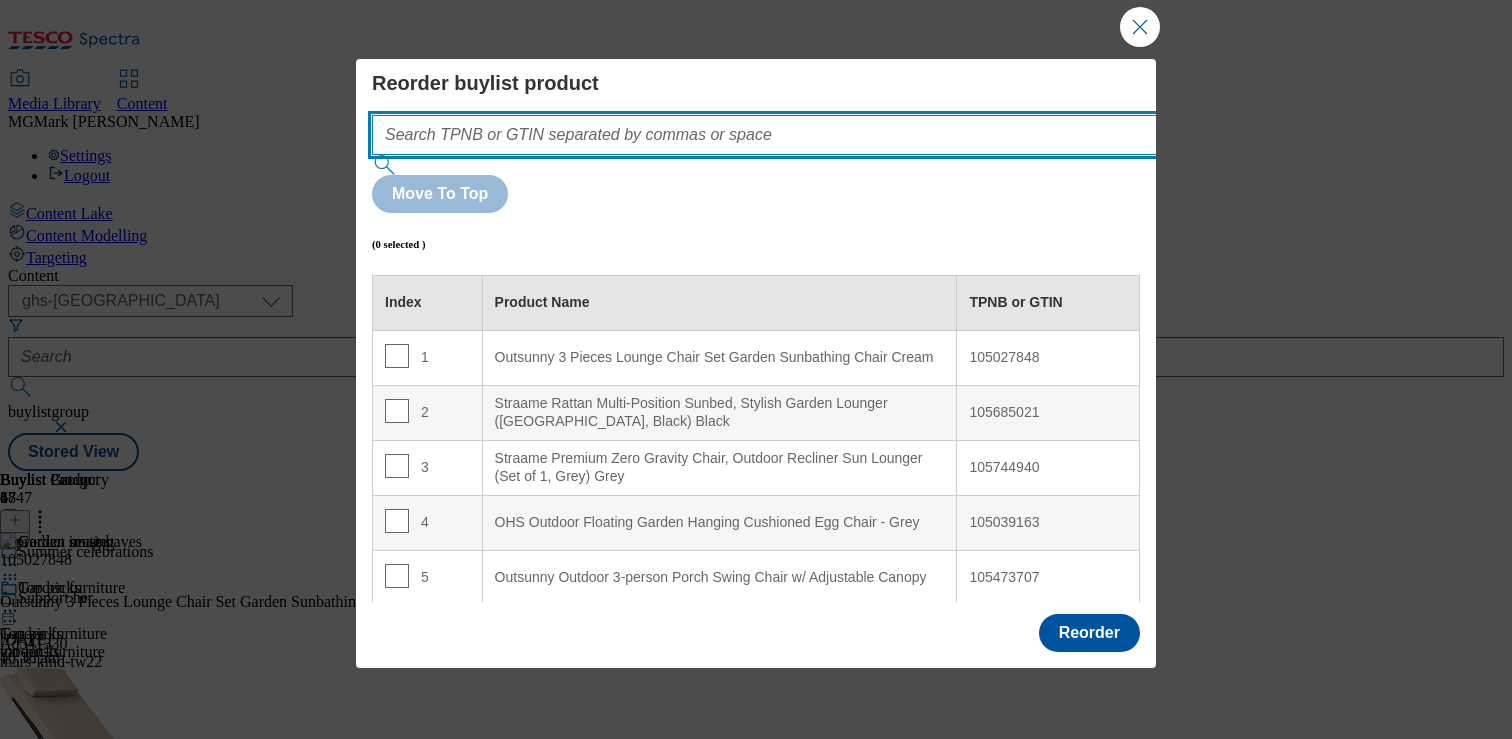 paste on ""92205380 53483366 87721834"" 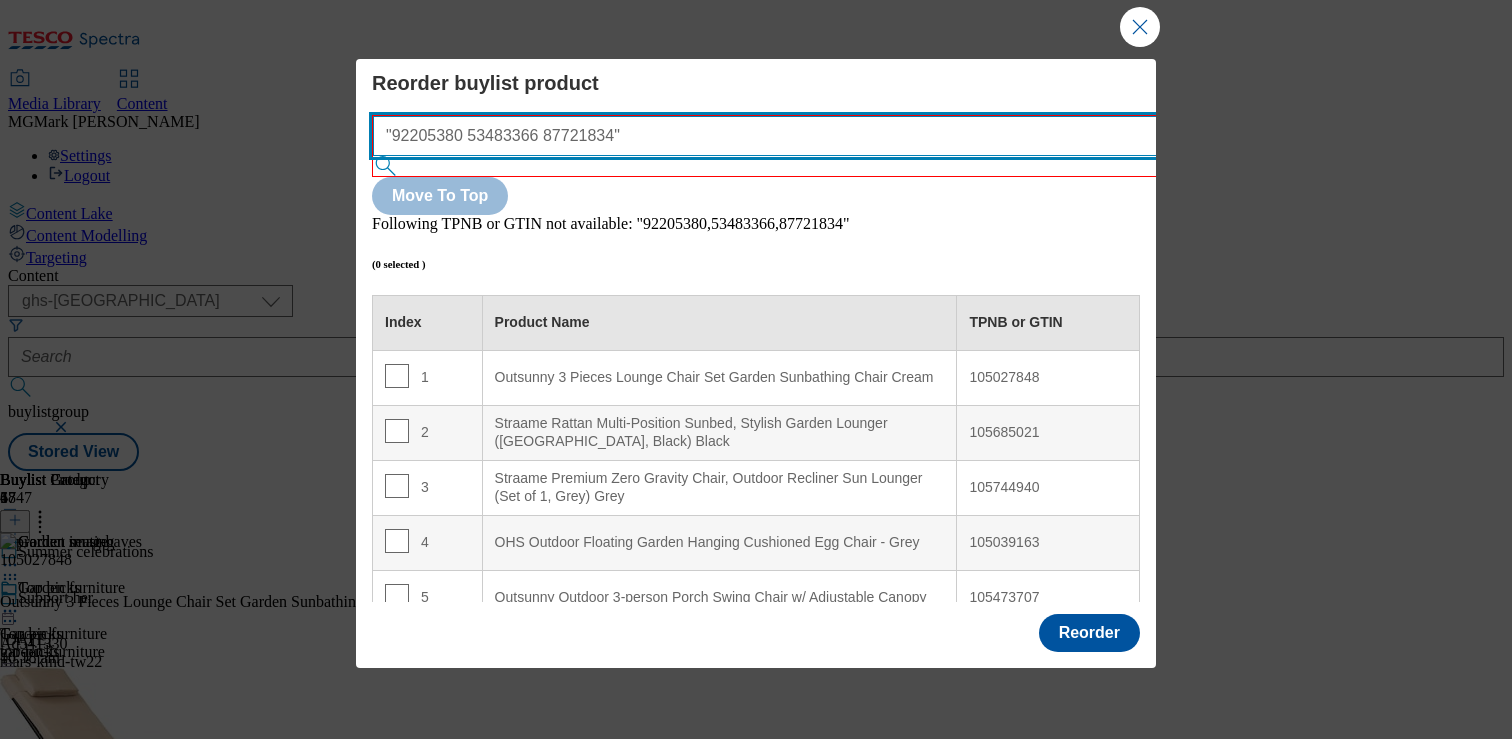 click on ""92205380 53483366 87721834"" at bounding box center (795, 136) 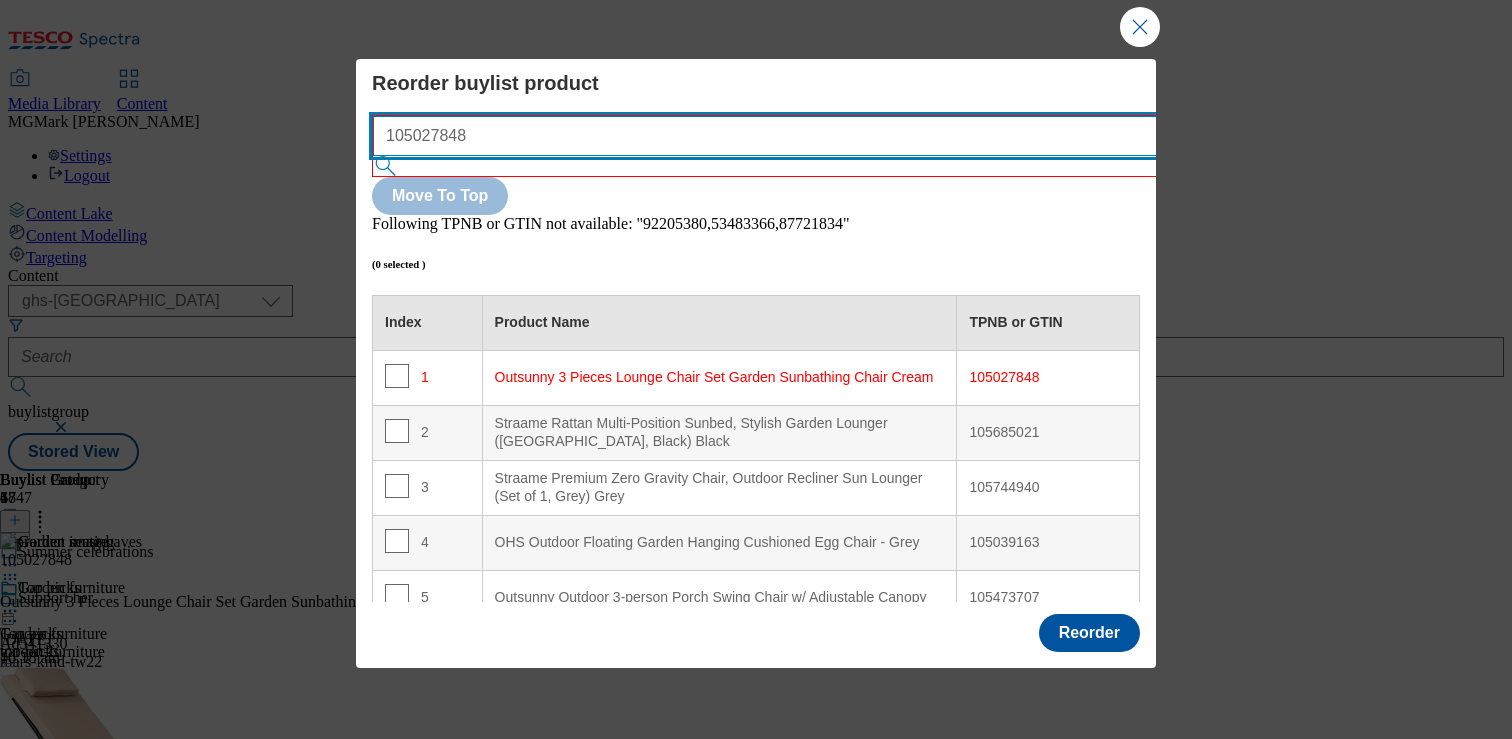 scroll, scrollTop: 81, scrollLeft: 0, axis: vertical 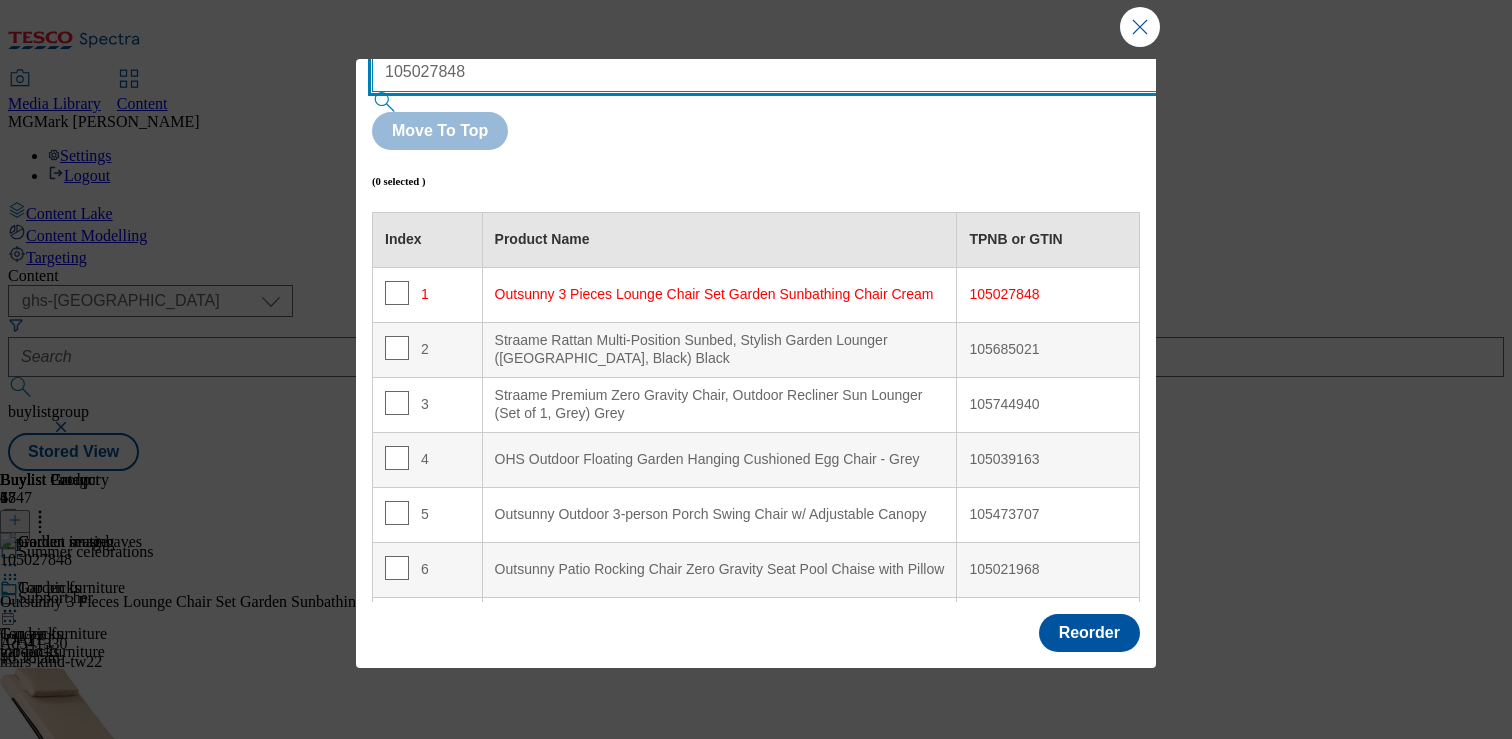 type on "105027848" 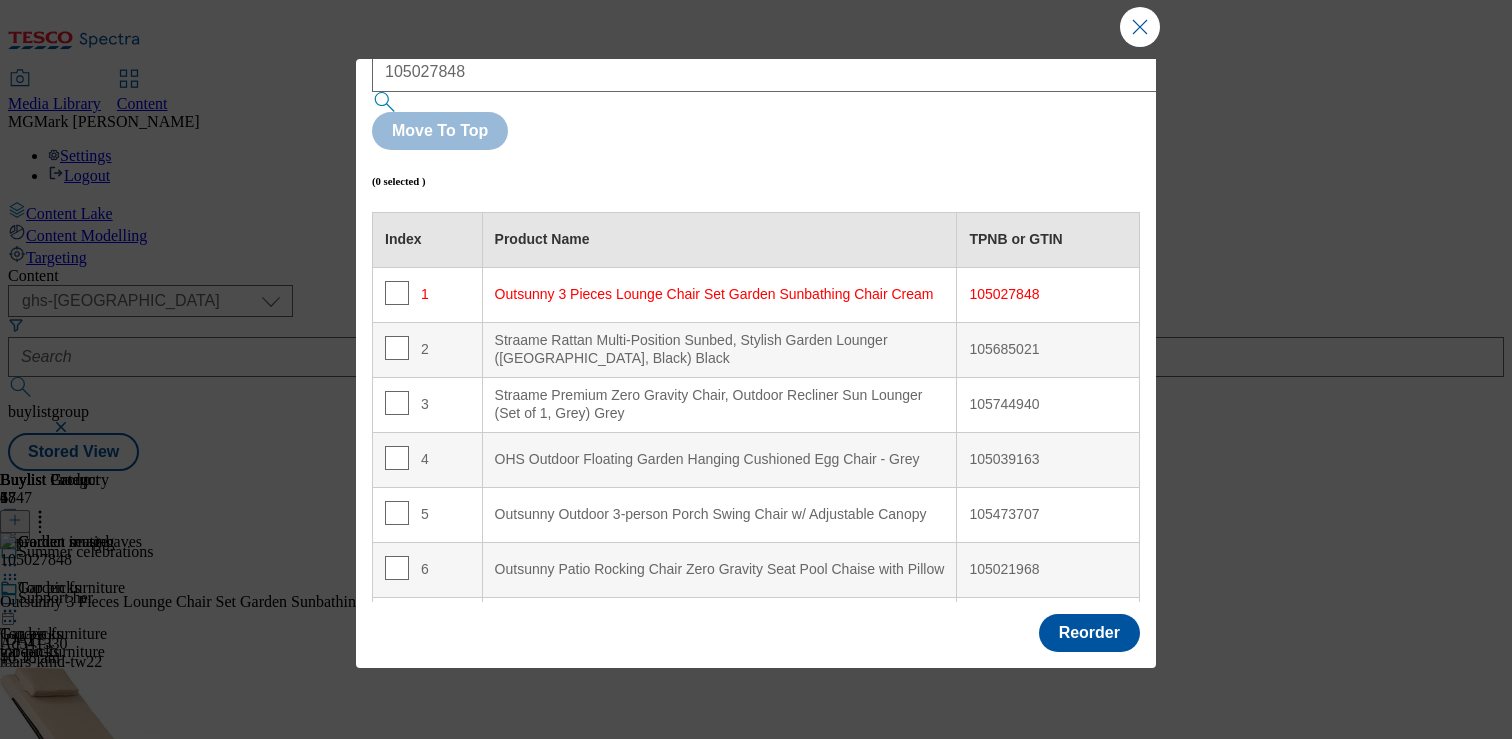 click on "Outsunny 3 Pieces Lounge Chair Set Garden Sunbathing Chair Cream" at bounding box center [720, 295] 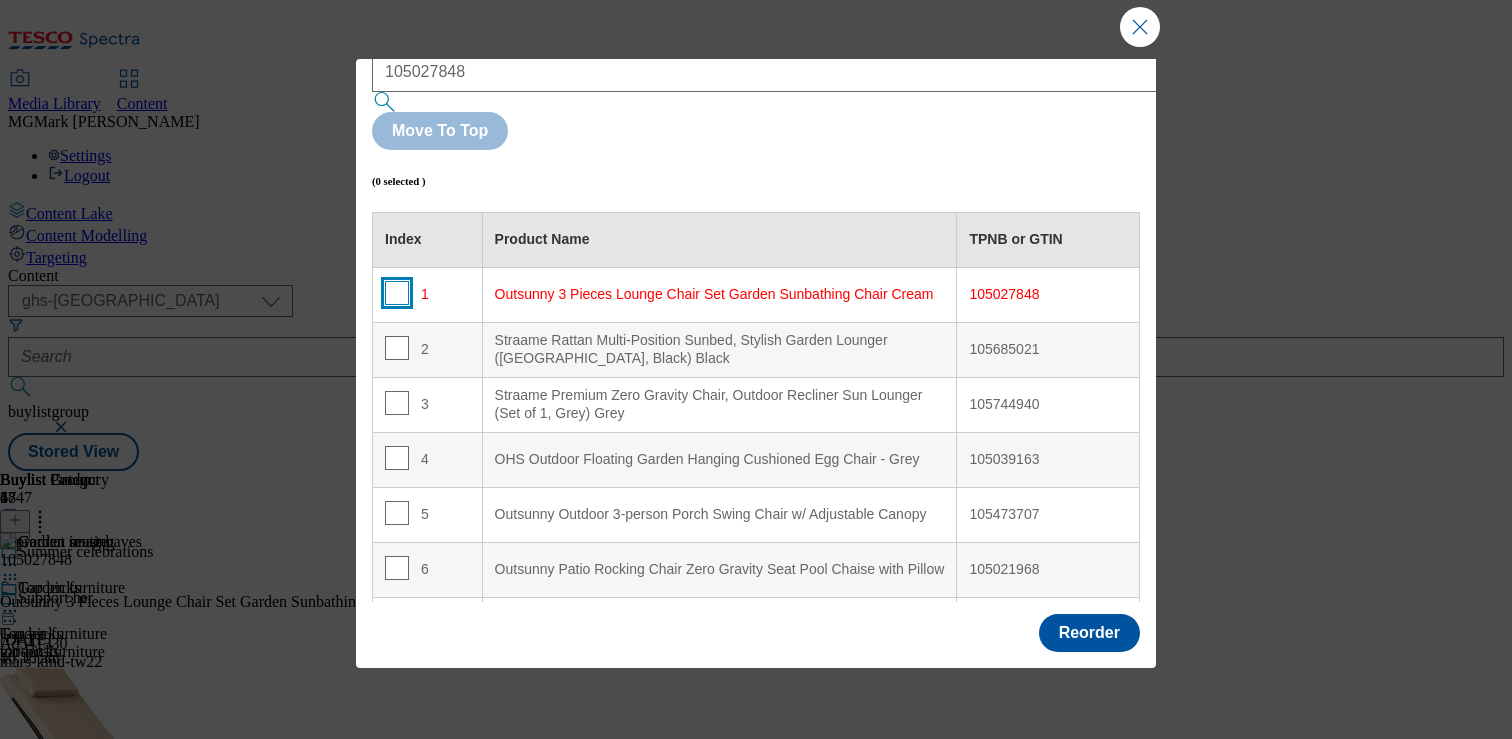 click at bounding box center (397, 293) 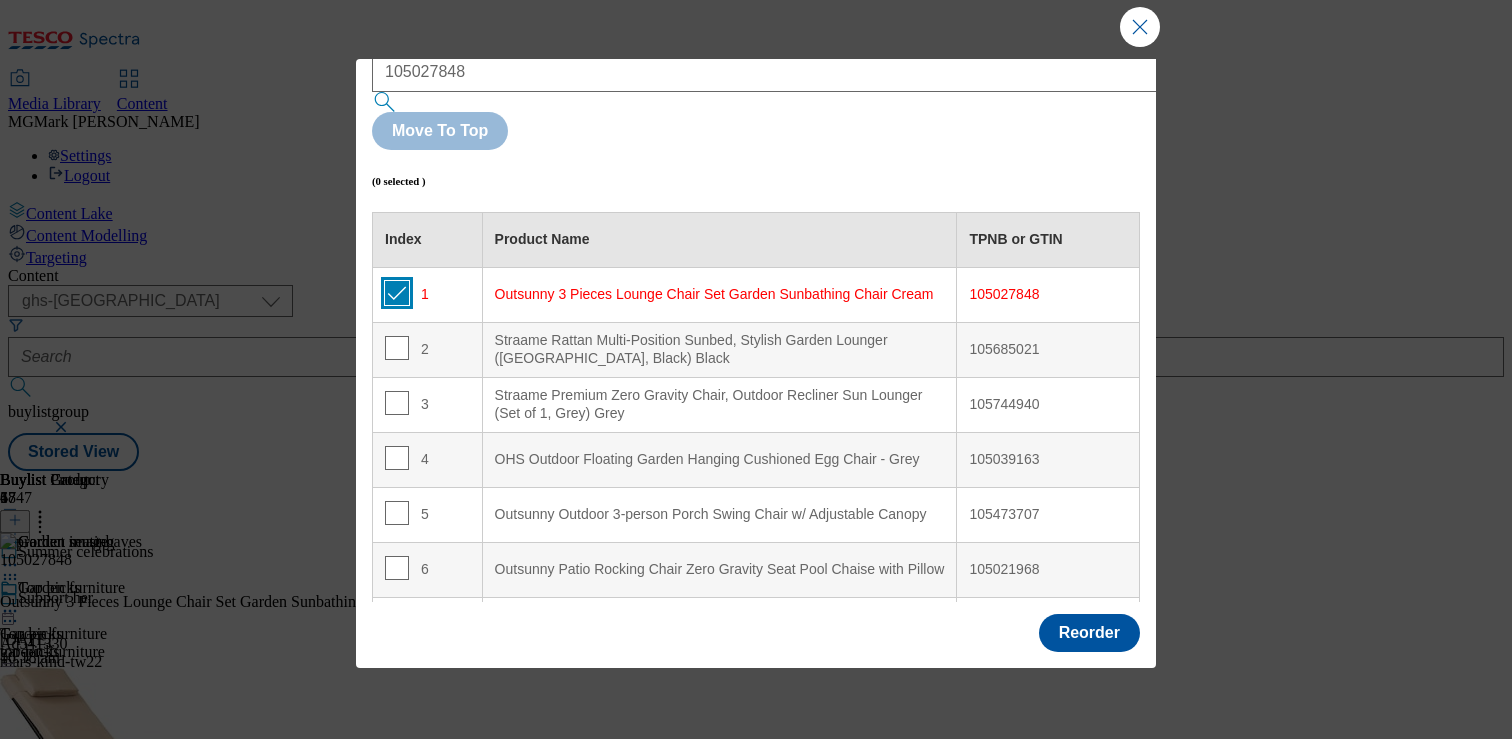 checkbox on "true" 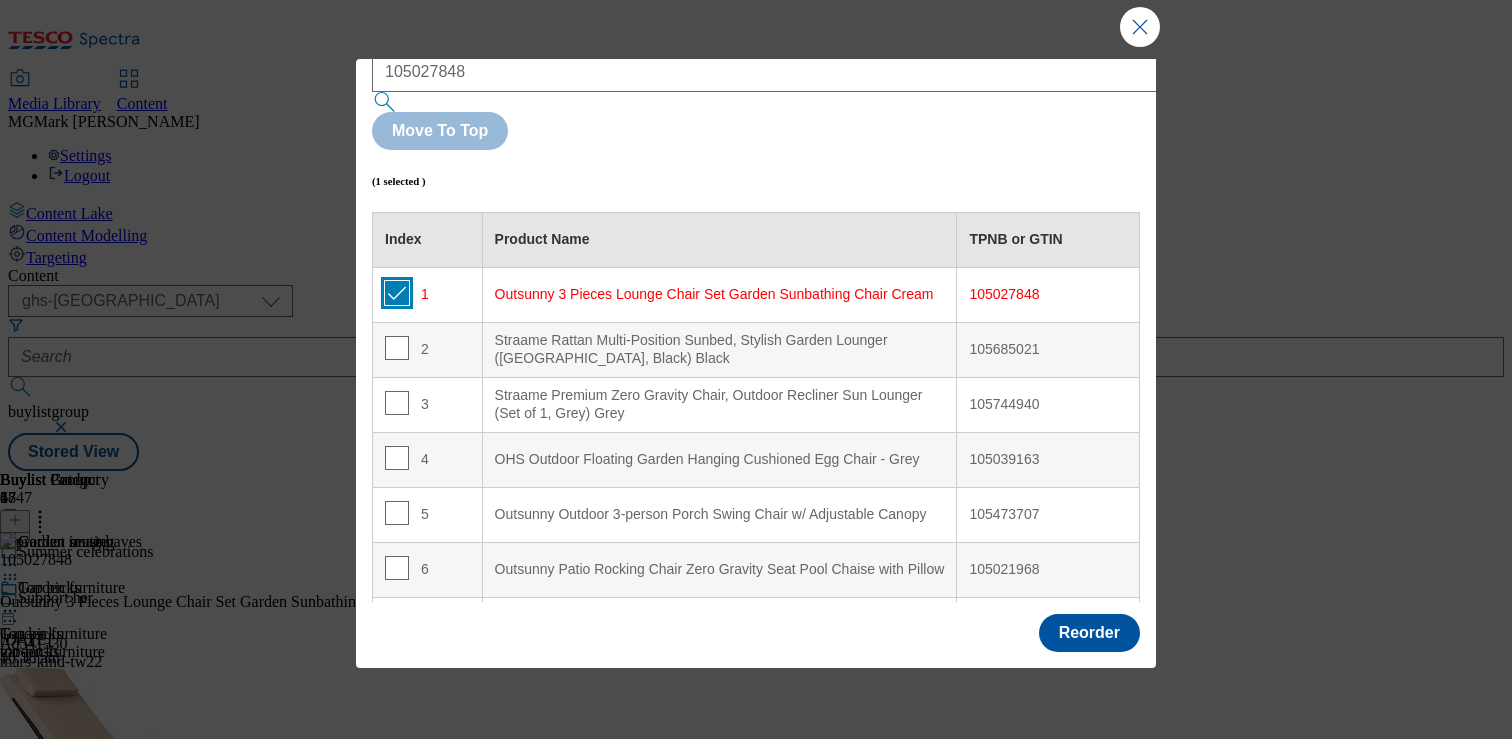 scroll, scrollTop: 0, scrollLeft: 0, axis: both 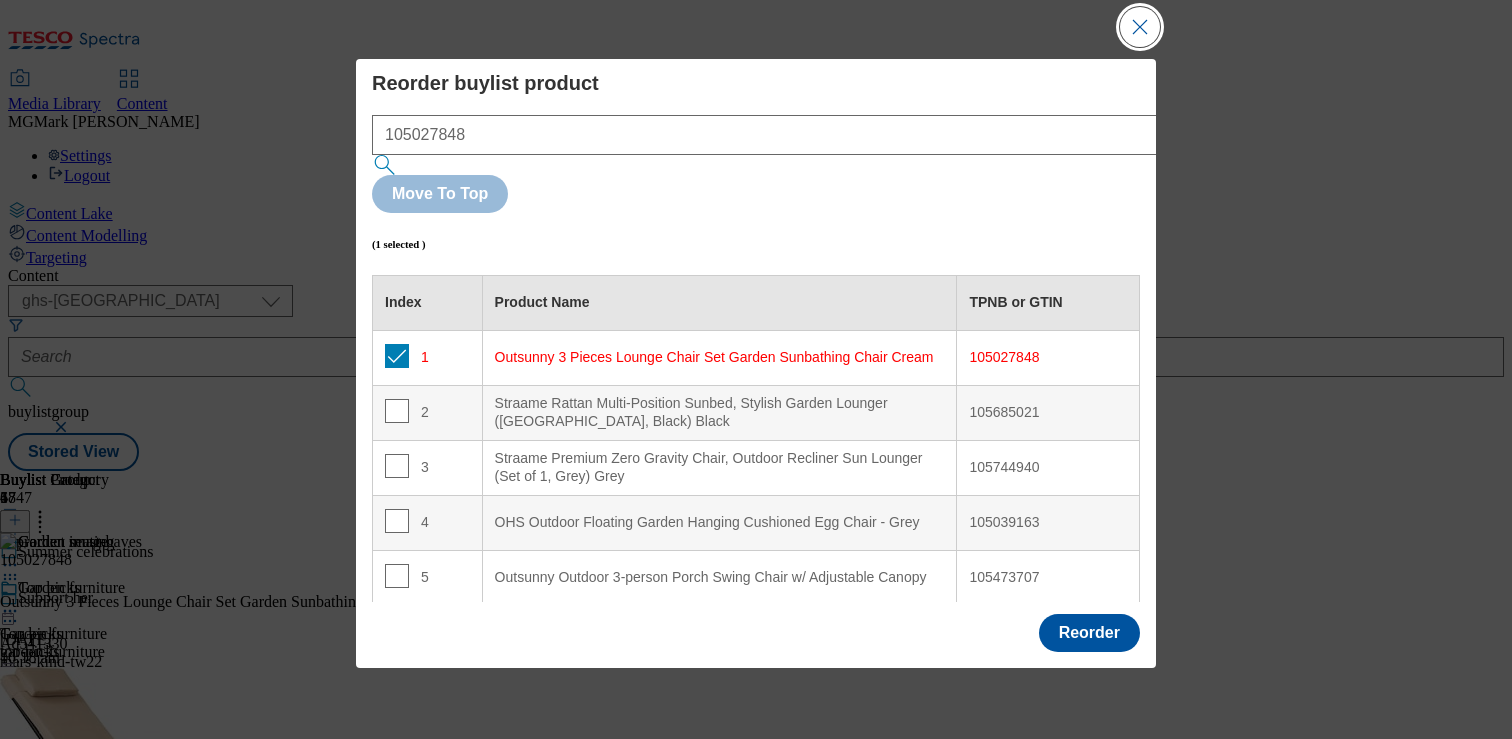 click at bounding box center (1140, 27) 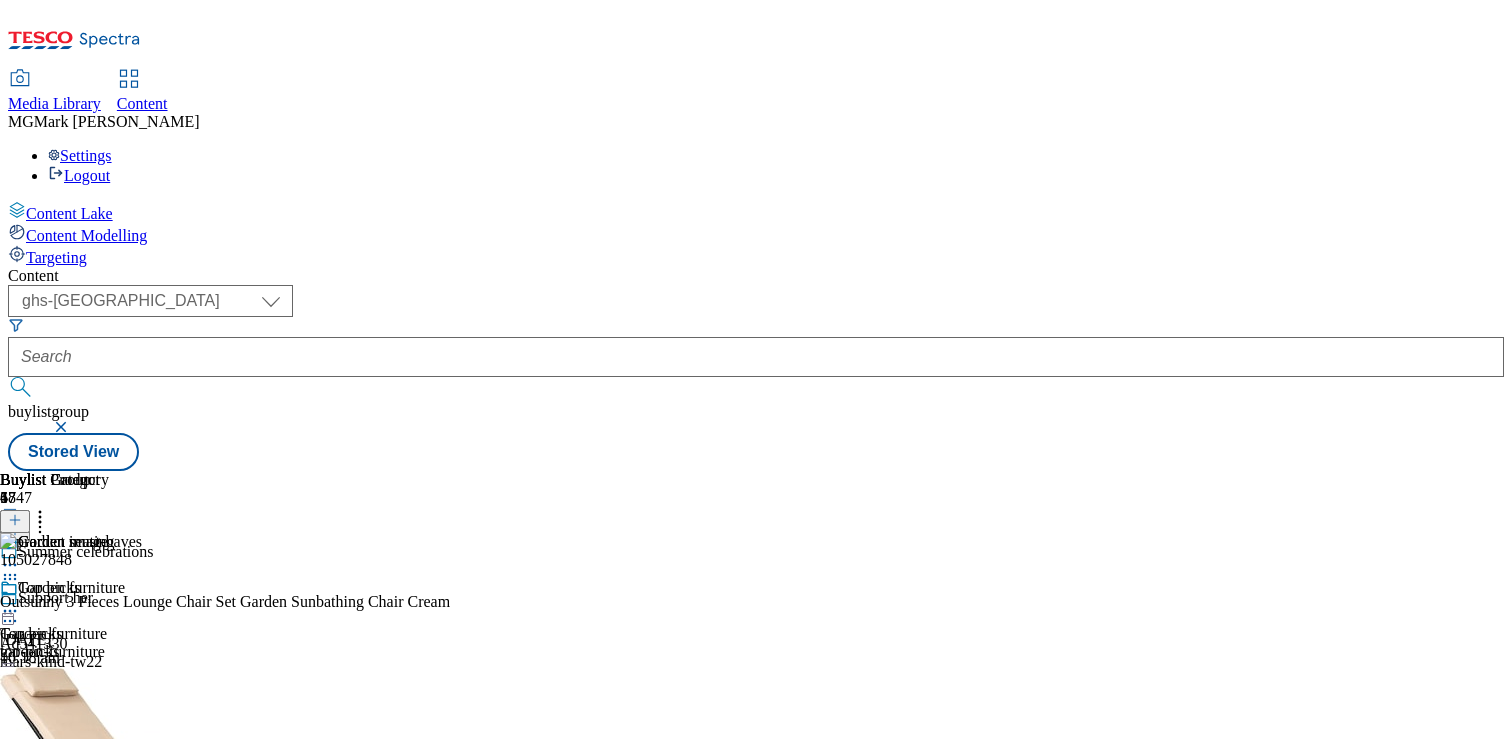 click 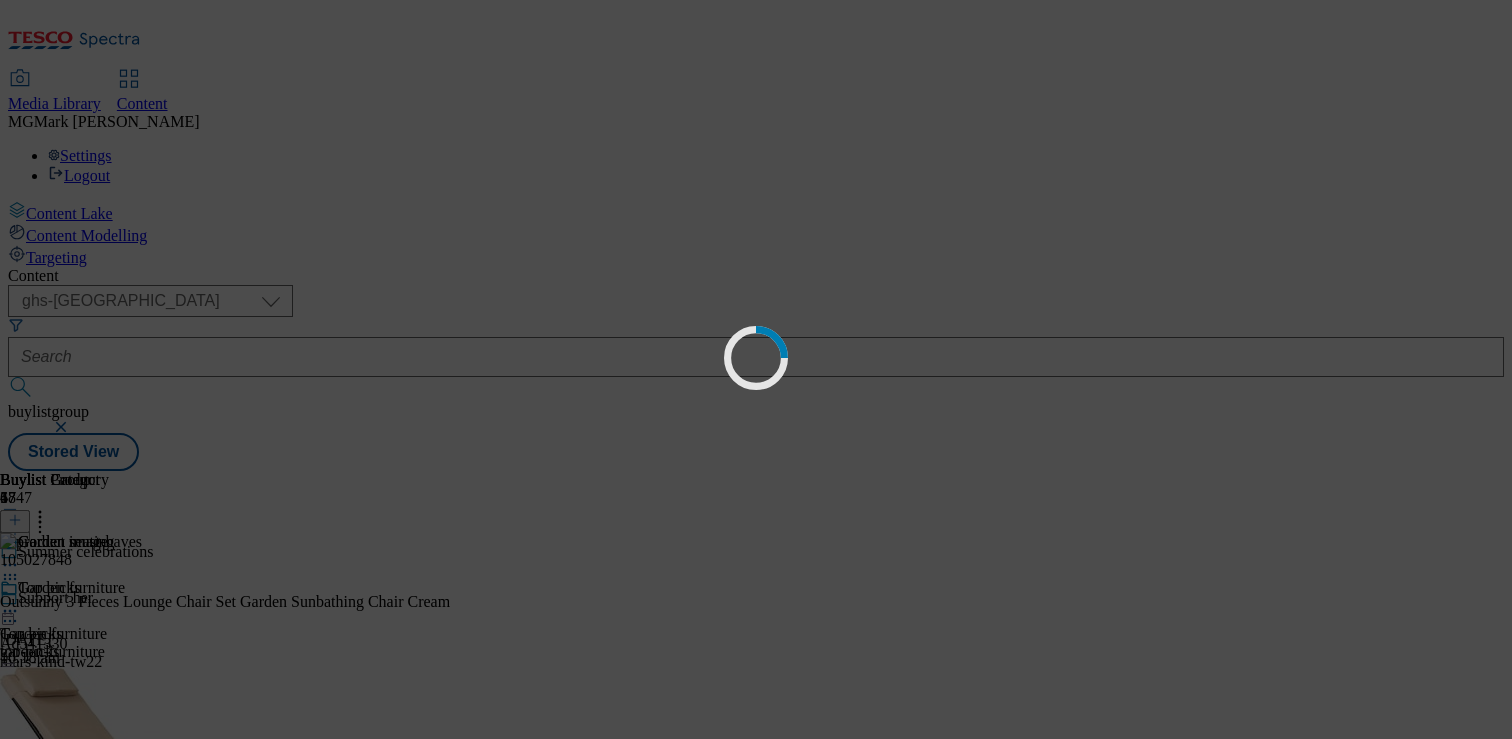 scroll, scrollTop: 0, scrollLeft: 0, axis: both 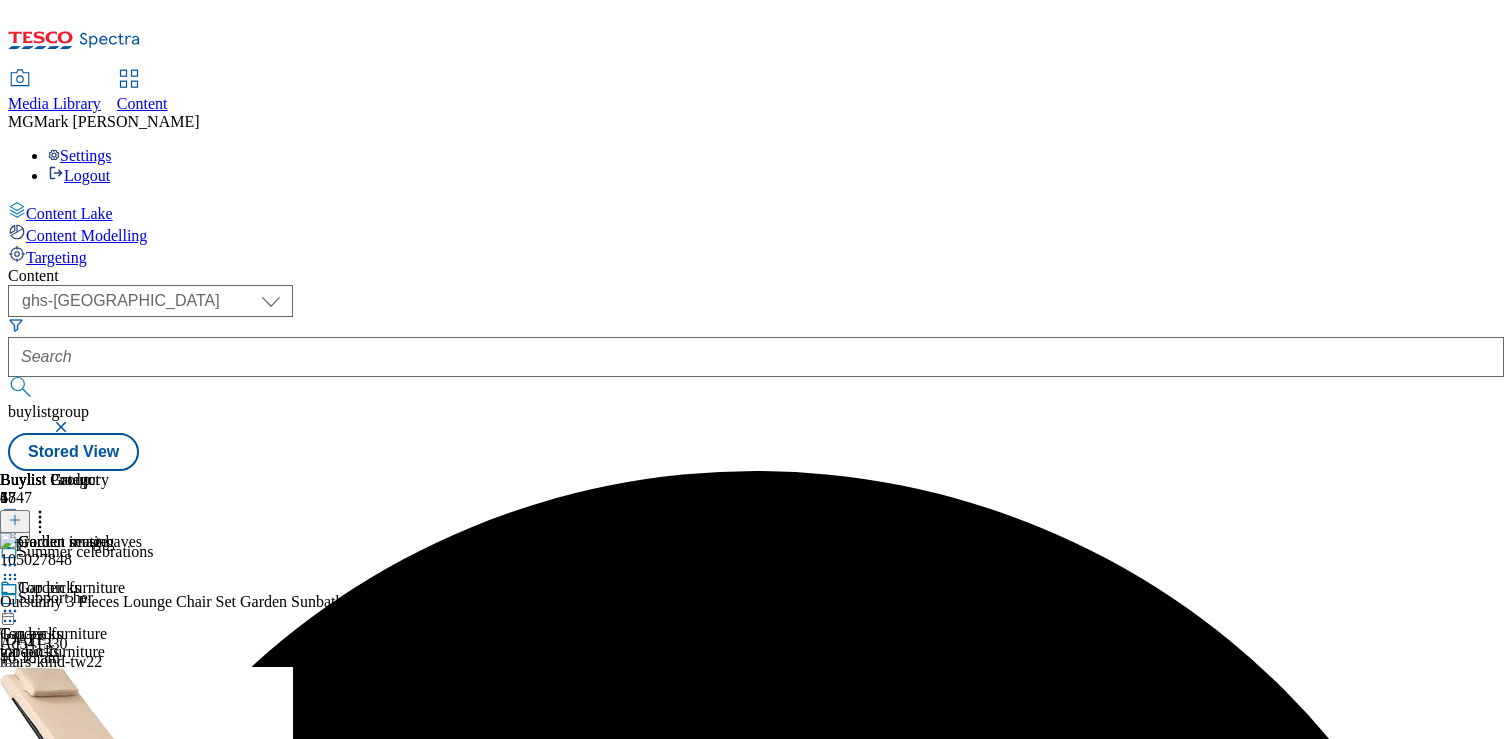 click 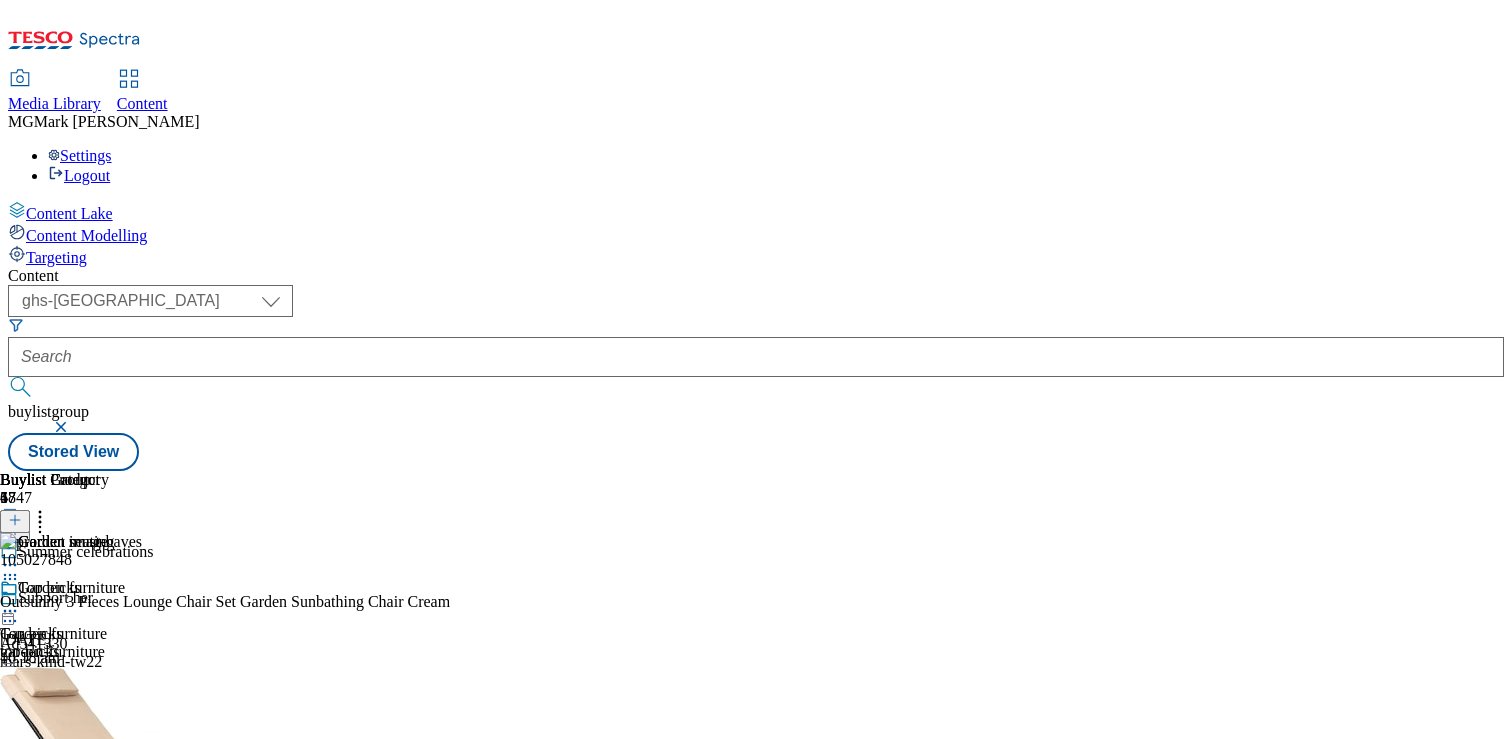 click on "Publish" at bounding box center (84, 952) 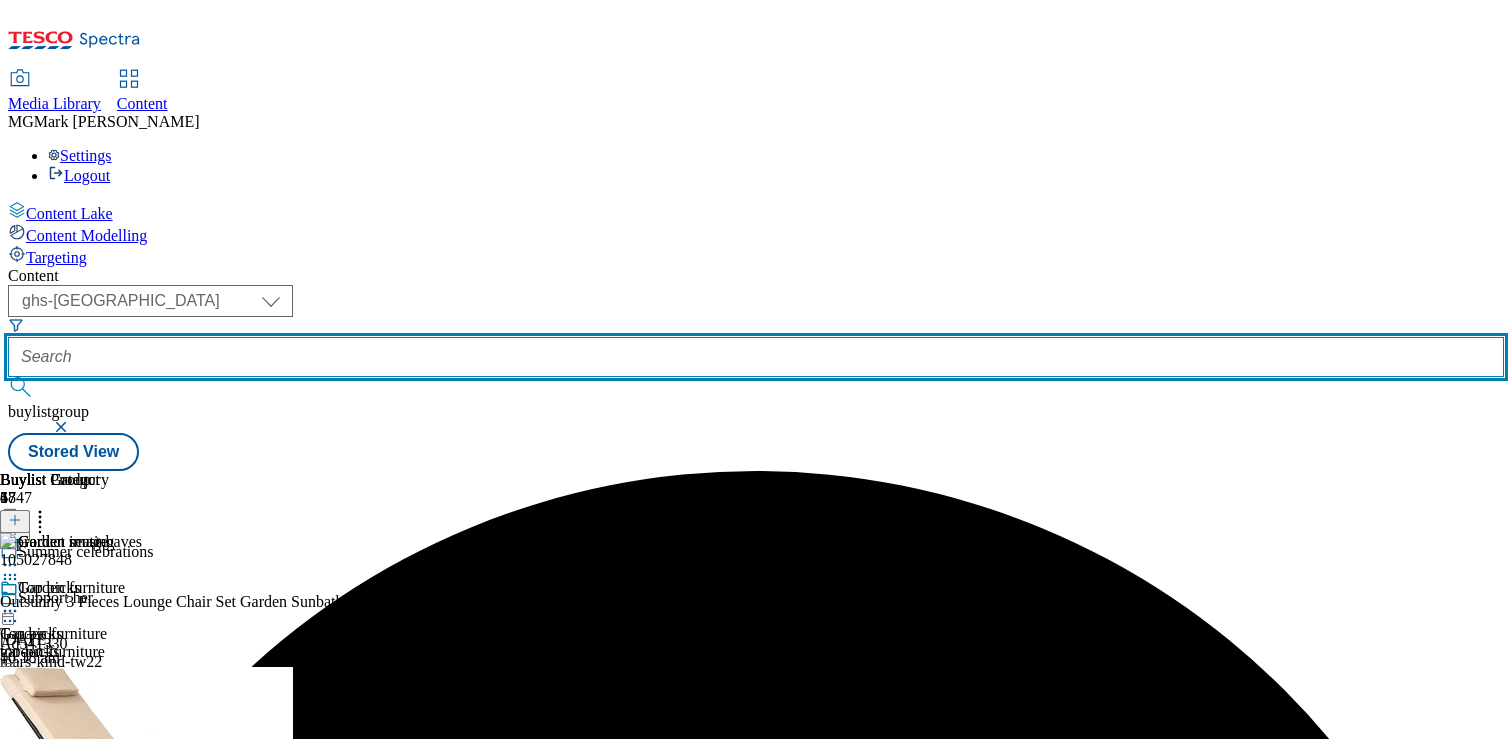 click at bounding box center [756, 357] 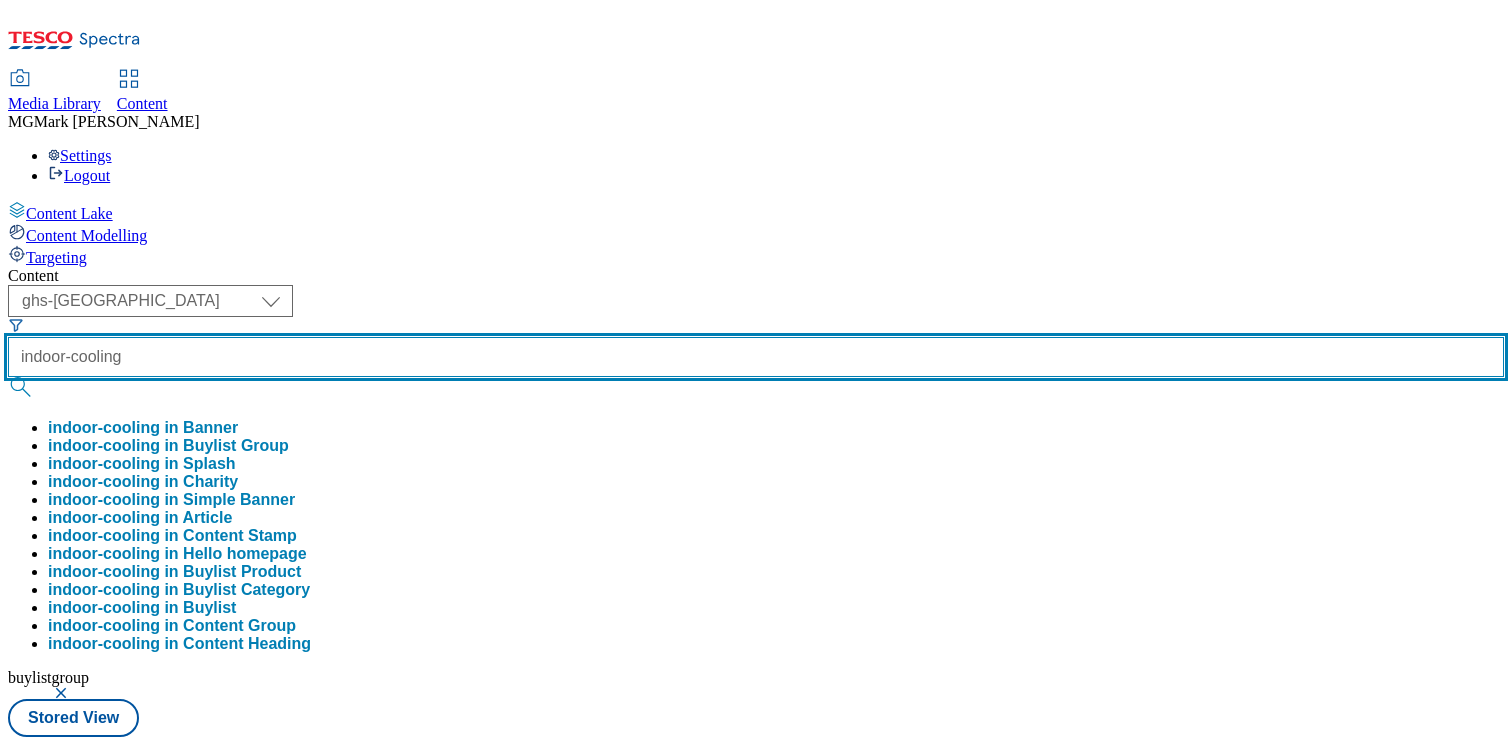 click at bounding box center [22, 387] 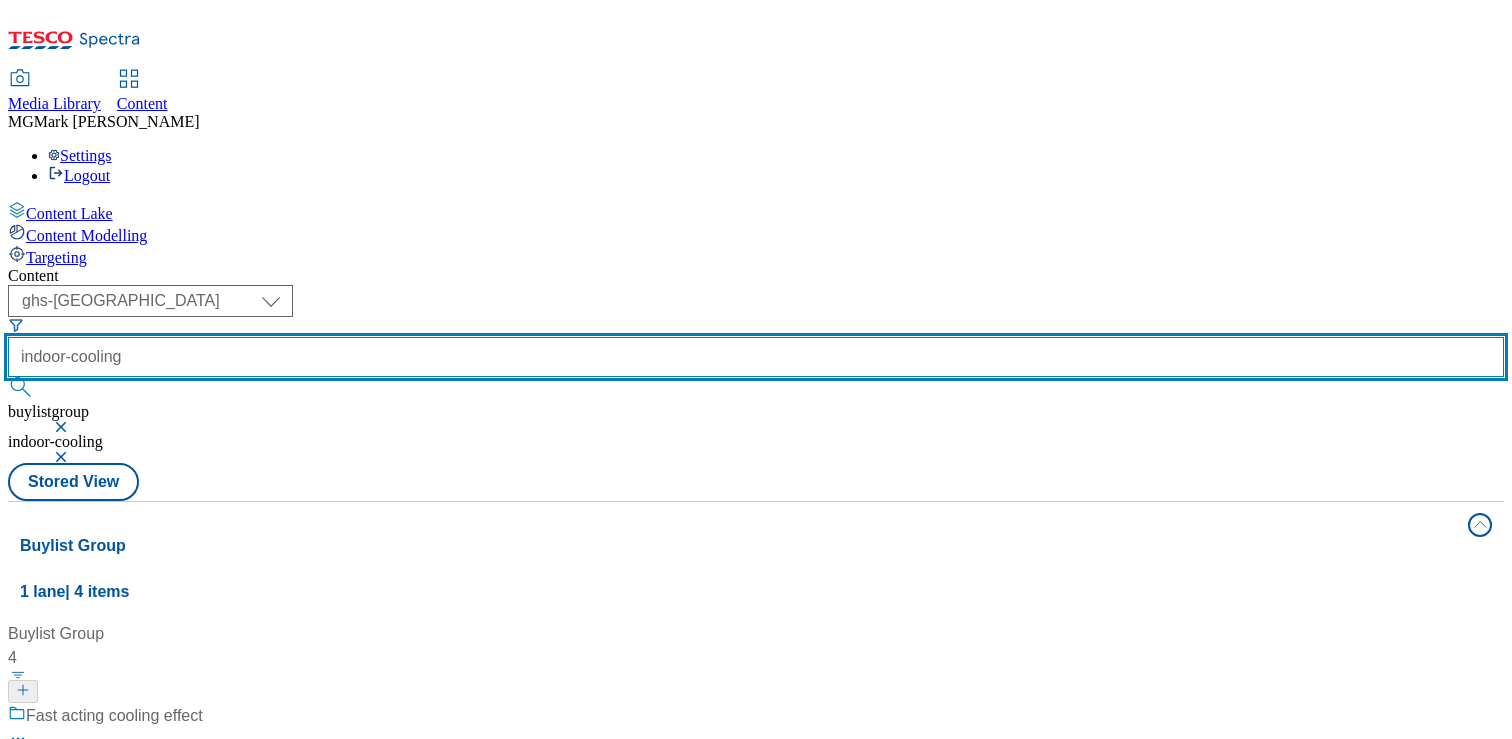 click on "indoor-cooling" at bounding box center [756, 357] 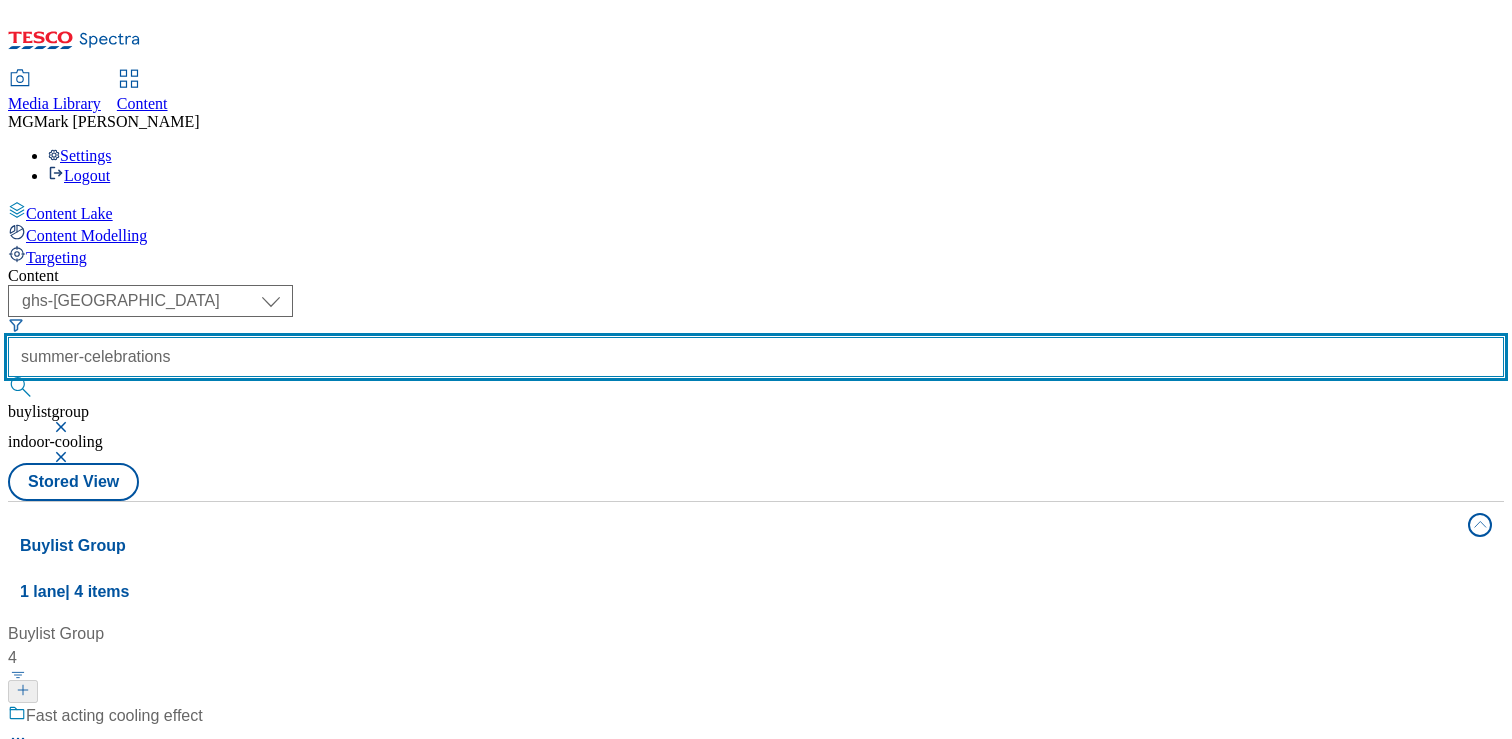 type on "summer-celebrations" 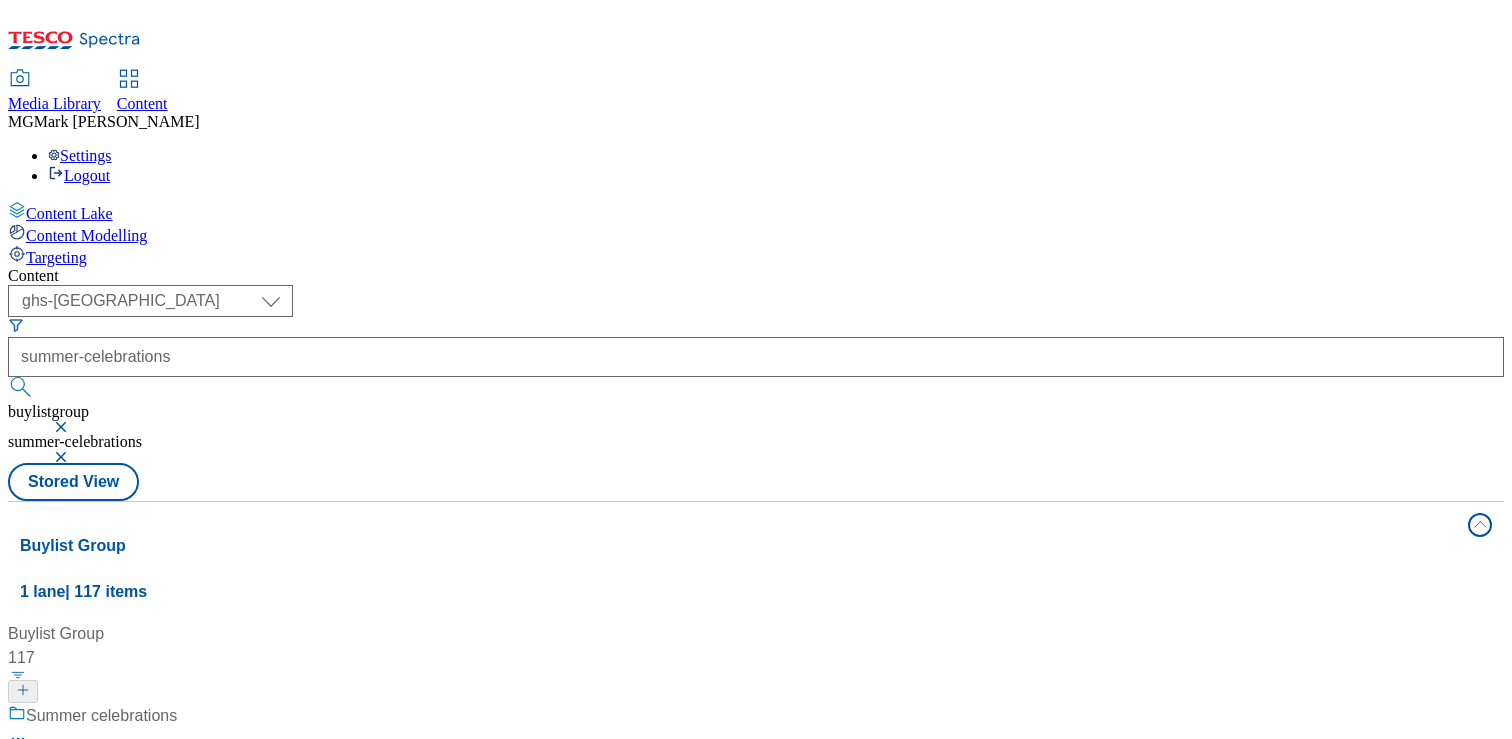 click on "Summer celebrations Summer celebrations / summer-celebrations 17 Jul 2024 02:54 am" at bounding box center (184, 790) 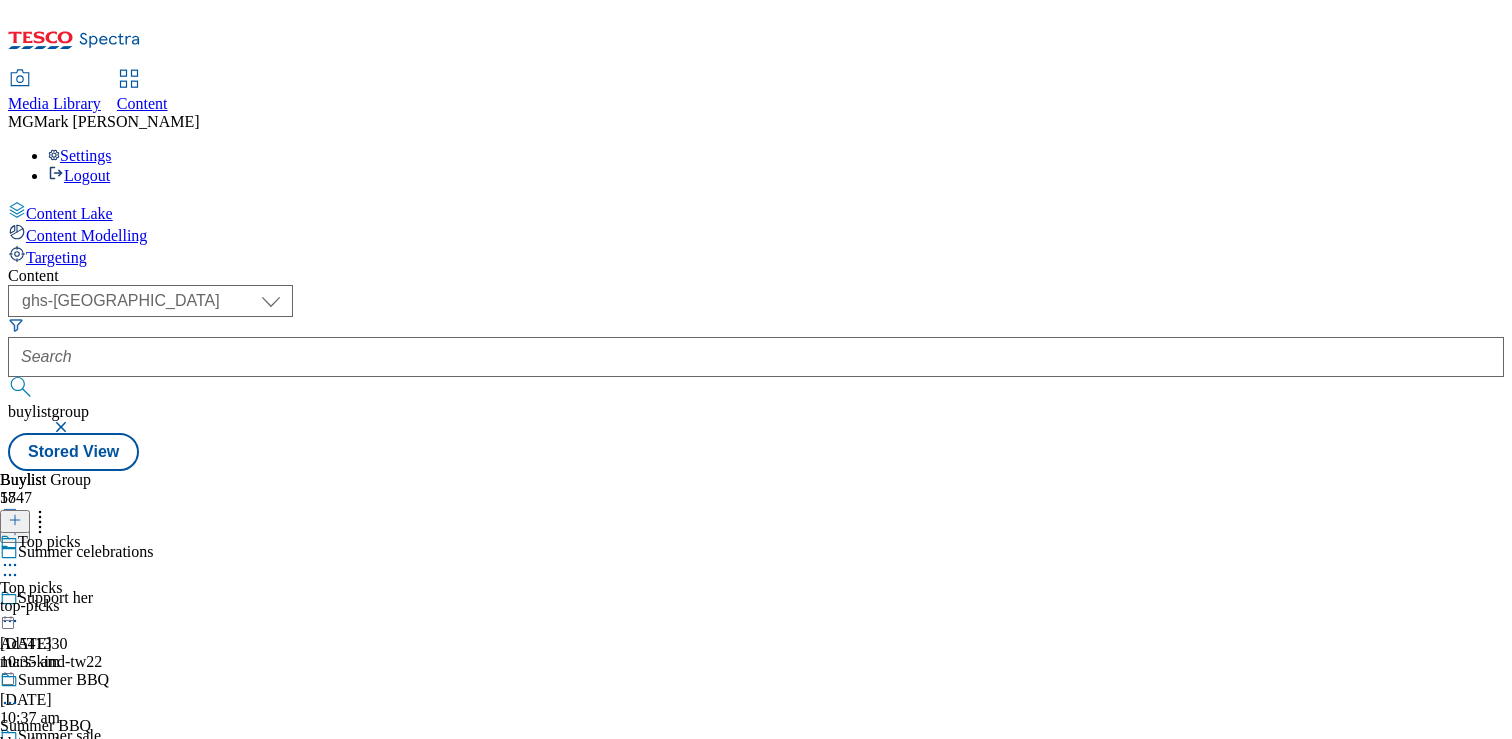 scroll, scrollTop: 1568, scrollLeft: 0, axis: vertical 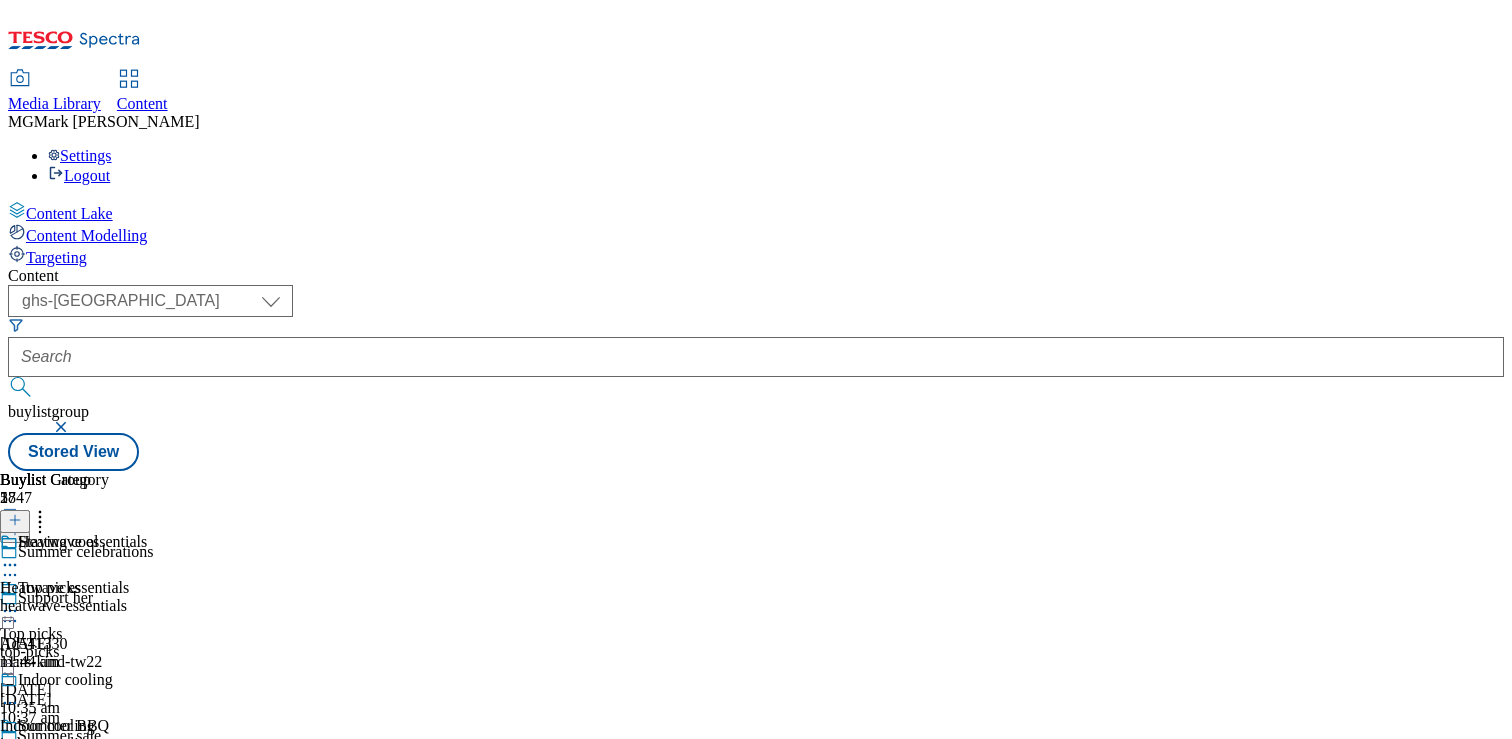 click on "indoor-cooling" at bounding box center [73, 744] 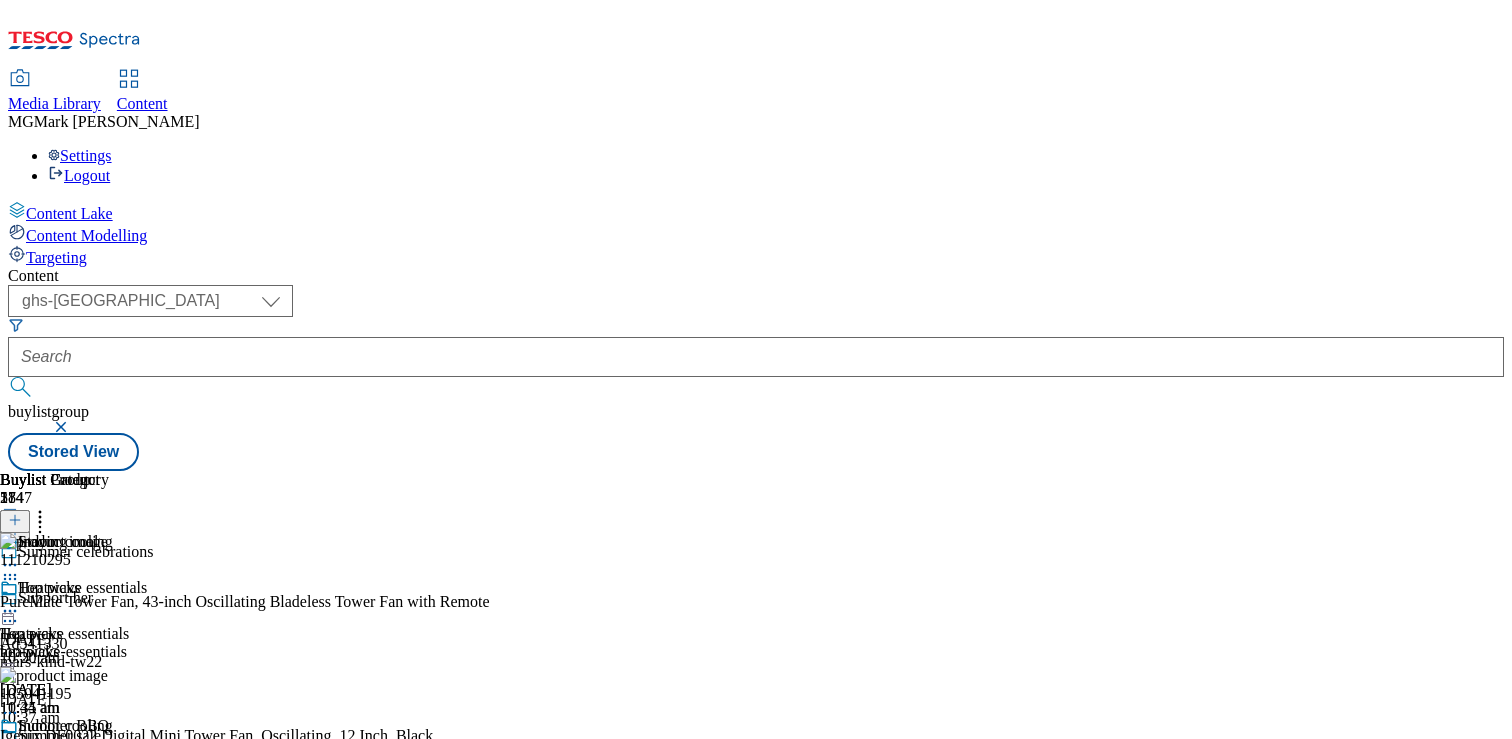 scroll, scrollTop: 0, scrollLeft: 263, axis: horizontal 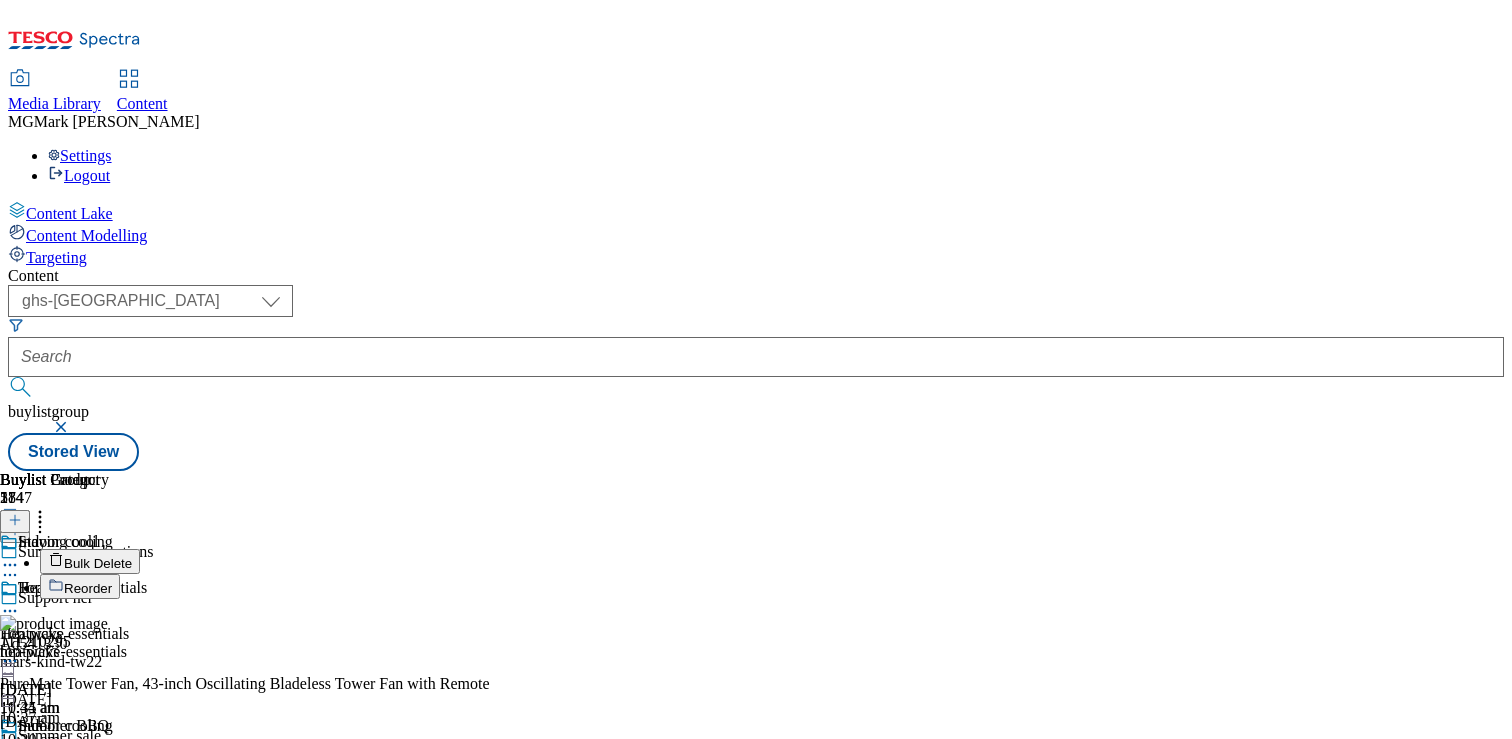 click on "Reorder" at bounding box center [80, 586] 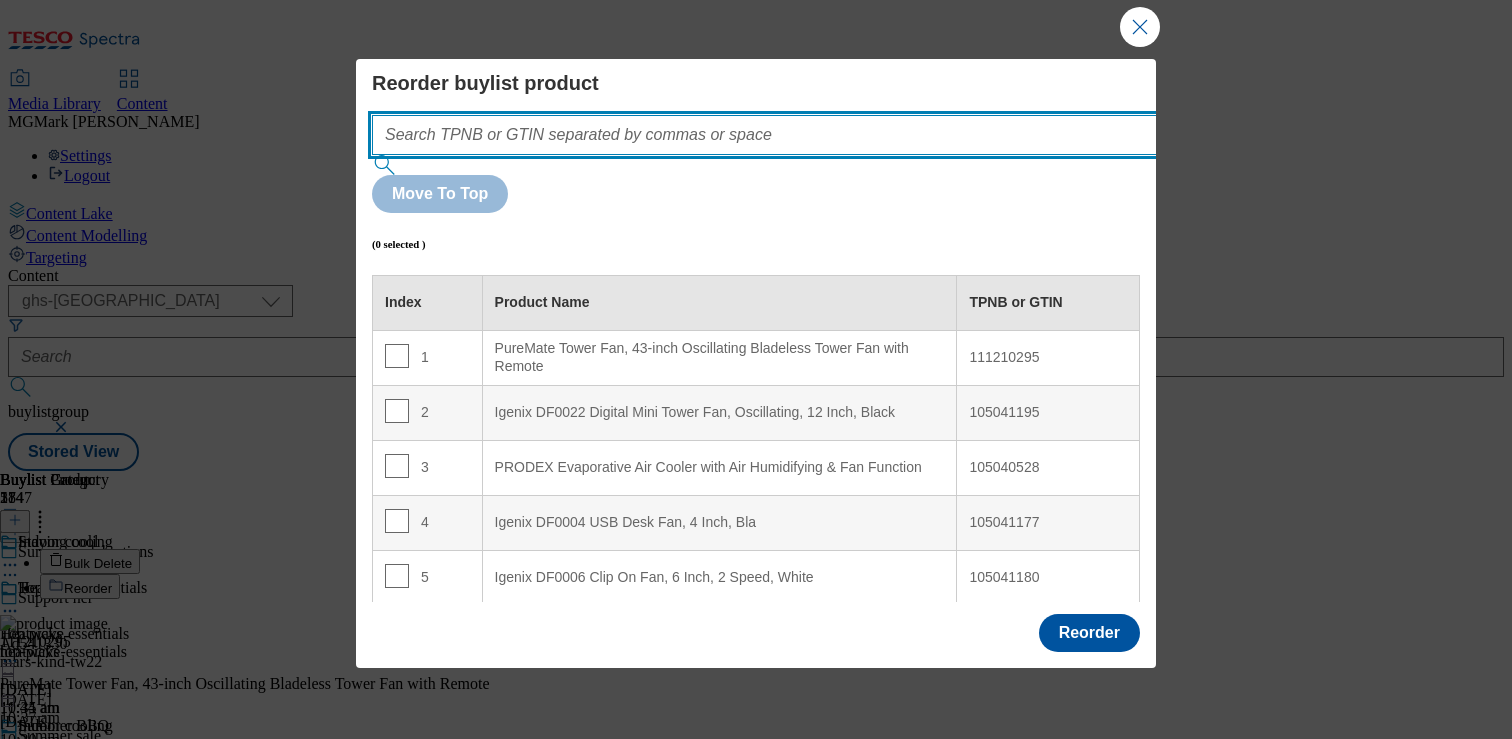 click at bounding box center (794, 135) 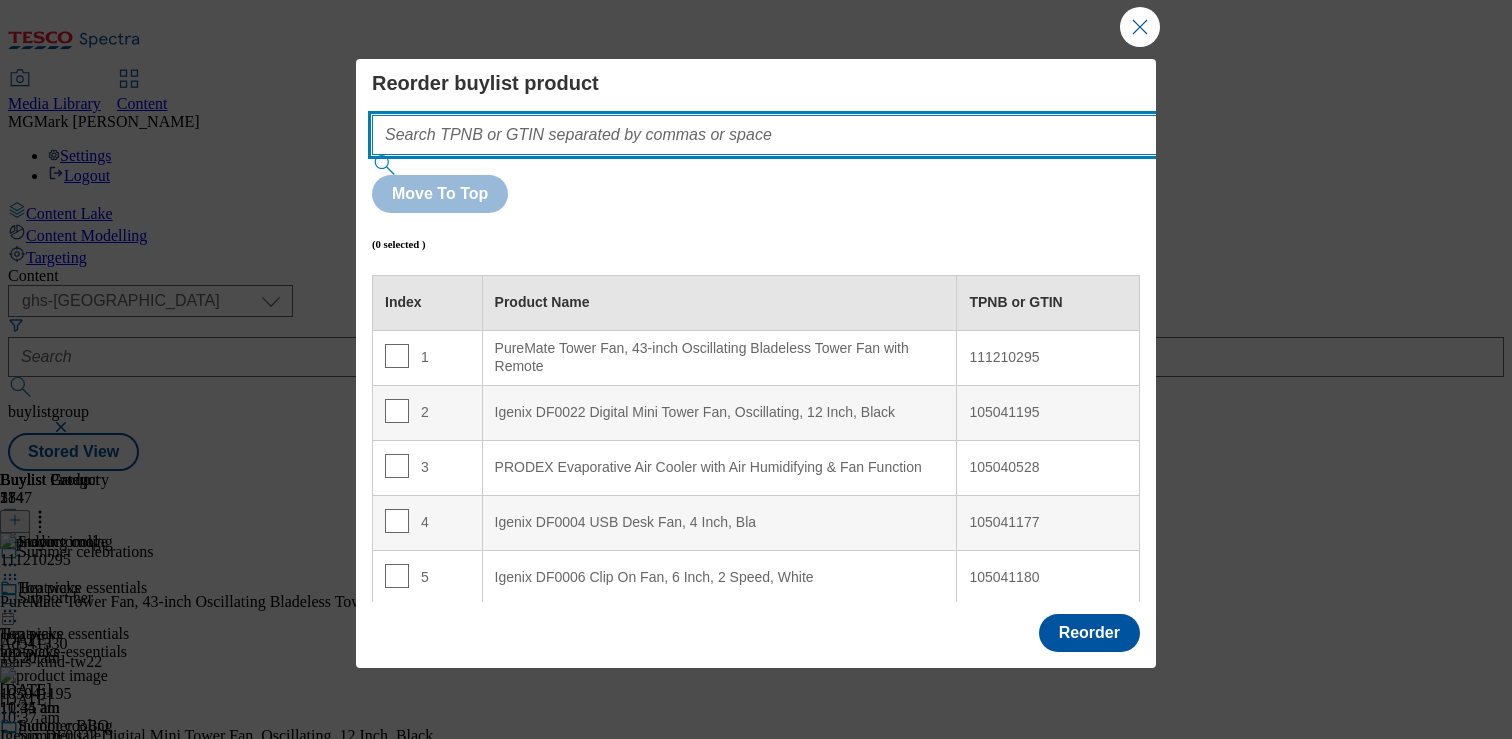 paste on "111210295" 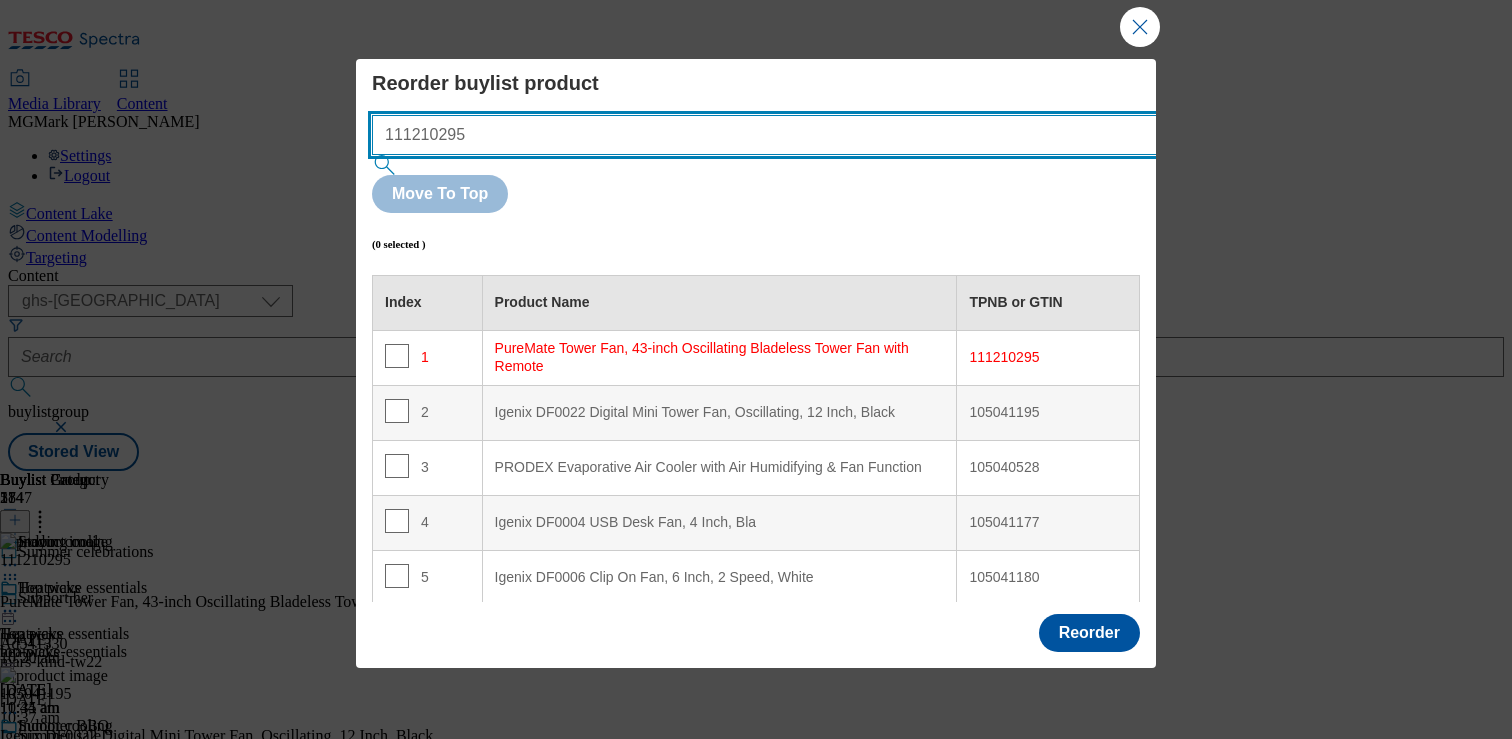 scroll, scrollTop: 62, scrollLeft: 0, axis: vertical 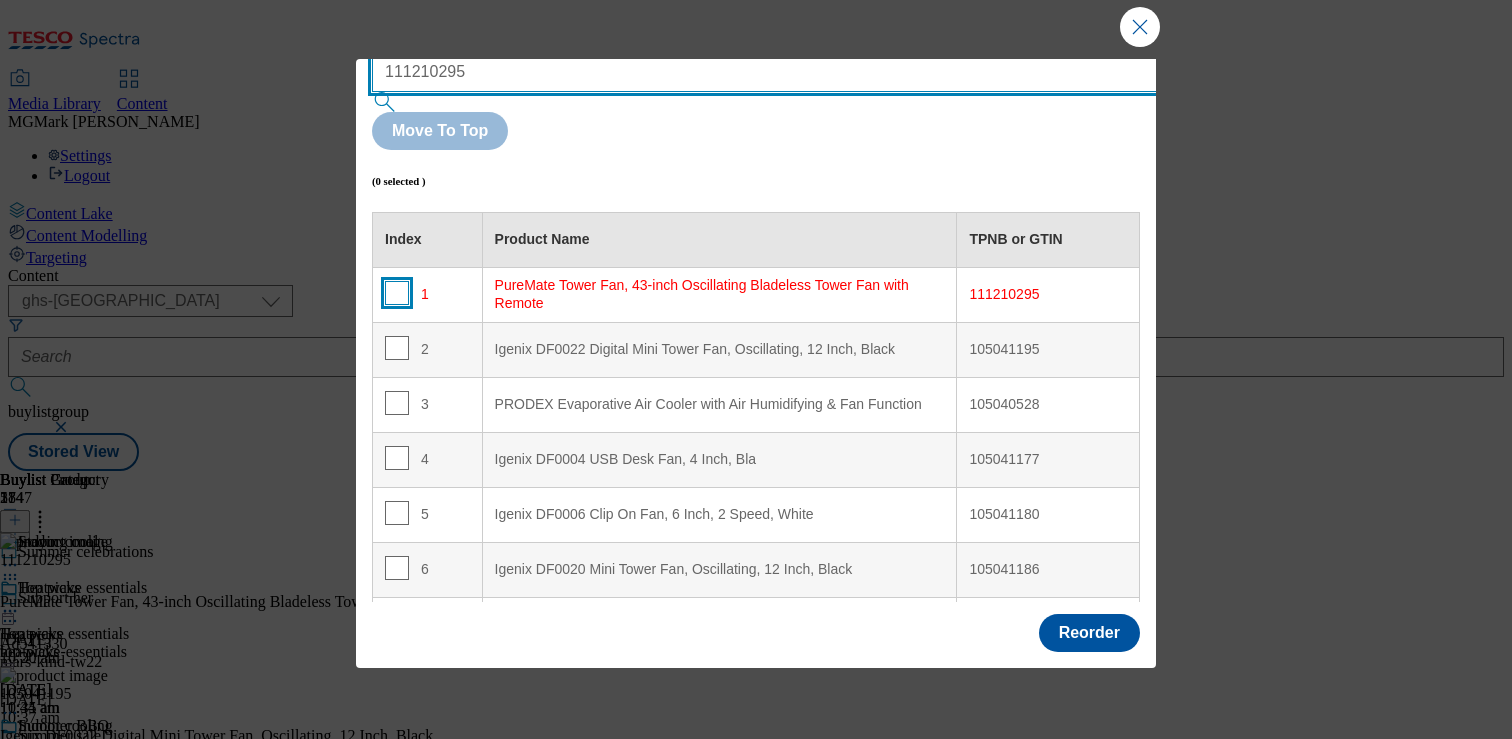 type on "111210295" 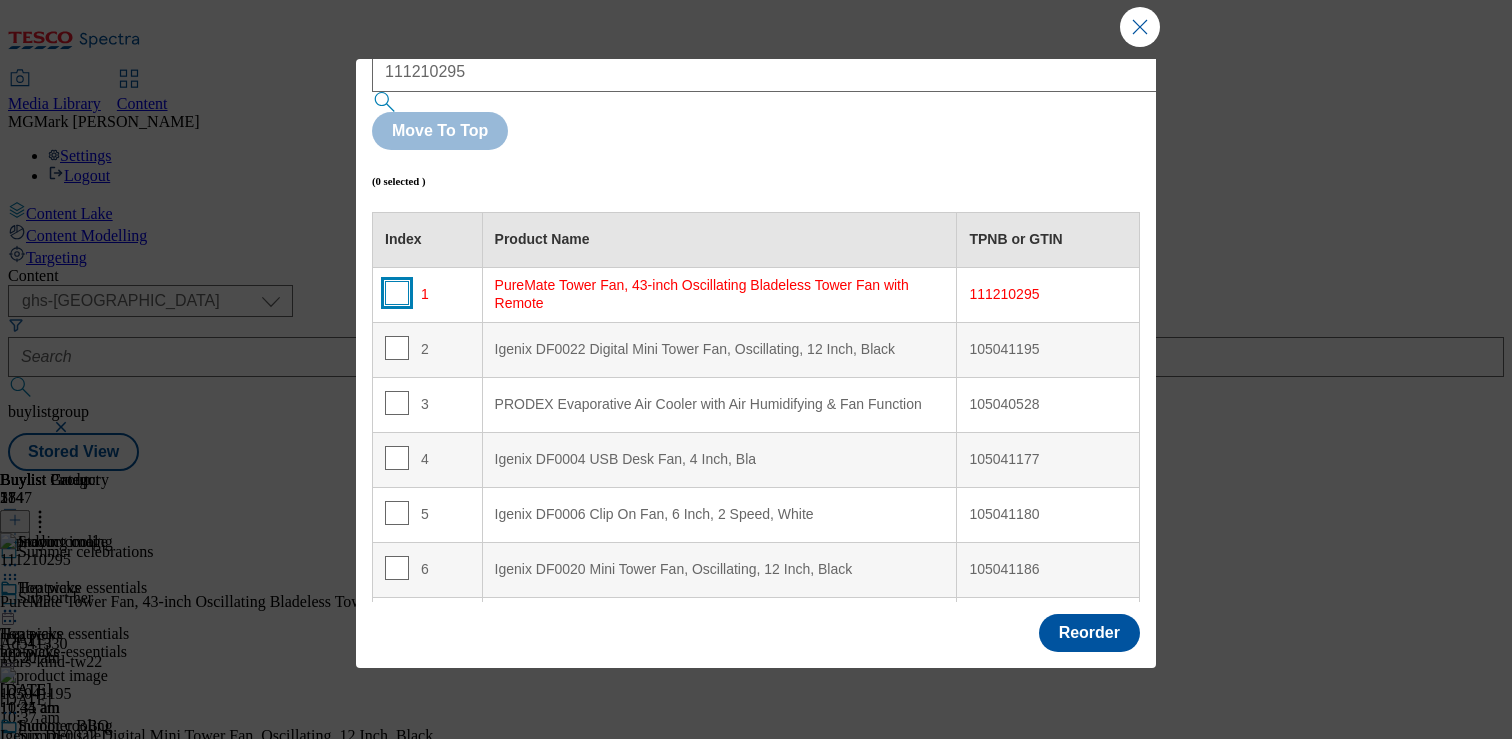 click at bounding box center (397, 293) 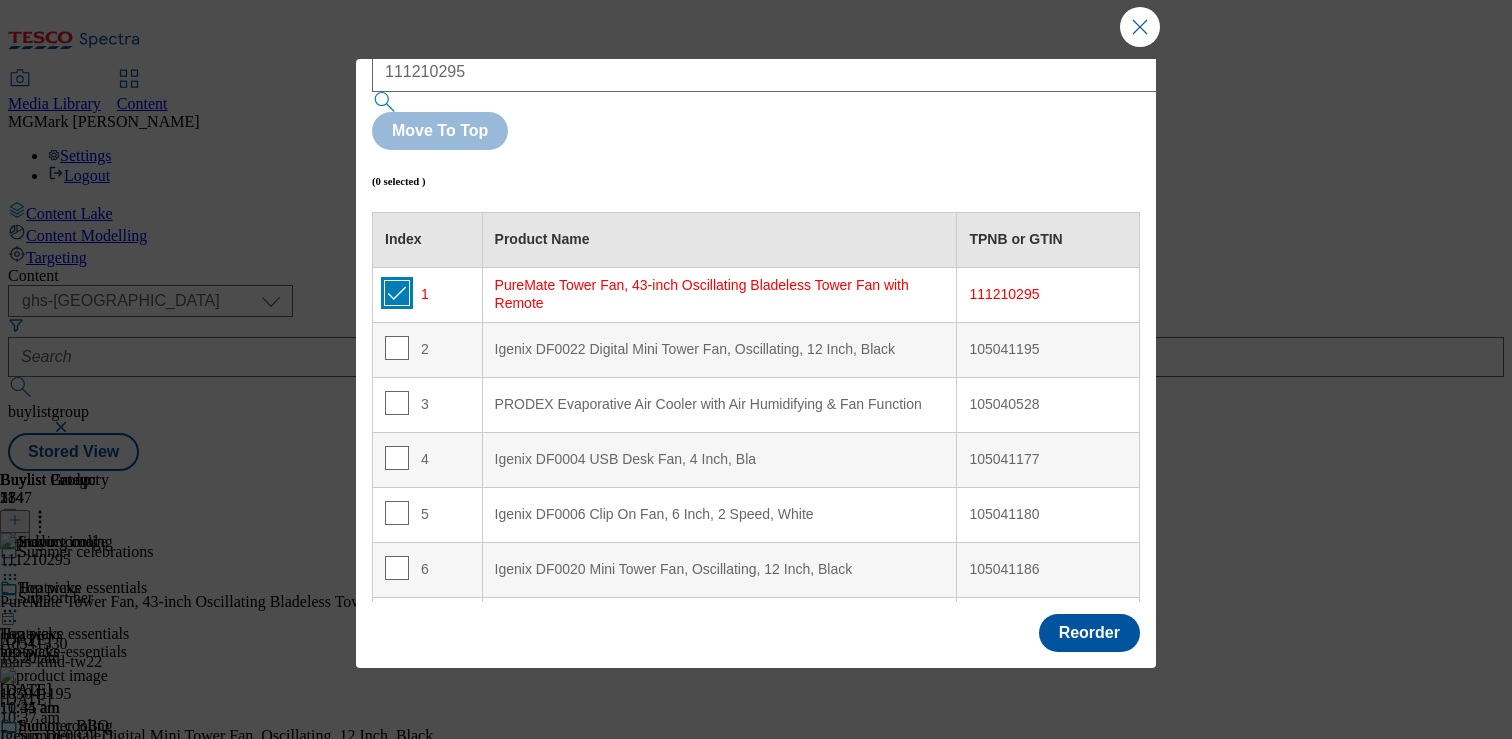 checkbox on "true" 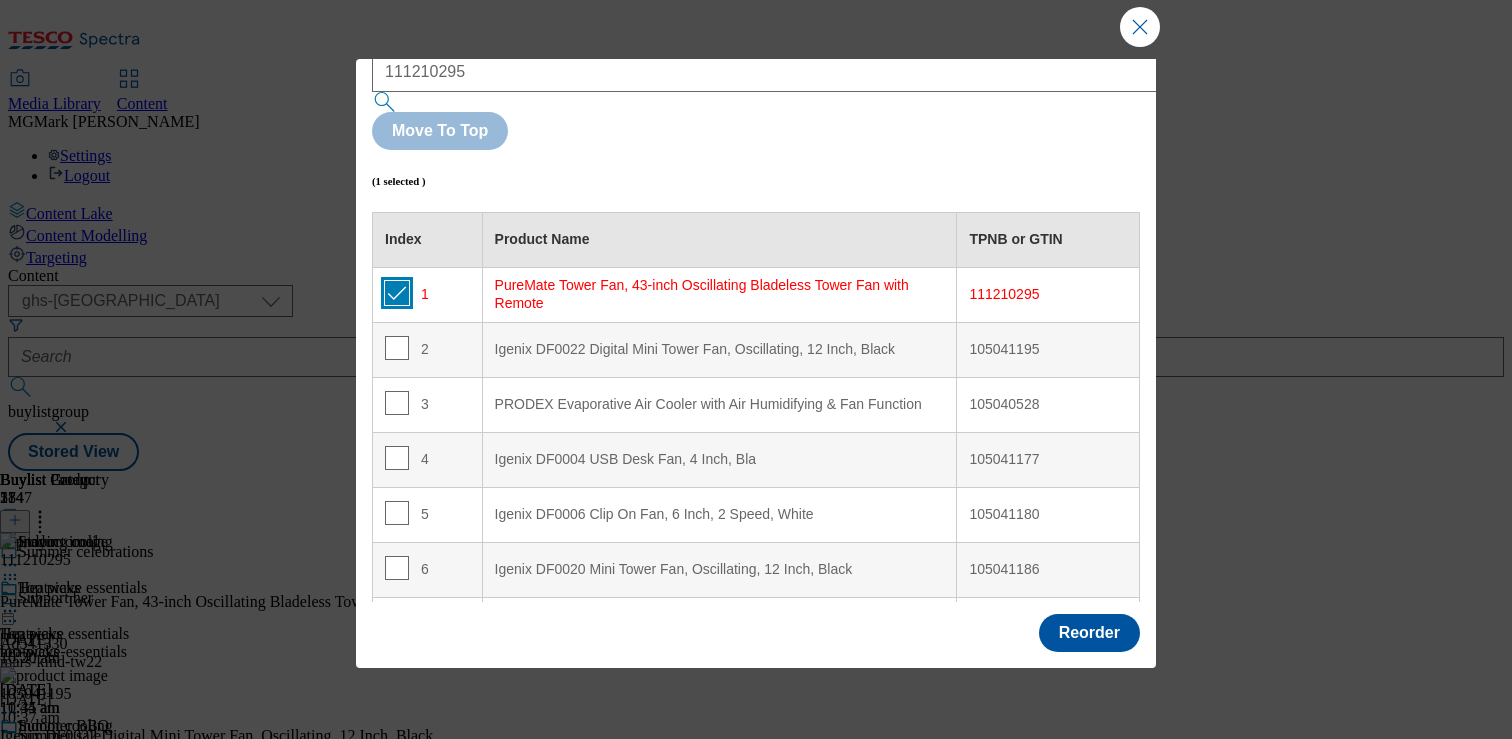 scroll, scrollTop: 0, scrollLeft: 0, axis: both 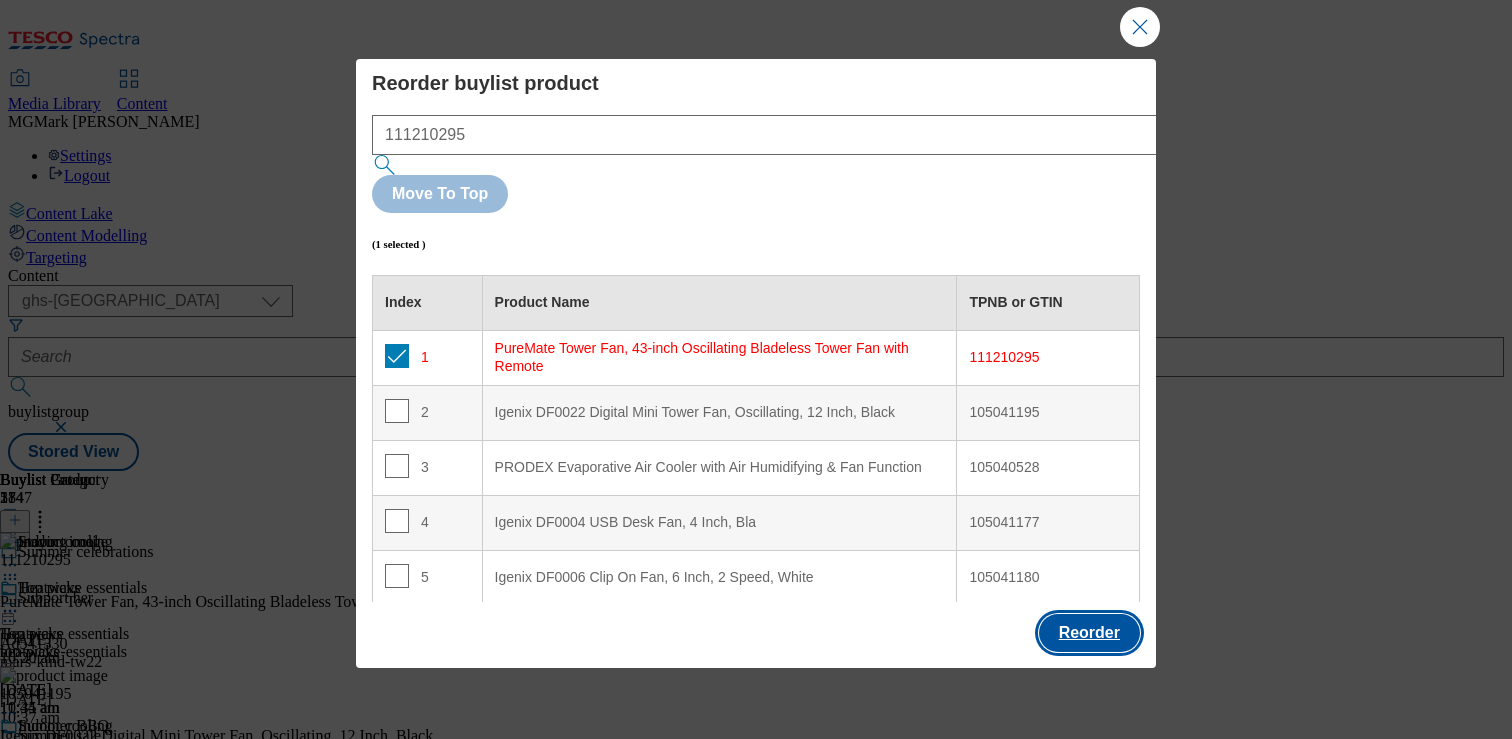 click on "Reorder" at bounding box center [1089, 633] 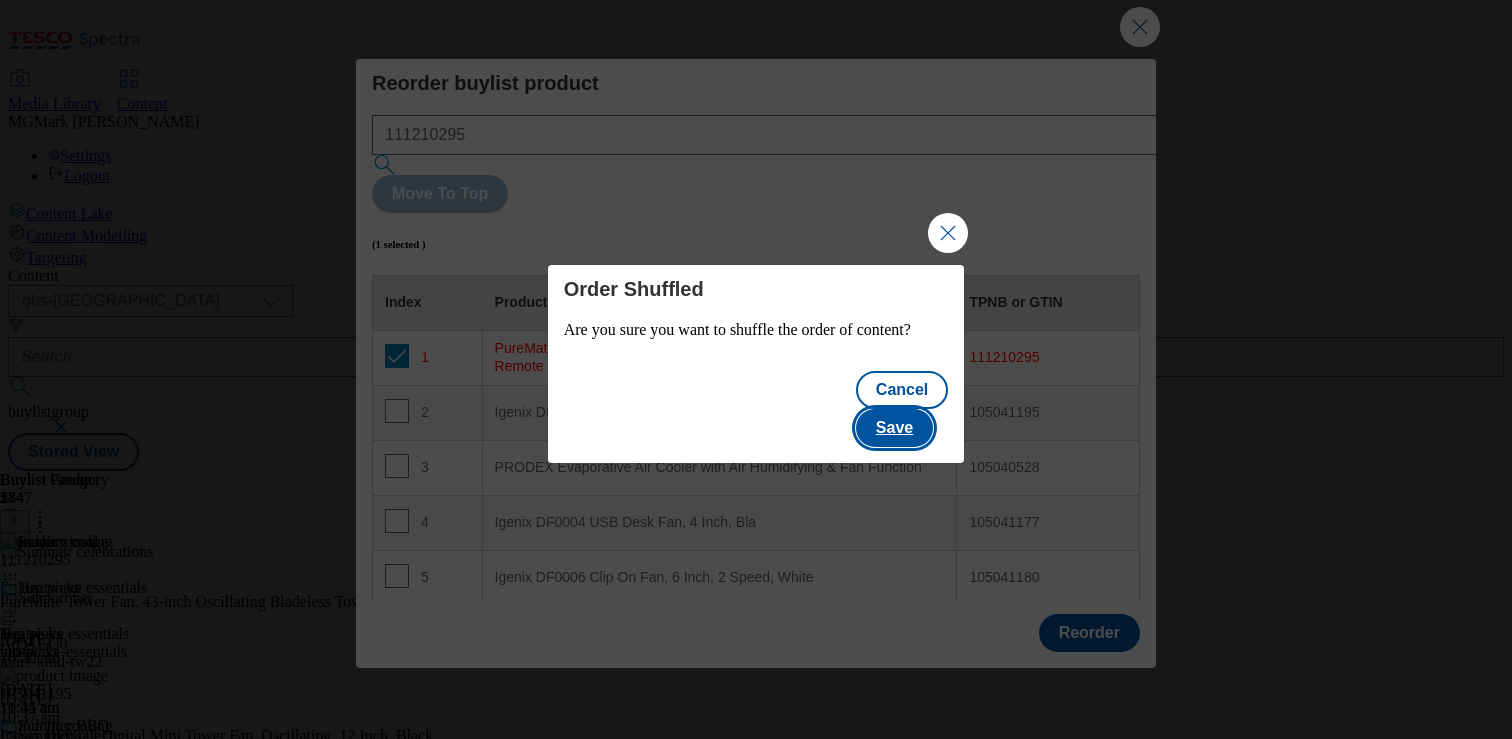 click on "Save" at bounding box center (894, 428) 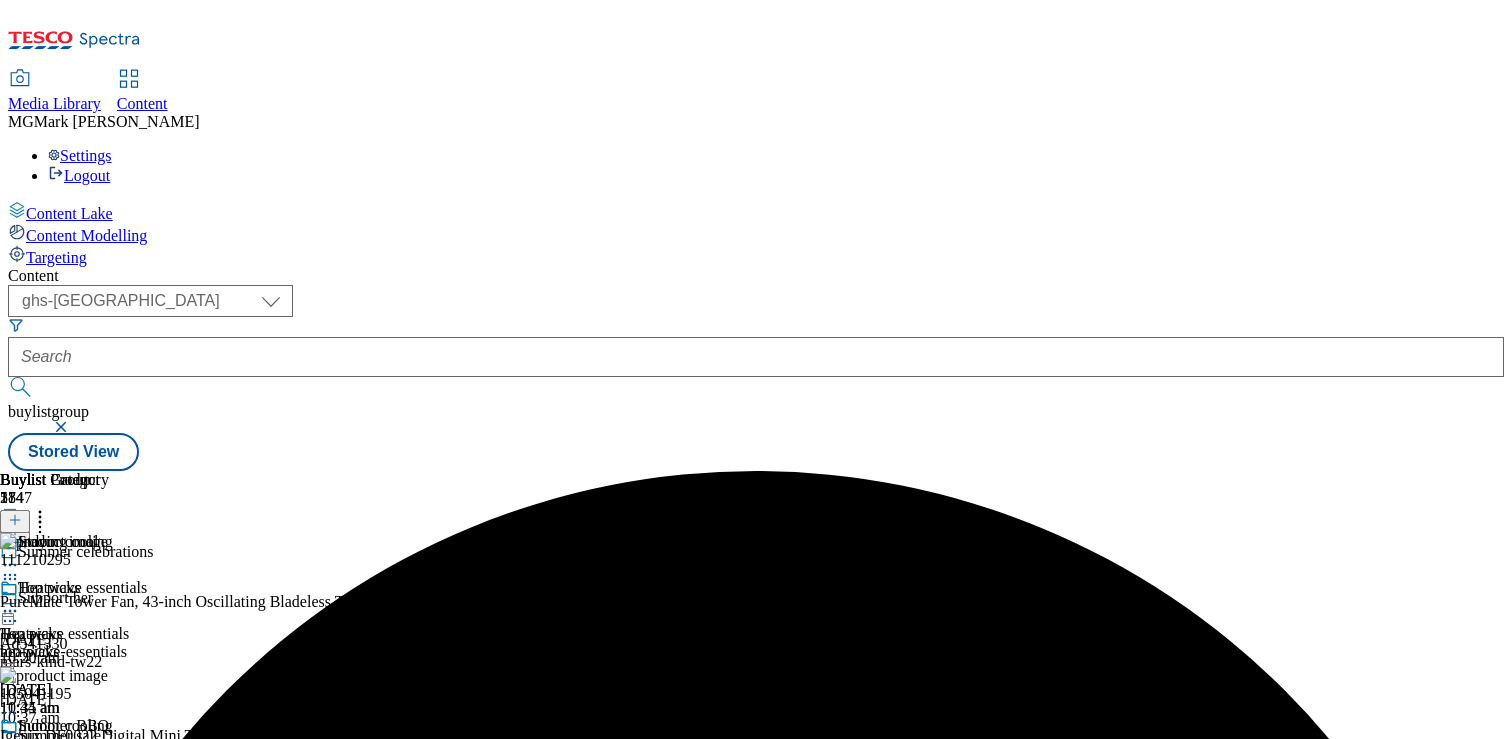 scroll, scrollTop: 0, scrollLeft: 263, axis: horizontal 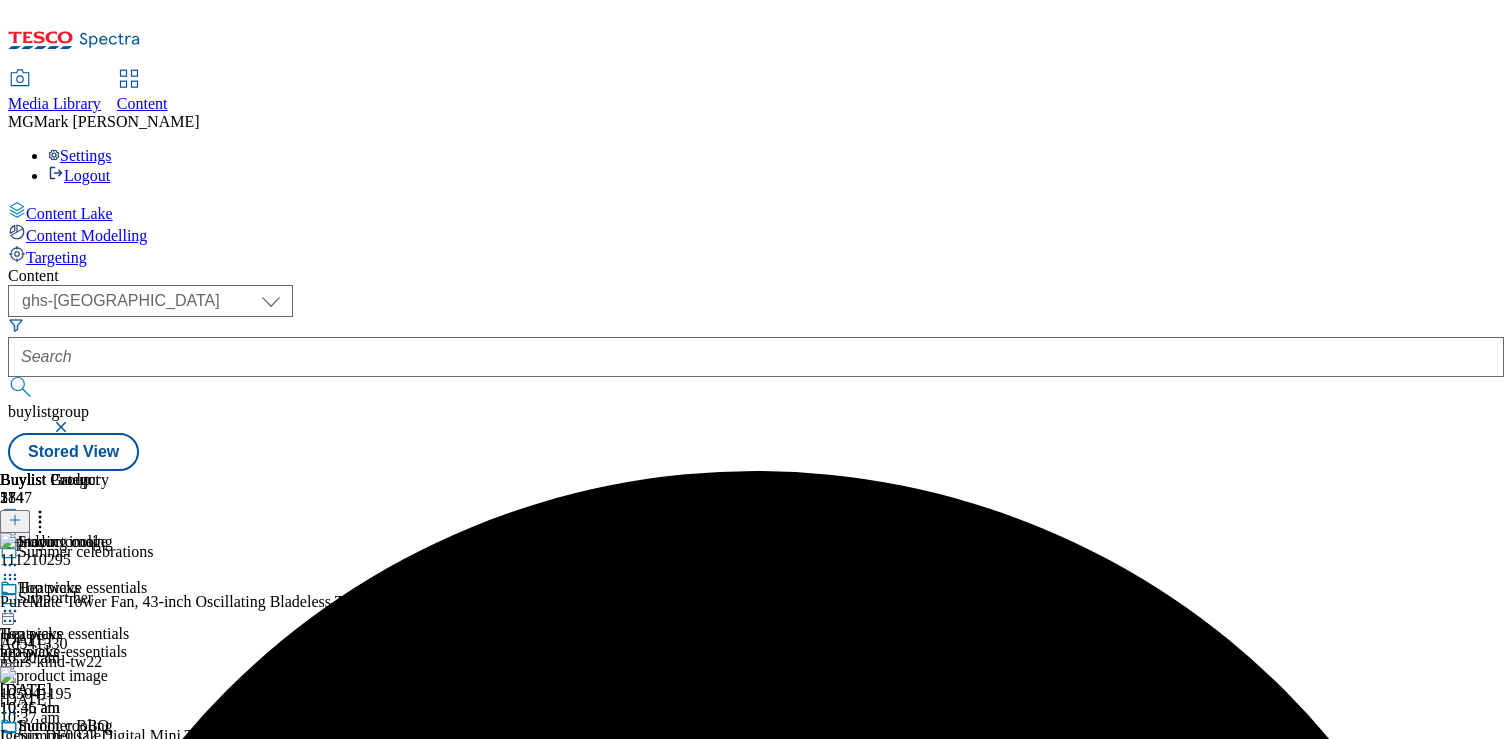 click 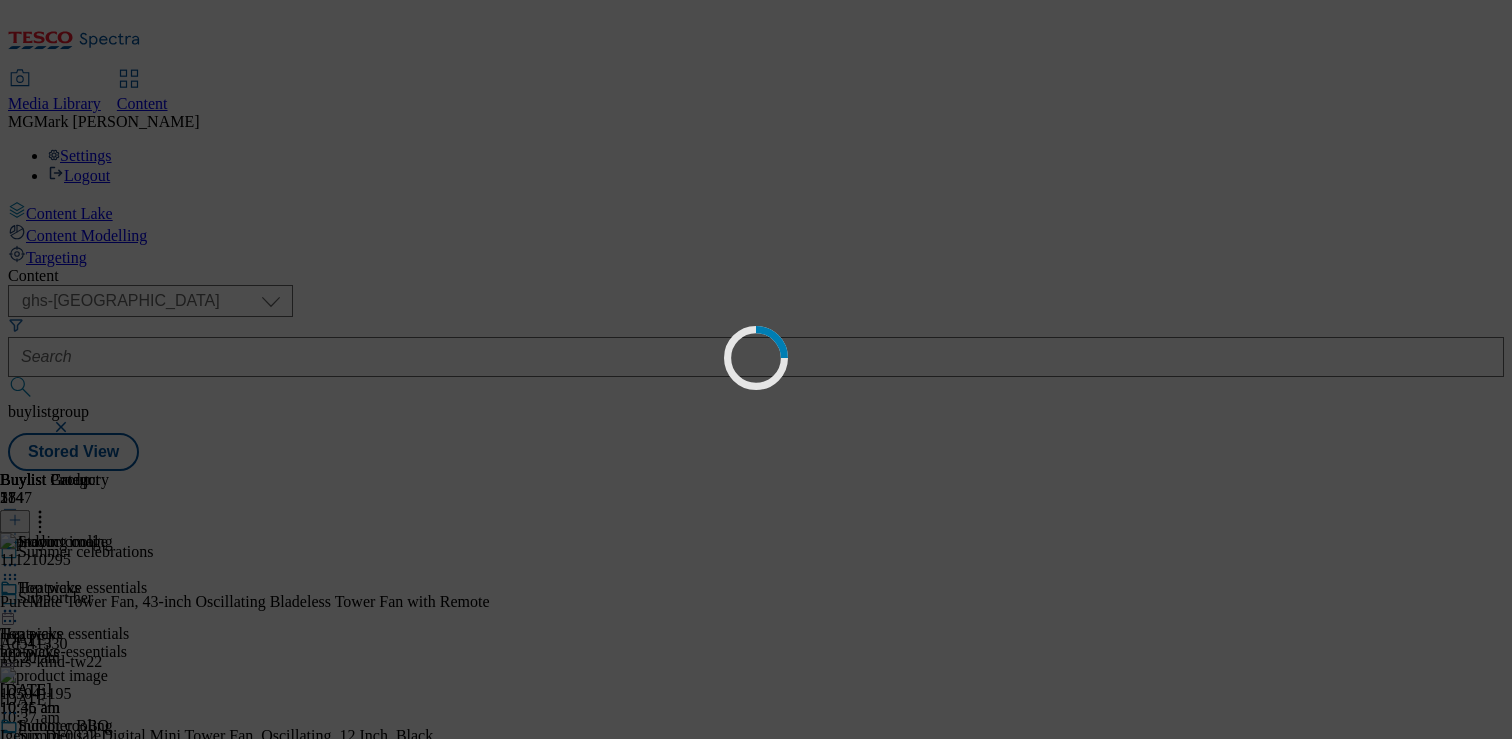 scroll, scrollTop: 0, scrollLeft: 0, axis: both 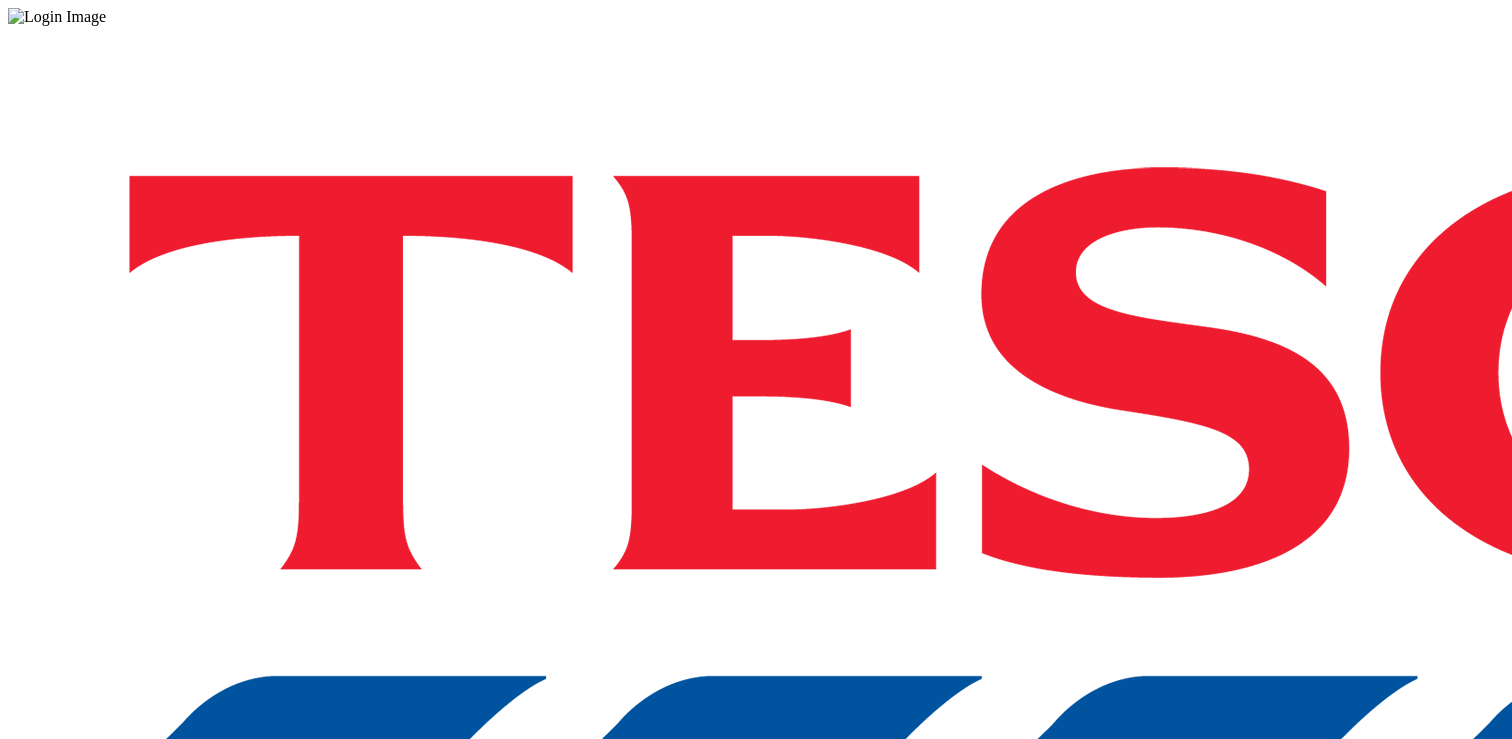 click on "Login" at bounding box center [27, 988] 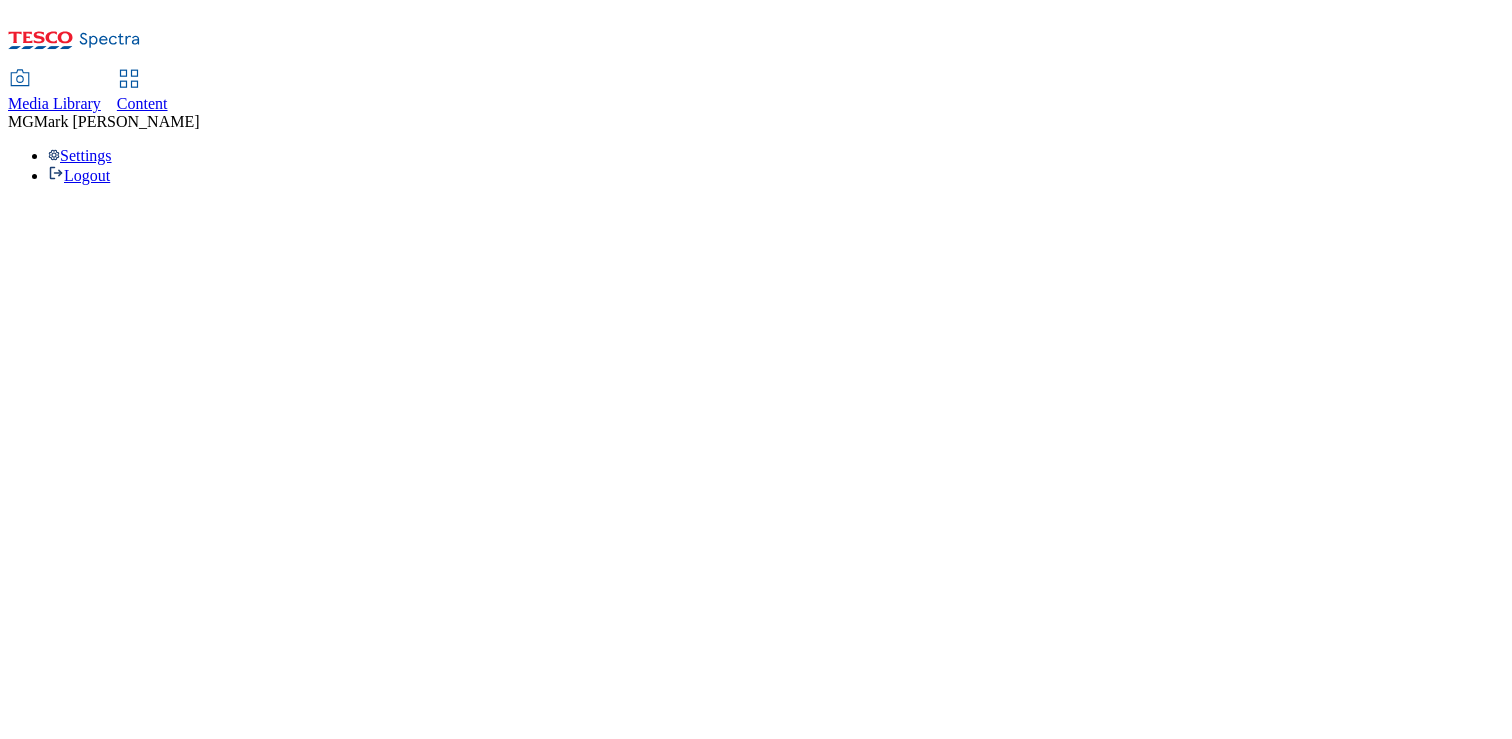 scroll, scrollTop: 0, scrollLeft: 0, axis: both 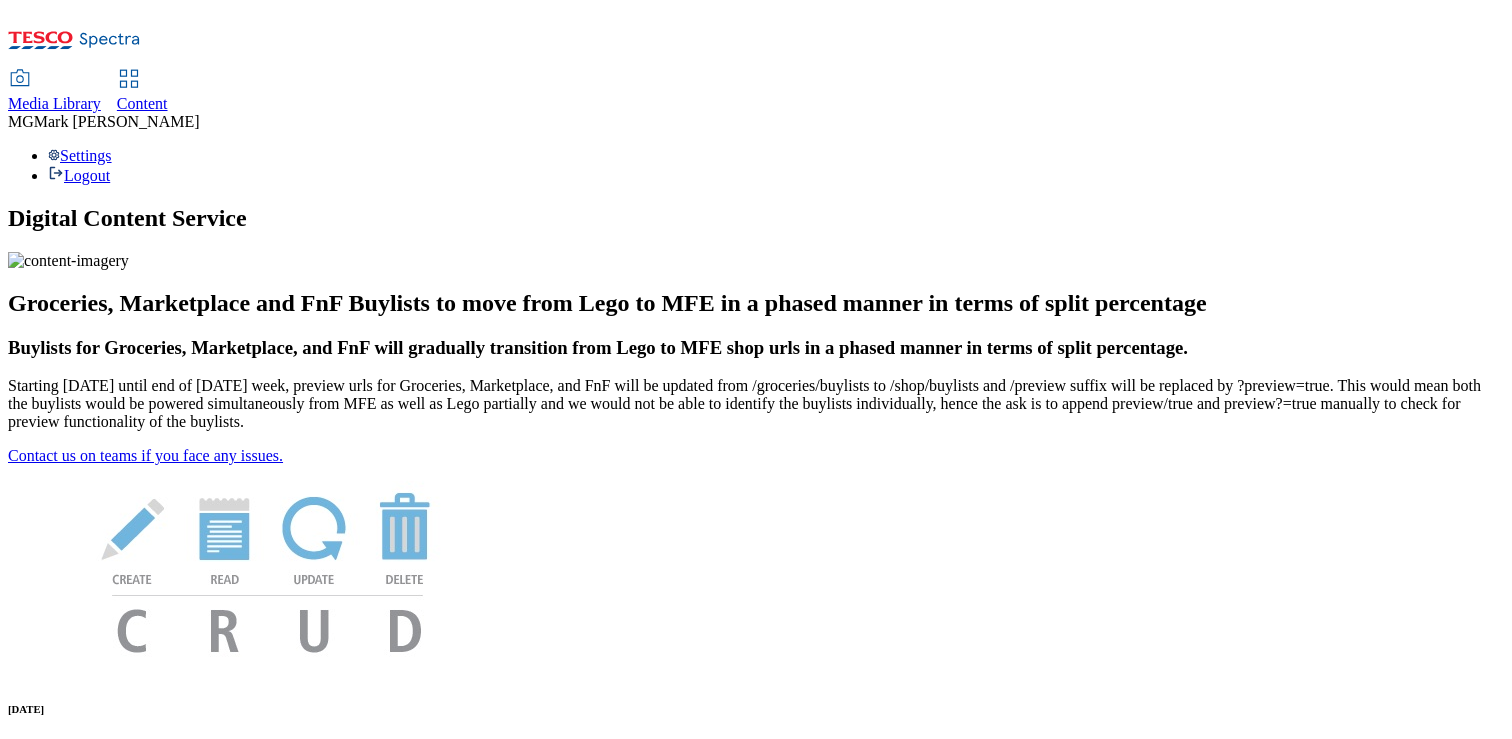 click on "Content" at bounding box center (142, 103) 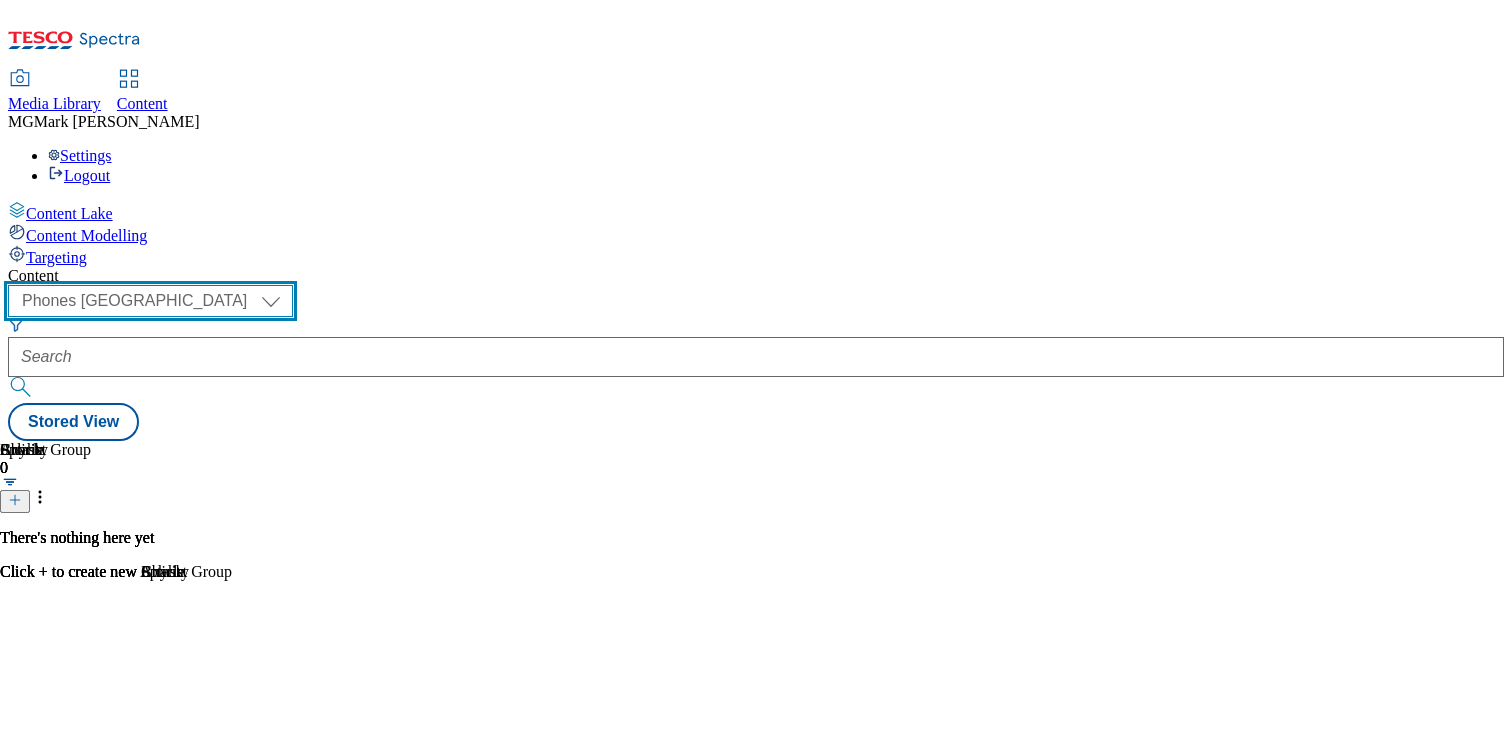click on "Dotcom CZ Dotcom SK ghs-roi ghs-uk Phones [GEOGRAPHIC_DATA]" at bounding box center (150, 301) 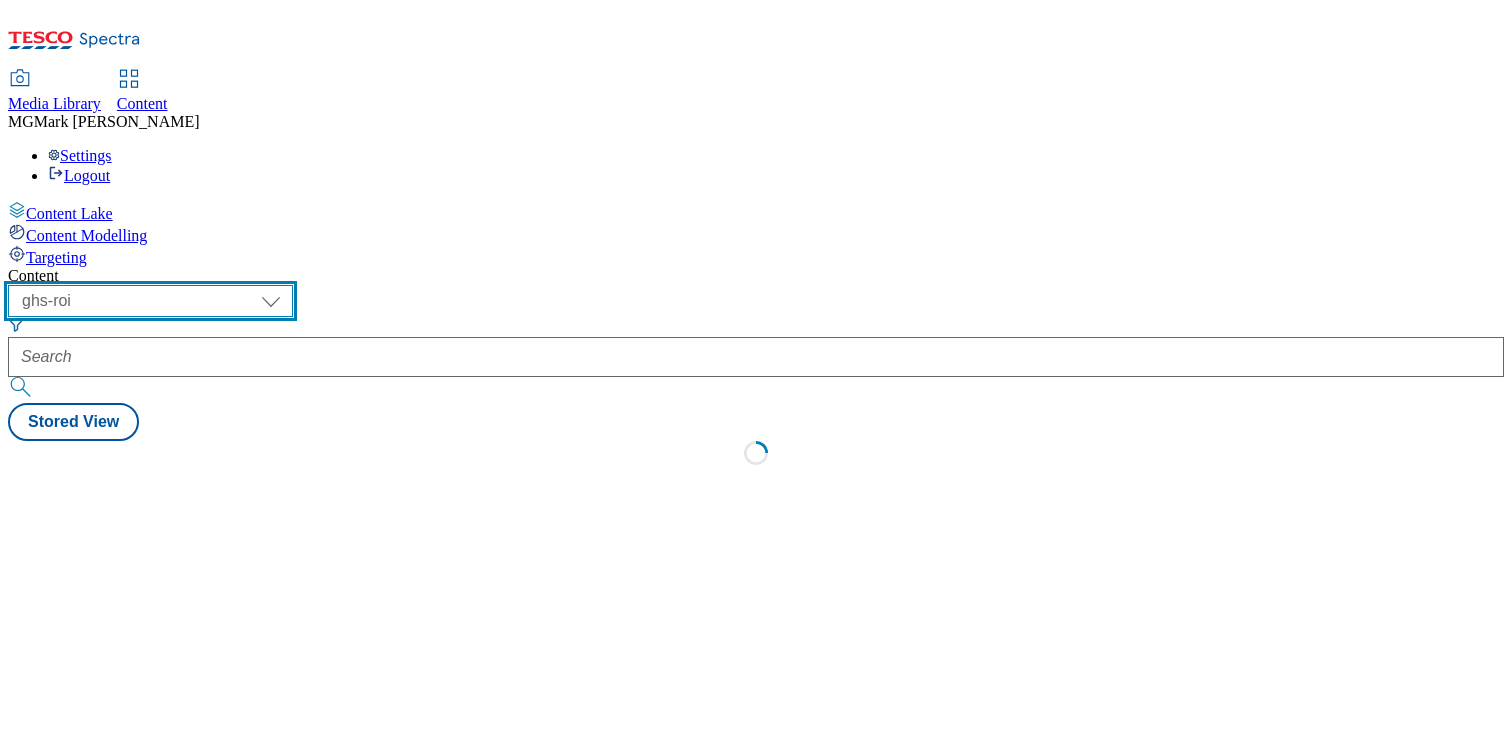 click on "Dotcom CZ Dotcom SK ghs-roi ghs-uk Phones [GEOGRAPHIC_DATA]" at bounding box center [150, 301] 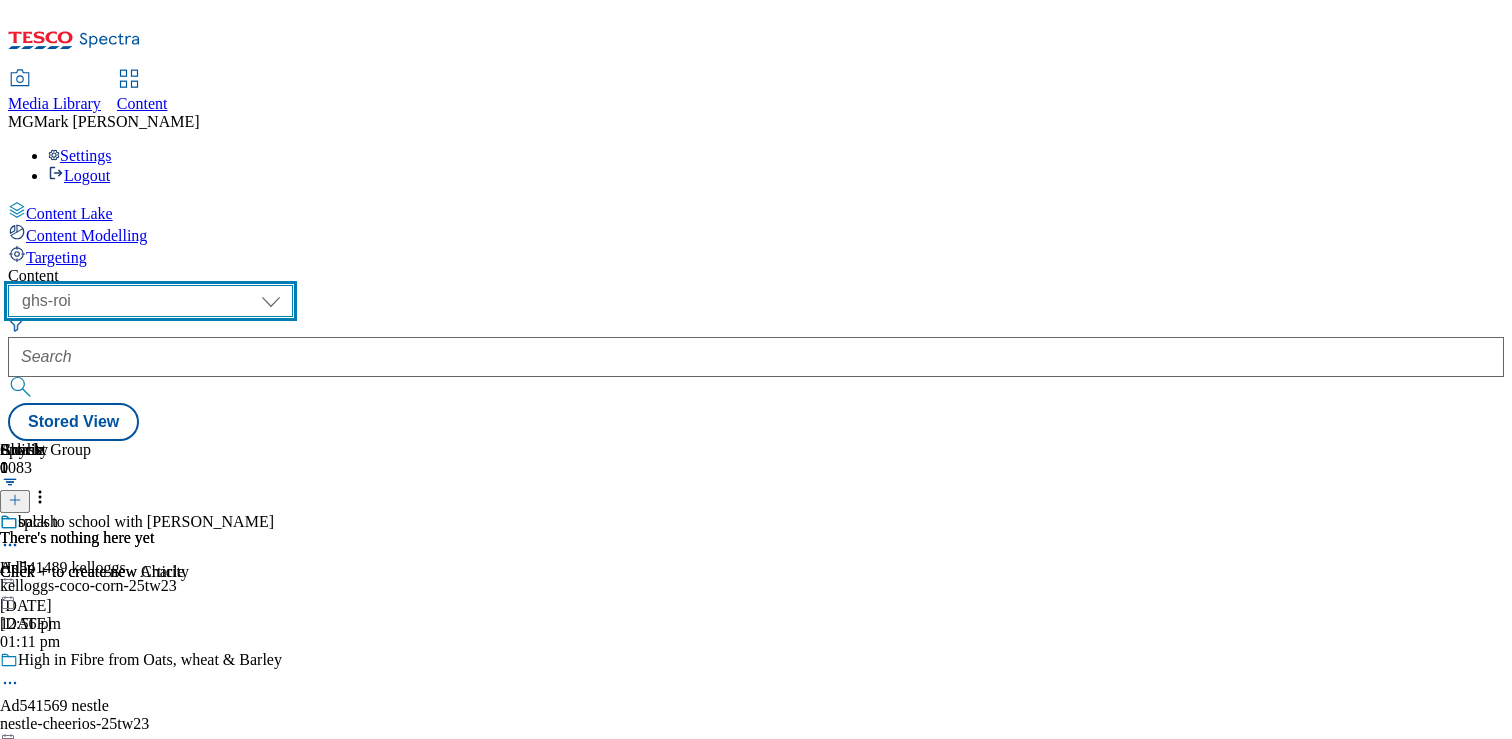 select on "ghs-[GEOGRAPHIC_DATA]" 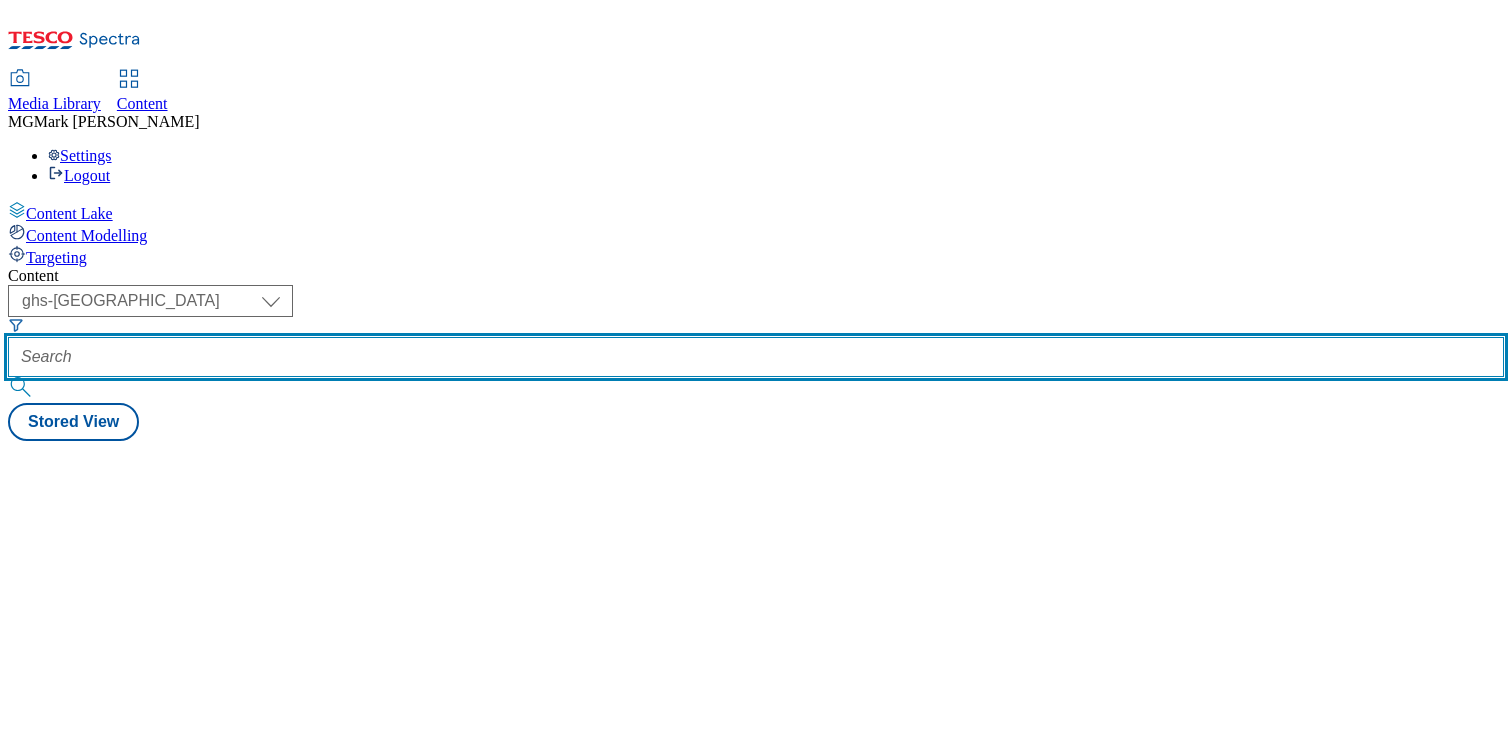 click at bounding box center (756, 357) 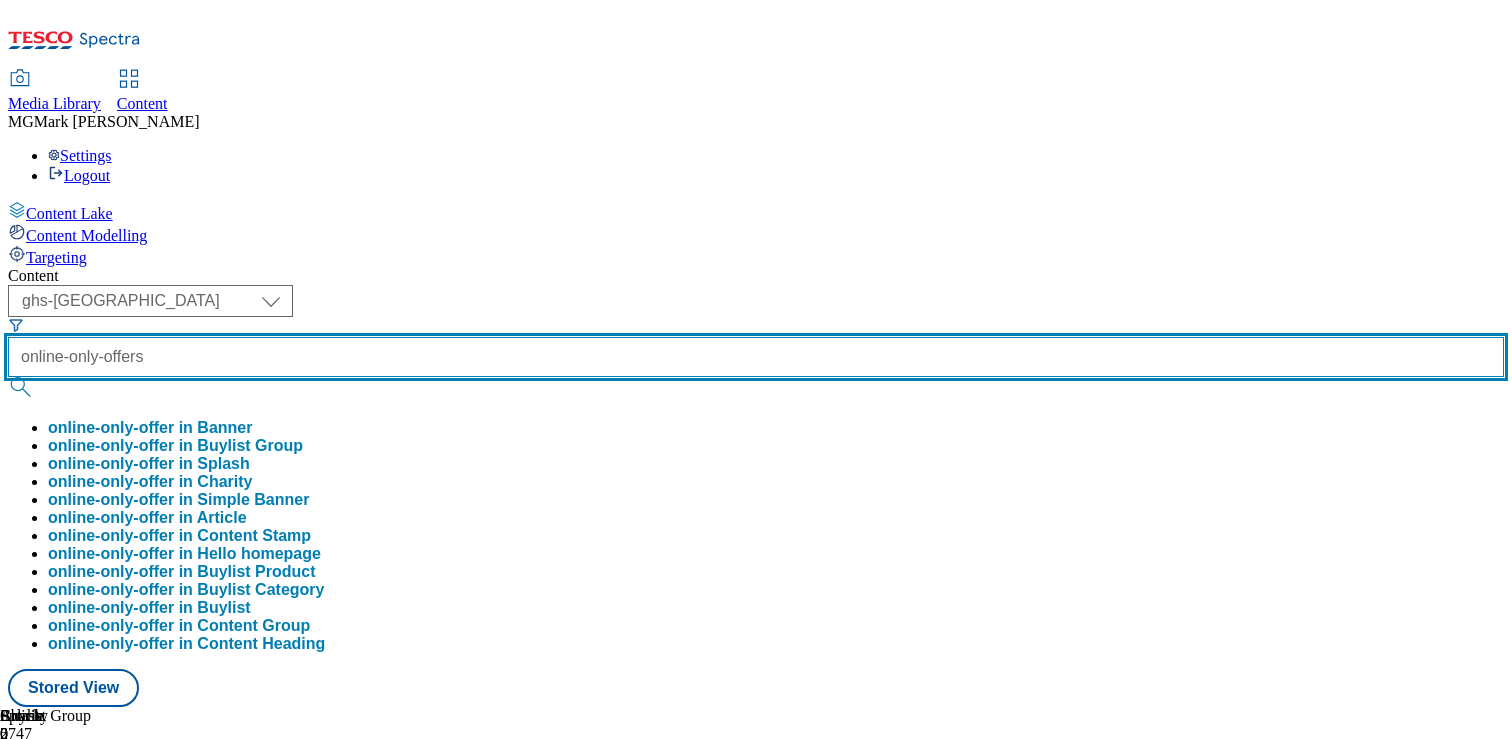 type on "online-only-offers" 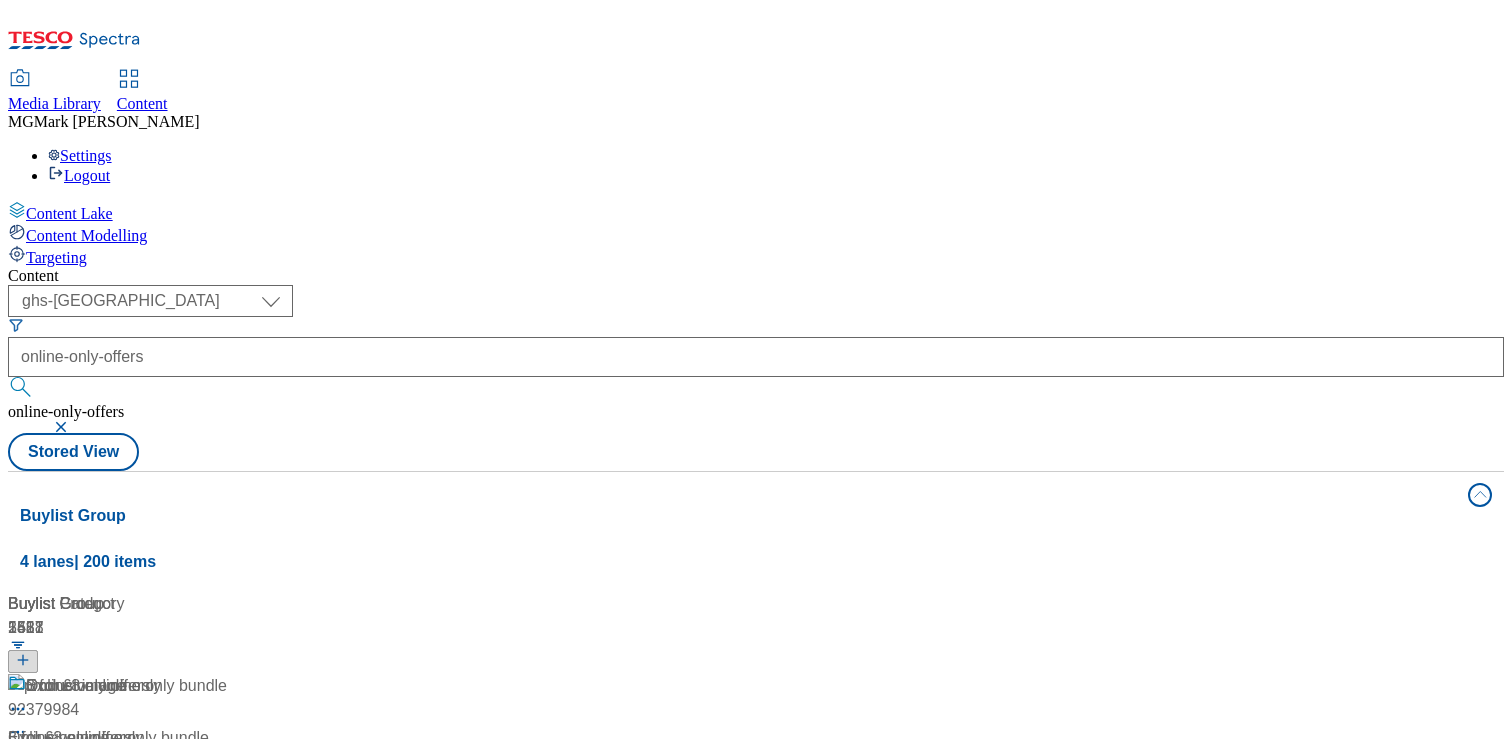 click on "Content   ( optional ) Dotcom CZ Dotcom SK ghs-roi ghs-uk Phones [GEOGRAPHIC_DATA] ghs-uk online-only-offers online-only-offers Stored View Buylist Group 4 lanes  |   200 items Buylist Group 155 Online only offers Online only offers / online-only-offers [DATE] 02:45 am Online only offers  Online only offers  / online-only-cc-offers [DATE] 11:16 am Online in [GEOGRAPHIC_DATA] now! Online in [GEOGRAPHIC_DATA] now! / coty-rimmel-makeup-range-23tw05 [DATE] 02:43 am Household offers Household offers / household-offers [DATE] 02:43 am Top Offers Top Offers / top-offers [DATE] 03:11 am Top offers  Top offers / fnf-top-offers [DATE] 04:19 pm Style It Out F&F has landed online / fnf-online [DATE] 05:08 pm Frozen top offers Frozen top offers / frozen-top-offers [DATE] 03:25 am Fresh top offers Fresh top offers / fresh-top-offers [DATE] 03:25 am Whoosh special offers Whoosh special offers / whoosh-special-offers [DATE] 10:17 am Buylist 1611 Exclusive online only bundle Exclusive online only bundle / / [PERSON_NAME]" at bounding box center (756, 805) 